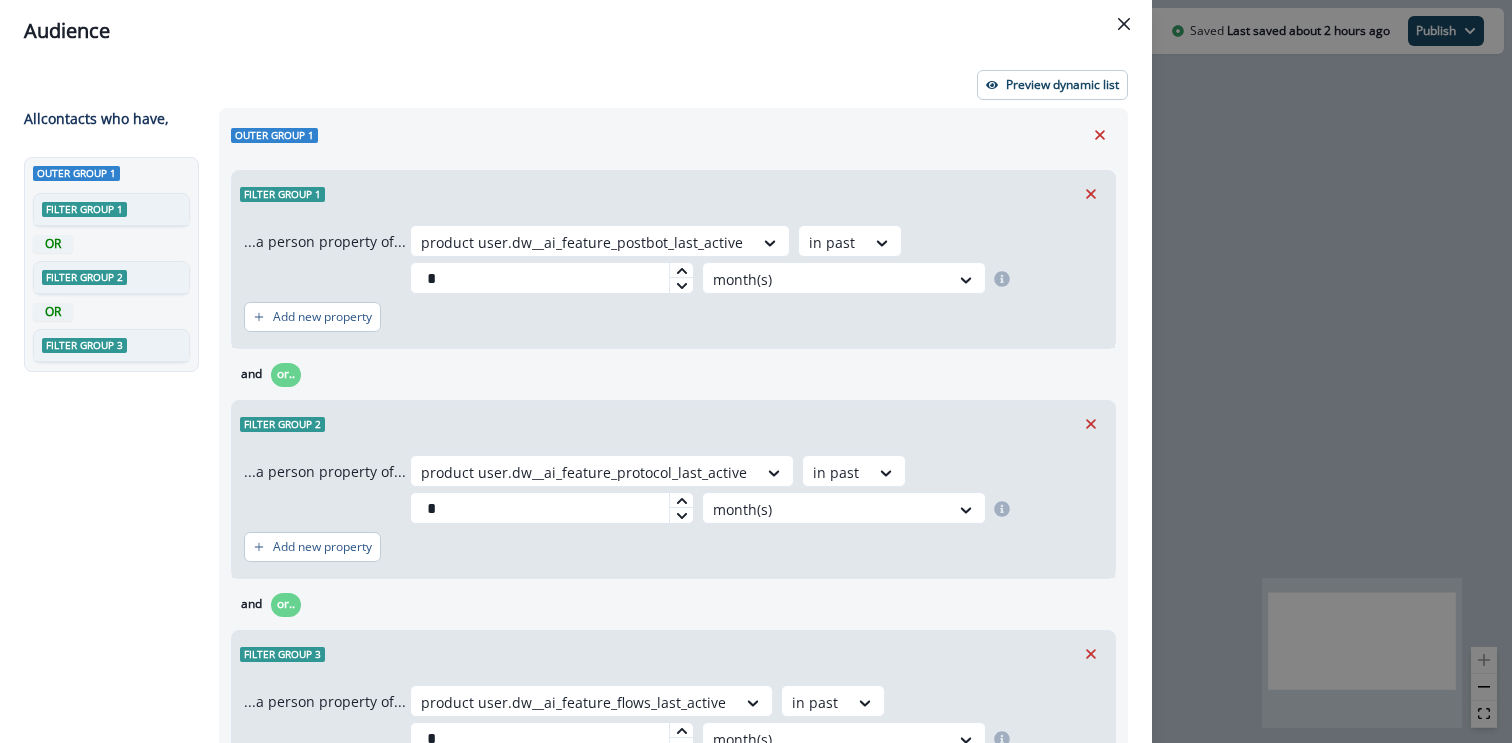 scroll, scrollTop: 0, scrollLeft: 0, axis: both 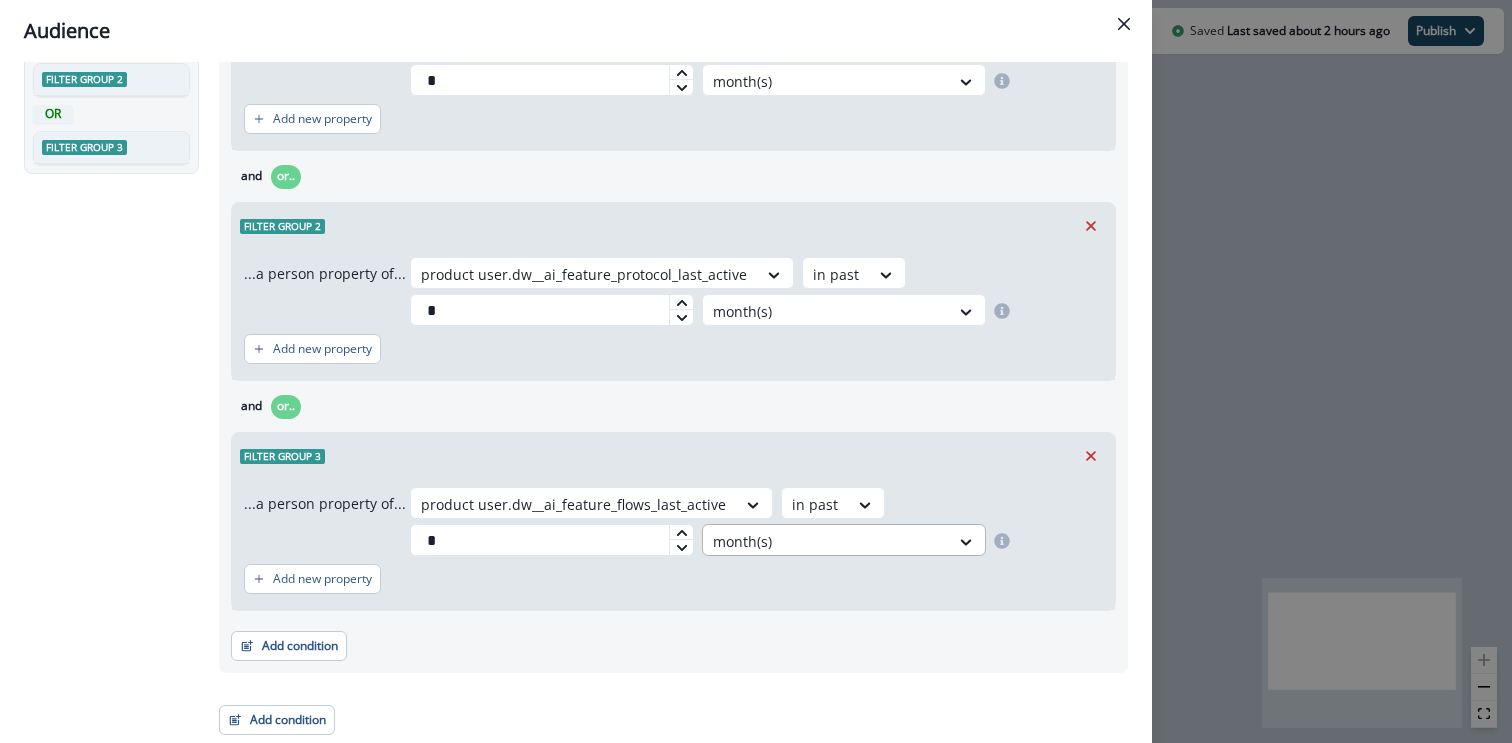 click at bounding box center [826, 541] 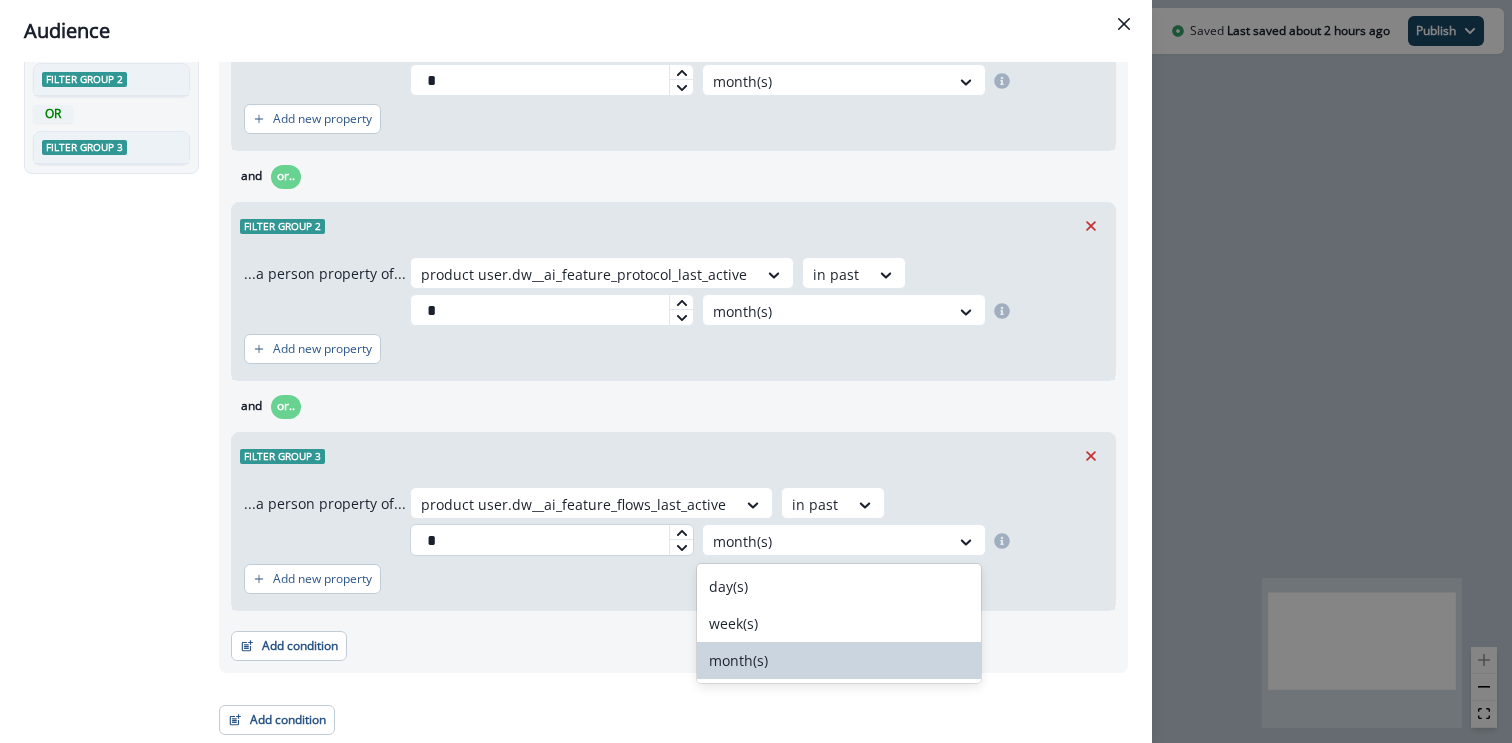 click on "*" at bounding box center (552, 540) 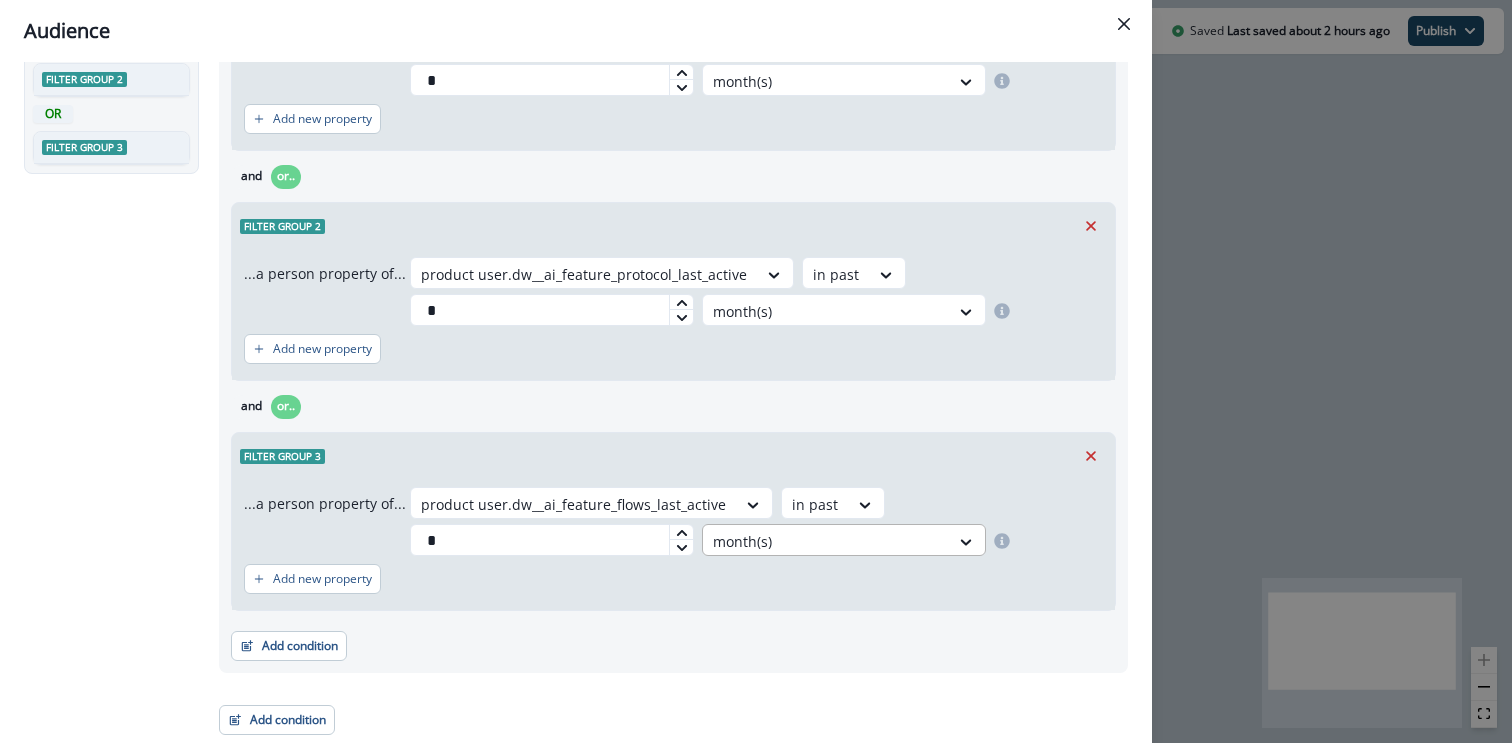 type on "*" 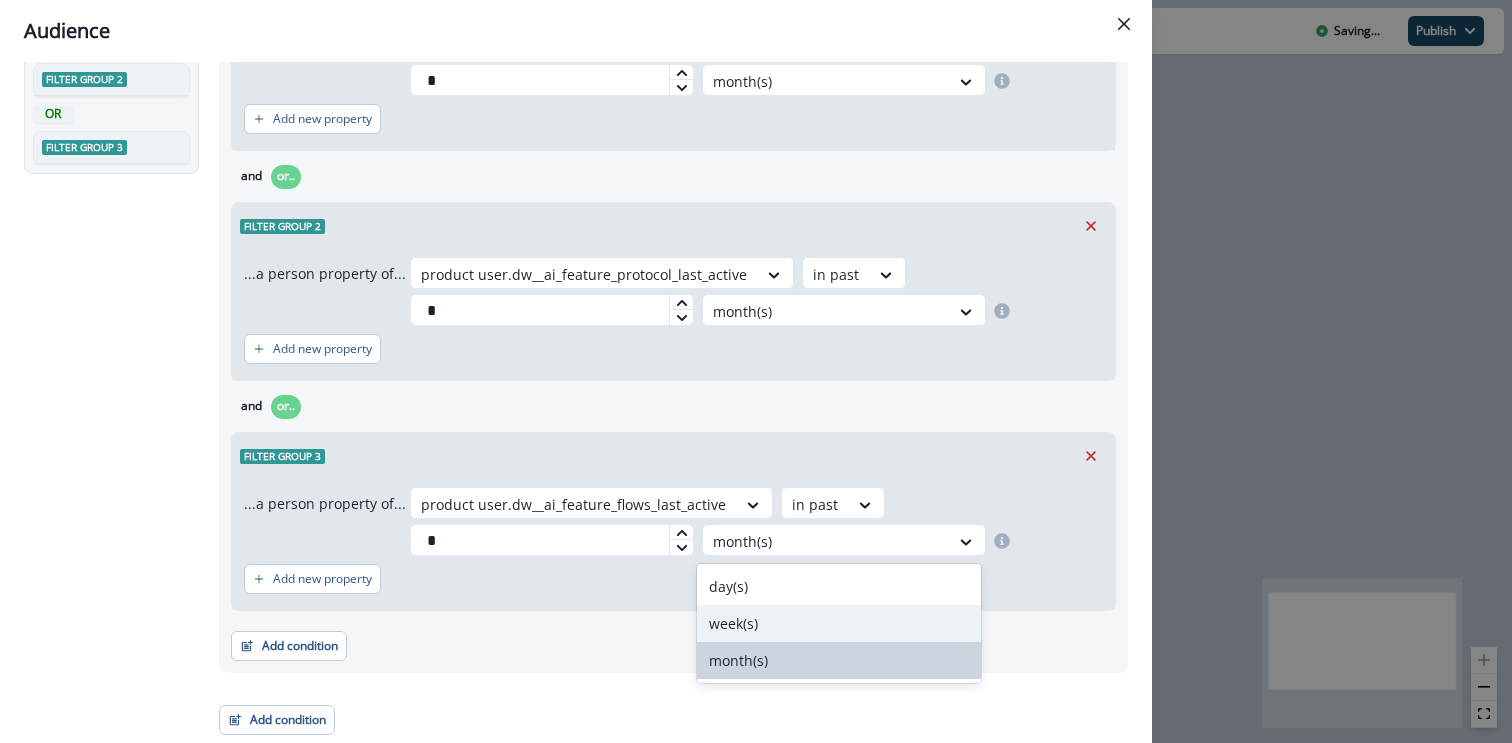 click on "week(s)" at bounding box center (839, 623) 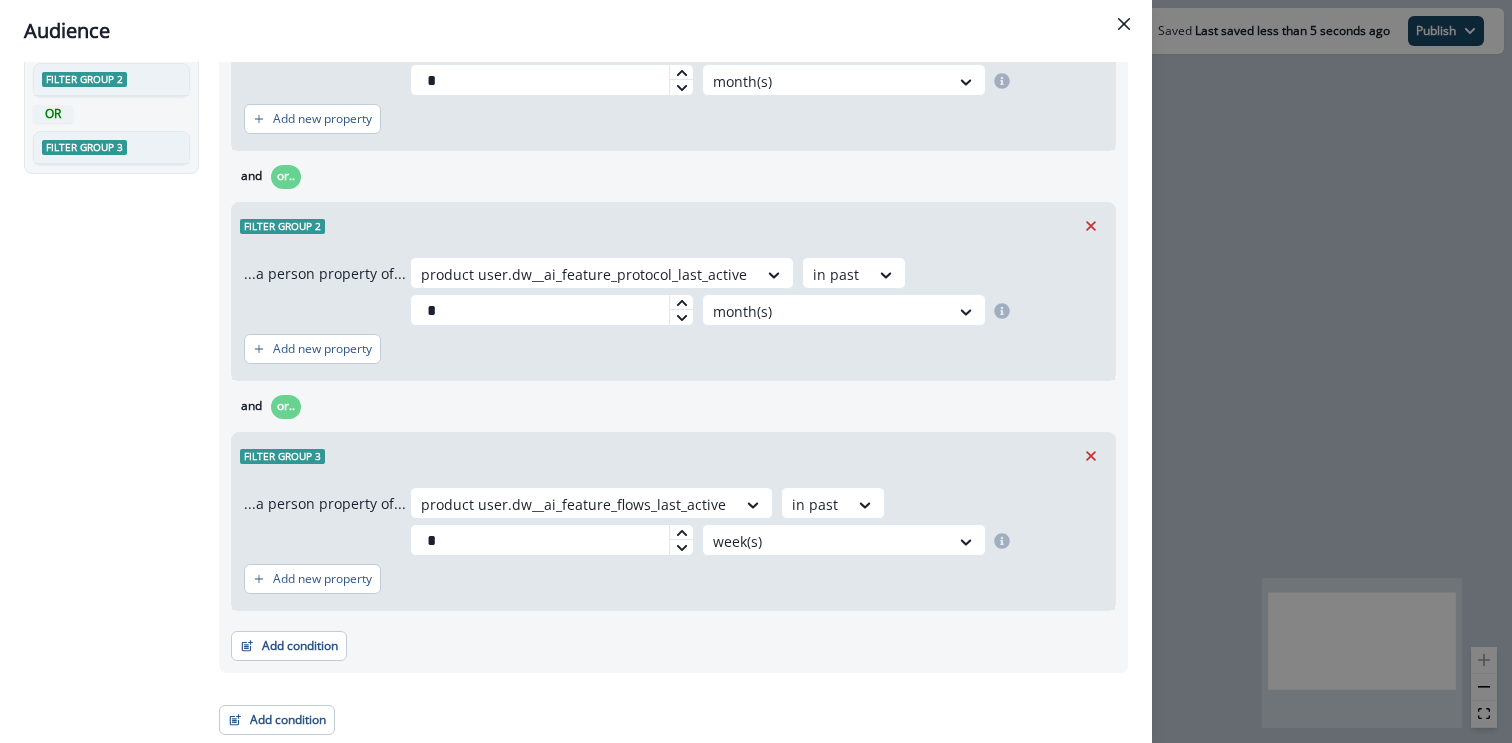 scroll, scrollTop: 0, scrollLeft: 0, axis: both 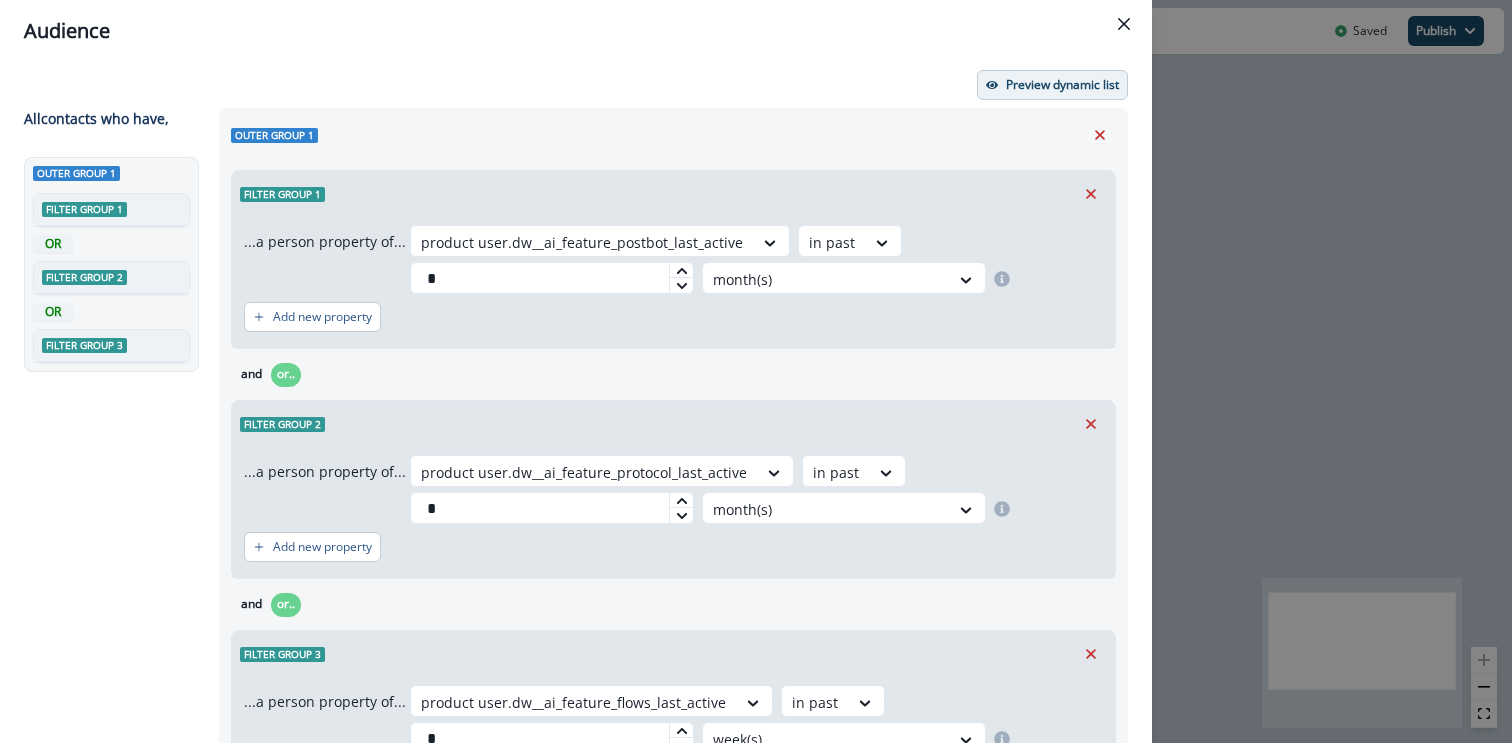 click on "Preview dynamic list" at bounding box center [1062, 85] 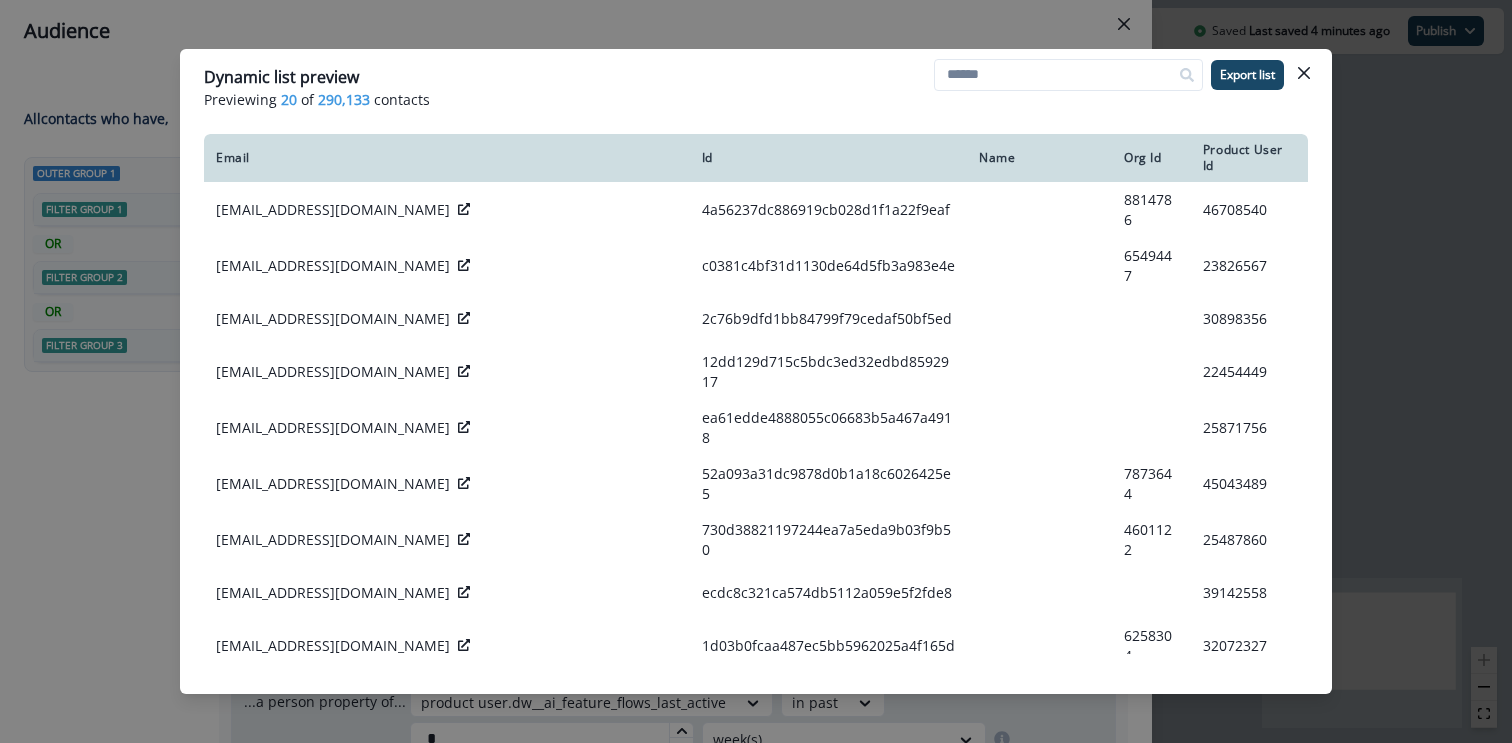 click on "Dynamic list preview Previewing 20 of 290,133 contacts Export list Email Id Name Org Id Product User Id kbrjhala@gmail.com 4a56237dc886919cb028d1f1a22f9eaf 8814786 46708540 charuprabha2001@gmail.com c0381c4bf31d1130de64d5fb3a983e4e 6549447 23826567 alifkahfi@gmail.com 2c76b9dfd1bb84799f79cedaf50bf5ed 30898356 kavita@netomi.com 12dd129d715c5bdc3ed32edbd8592917 22454449 lnelis@bimcollab.com ea61edde4888055c06683b5a467a4918 25871756 21gcs31@meaec.edu.in 52a093a31dc9878d0b1a18c6026425e5 7873644 45043489 angshumaanborah@gmail.com 730d38821197244ea7a5eda9b03f9b50 4601122 25487860 it.alfaiz4060@gmail.com ecdc8c321ca574db5112a059e5f2fde8 39142558 arkambisrul@gmail.com 1d03b0fcaa487ec5bb5962025a4f165d 6258304 32072327 pranshi.chauhan@flipkart.com c2a9f61344b148da1b4fa9f70c432bf2 37992241 japonte@soaint.com 88e5ed5b105e22c4d3a3b28f178fe025 8326157 45873869 wildcareeducation@gmail.com 74c07f3df63053c479a7e99622d82484 wildcare Unknown 6325083 36691765 edson.martins@izipaynow.com eb1860b904a9582ea7900d5116ae5821 6823726" at bounding box center (756, 371) 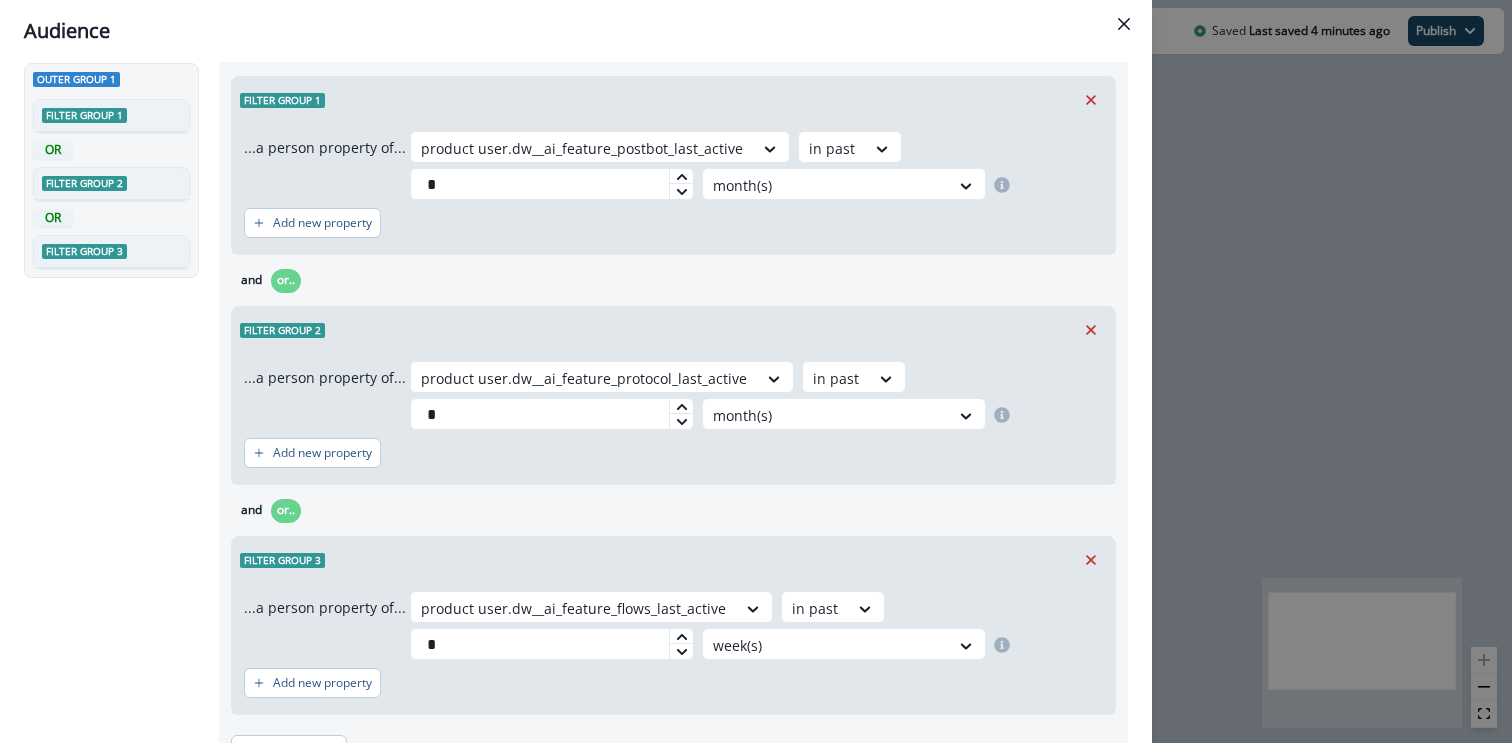 scroll, scrollTop: 67, scrollLeft: 0, axis: vertical 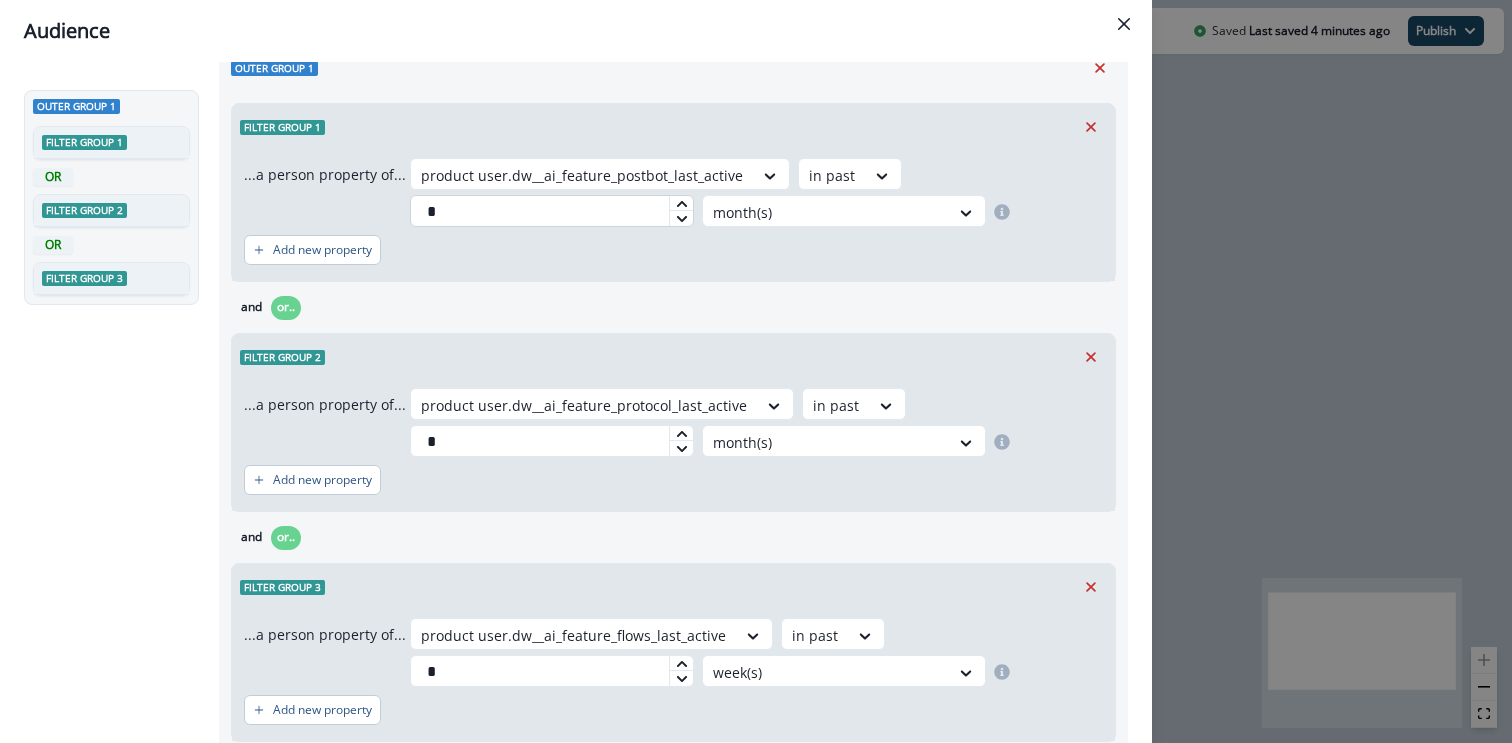 click on "*" at bounding box center (552, 211) 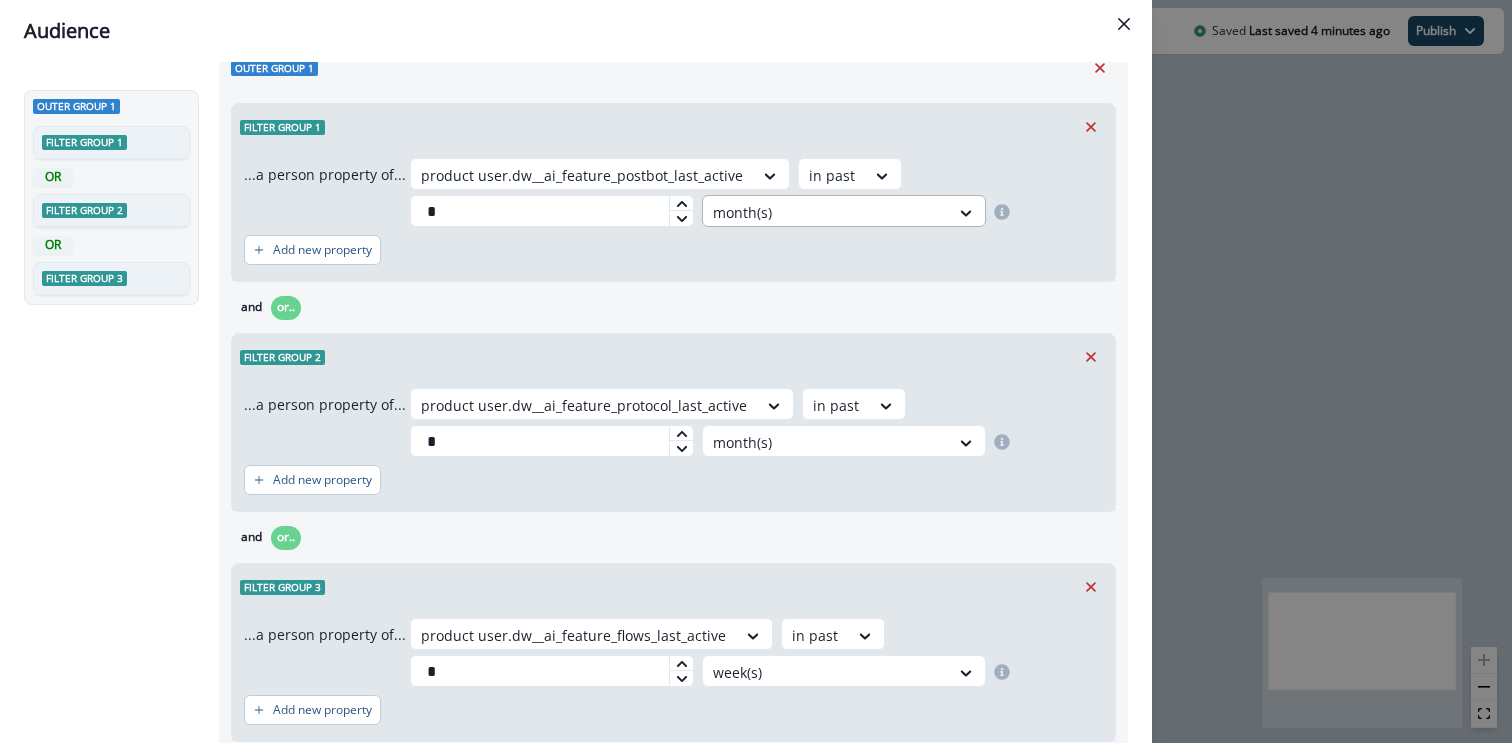 type on "*" 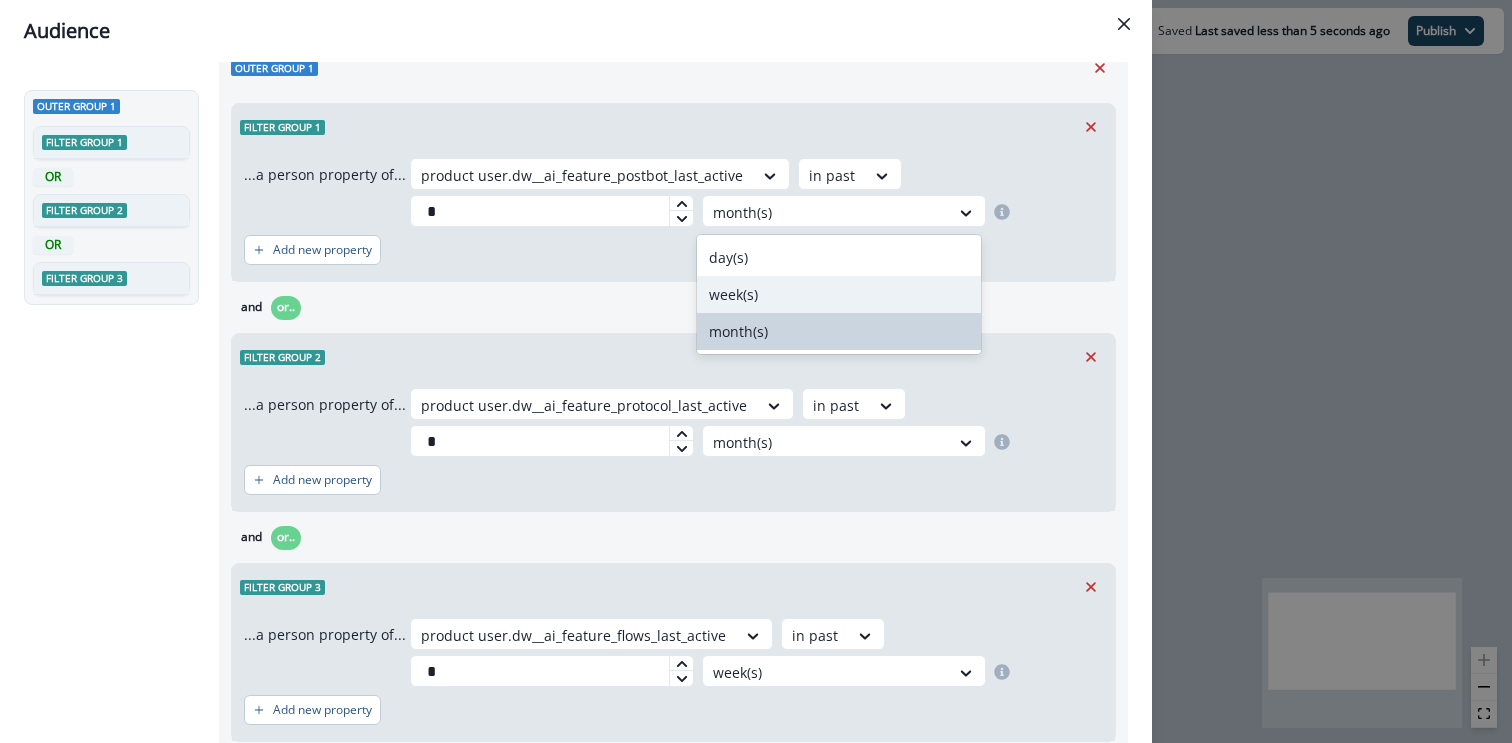 click on "week(s)" at bounding box center (839, 294) 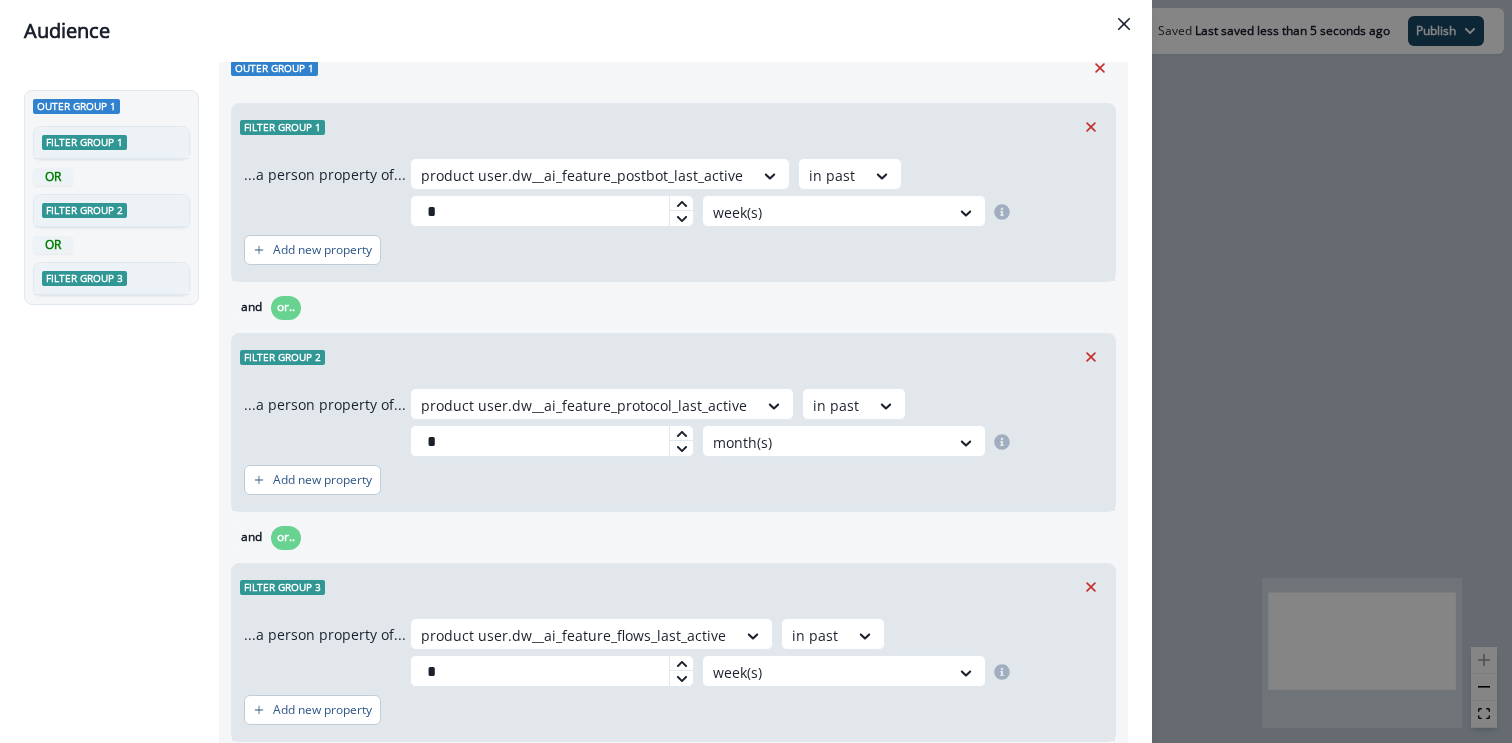 click on "Filter group 1 ...a person property of... product user.dw__ai_feature_postbot_last_active in past * option week(s), selected. week(s) Add new property and or.. Filter group 2 ...a person property of... product user.dw__ai_feature_protocol_last_active in past * month(s) Add new property and or.. Filter group 3 ...a person property of... product user.dw__ai_feature_flows_last_active in past * week(s) Add new property" at bounding box center [673, 418] 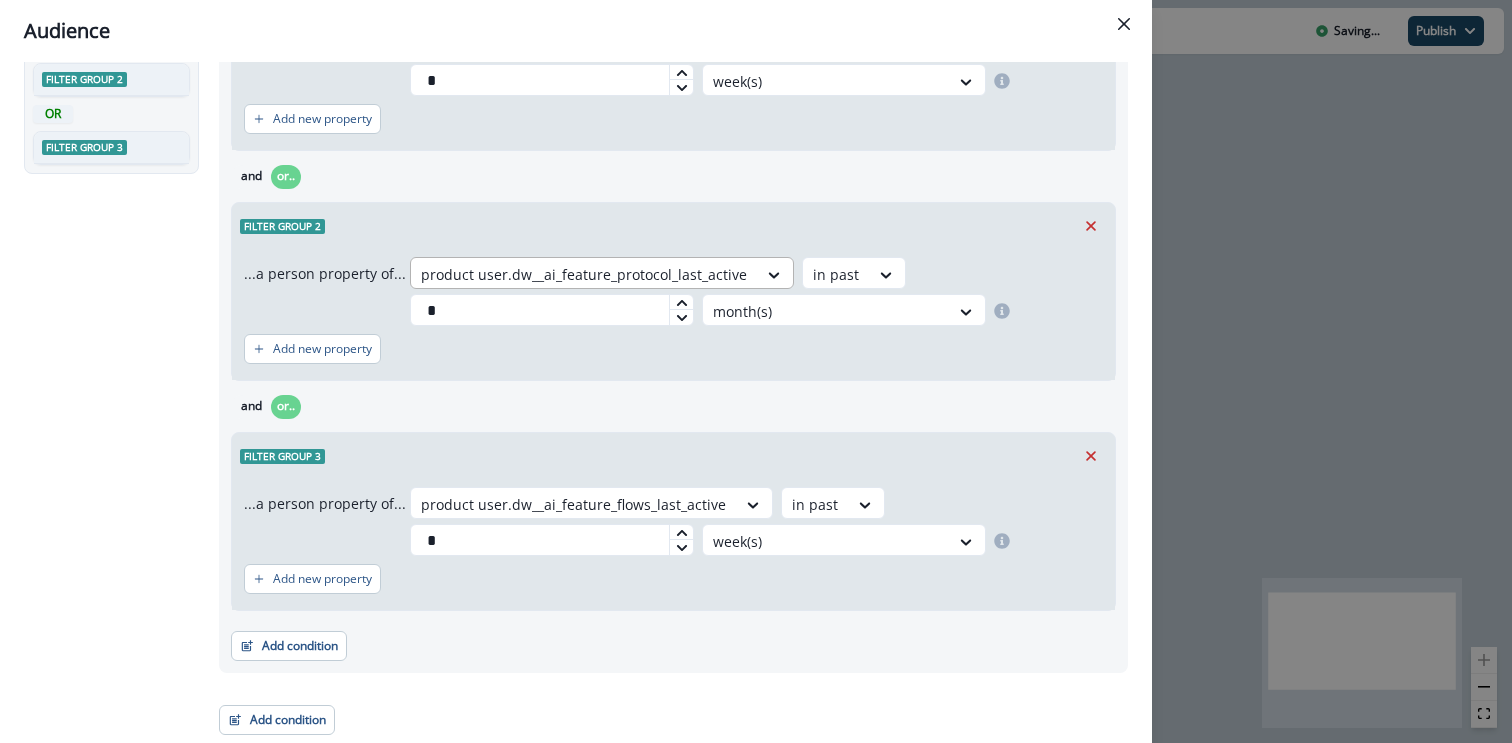 scroll, scrollTop: 0, scrollLeft: 0, axis: both 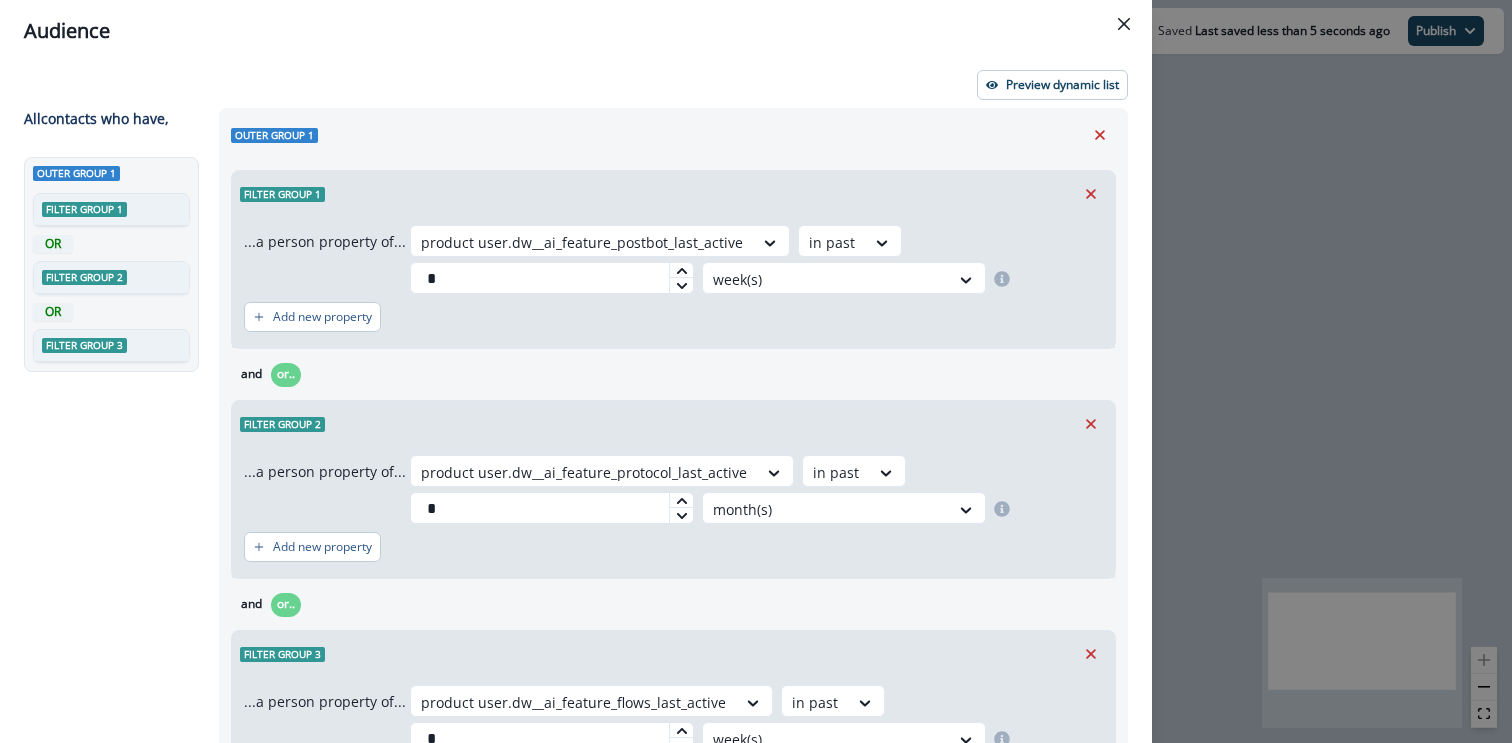 click on "Preview dynamic list All  contact s who have, Outer group 1 Filter group 1 OR Filter group 2 OR Filter group 3 Outer group 1 Filter group 1 ...a person property of... product user.dw__ai_feature_postbot_last_active in past * week(s) Add new property and or.. Filter group 2 ...a person property of... product user.dw__ai_feature_protocol_last_active in past * month(s) Add new property and or.. Filter group 3 ...a person property of... product user.dw__ai_feature_flows_last_active in past * week(s) Add new property Add condition Contact properties A person property Performed a product event Performed a marketing activity Performed a web activity List membership Salesforce campaign membership Add condition Contact properties A person property Performed a product event Performed a marketing activity Performed a web activity List membership Salesforce campaign membership Grouped properties Account members" at bounding box center [576, 402] 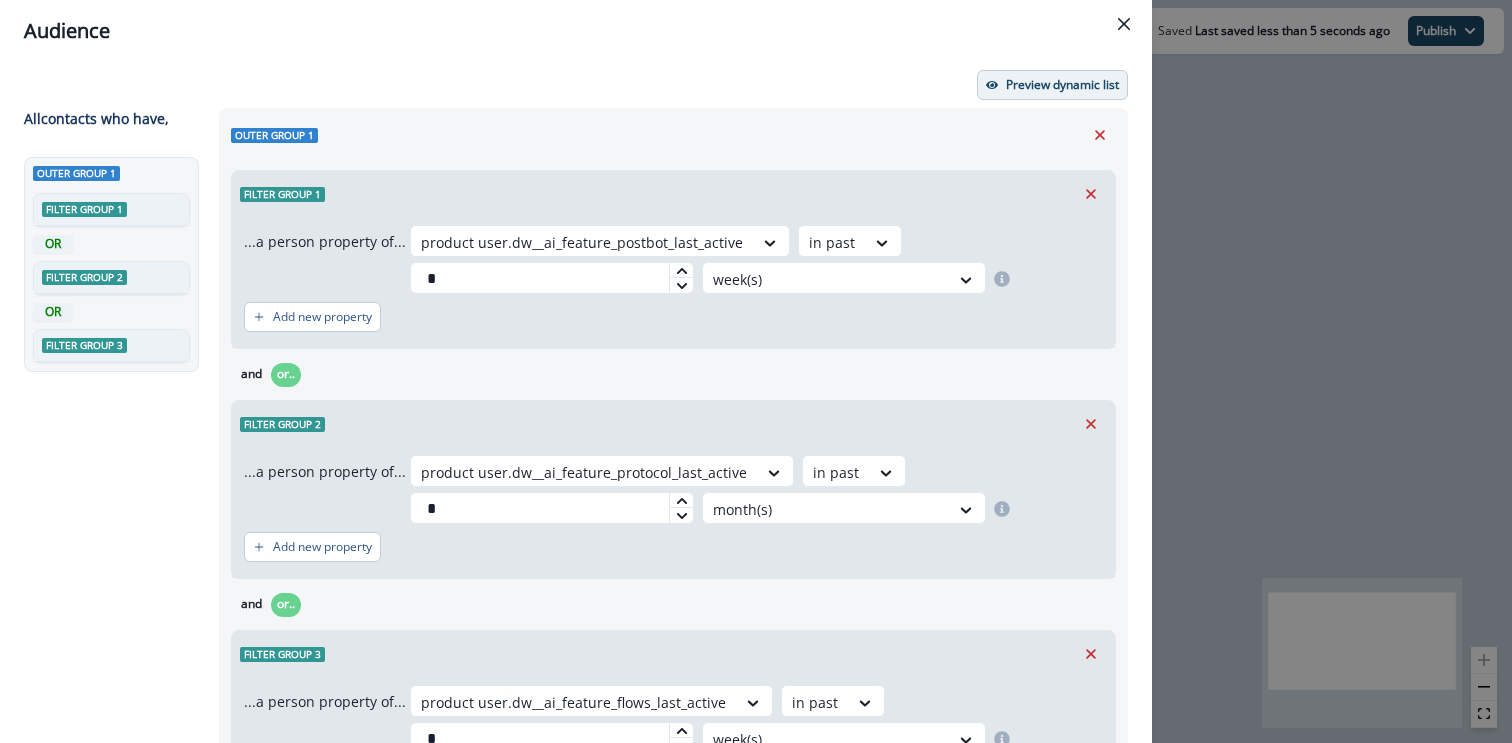 click on "Preview dynamic list" at bounding box center [1062, 85] 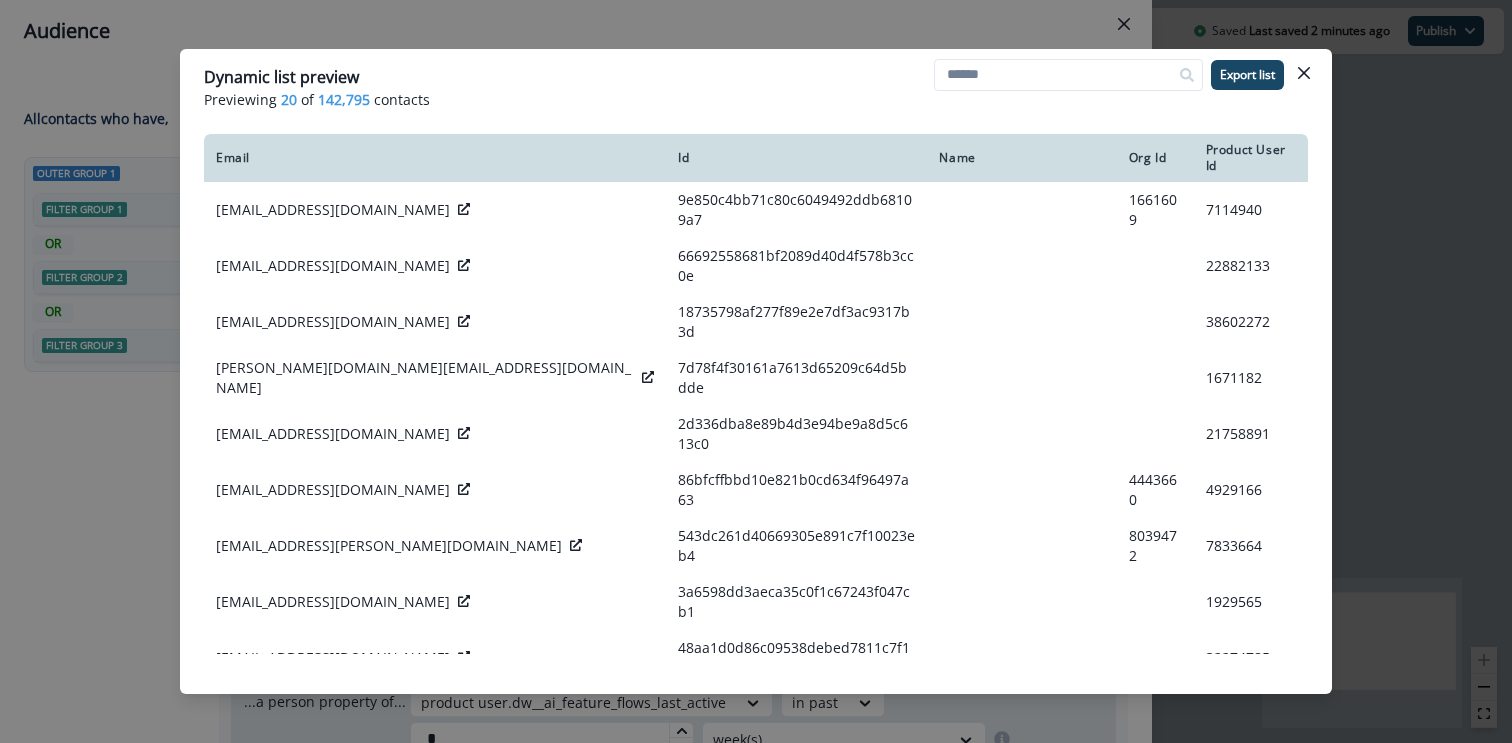 click on "Dynamic list preview Previewing 20 of 142,795 contacts Export list Email Id Name Org Id Product User Id cooler.zhang@outlook.com 9e850c4bb71c80c6049492ddb68109a7 1661609 7114940 pandykarthick@gmail.com 66692558681bf2089d40d4f578b3cc0e 22882133 aclay@atjd.net 18735798af277f89e2e7df3ac9317b3d 38602272 francis.tm@gmail.com 7d78f4f30161a7613d65209c64d5bdde 1671182 parinatk1@gmail.com 2d336dba8e89b4d3e94be9a8d5c613c0 21758891 zackokeya@gmail.com 86bfcffbbd10e821b0cd634f96497a63 4443660 4929166 laxman.komar@gmail.com 543dc261d40669305e891c7f10023eb4 8039472 7833664 erhakan@gmail.com 3a6598dd3aeca35c0f1c67243f047cb1 1929565 thuy_ntm@flinters.vn 48aa1d0d86c09538debed7811c7f1b16 32274785 t987483@spark.co.nz caf366e260db73024e80aa65eecb9c7b 42482481 bekarys20050812@gmail.com 886b3446e542b8b836472fa6698f59c3 40139888 carlos.gonzalez@coresolutions.es 7df09d9c2c759803832fb54c625bdb8e carlos Unknown 5765023 31427956 singh.uday2434@gmail.com 8128d66c514ba807cd7a1493a363f7dd 43068832 soumya.bommayya@shell.com 1796555 4976122" at bounding box center [756, 371] 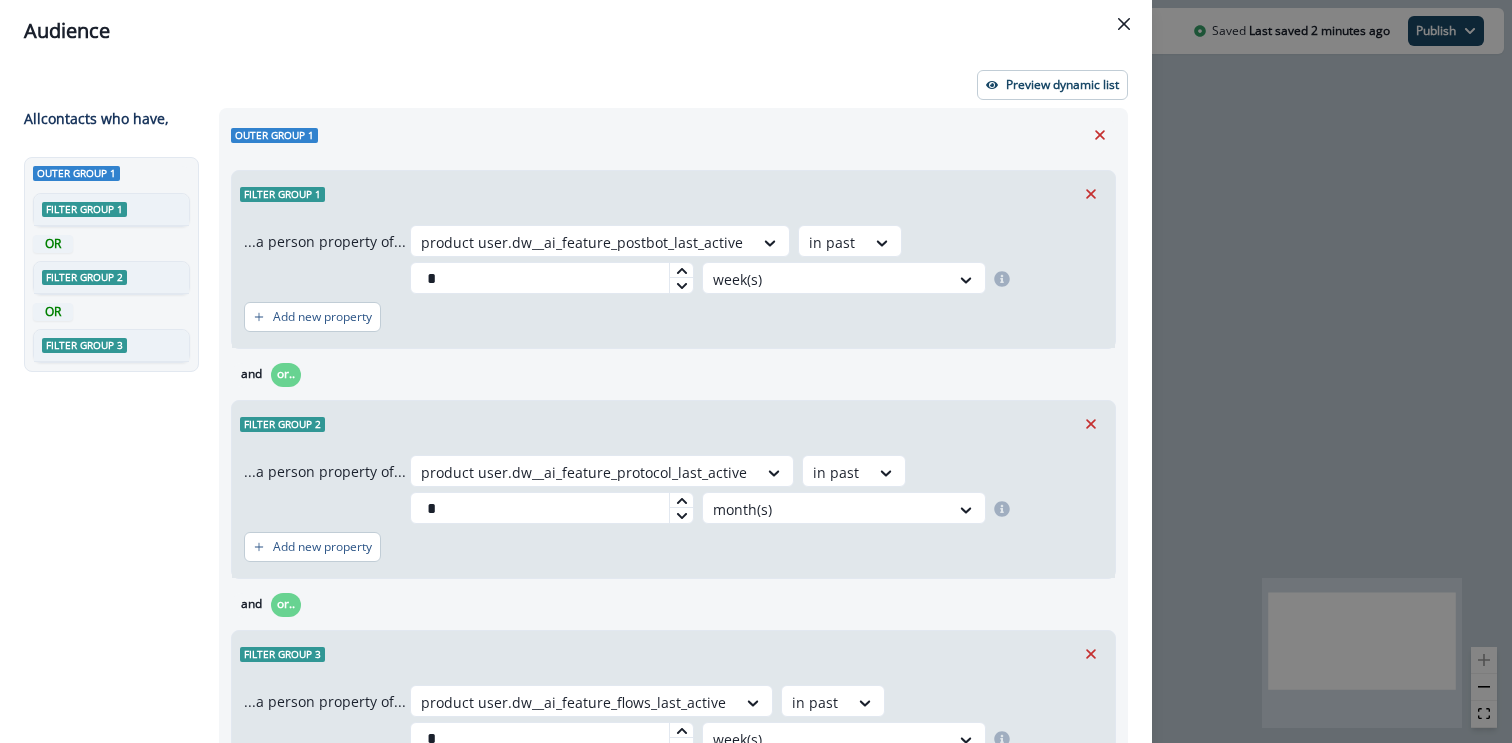 scroll, scrollTop: 198, scrollLeft: 0, axis: vertical 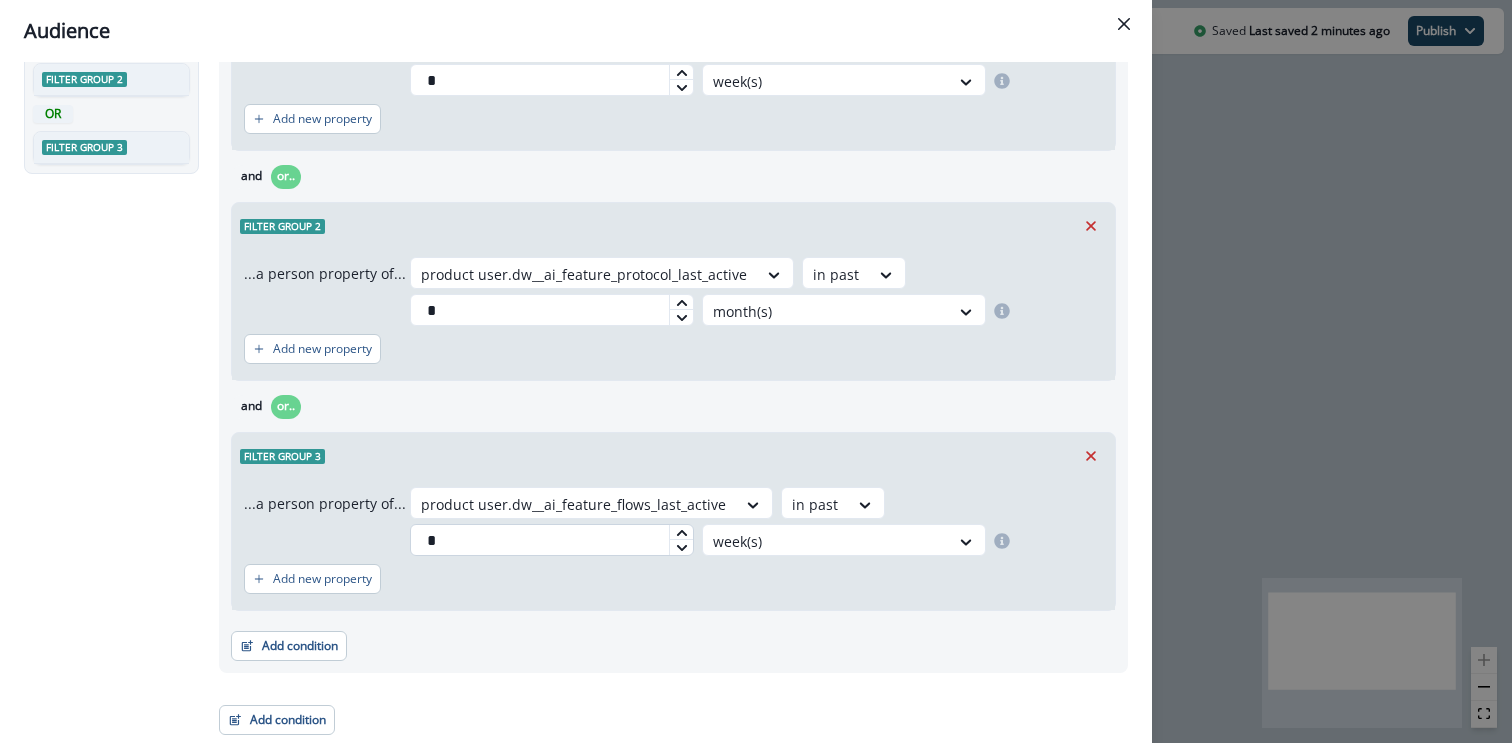 click on "*" at bounding box center (552, 540) 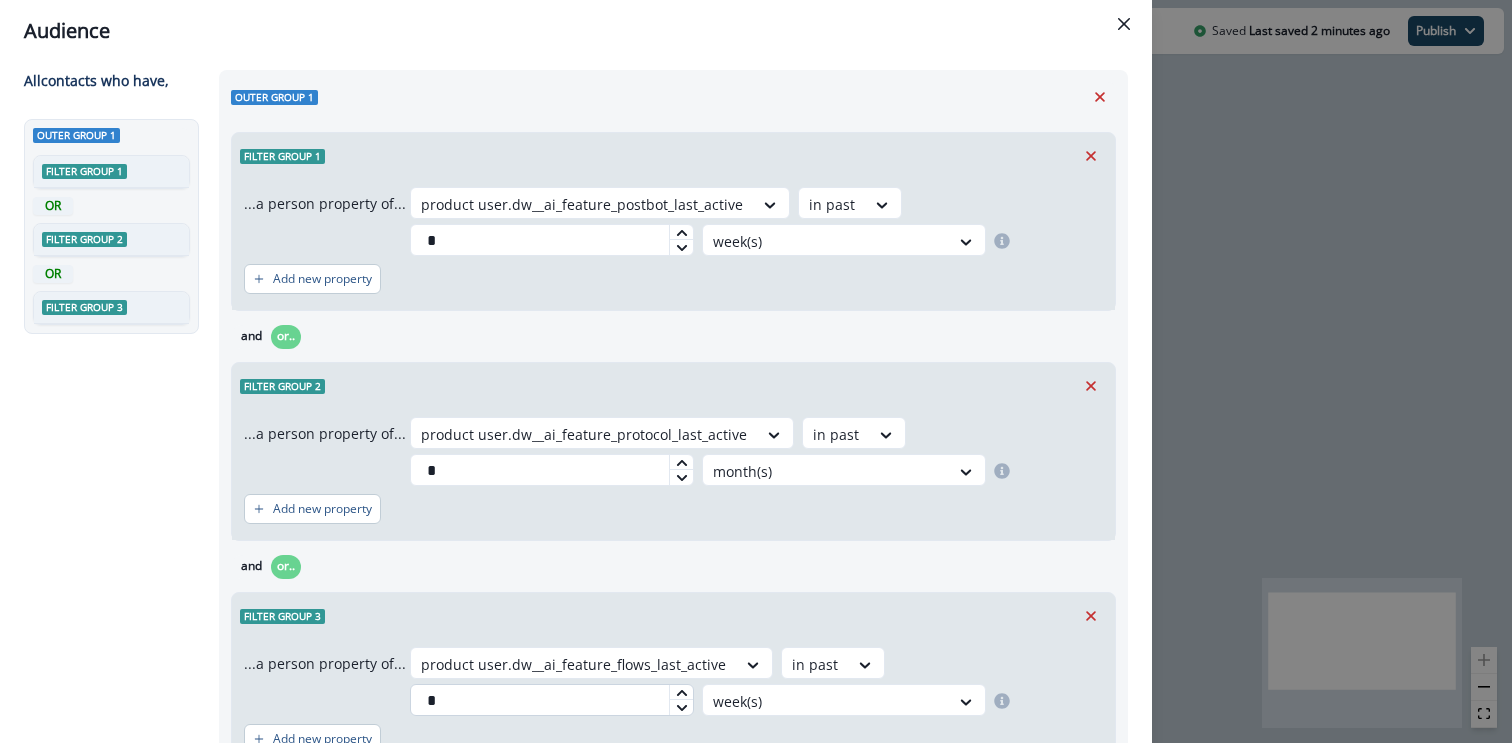 scroll, scrollTop: 0, scrollLeft: 0, axis: both 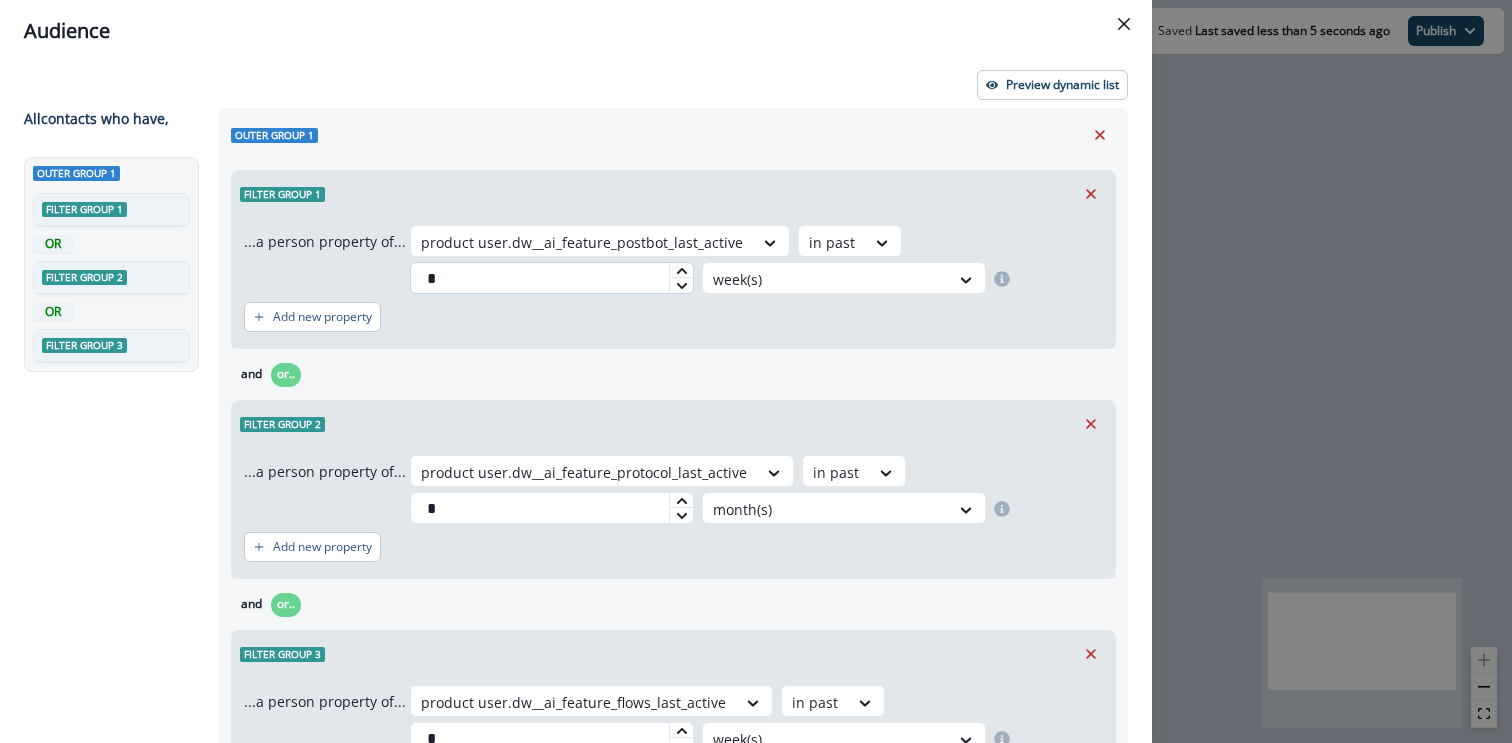 type on "*" 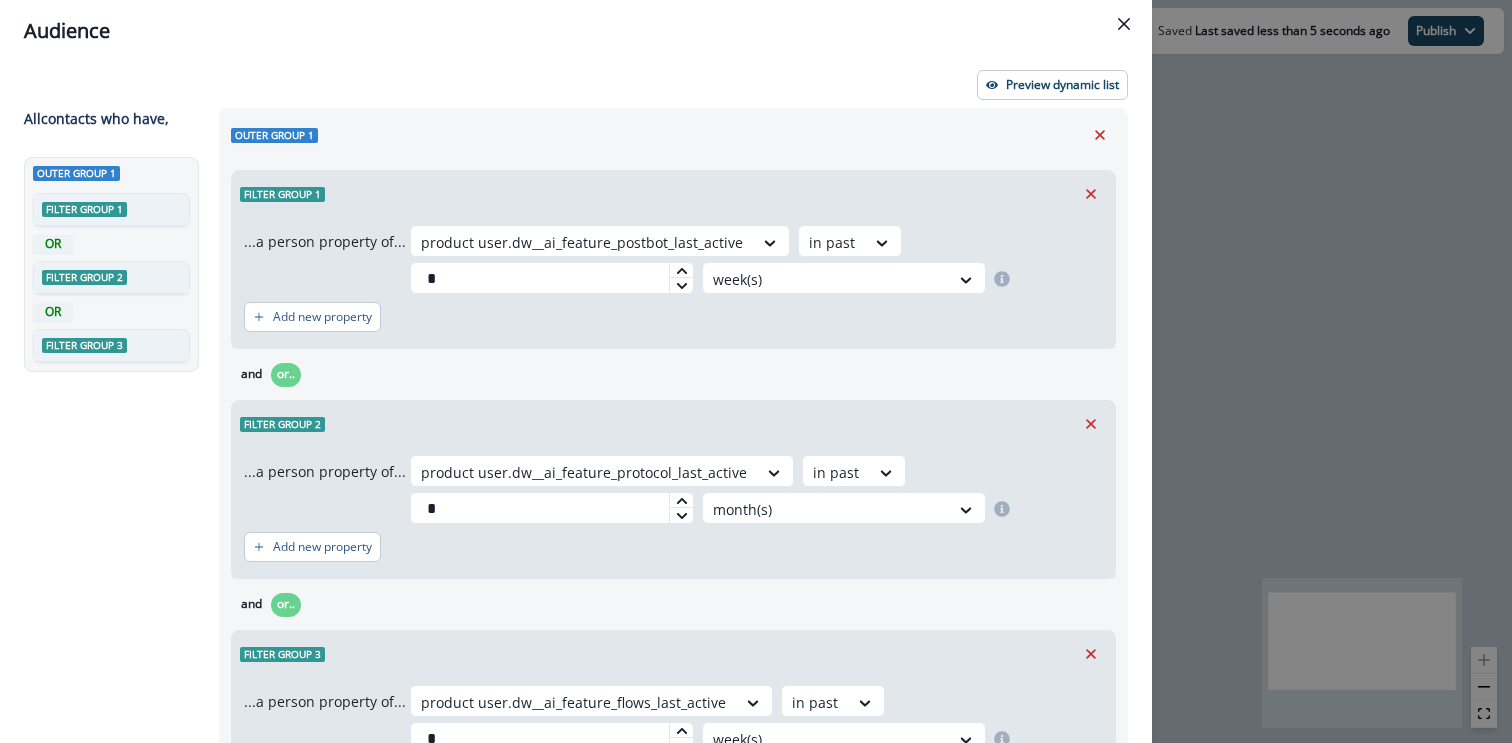type on "*" 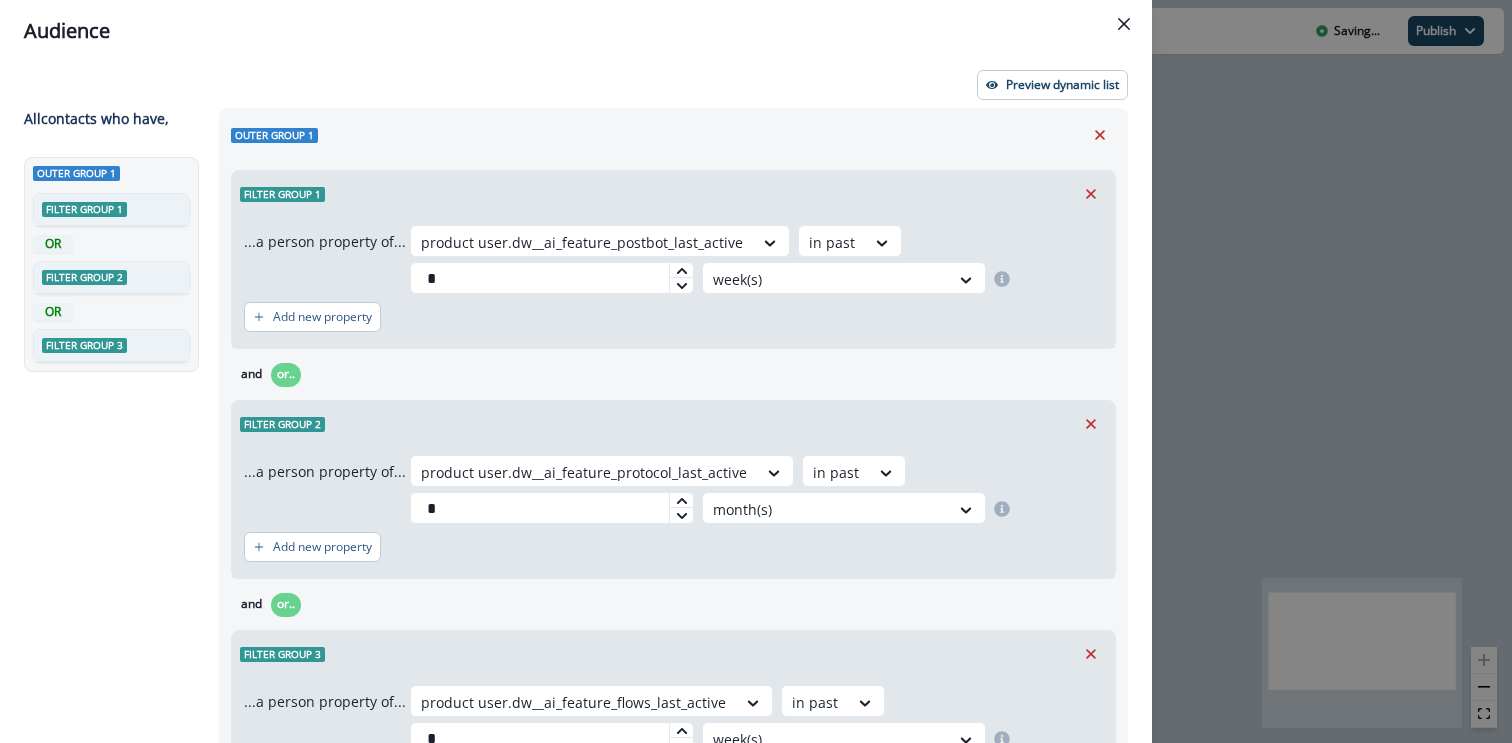 click on "Preview dynamic list" at bounding box center (576, 85) 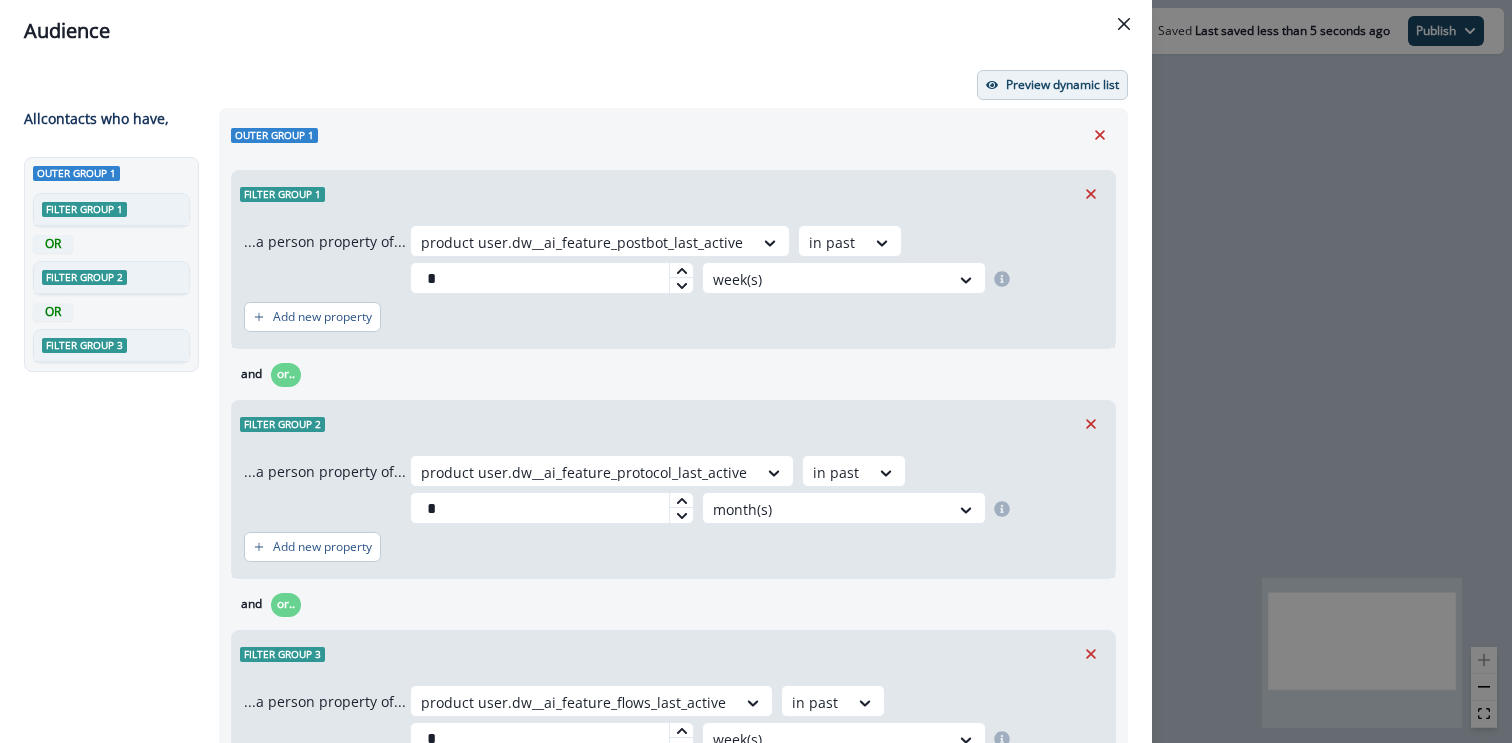 click on "Preview dynamic list" at bounding box center [1052, 85] 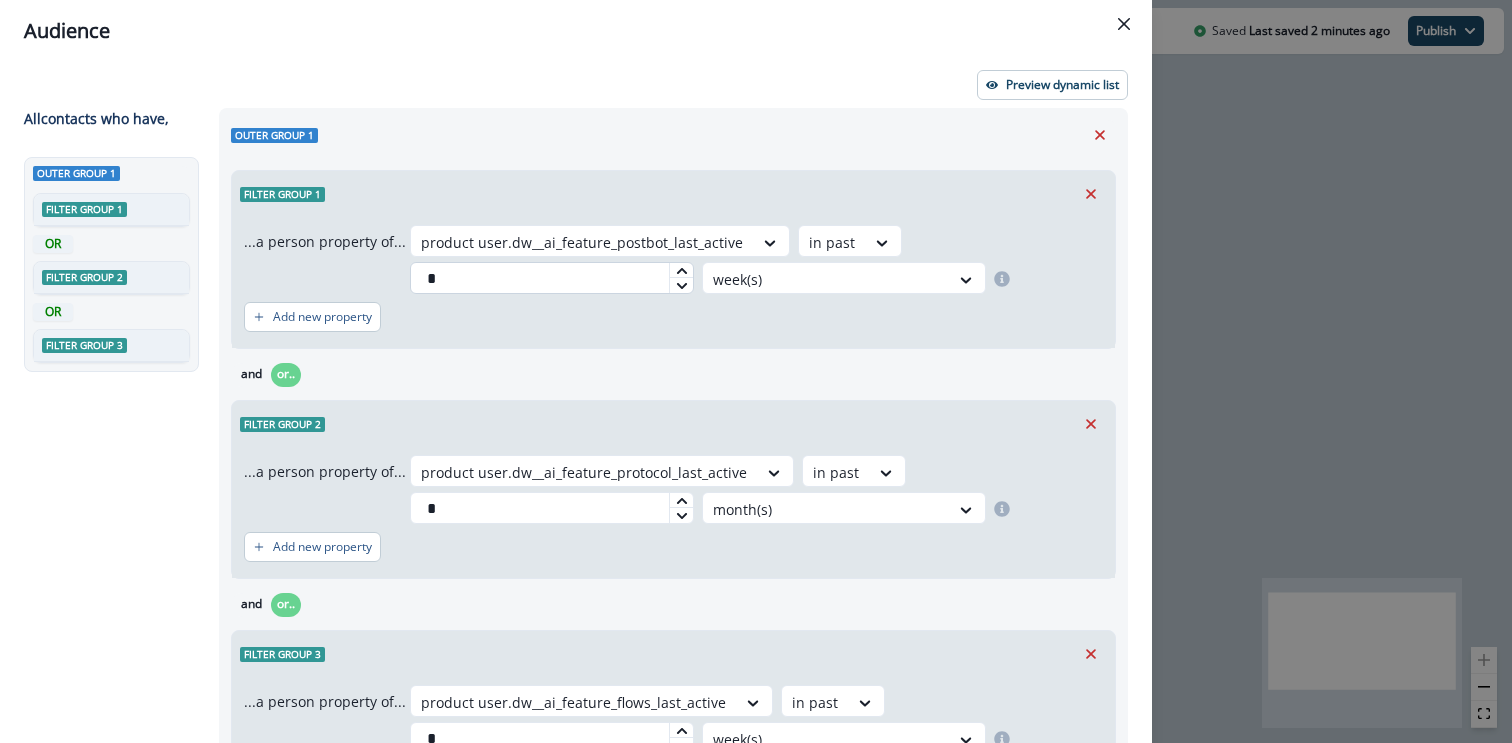 click on "*" at bounding box center (552, 278) 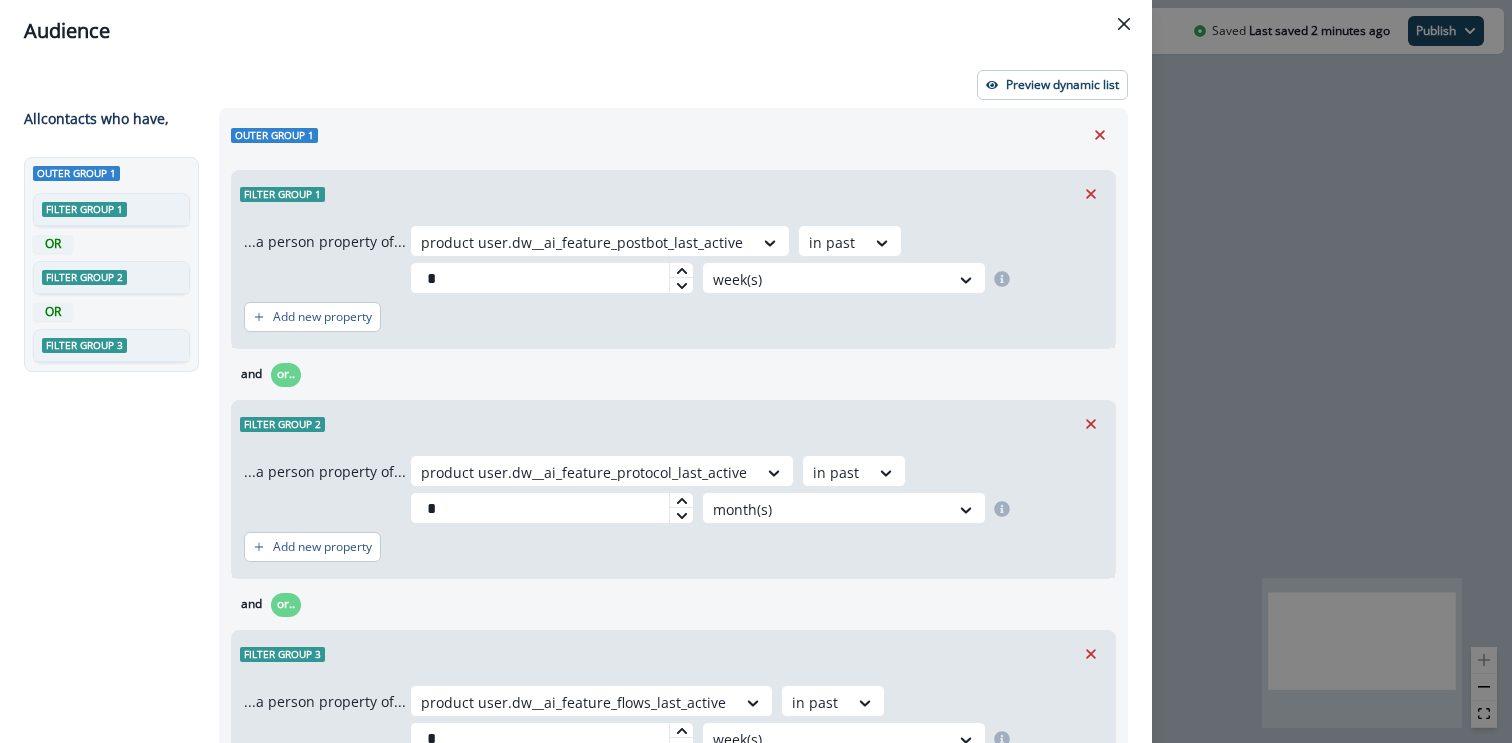 type on "*" 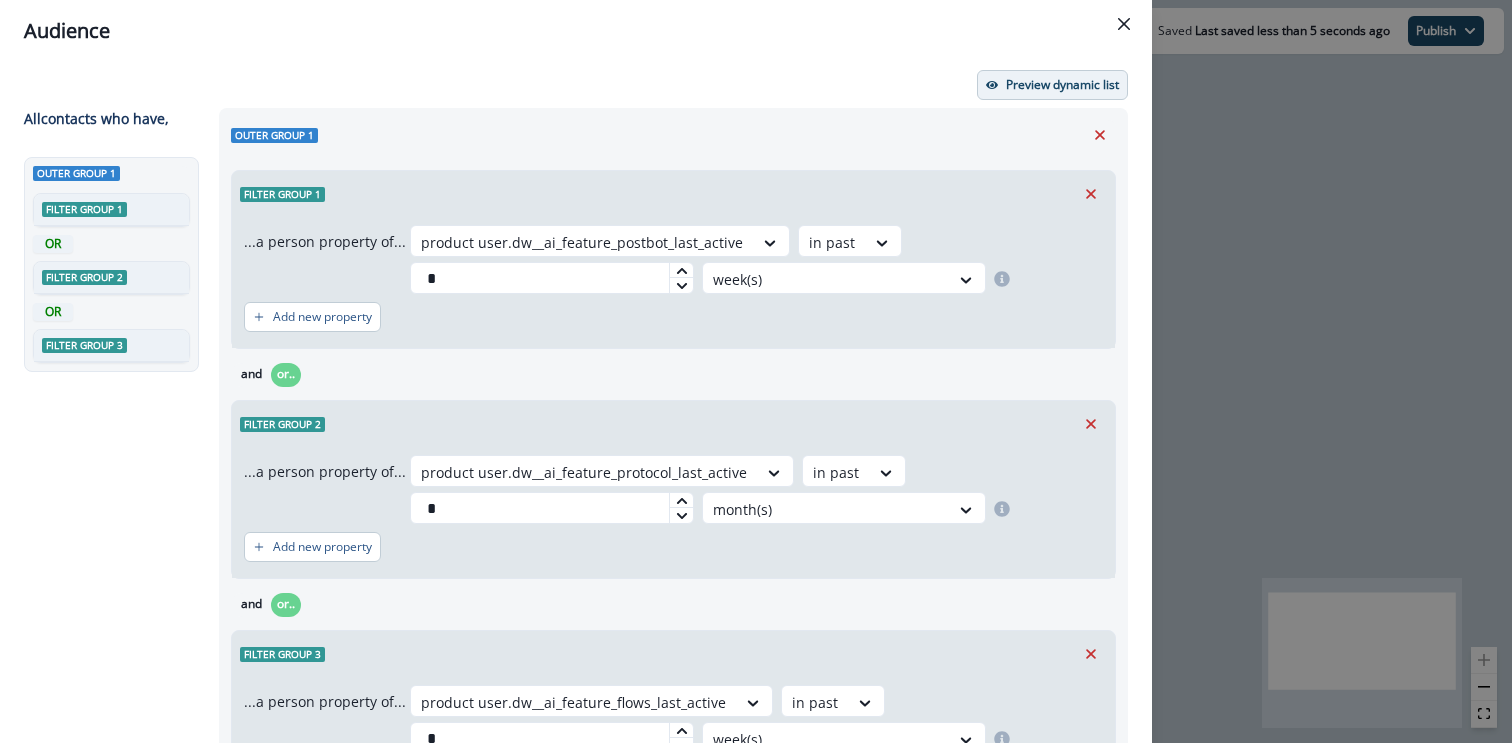 click on "Preview dynamic list" at bounding box center [1062, 85] 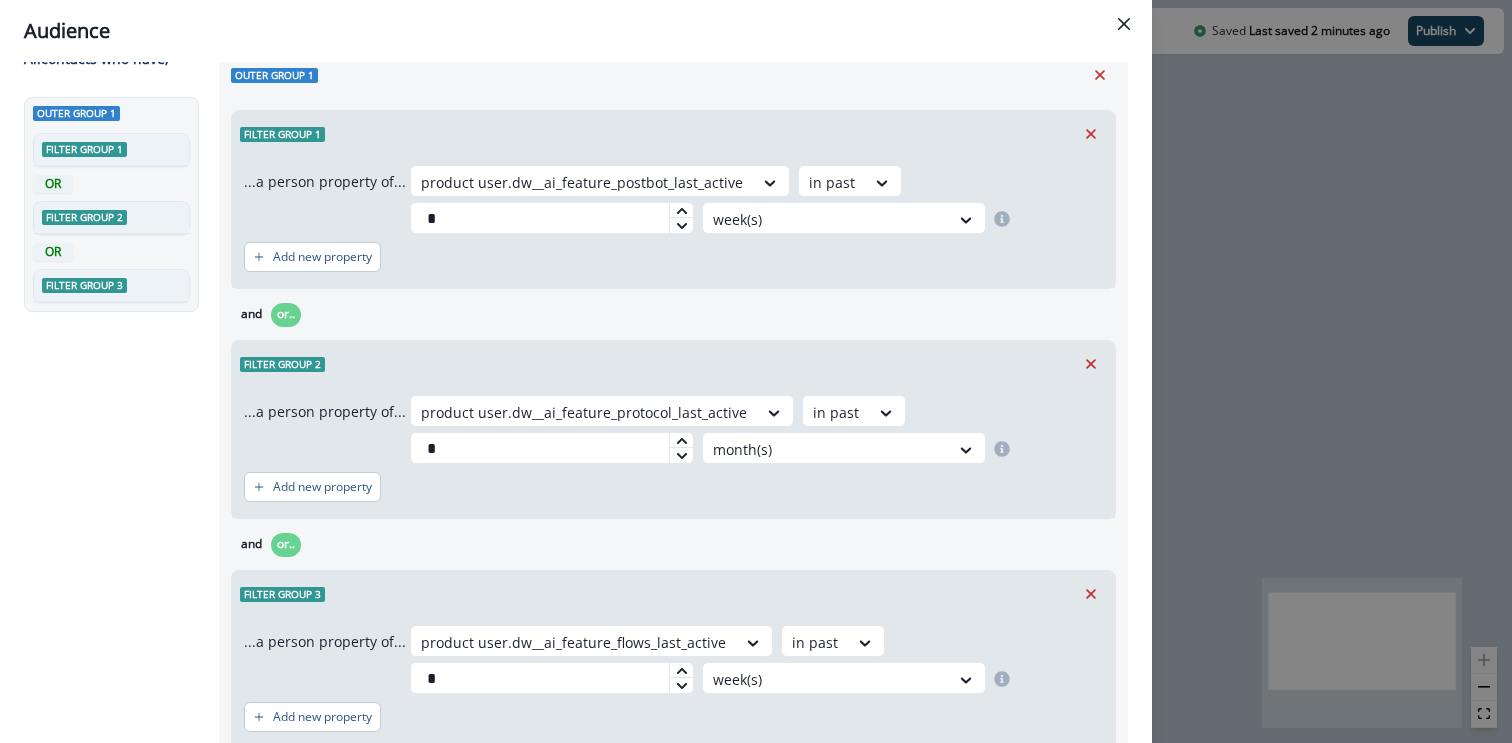 scroll, scrollTop: 43, scrollLeft: 0, axis: vertical 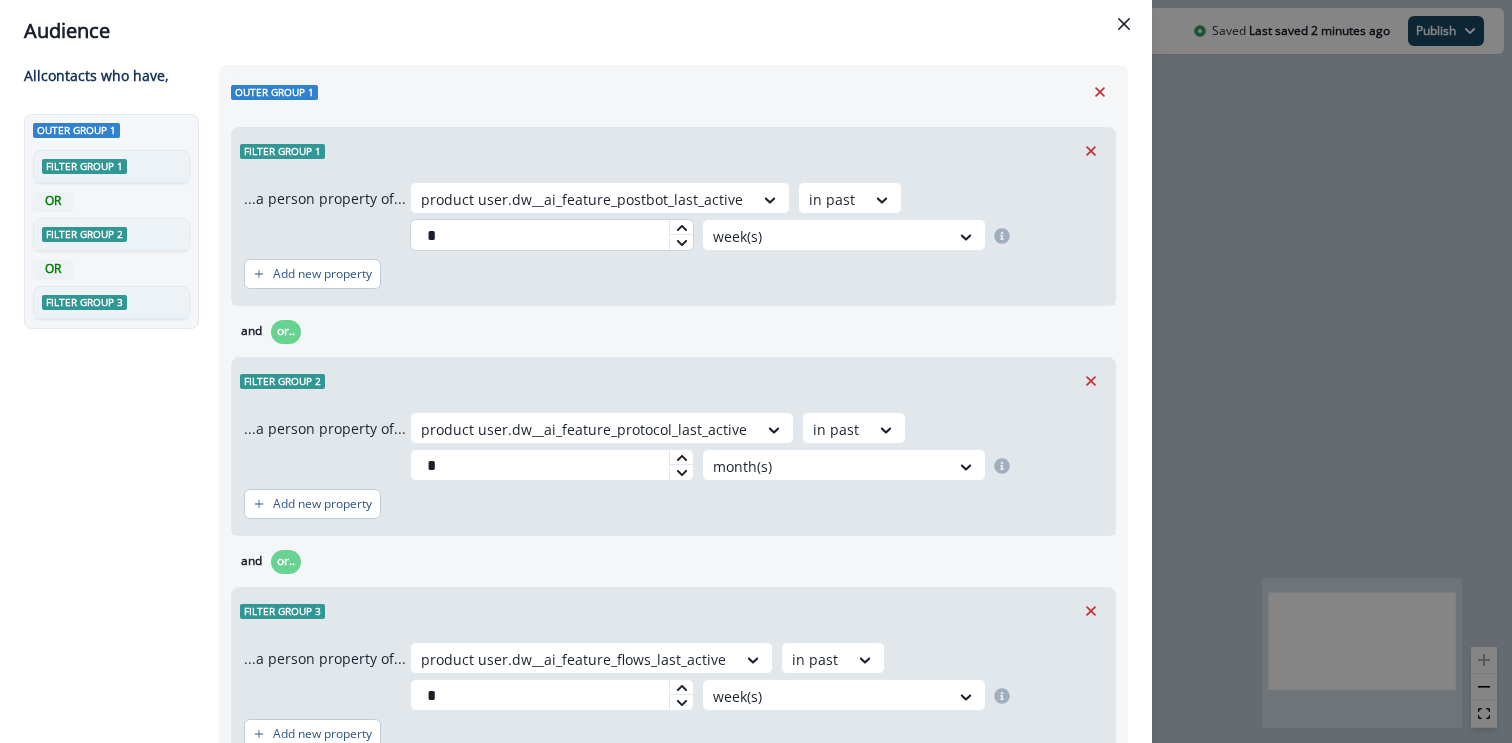 click on "*" at bounding box center [552, 235] 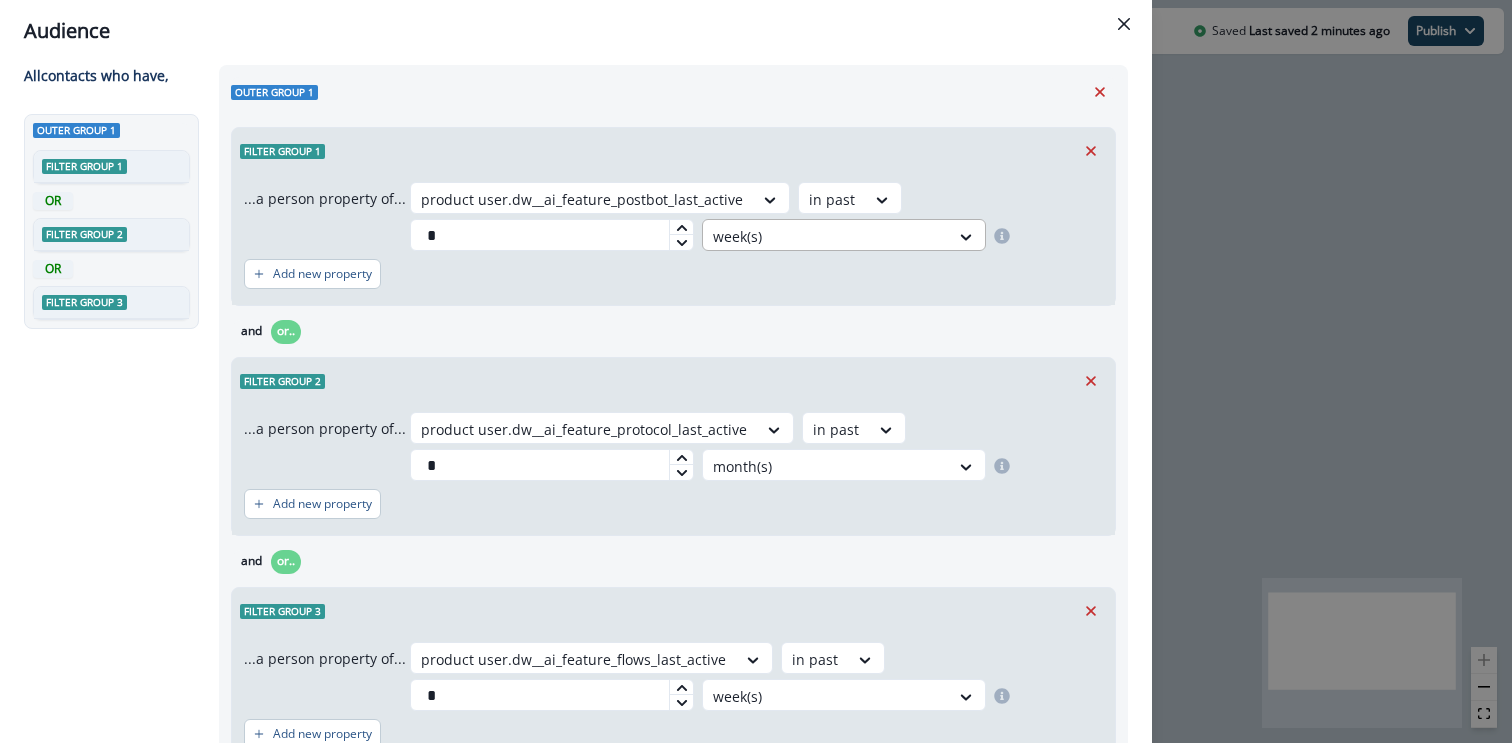 click at bounding box center [826, 236] 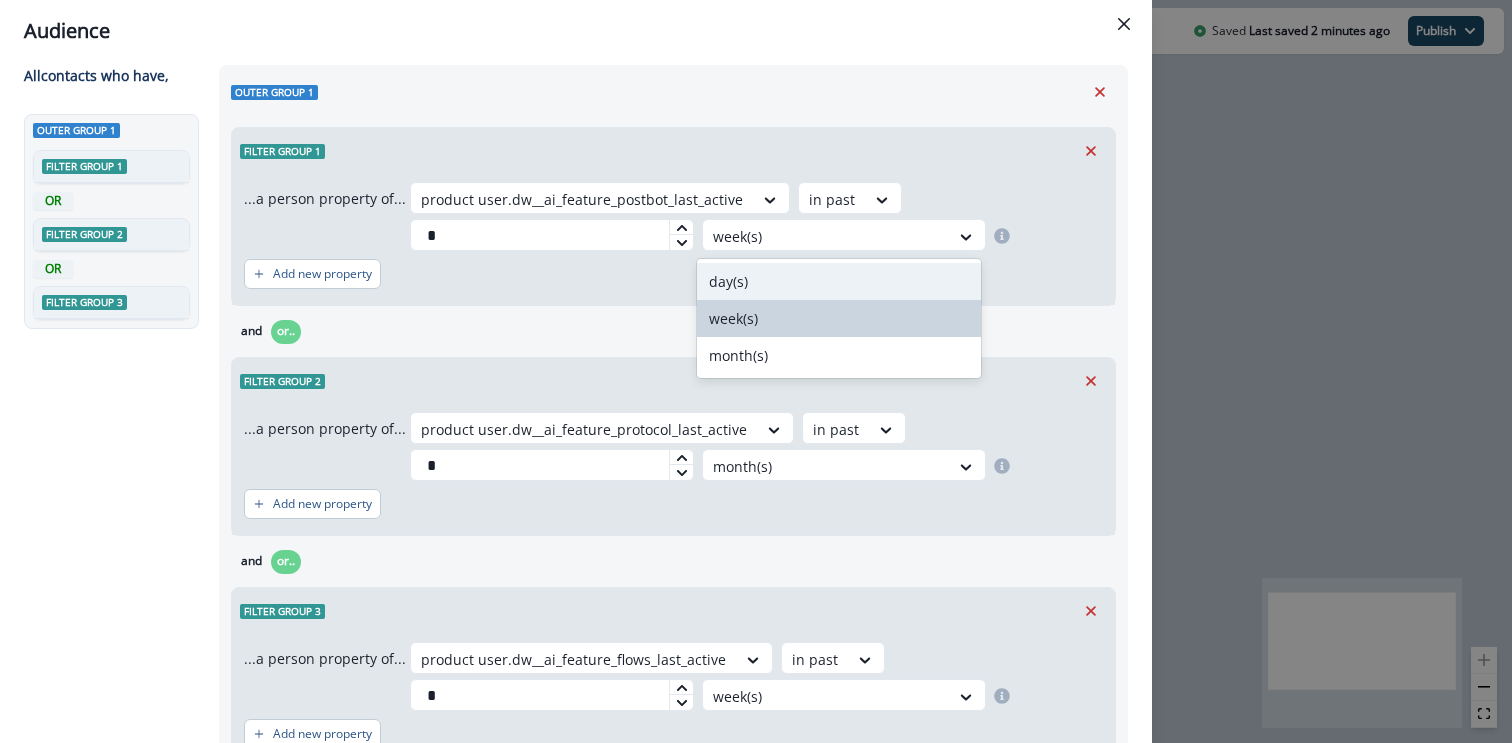 click on "day(s)" at bounding box center [839, 281] 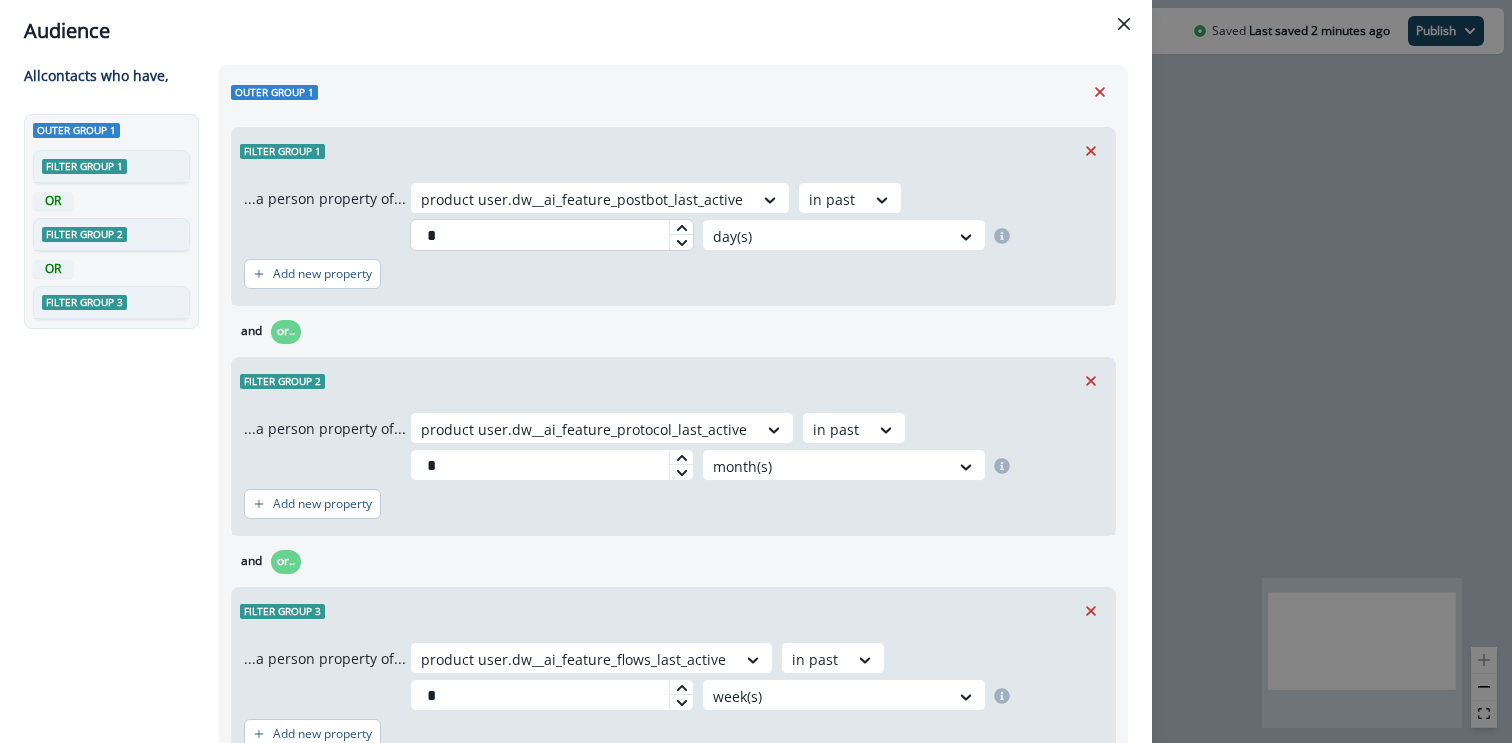 click on "*" at bounding box center [552, 235] 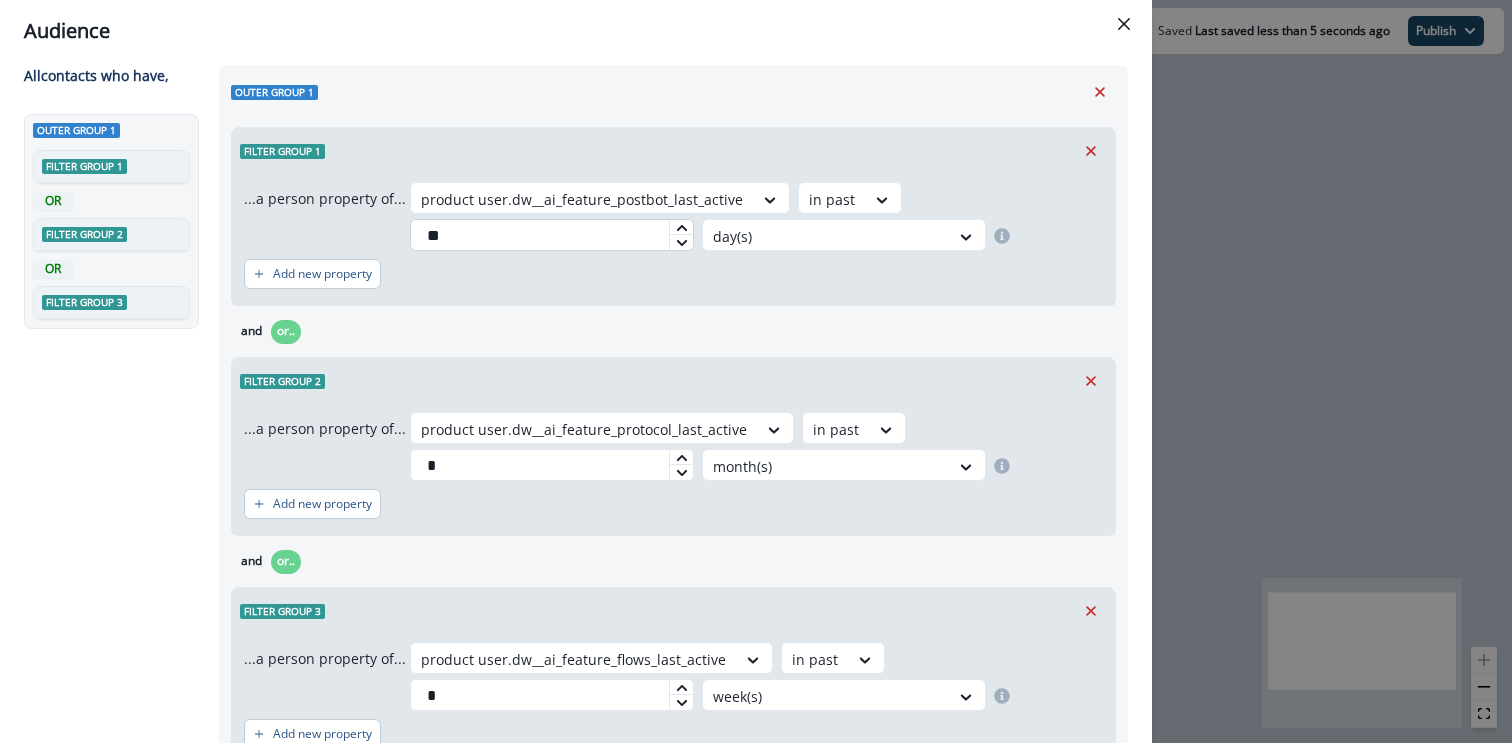 type on "*" 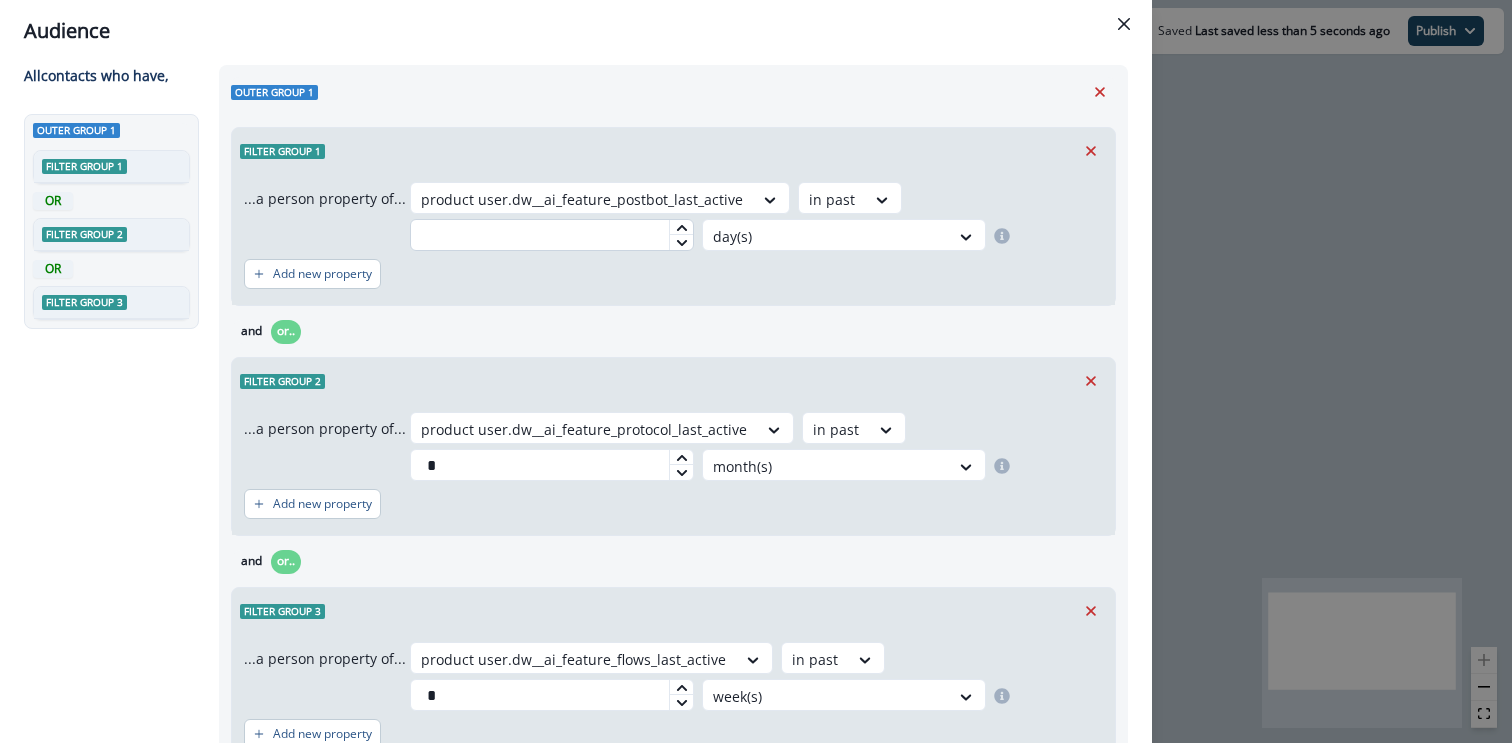 type on "*" 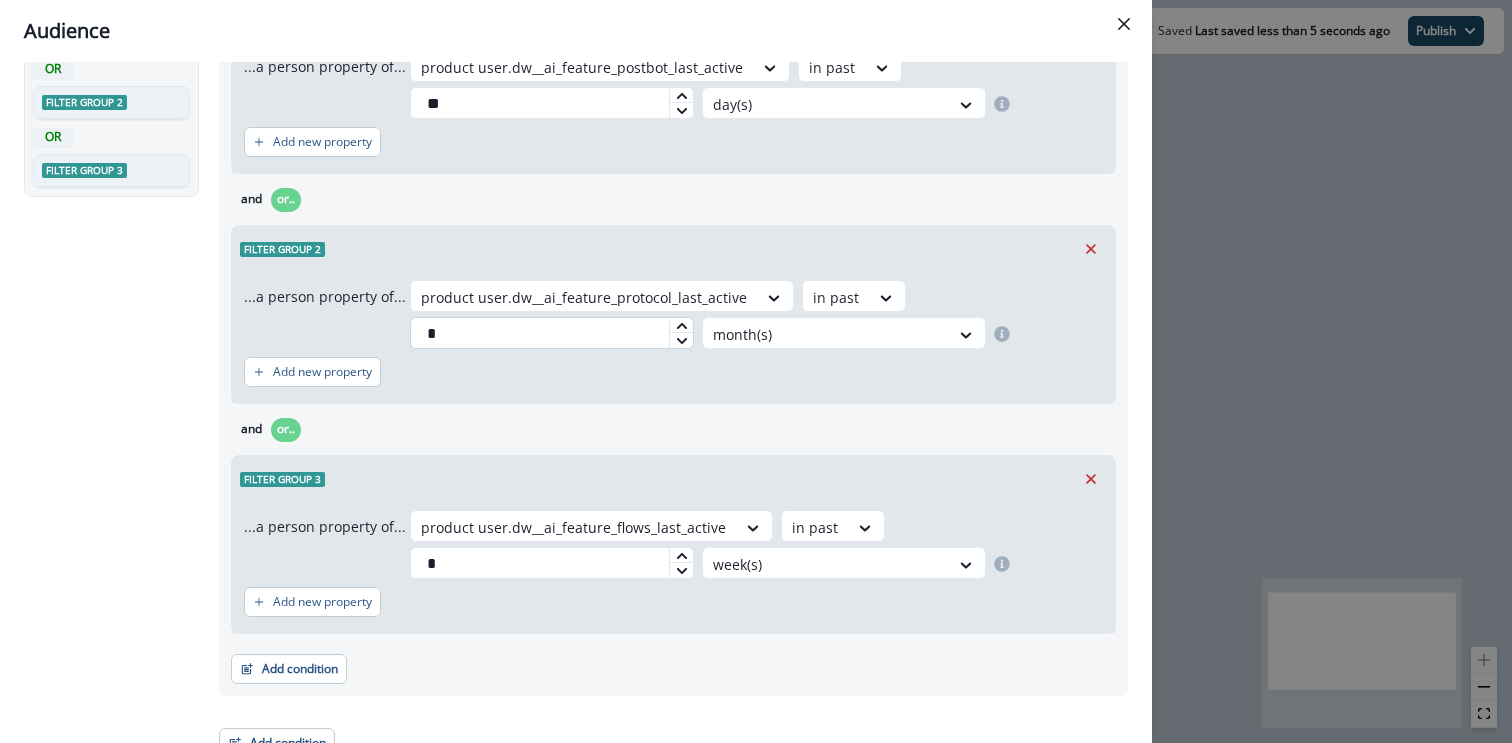 scroll, scrollTop: 198, scrollLeft: 0, axis: vertical 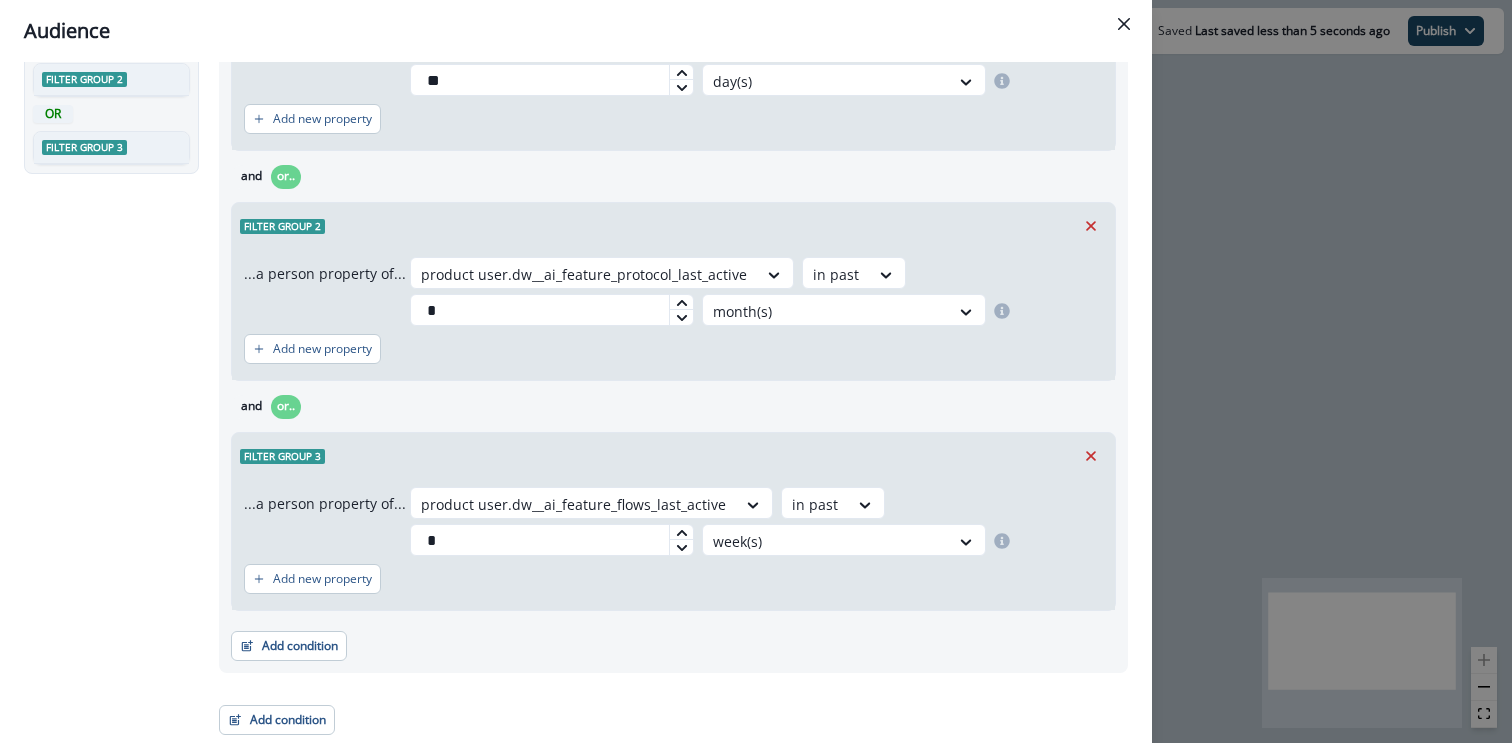 type on "**" 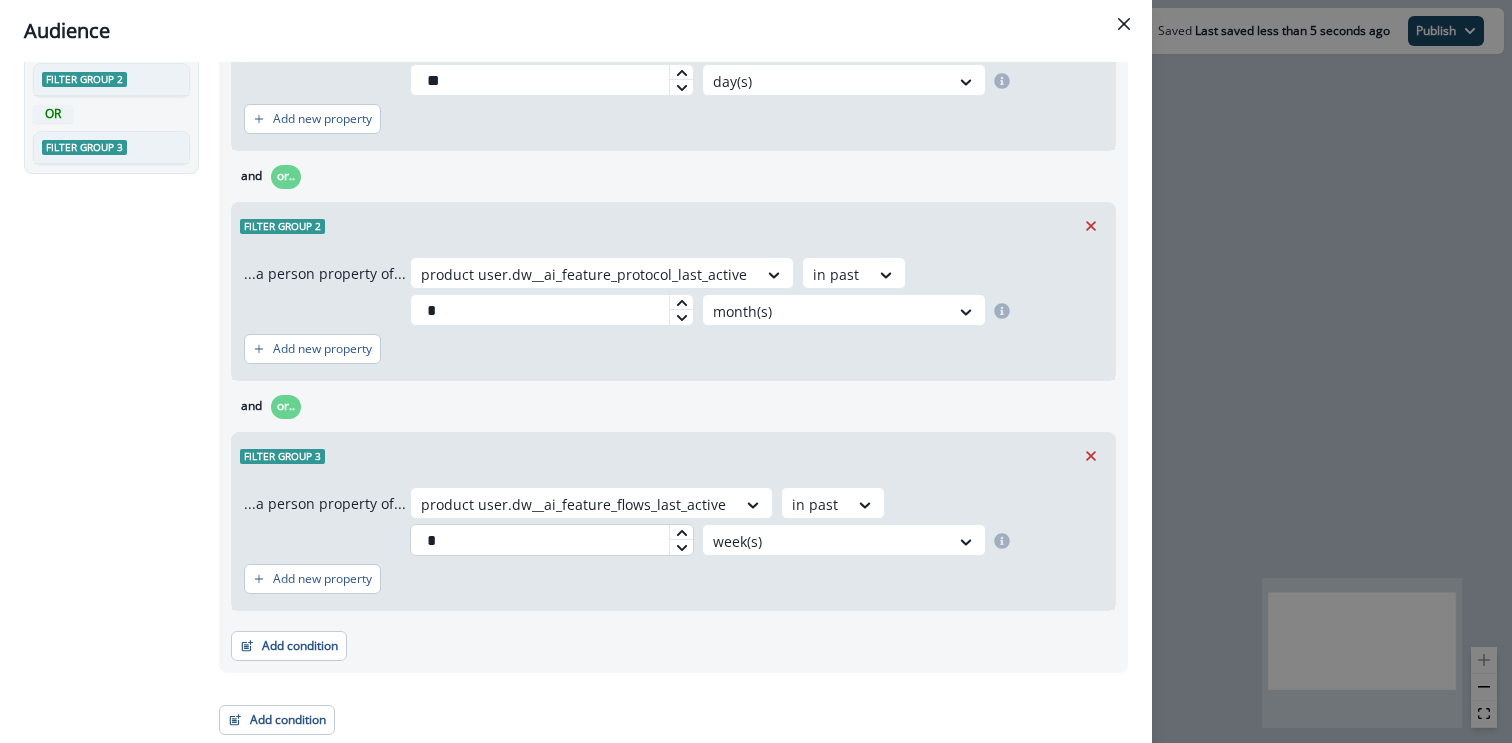 click on "*" at bounding box center [552, 540] 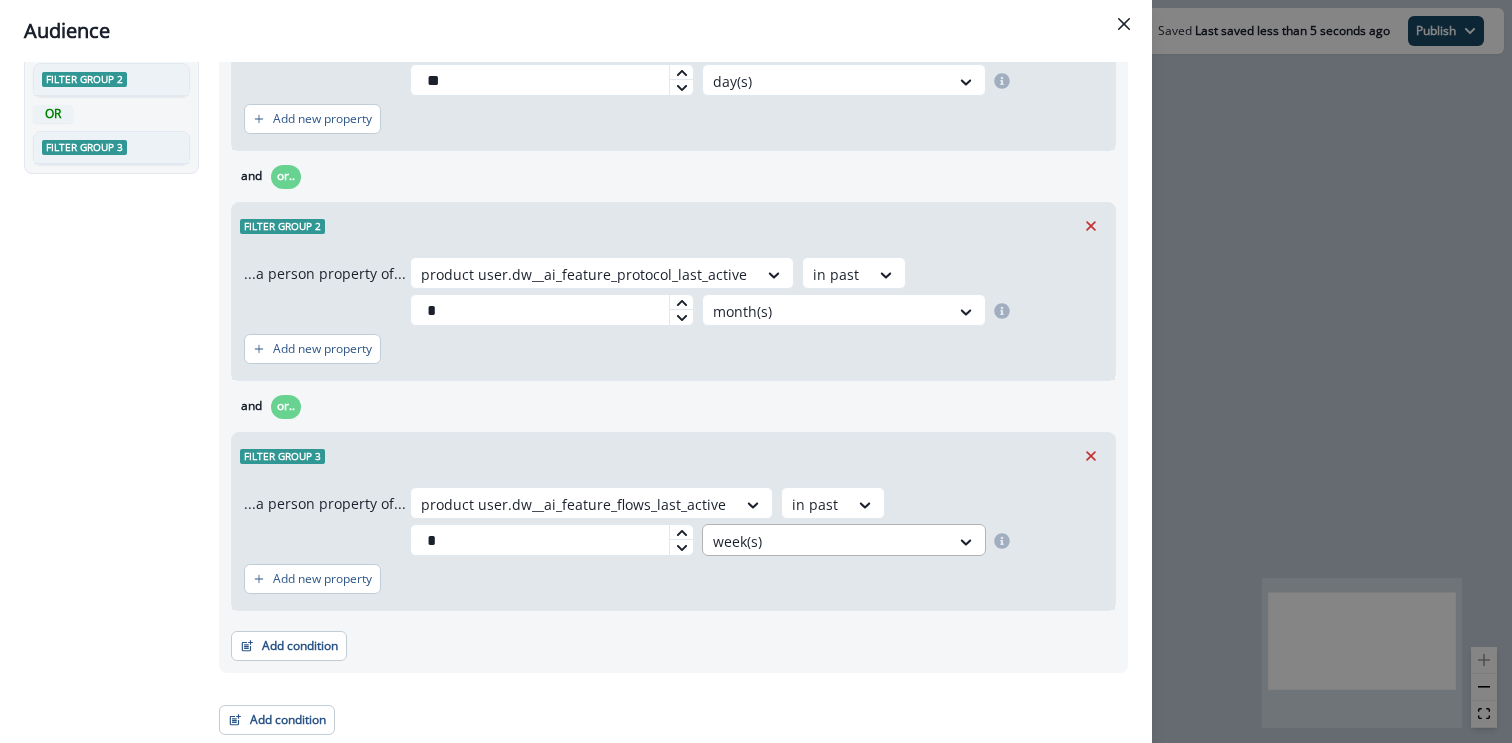 click at bounding box center (826, 541) 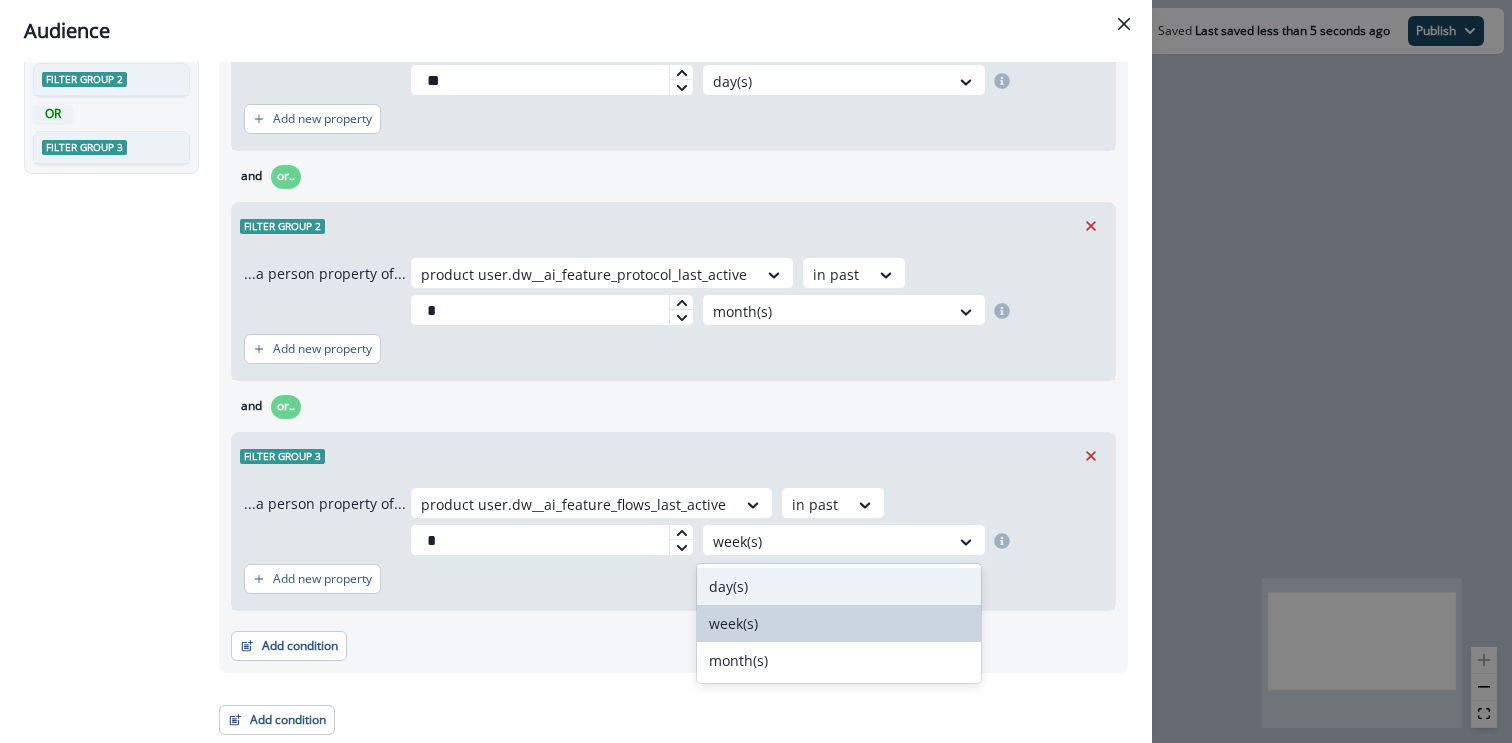 click on "day(s)" at bounding box center [839, 586] 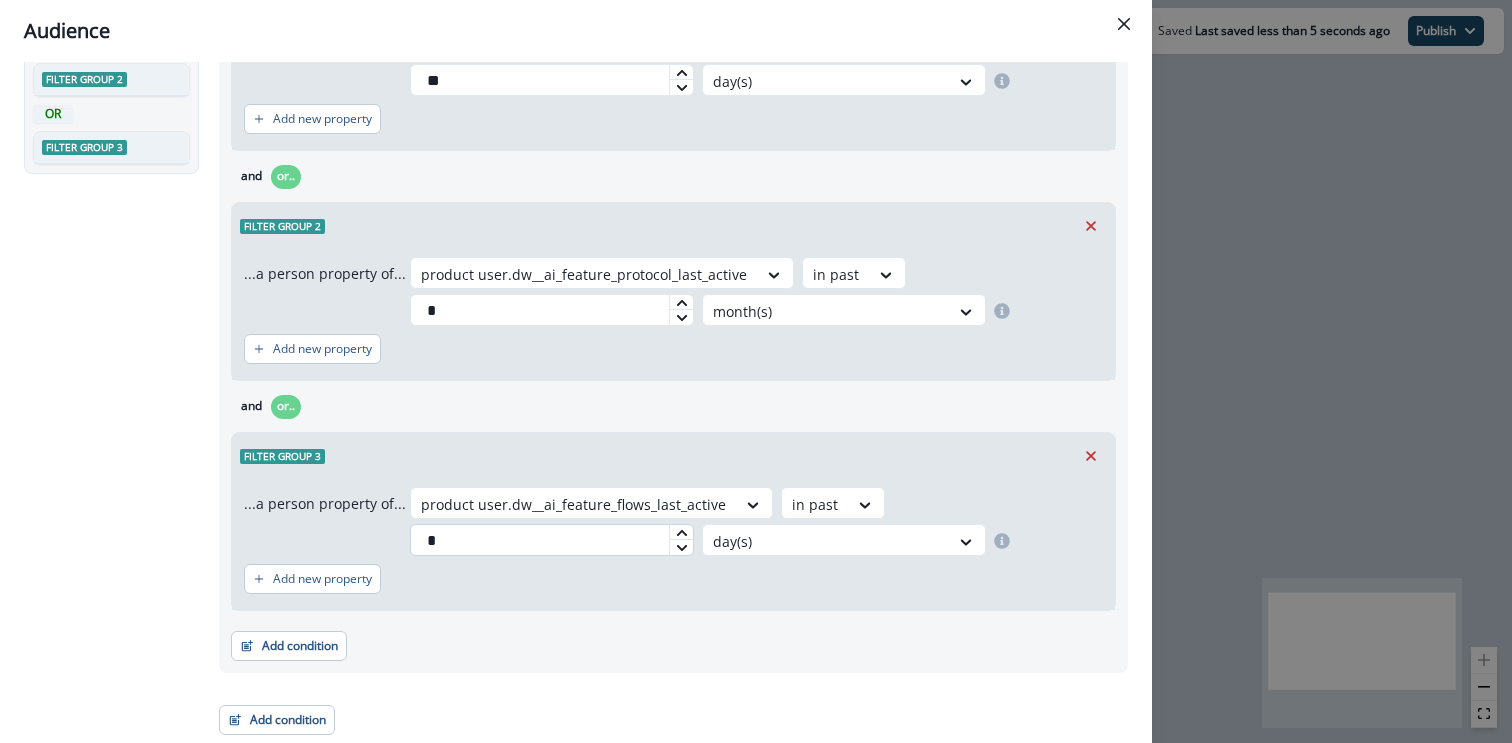 click on "*" at bounding box center [552, 540] 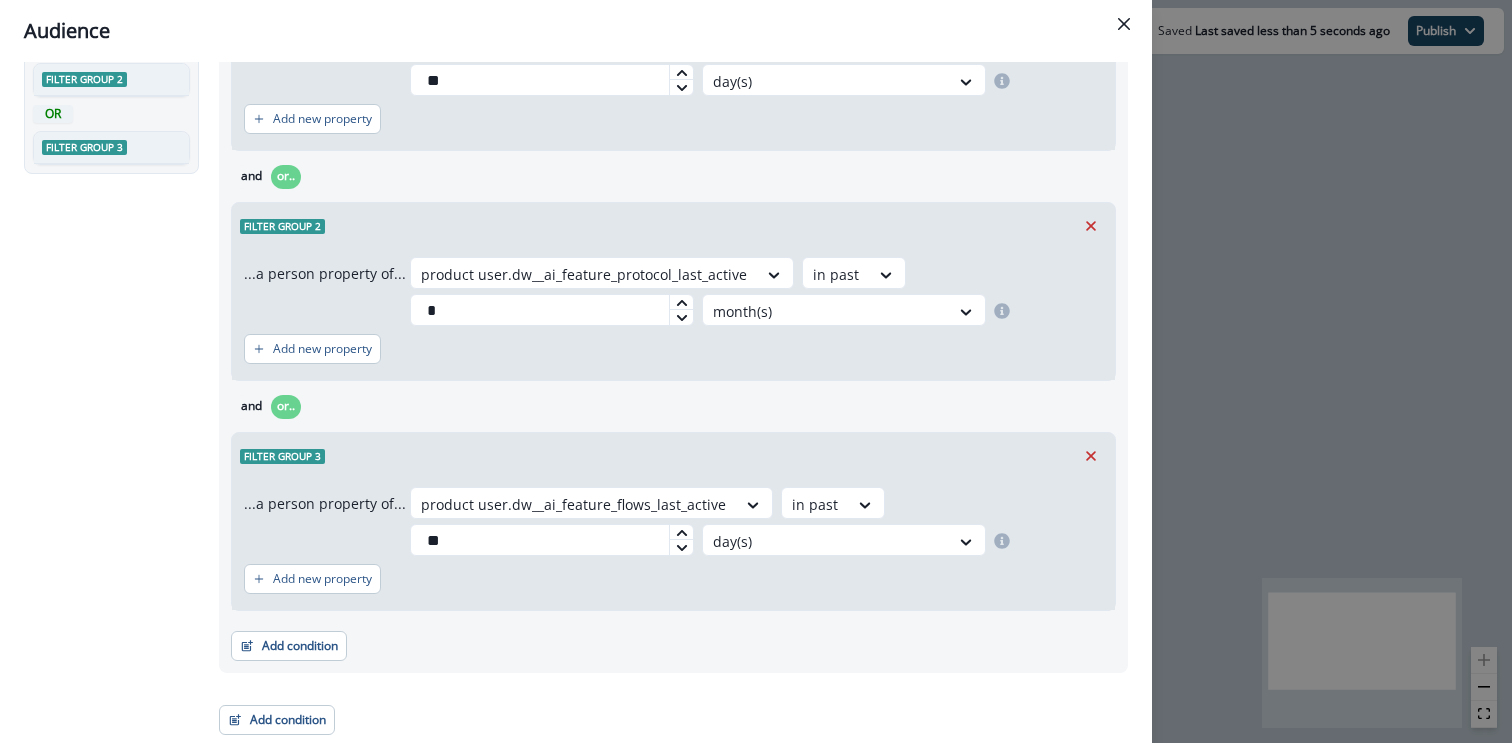 type on "**" 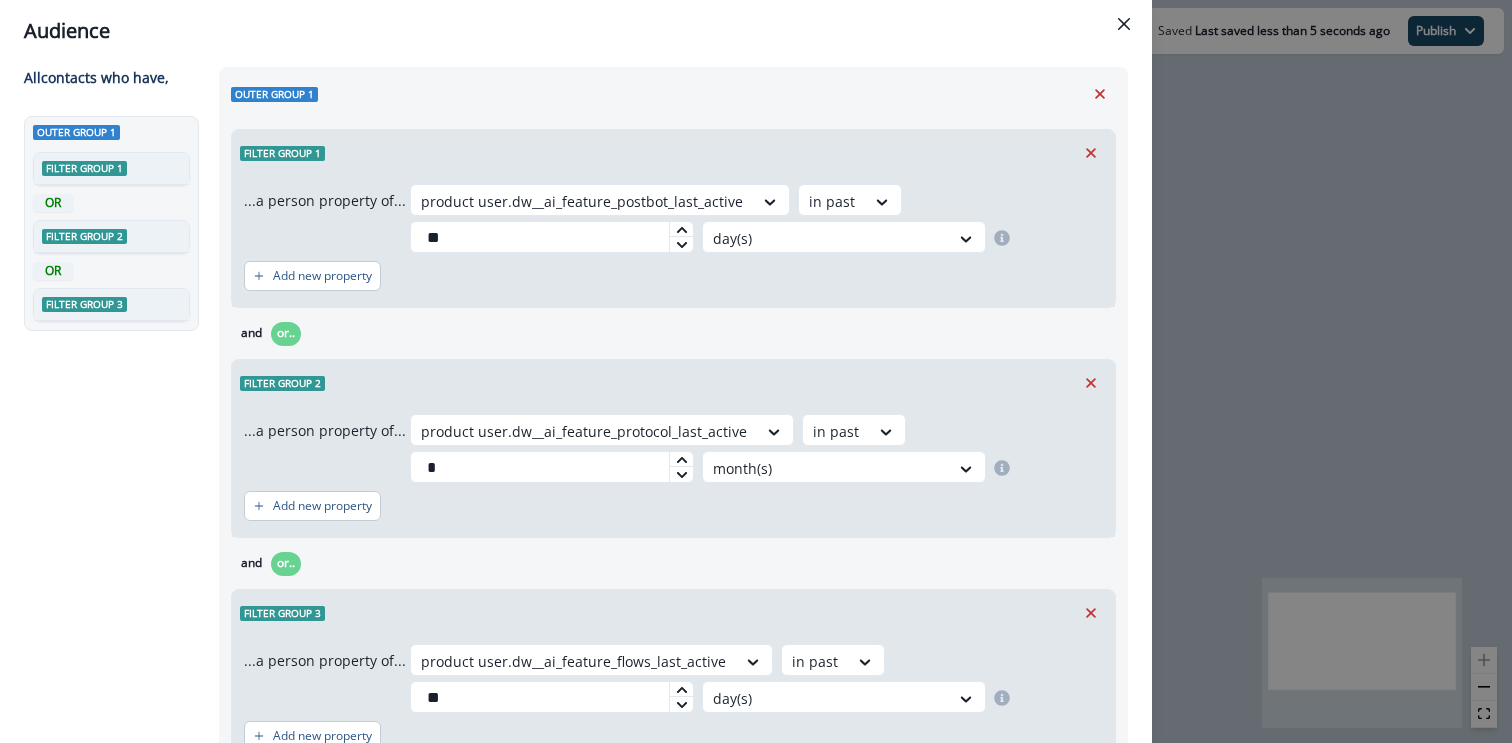 scroll, scrollTop: 0, scrollLeft: 0, axis: both 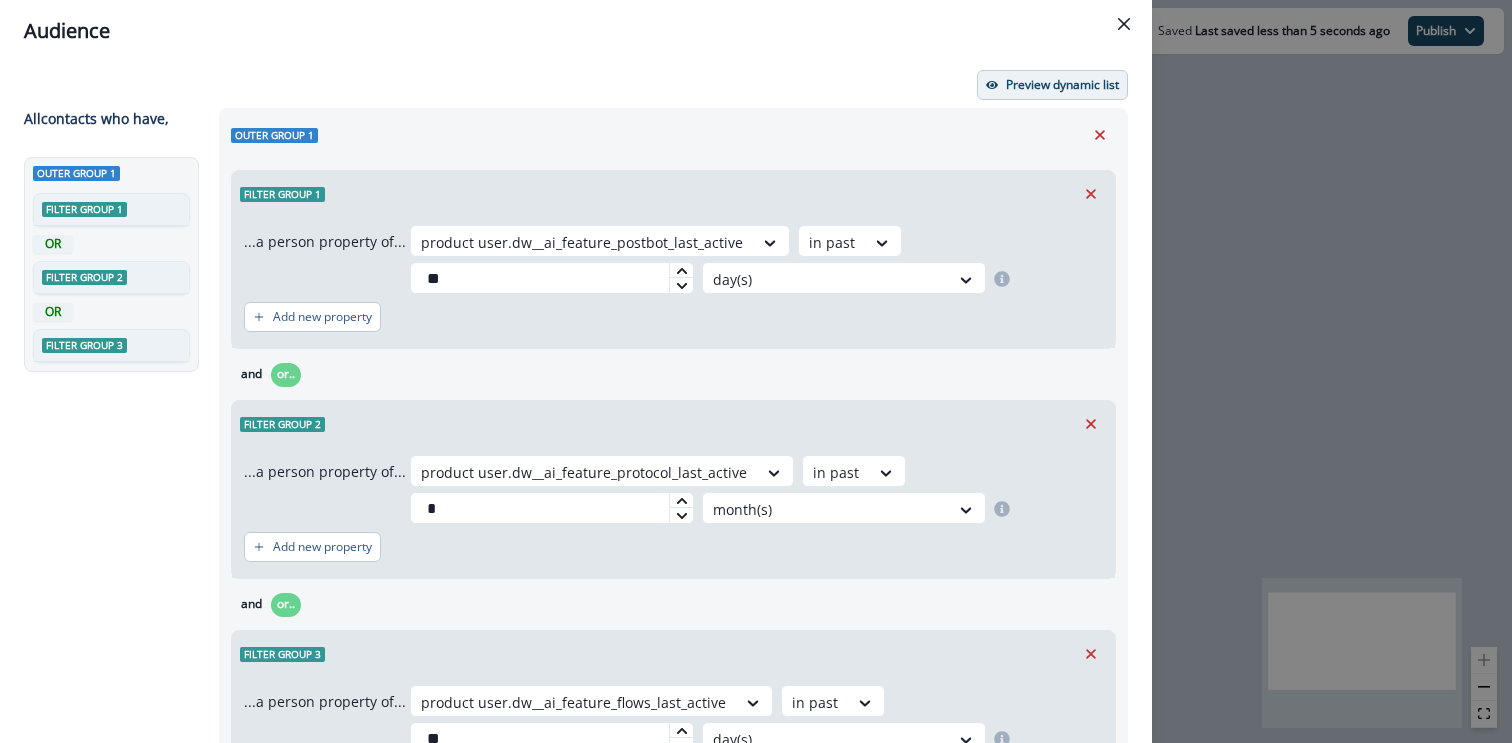 click on "Preview dynamic list" at bounding box center [1062, 85] 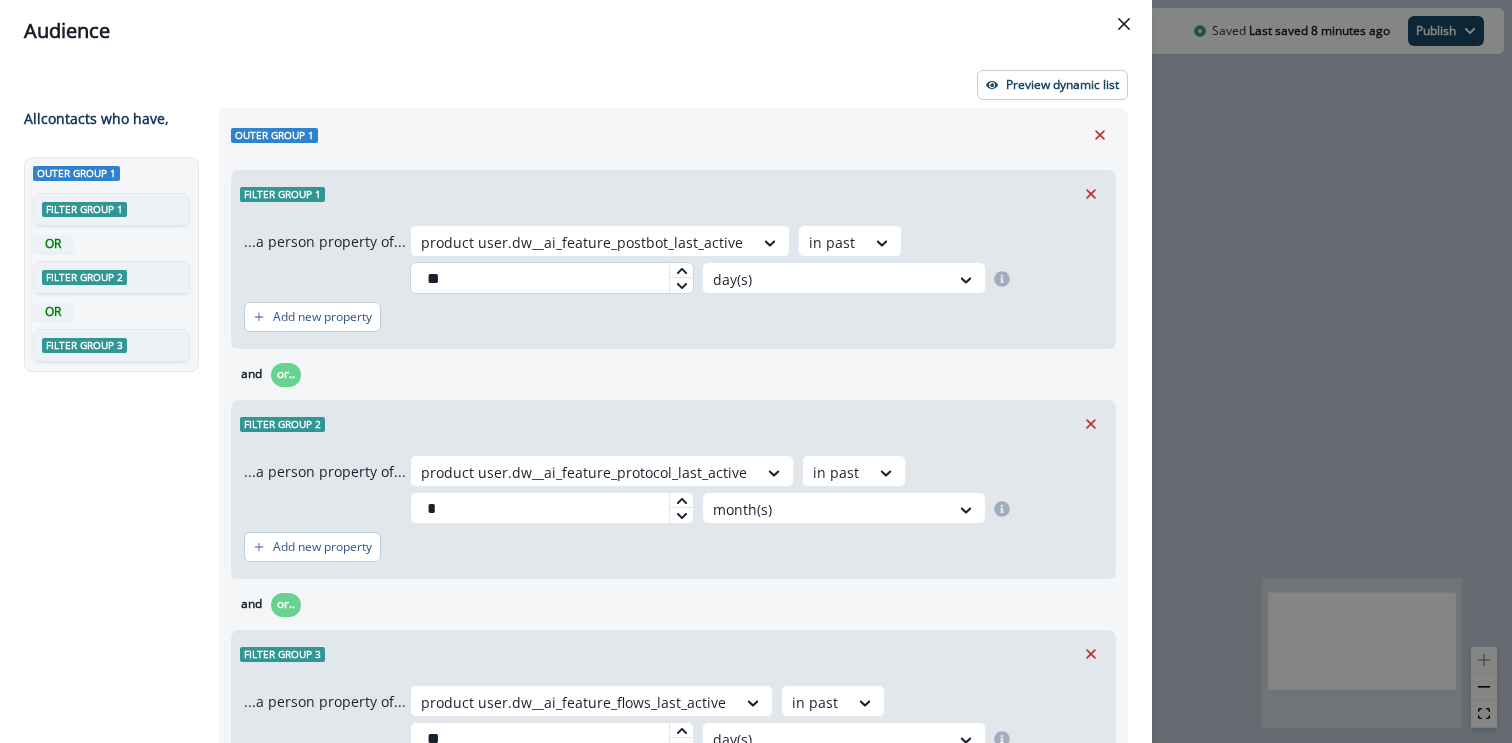 click on "**" at bounding box center [552, 278] 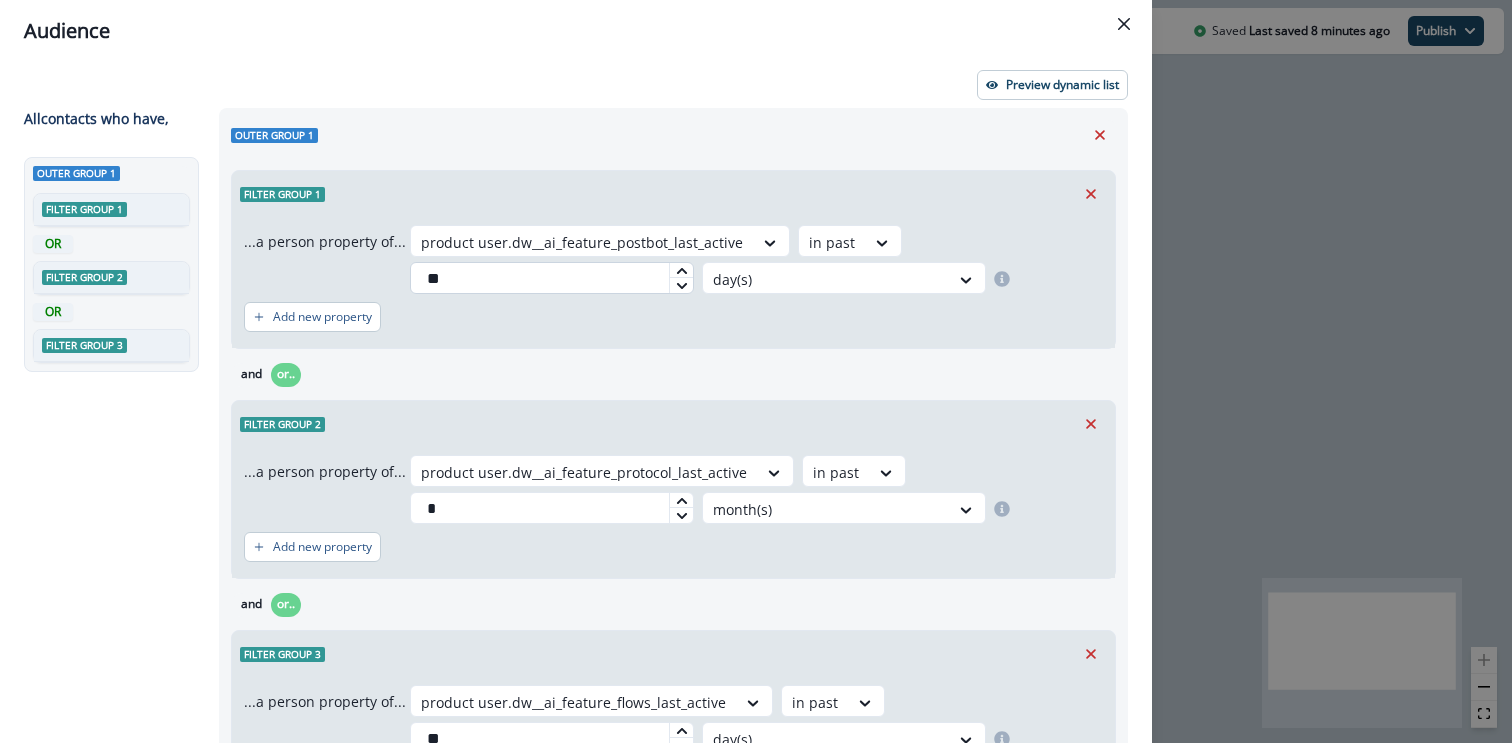 type on "*" 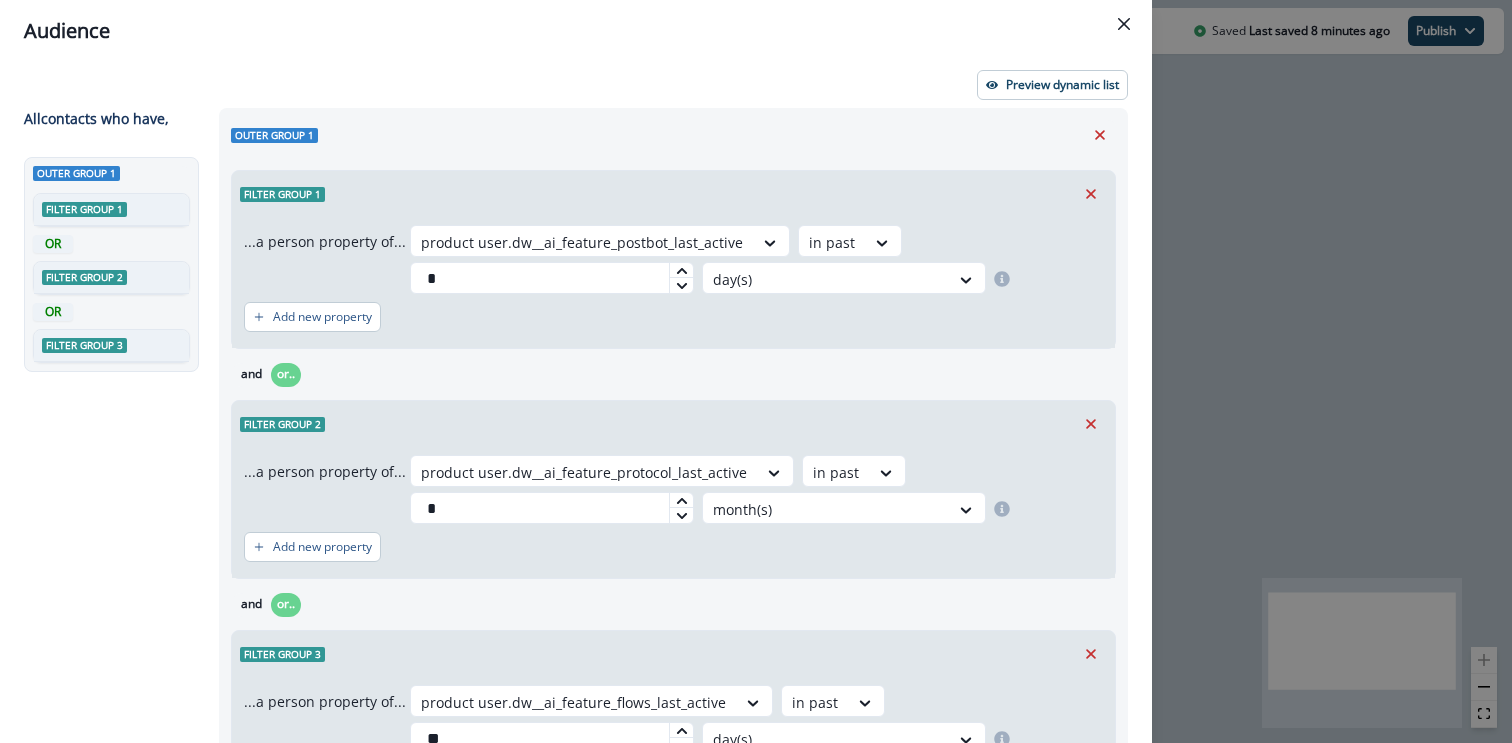 type on "*" 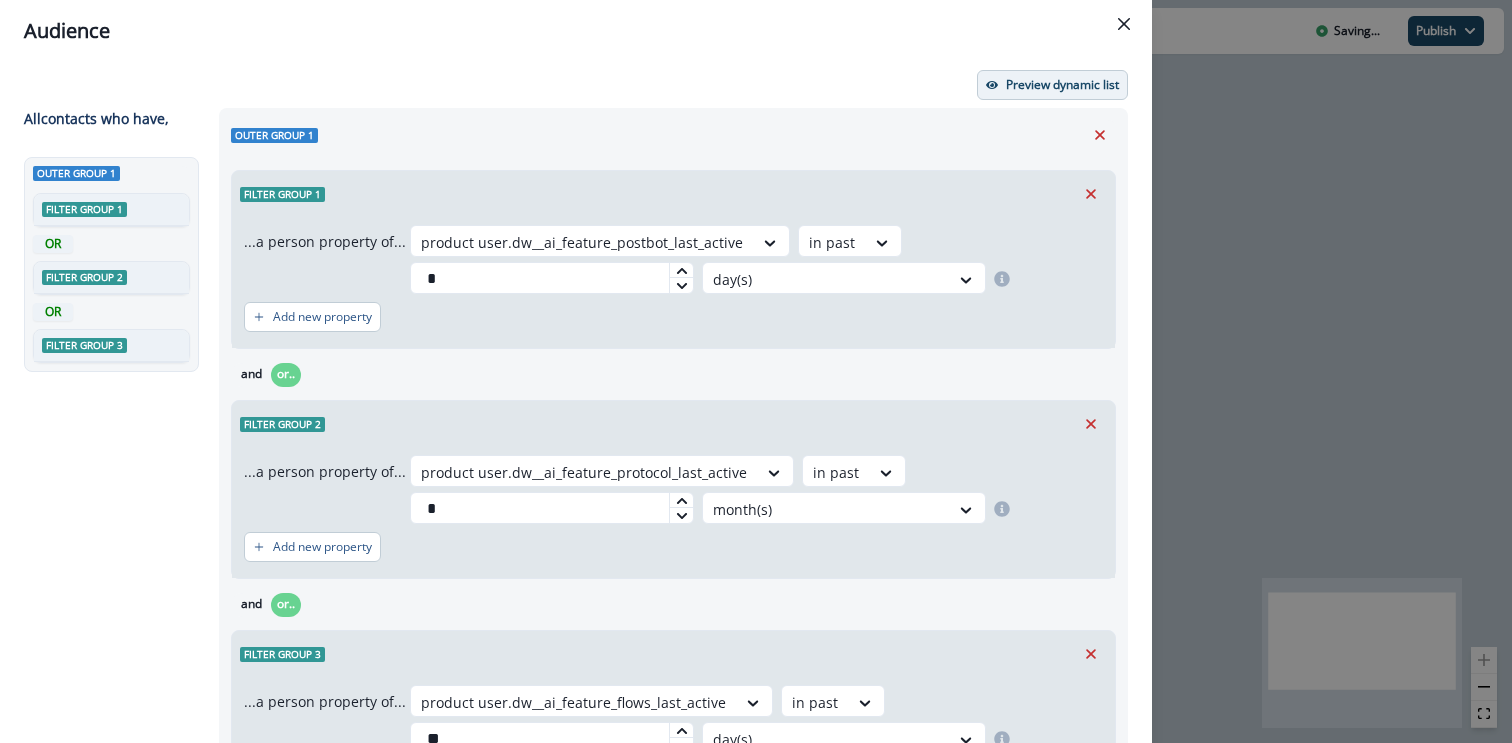 click on "Preview dynamic list" at bounding box center (1062, 85) 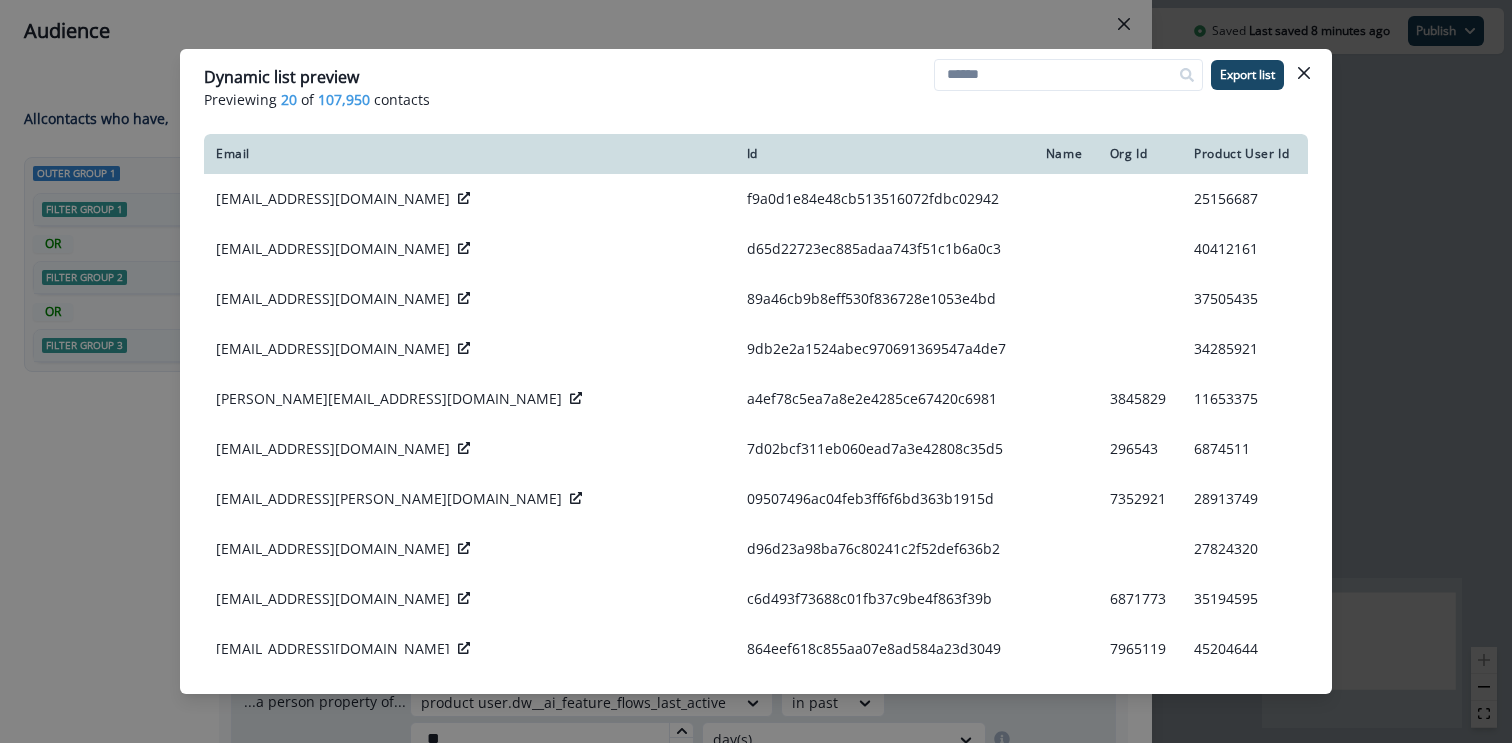 click on "Dynamic list preview Previewing 20 of 107,950 contacts Export list Email Id Name Org Id Product User Id williamtanner.wt1@gmail.com f9a0d1e84e48cb513516072fdbc02942 25156687 yash@traverseai.live d65d22723ec885adaa743f51c1b6a0c3 40412161 ljacoby@deloitte.com 89a46cb9b8eff530f836728e1053e4bd 37505435 saagarwal@demandbase.com 9db2e2a1524abec970691369547a4de7 34285921 david.matevosyan96@gmail.com a4ef78c5ea7a8e2e4285ce67420c6981 3845829 11653375 a_fietz@hotmail.com 7d02bcf311eb060ead7a3e42808c35d5 296543 6874511 ant.tufano@almaviva.it 09507496ac04feb3ff6f6bd363b1915d 7352921 28913749 century666.legend@gmail.com d96d23a98ba76c80241c2f52def636b2 27824320 ankitmallik33@gmail.com c6d493f73688c01fb37c9be4f863f39b 6871773 35194595 deal.designstripes@gmail.com 864eef618c855aa07e8ad584a23d3049 7965119 45204644 miapham2009@gmail.com 67b19d5fb0b9d487af34e290ac69ac9f 36967803 lorraynevictoria272@gmail.com 80ae18c62b4704c20473437f83d05951 7902097 32490378 euntae.lee@hexagon.com 4463ae5dbb9331713feba69d7e97feb1 39171309" at bounding box center [756, 371] 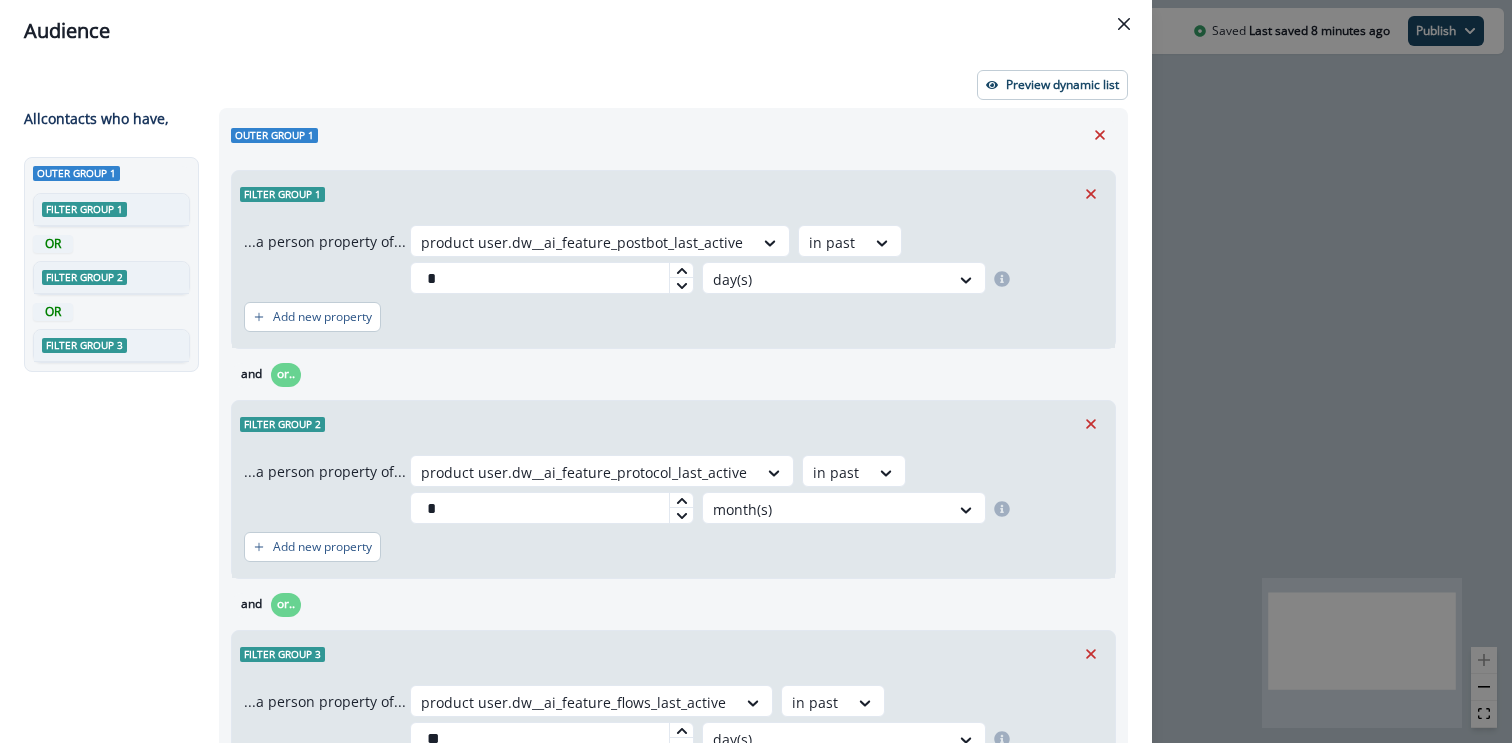 scroll, scrollTop: 29, scrollLeft: 0, axis: vertical 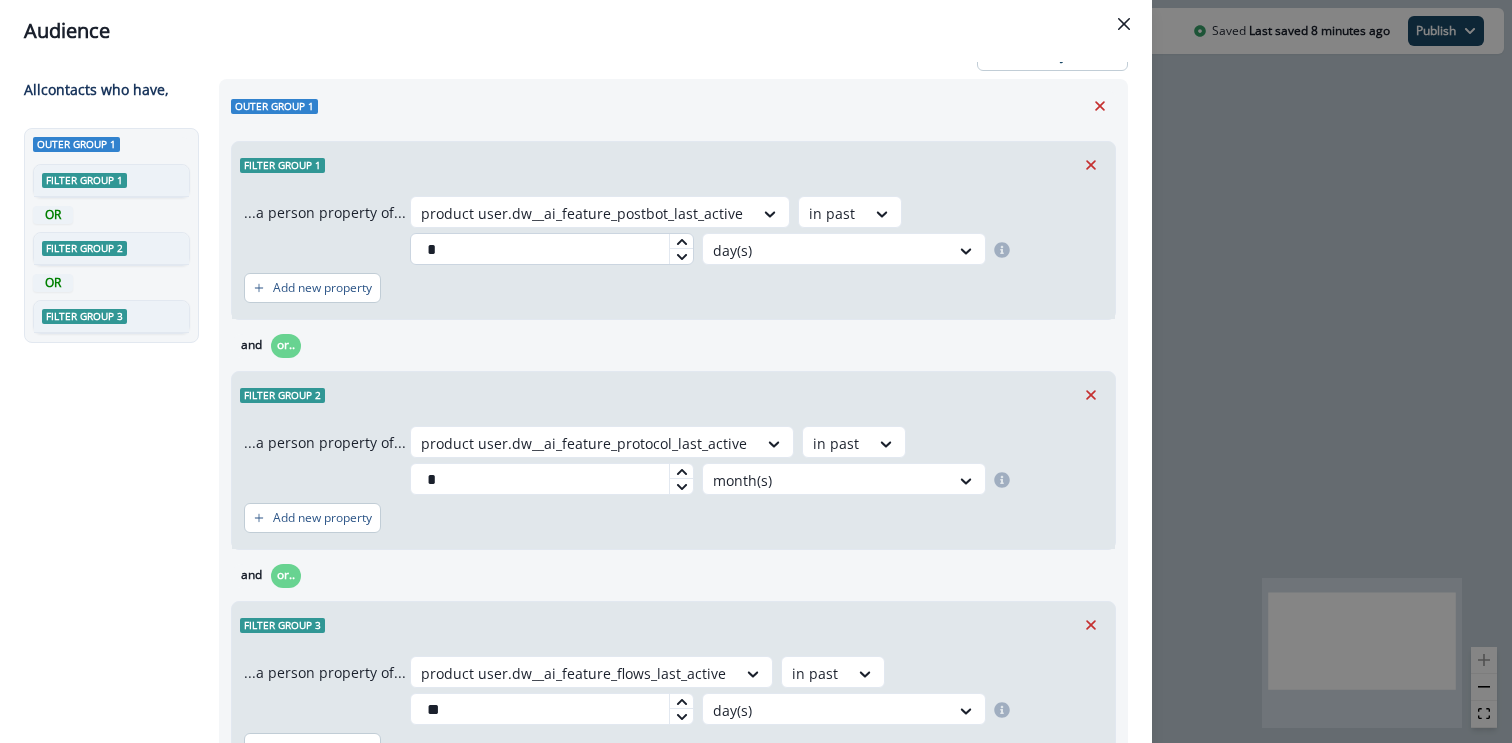 click on "*" at bounding box center [552, 249] 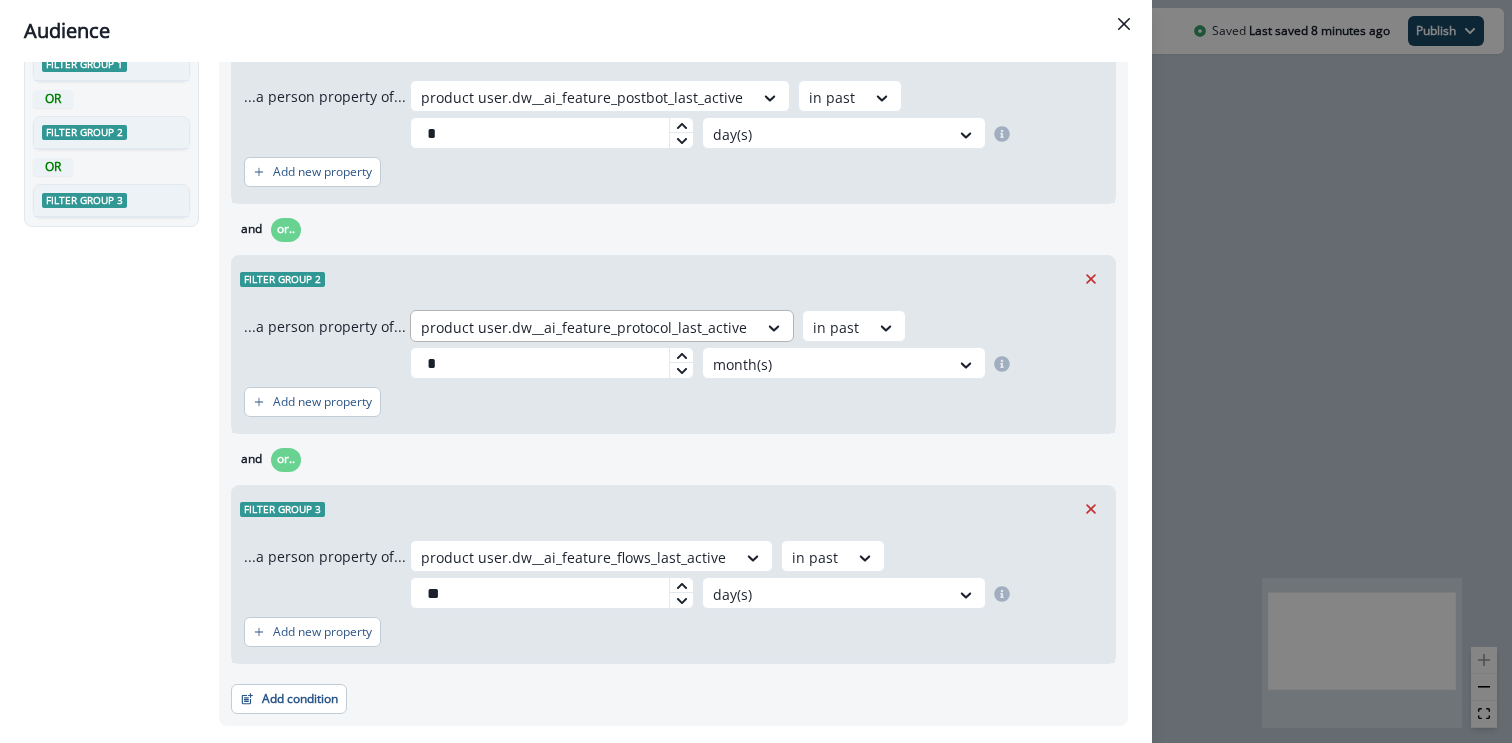 scroll, scrollTop: 172, scrollLeft: 0, axis: vertical 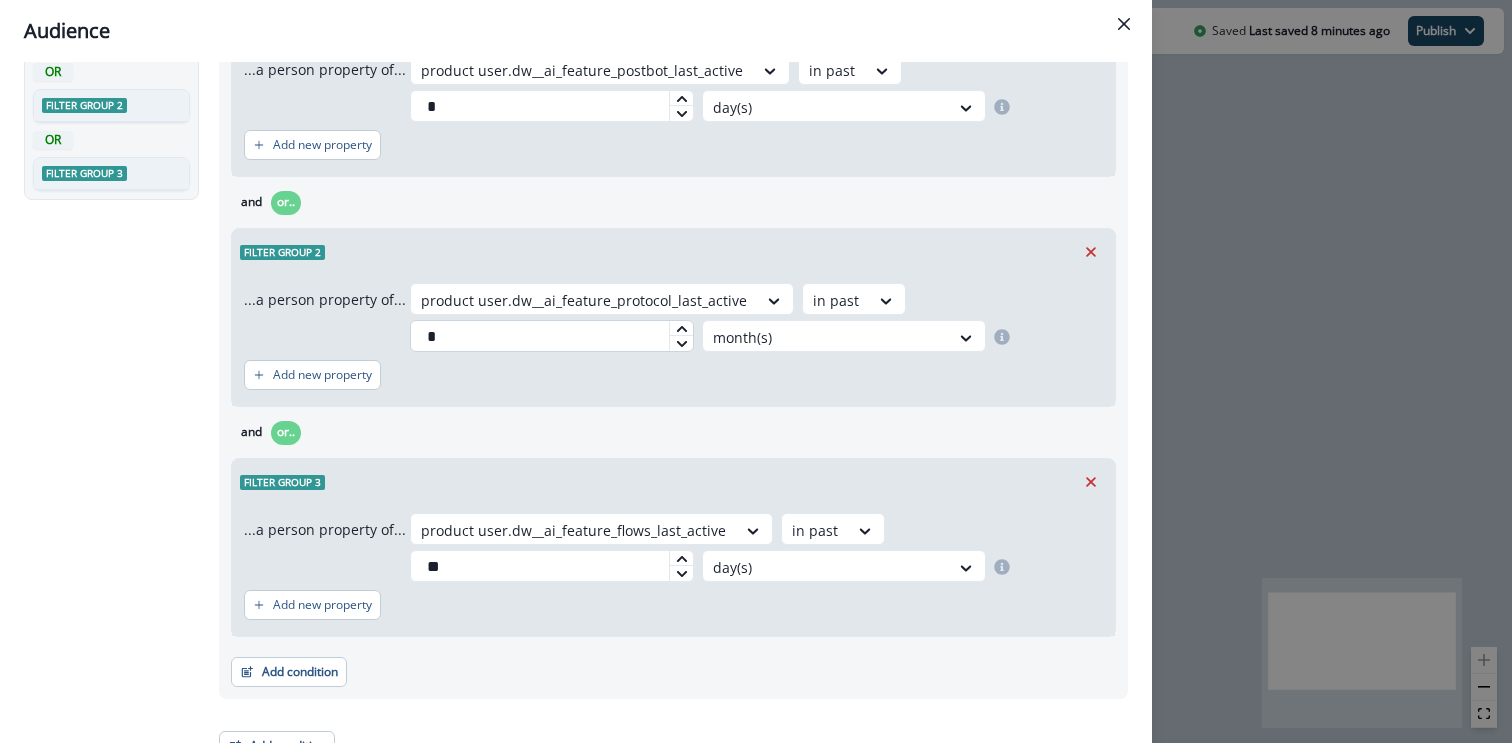 click on "*" at bounding box center (552, 336) 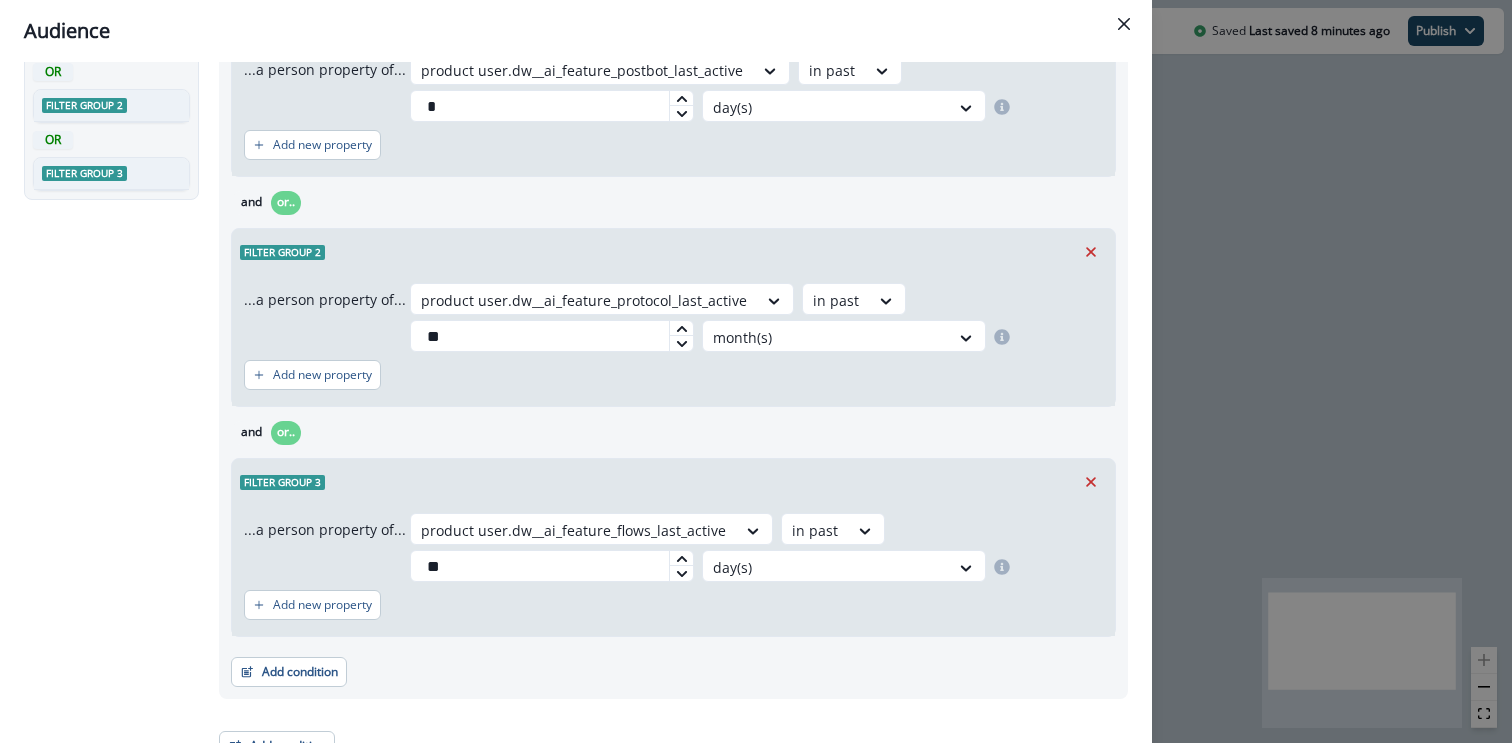 type on "**" 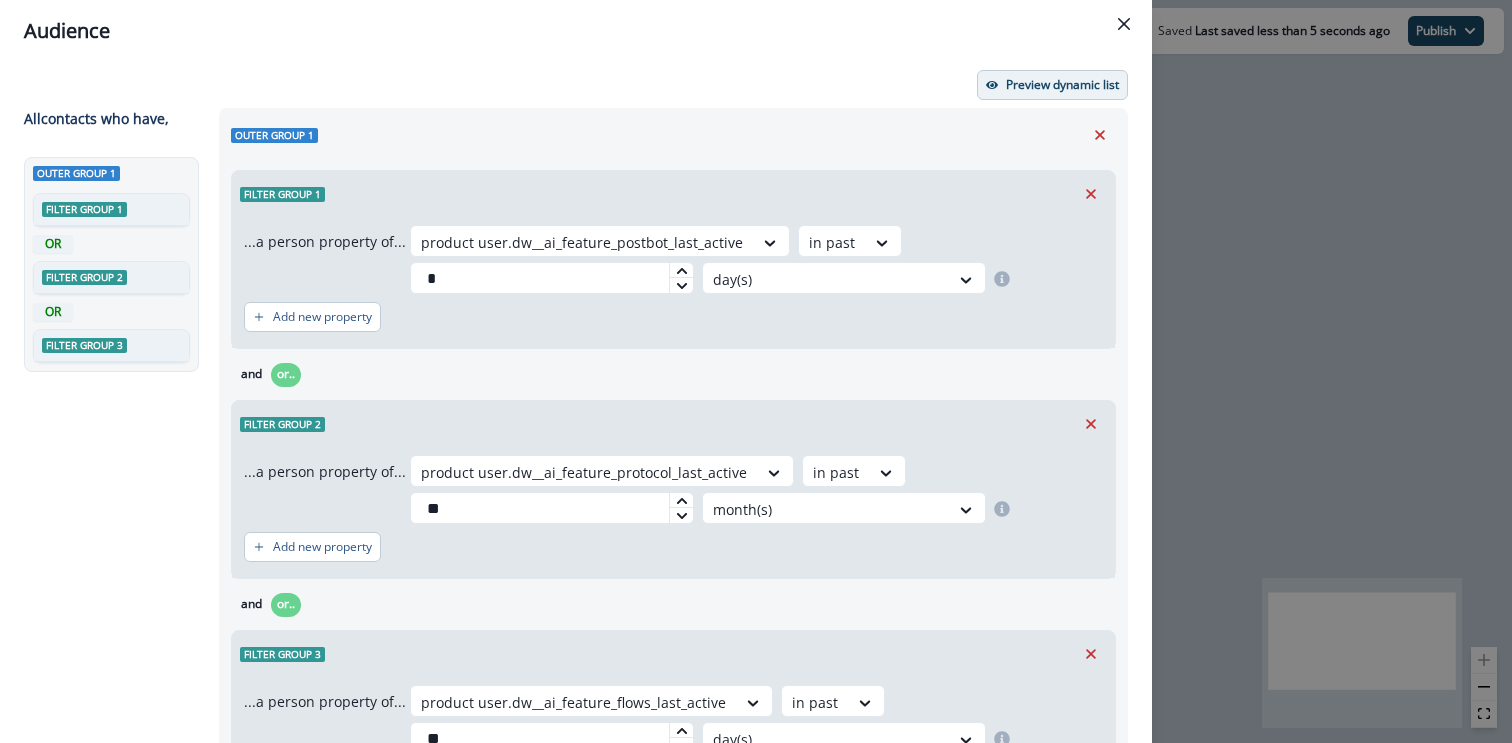 click on "Preview dynamic list" at bounding box center [1062, 85] 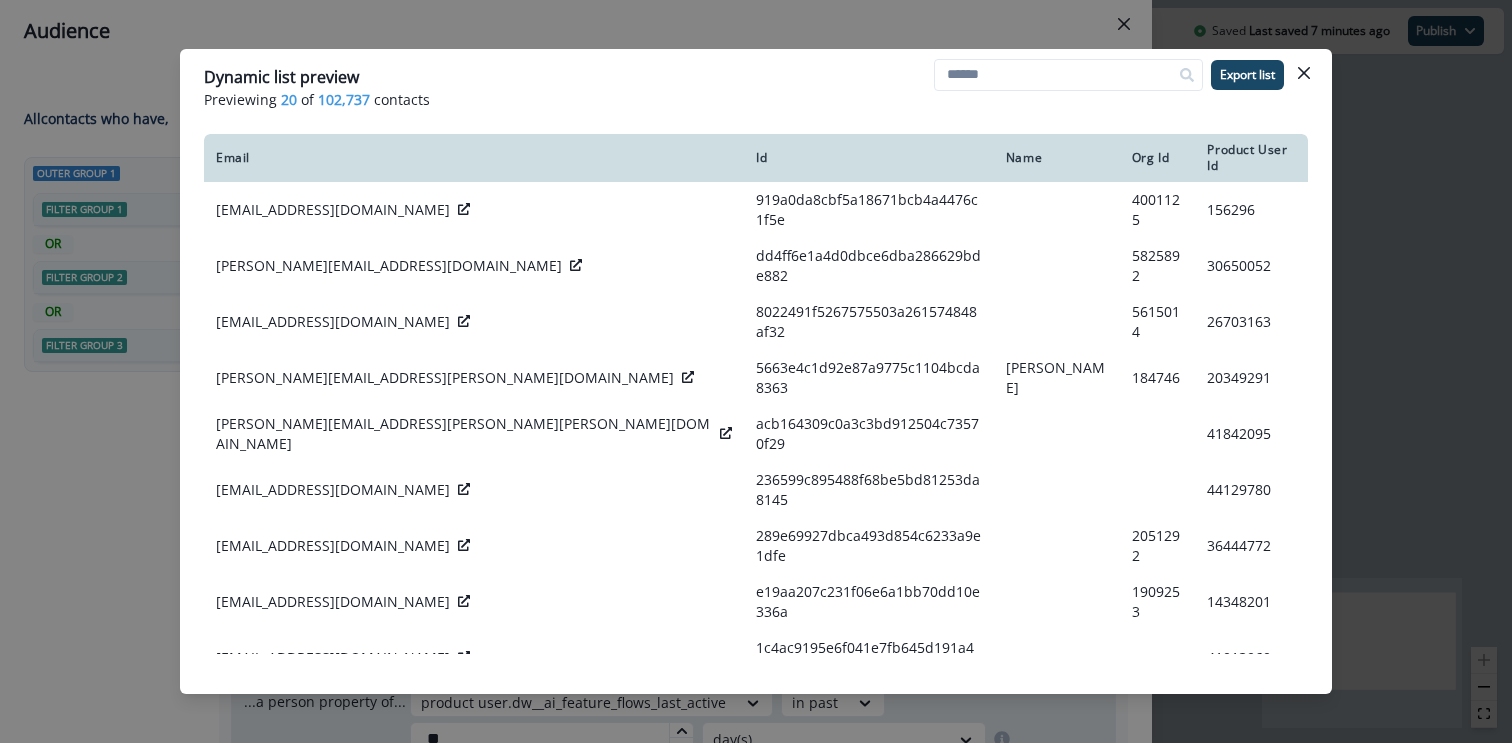 click on "Dynamic list preview Previewing 20 of 102,737 contacts Export list Email Id Name Org Id Product User Id bruno767@gmail.com 919a0da8cbf5a18671bcb4a4476c1f5e 4001125 156296 shreyash.chaudhary@ibm.com dd4ff6e1a4d0dbce6dba286629bde882 5825892 30650052 venkatarakesh.gunta@tcs.com 8022491f5267575503a261574848af32 5615014 26703163 alan.zhou@justsomecoding.com 5663e4c1d92e87a9775c1104bcda8363 Alan Zhou 184746 20349291 sakshi.gour@fitsol.green acb164309c0a3c3bd912504c73570f29 41842095 sudarshankarunanithy7@gmail.com 236599c895488f68be5bd81253da8145 44129780 eg.postman.developer@outlook.com 289e69927dbca493d854c6233a9e1dfe 2051292 36444772 nrsssakthivel@gmail.com e19aa207c231f06e6a1bb70dd10e336a 1909253 14348201 wasimghoniem@gmail.com 1c4ac9195e6f041e7fb645d191a43f5a 41013960 programmer5.it@kcngroup.co.id 896d8734c9edd4c8d00209fab567915d 6075174 33350117 sean.phillips@financialintegrators.com 0a2a09a3cb2bcf21b183c7510672ede7 35349882 oceanvijai@gmail.com a2240163cd55147f5fc82a9e52c8b557 33542991 tushar1234.hb@gmail.com" at bounding box center [756, 371] 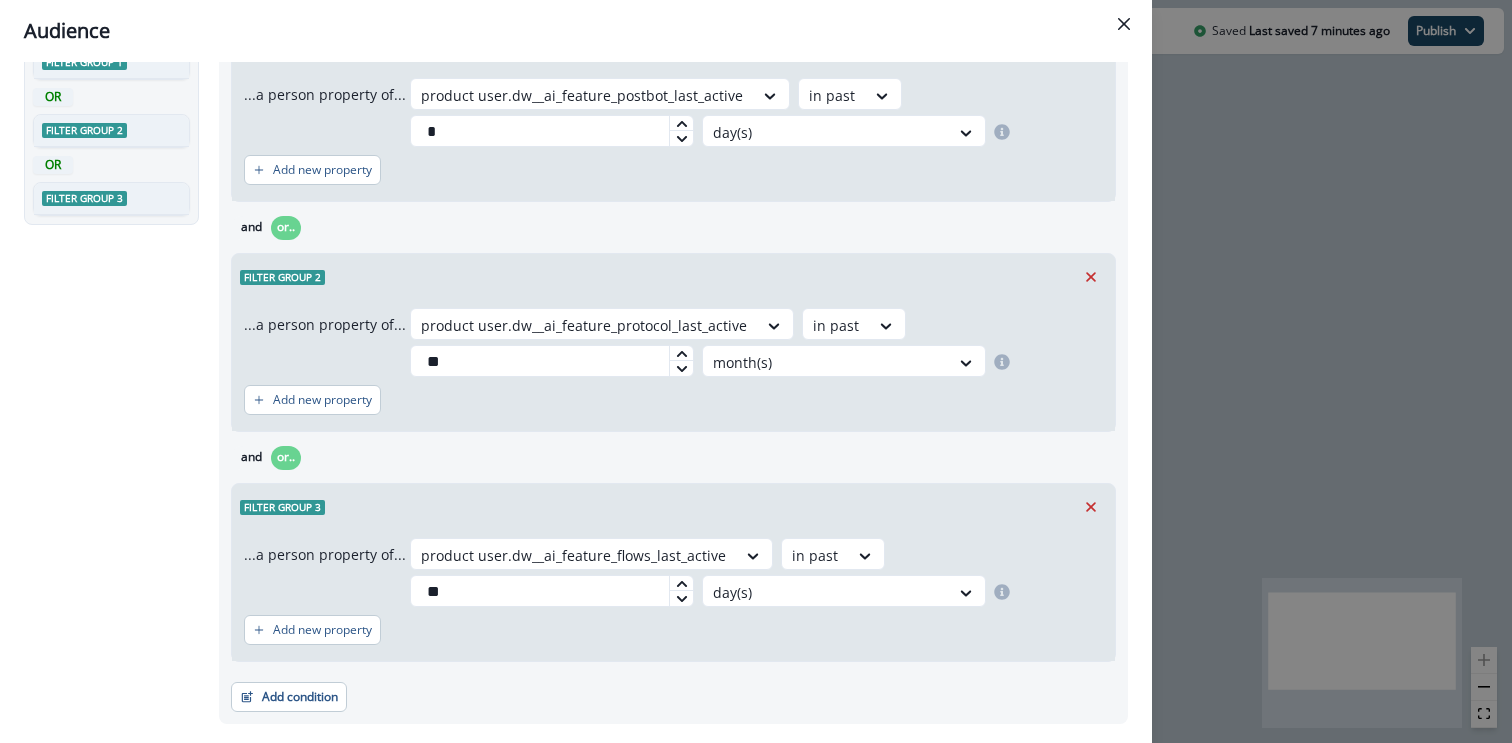 scroll, scrollTop: 185, scrollLeft: 0, axis: vertical 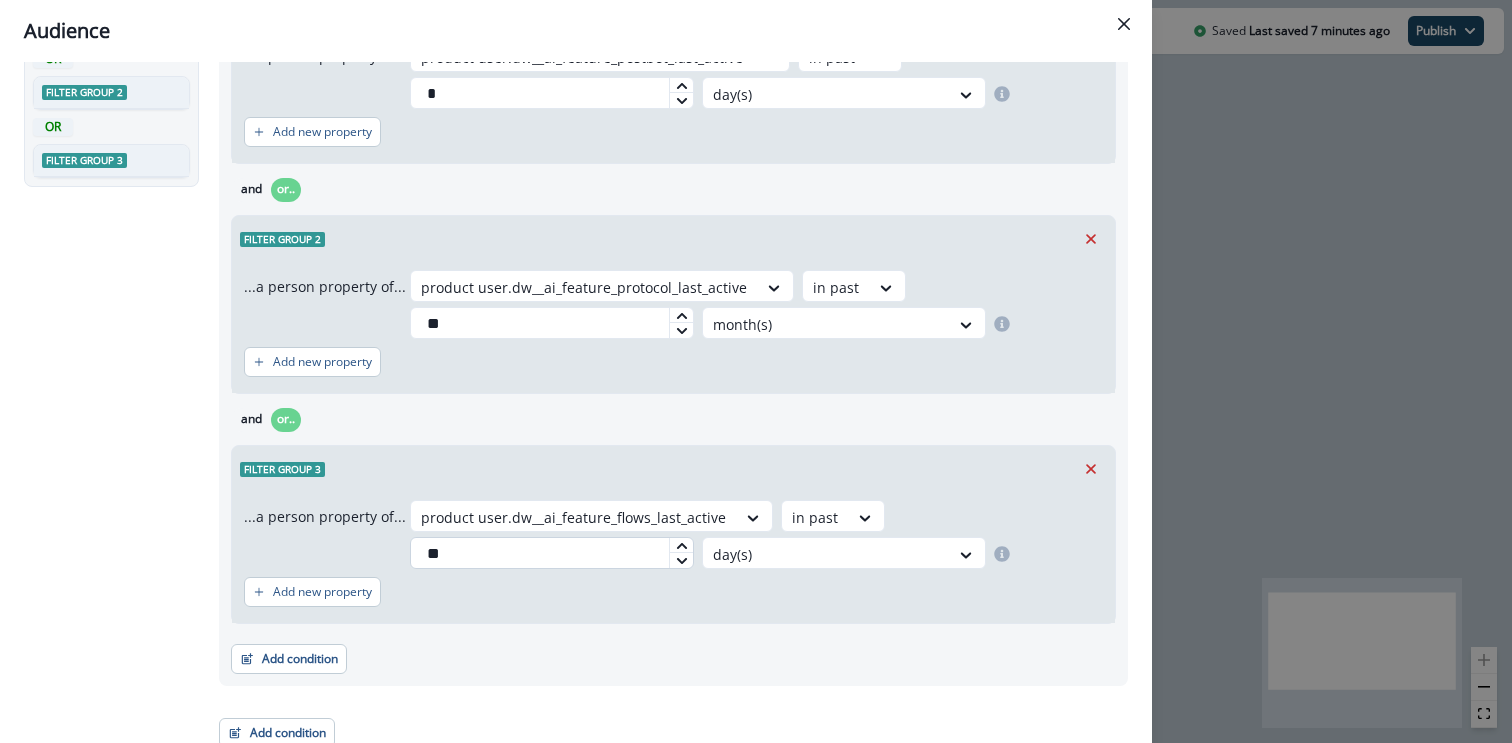 click on "**" at bounding box center (552, 553) 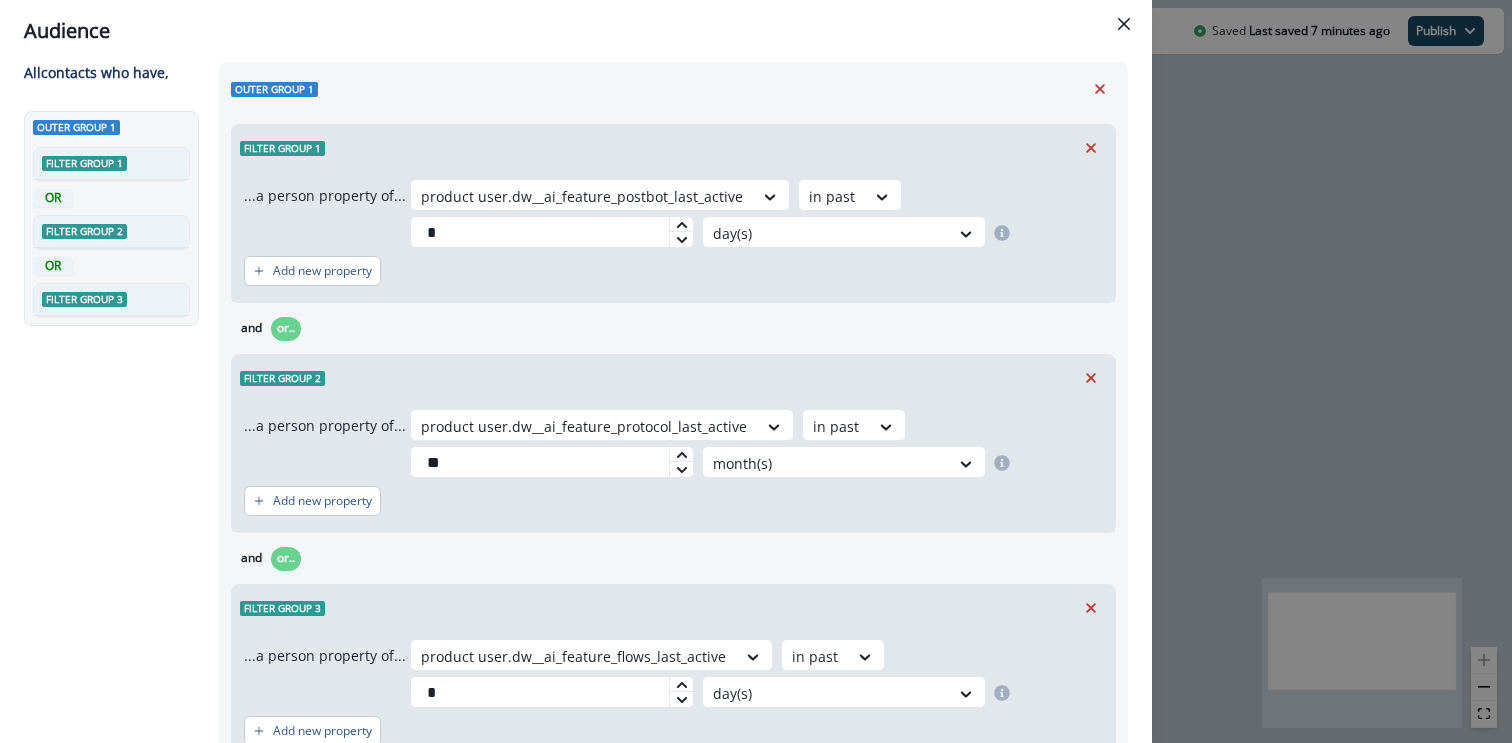 scroll, scrollTop: 26, scrollLeft: 0, axis: vertical 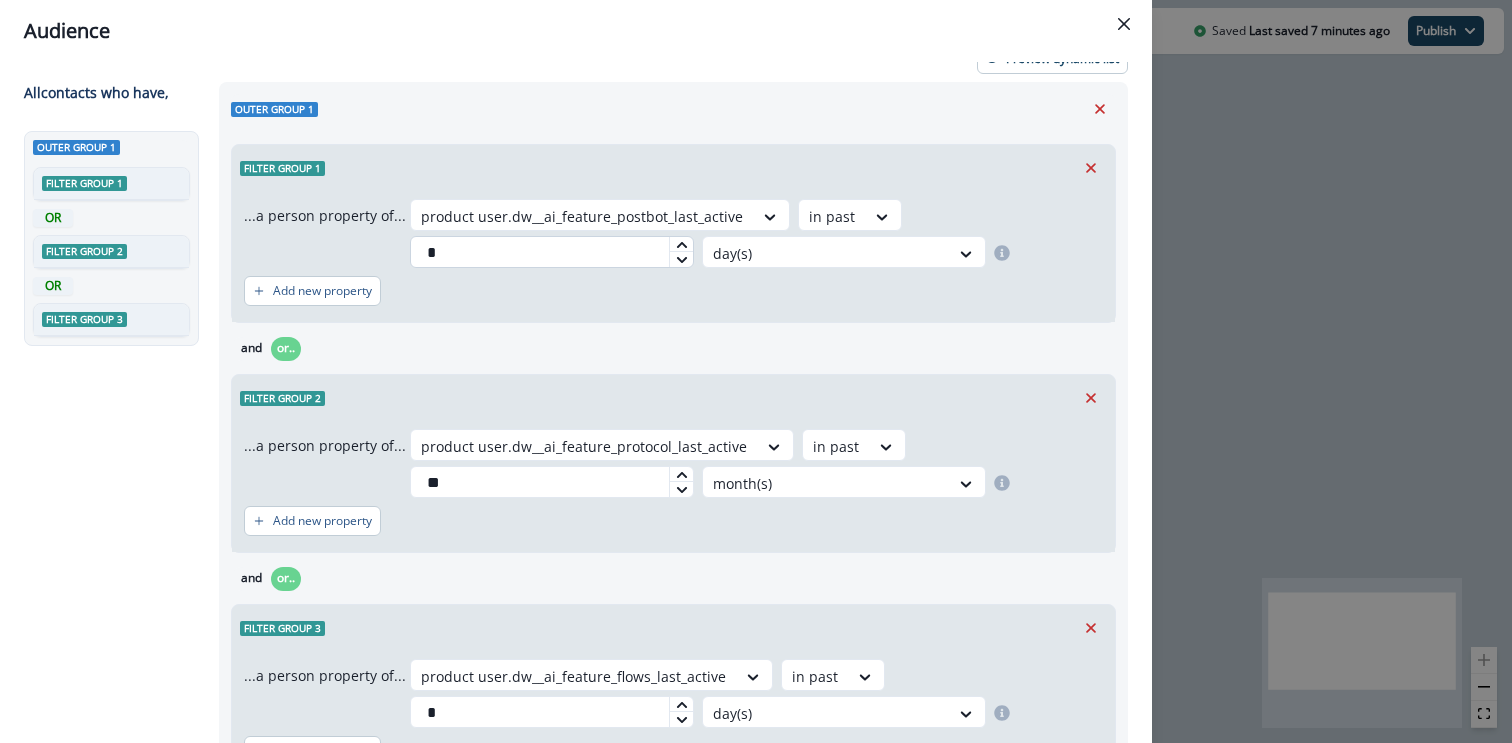 type on "*" 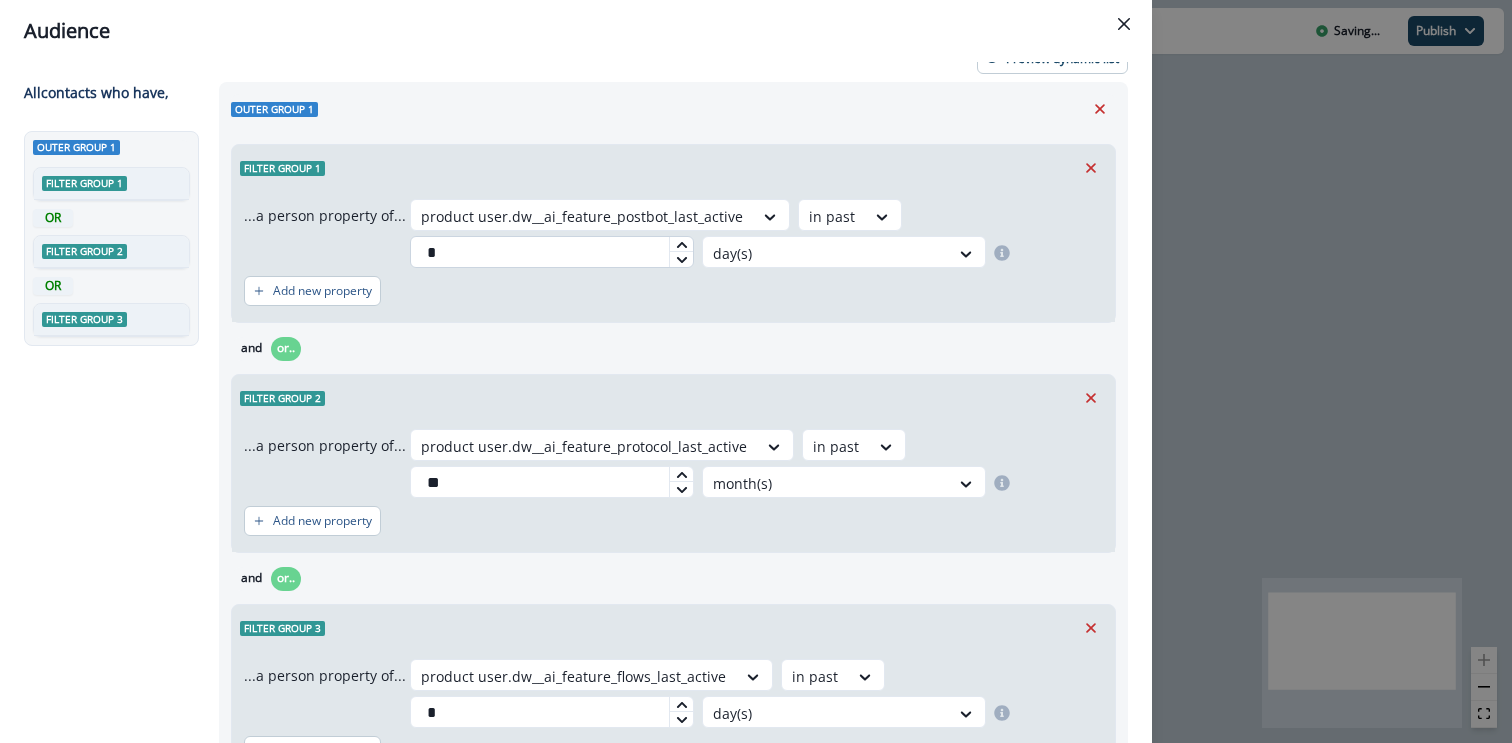 click on "*" at bounding box center [552, 252] 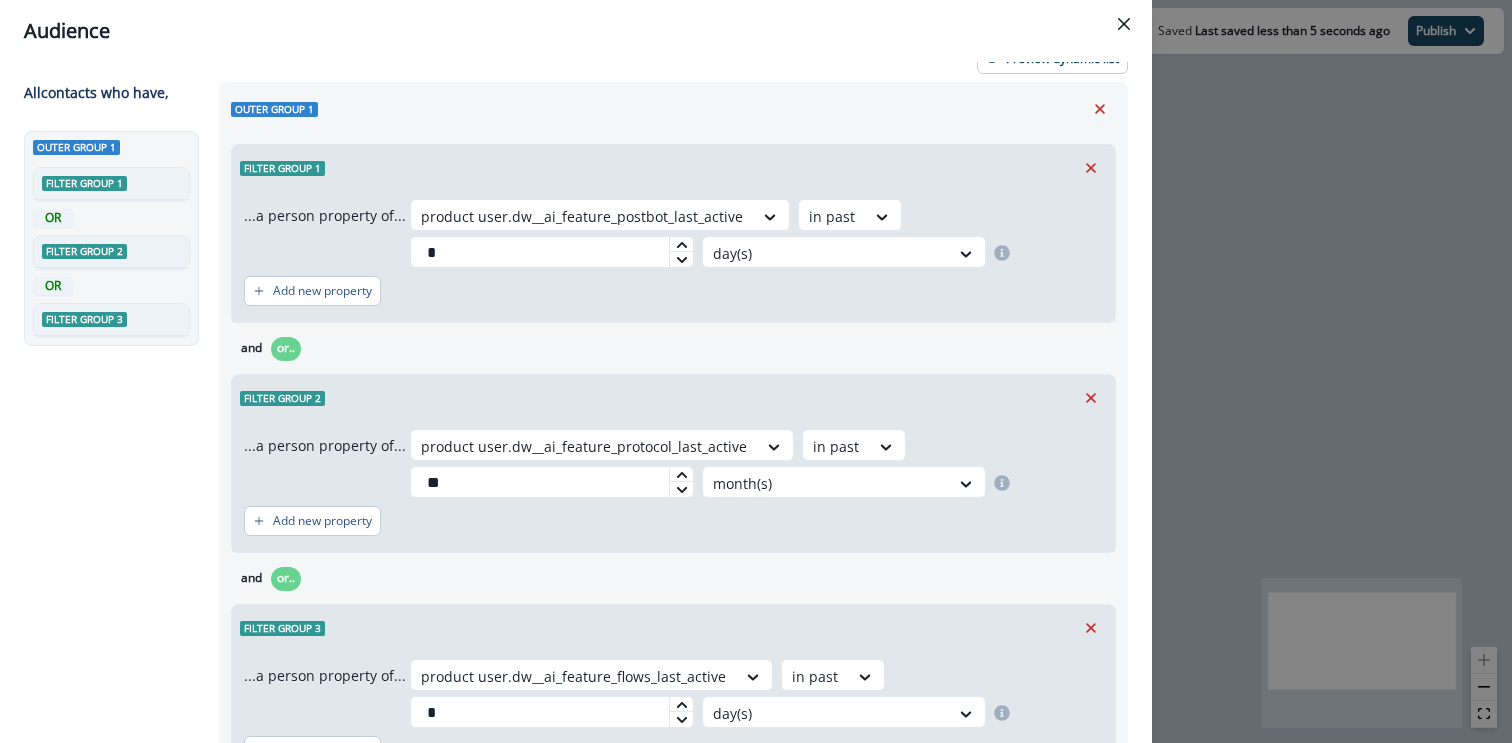 type on "*" 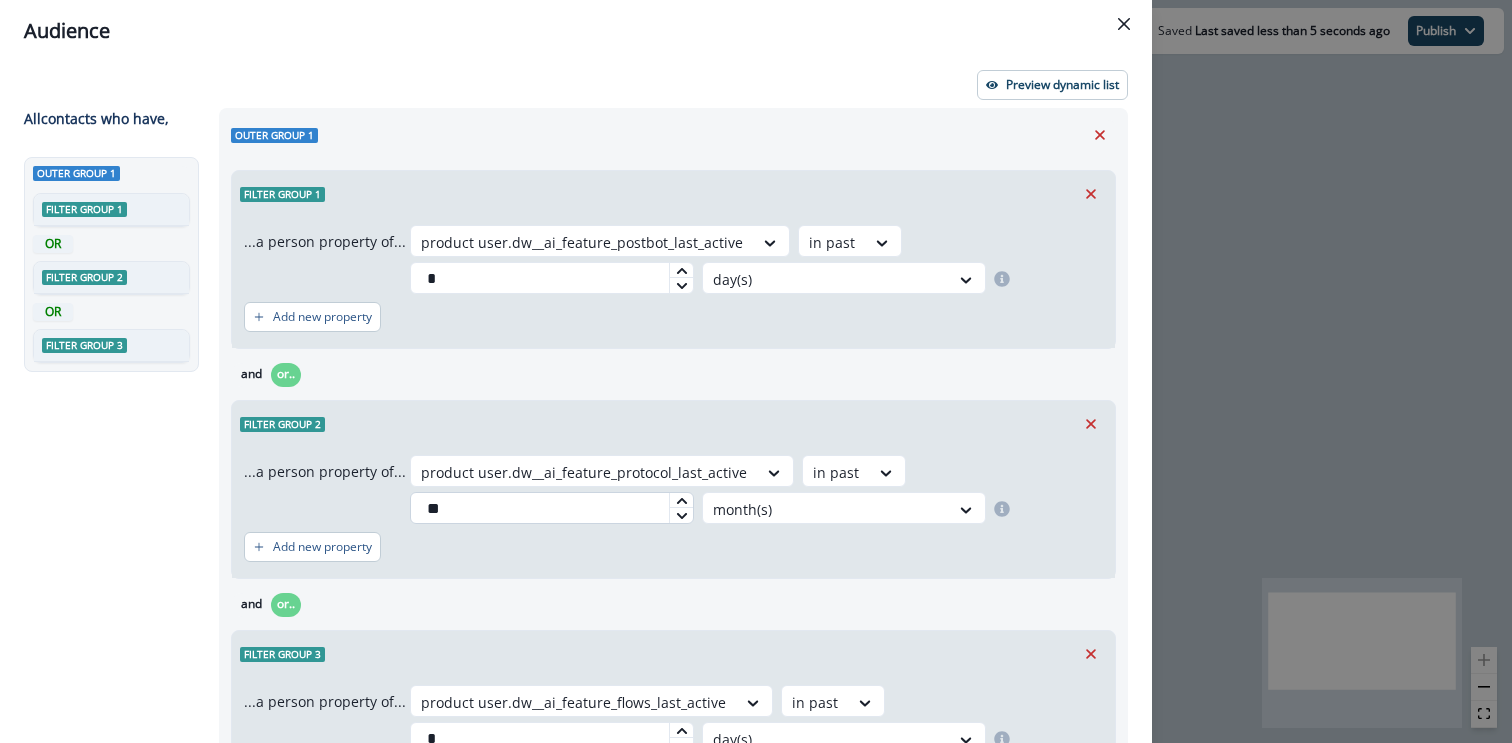 click on "**" at bounding box center (552, 508) 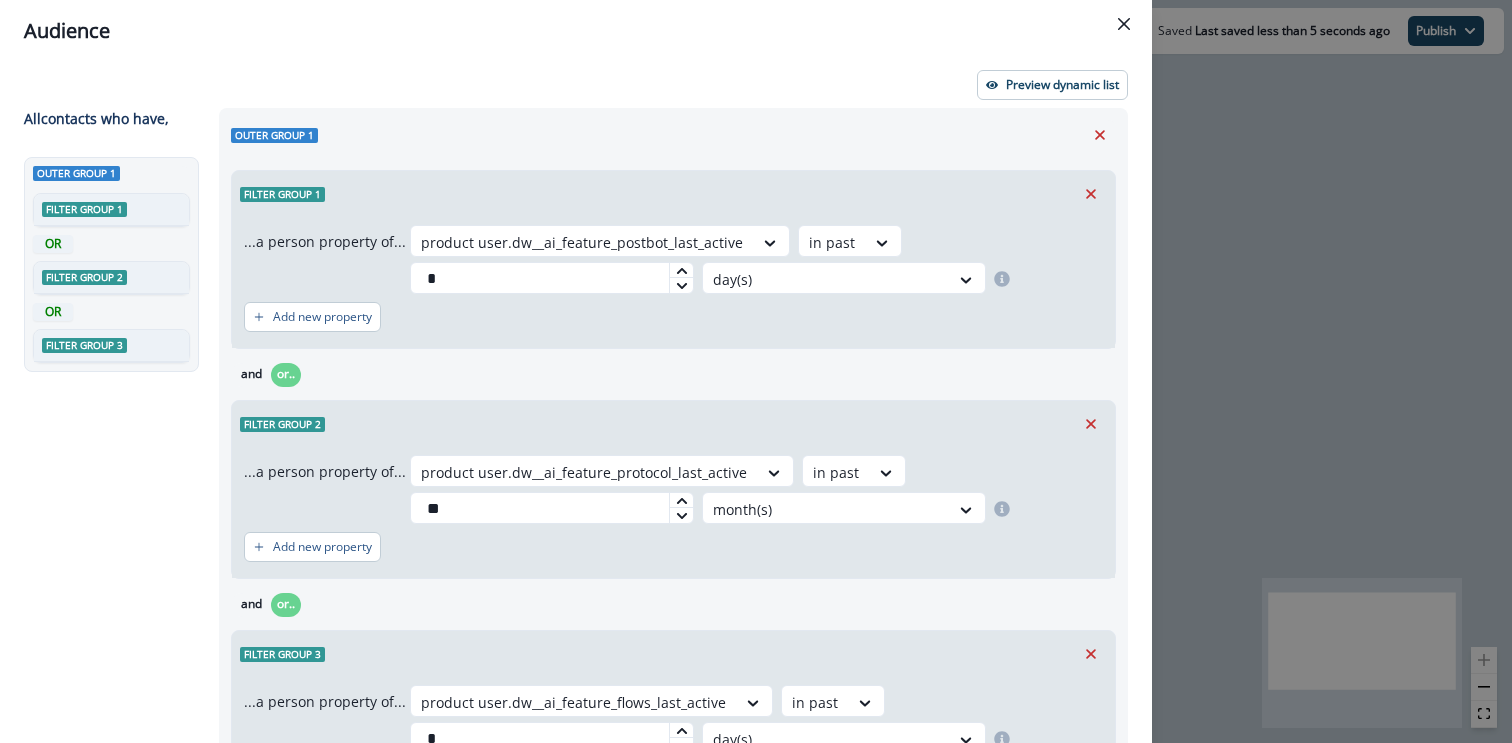 click on "Filter group 1 ...a person property of... product user.dw__ai_feature_postbot_last_active in past * day(s) Add new property and or.. Filter group 2 ...a person property of... product user.dw__ai_feature_protocol_last_active in past ** month(s) Add new property and or.. Filter group 3 ...a person property of... product user.dw__ai_feature_flows_last_active in past * day(s) Add new property" at bounding box center (673, 485) 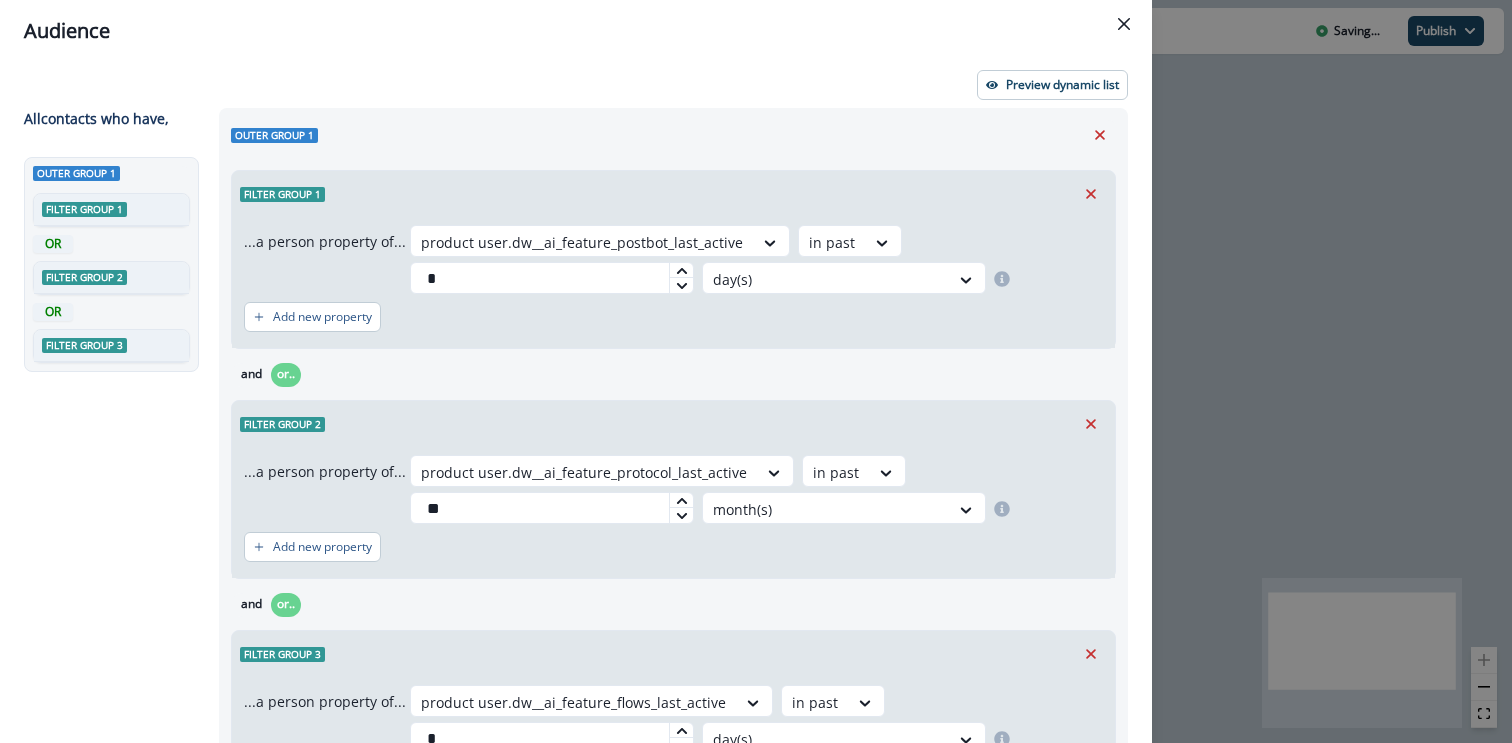 click on "Preview dynamic list All  contact s who have, Outer group 1 Filter group 1 OR Filter group 2 OR Filter group 3 Outer group 1 Filter group 1 ...a person property of... product user.dw__ai_feature_postbot_last_active in past * day(s) Add new property and or.. Filter group 2 ...a person property of... product user.dw__ai_feature_protocol_last_active in past ** month(s) Add new property and or.. Filter group 3 ...a person property of... product user.dw__ai_feature_flows_last_active in past * day(s) Add new property Add condition Contact properties A person property Performed a product event Performed a marketing activity Performed a web activity List membership Salesforce campaign membership Add condition Contact properties A person property Performed a product event Performed a marketing activity Performed a web activity List membership Salesforce campaign membership Grouped properties Account members" at bounding box center (576, 402) 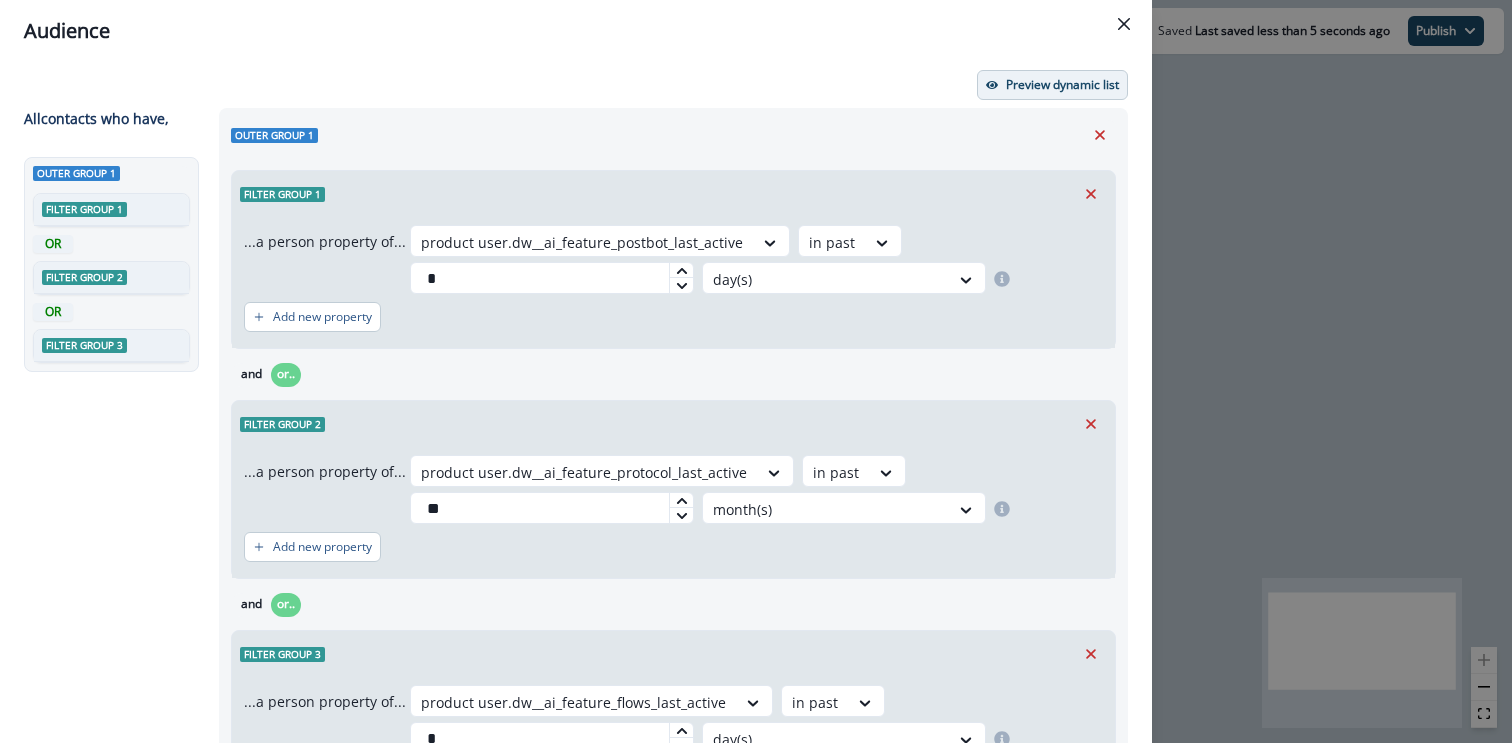 click on "Preview dynamic list" at bounding box center [1052, 85] 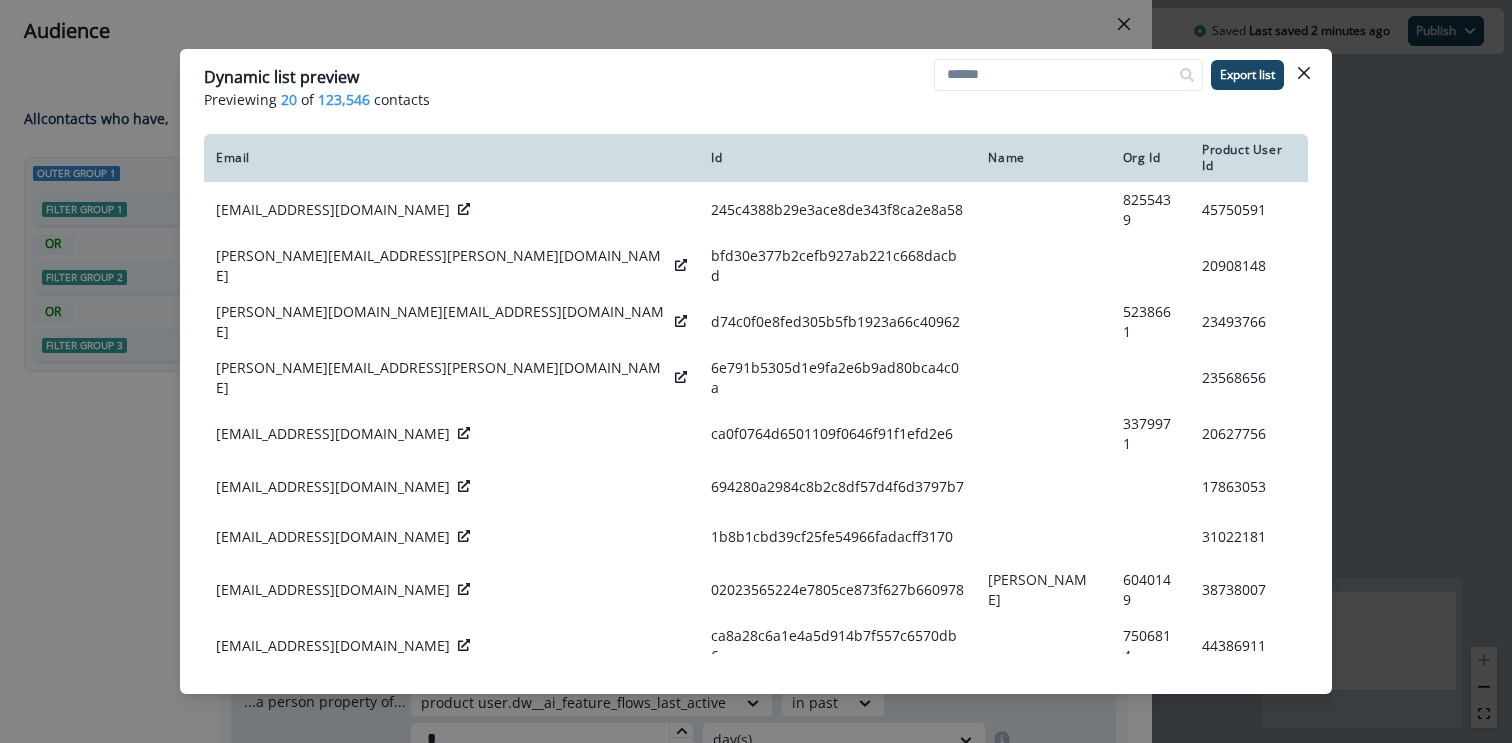 click on "Dynamic list preview Previewing 20 of 123,546 contacts Export list Email Id Name Org Id Product User Id abdelmoumin2491995@gmail.com 245c4388b29e3ace8de343f8ca2e8a58 8255439 45750591 juan.quintero@grupoemi.com bfd30e377b2cefb927ab221c668dacbd 20908148 rajorshi.me@gmail.com d74c0f0e8fed305b5fb1923a66c40962 5238661 23493766 michael.lu.rh@gmail.com 6e791b5305d1e9fa2e6b9ad80bca4c0a 23568656 teamarctwist@gmail.com ca0f0764d6501109f0646f91f1efd2e6 3379971 20627756 tijuhjumilar@gmail.com 694280a2984c8b2c8df57d4f6d3797b7 17863053 wuyudan@baijia.com 1b8b1cbd39cf25fe54966fadacff3170 31022181 starostenko@abvdevelop.com 02023565224e7805ce873f627b660978 Maksim Starostenko 6040149 38738007 ali.zhu123987@gmail.com ca8a28c6a1e4a5d914b7f557c6570db6 7506814 44386911 usman03025@gmail.com c9b4b02773d91499aa62f43340bc79fb 6634584 24660533 mohammad.jahangirii79@gmail.com 8d74115d6bc81854990866a9d4c154b1 1615438 14746534 gediminas.drunga@market-pay.com bb1a0c81f1a378c1cef58b4de8808549 4538315 25398261 nestorjosuedigbeu@gmail.com" at bounding box center (756, 371) 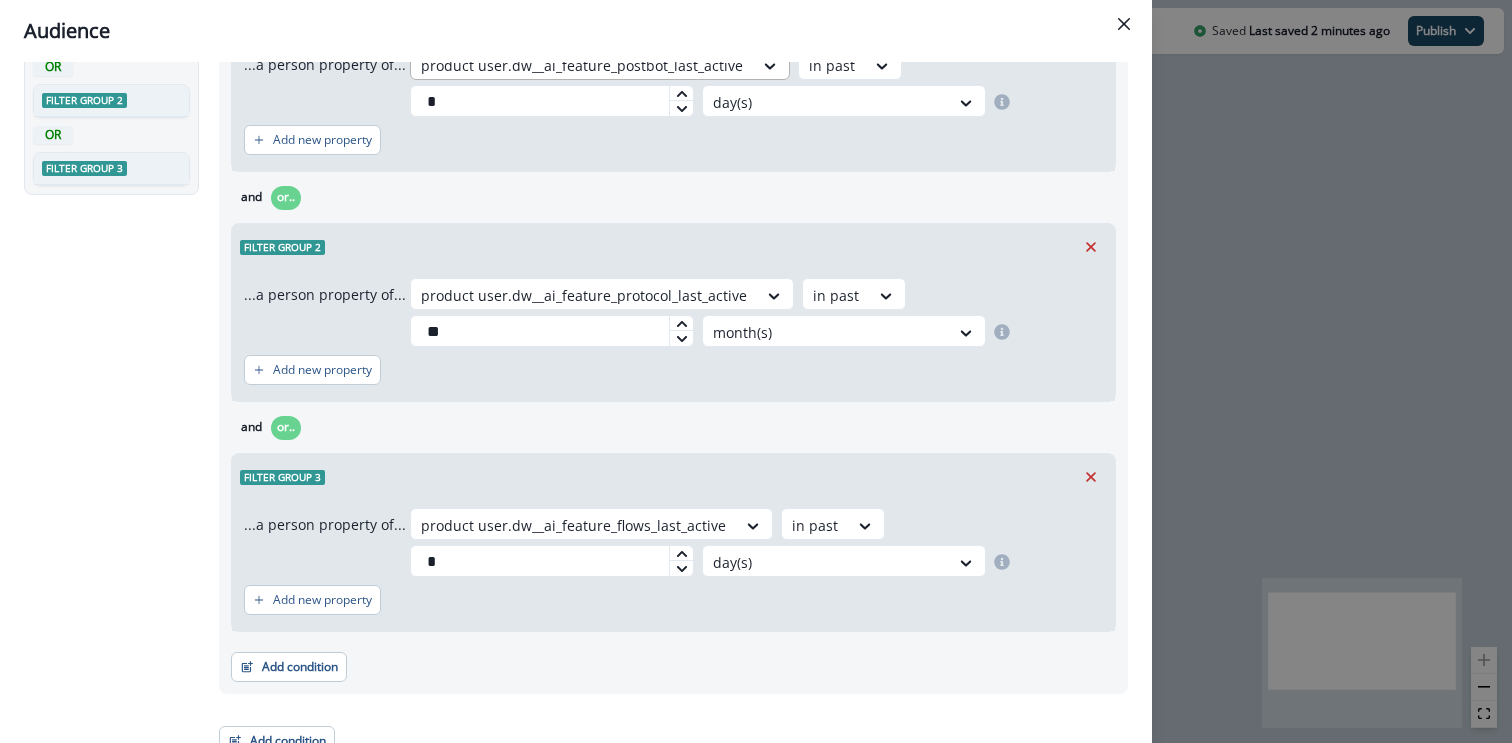 scroll, scrollTop: 198, scrollLeft: 0, axis: vertical 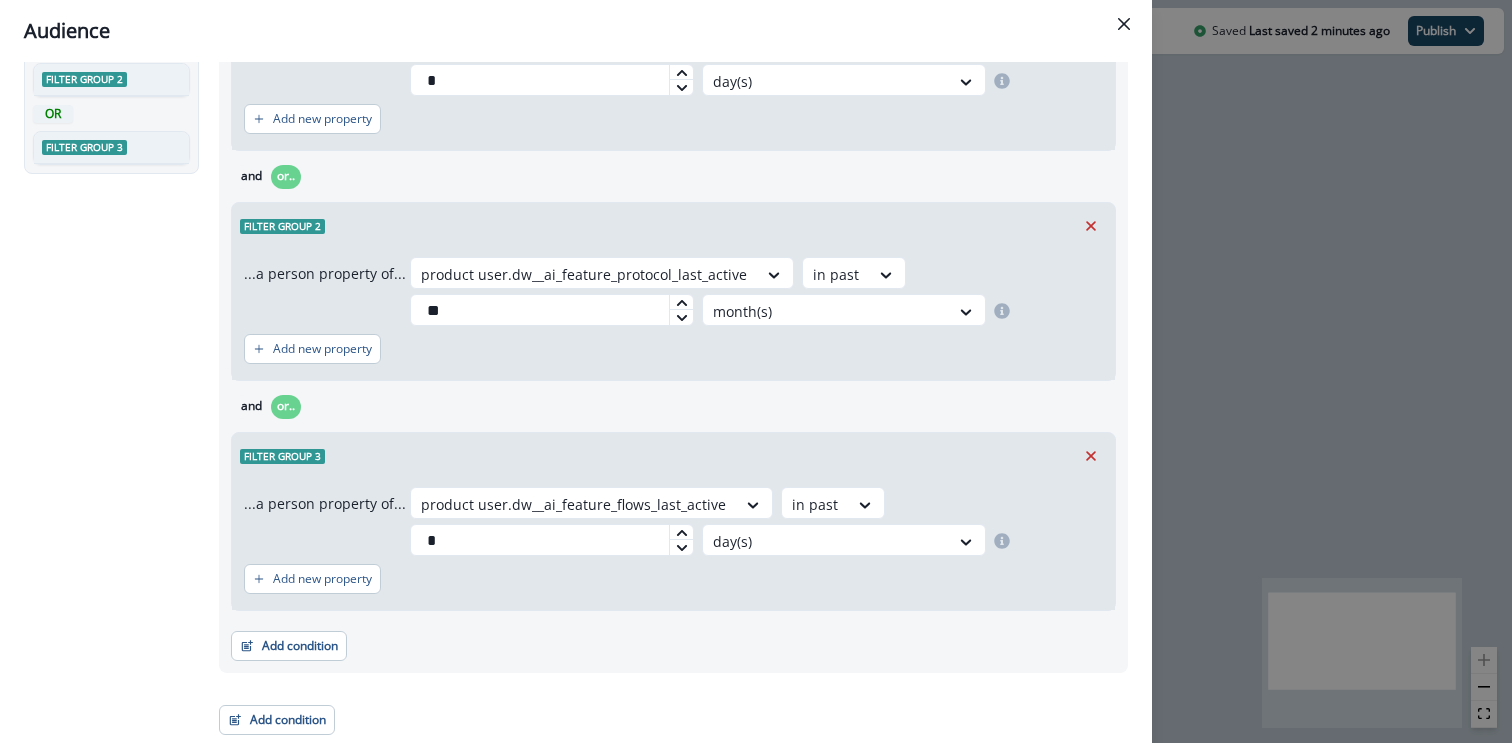click on "Add new property" at bounding box center (673, 349) 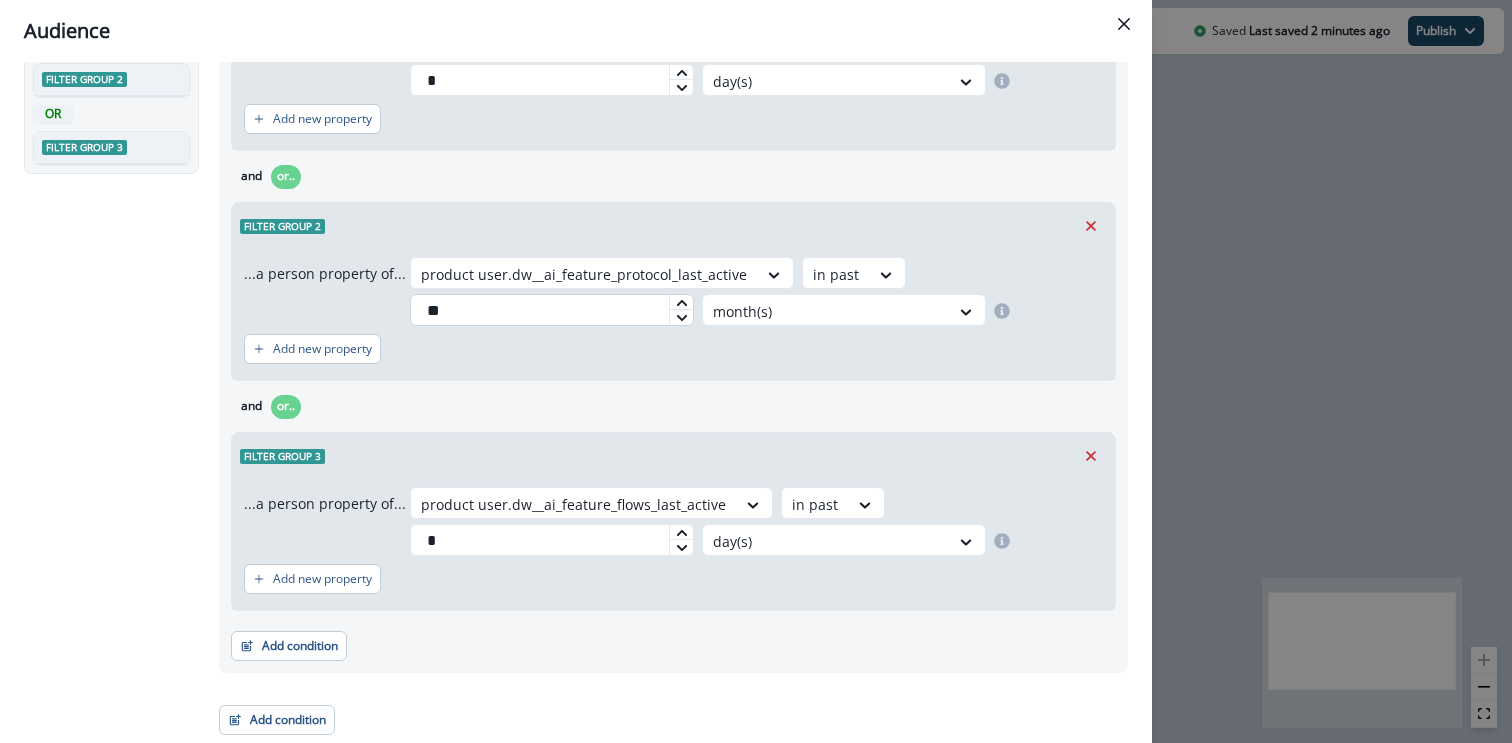 click on "**" at bounding box center [552, 310] 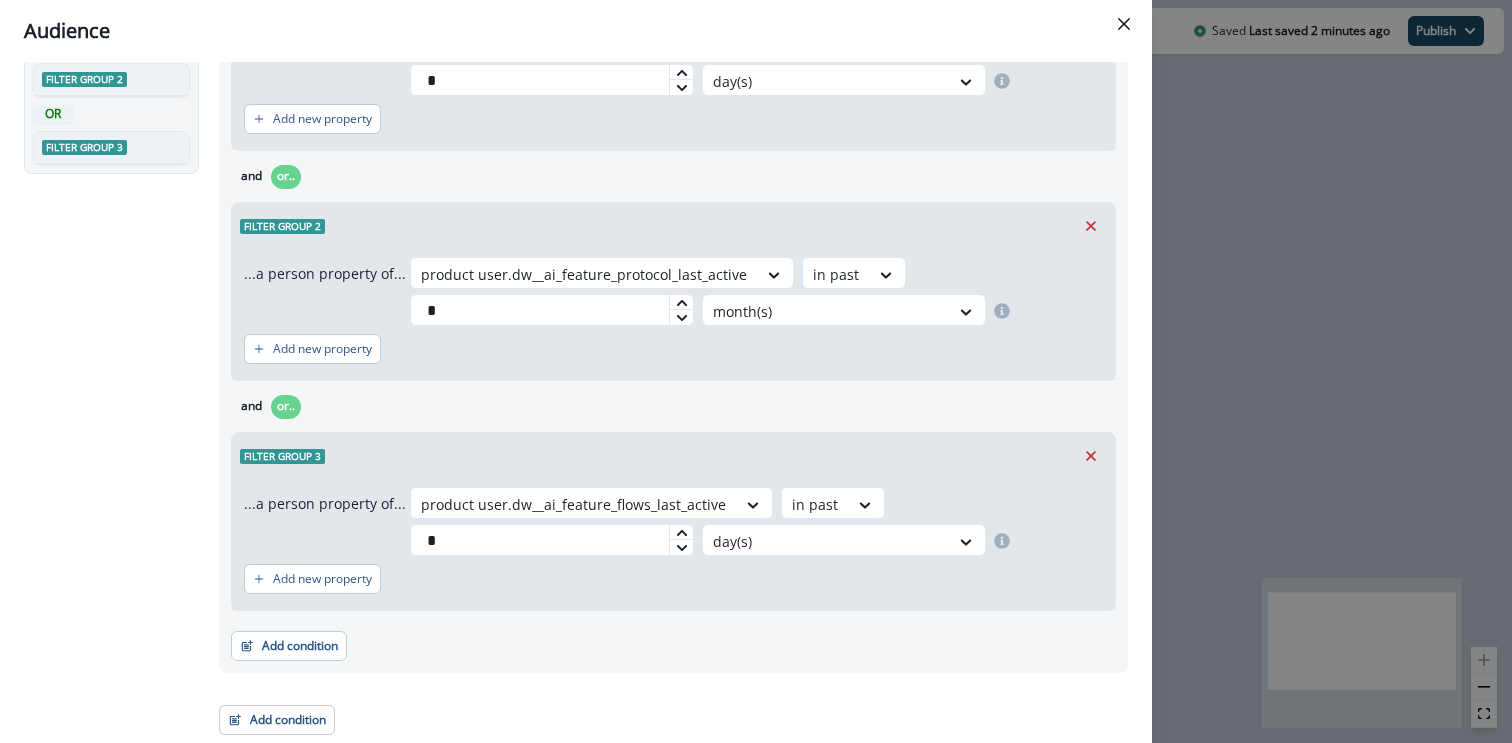 type on "*" 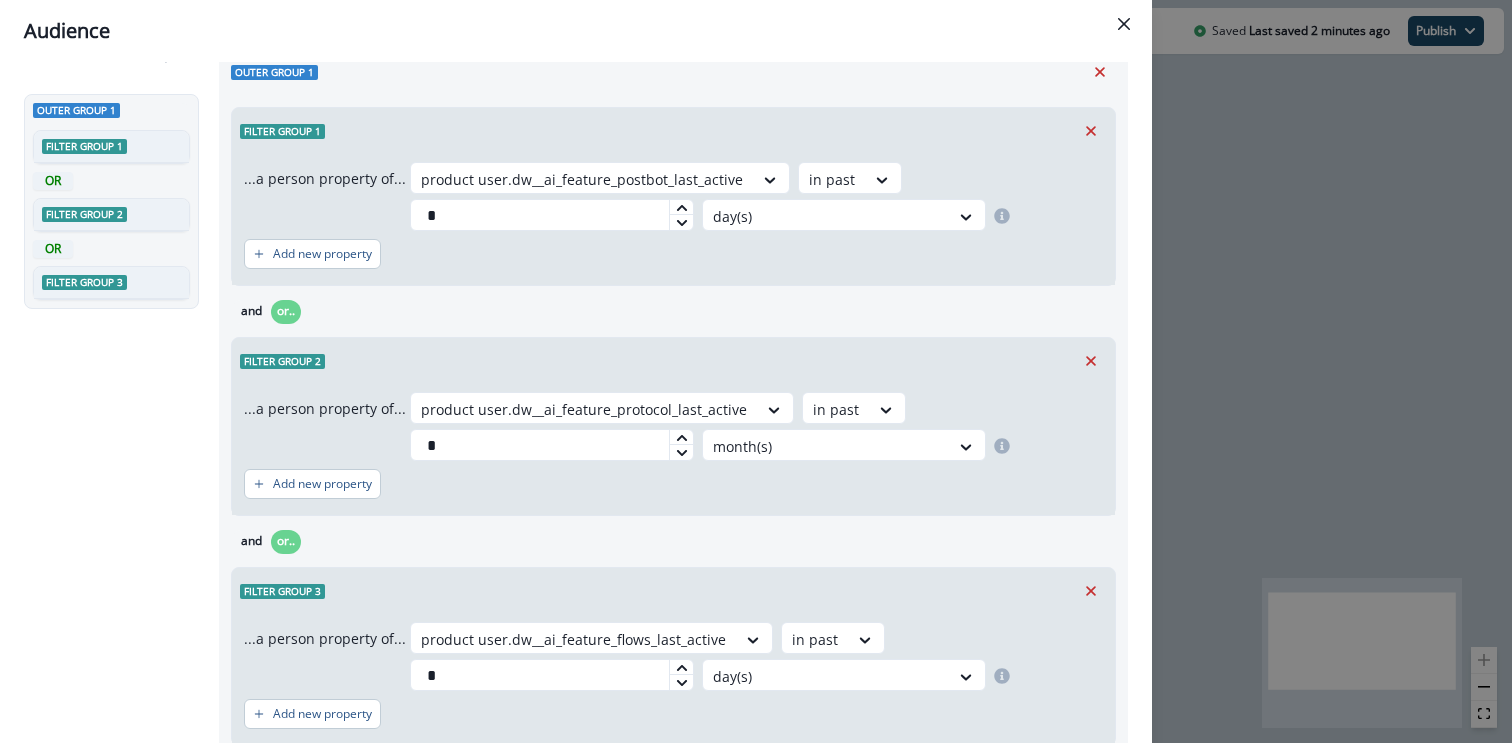scroll, scrollTop: 0, scrollLeft: 0, axis: both 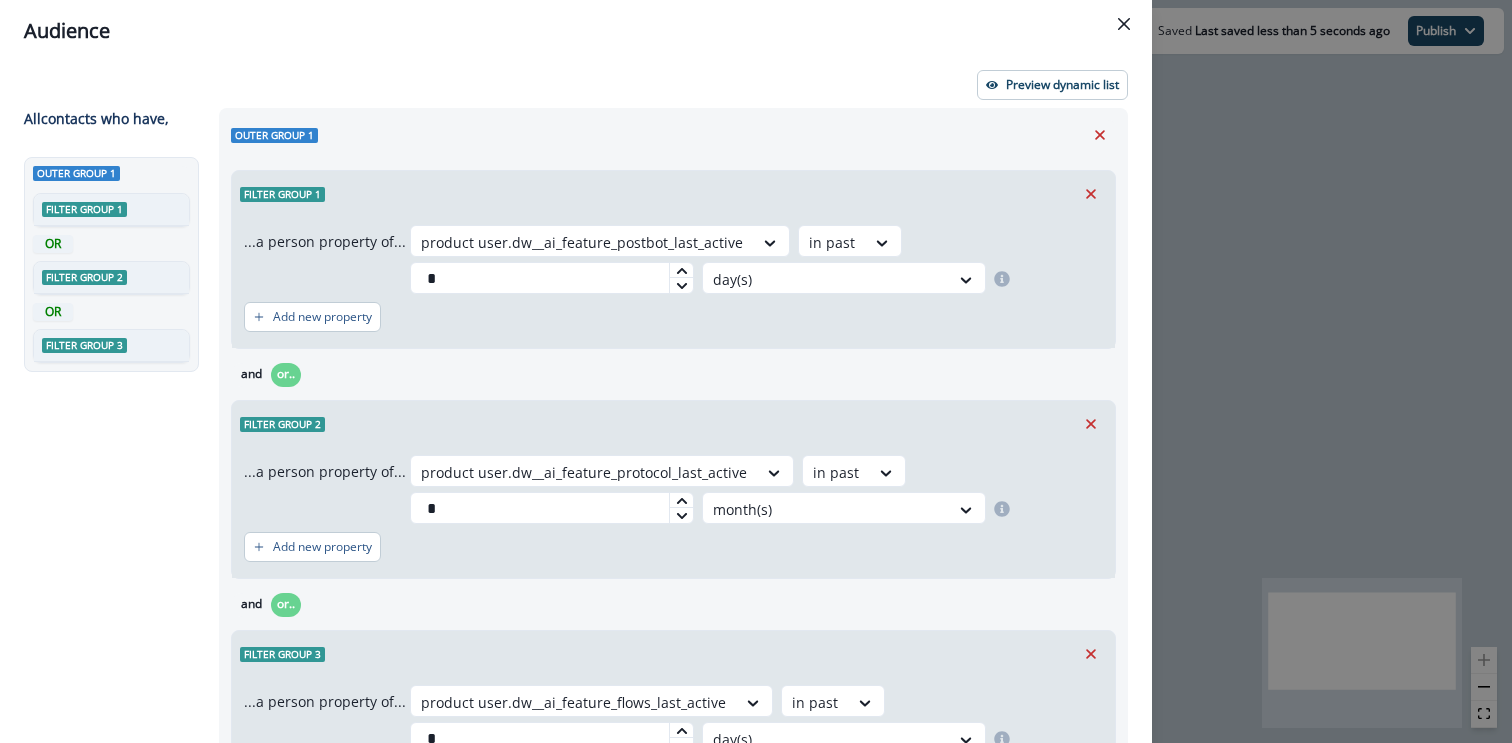 click on "Preview dynamic list All  contact s who have, Outer group 1 Filter group 1 OR Filter group 2 OR Filter group 3 Outer group 1 Filter group 1 ...a person property of... product user.dw__ai_feature_postbot_last_active in past * day(s) Add new property and or.. Filter group 2 ...a person property of... product user.dw__ai_feature_protocol_last_active in past * month(s) Add new property and or.. Filter group 3 ...a person property of... product user.dw__ai_feature_flows_last_active in past * day(s) Add new property Add condition Contact properties A person property Performed a product event Performed a marketing activity Performed a web activity List membership Salesforce campaign membership Add condition Contact properties A person property Performed a product event Performed a marketing activity Performed a web activity List membership Salesforce campaign membership Grouped properties Account members" at bounding box center [576, 402] 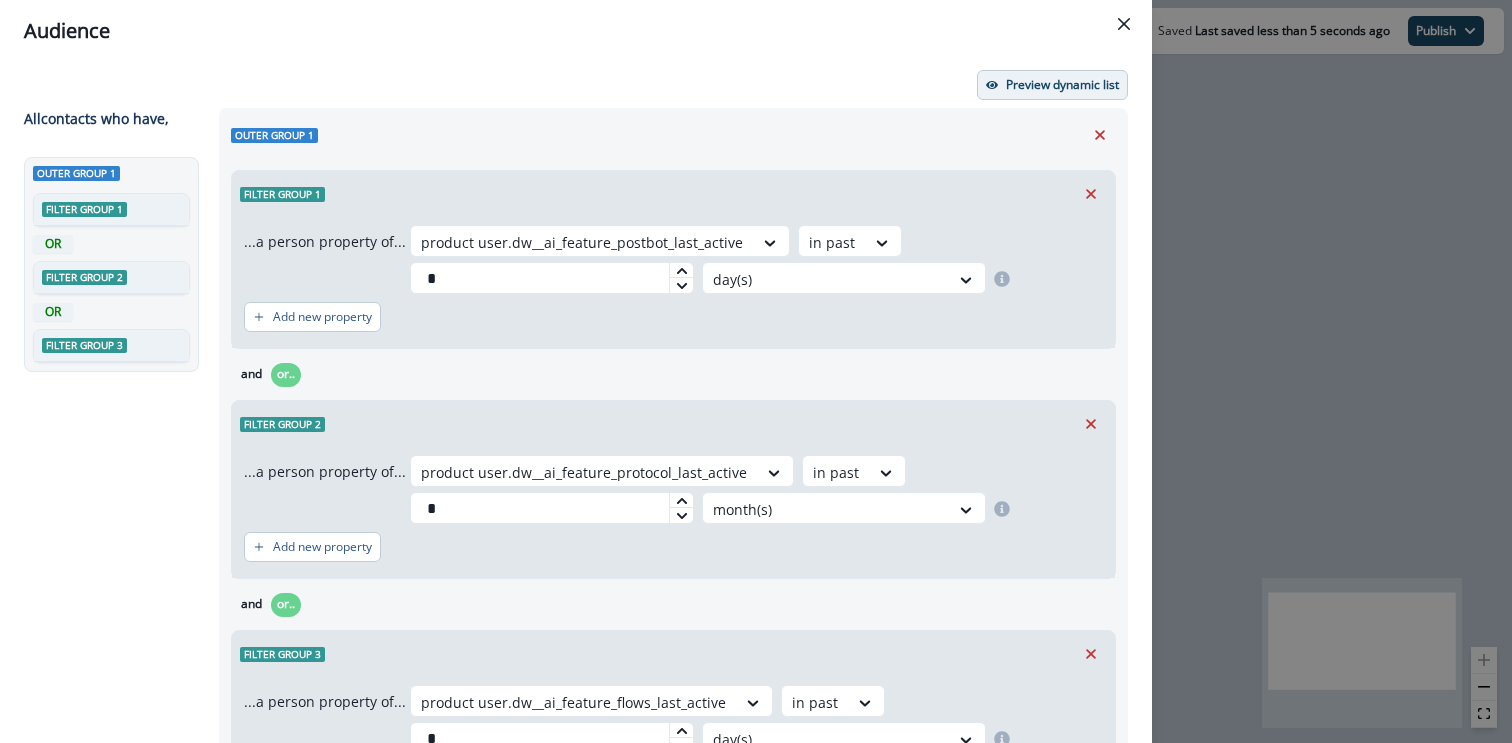 click on "Preview dynamic list" at bounding box center [1062, 85] 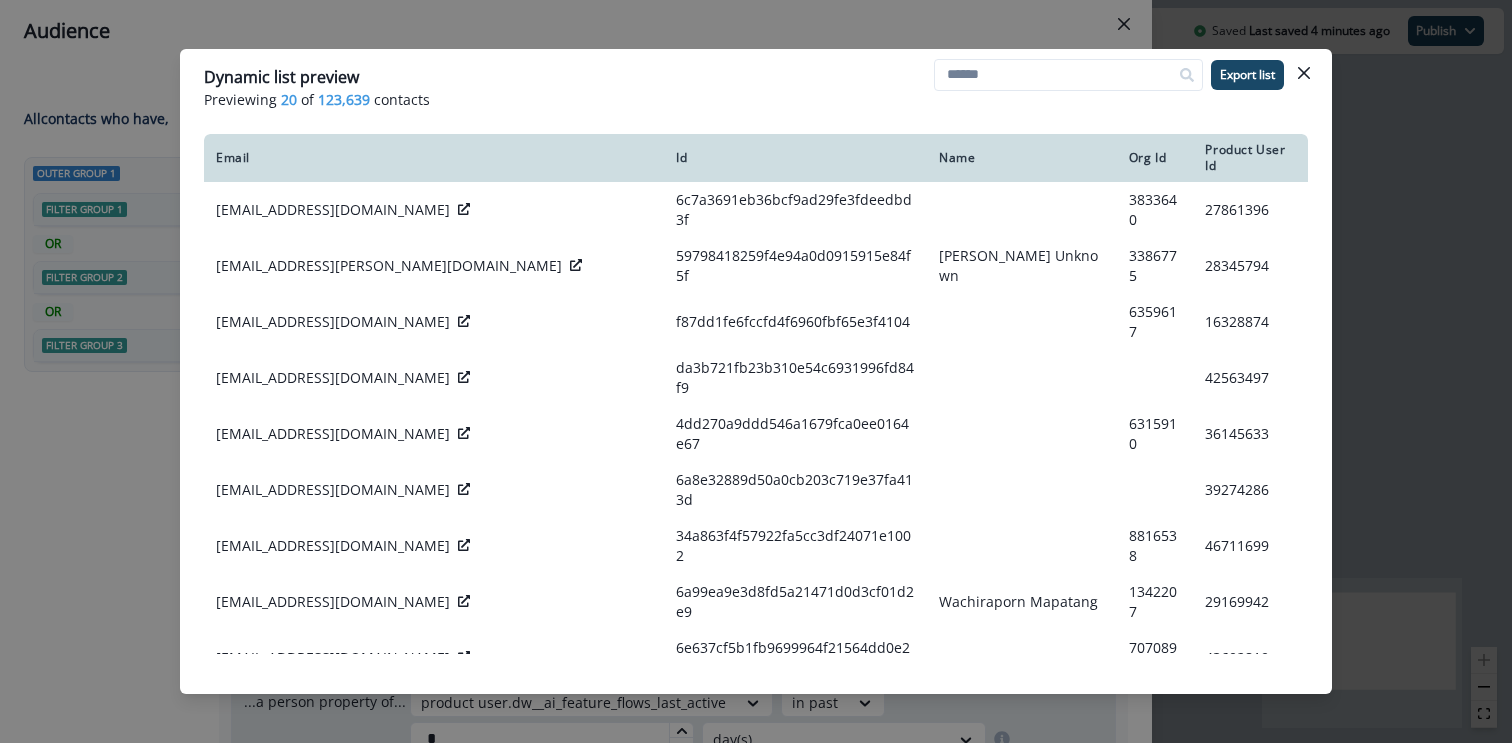 click on "Dynamic list preview Previewing 20 of 123,639 contacts Export list Email Id Name Org Id Product User Id kannan@kambaa.in 6c7a3691eb36bcf9ad29fe3fdeedbd3f 3833640 27861396 joenaz.nazareno@nelnetphilippines.com 59798418259f4e94a0d0915915e84f5f joenaz Unknown 3386775 28345794 ajayteddy@gmail.com f87dd1fe6fccfd4f6960fbf65e3f4104 6359617 16328874 nicolasendologix@gmail.com da3b721fb23b310e54c6931996fd84f9 42563497 shekarth@cisco.com 4dd270a9ddd546a1679fca0ee0164e67 6315910 36145633 bunthorn.thoeurn@wingbank.com.kh 6a8e32889d50a0cb203c719e37fa413d 39274286 faizulhaq1011@gmail.com 34a863f4f57922fa5cc3df24071e1002 8816538 46711699 wachiraporn@harmonyx.co 6a99ea9e3d8fd5a21471d0d3cf01d2e9 Wachiraporn Mapatang 1342207 29169942 thapa@heiwa-auto.co.jp 6e637cf5b1fb9699964f21564dd0e206 7070898 43602819 charbel.mansour@compu-vision.me 85de4d317251b4e62073beb1b3967010 6756654 29292503 barunipriyats@gmail.com a3ef25596fe16992ddf13156ddfec62b 5161661 20440653 josh.schrom@hilltop.com ef4af6befb0dc132aae3399b948ef162 Josh Schrom" at bounding box center (756, 371) 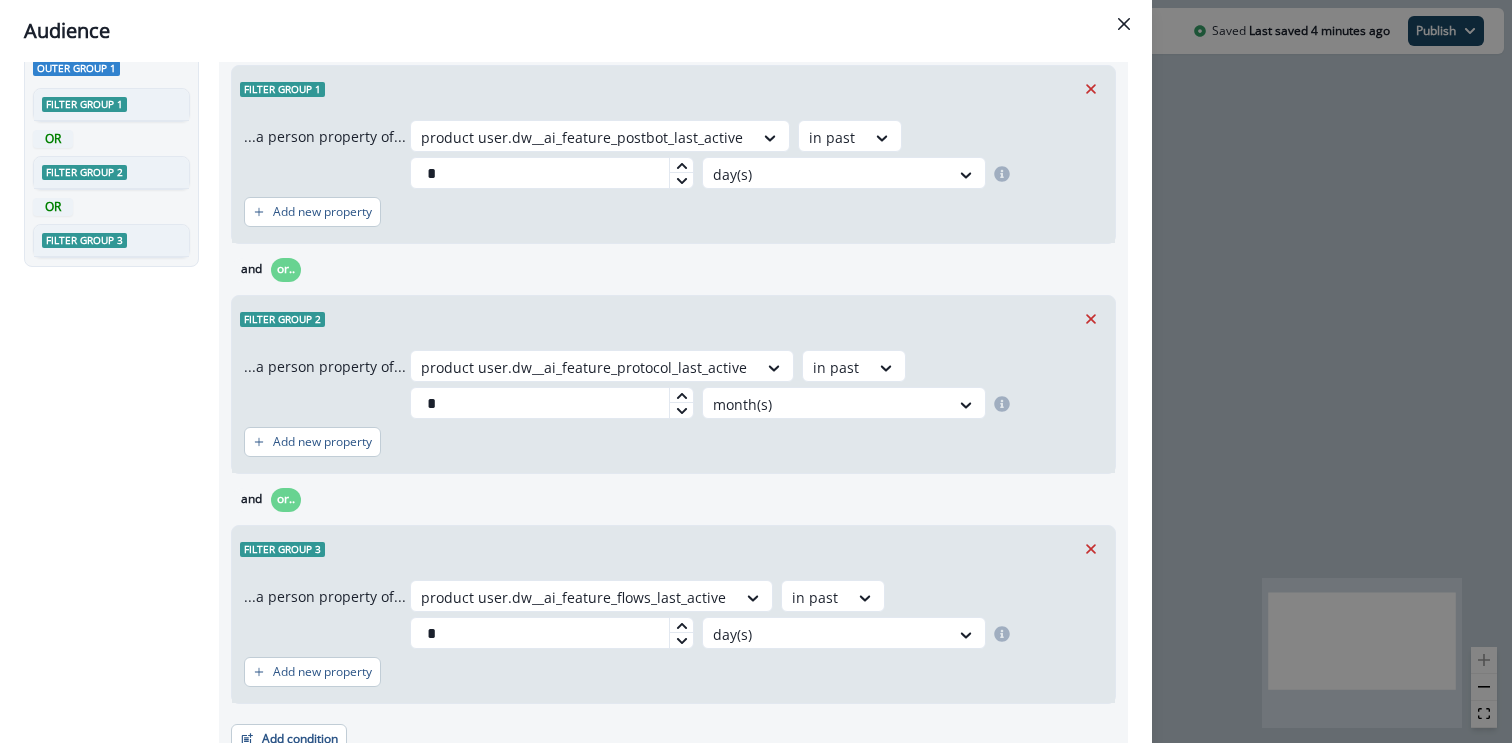 scroll, scrollTop: 148, scrollLeft: 0, axis: vertical 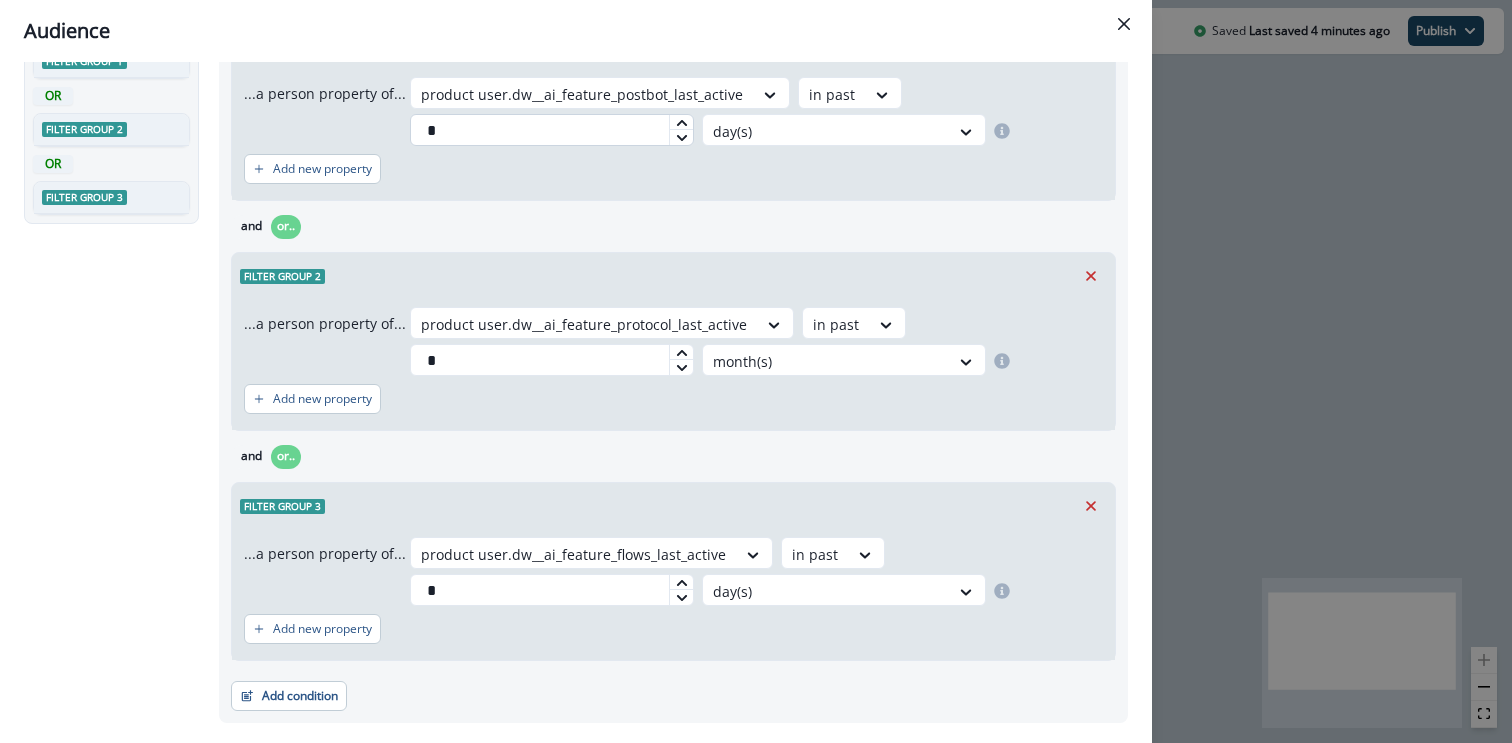 click on "*" at bounding box center [552, 130] 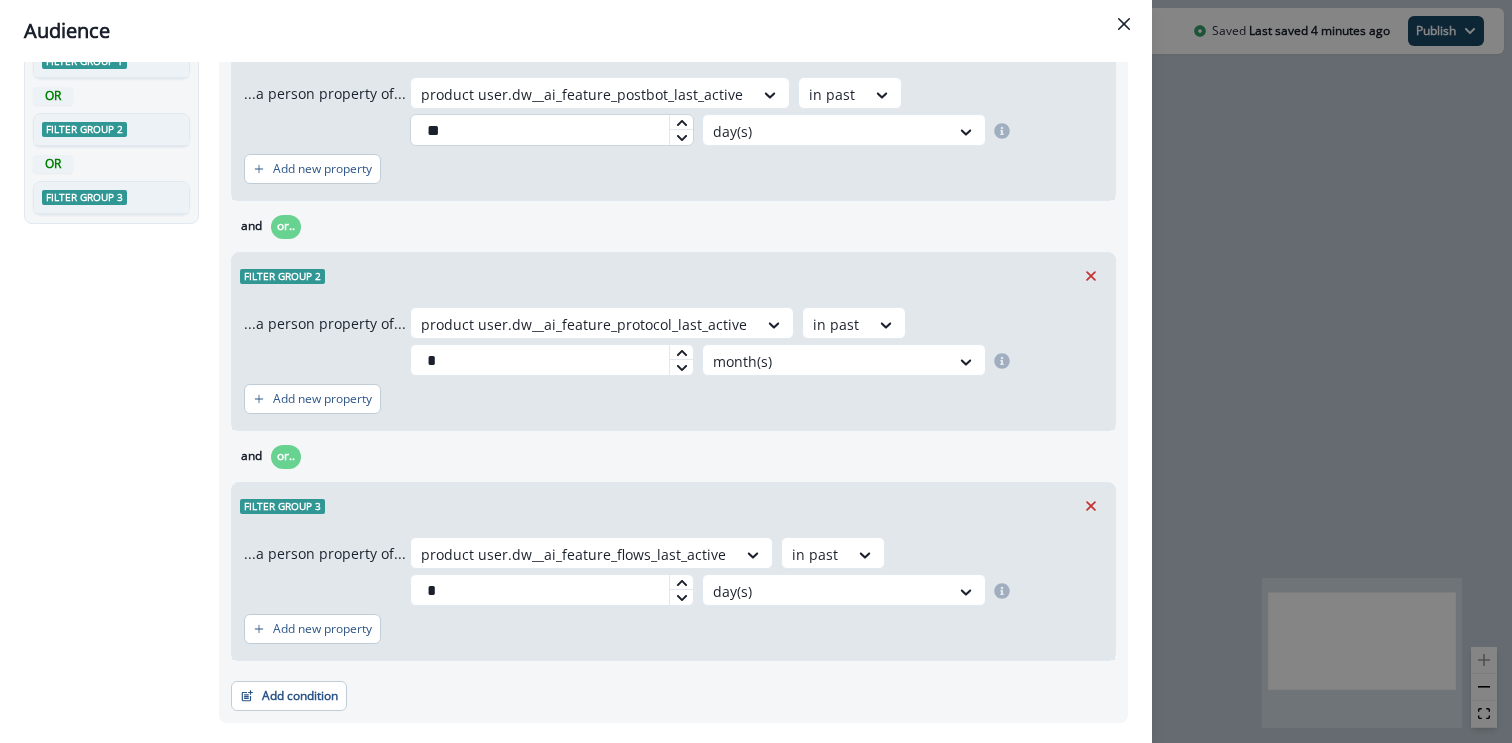 type on "*" 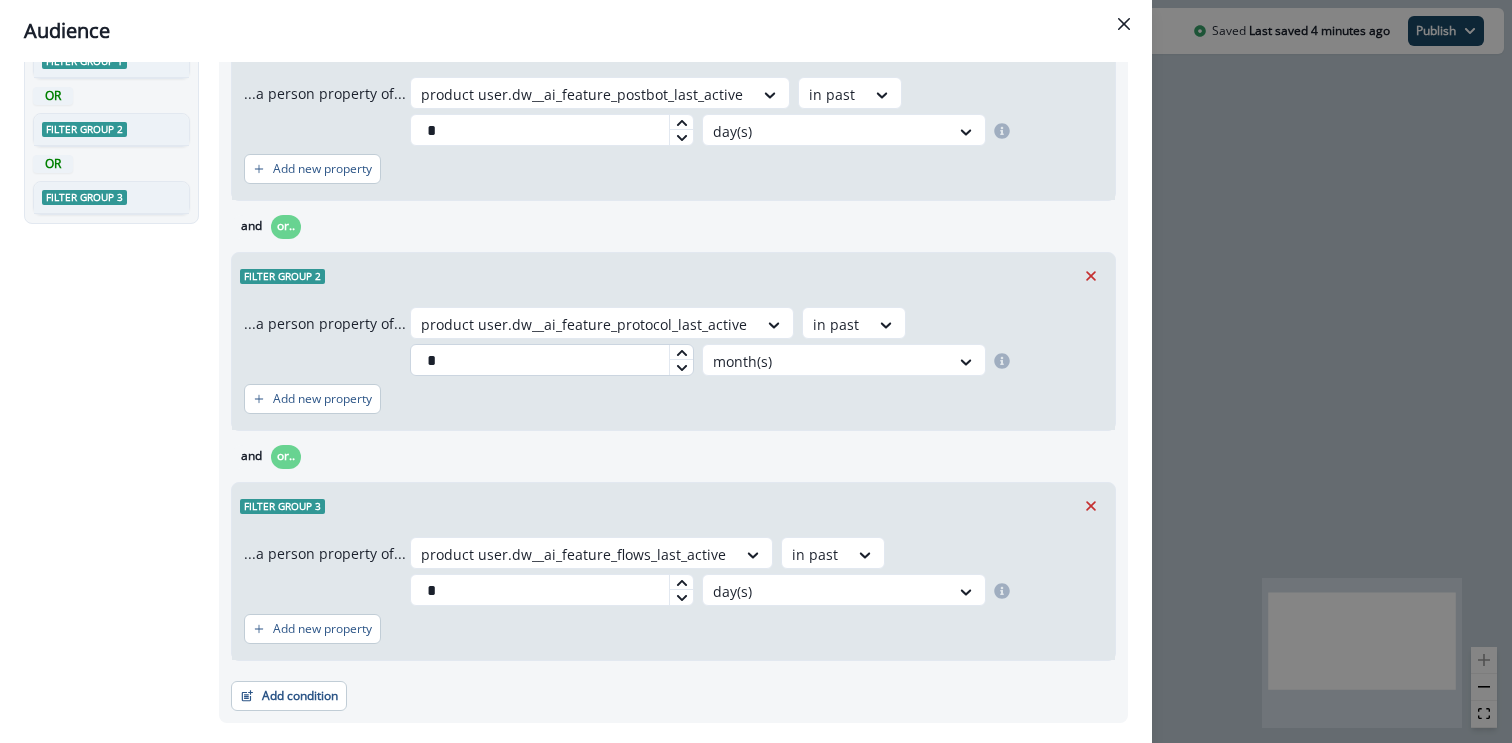 type on "*" 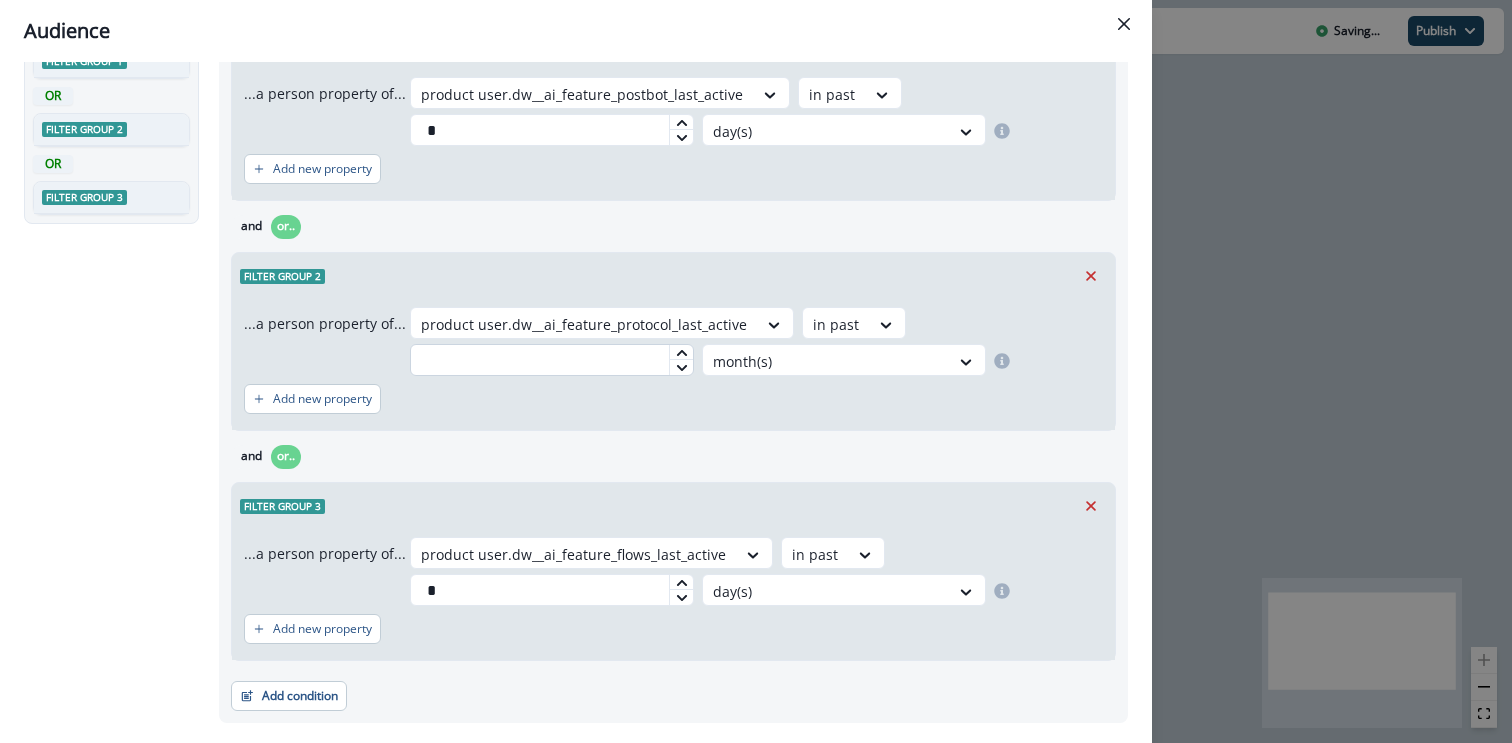 type on "*" 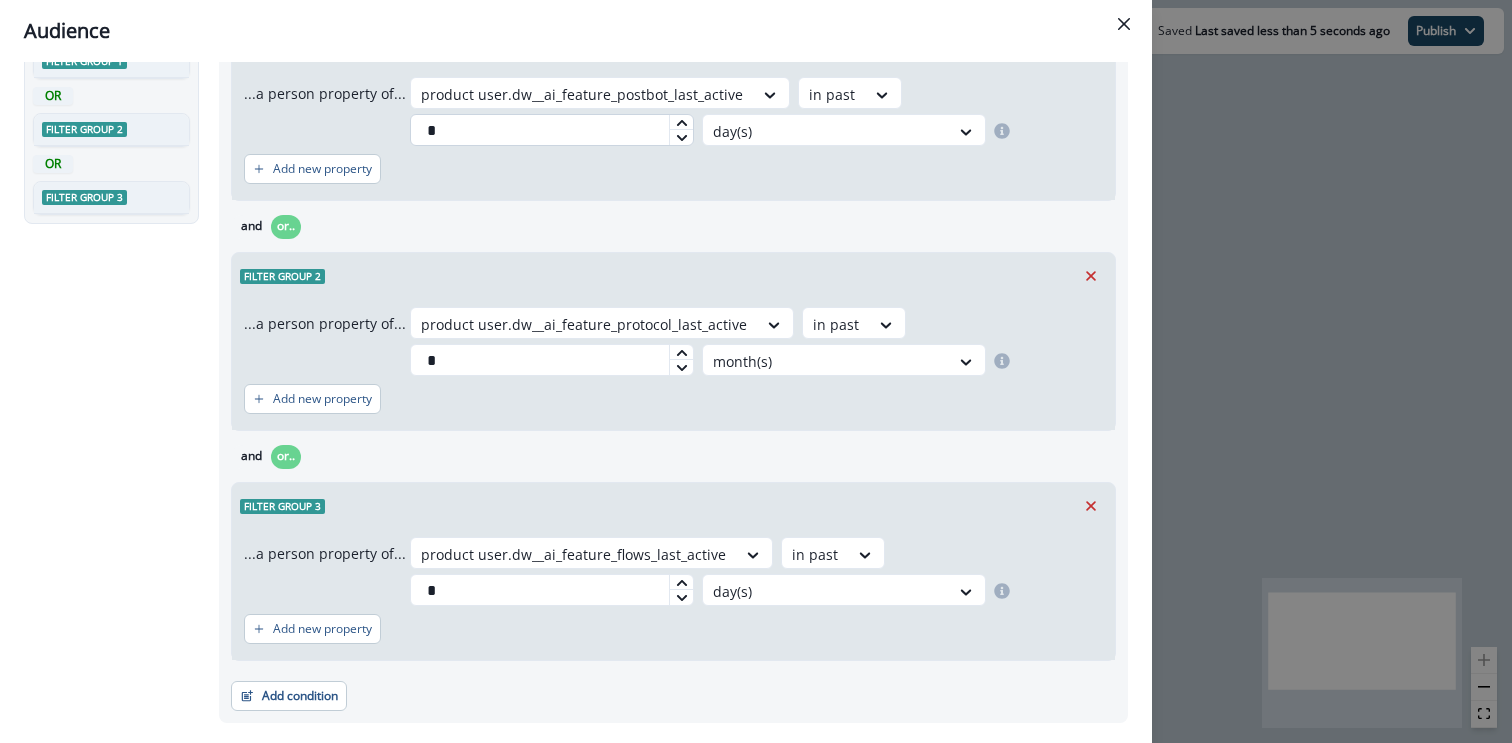 type on "*" 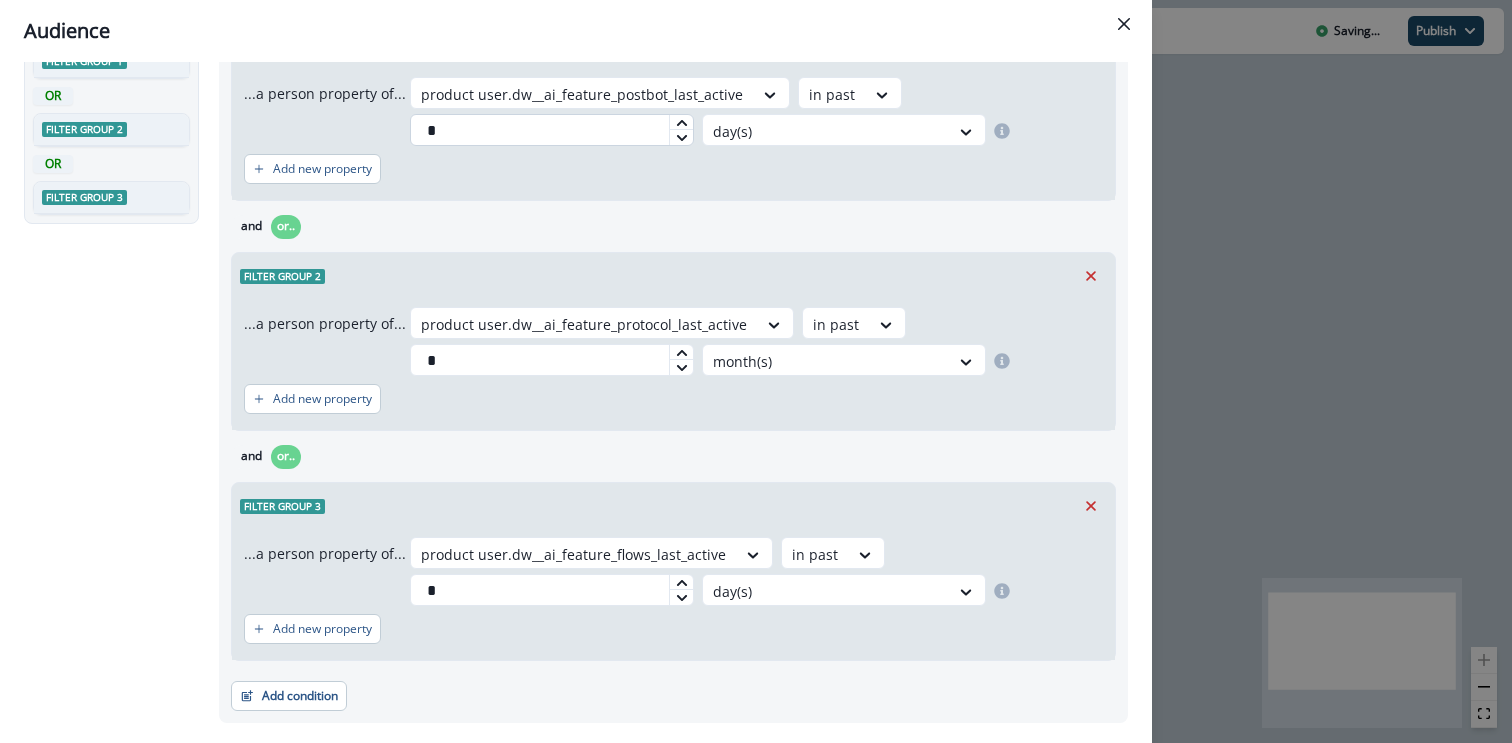 click on "*" at bounding box center [552, 130] 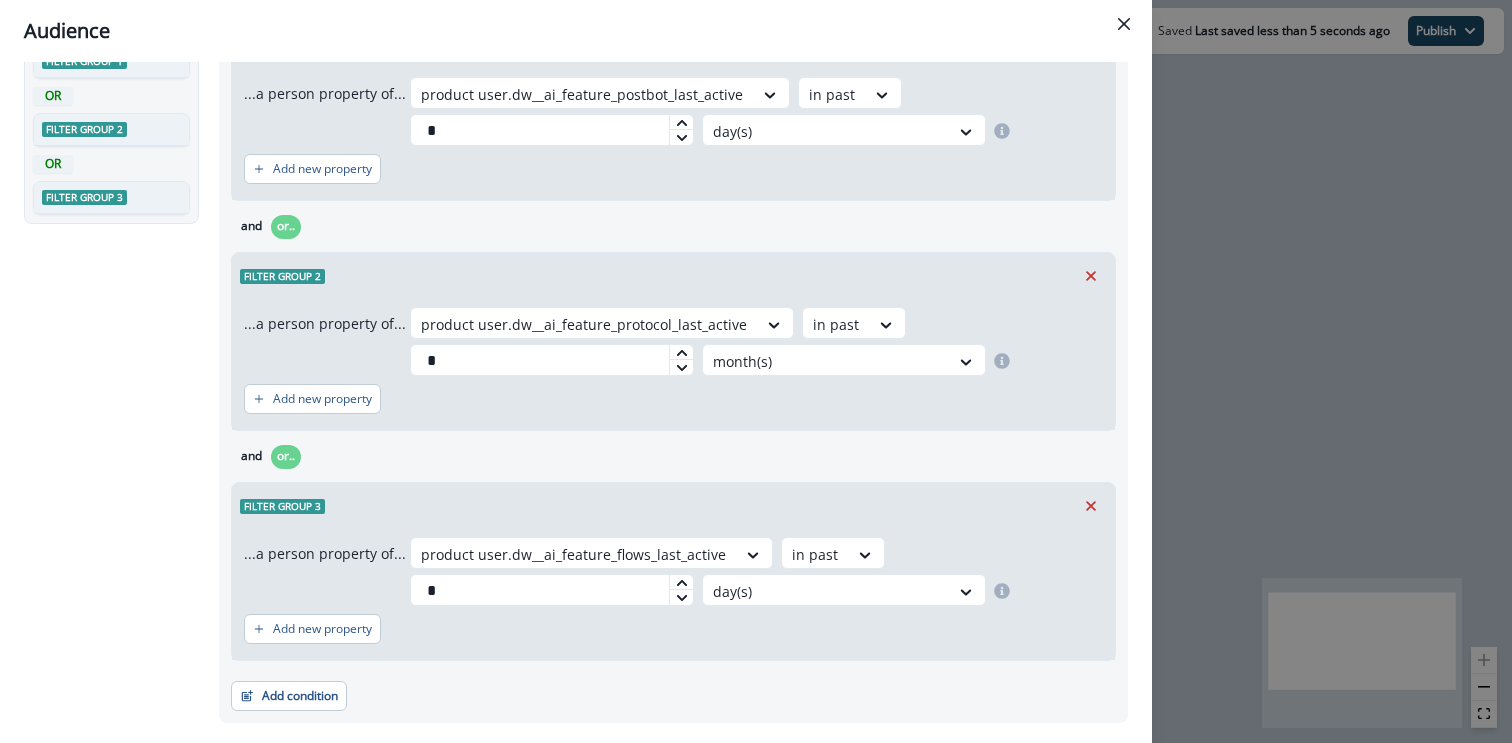 type on "*" 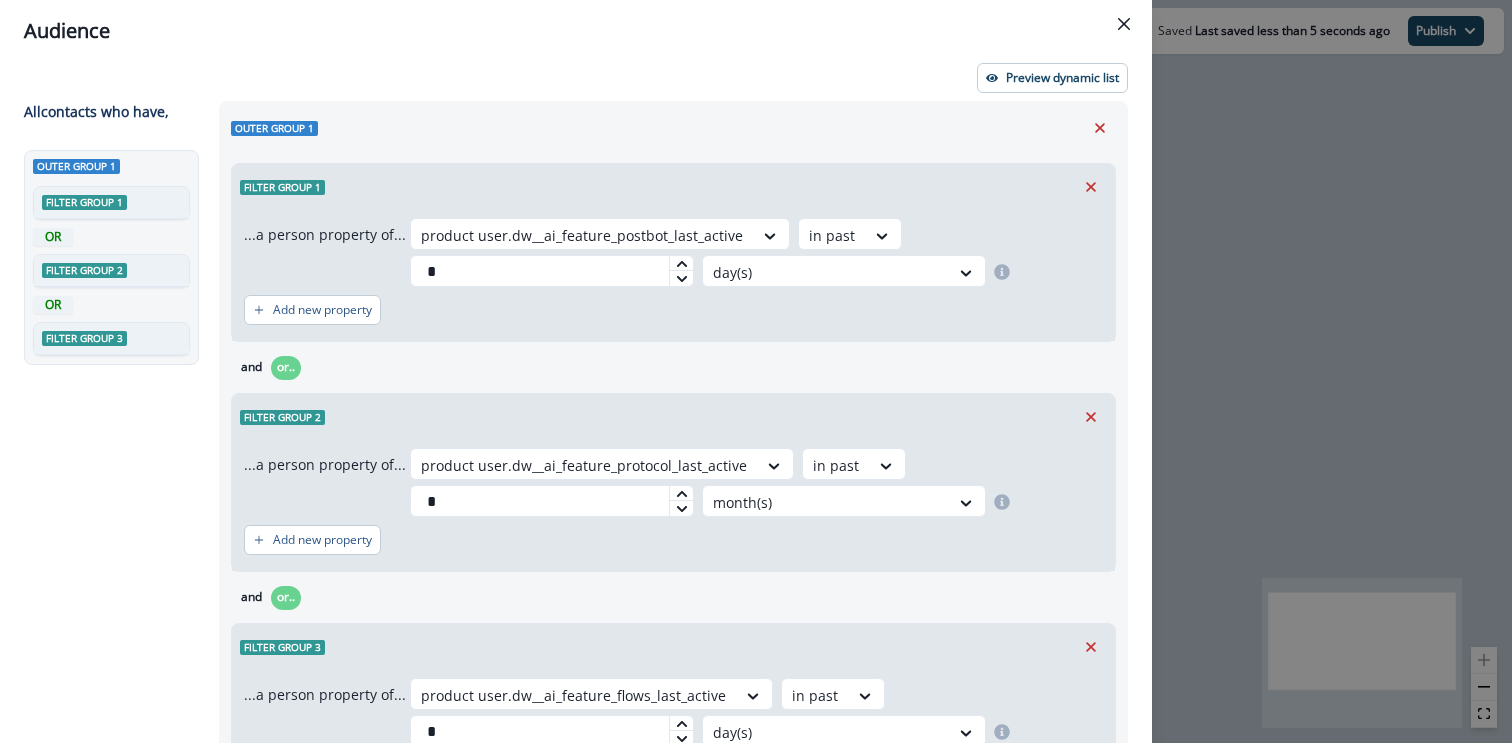 scroll, scrollTop: 0, scrollLeft: 0, axis: both 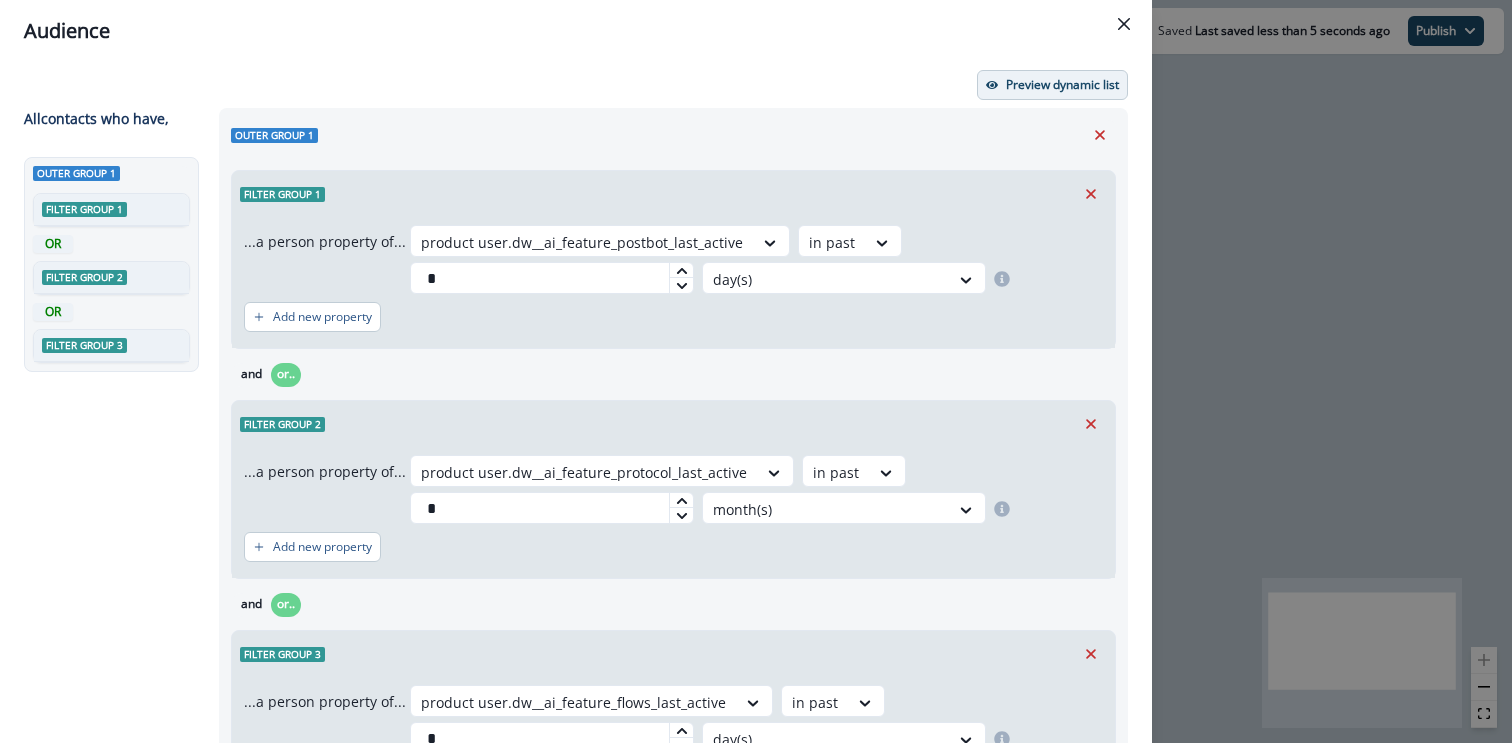 click on "Preview dynamic list" at bounding box center [1062, 85] 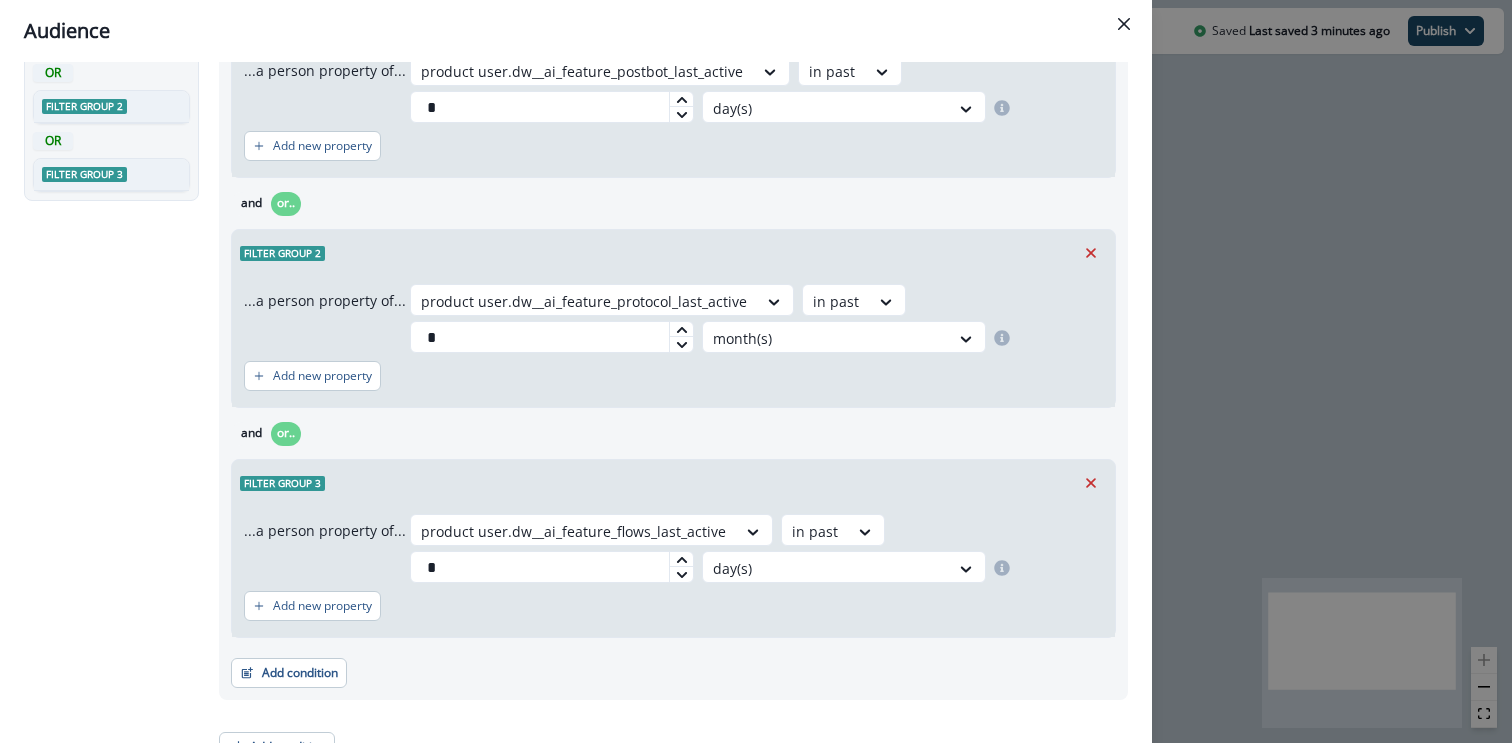 scroll, scrollTop: 198, scrollLeft: 0, axis: vertical 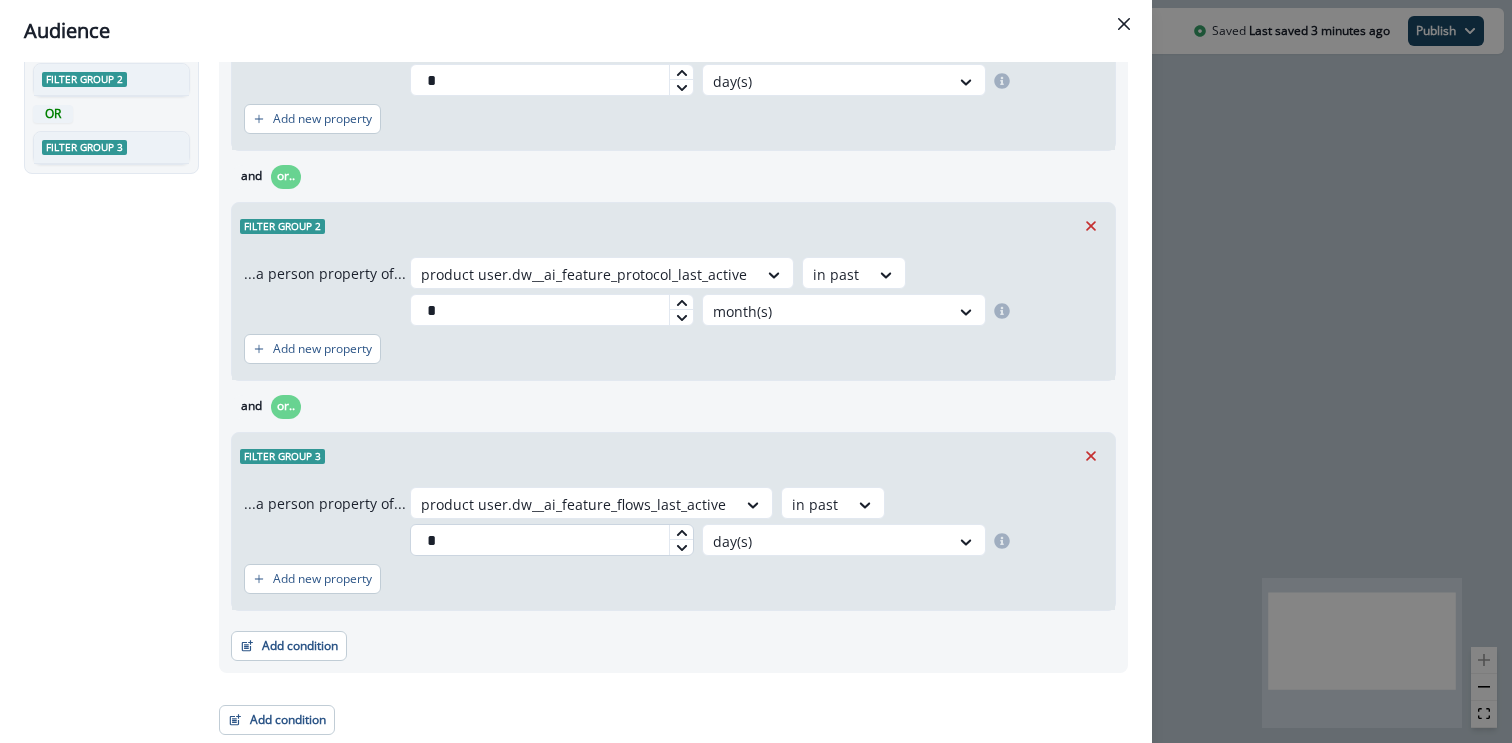click on "*" at bounding box center [552, 540] 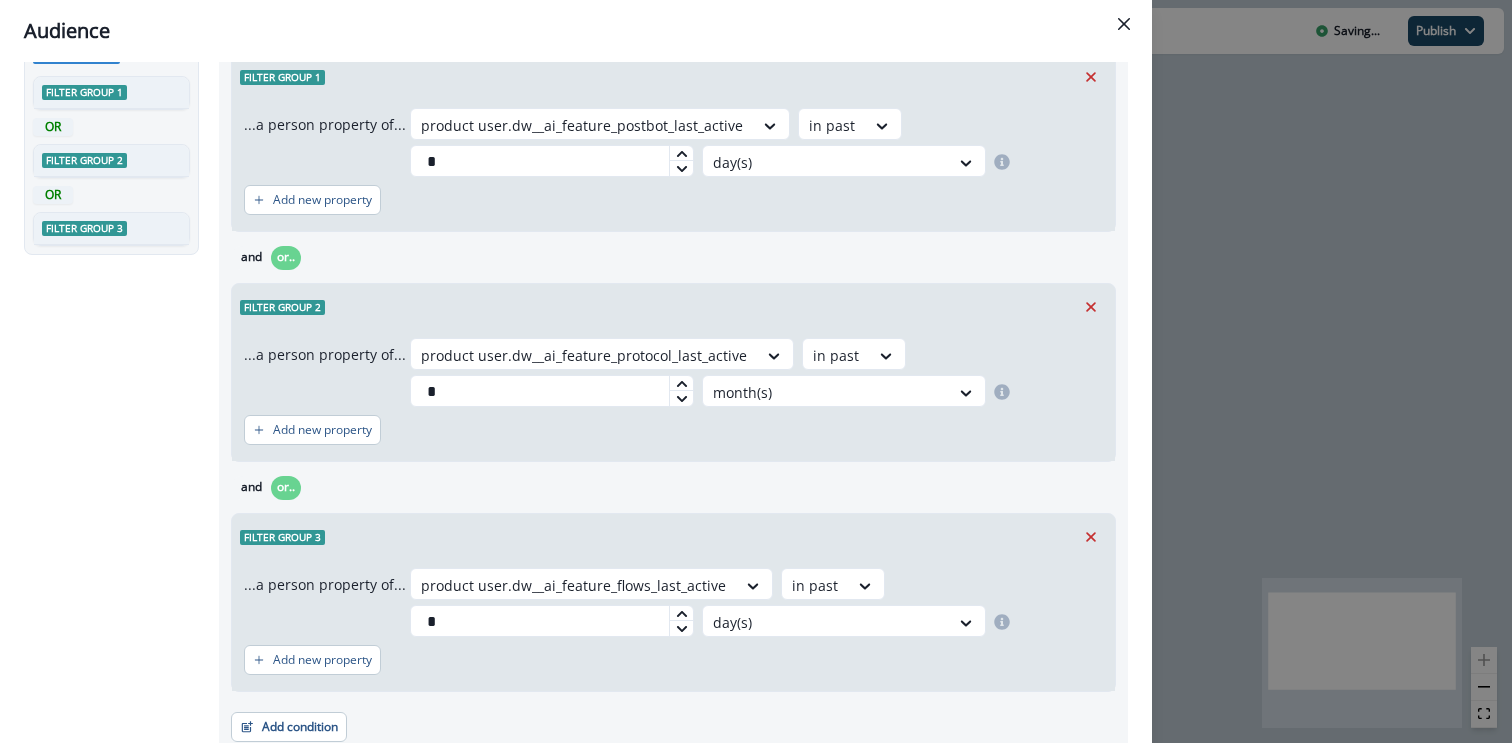 scroll, scrollTop: 53, scrollLeft: 0, axis: vertical 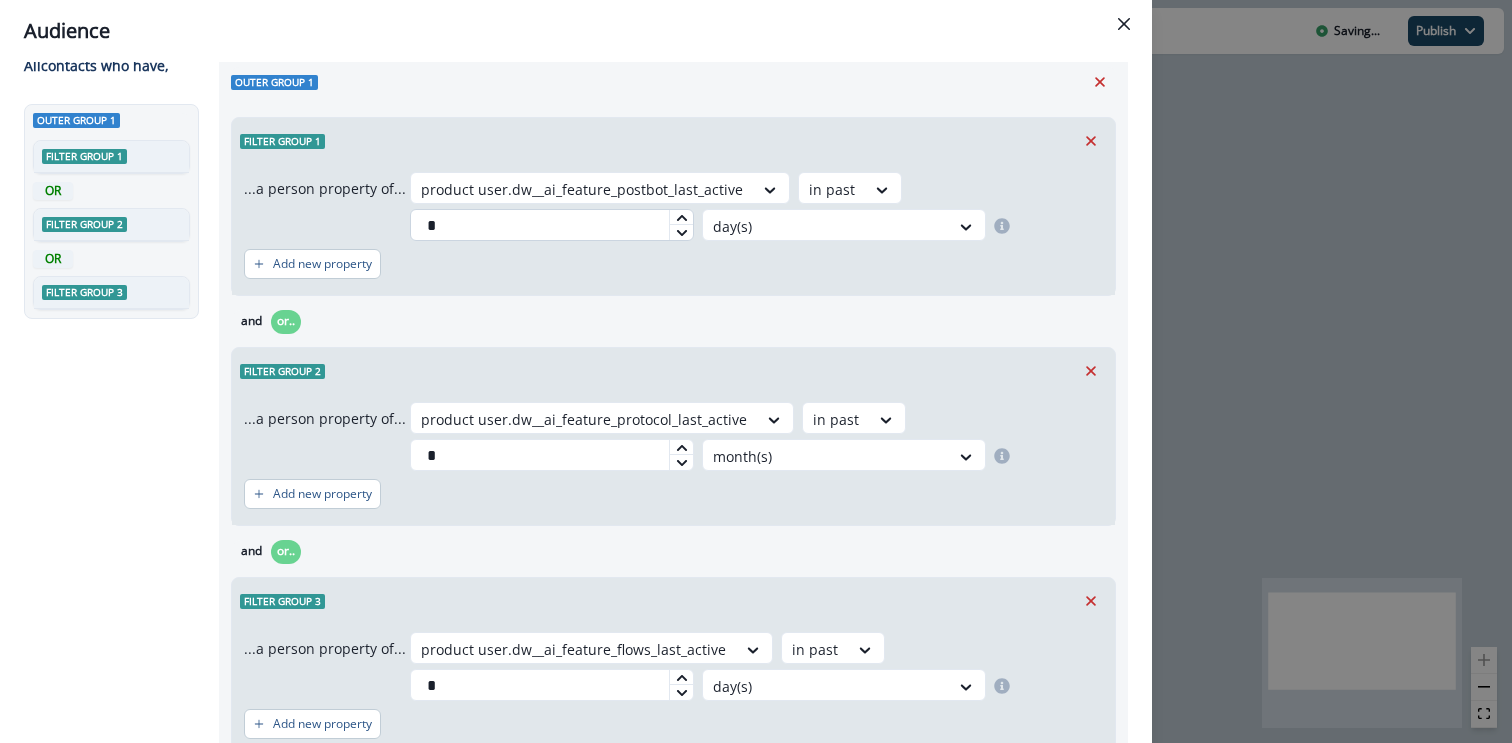 type on "*" 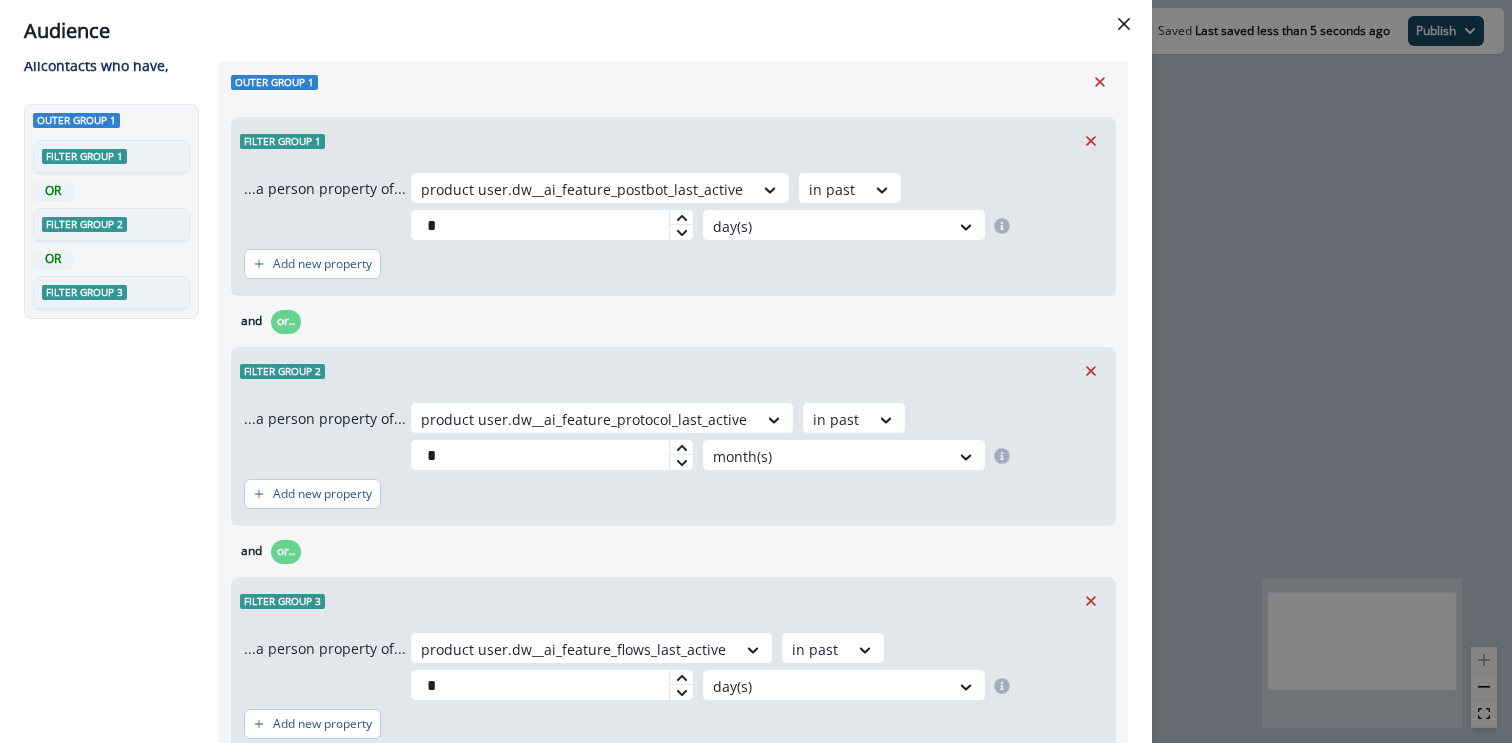type on "*" 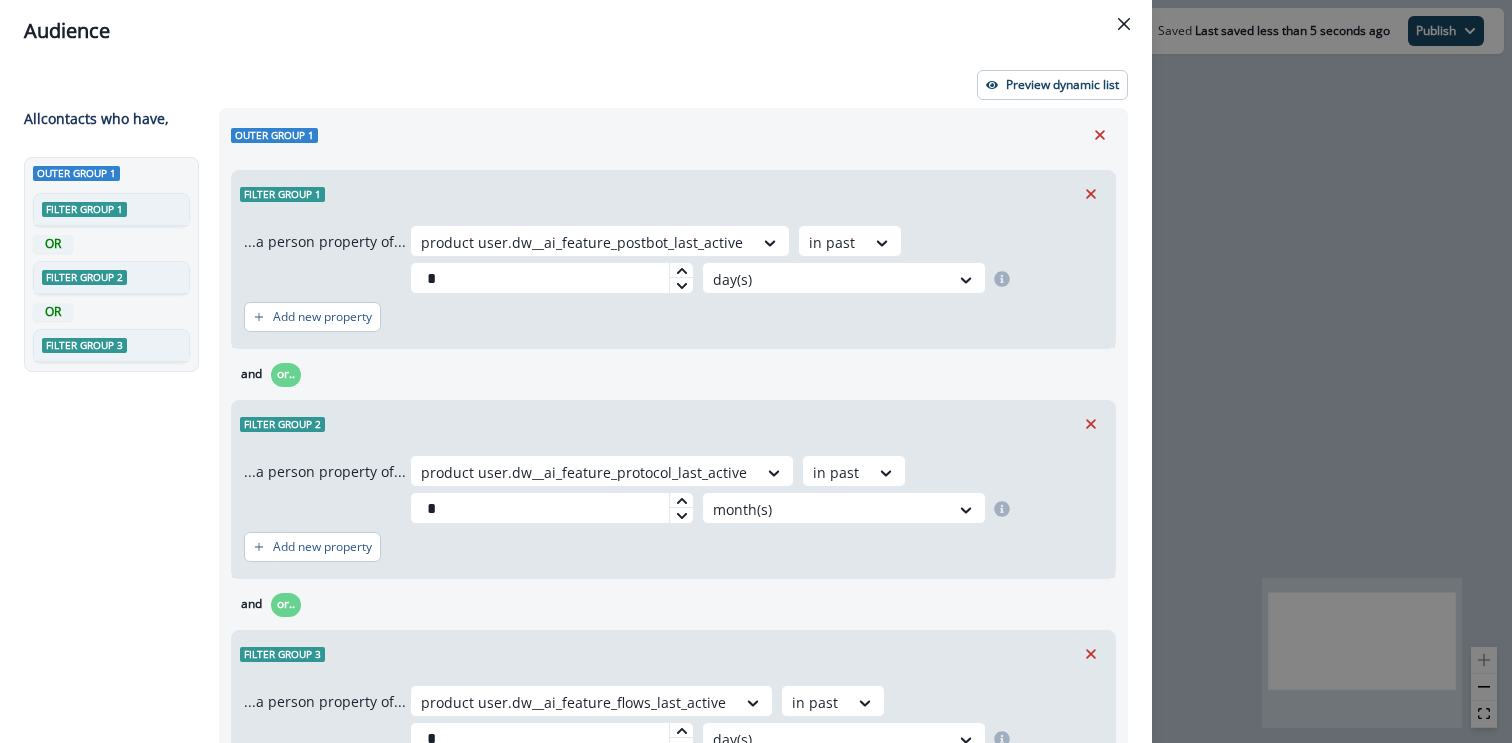 click on "Preview dynamic list All  contact s who have, Outer group 1 Filter group 1 OR Filter group 2 OR Filter group 3 Outer group 1 Filter group 1 ...a person property of... product user.dw__ai_feature_postbot_last_active in past * day(s) Add new property and or.. Filter group 2 ...a person property of... product user.dw__ai_feature_protocol_last_active in past * month(s) Add new property and or.. Filter group 3 ...a person property of... product user.dw__ai_feature_flows_last_active in past * day(s) Add new property Add condition Contact properties A person property Performed a product event Performed a marketing activity Performed a web activity List membership Salesforce campaign membership Add condition Contact properties A person property Performed a product event Performed a marketing activity Performed a web activity List membership Salesforce campaign membership Grouped properties Account members" at bounding box center [576, 402] 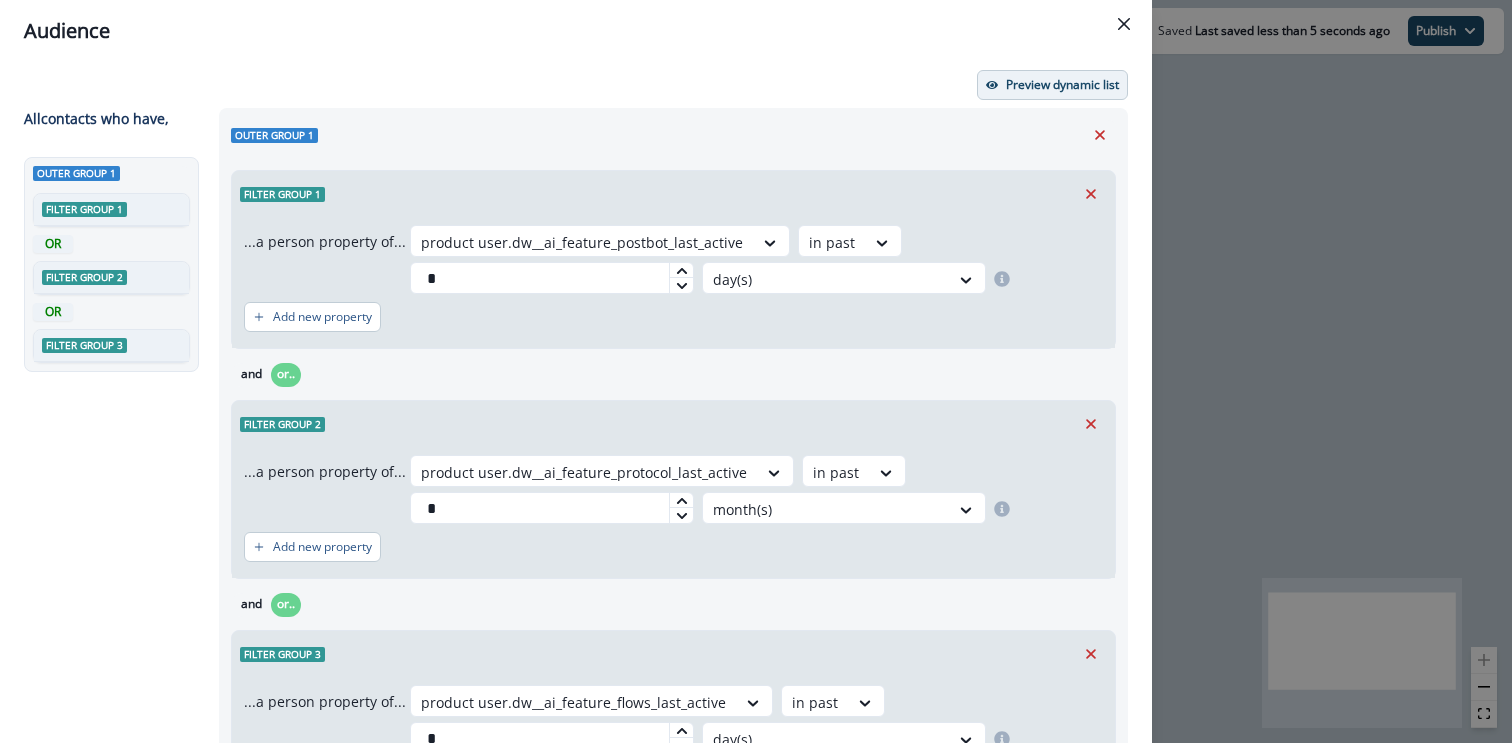 click on "Preview dynamic list" at bounding box center [1052, 85] 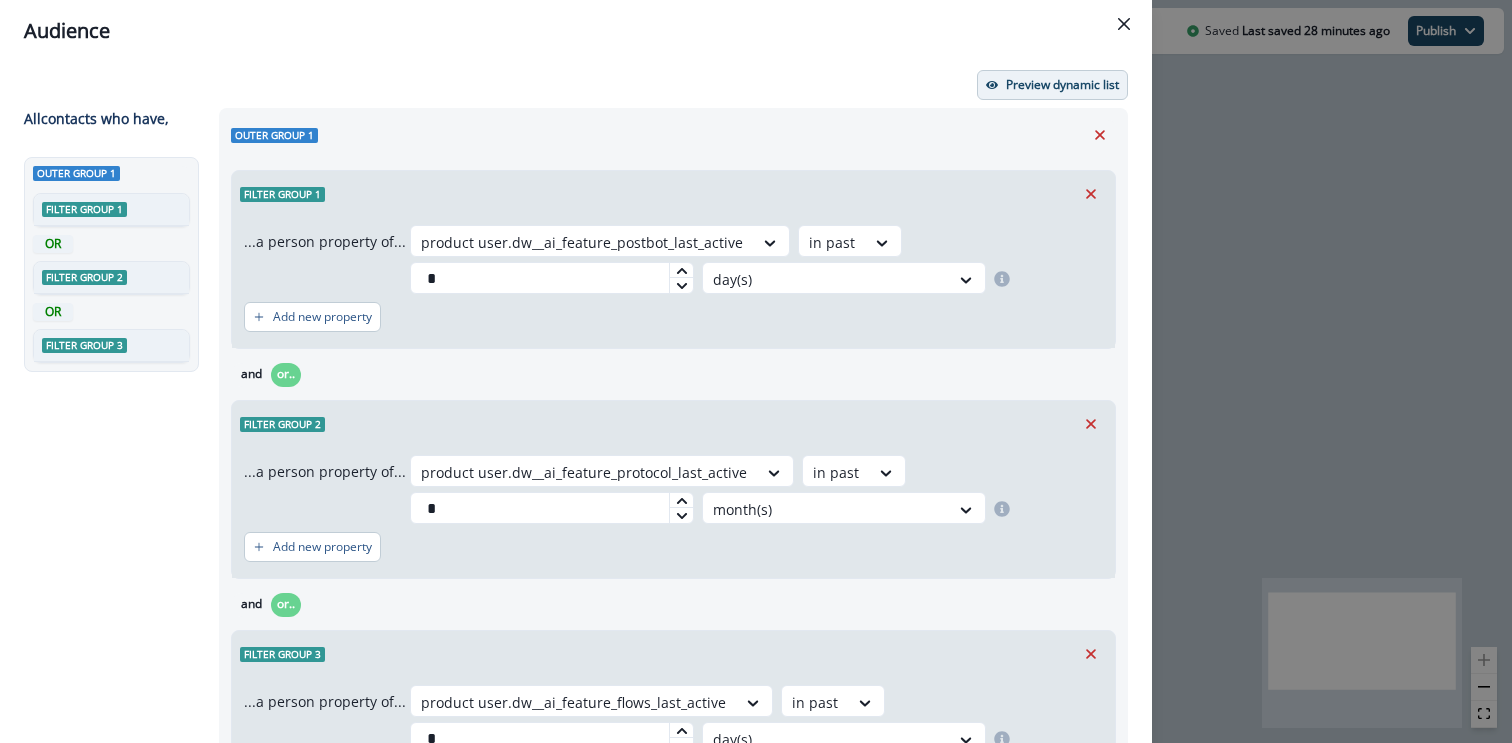 click on "Preview dynamic list" at bounding box center (1052, 85) 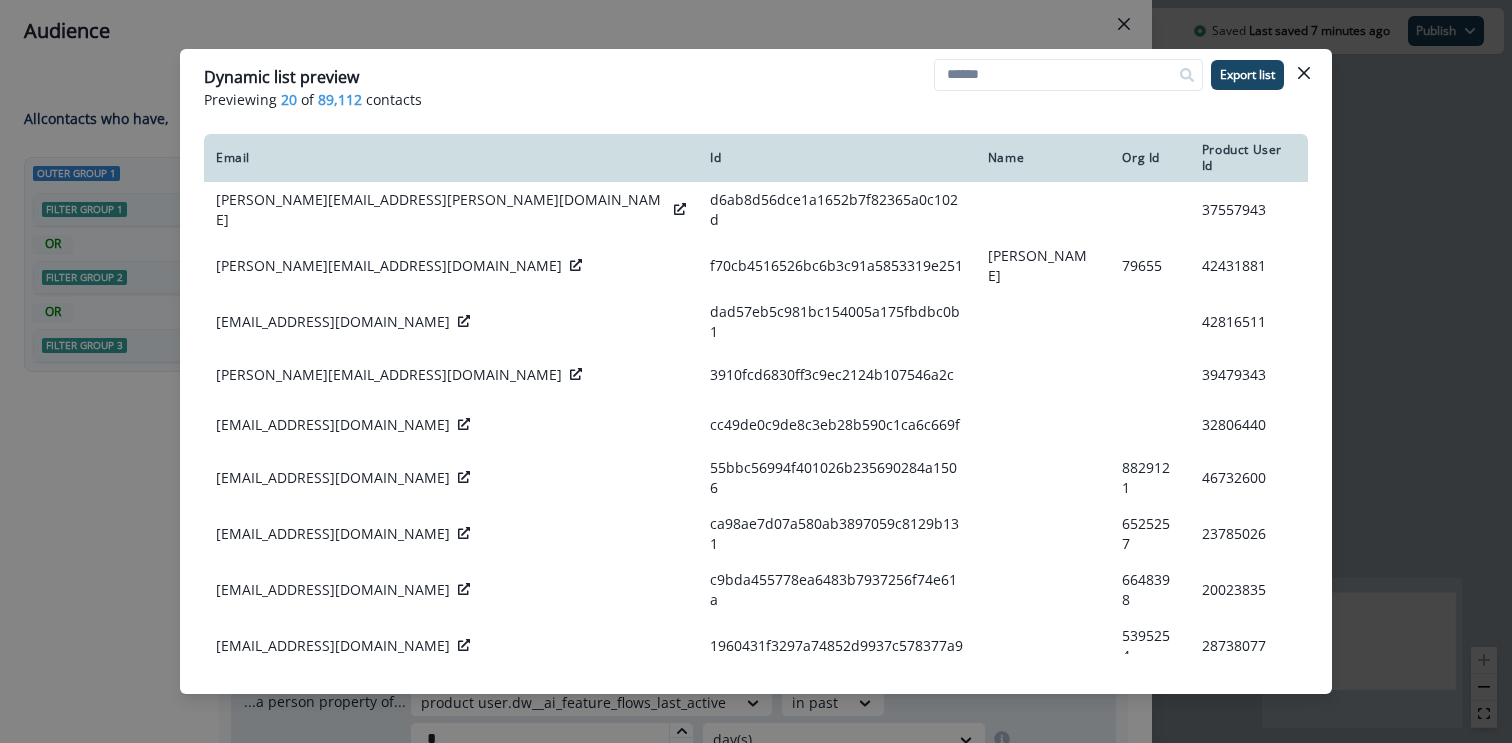 click on "Dynamic list preview Previewing 20 of 89,112 contacts Export list Email Id Name Org Id Product User Id alberto.gomez@neitek.net d6ab8d56dce1a1652b7f82365a0c102d 37557943 georgio.ghrair@totersapp.com f70cb4516526bc6b3c91a5853319e251 Georgio Ghrair 79655 42431881 ritunjay.kumar@m2pfintech.com dad57eb5c981bc154005a175fbdbc0b1 42816511 ahmet@deepfinholdings.com 3910fcd6830ff3c9ec2124b107546a2c 39479343 amit.kumatagi@hussmann.com cc49de0c9de8c3eb28b590c1ca6c669f 32806440 juancarlos1010110@gmail.com 55bbc56994f401026b235690284a1506 8829121 46732600 seseca@hotmail.com ca98ae7d07a580ab3897059c8129b131 6525257 23785026 peltzjr11@gmail.com c9bda455778ea6483b7937256f74e61a 6648398 20023835 azlixp@gmail.com 1960431f3297a74852d9937c578377a9 5395254 28738077 anna371298@outlook.com 04ea37cc986aa9d1ec1bb0c9dd2d94fa 8844320 46757811 danekema9924@gmail.com 0c7557fd4495204cd5ed57b47f51bcb6 5451959 29024501 xppires@gmail.com 13a930c2aff65fc22092230f57f7e012 1229048 4137640 srikanth.paloji@evergent.com 9081524 kyle@medpros.io" at bounding box center [756, 371] 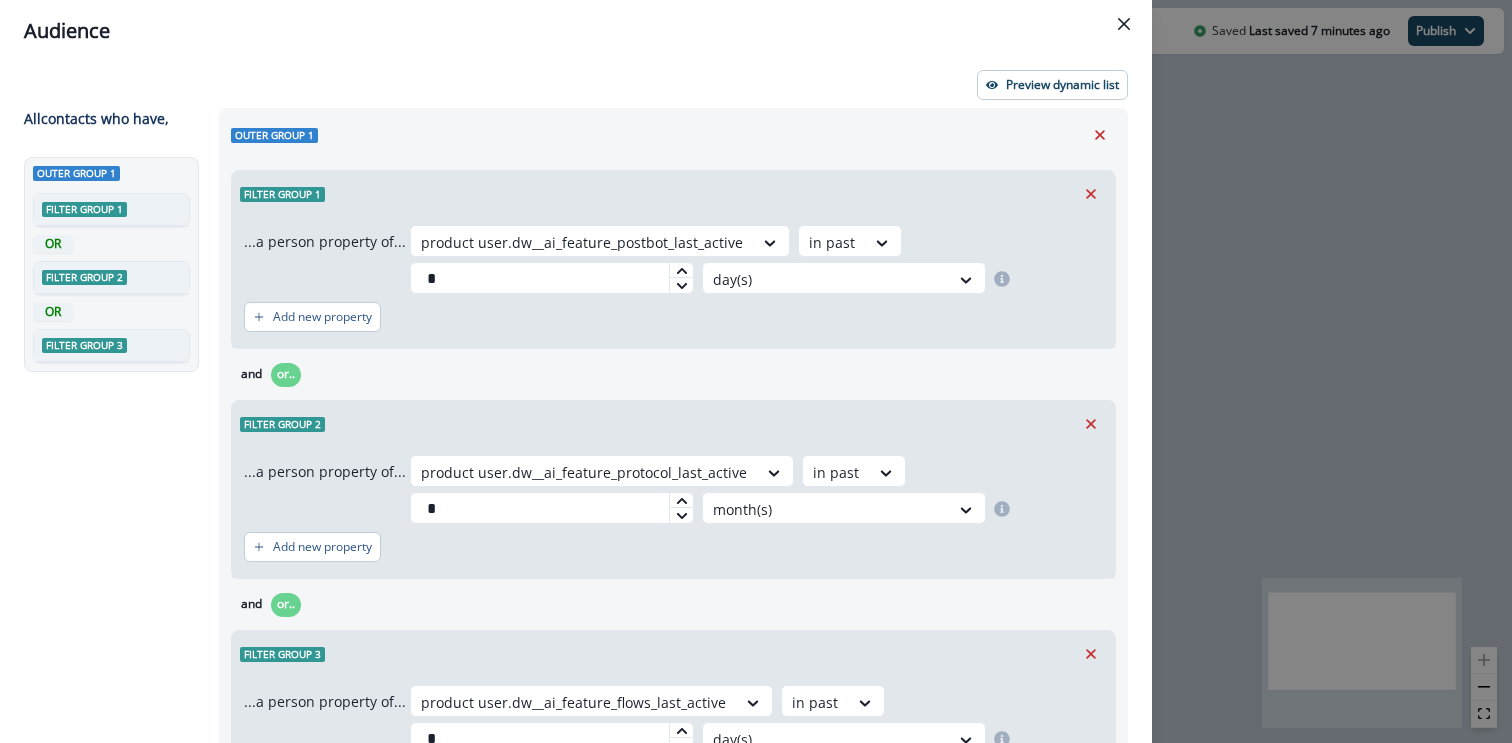 click on "Audience Preview dynamic list All  contact s who have, Outer group 1 Filter group 1 OR Filter group 2 OR Filter group 3 Outer group 1 Filter group 1 ...a person property of... product user.dw__ai_feature_postbot_last_active in past * day(s) Add new property and or.. Filter group 2 ...a person property of... product user.dw__ai_feature_protocol_last_active in past * month(s) Add new property and or.. Filter group 3 ...a person property of... product user.dw__ai_feature_flows_last_active in past * day(s) Add new property Add condition Contact properties A person property Performed a product event Performed a marketing activity Performed a web activity List membership Salesforce campaign membership Add condition Contact properties A person property Performed a product event Performed a marketing activity Performed a web activity List membership Salesforce campaign membership Grouped properties Account members" at bounding box center (756, 371) 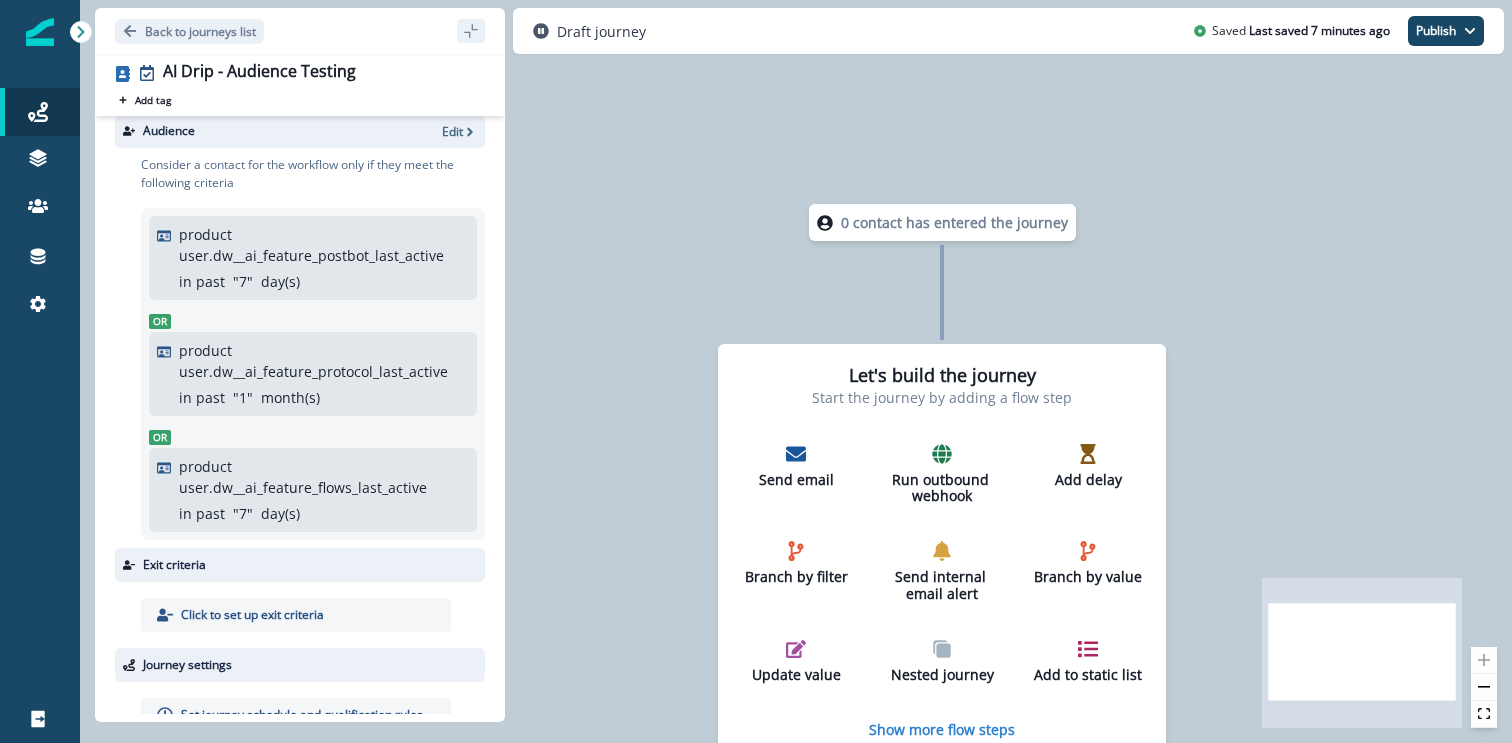 scroll, scrollTop: 0, scrollLeft: 0, axis: both 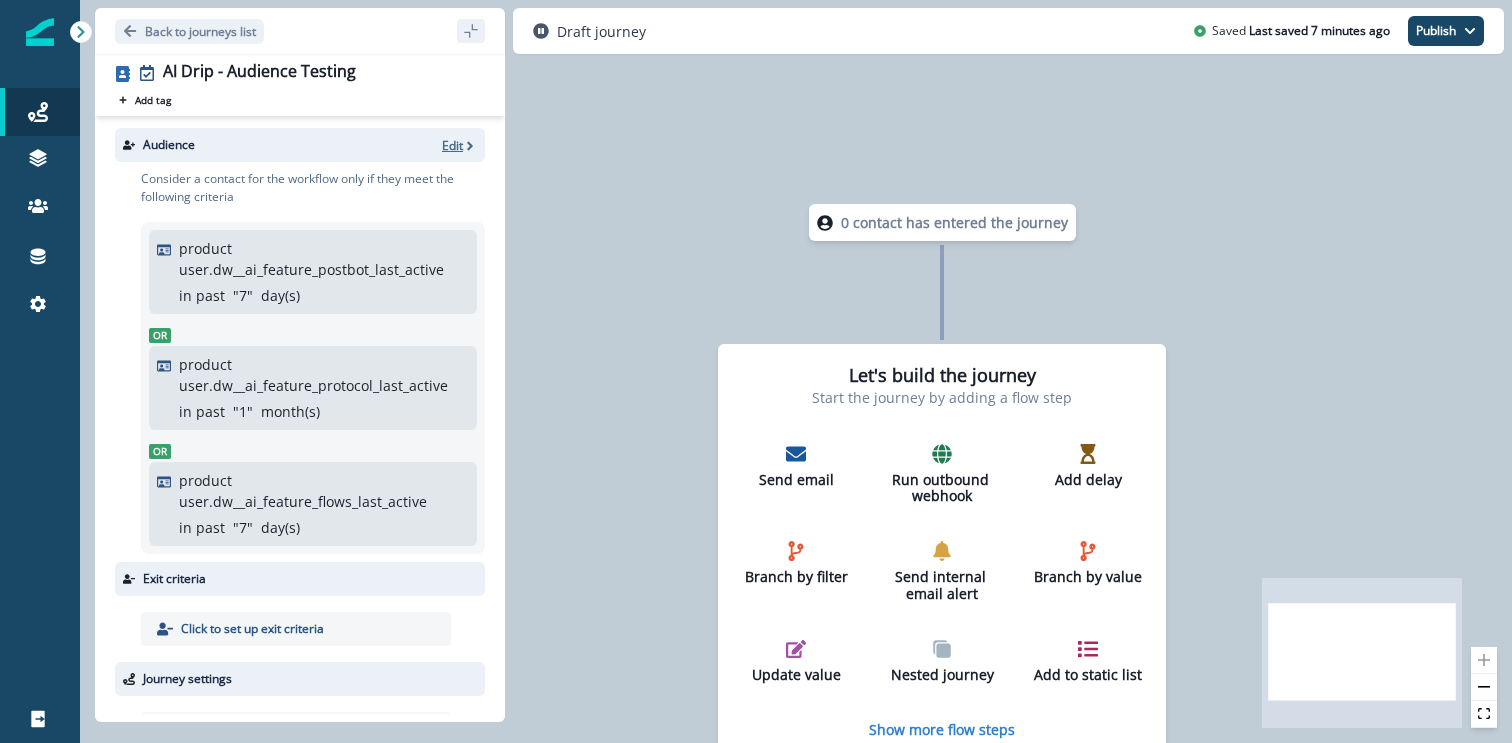 click on "Edit" at bounding box center [452, 145] 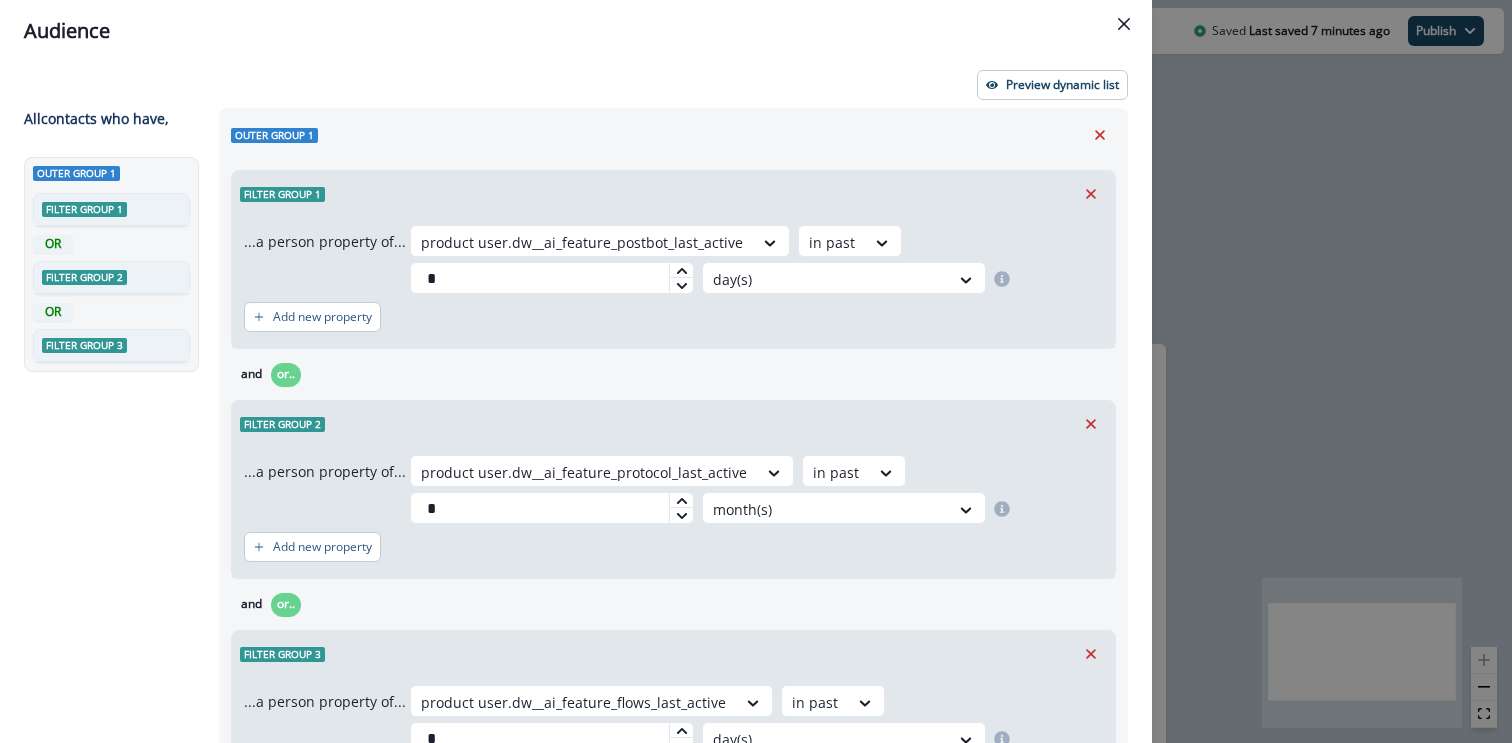 scroll, scrollTop: 198, scrollLeft: 0, axis: vertical 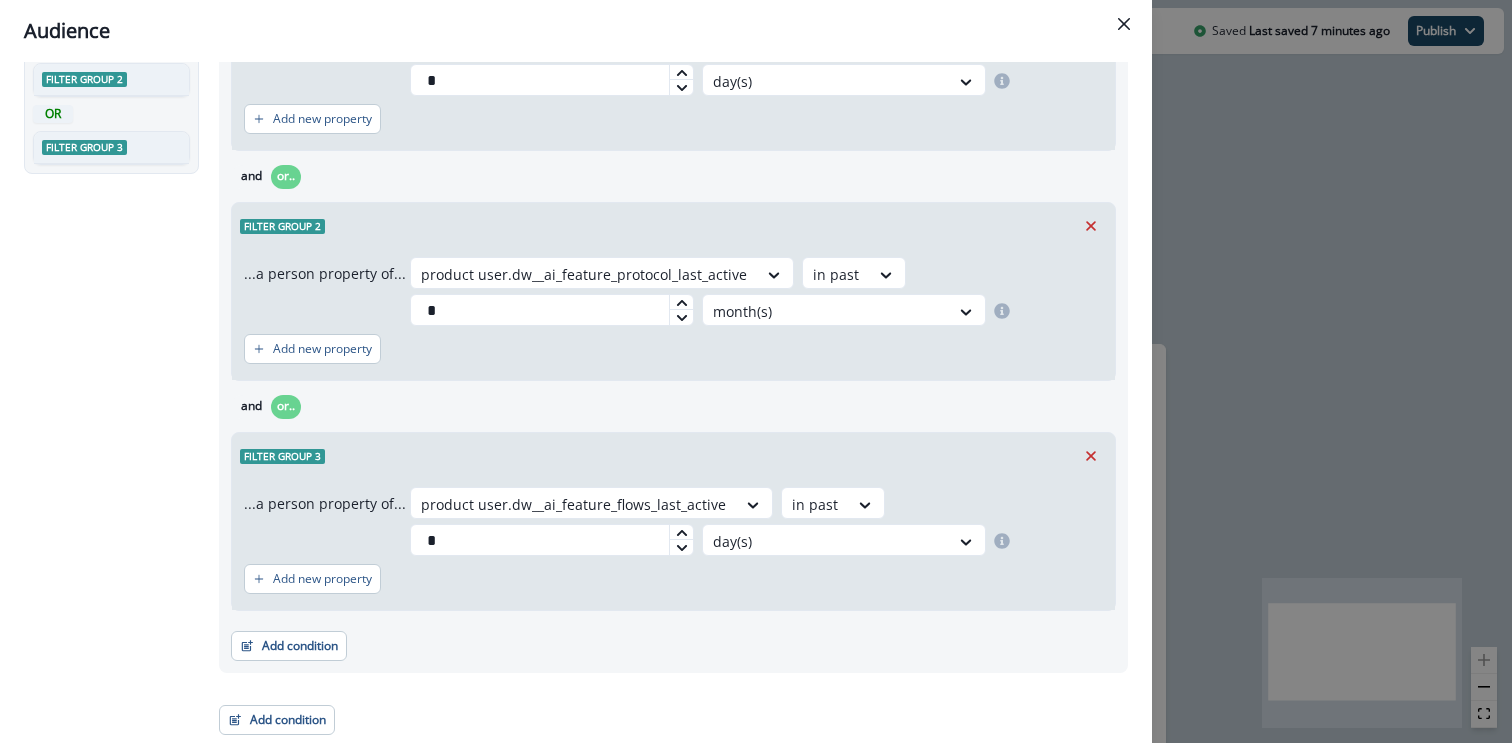 type 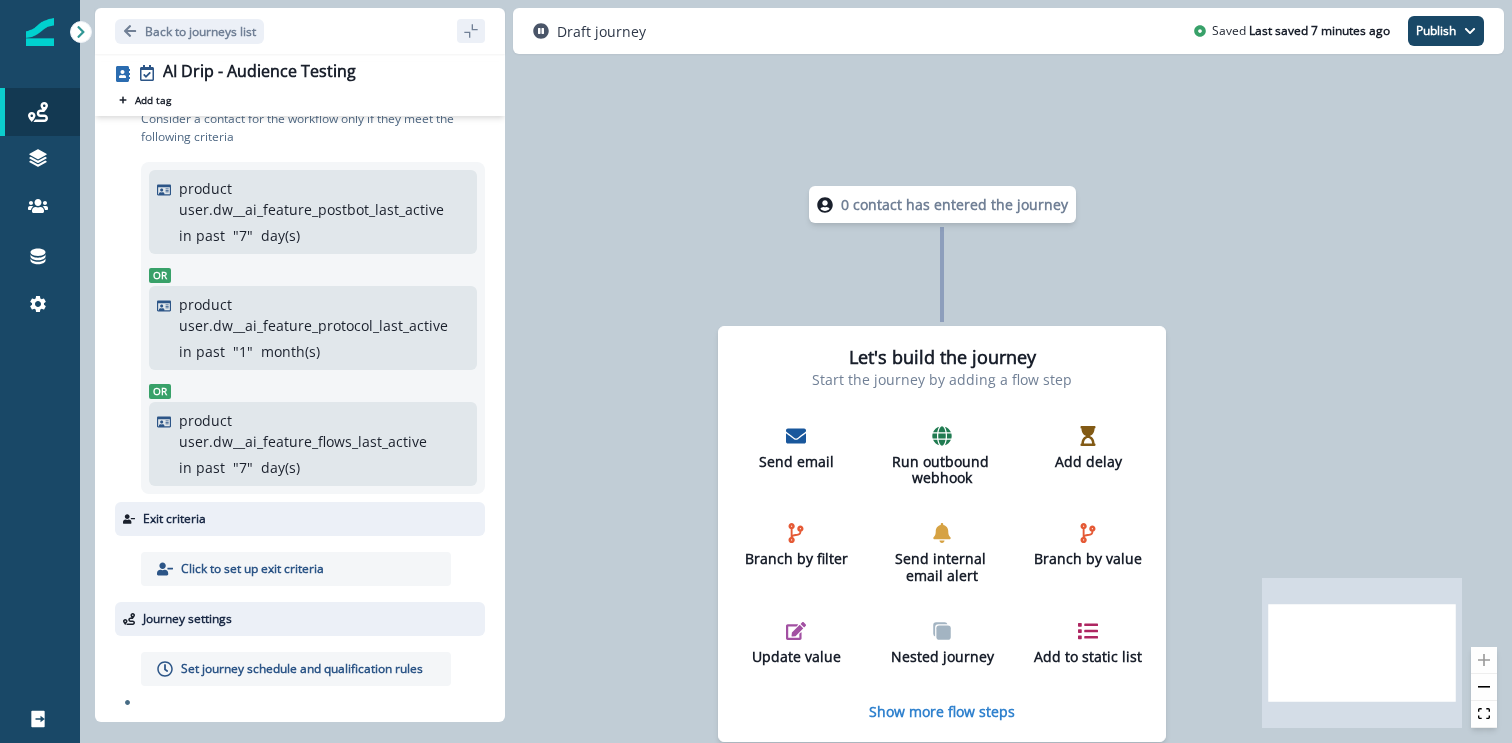 scroll, scrollTop: 0, scrollLeft: 0, axis: both 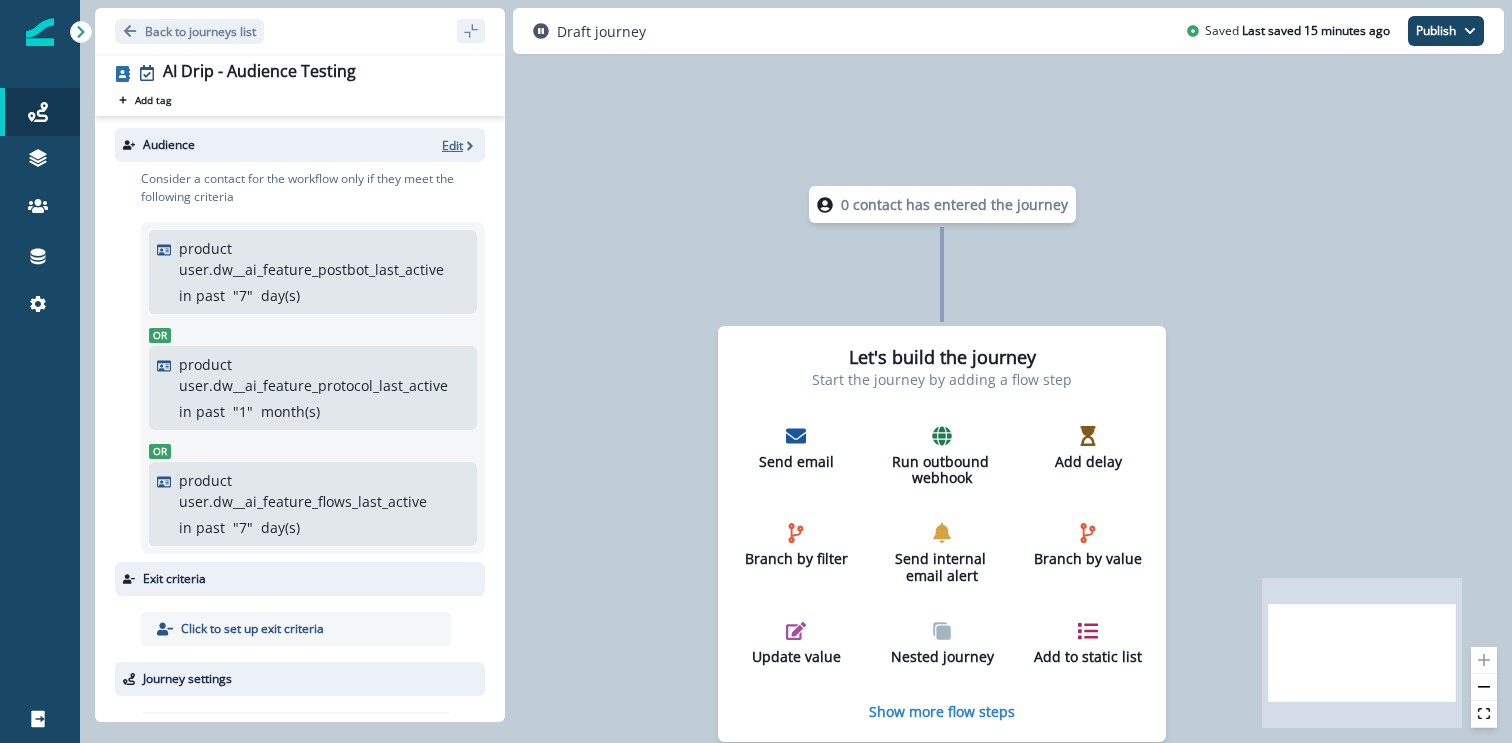 click 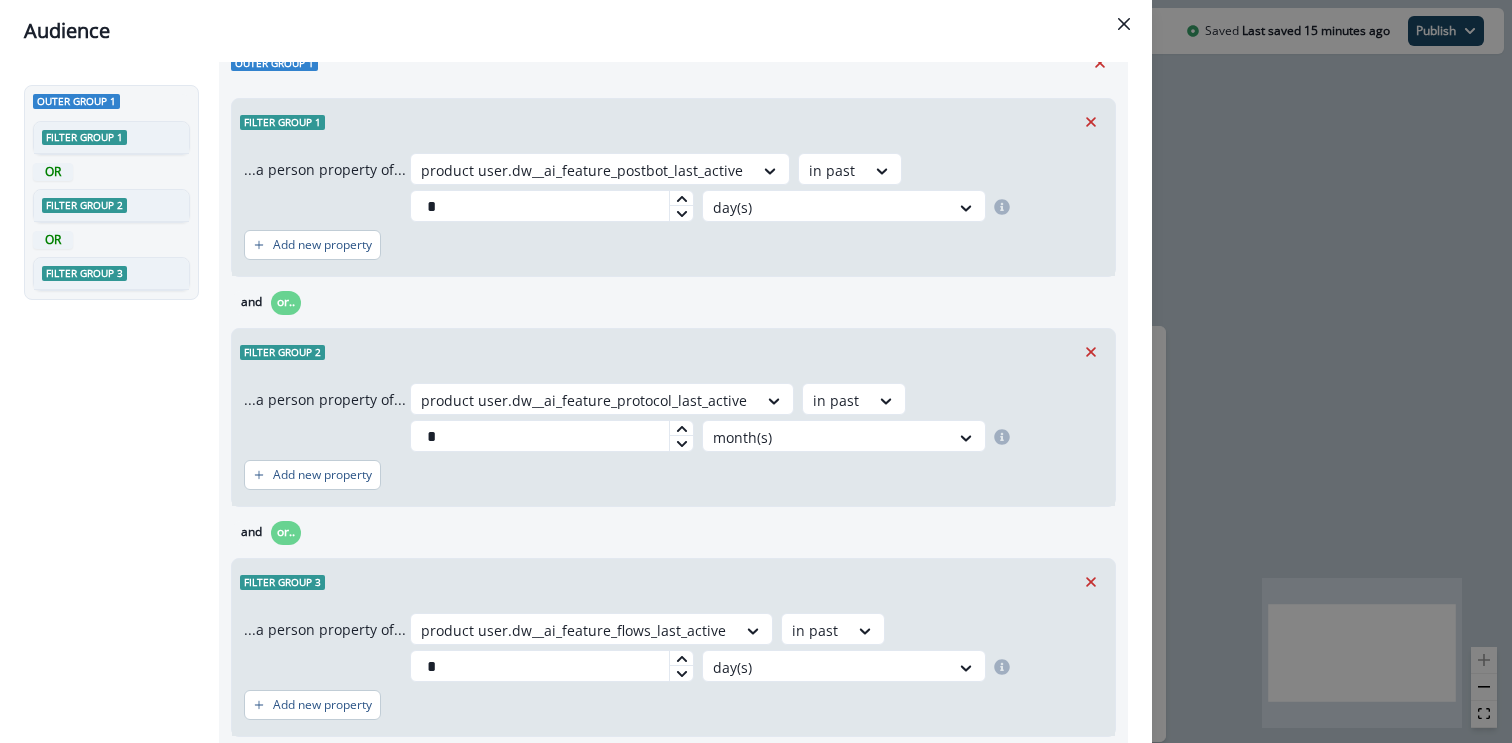 scroll, scrollTop: 198, scrollLeft: 0, axis: vertical 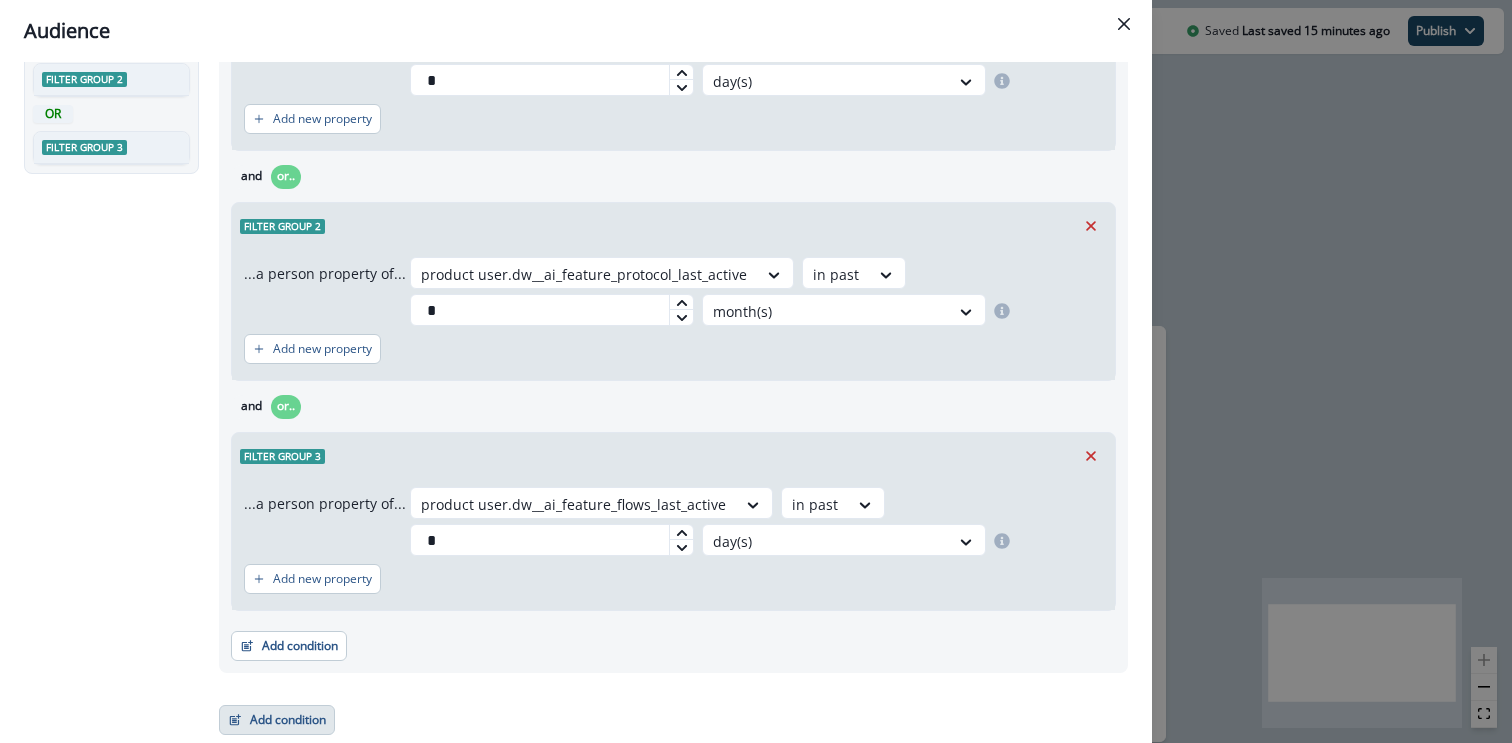 click on "Add condition" at bounding box center [277, 720] 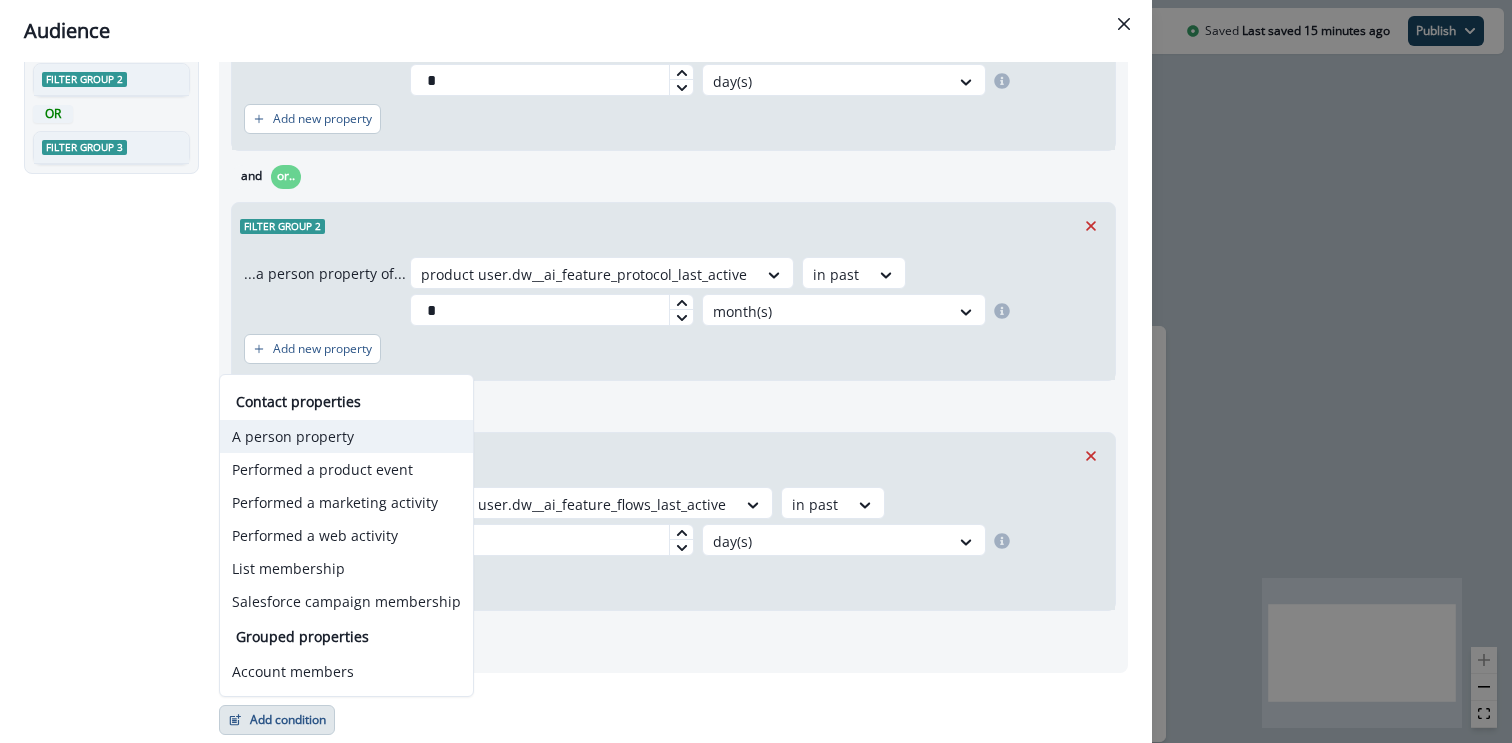 click on "A person property" at bounding box center (346, 436) 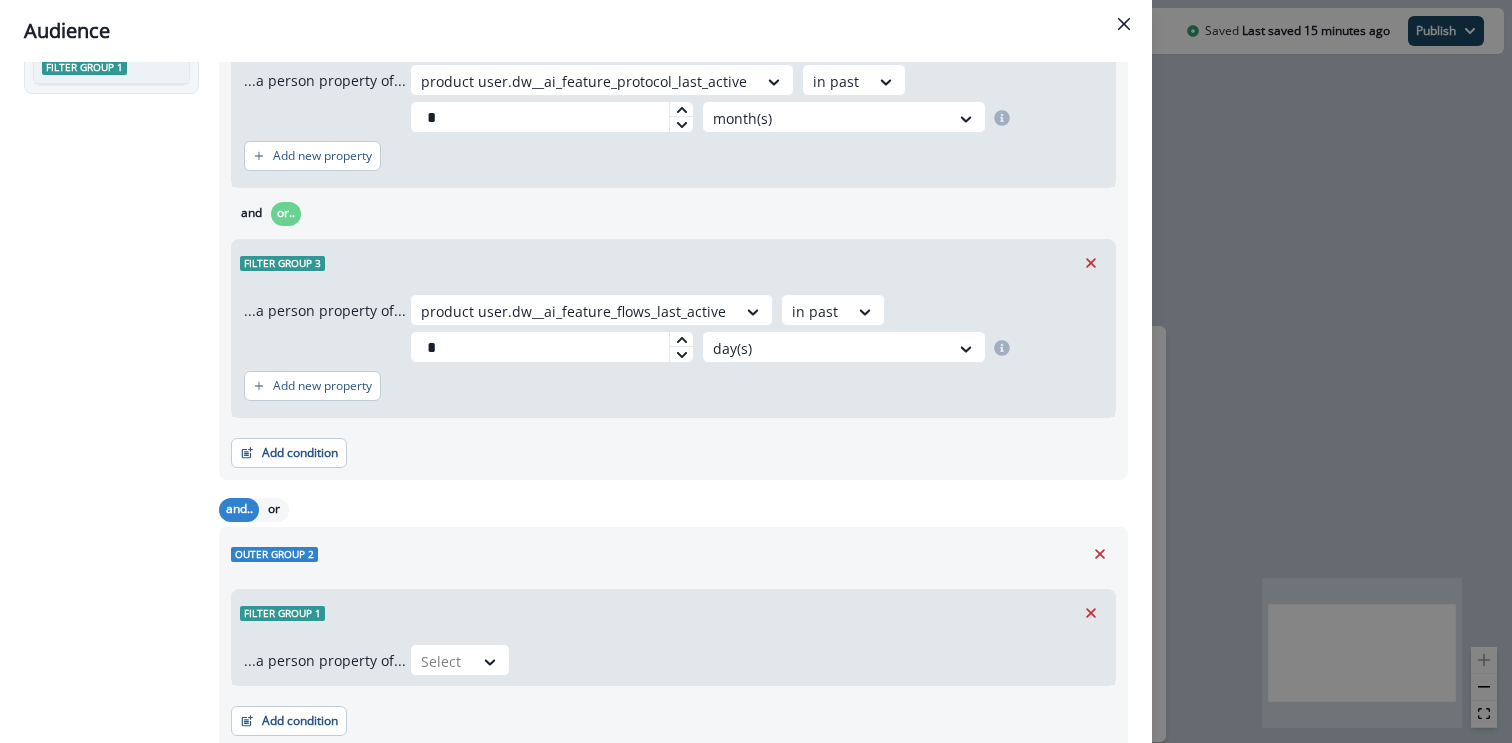 scroll, scrollTop: 462, scrollLeft: 0, axis: vertical 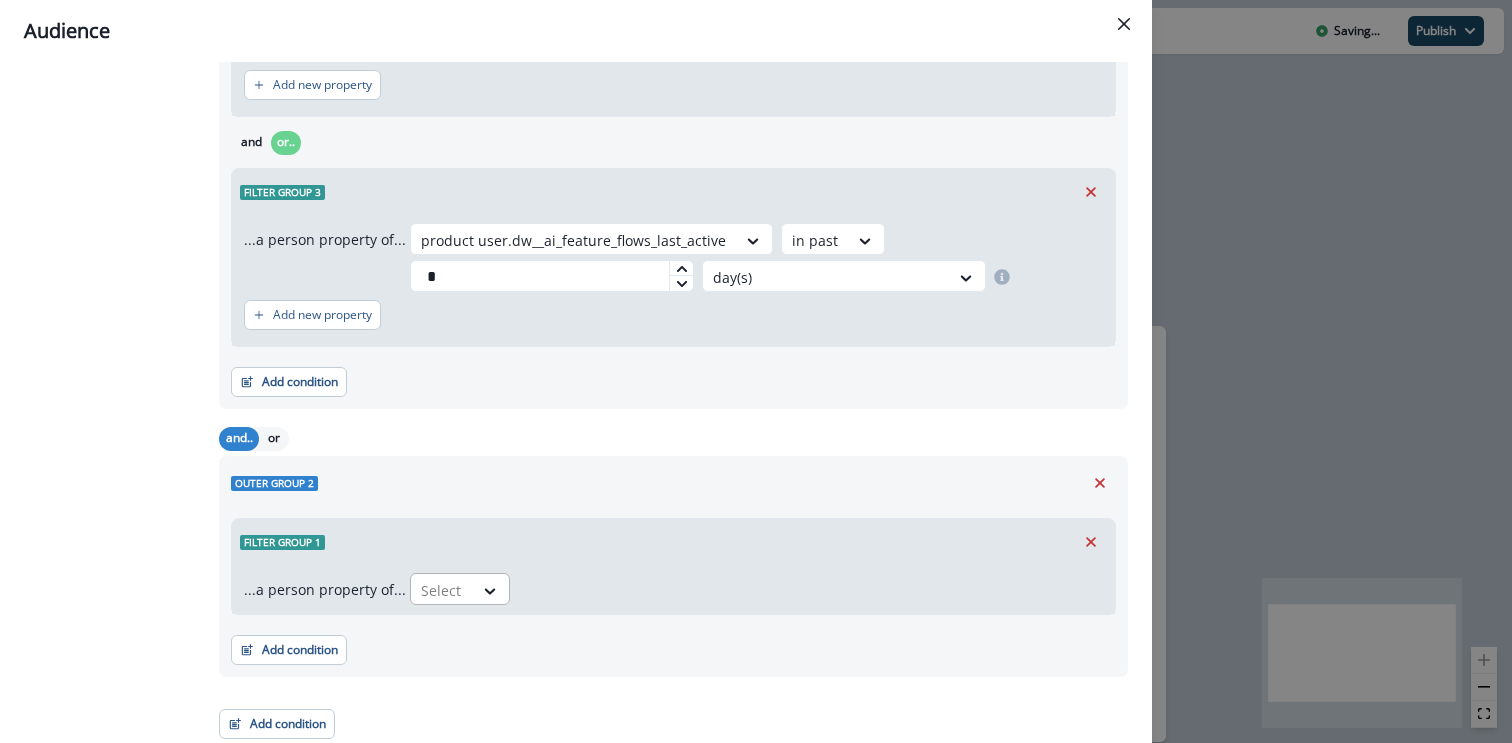 click at bounding box center [442, 590] 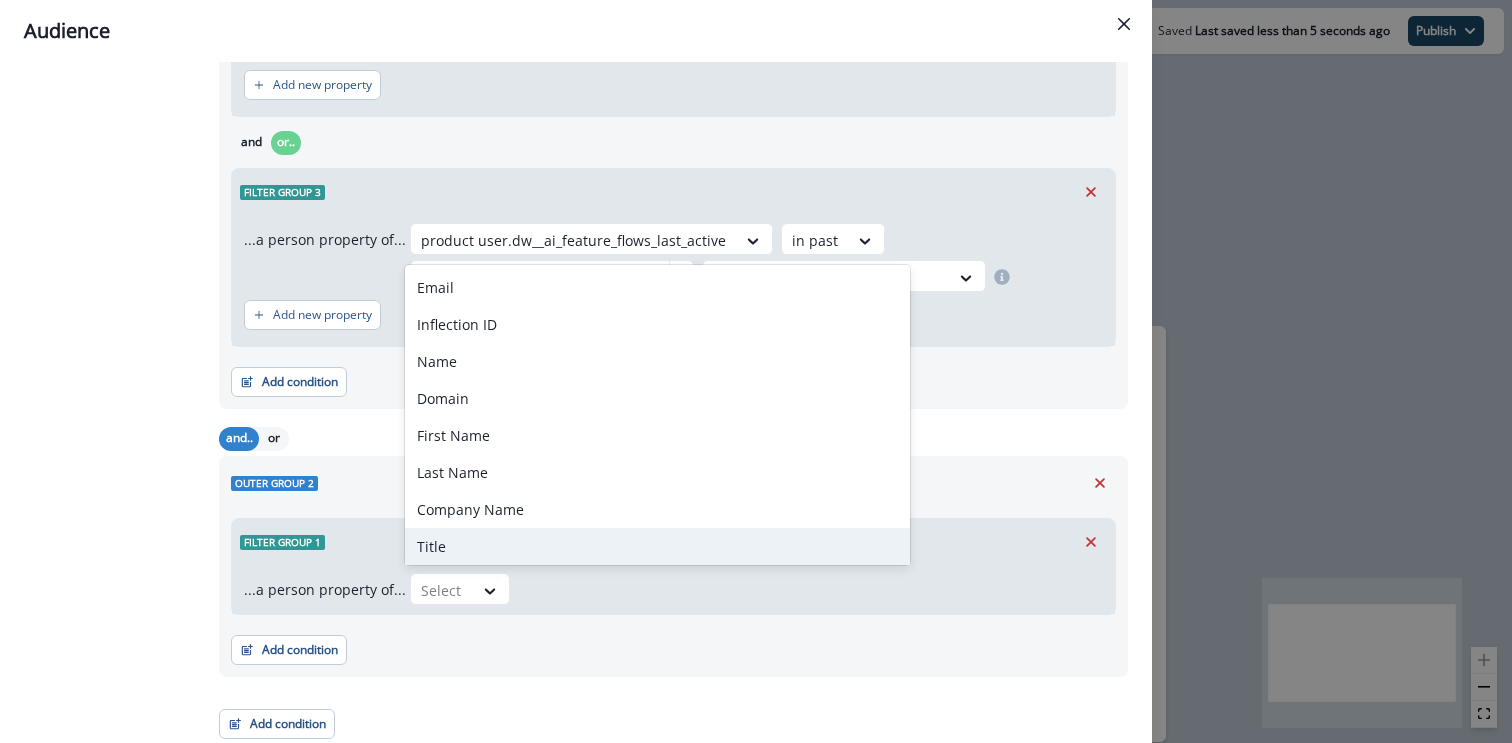 click on "Title" at bounding box center (657, 546) 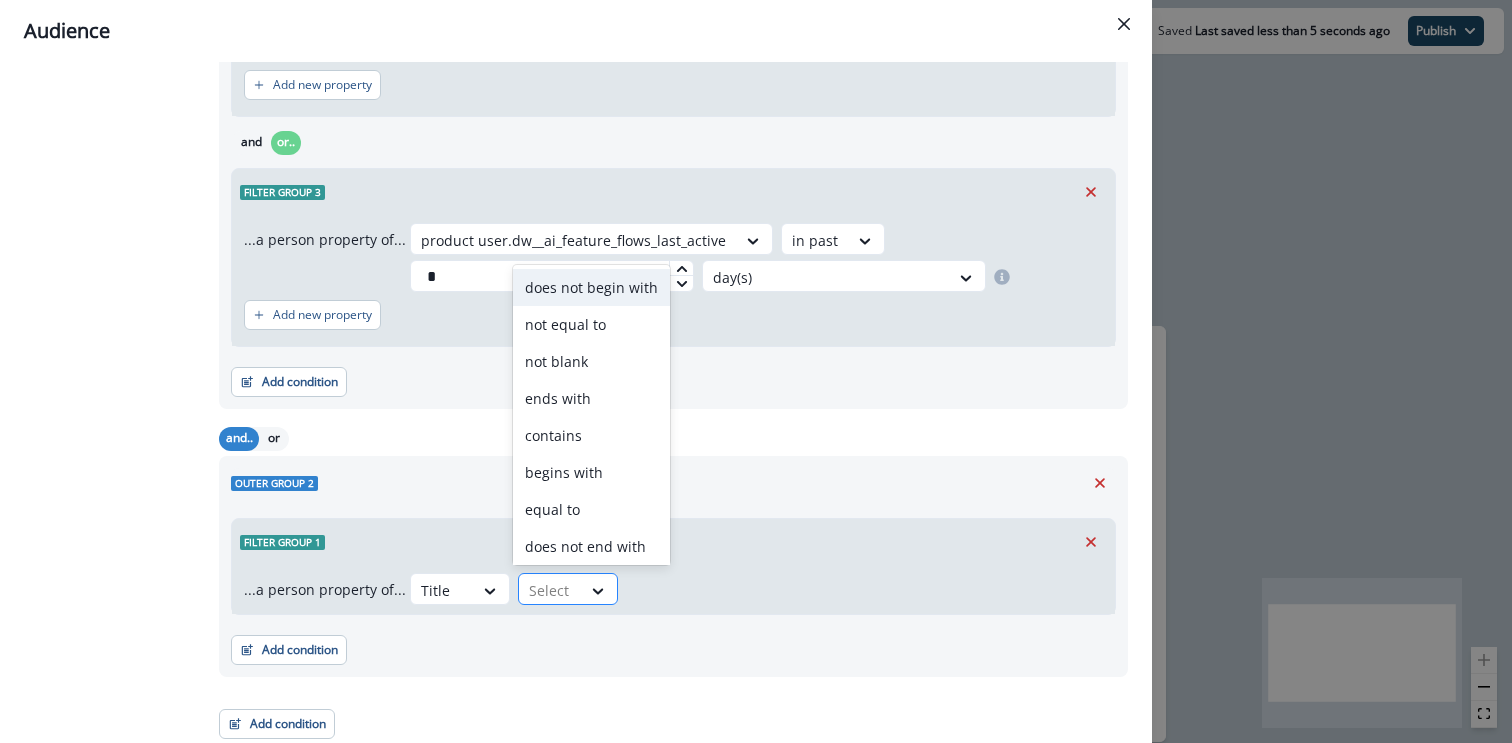 click at bounding box center [550, 590] 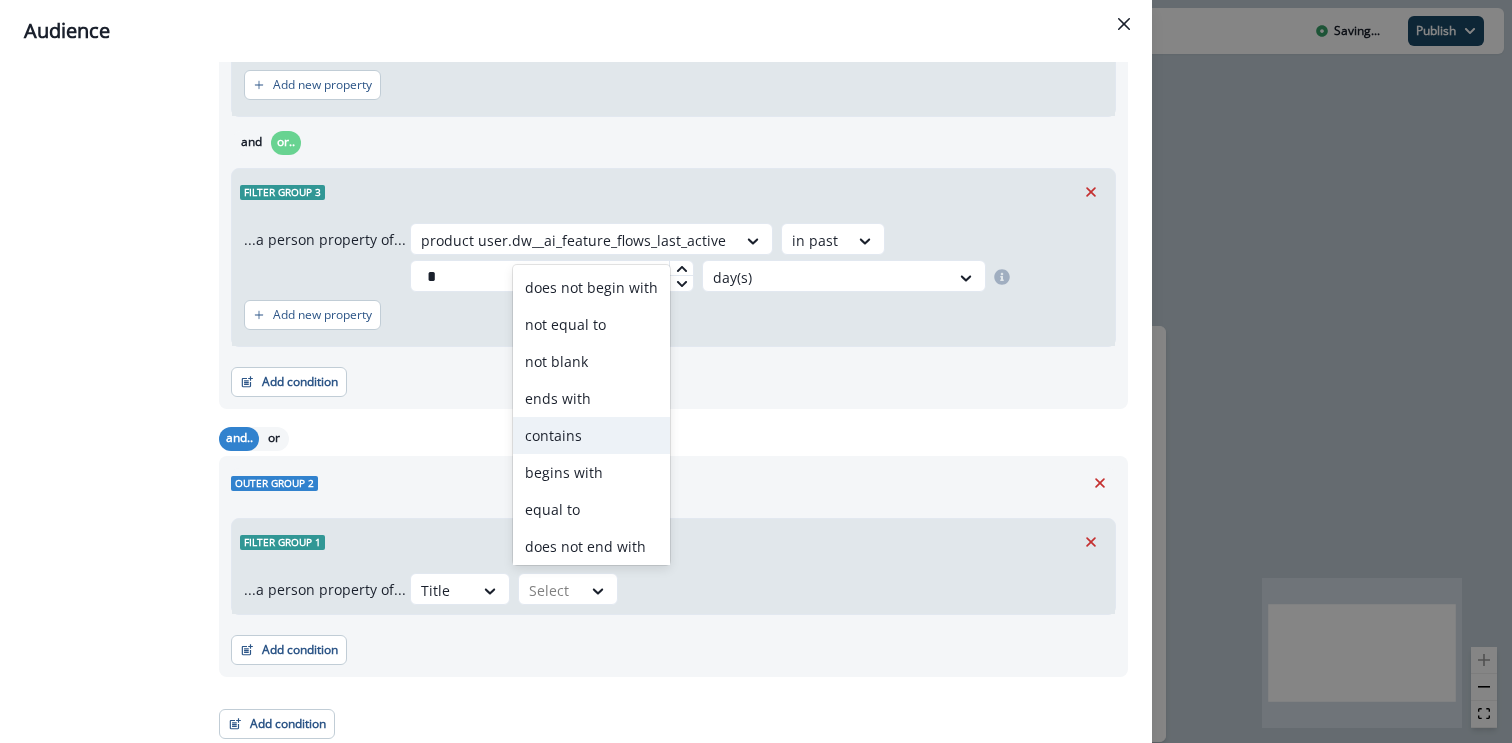click on "contains" at bounding box center (591, 435) 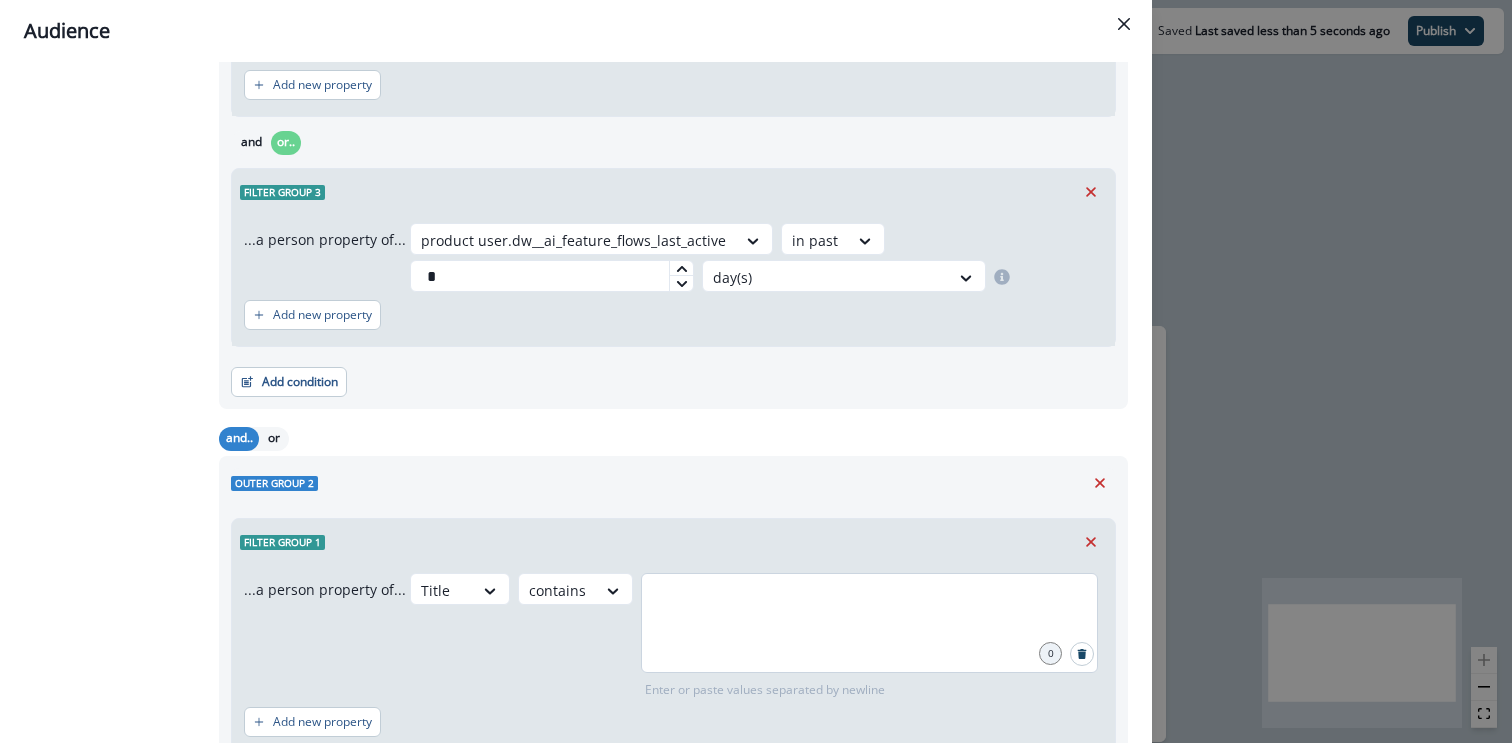 click at bounding box center (869, 623) 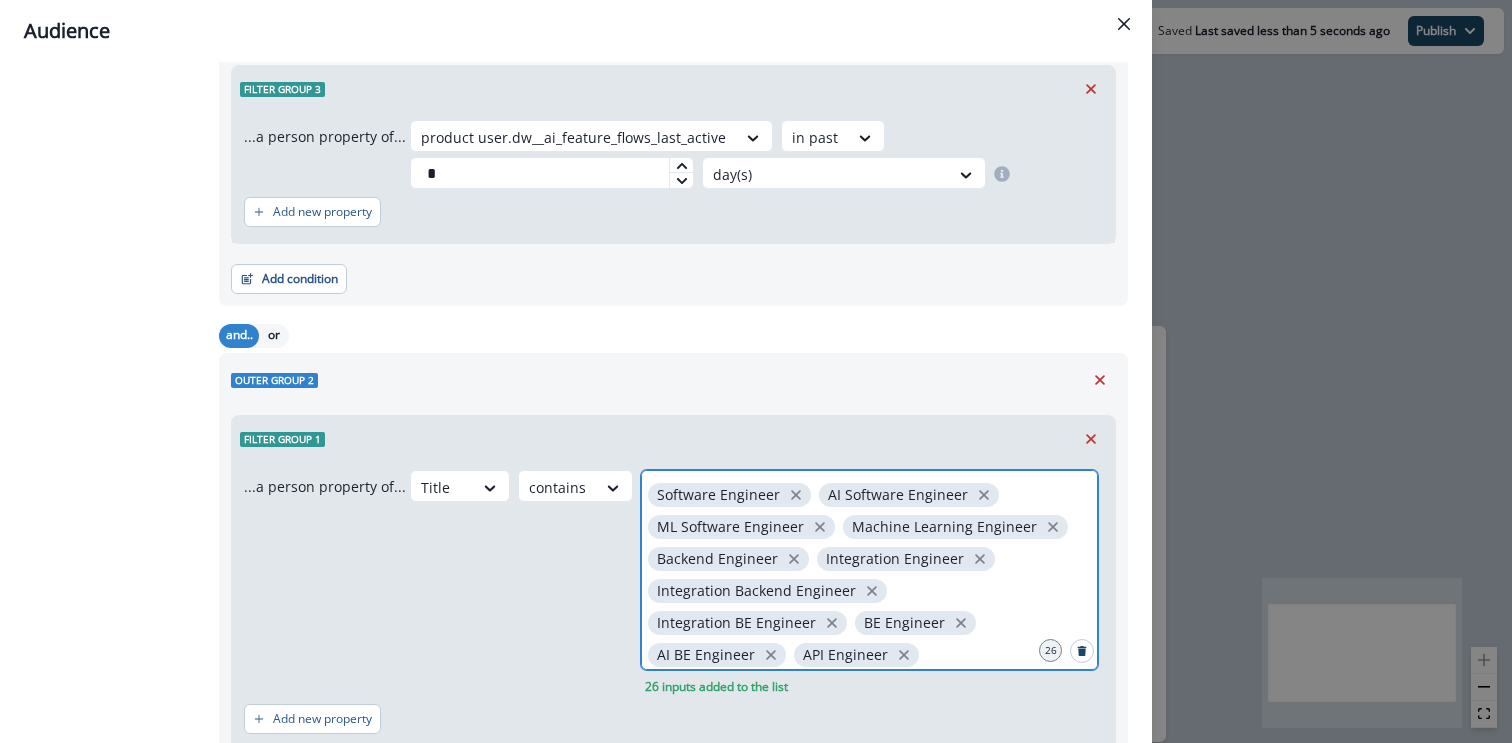 scroll, scrollTop: 705, scrollLeft: 0, axis: vertical 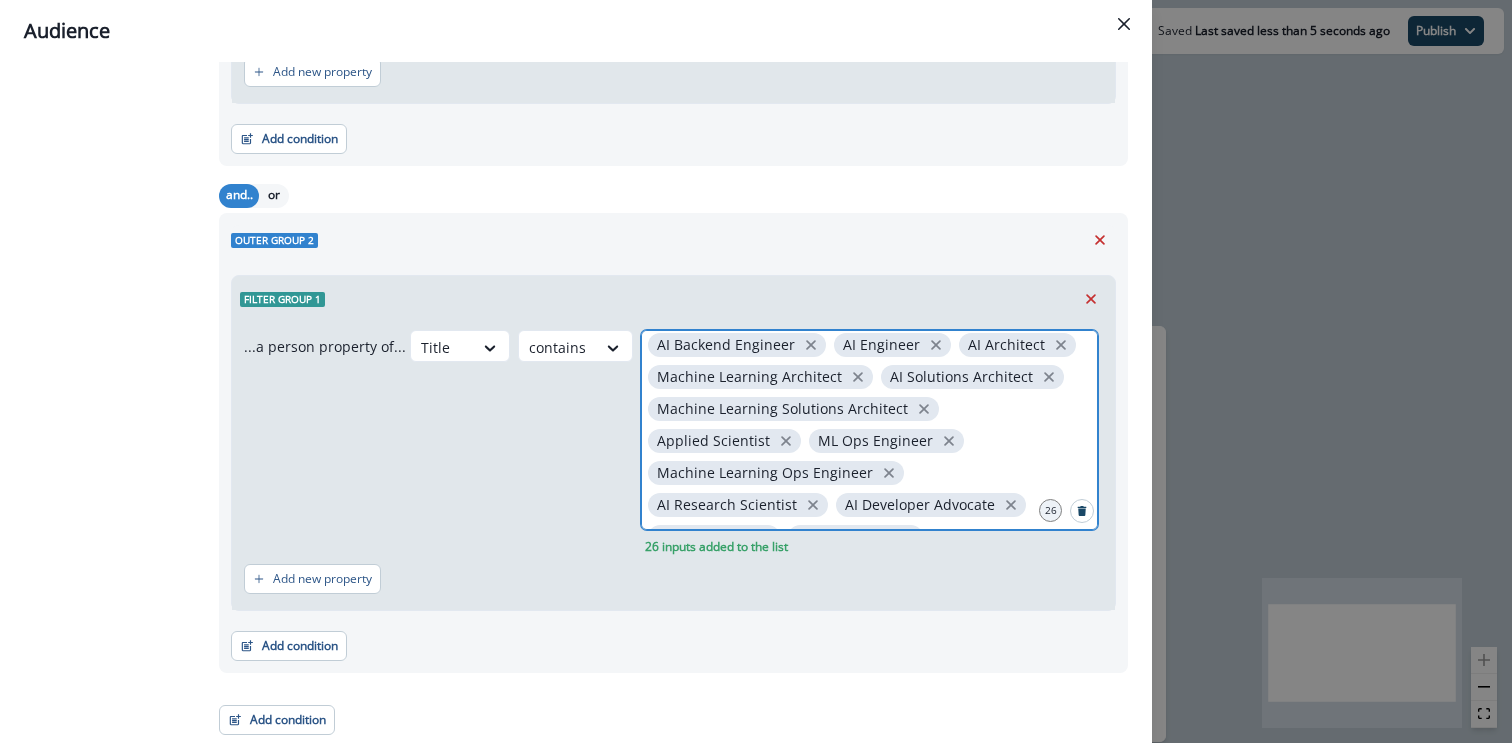 click at bounding box center [869, 569] 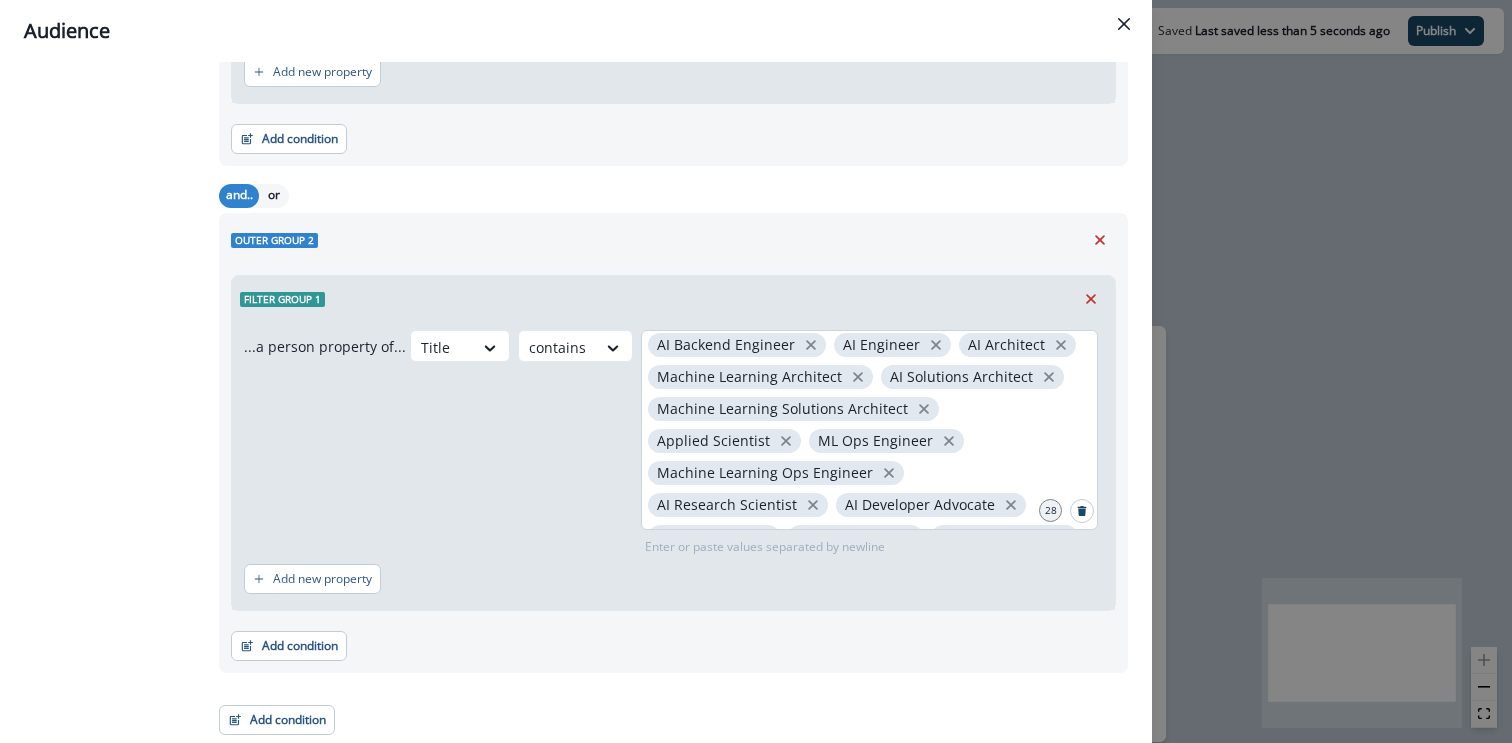 click on "Software Engineer  AI Software Engineer  ML Software Engineer  Machine Learning Engineer  Backend Engineer   Integration Engineer  Integration Backend Engineer  Integration BE Engineer  BE Engineer  AI BE Engineer  API Engineer  API Backend Engineer  API BE Engineer  AI Backend Engineer  AI Engineer  AI Architect  Machine Learning Architect  AI Solutions Architect  Machine Learning Solutions Architect  Applied Scientist  ML Ops Engineer  Machine Learning Ops Engineer  AI Research Scientist   AI Developer Advocate  Data Scientist   Data Engineer Senior Engineer  AI Safety" at bounding box center (869, 430) 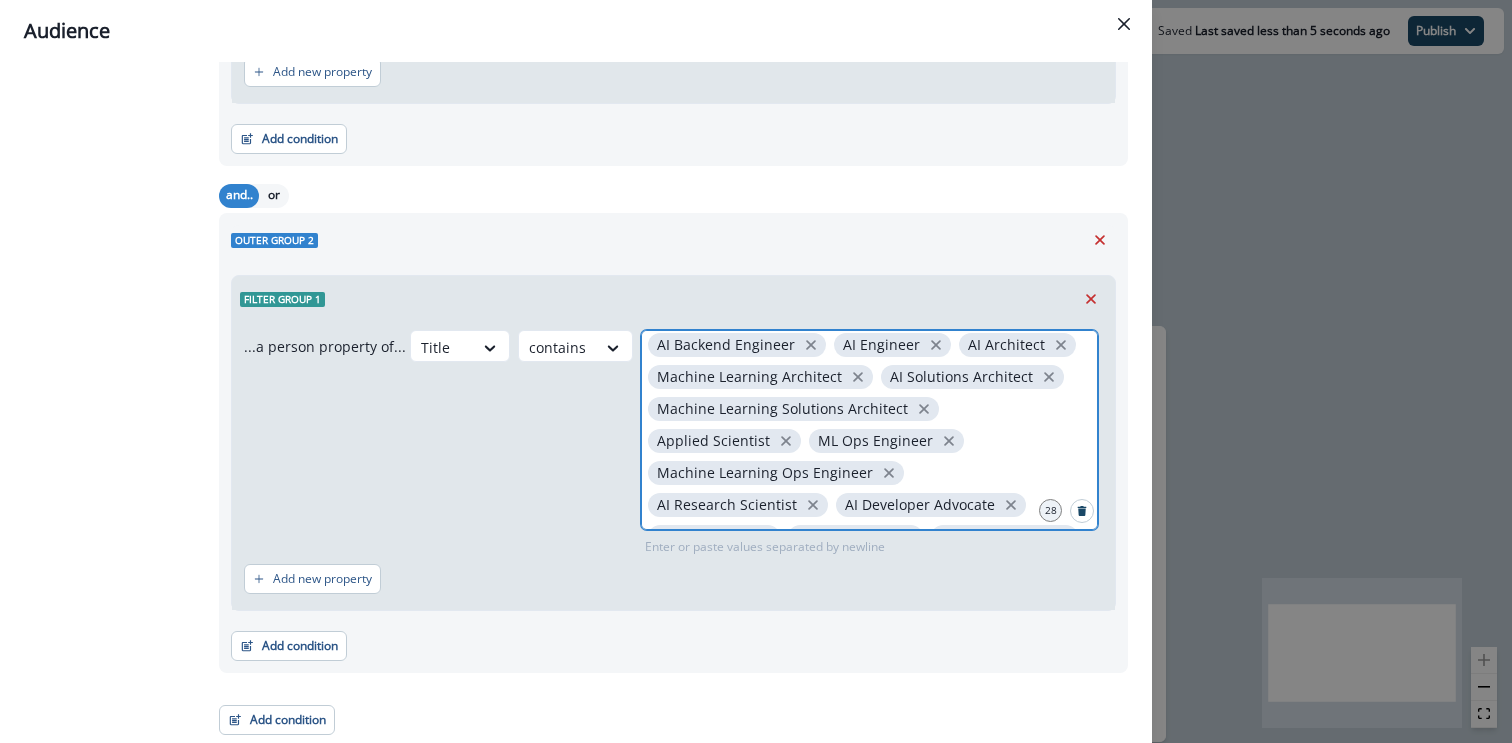 scroll, scrollTop: 251, scrollLeft: 0, axis: vertical 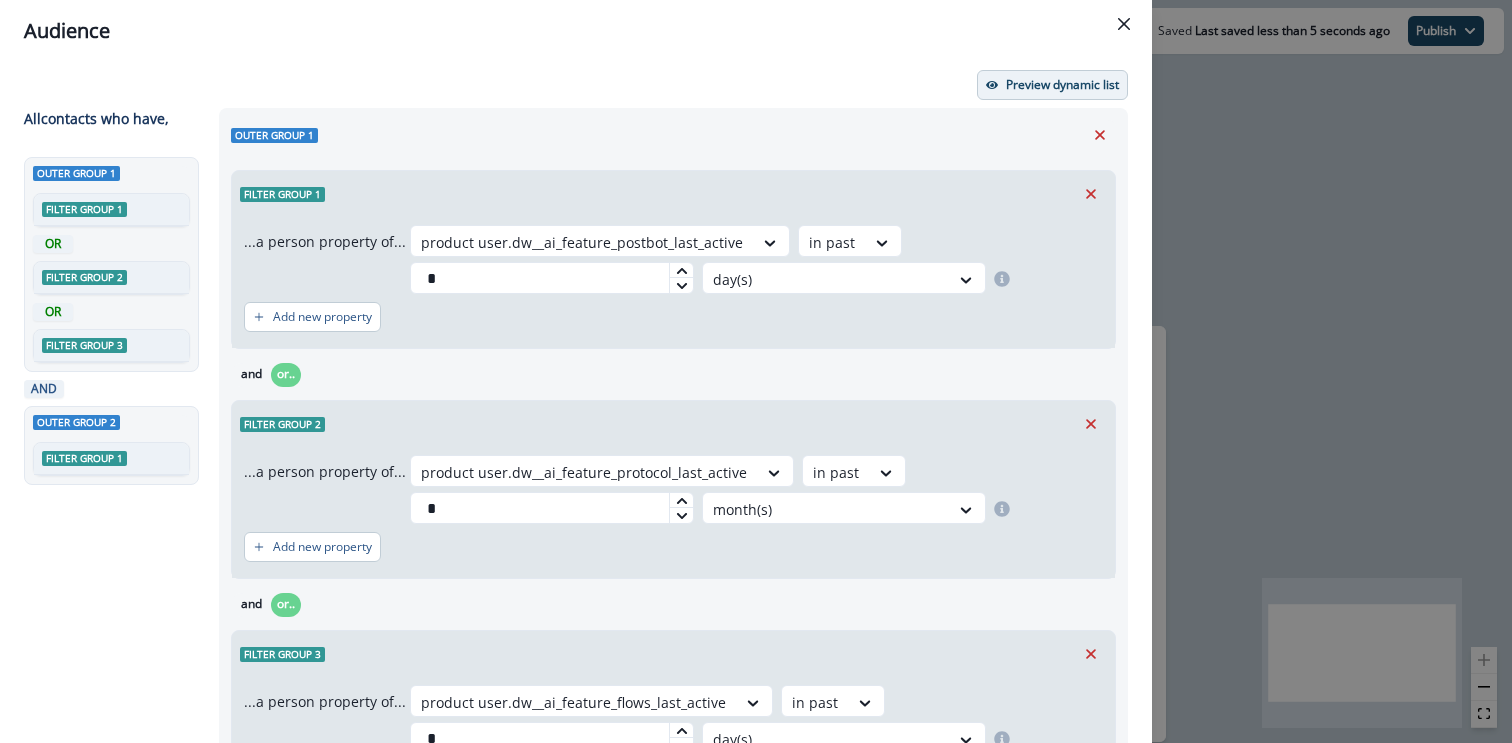 click on "Preview dynamic list" at bounding box center [1052, 85] 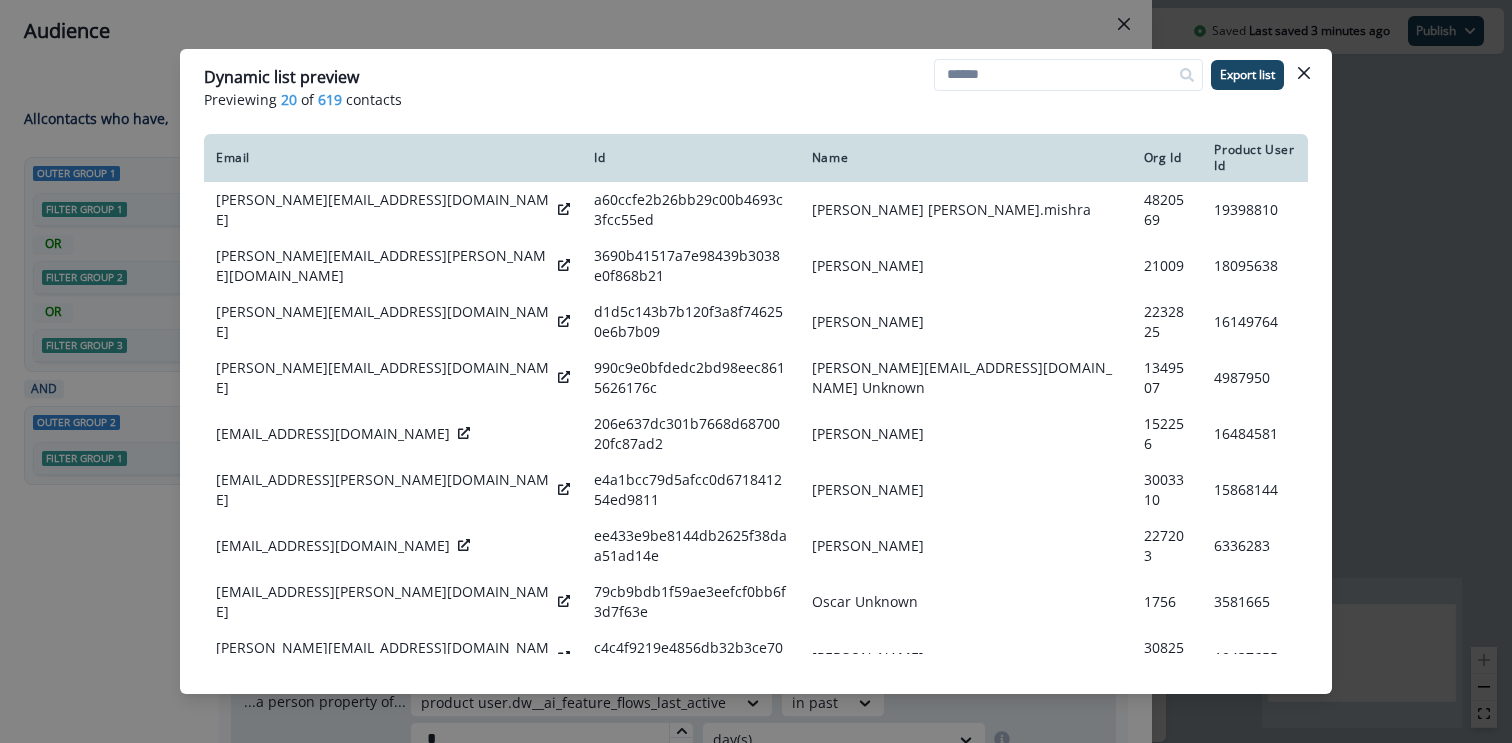 click on "Dynamic list preview Previewing 20 of 619 contacts Export list Email Id Name Org Id Product User Id nidhi.mishra@pb.com a60ccfe2b26bb29c00b4693c3fcc55ed Nidhi nidhi.mishra 4820569 19398810 jacob.lee@getbuilt.com 3690b41517a7e98439b3038e0f868b21 Jacob Lee 21009 18095638 t.giewont@draftkings.com d1d5c143b7b120f3a8f746250e6b7b09 Thomas Giewont 2232825 16149764 philp@avi.com 990c9e0bfdedc2bd98eec8615626176c philp@avi.com Unknown 1349507 4987950 surya.prakash@grabtaxi.com 206e637dc301b7668d6870020fc87ad2 Surya Prakash 152256 16484581 angel.espinola@mercadolibre.com e4a1bcc79d5afcc0d671841254ed9811 Angel Espinola 3003310 15868144 alexf@directferries.com ee433e9be8144db2625f38daa51ad14e Alex alexf 227203 6336283 oscar.muneton@mindbodyonline.com 79cb9bdb1f59ae3eefcf0bb6f3d7f63e Oscar Unknown 1756 3581665 alexander.kraev@snyk.io c4c4f9219e4856db32b3ce7021a18231 Alexander Kraev 3082535 19437655 pere.pasamonte@syntax.com 168554dd202631fae81414972fcbc09f Pere Pasamonte Calavera 17411972 christopher.raffaele@vidmob.com" at bounding box center [756, 371] 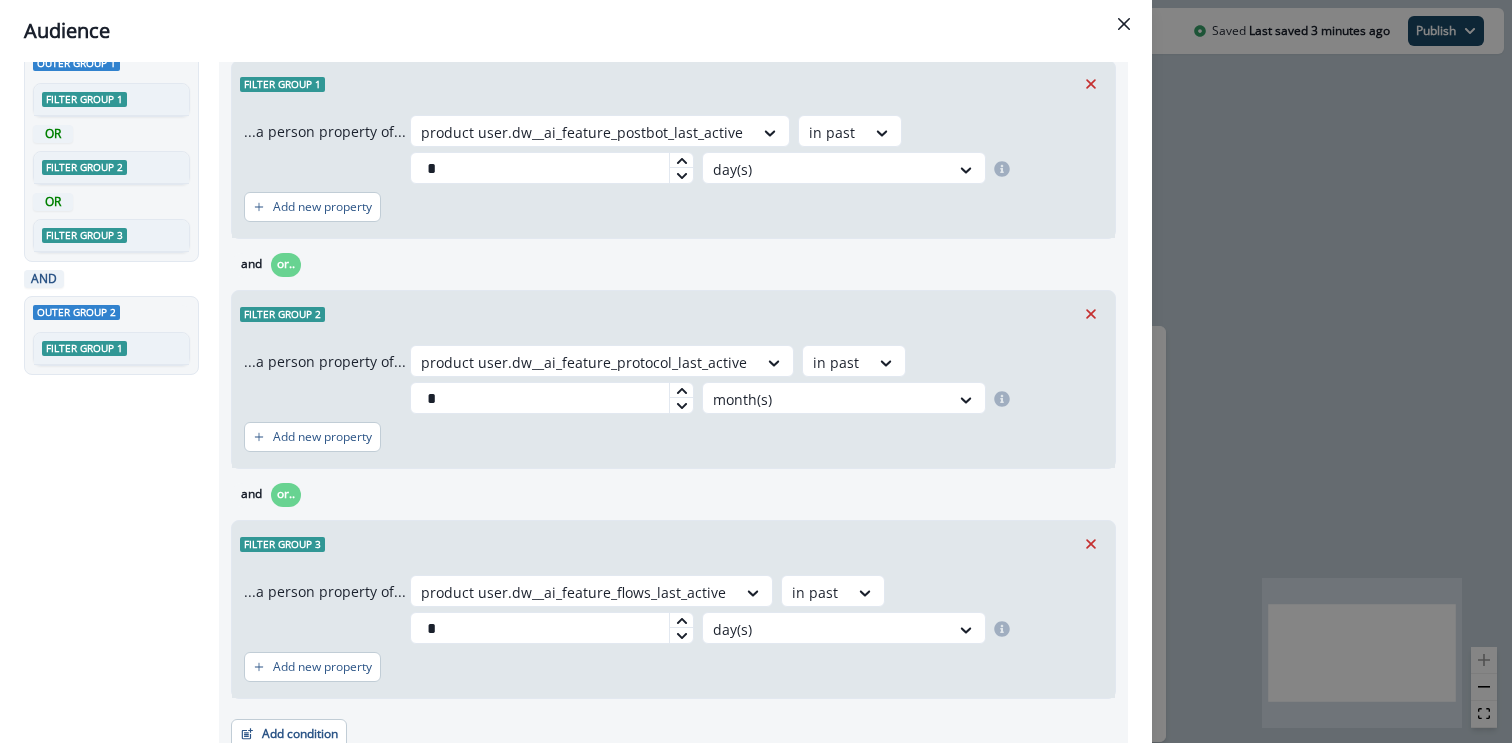 scroll, scrollTop: 4, scrollLeft: 0, axis: vertical 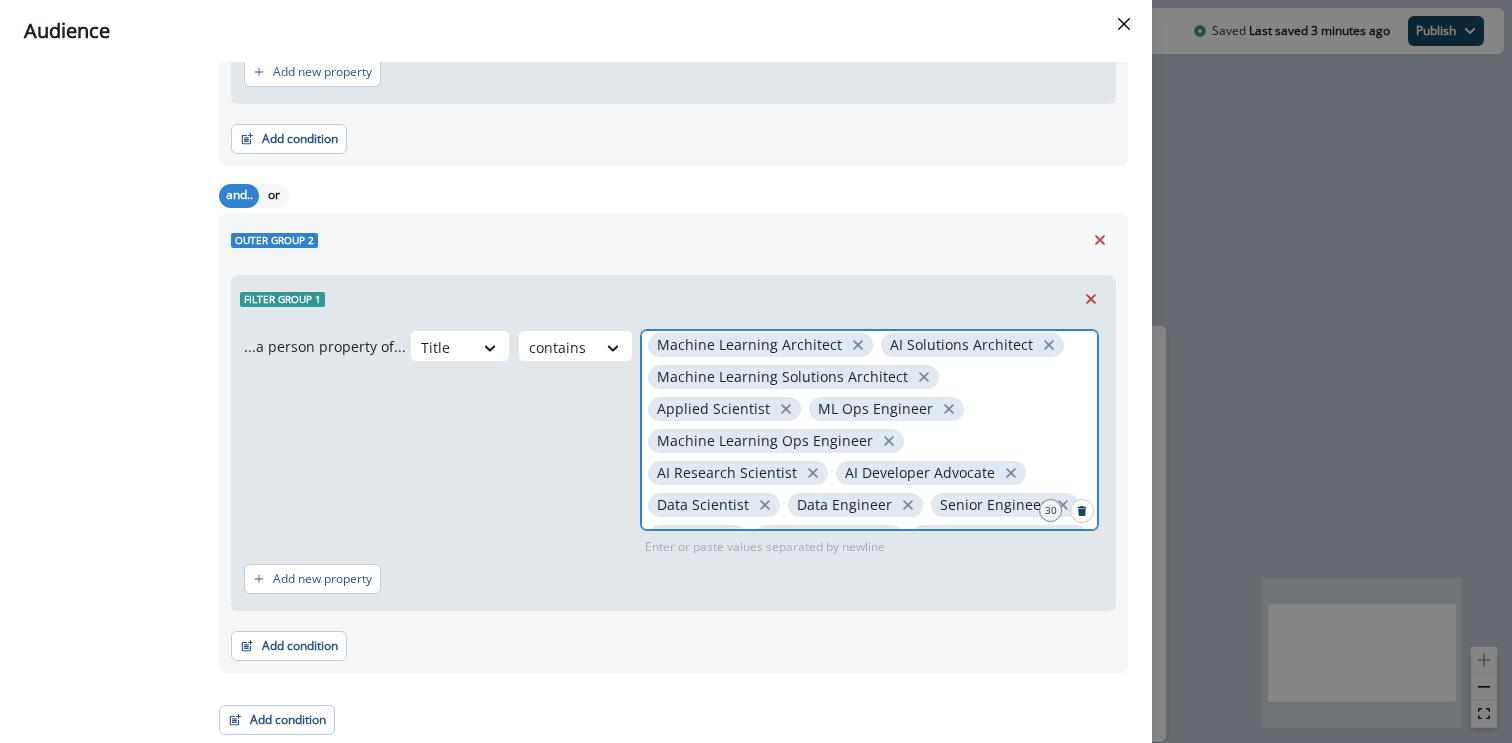 click at bounding box center (869, 569) 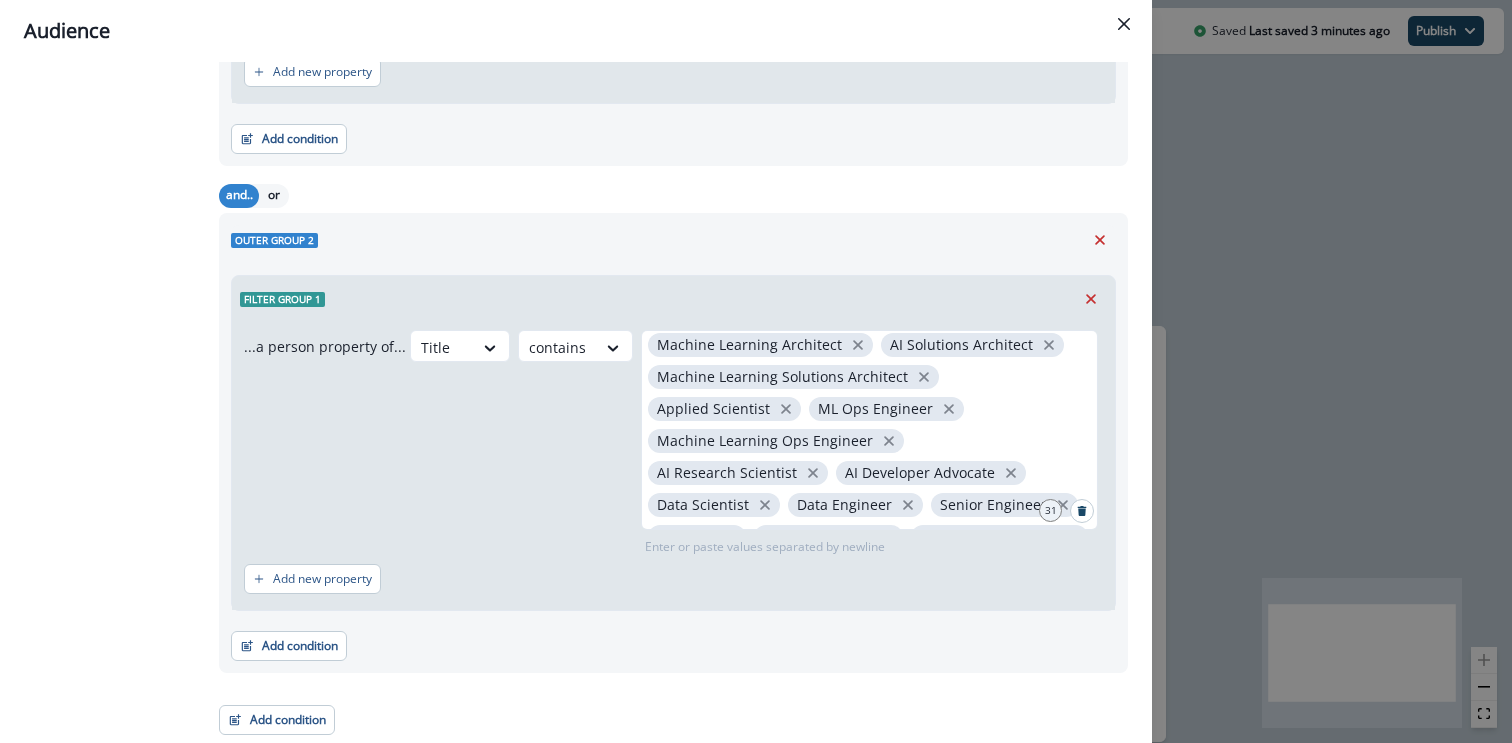 click on "Outer group 2 Filter group 1 ...a person property of... Title contains Software Engineer  AI Software Engineer  ML Software Engineer  Machine Learning Engineer  Backend Engineer   Integration Engineer  Integration Backend Engineer  Integration BE Engineer  BE Engineer  AI BE Engineer  API Engineer  API Backend Engineer  API BE Engineer  AI Backend Engineer  AI Engineer  AI Architect  Machine Learning Architect  AI Solutions Architect  Machine Learning Solutions Architect  Applied Scientist  ML Ops Engineer  Machine Learning Ops Engineer  AI Research Scientist   AI Developer Advocate  Data Scientist   Data Engineer Senior Engineer  AI Safety Data Integration DevOps Engineering Engineer 31 Enter or paste values separated by newline Add new property Add condition Contact properties A person property Performed a product event Performed a marketing activity Performed a web activity List membership Salesforce campaign membership" at bounding box center [673, 443] 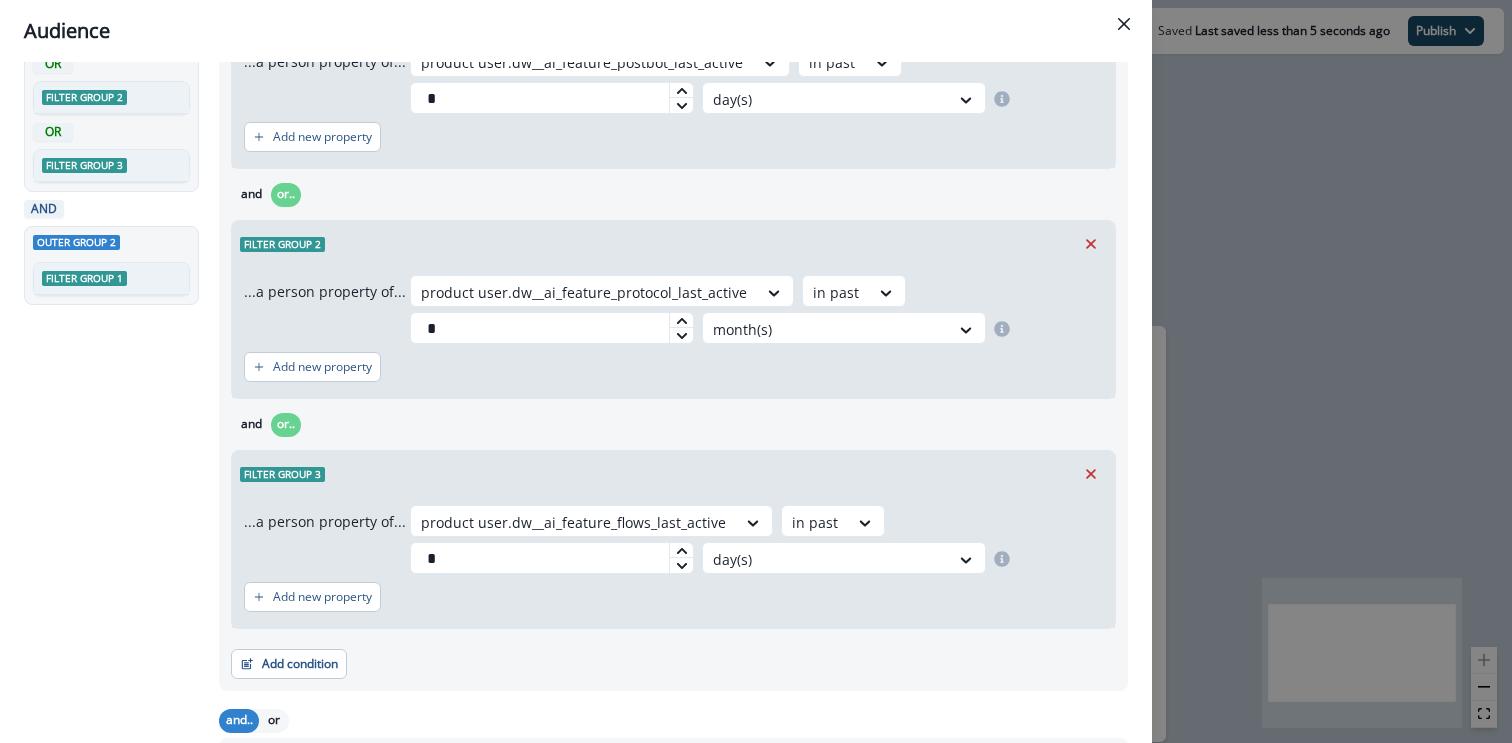 scroll, scrollTop: 0, scrollLeft: 0, axis: both 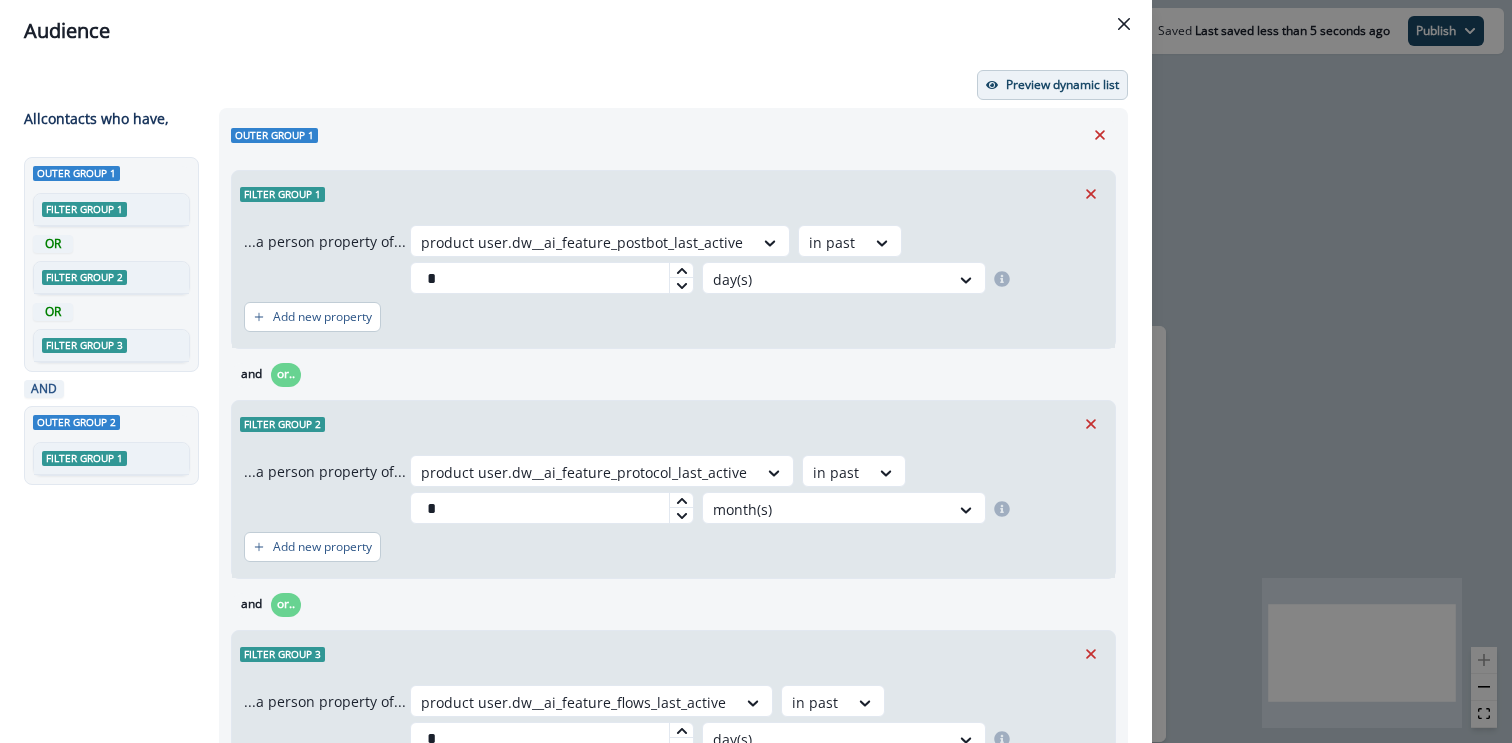 click on "Preview dynamic list" at bounding box center [1062, 85] 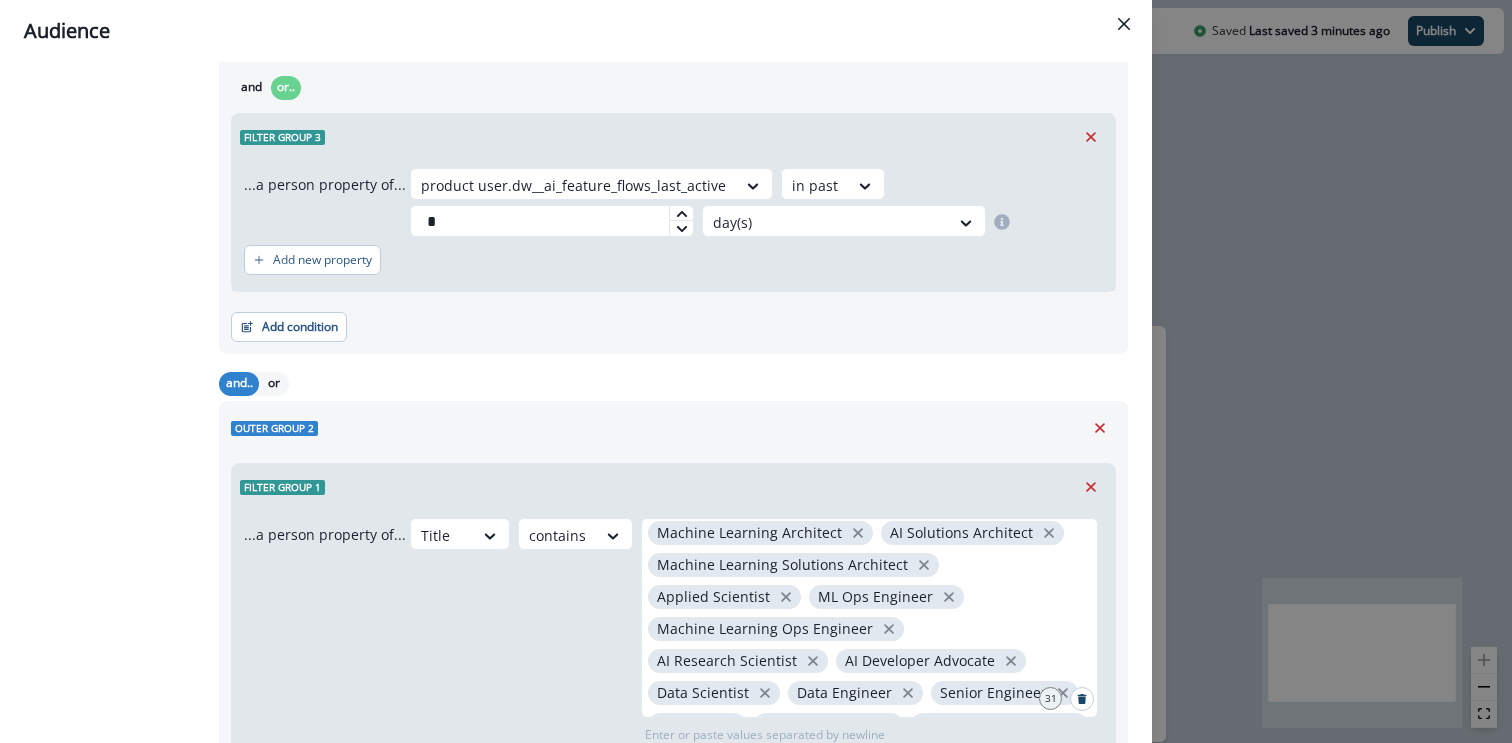 scroll, scrollTop: 705, scrollLeft: 0, axis: vertical 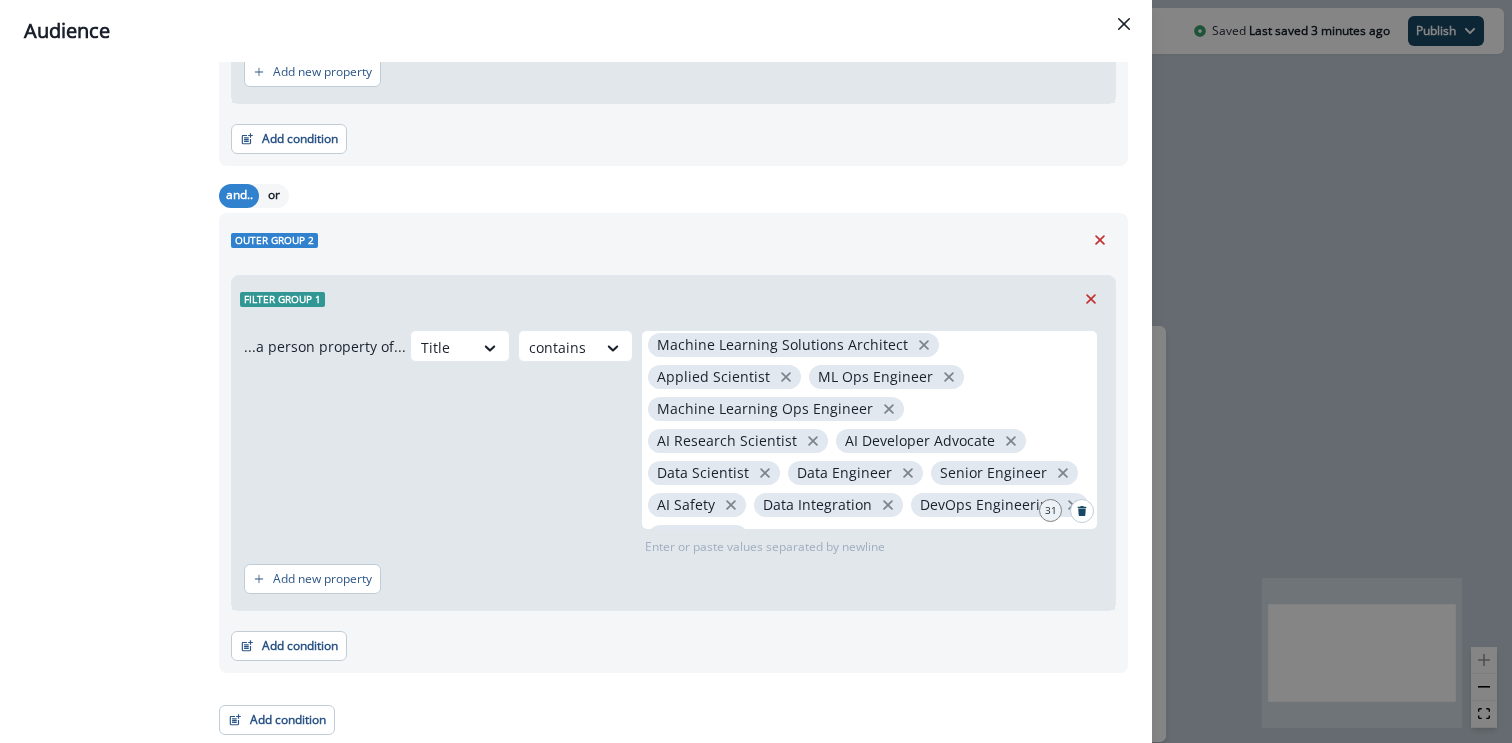 click on "Title contains Software Engineer  AI Software Engineer  ML Software Engineer  Machine Learning Engineer  Backend Engineer   Integration Engineer  Integration Backend Engineer  Integration BE Engineer  BE Engineer  AI BE Engineer  API Engineer  API Backend Engineer  API BE Engineer  AI Backend Engineer  AI Engineer  AI Architect  Machine Learning Architect  AI Solutions Architect  Machine Learning Solutions Architect  Applied Scientist  ML Ops Engineer  Machine Learning Ops Engineer  AI Research Scientist   AI Developer Advocate  Data Scientist   Data Engineer Senior Engineer  AI Safety Data Integration DevOps Engineering Engineer 31 Enter or paste values separated by newline" at bounding box center (756, 443) 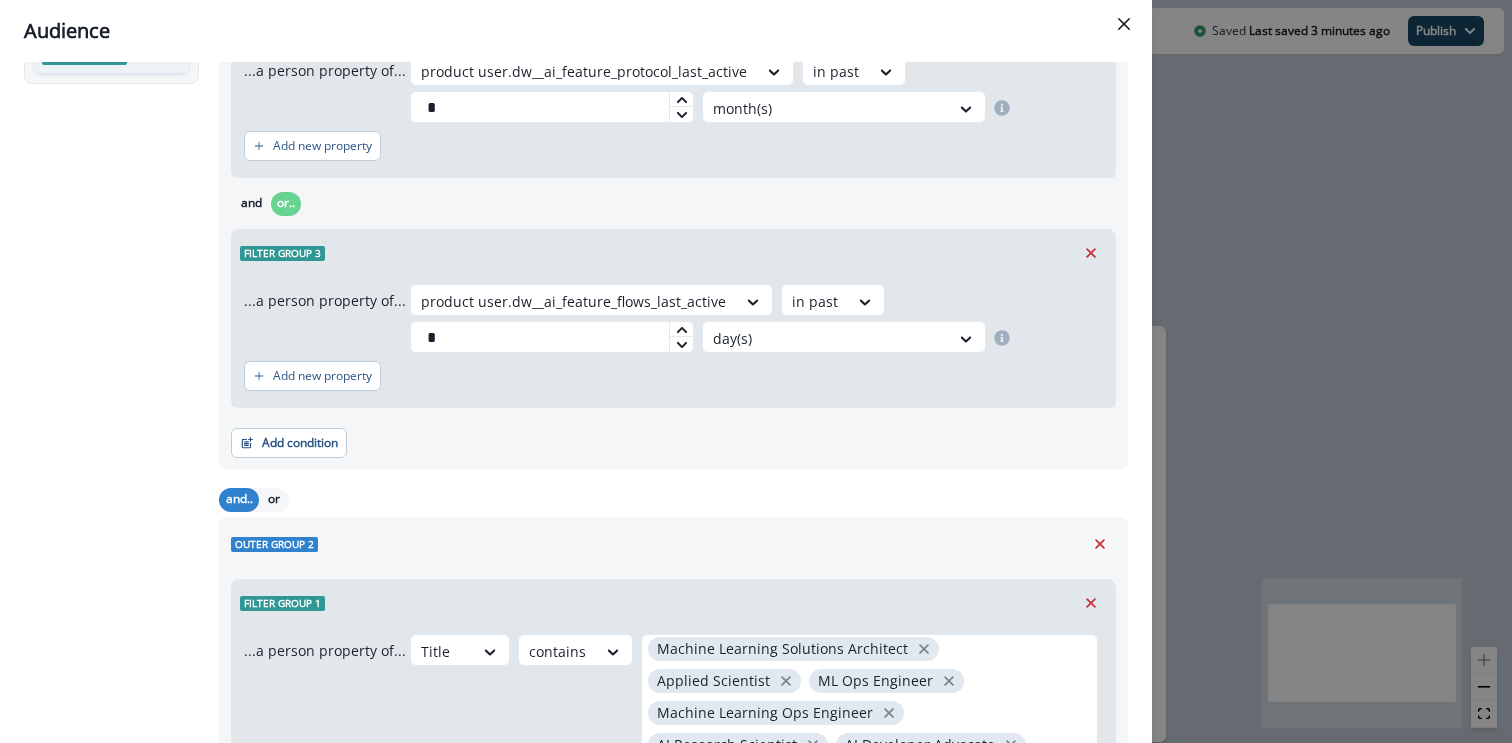 scroll, scrollTop: 705, scrollLeft: 0, axis: vertical 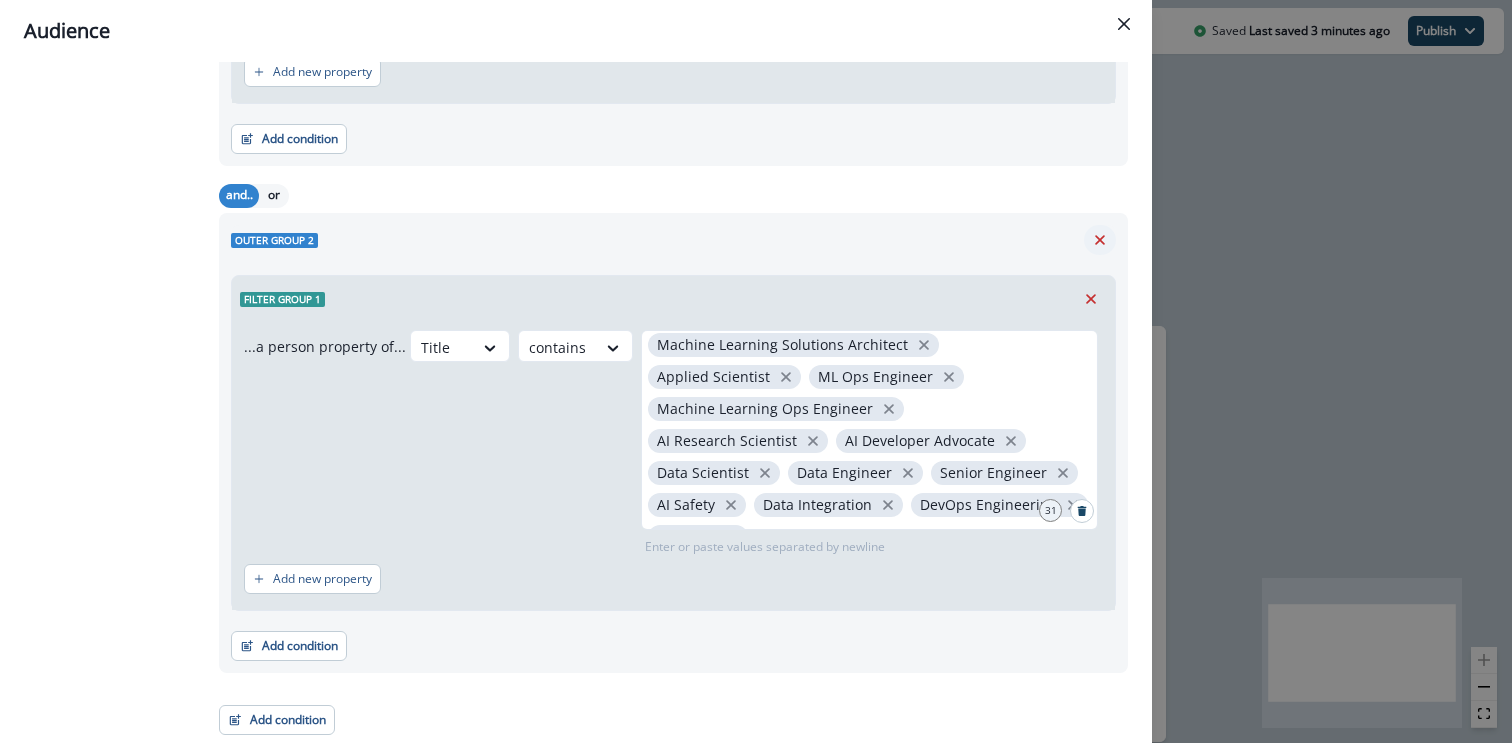 click 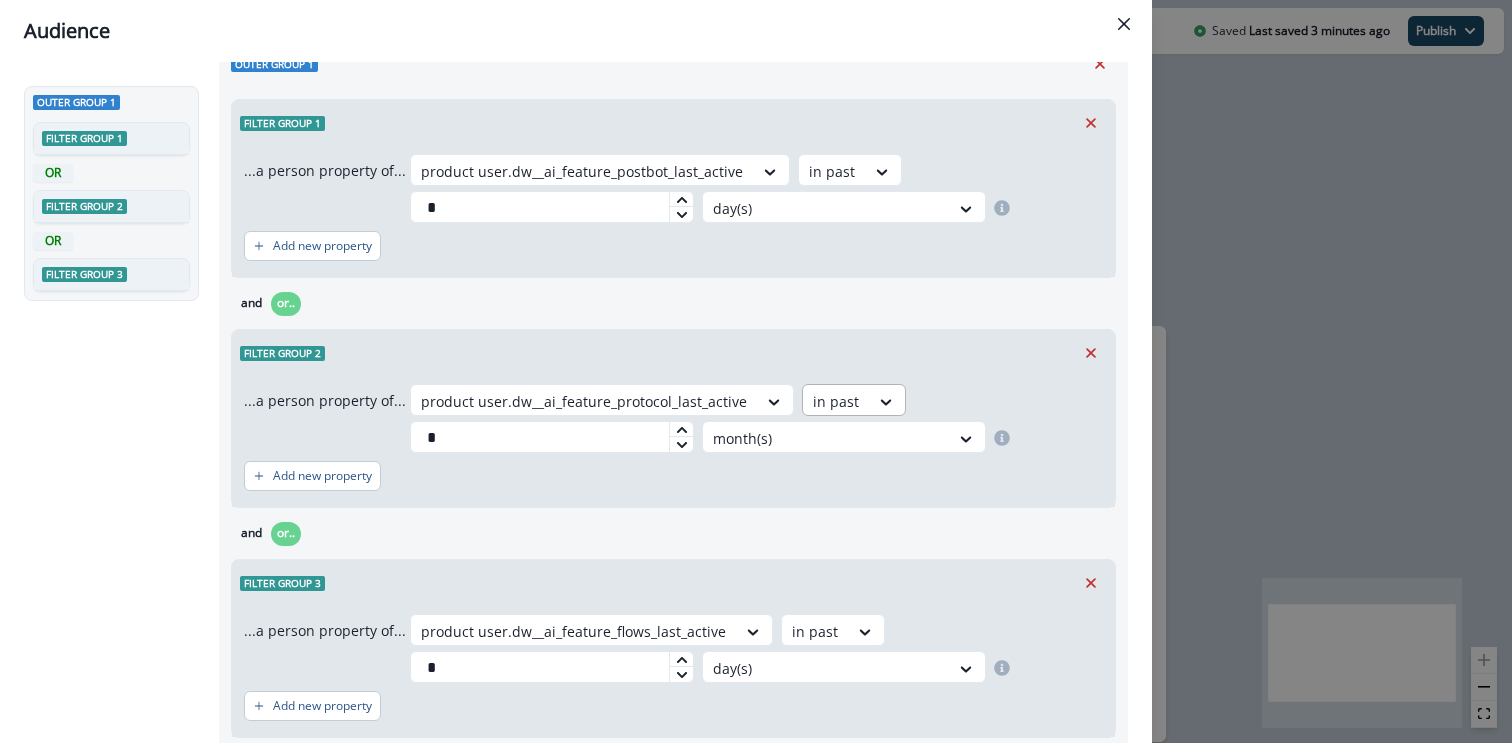 scroll, scrollTop: 0, scrollLeft: 0, axis: both 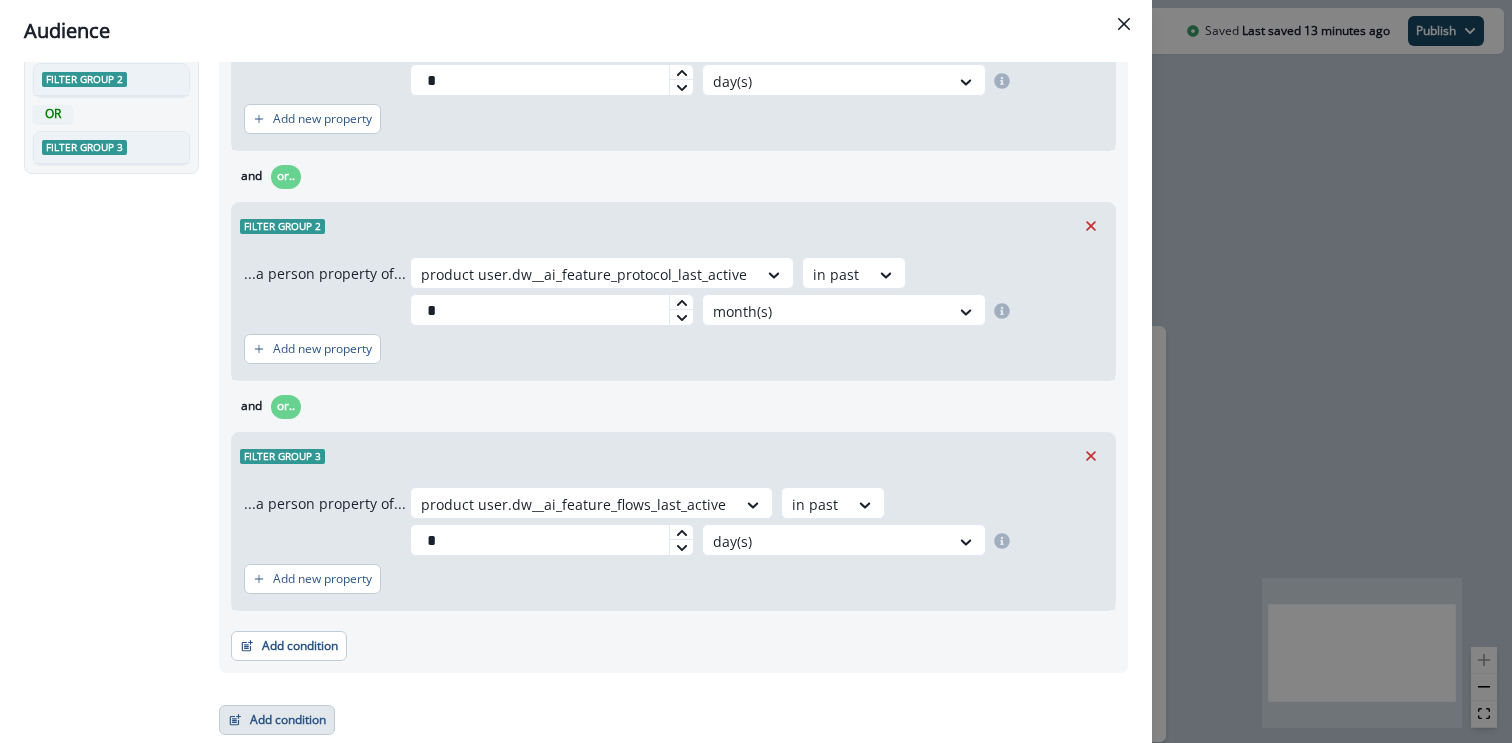 click on "Add condition" at bounding box center (277, 720) 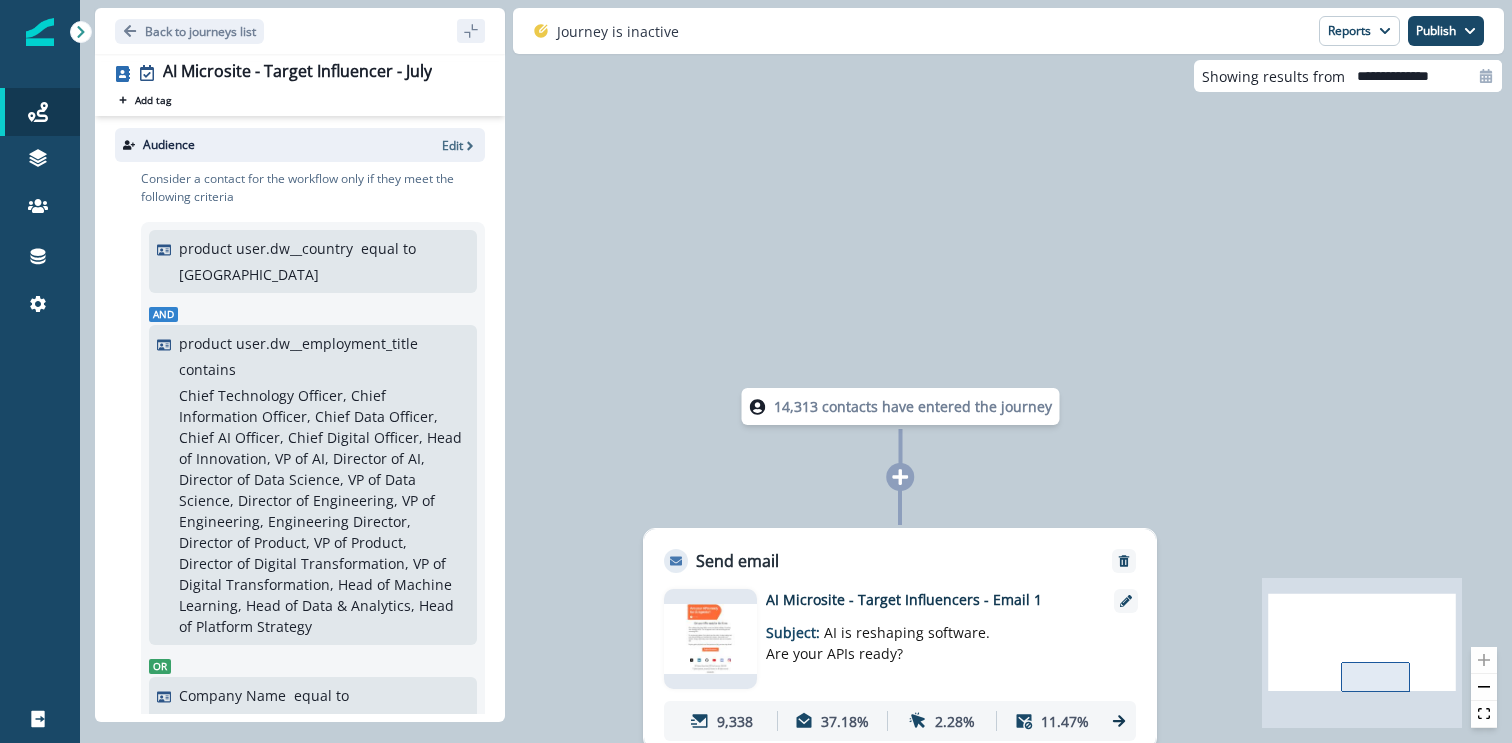 scroll, scrollTop: 0, scrollLeft: 0, axis: both 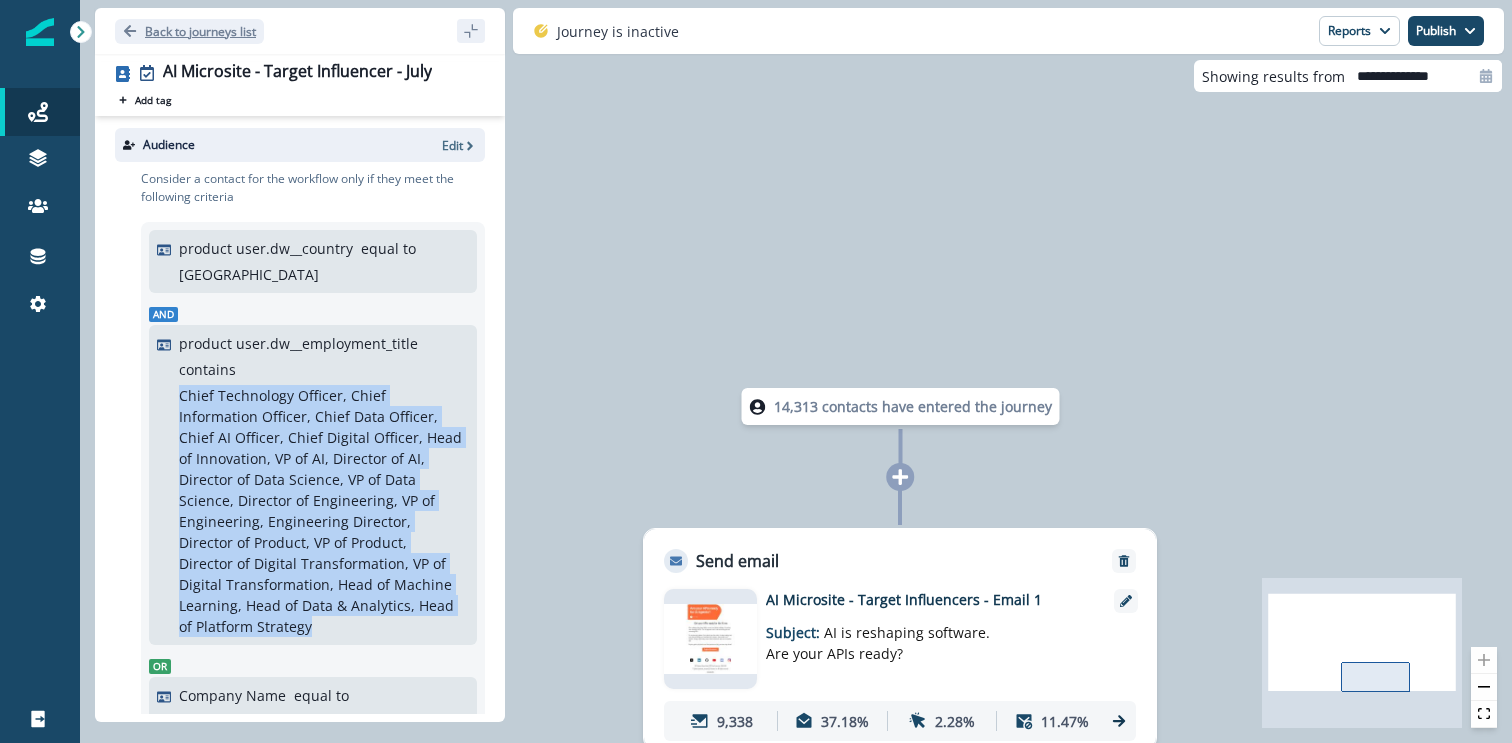 click on "Back to journeys list" at bounding box center [200, 31] 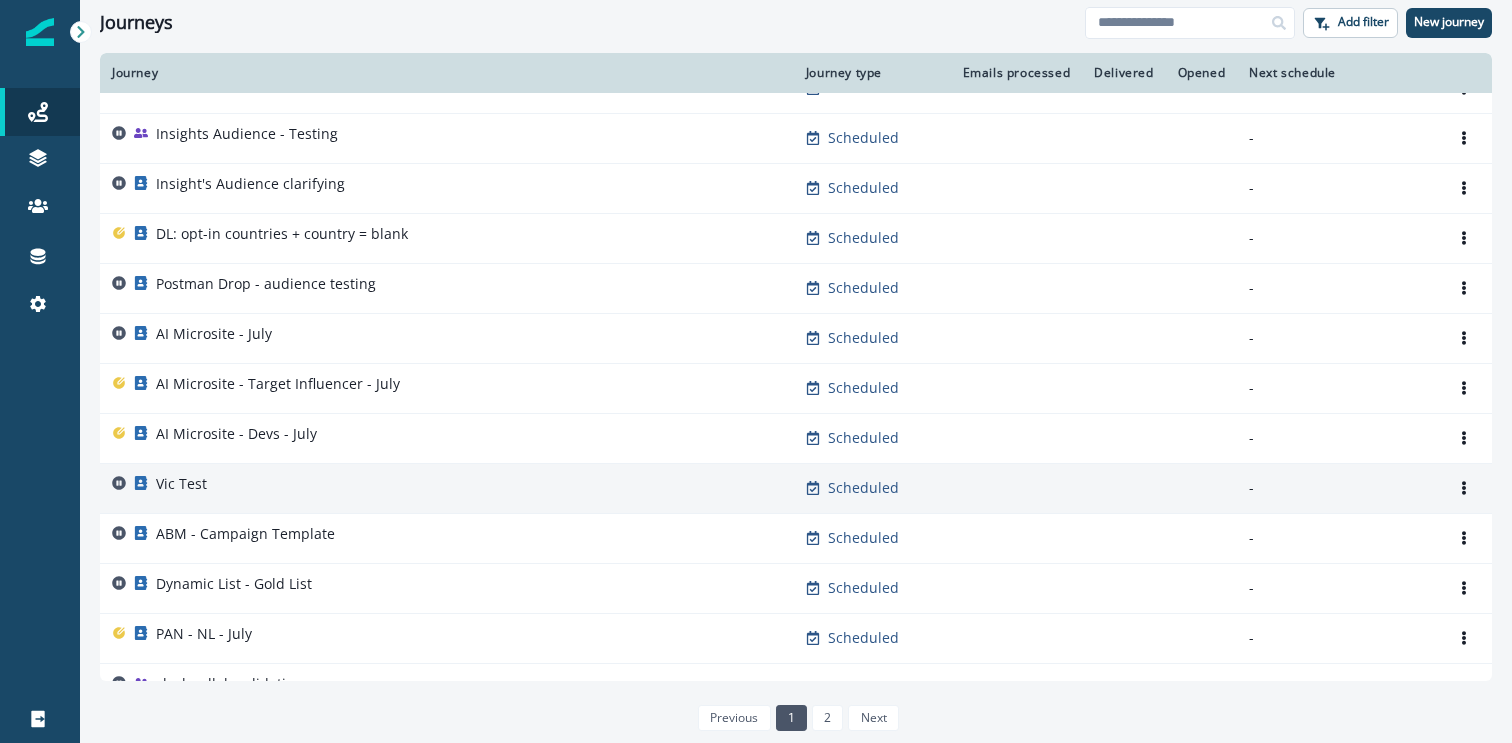 scroll, scrollTop: 816, scrollLeft: 0, axis: vertical 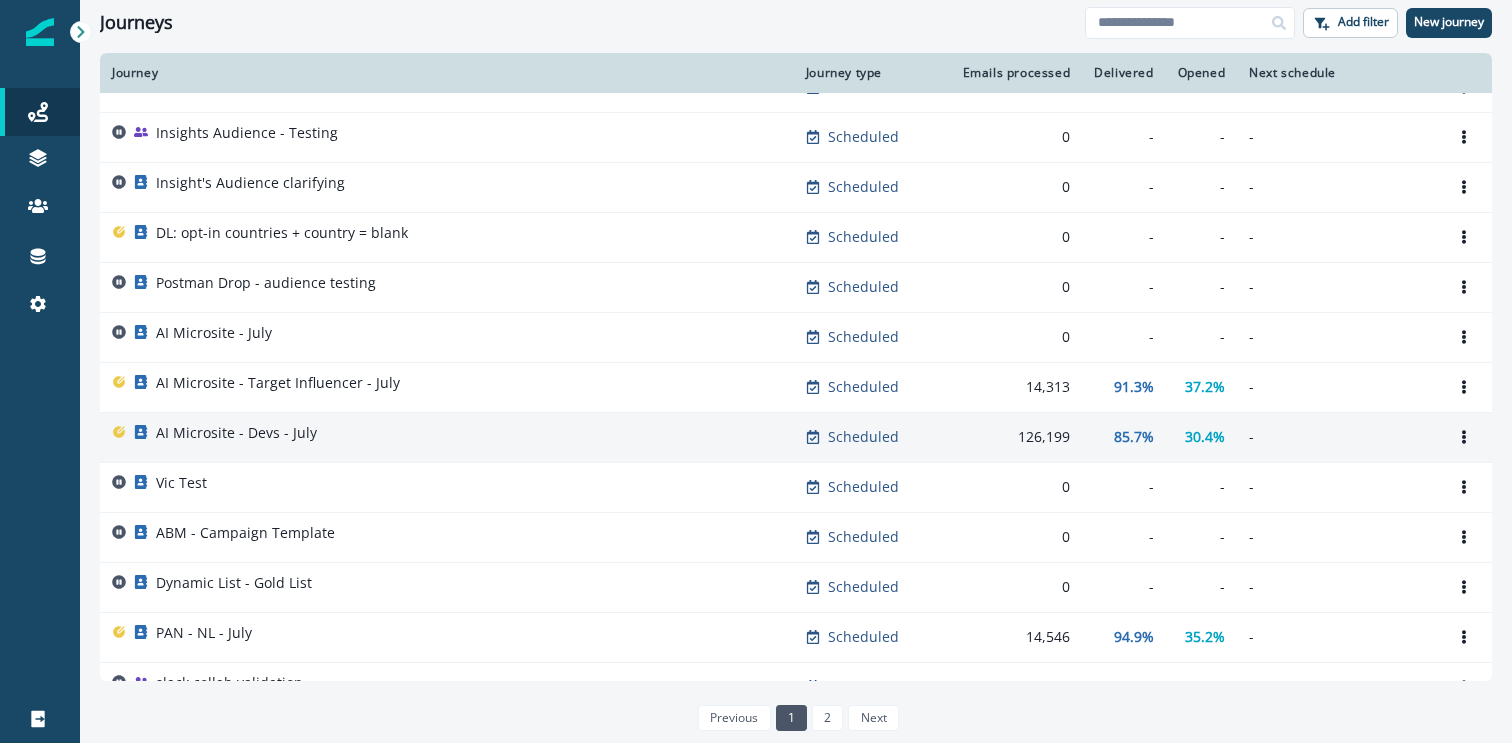click on "AI Microsite - Devs - July" at bounding box center [236, 433] 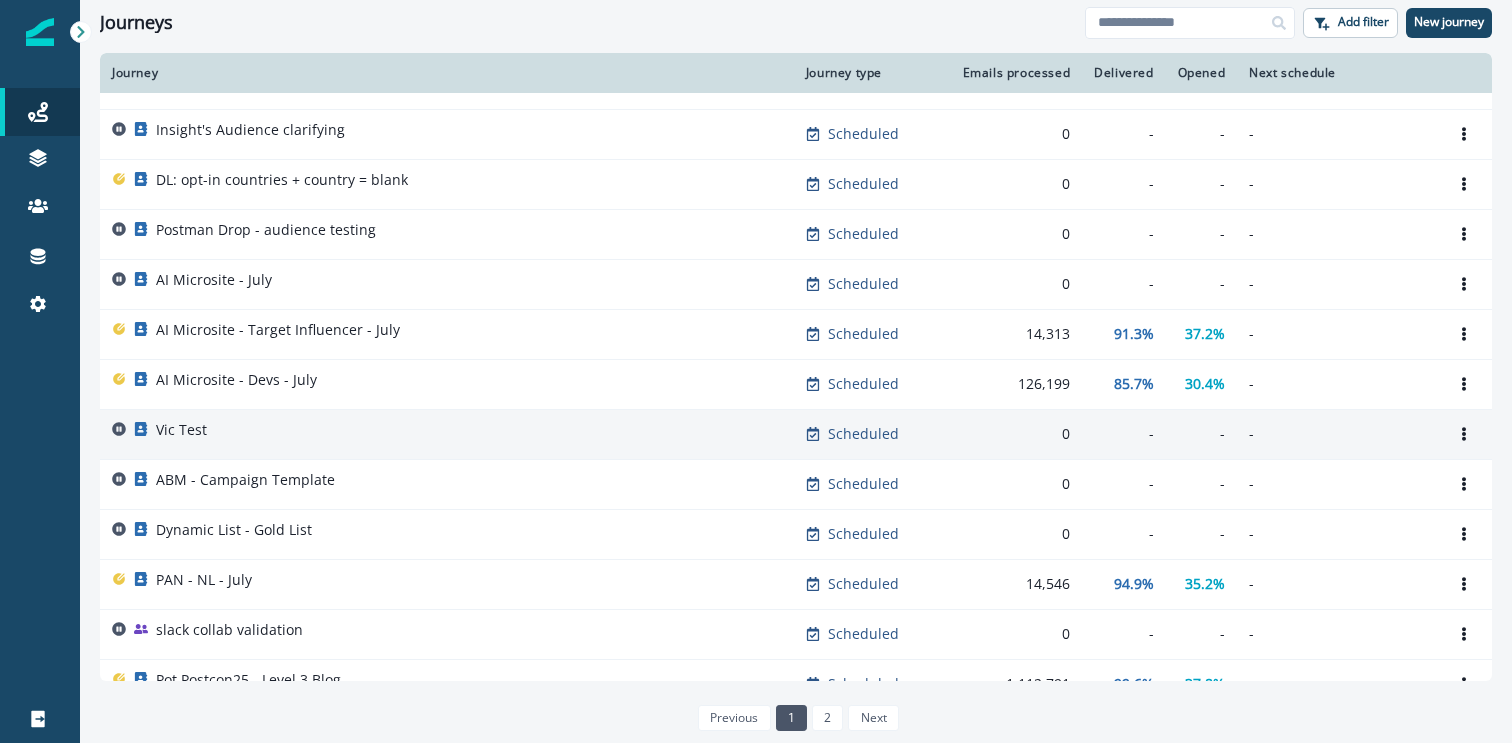 scroll, scrollTop: 870, scrollLeft: 0, axis: vertical 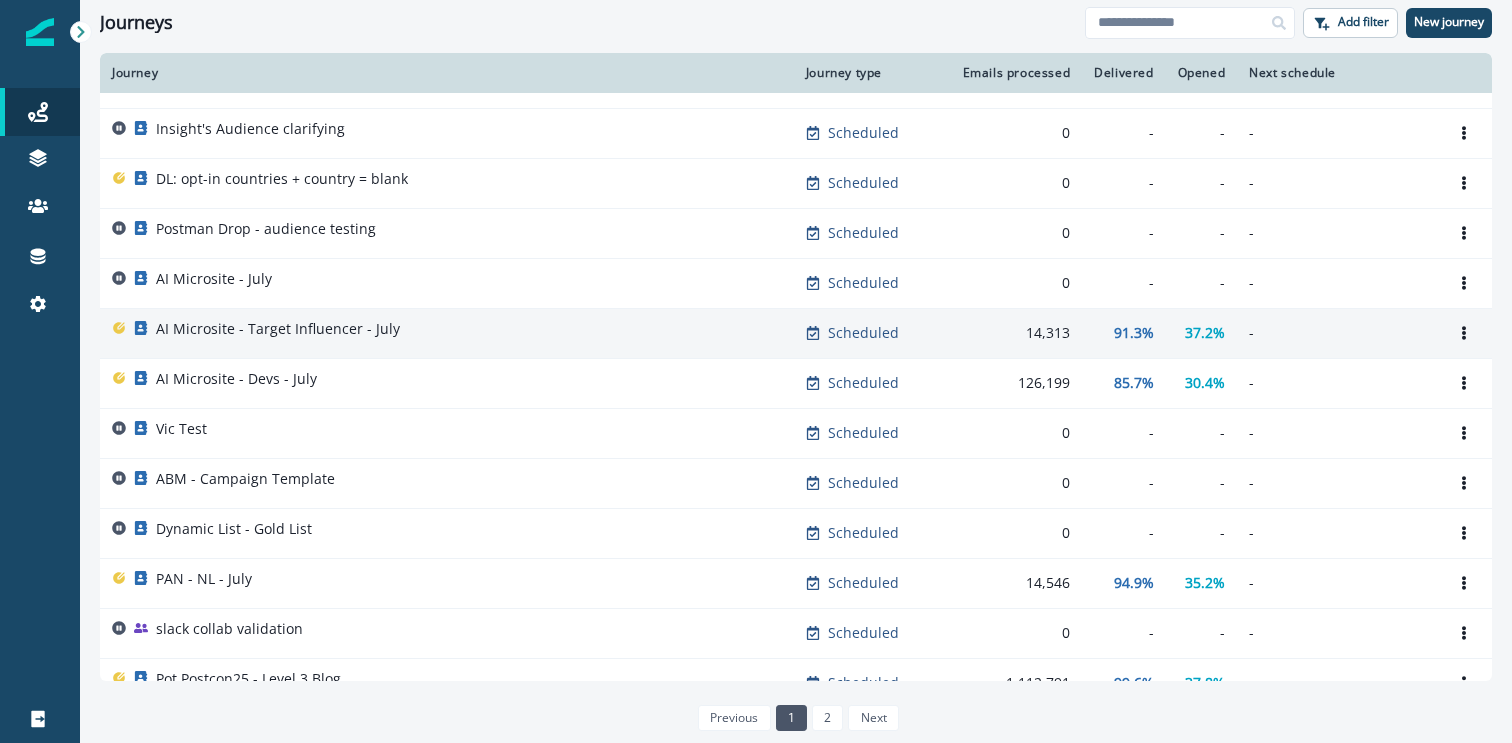 click on "AI Microsite - Target Influencer - July" at bounding box center [278, 329] 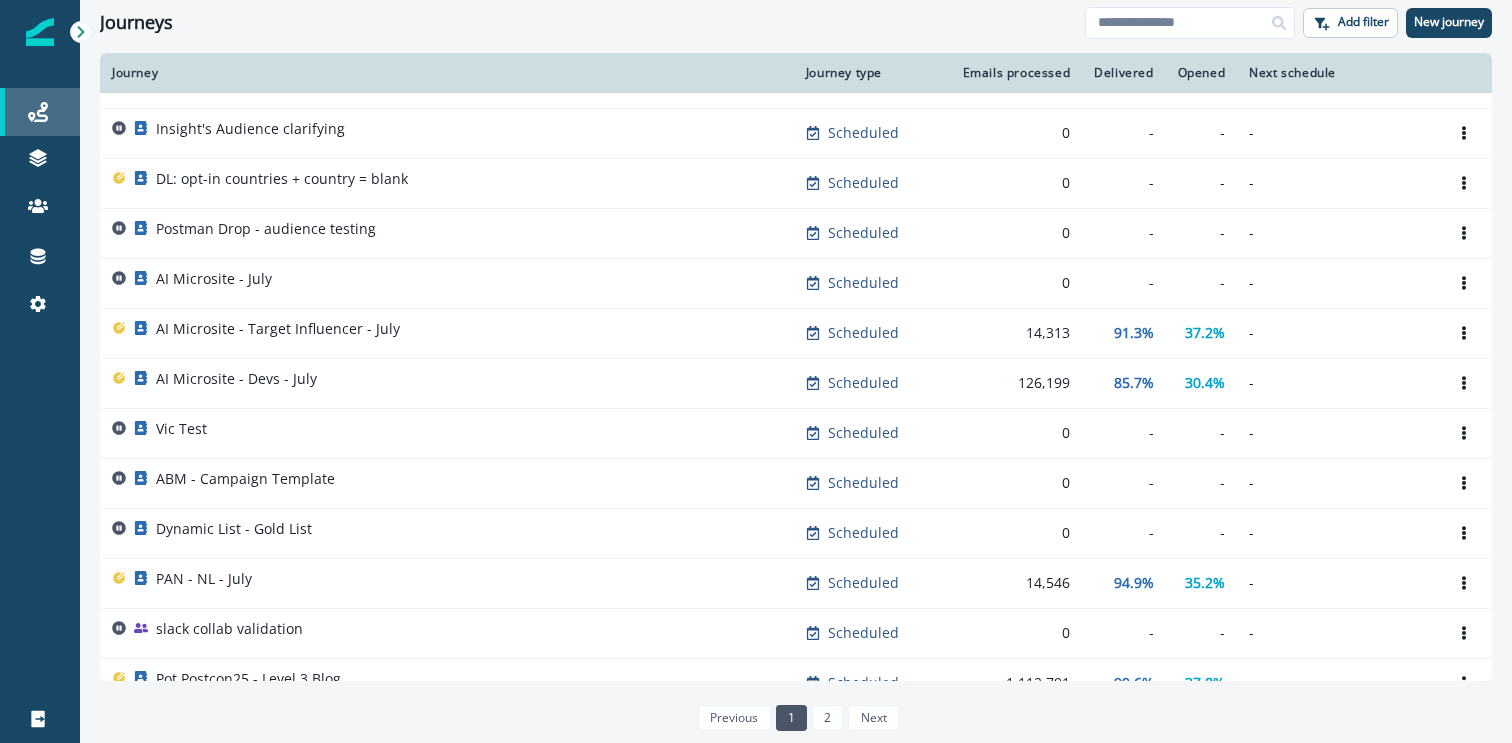 click on "Journeys" at bounding box center (40, 112) 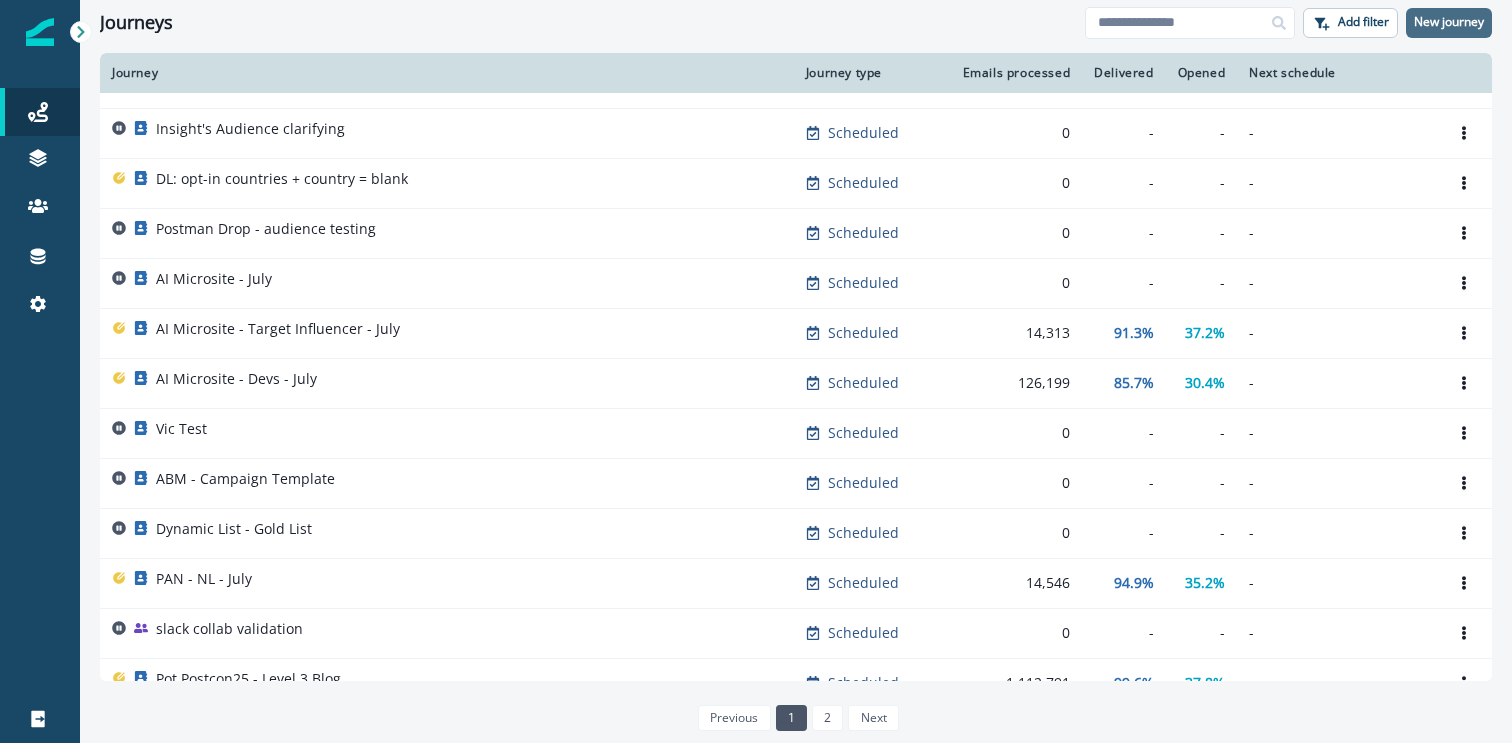 click on "New journey" at bounding box center (1449, 22) 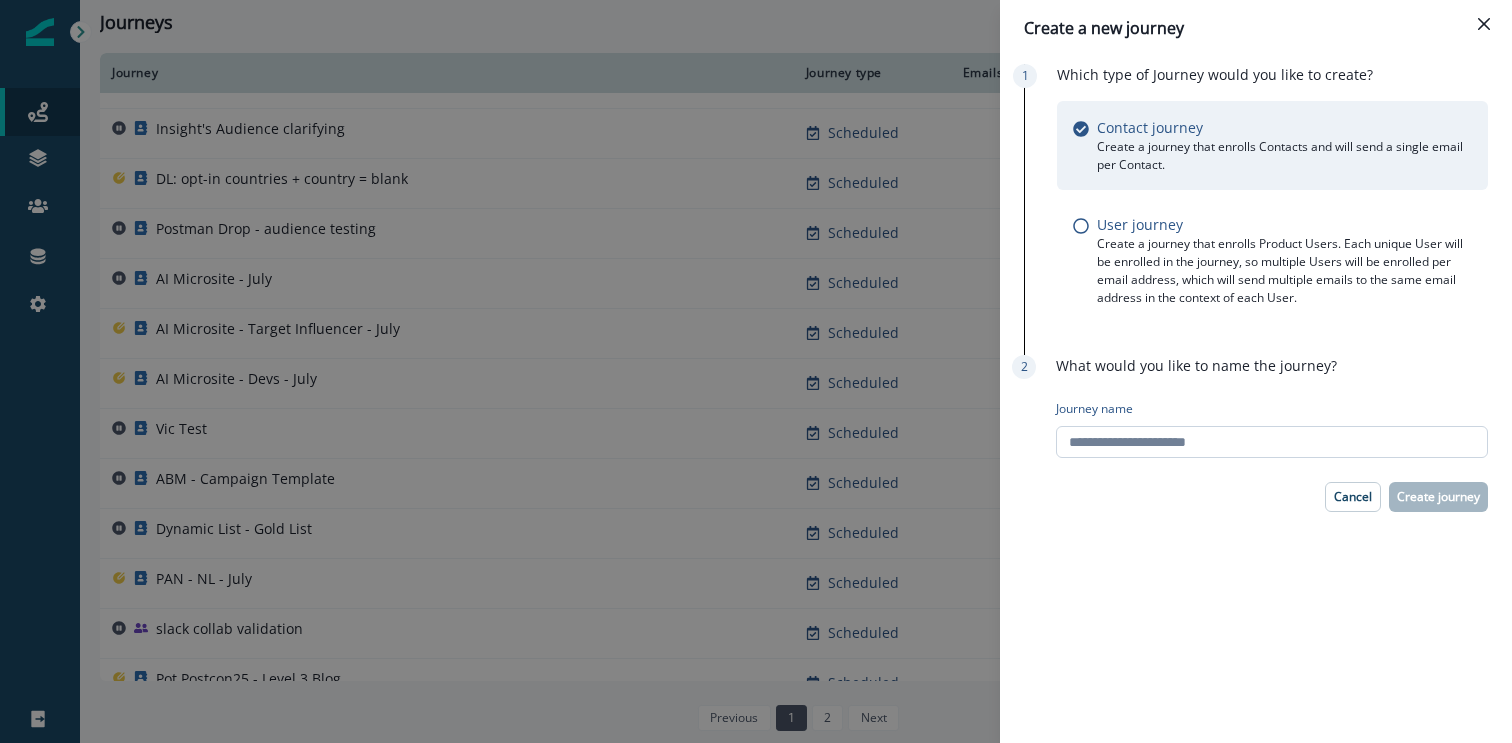 click on "Journey name" at bounding box center [1272, 442] 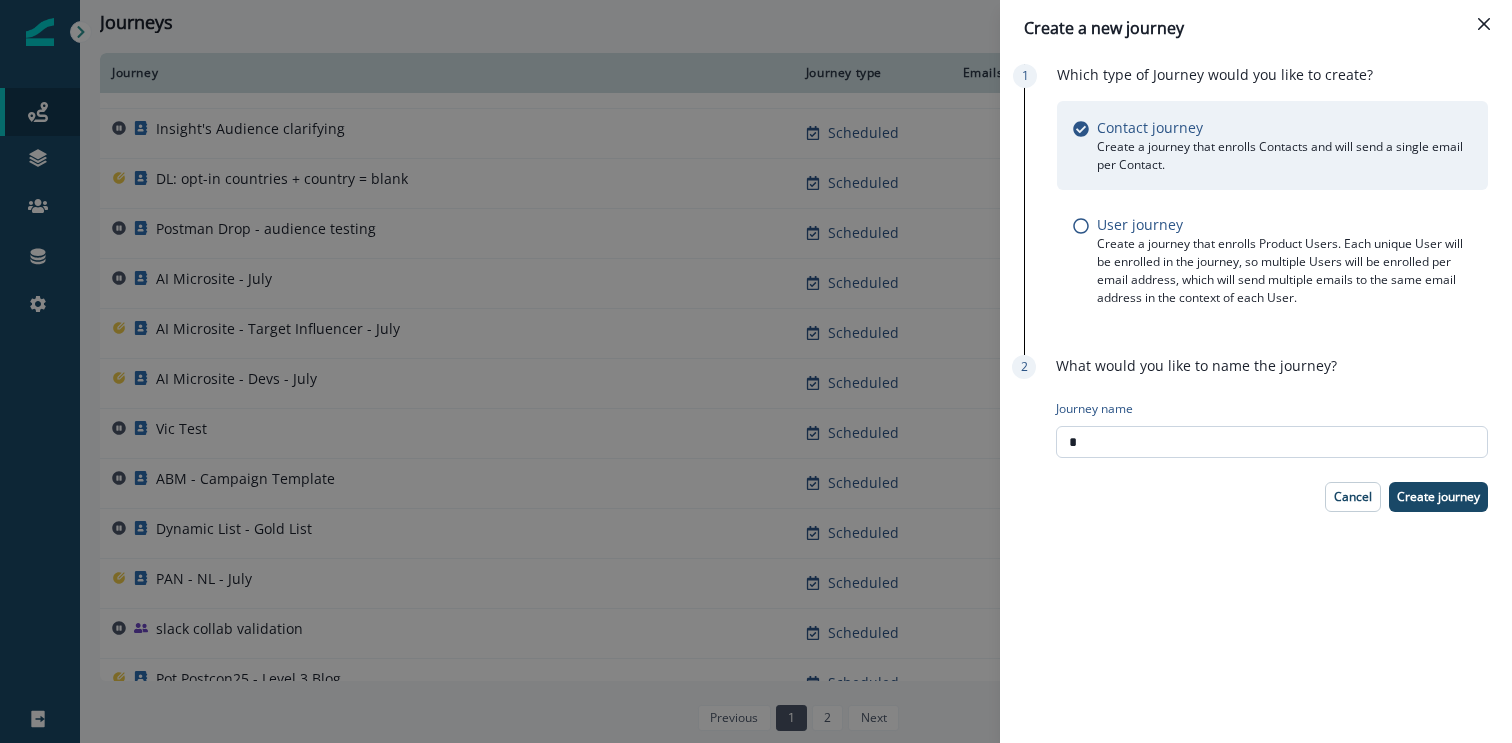 type on "**" 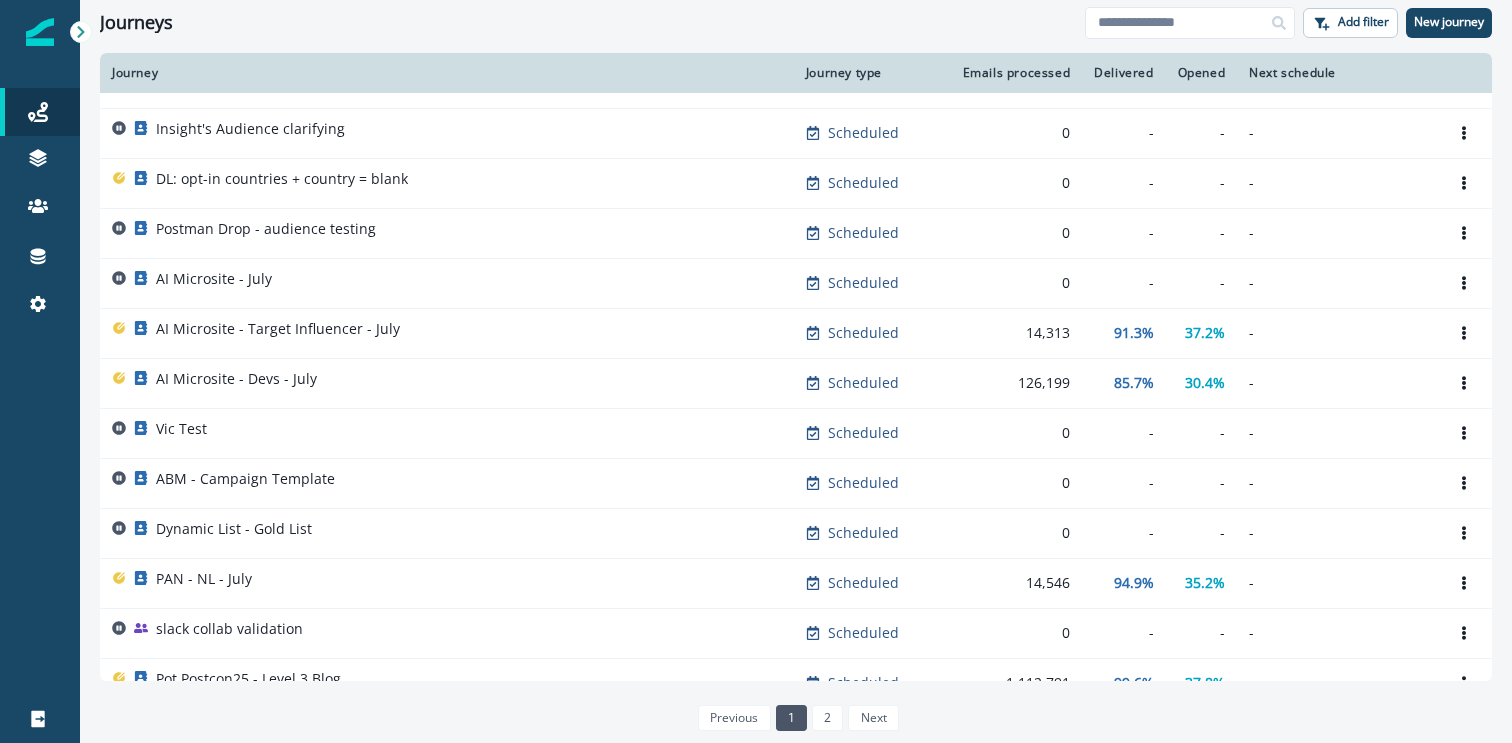 click on "Journeys Add filter New journey" at bounding box center [796, 22] 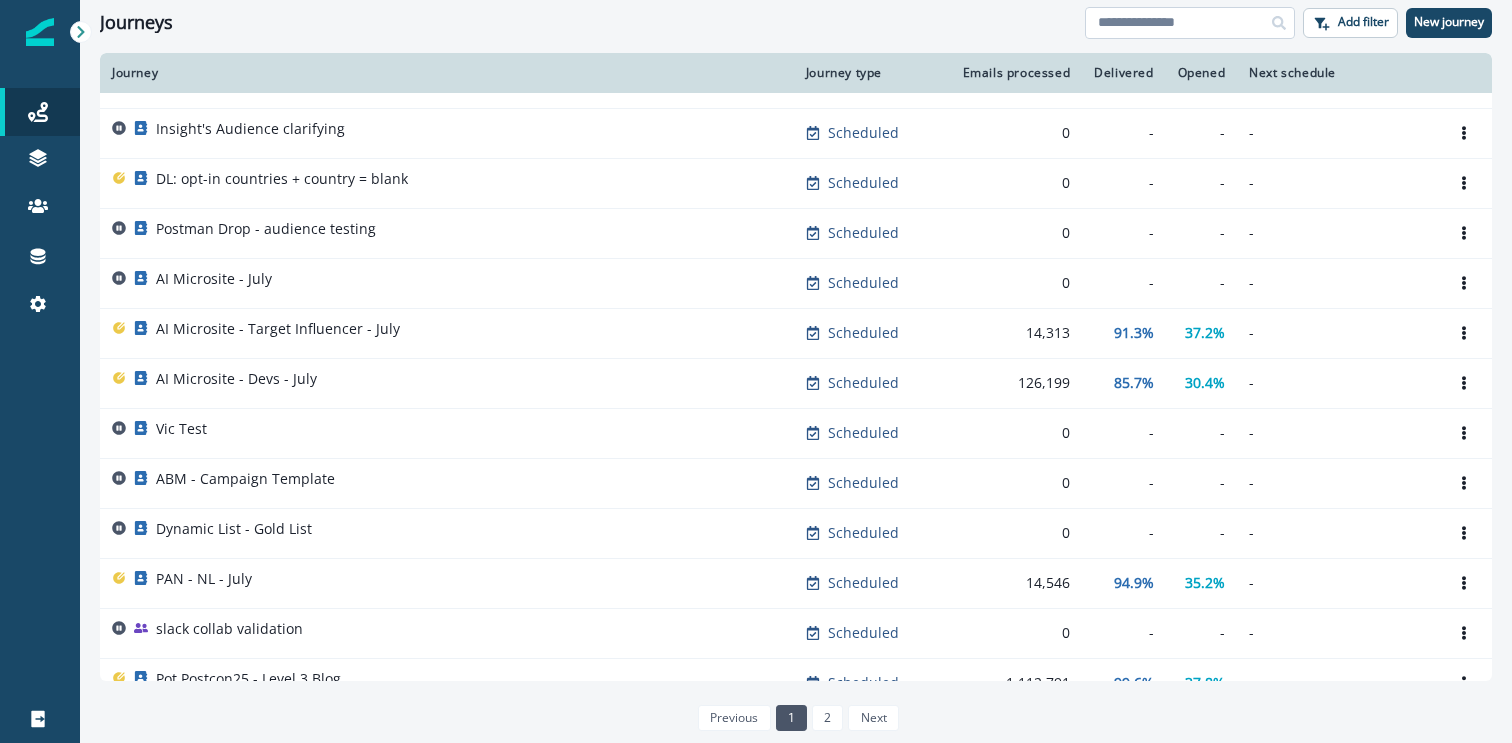 click at bounding box center [1190, 23] 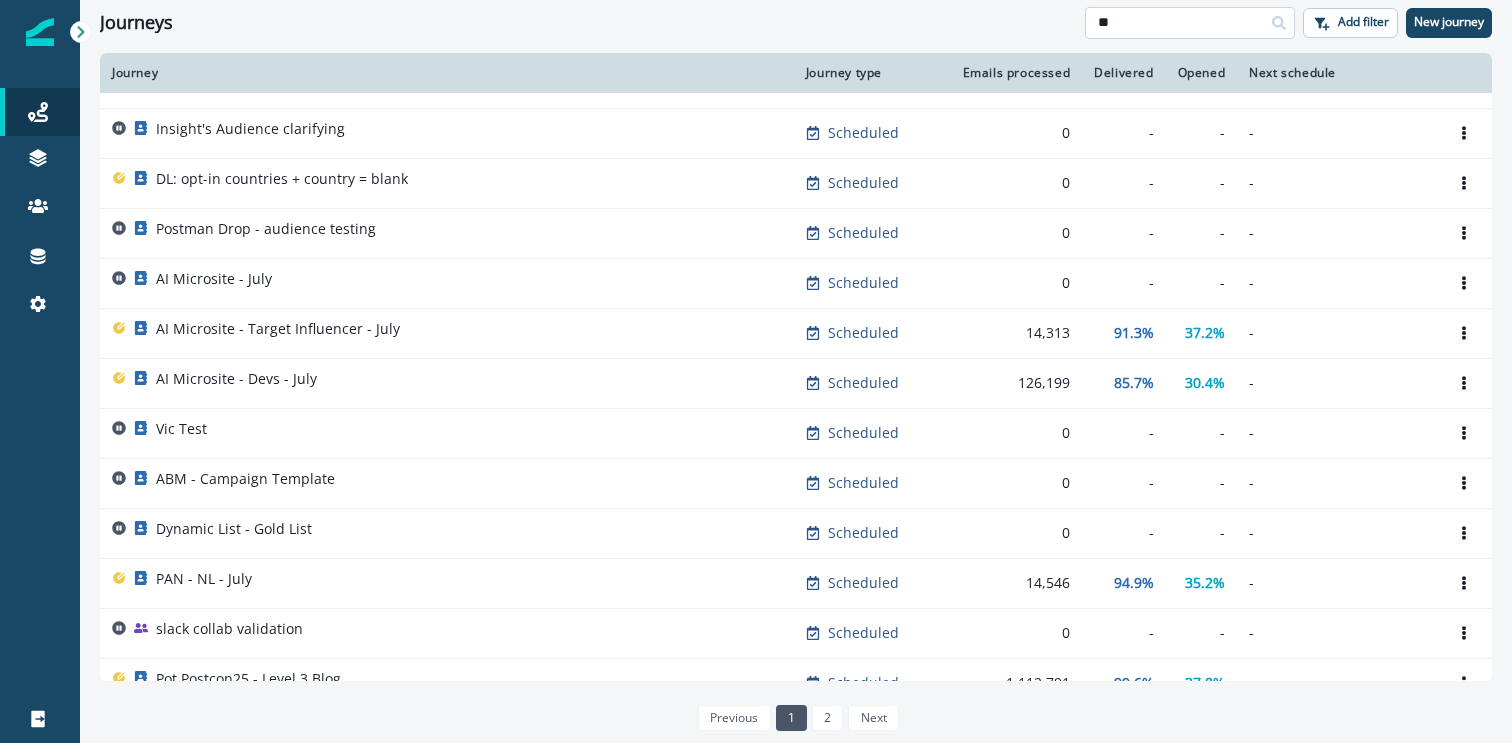 type on "**" 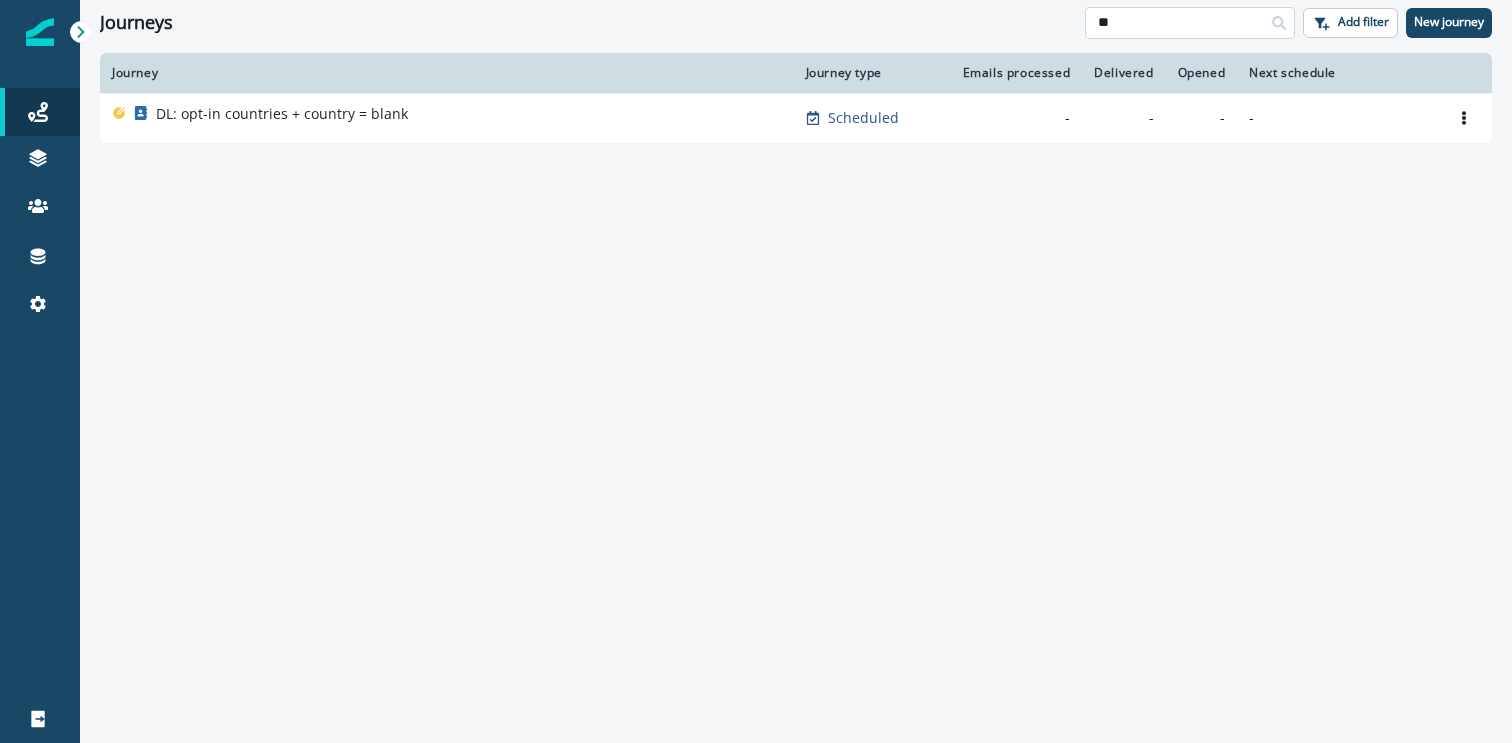 scroll, scrollTop: 0, scrollLeft: 0, axis: both 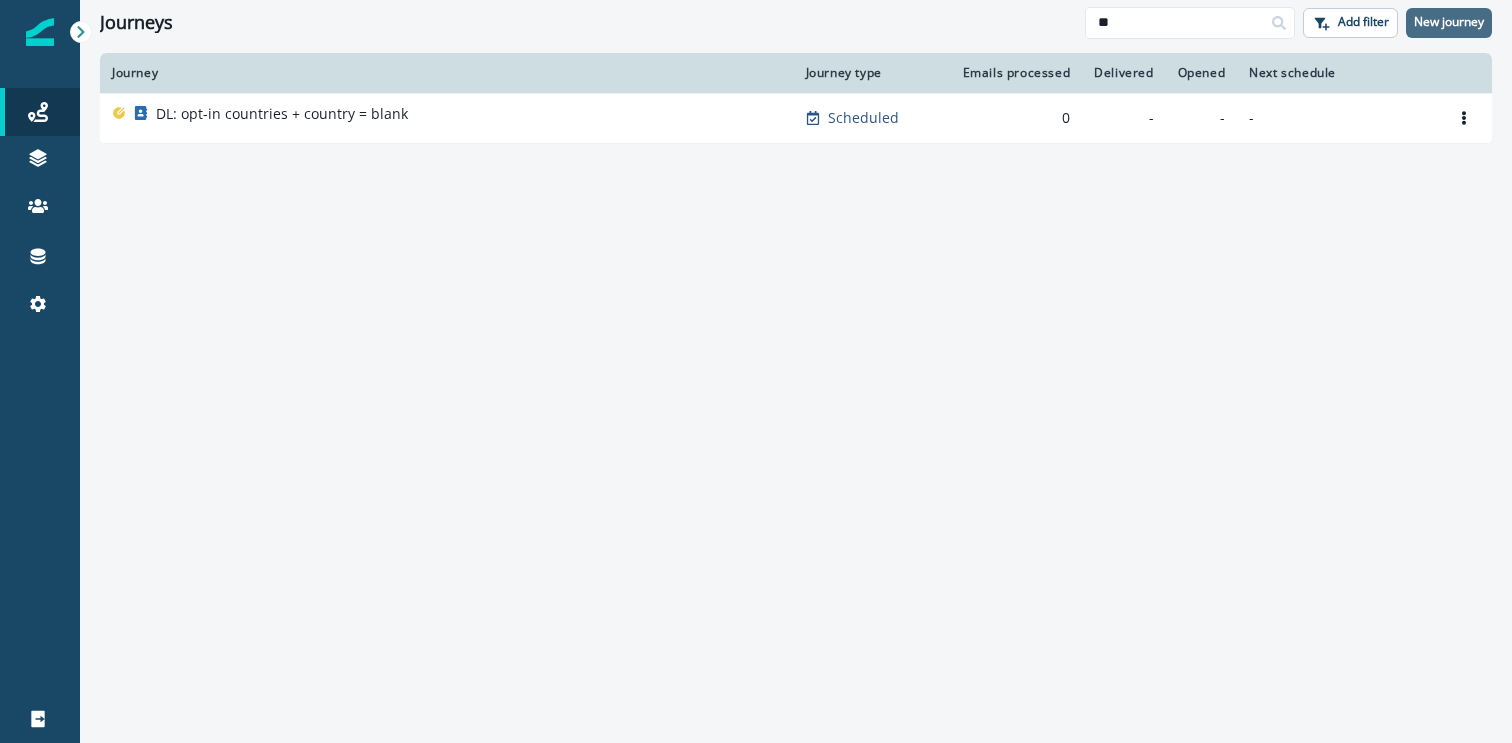 click on "New journey" at bounding box center [1449, 23] 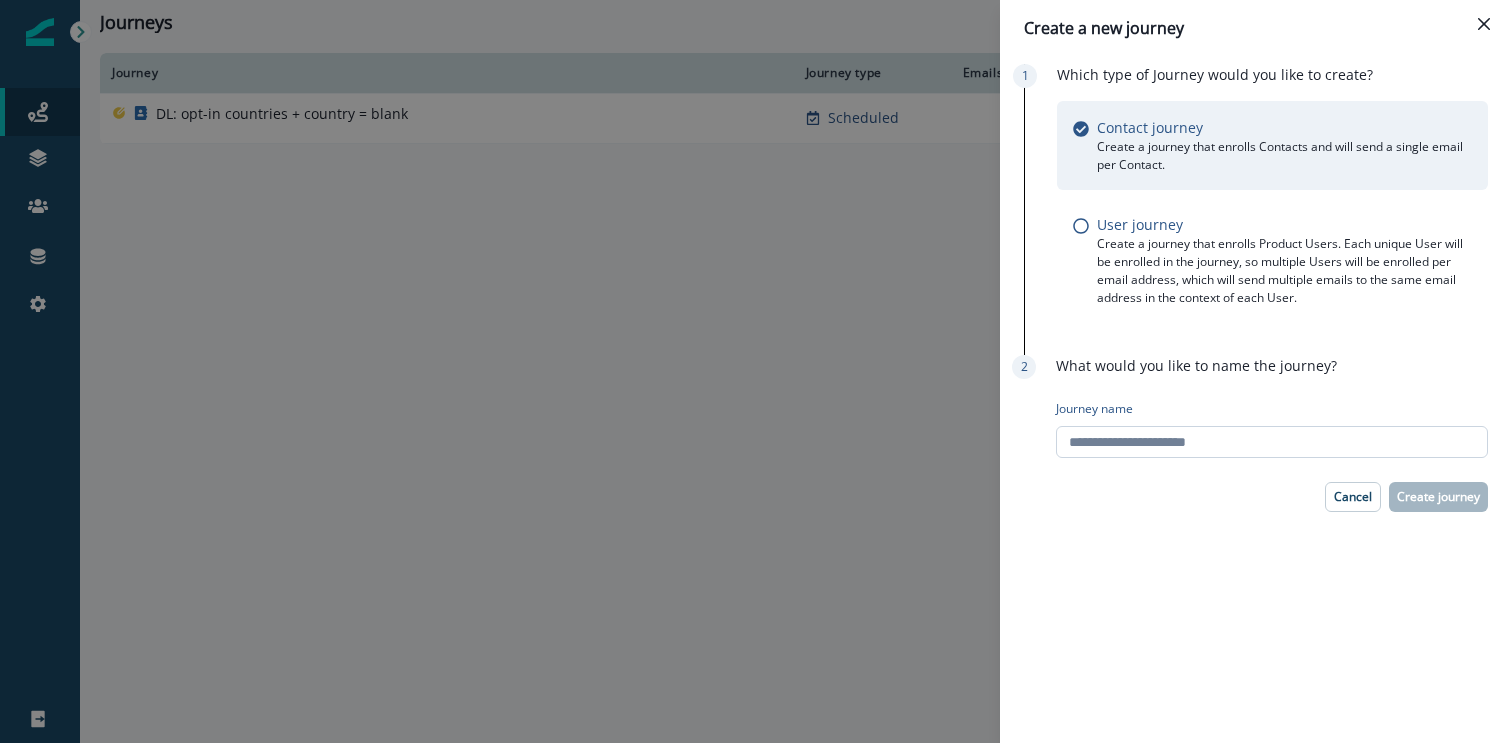 click on "Journey name" at bounding box center [1272, 442] 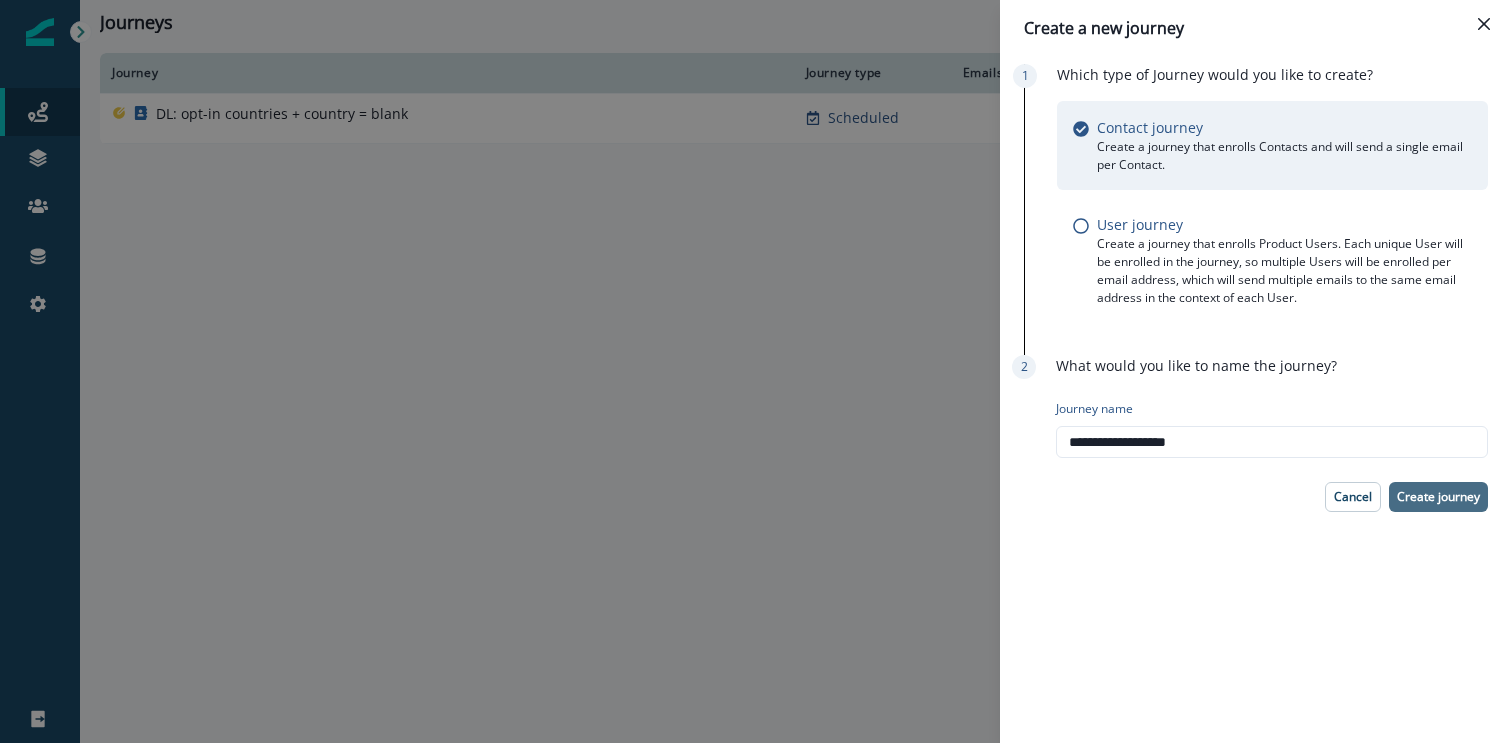 type on "**********" 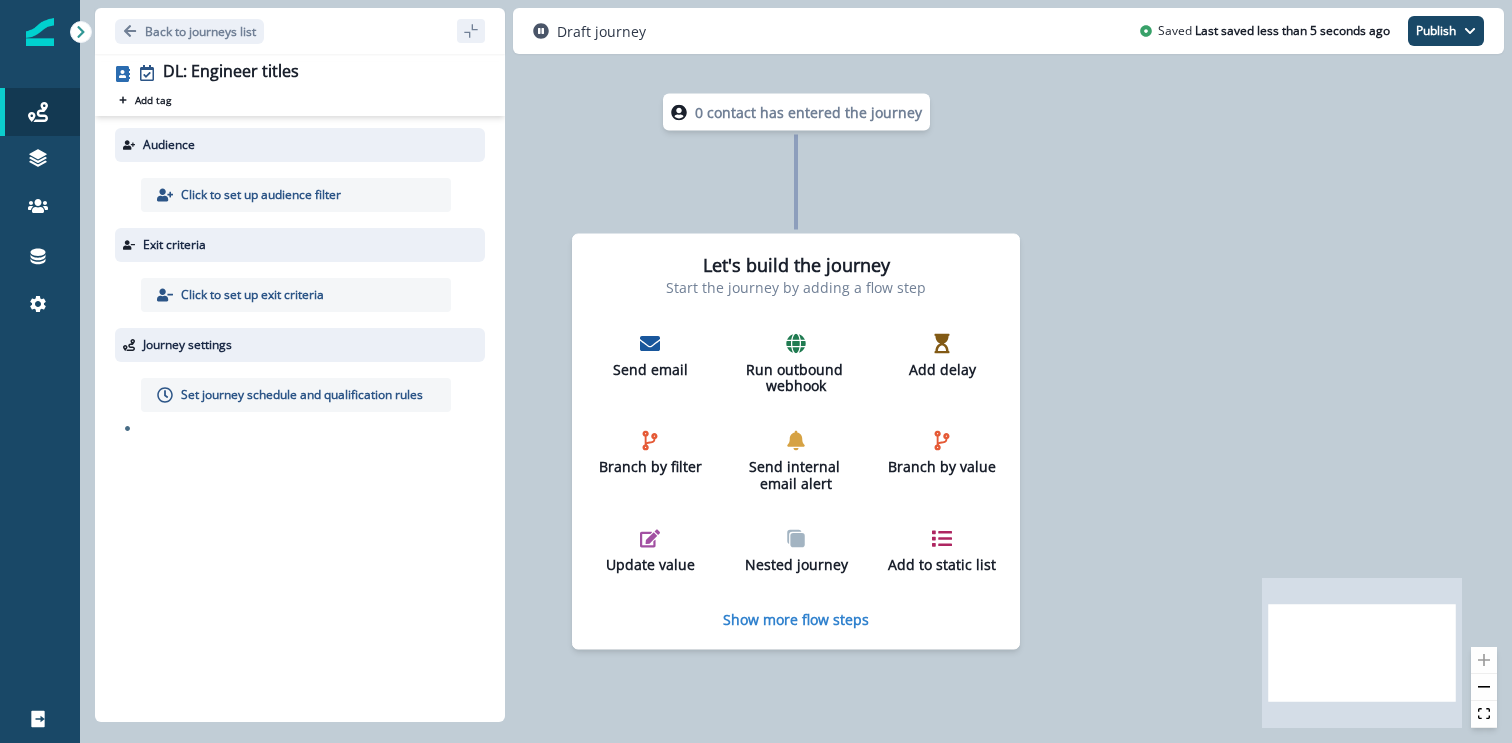 click on "Click to set up audience filter" at bounding box center (296, 195) 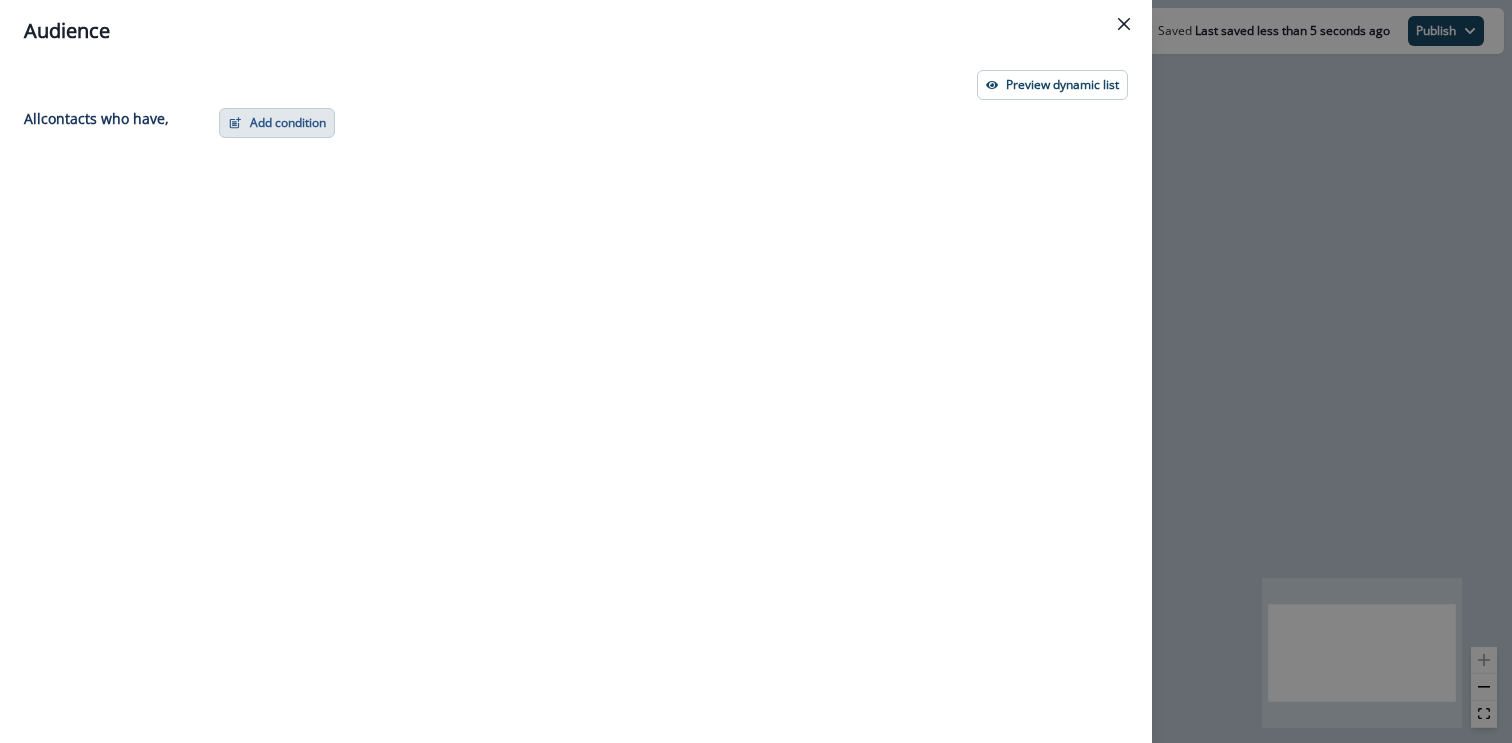 click on "Add condition" at bounding box center (277, 123) 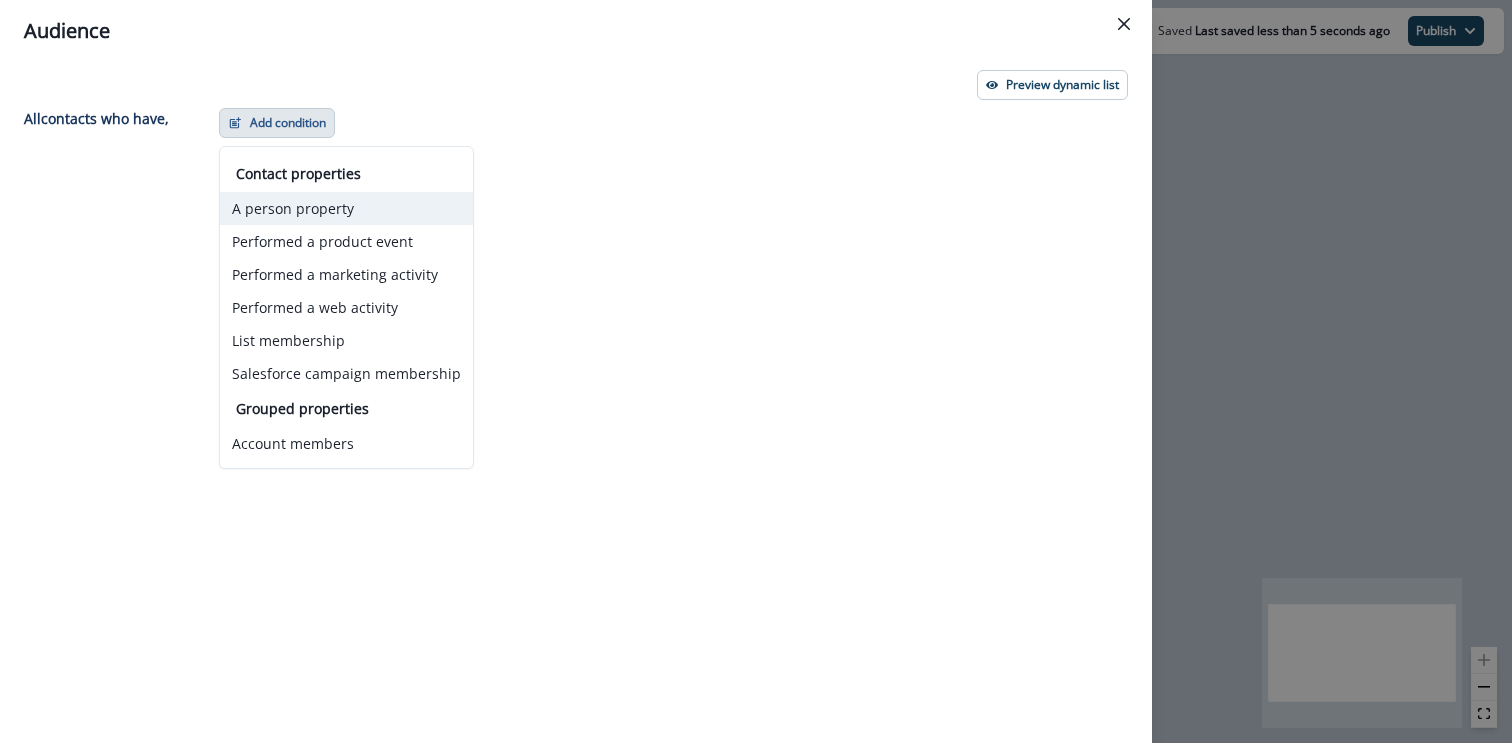 click on "A person property" at bounding box center [346, 208] 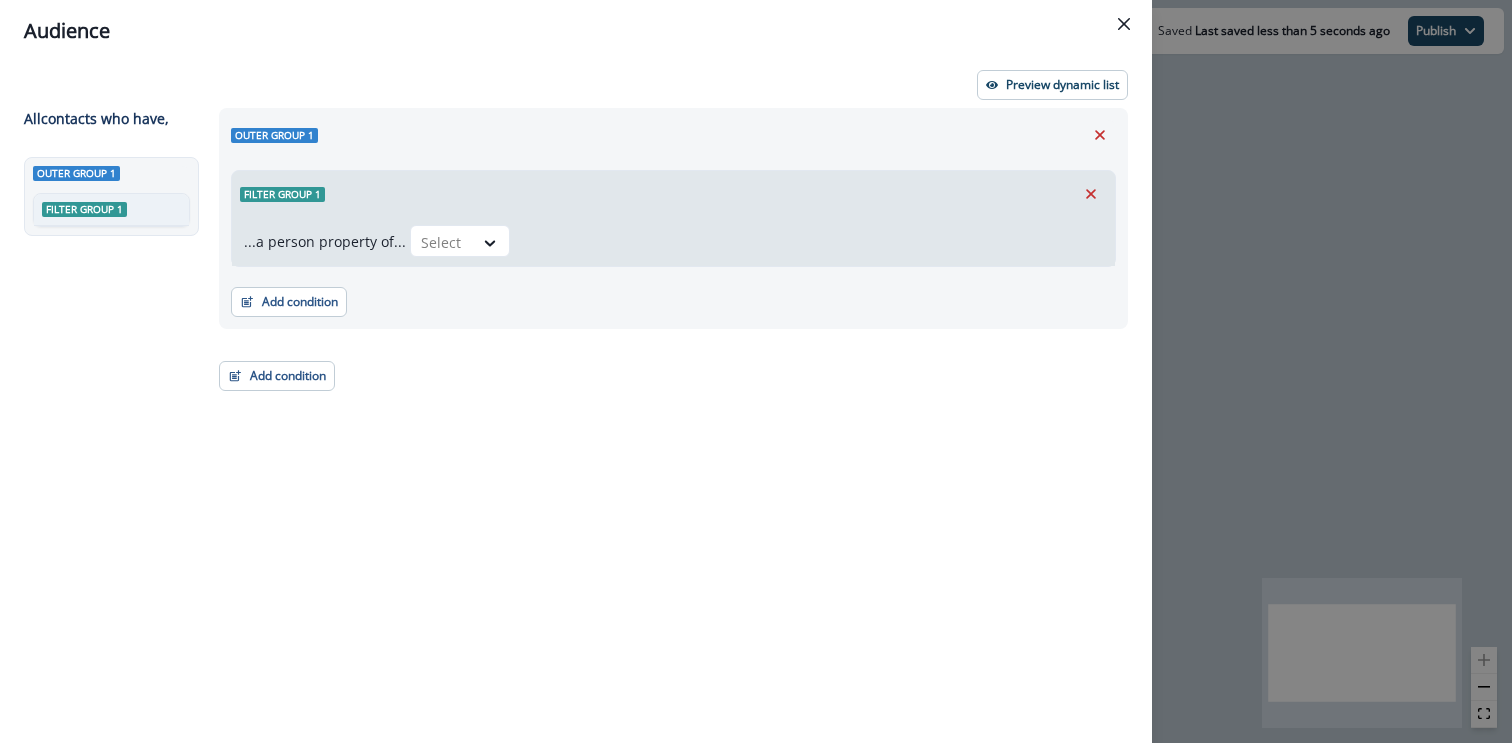 click on "...a person property of... Select" at bounding box center (673, 241) 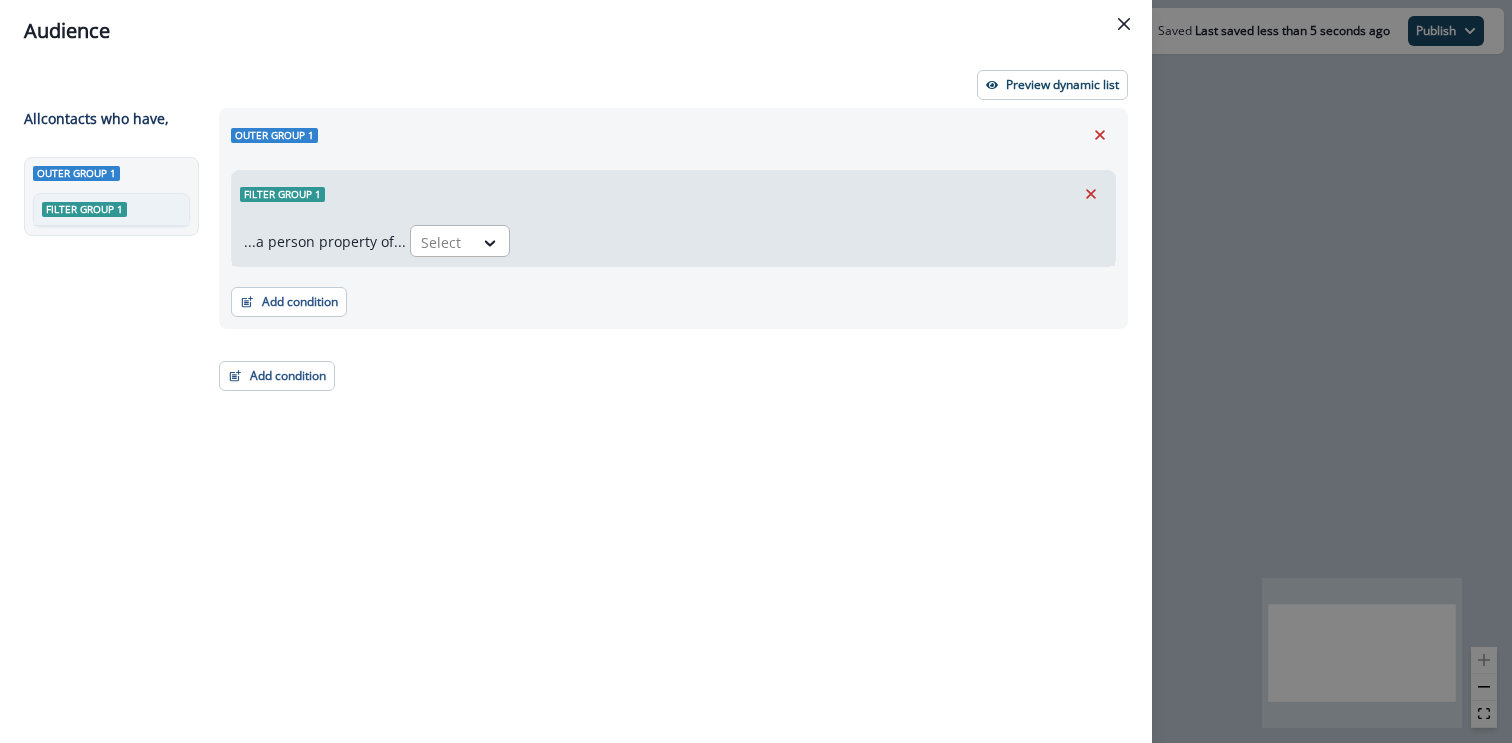 click at bounding box center [442, 242] 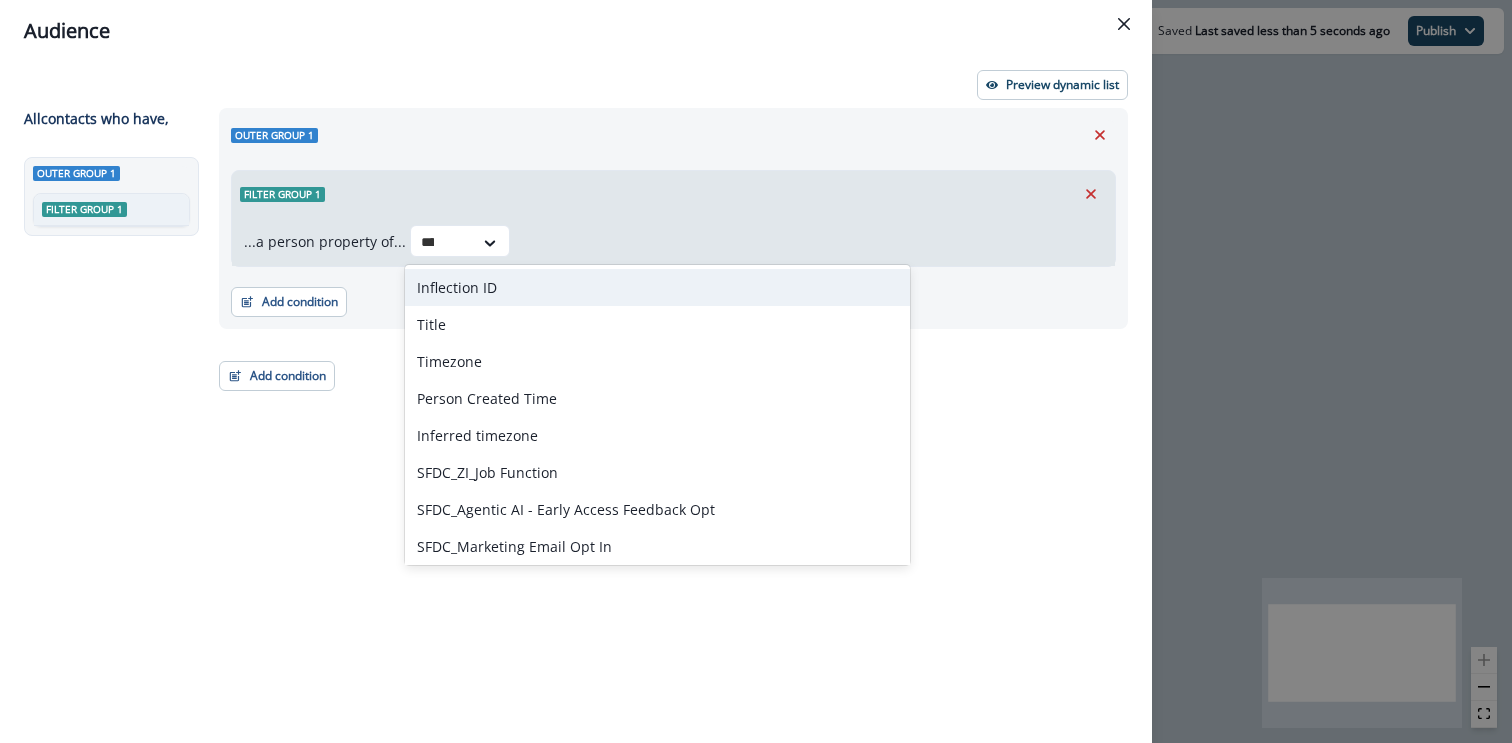 type on "*****" 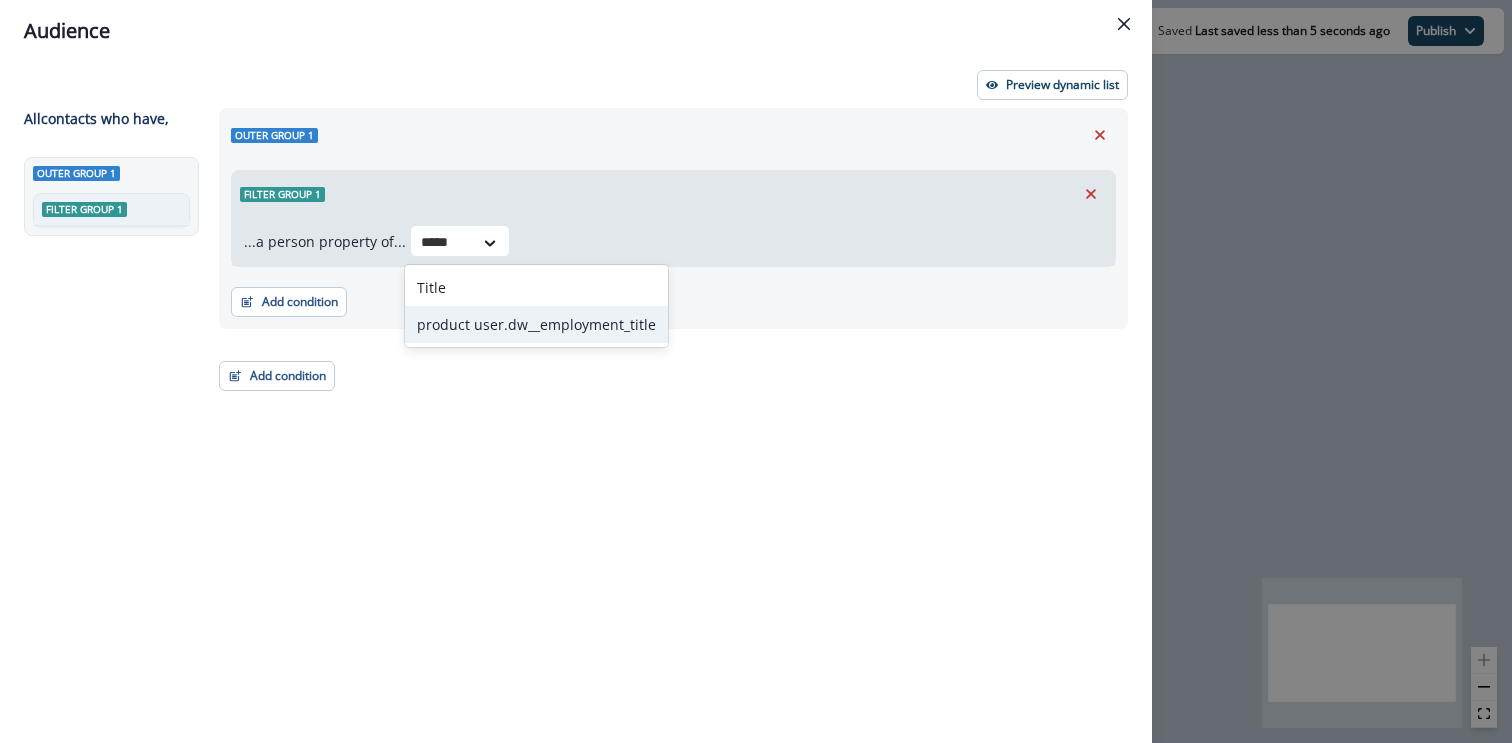 click on "product user.dw__employment_title" at bounding box center [536, 324] 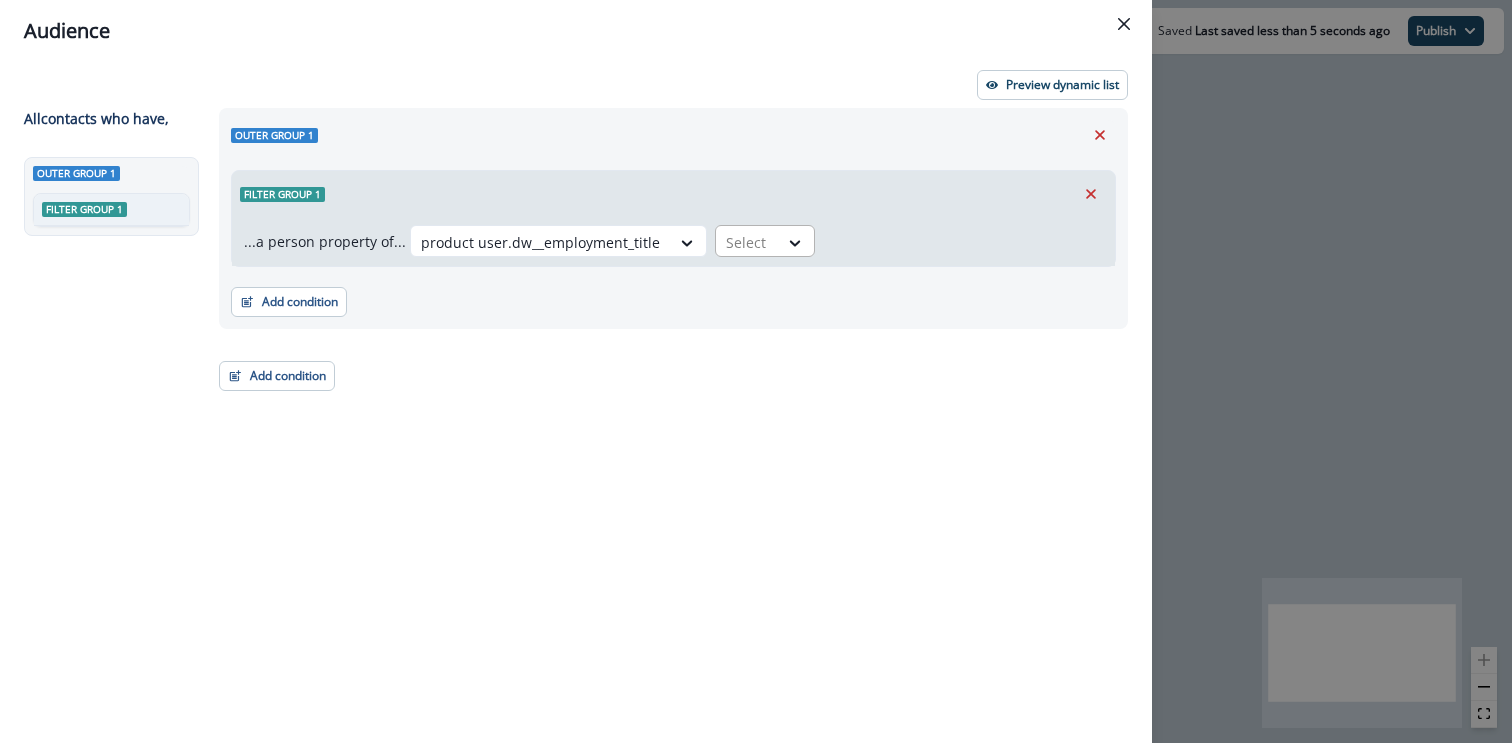 click at bounding box center (747, 242) 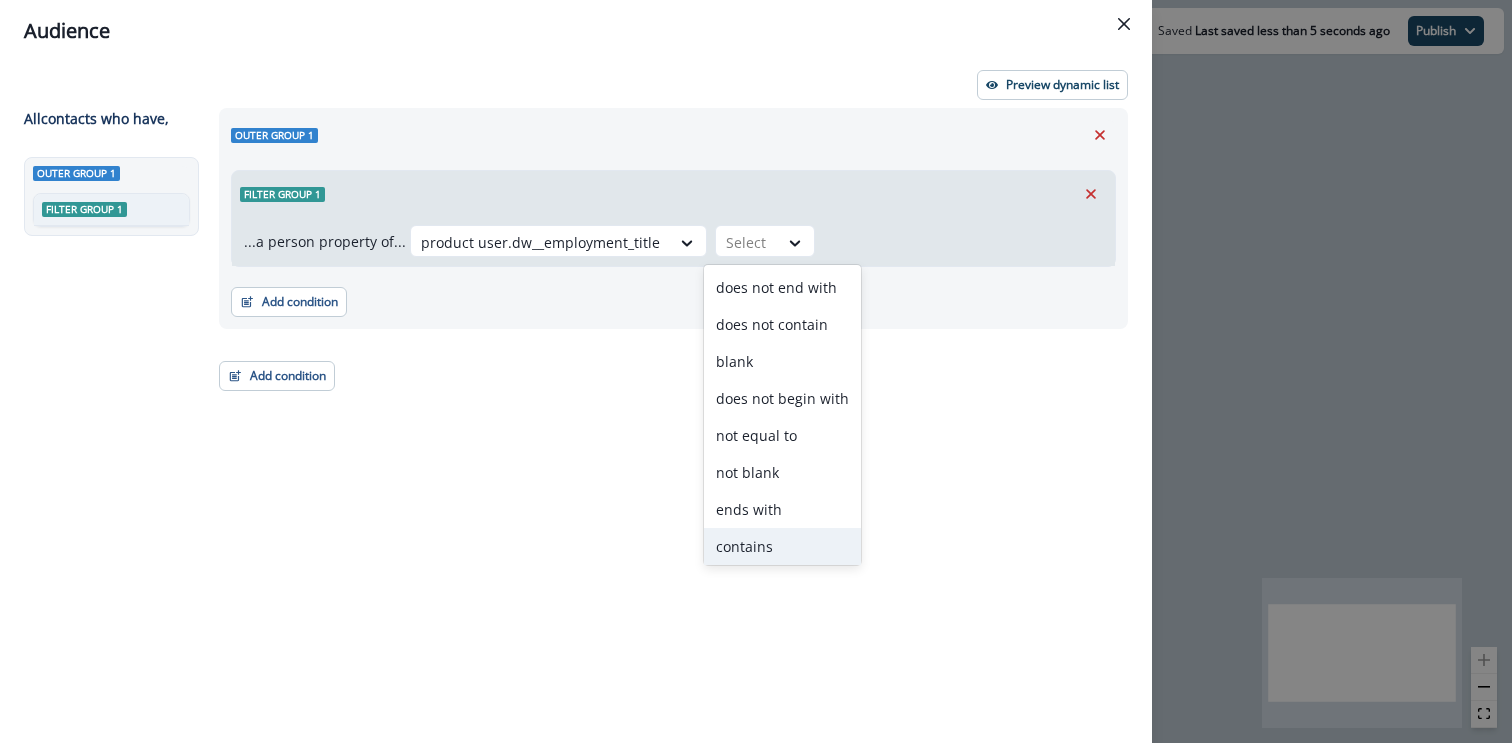 click on "contains" at bounding box center (782, 546) 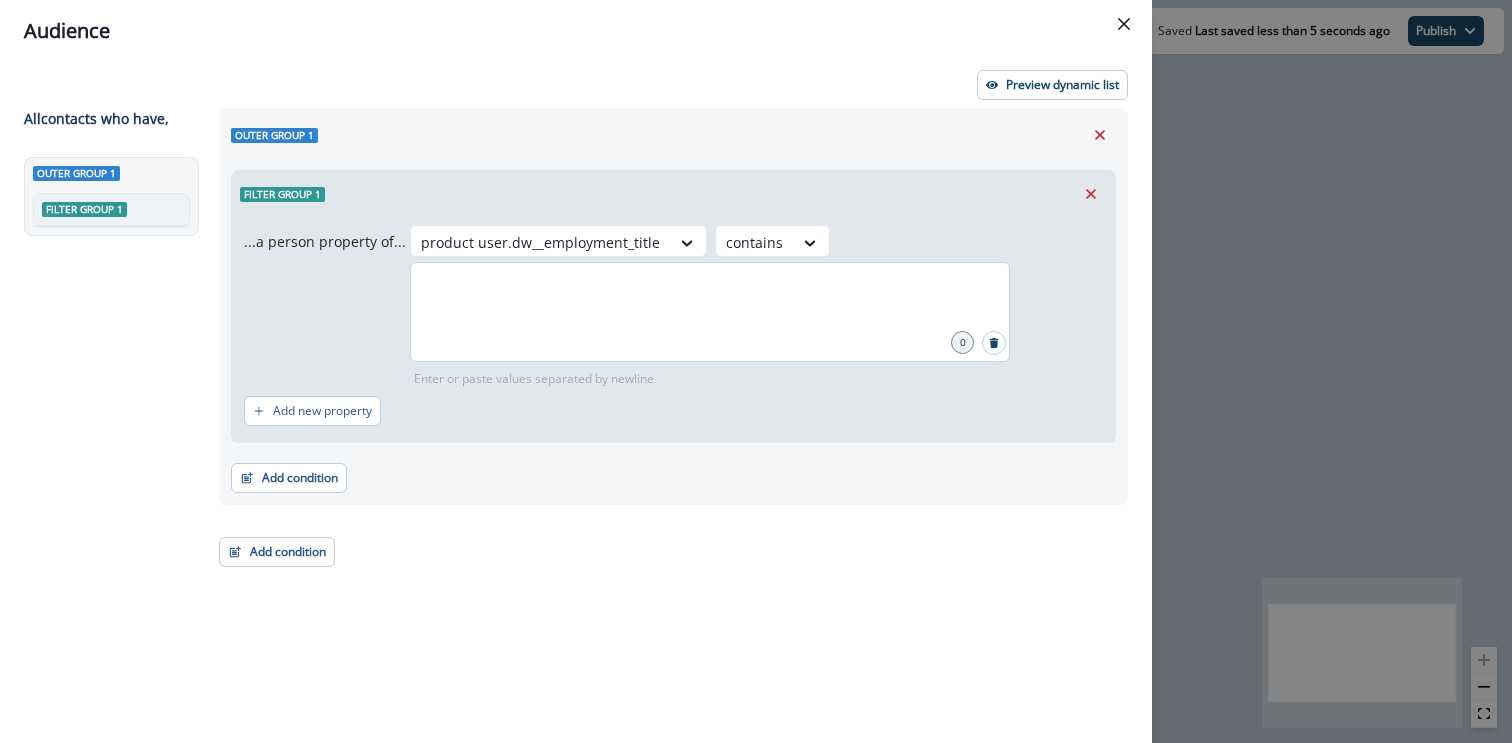 click at bounding box center [710, 312] 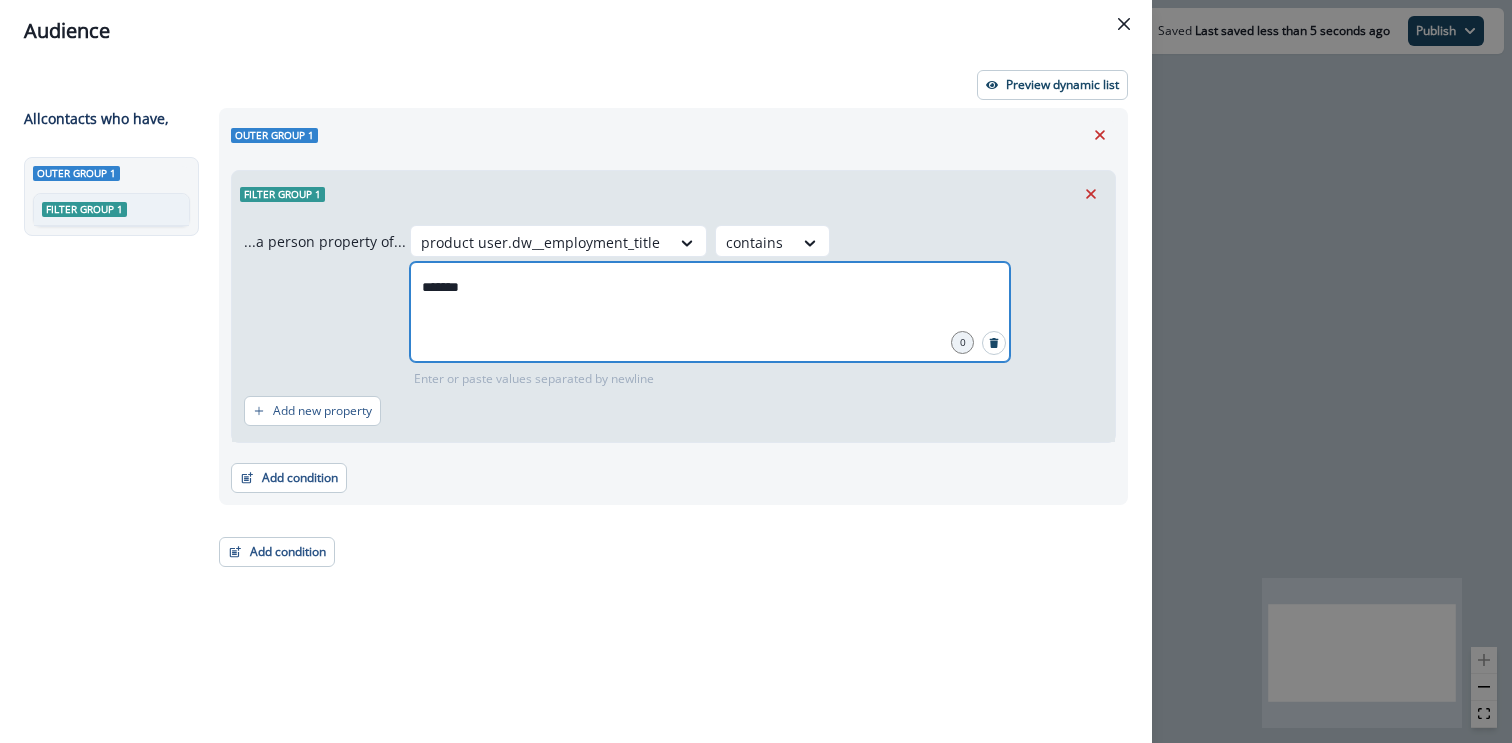 type on "********" 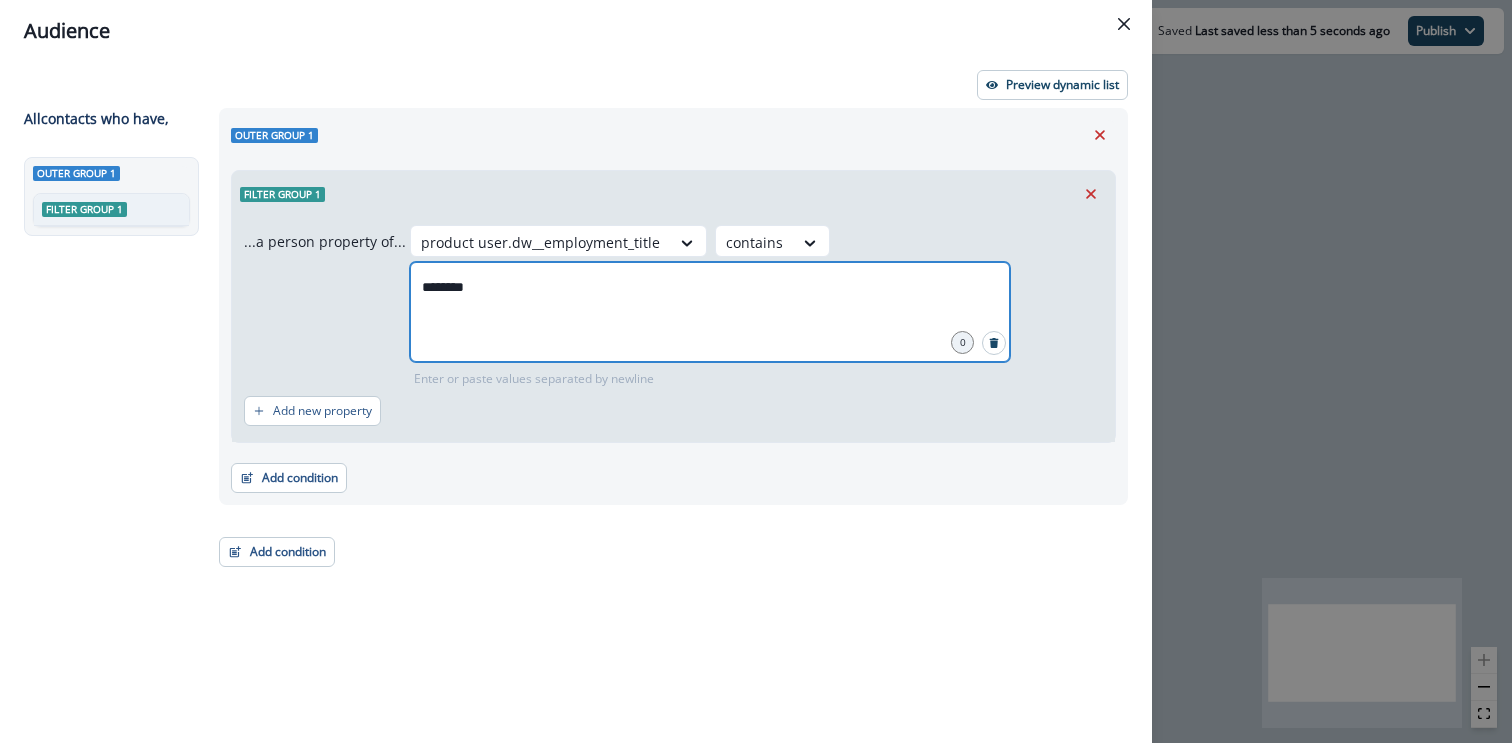 type 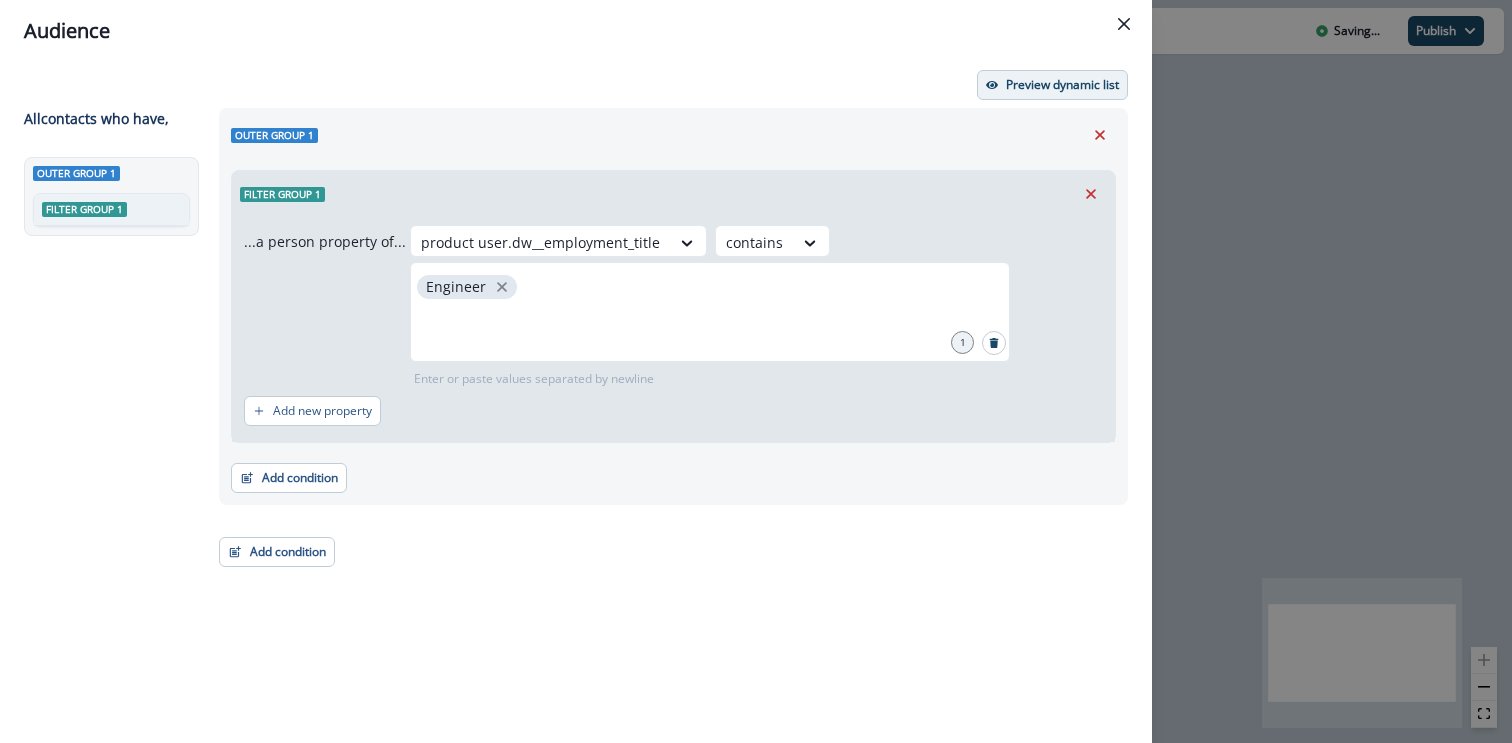 click on "Preview dynamic list" at bounding box center [1052, 85] 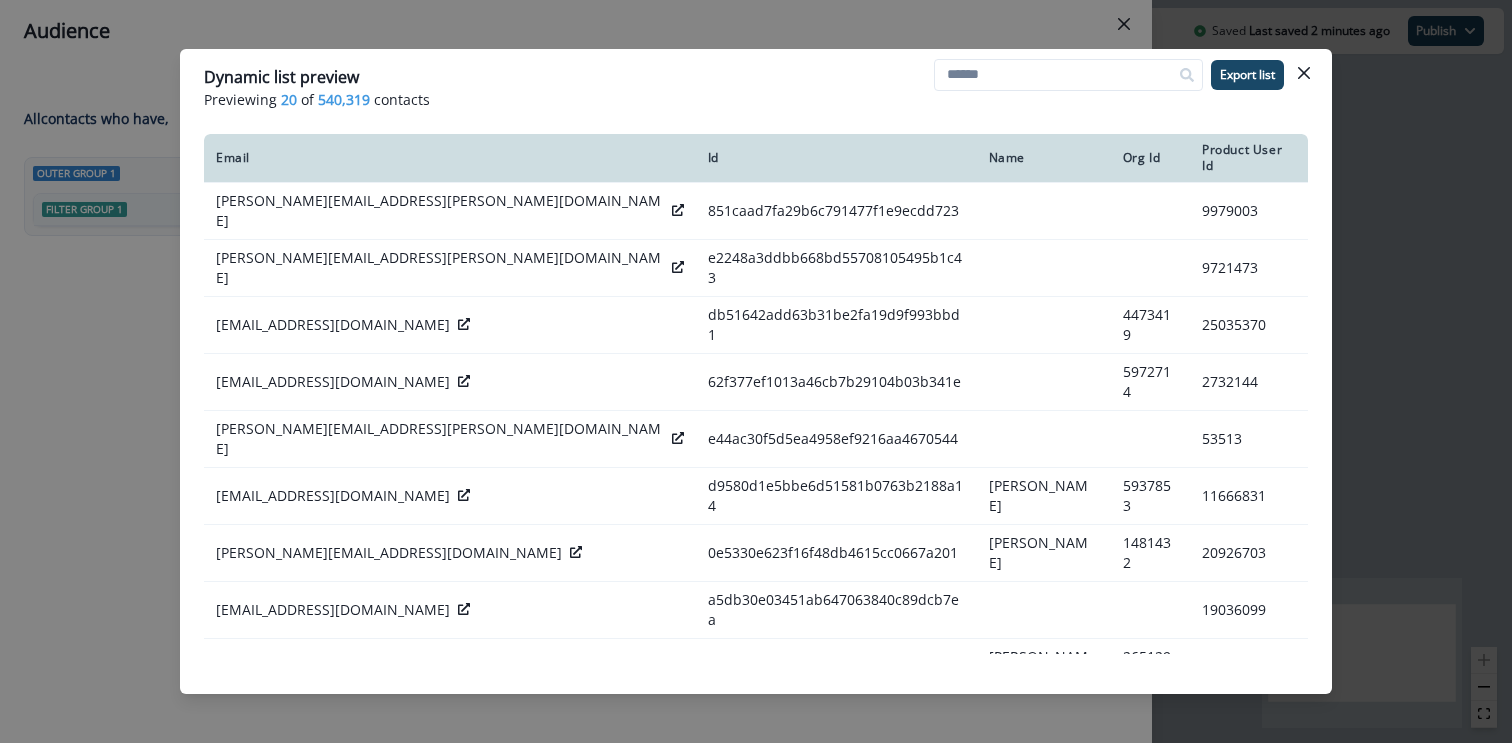 click on "Dynamic list preview Previewing 20 of 540,319 contacts Export list Email Id Name Org Id Product User Id mahendra.saraf@icertis.com 851caad7fa29b6c791477f1e9ecdd723 9979003 fletcher.dick@rymanhealthcare.co.nz e2248a3ddbb668bd55708105495b1c43 9721473 chandrarajsinh.g@simformsolutions.com db51642add63b31be2fa19d9f993bbd1 4473419 25035370 ravikirangudla@gmail.com 62f377ef1013a46cb7b29104b03b341e 5972714 2732144 viktor.lund@snapengage.com e44ac30f5d5ea4958ef9216aa4670544 53513 ankeshgang@gmail.com d9580d1e5bbe6d51581b0763b2188a14 ankesh gangwar 5937853 11666831 maurizio@statespacelabs.com 0e5330e623f16f48db4615cc0667a201 Maurizio Kovacic 1481432 20926703 gs91288@gmail.com a5db30e03451ab647063840c89dcb7ea 19036099 mholzworth@calamp.com 9b22e4834f8caae018d712469a276506 Mark Holzworth 2651296 17946232 shilpa.arava@gmail.com 082bdc7a7bee1700033c473c229a3f1e 33787678 matt.henrick@unrival.net cb2015a497177f97e2d6a444f59900ef Matt Henrick 429941 7355735 dreamzack@gmail.com 3032c7be7ee8d77f04d2c09fb1e2da34 3428682 528806" at bounding box center (756, 371) 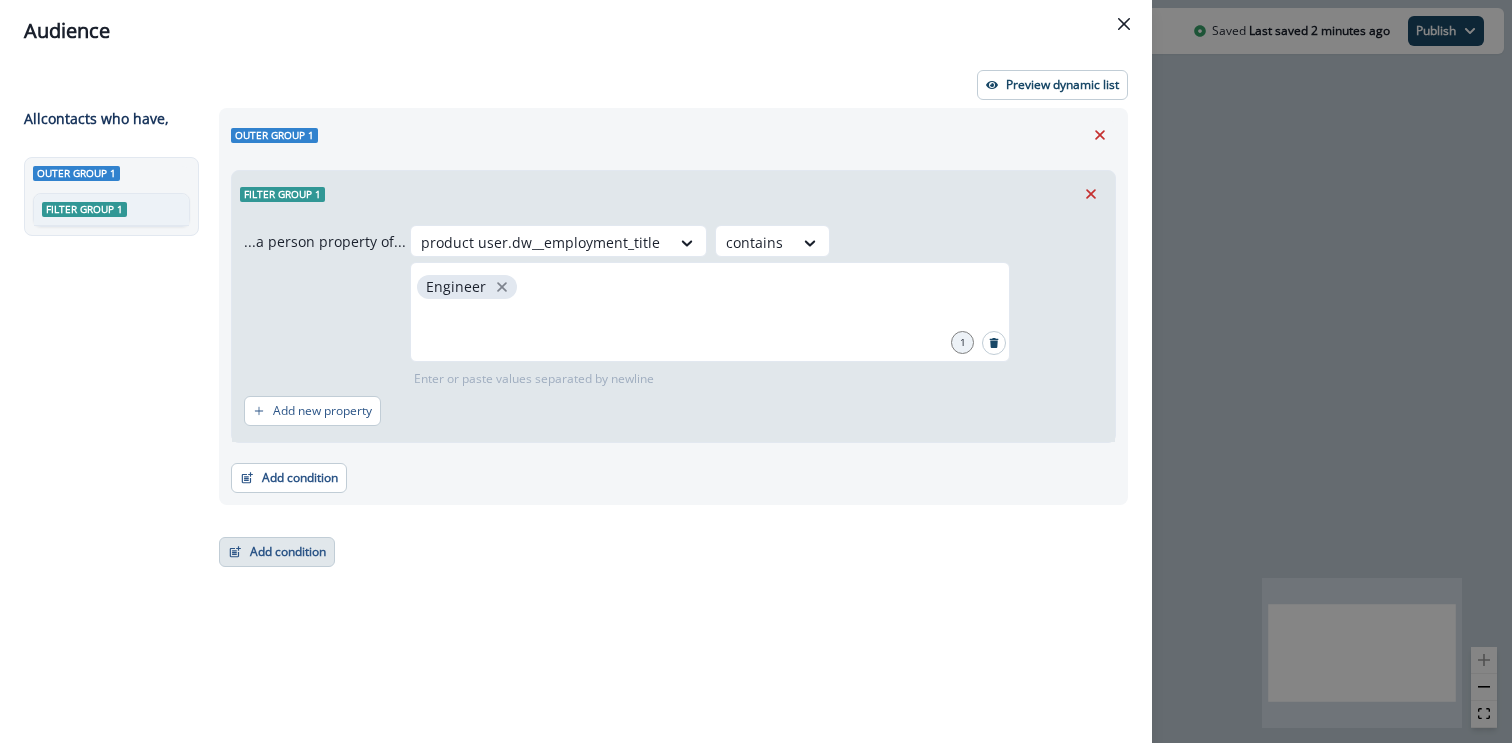 click on "Add condition" at bounding box center (277, 552) 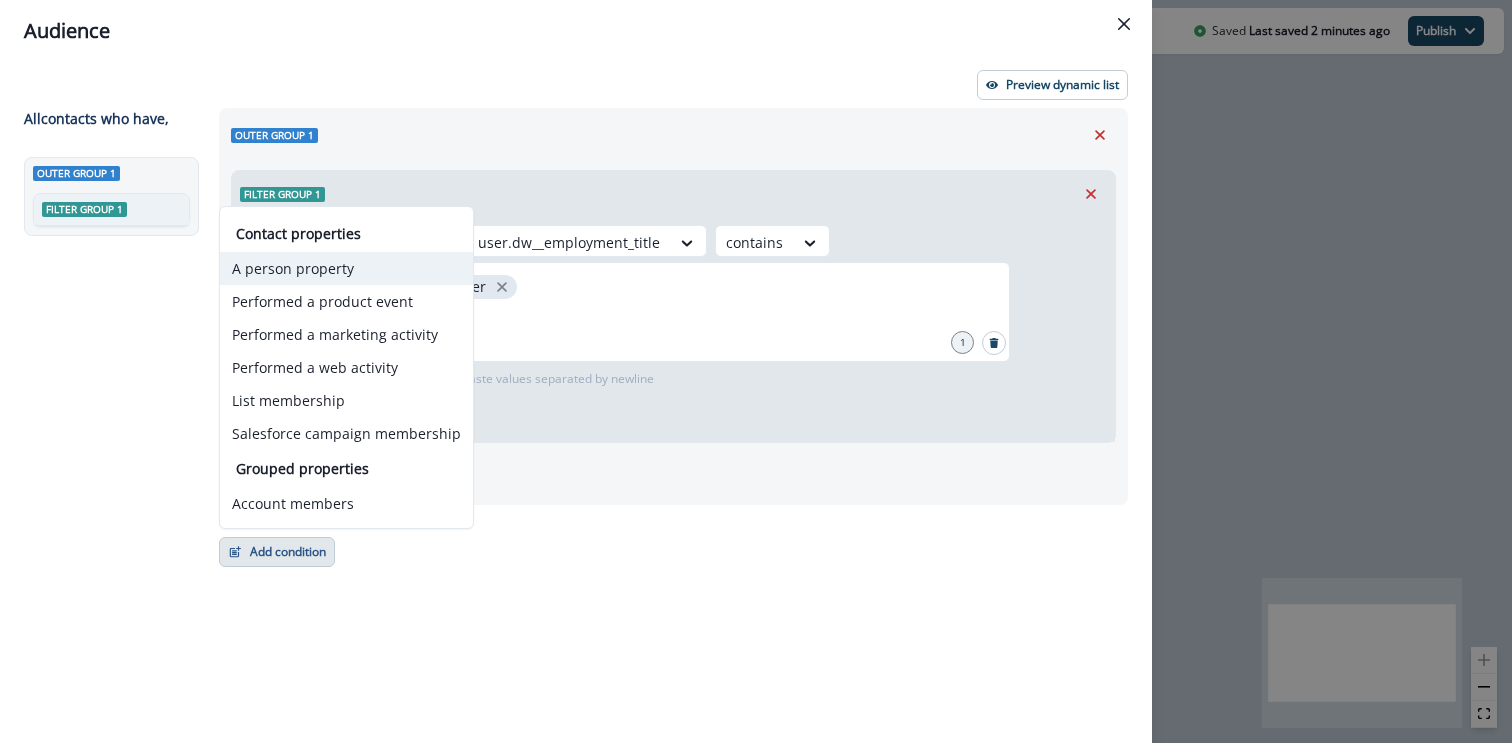 click on "A person property" at bounding box center (346, 268) 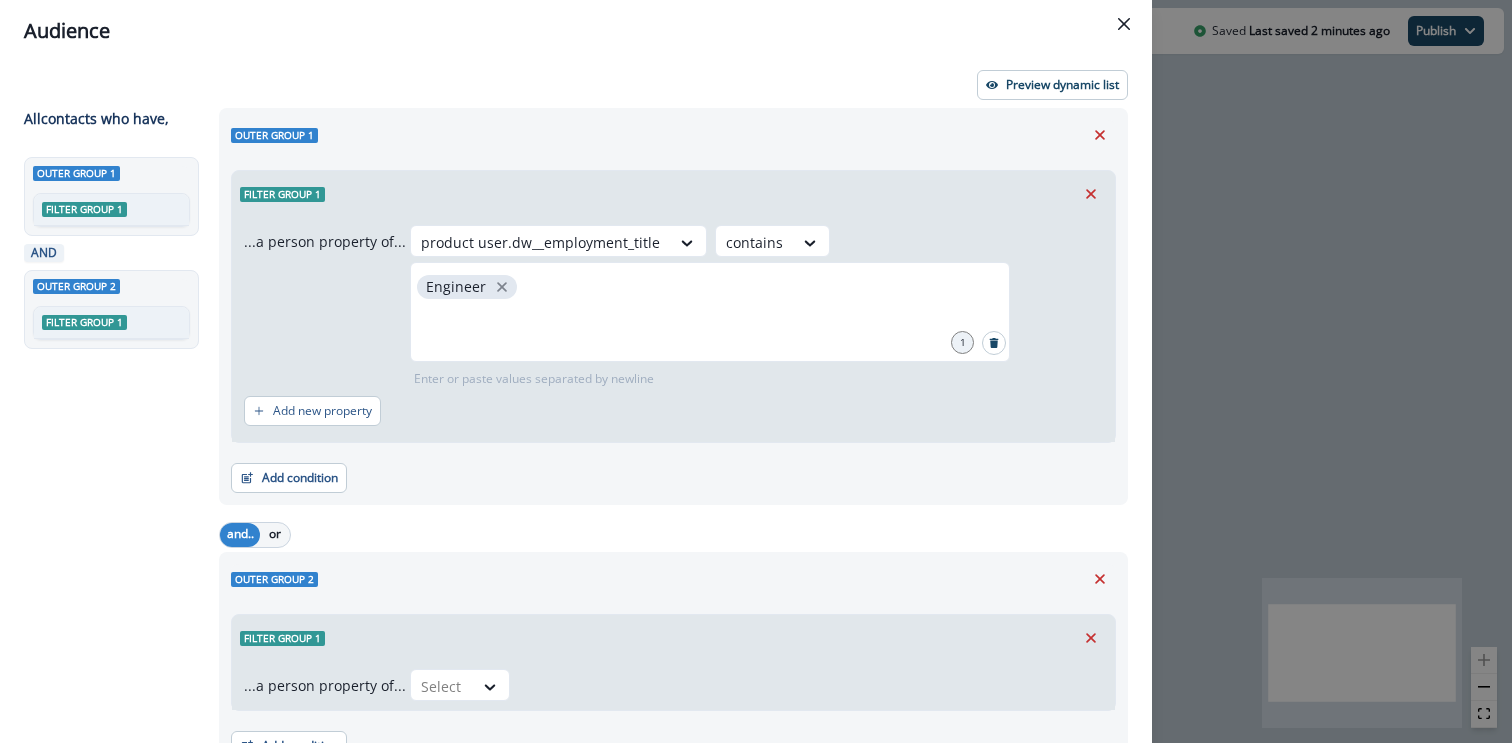 scroll, scrollTop: 100, scrollLeft: 0, axis: vertical 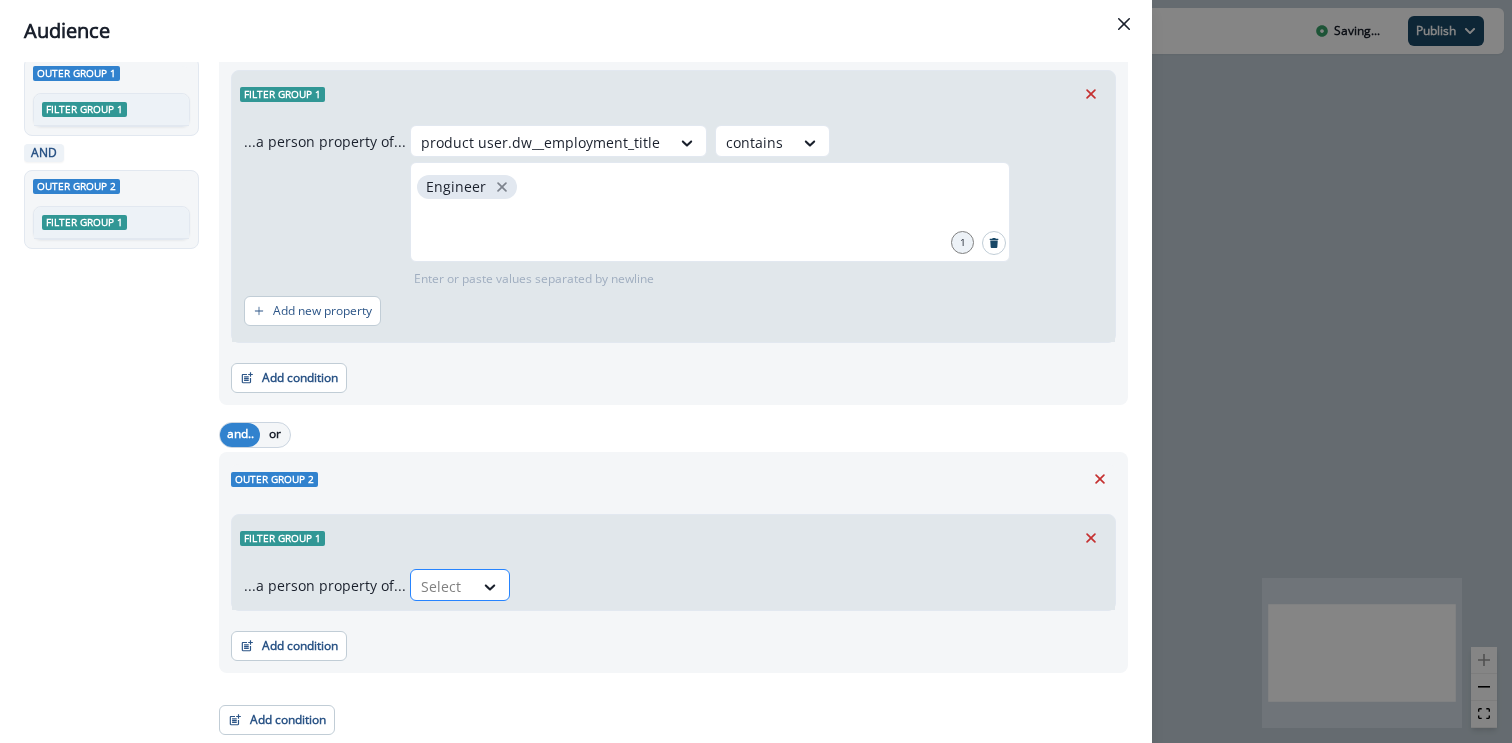 click at bounding box center [442, 586] 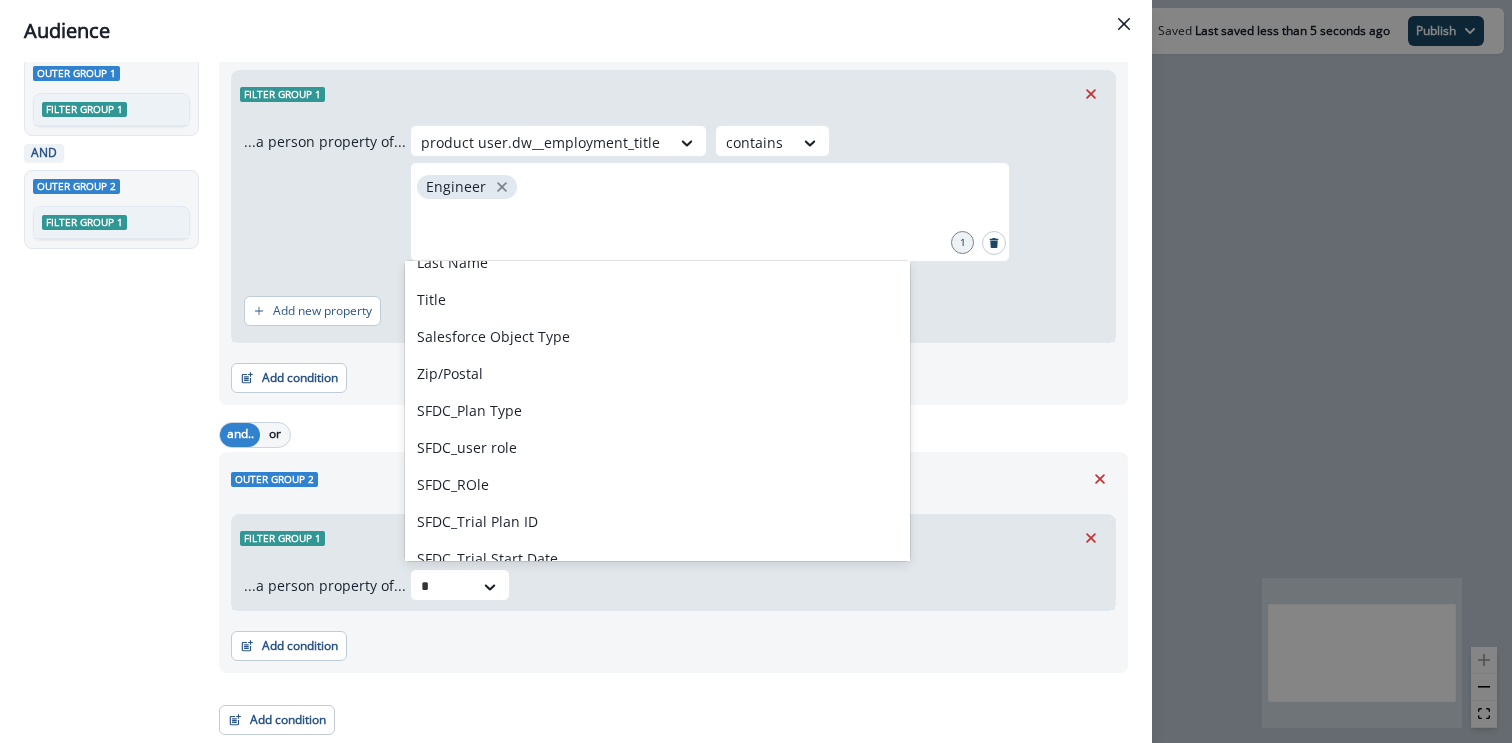 scroll, scrollTop: 0, scrollLeft: 0, axis: both 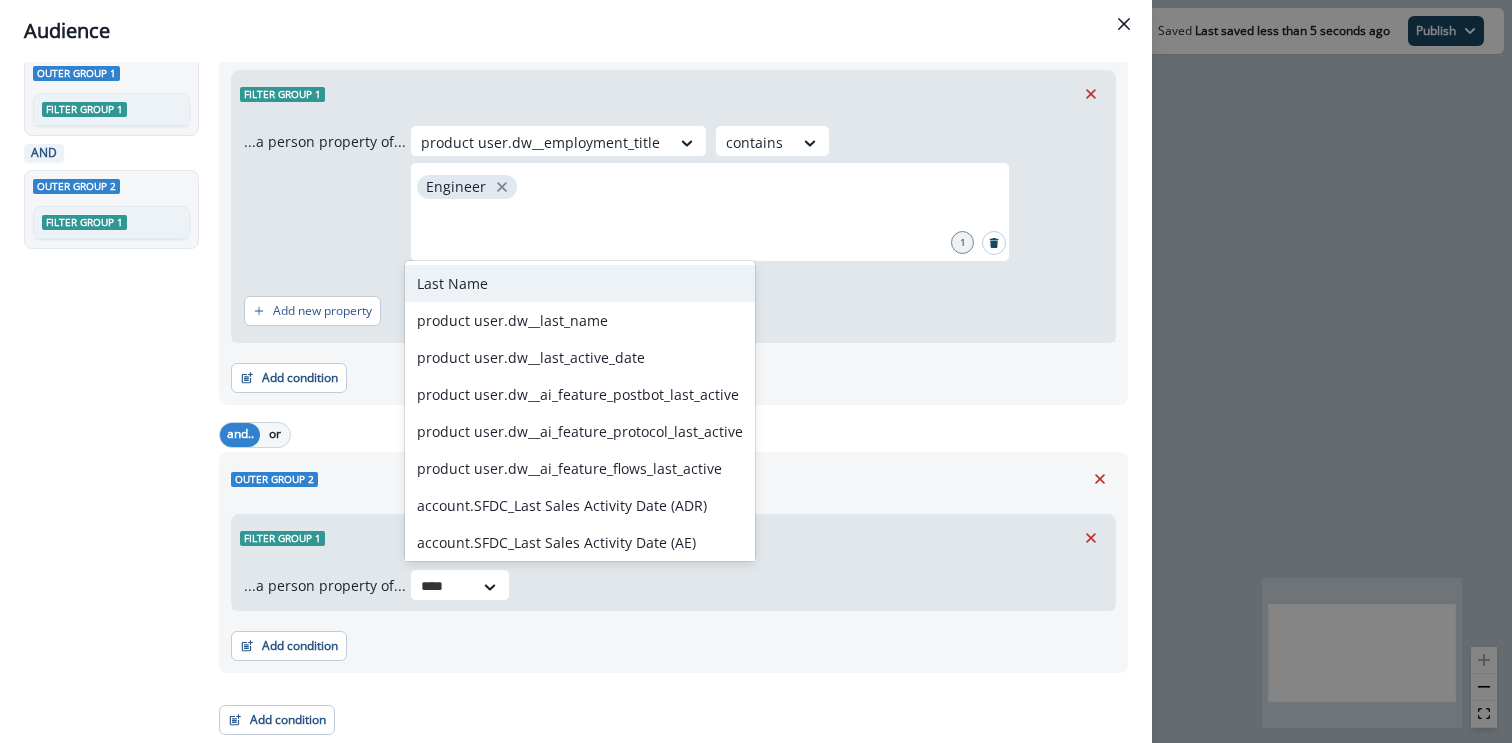type on "****" 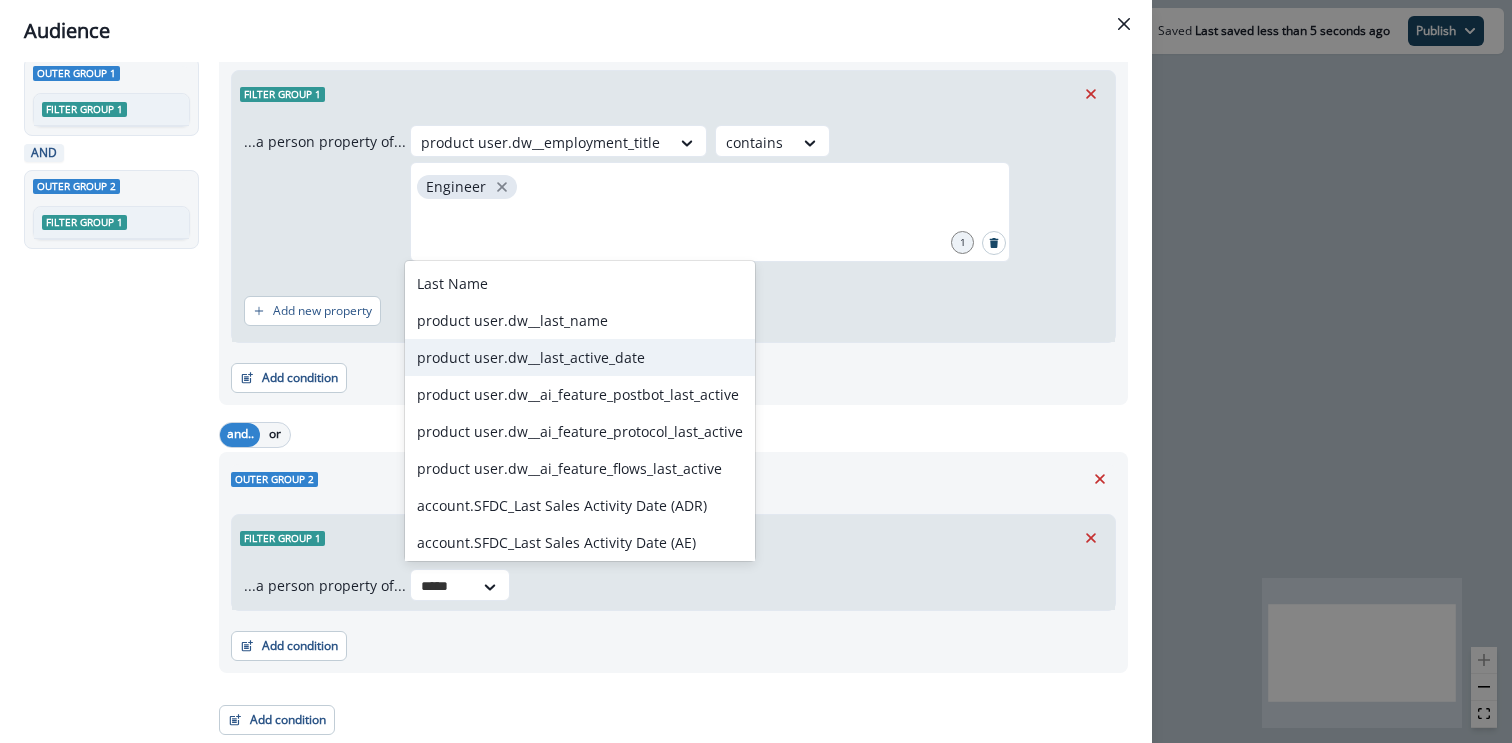 click on "product user.dw__last_active_date" at bounding box center (580, 357) 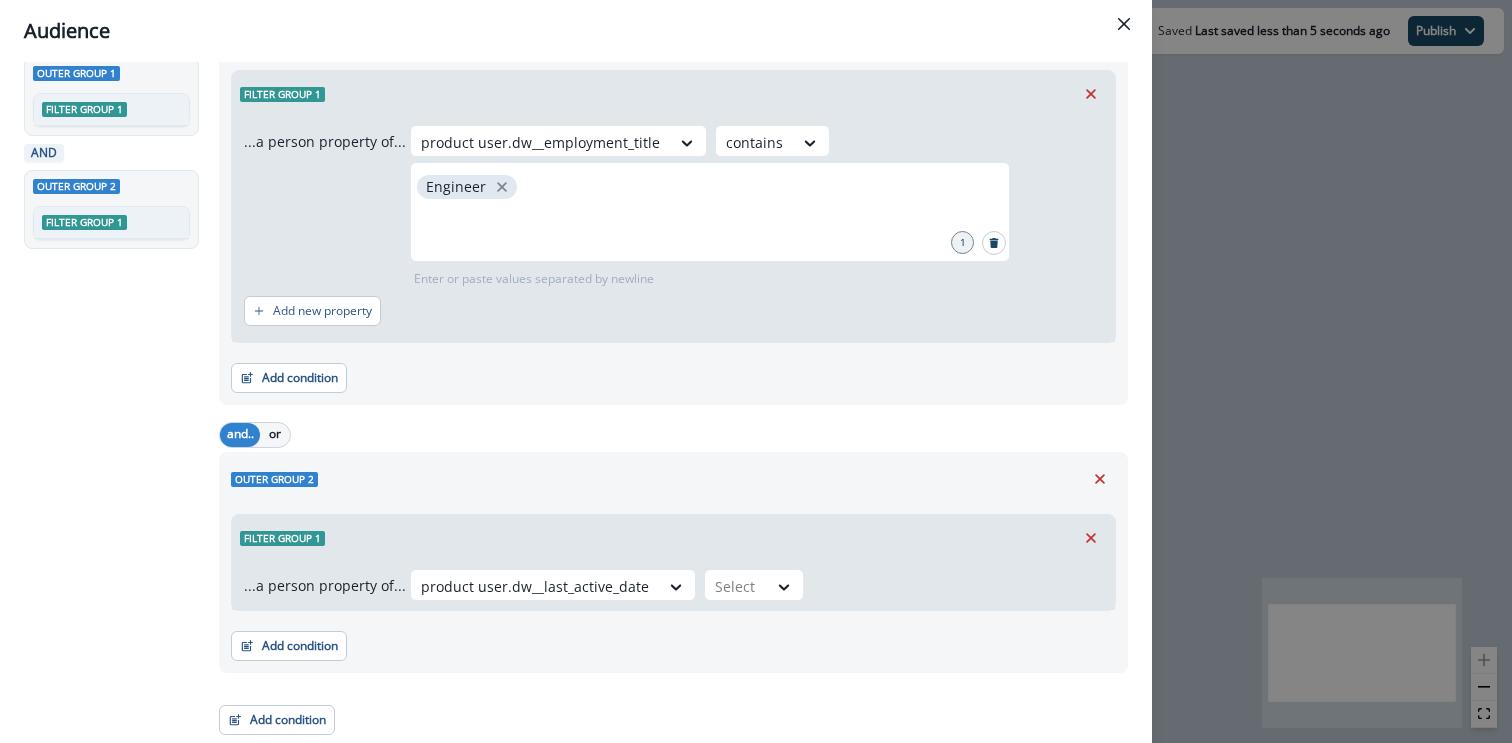 click on "...a person property of... product user.dw__last_active_date Select" at bounding box center (673, 585) 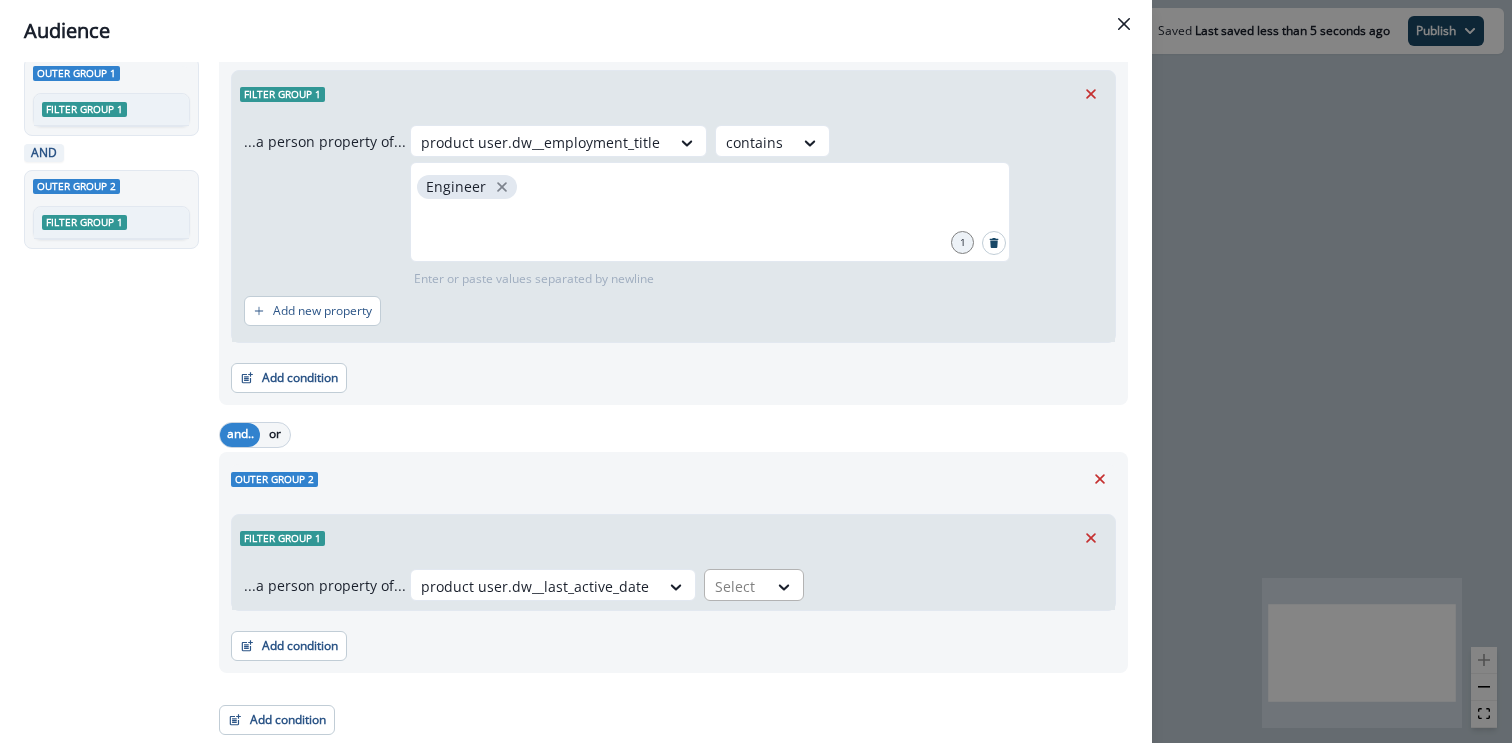 click at bounding box center [535, 586] 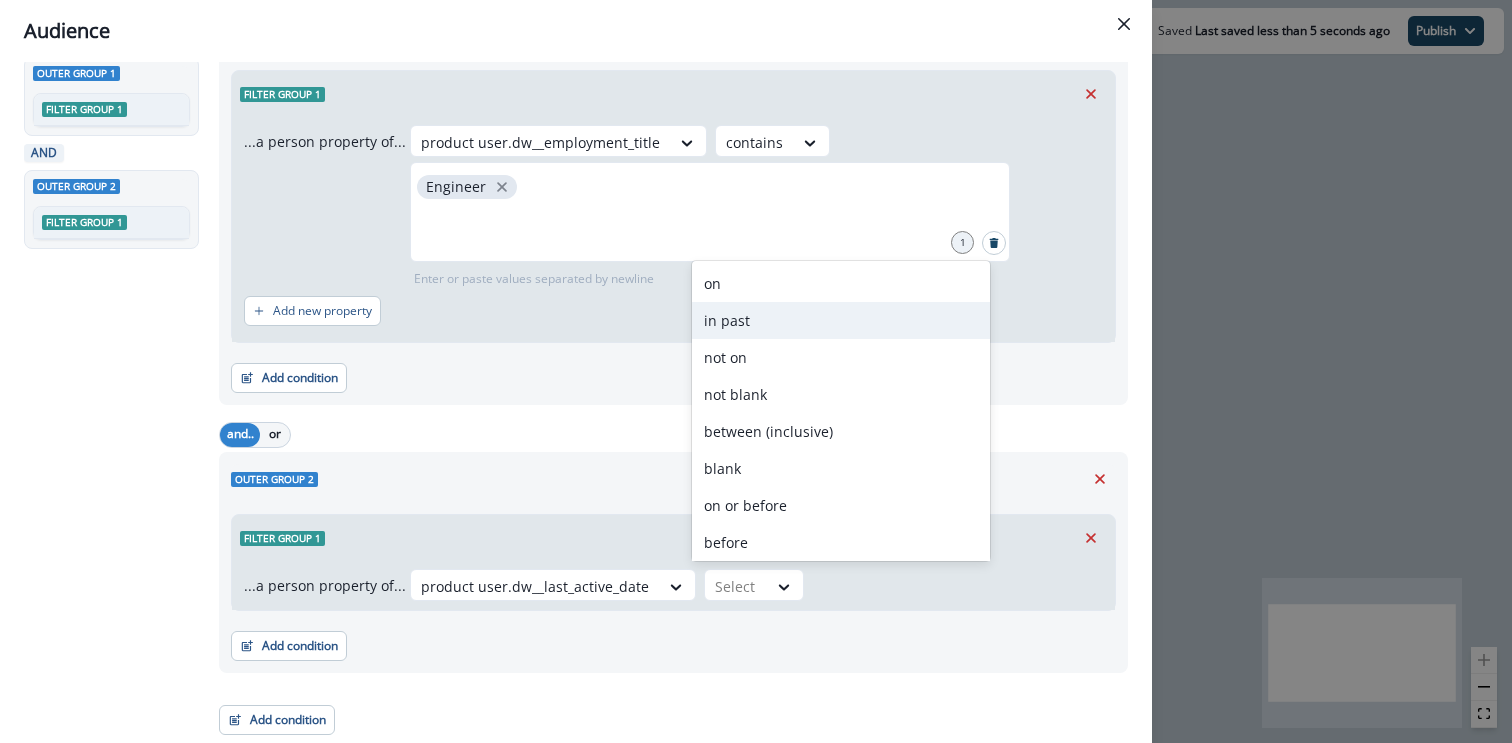 click on "in past" at bounding box center [841, 320] 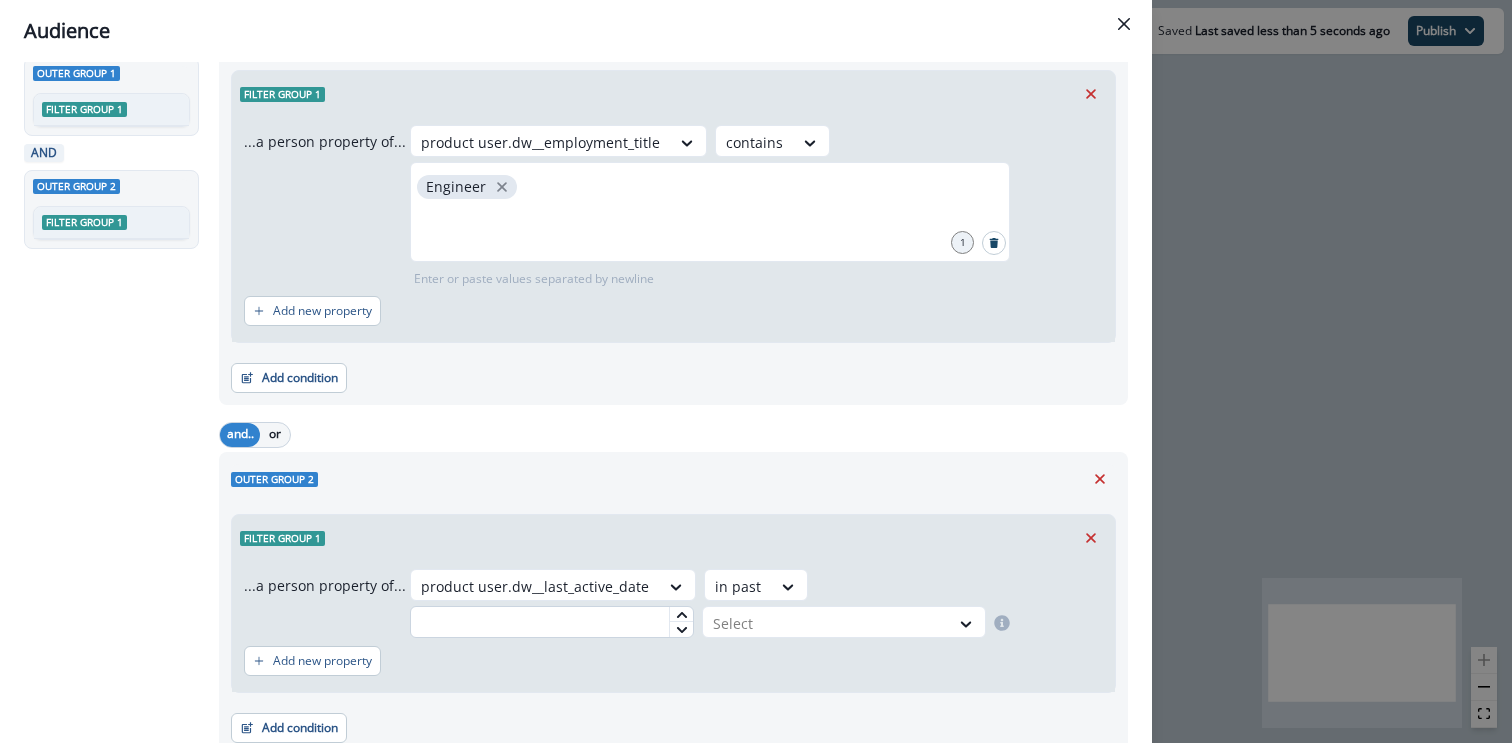 click at bounding box center [552, 622] 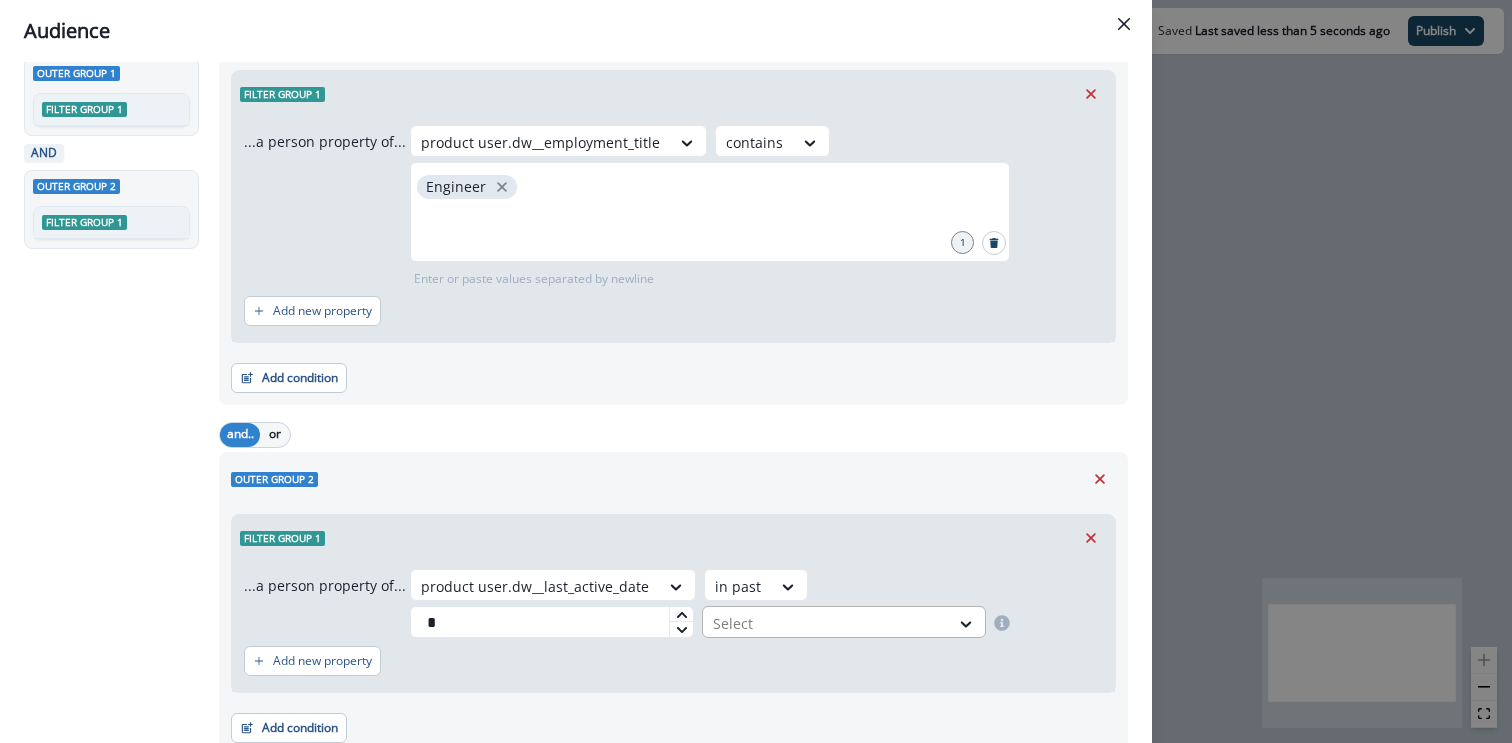 type on "*" 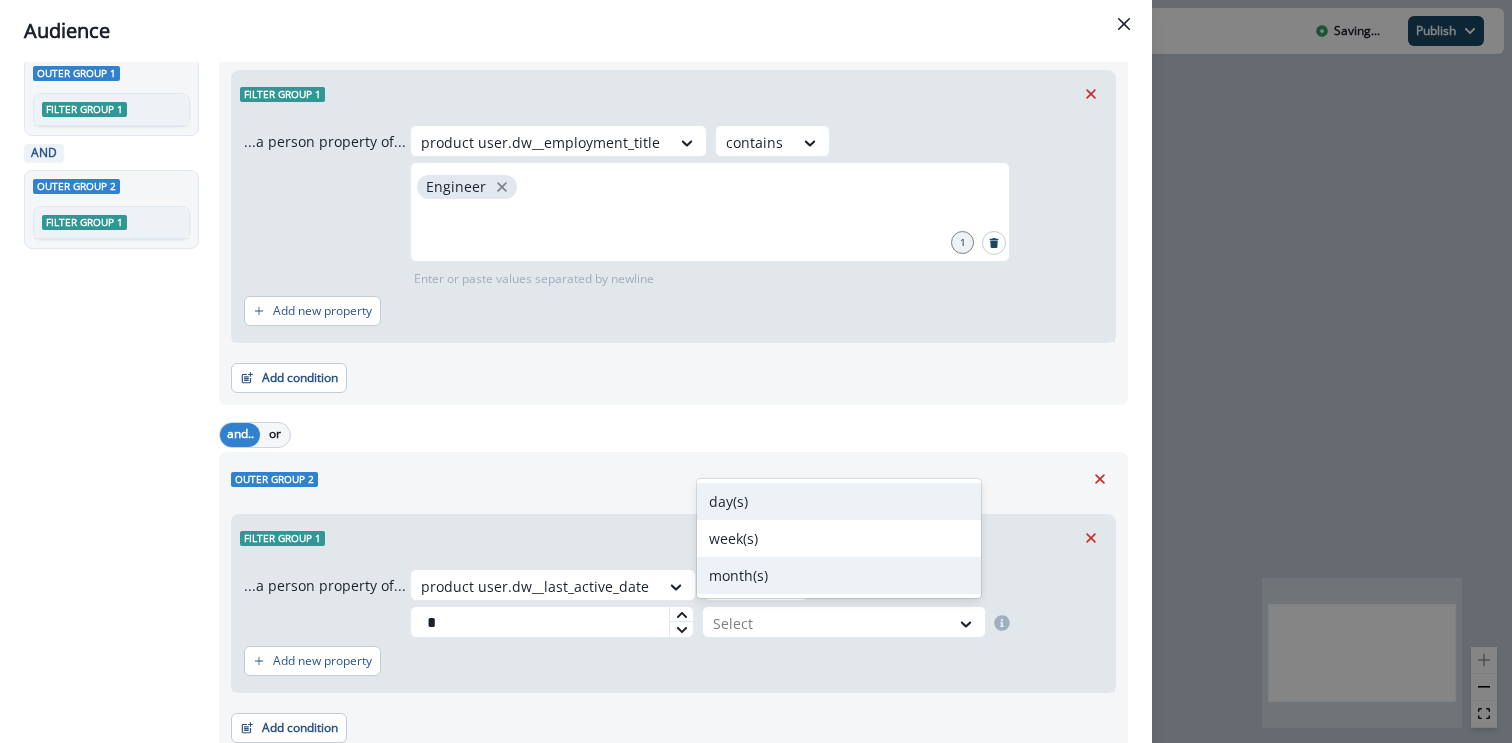 click on "month(s)" at bounding box center (839, 575) 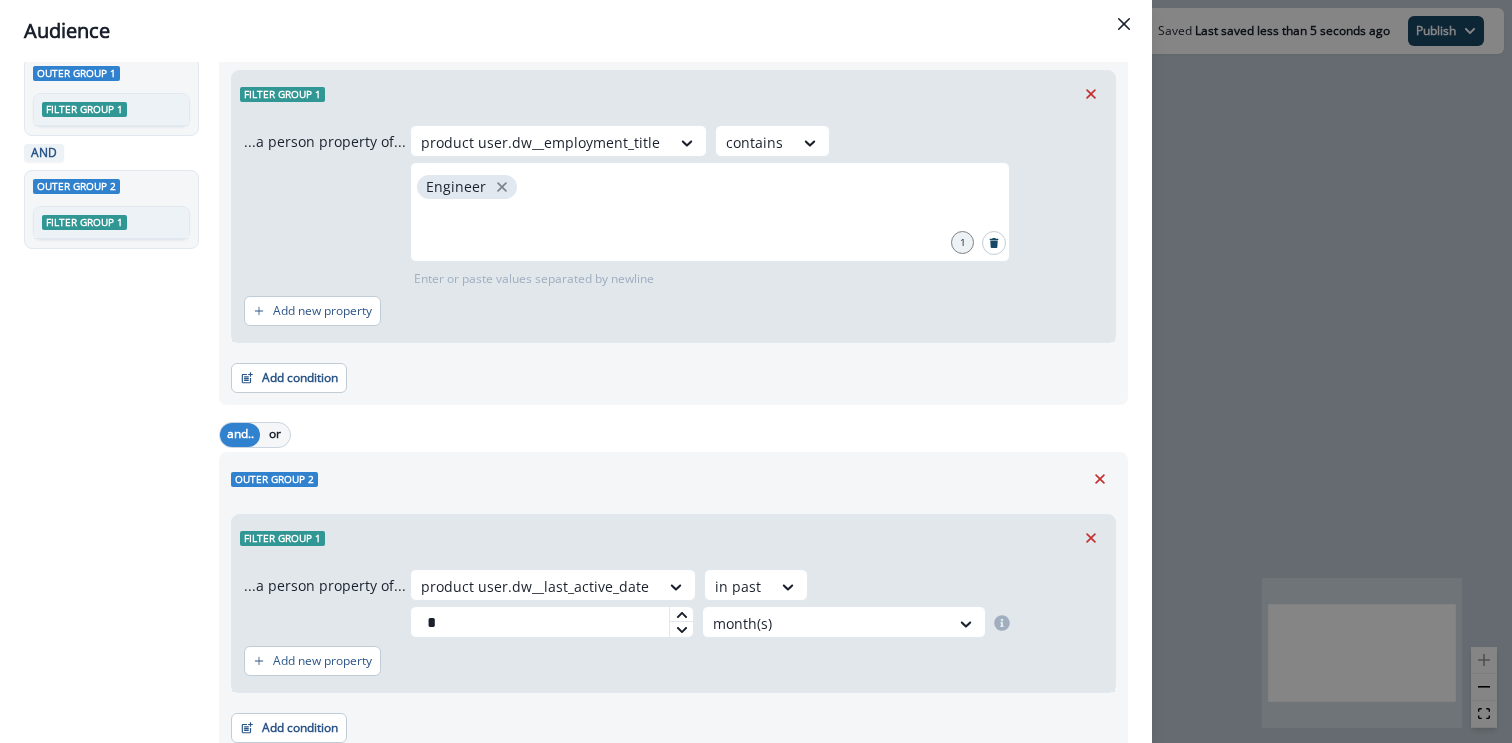 click on "Outer group 2 Filter group 1 ...a person property of... product user.dw__last_active_date in past * month(s) Add new property Add condition Contact properties A person property Performed a product event Performed a marketing activity Performed a web activity List membership Salesforce campaign membership" at bounding box center [673, 603] 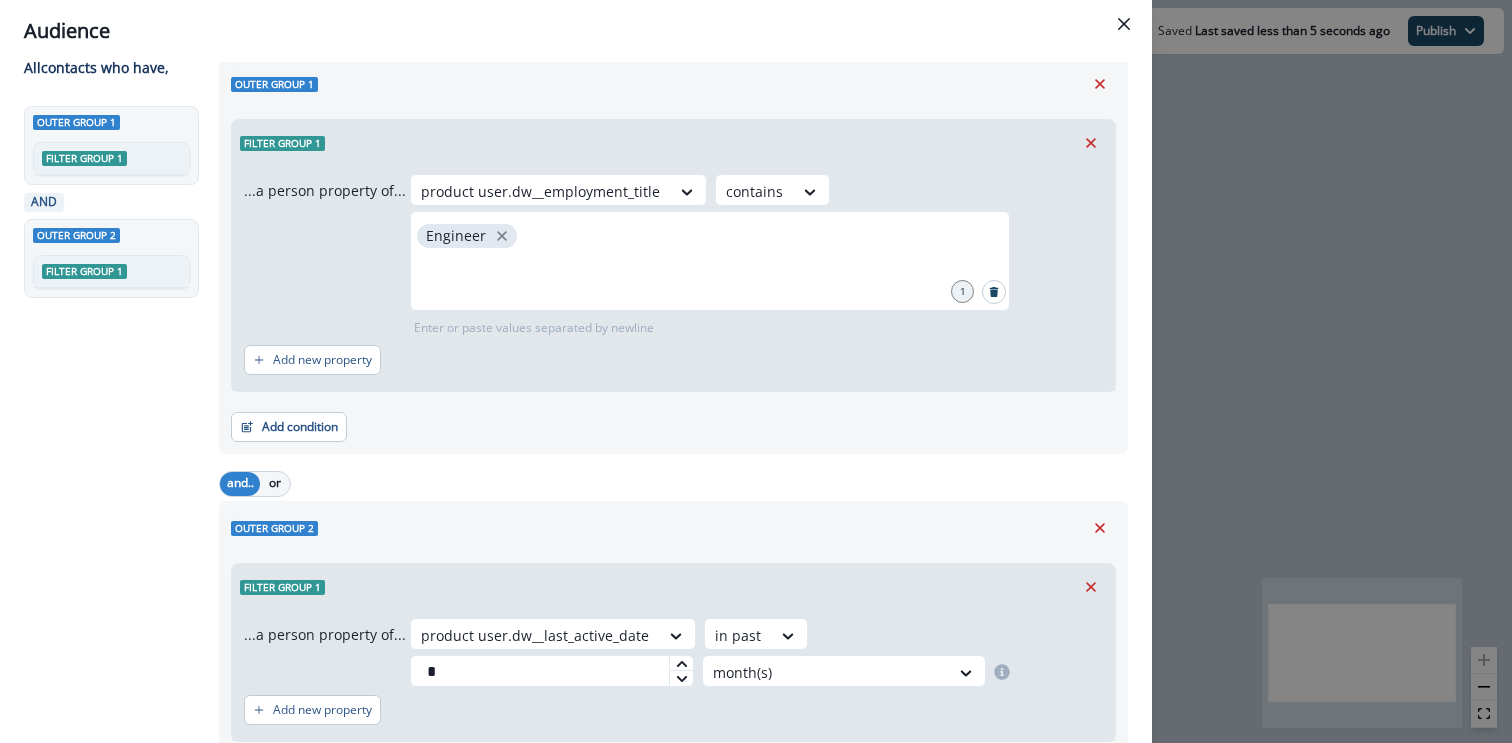 scroll, scrollTop: 0, scrollLeft: 0, axis: both 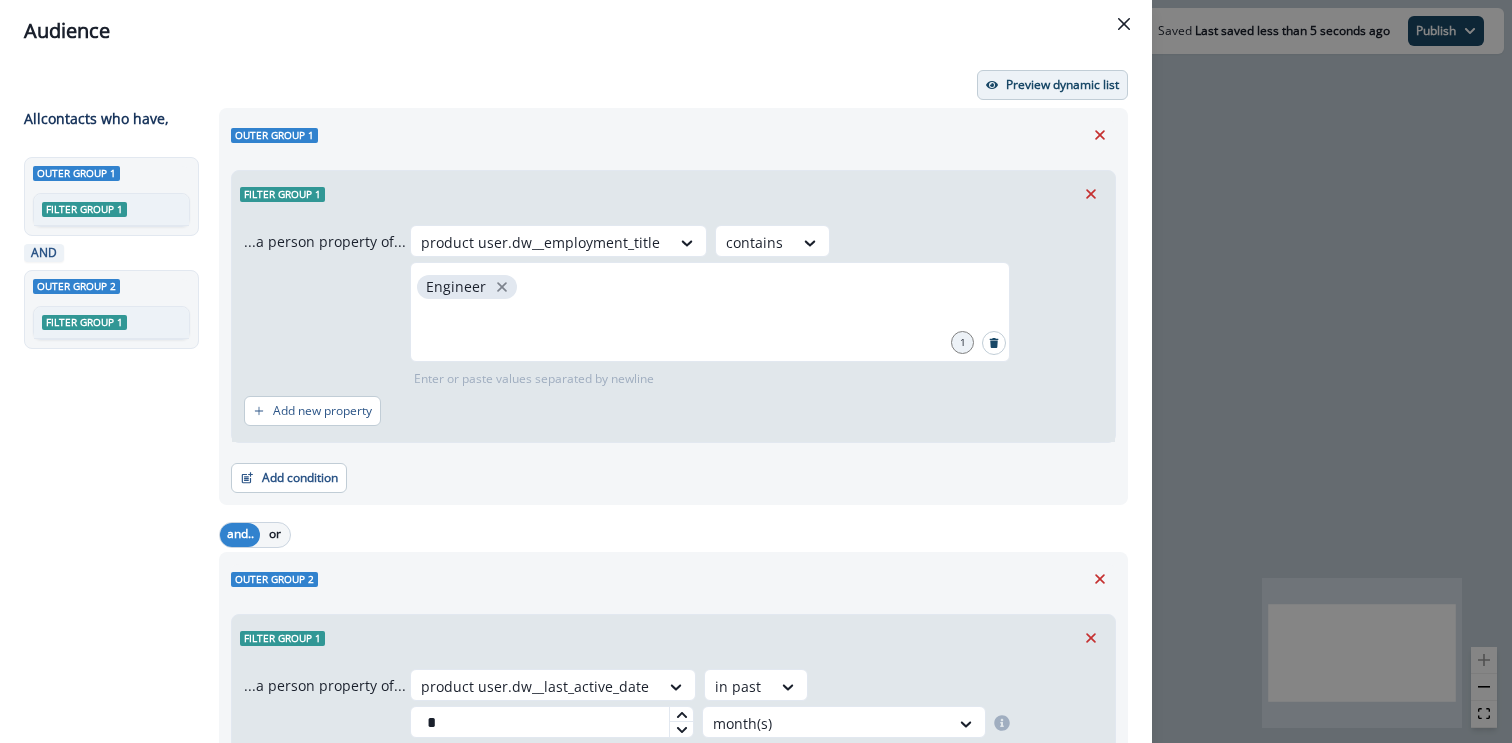 click on "Preview dynamic list" at bounding box center (1062, 85) 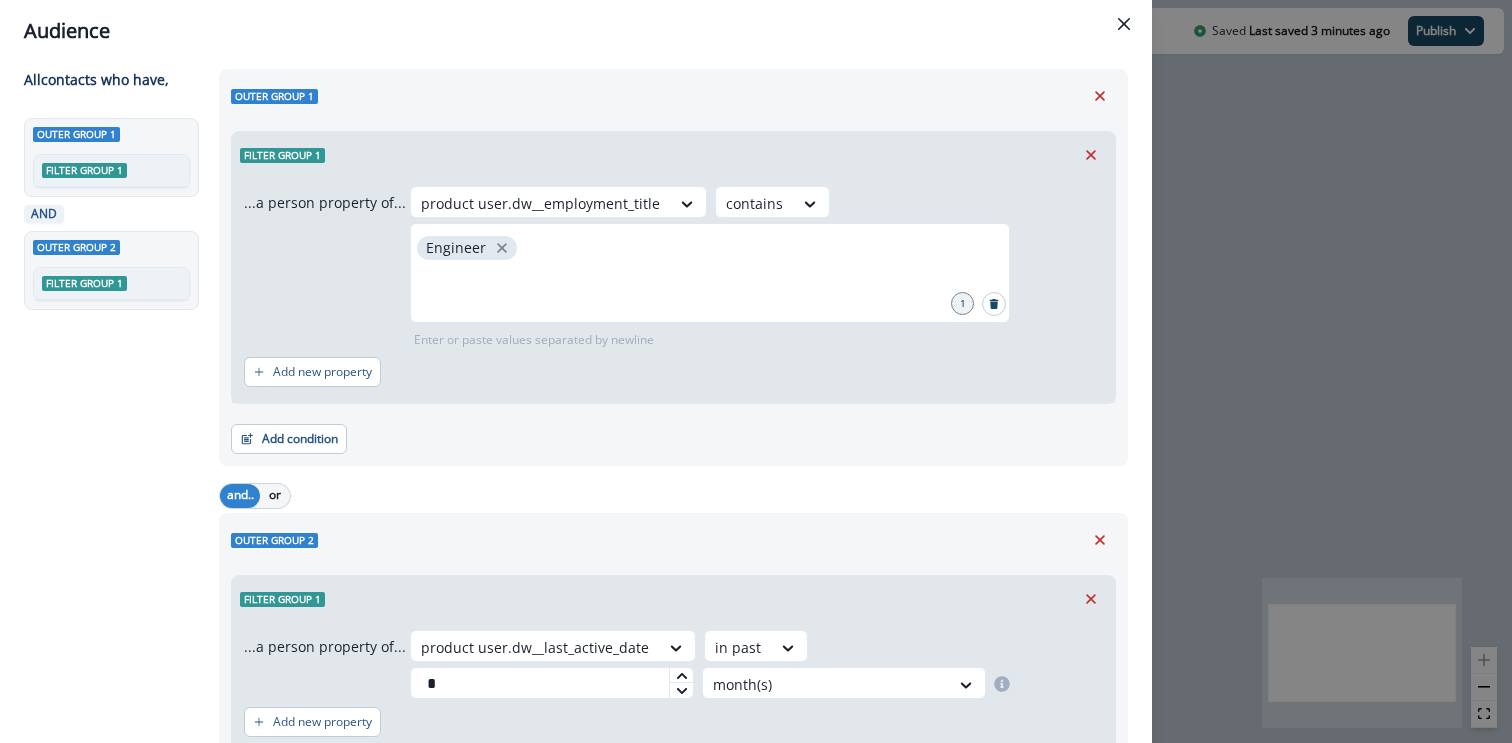 scroll, scrollTop: 0, scrollLeft: 0, axis: both 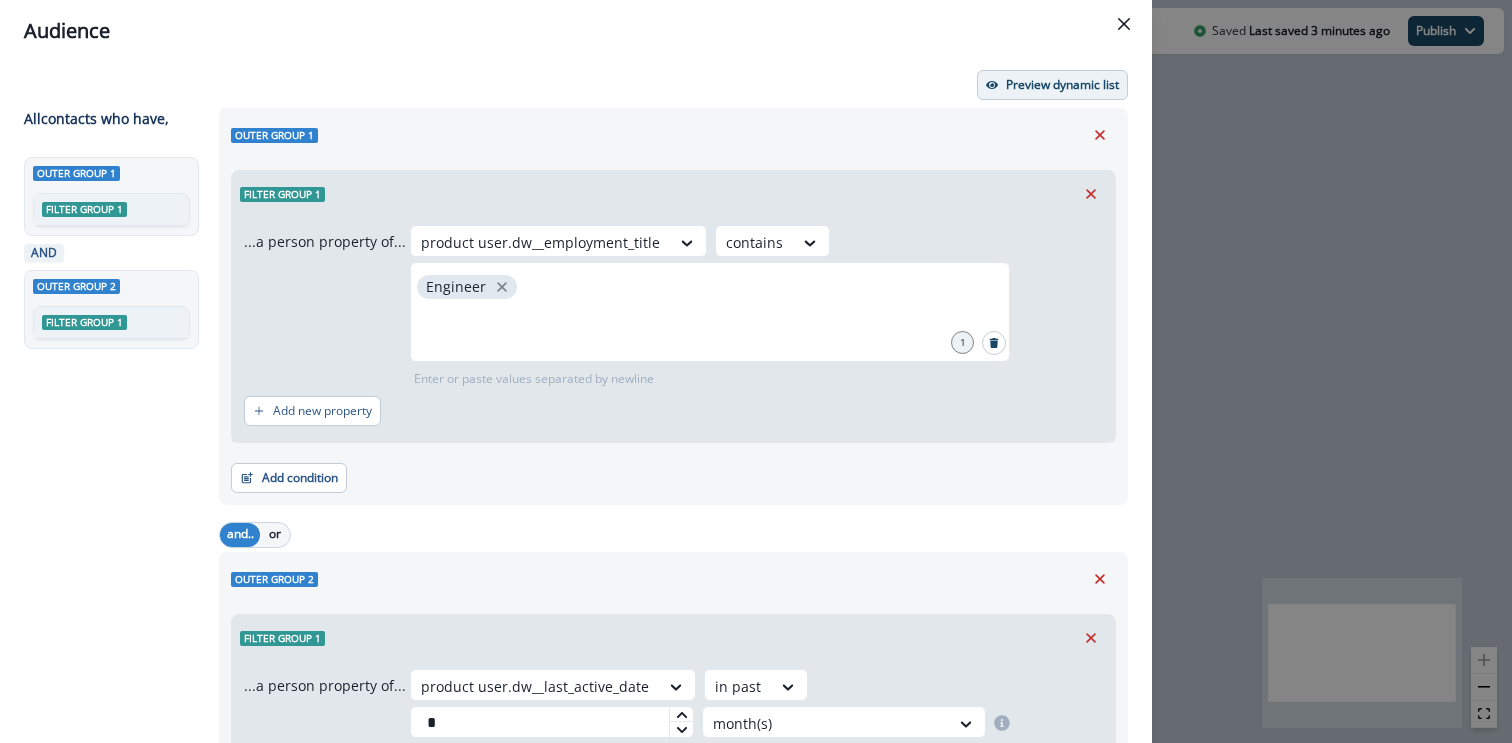 click on "Preview dynamic list" at bounding box center (1062, 85) 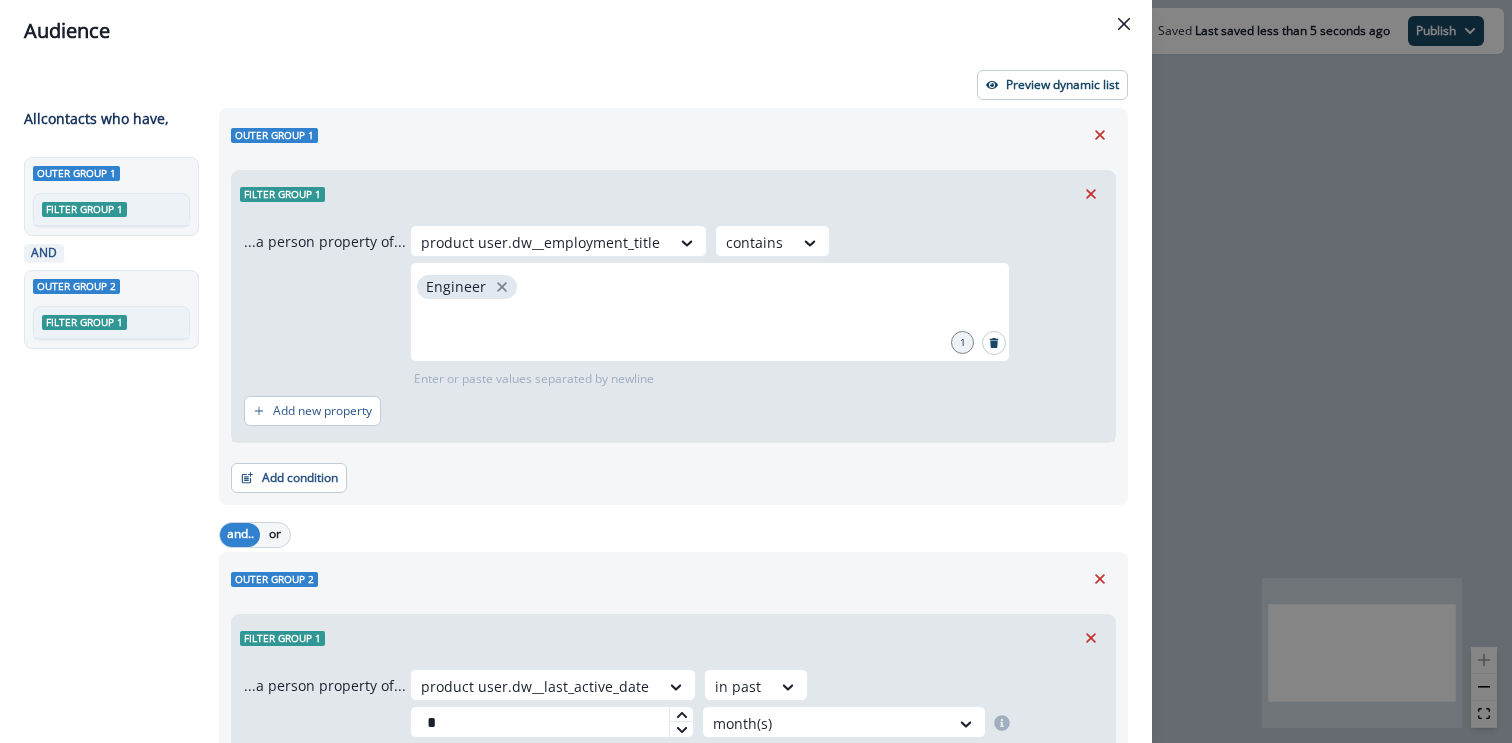 scroll, scrollTop: 182, scrollLeft: 0, axis: vertical 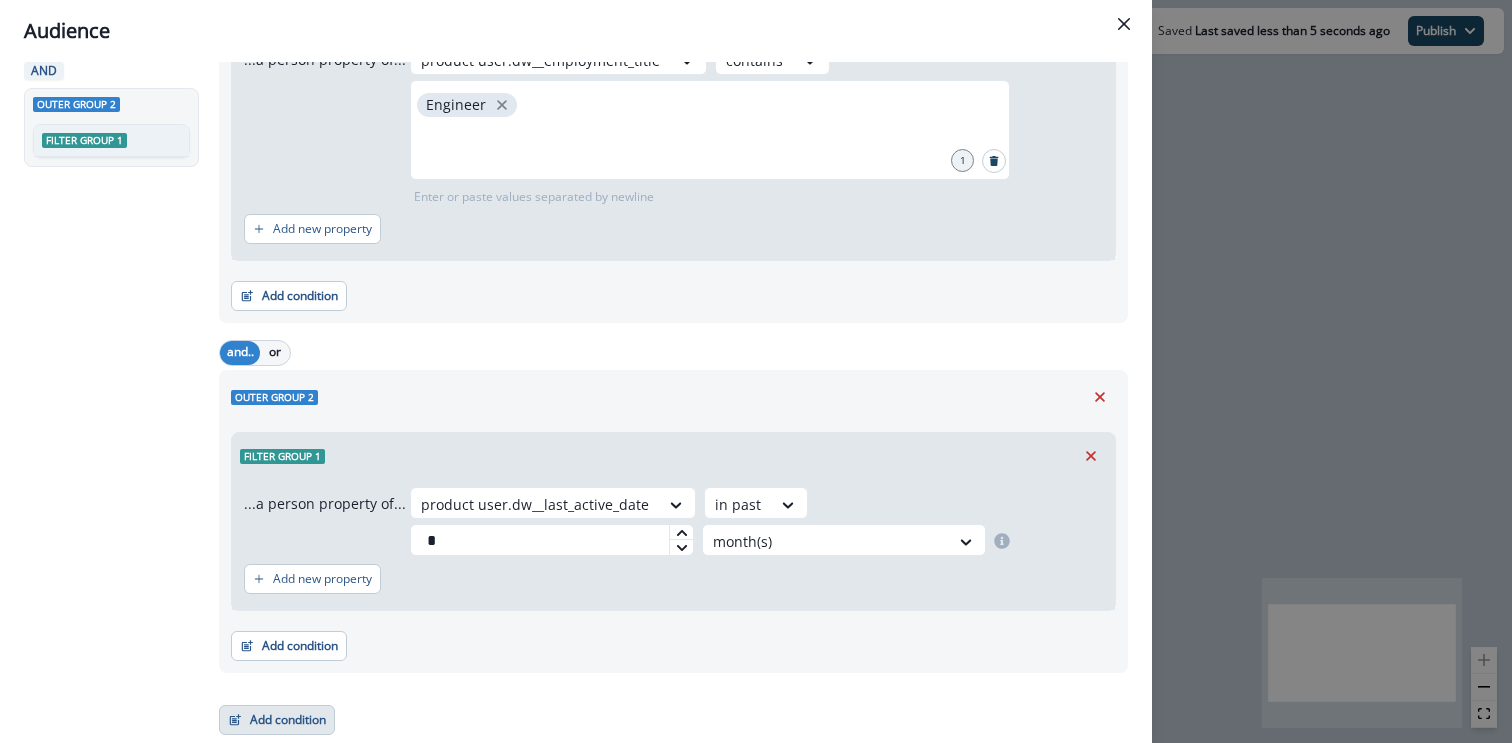 click 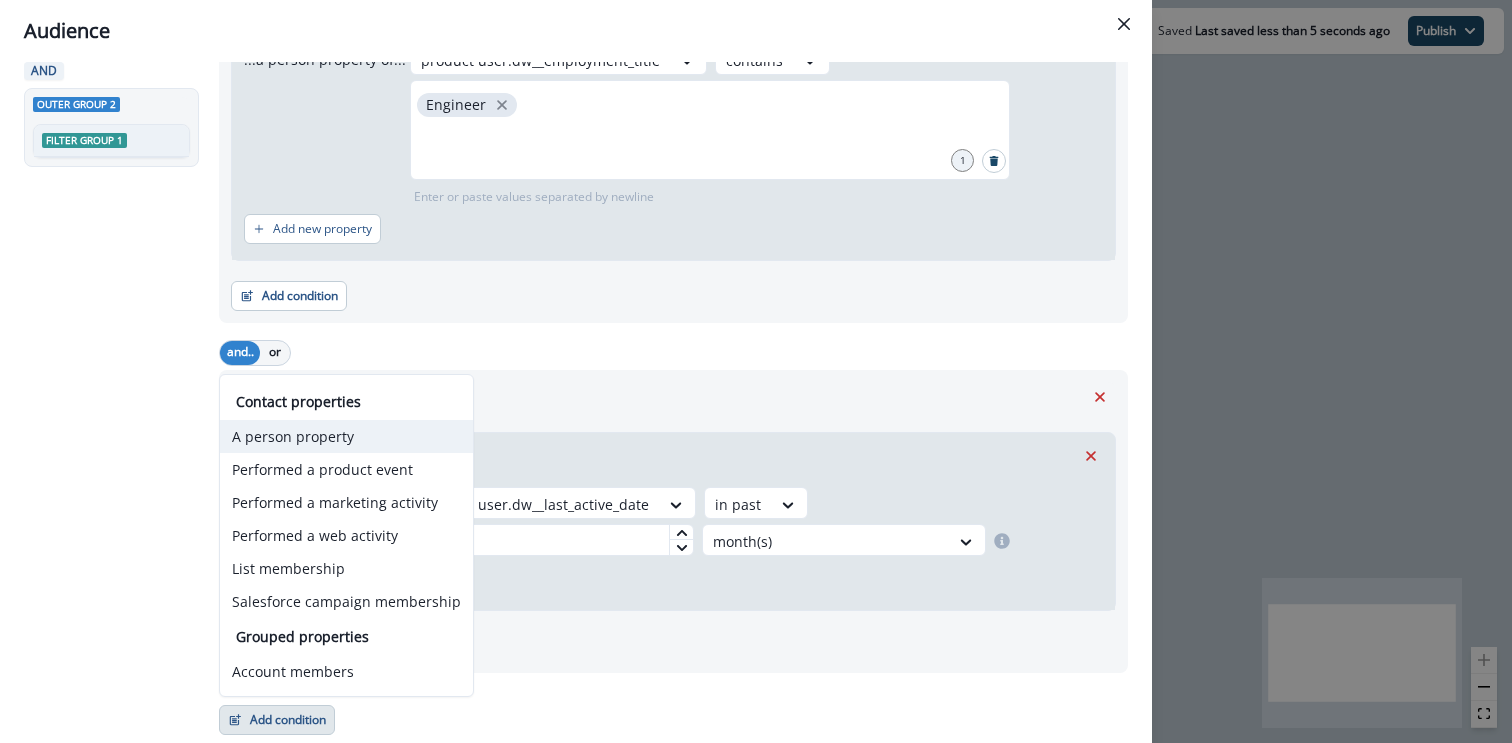 click on "A person property" at bounding box center [346, 436] 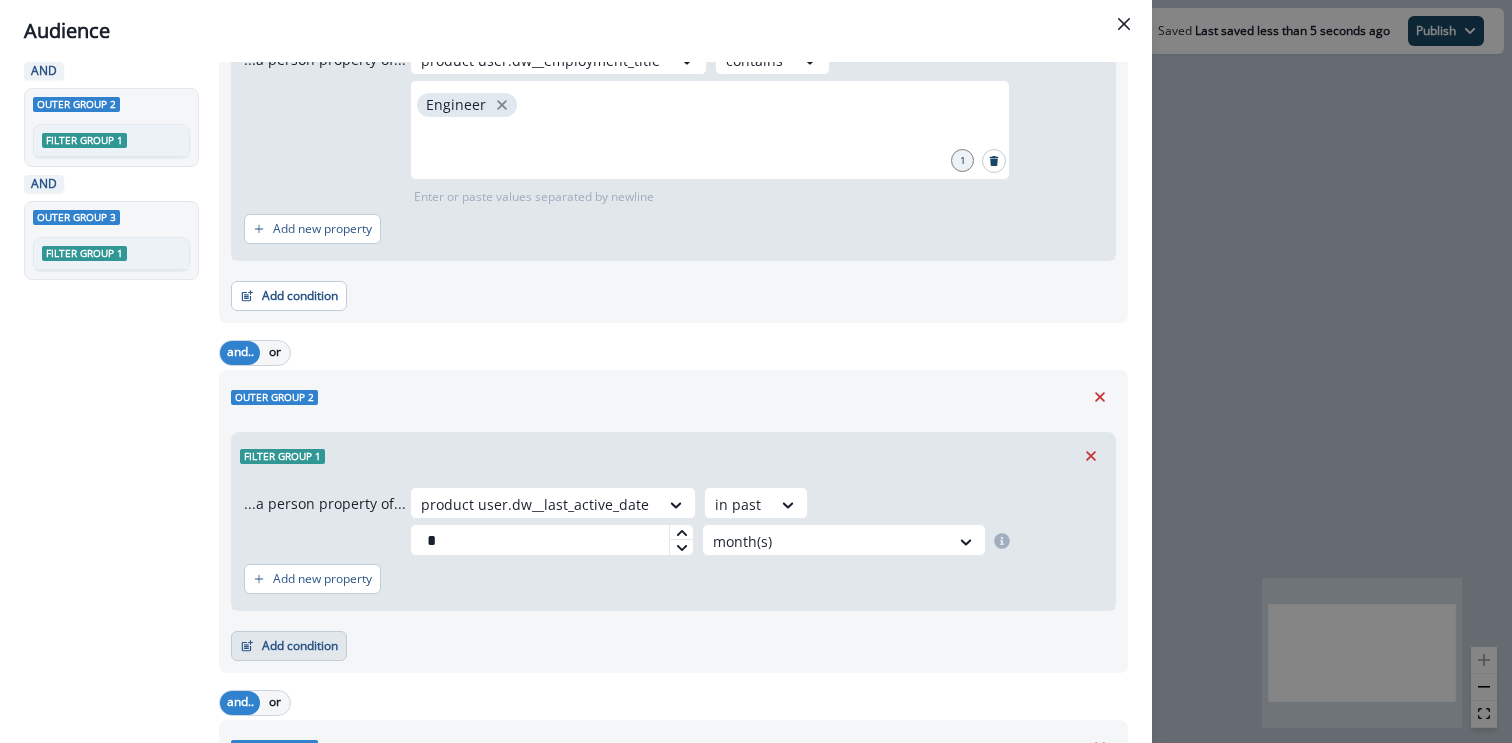 scroll, scrollTop: 450, scrollLeft: 0, axis: vertical 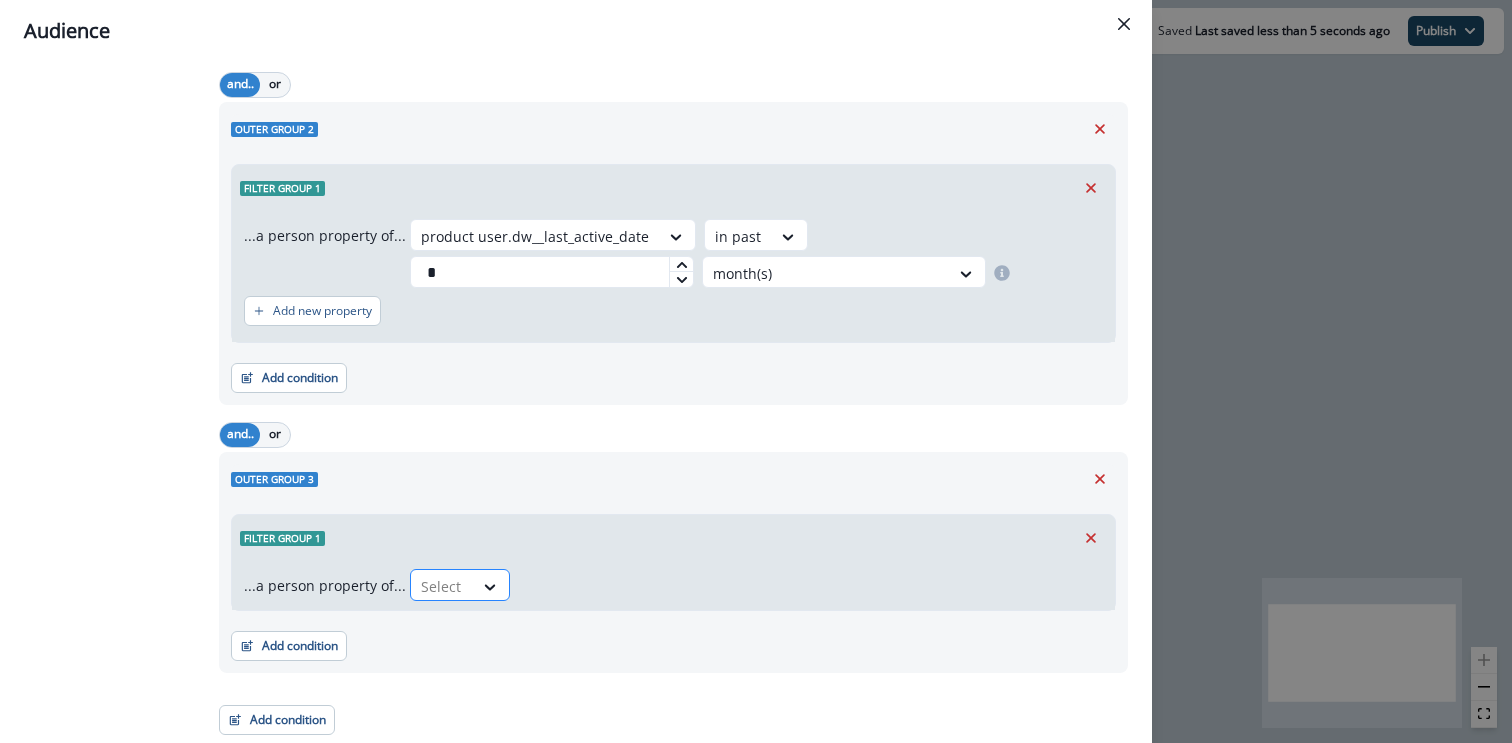 click at bounding box center (442, 586) 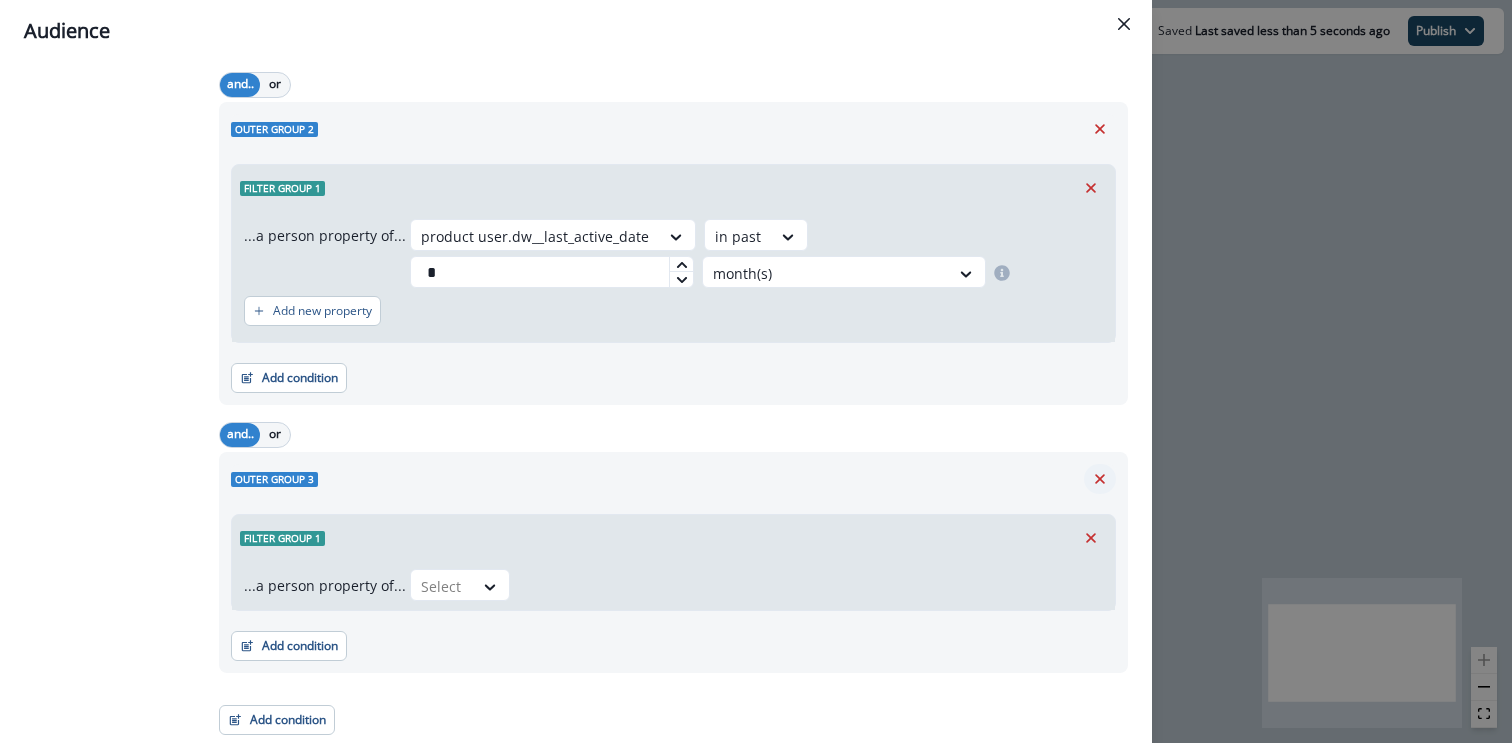 click at bounding box center [1100, 479] 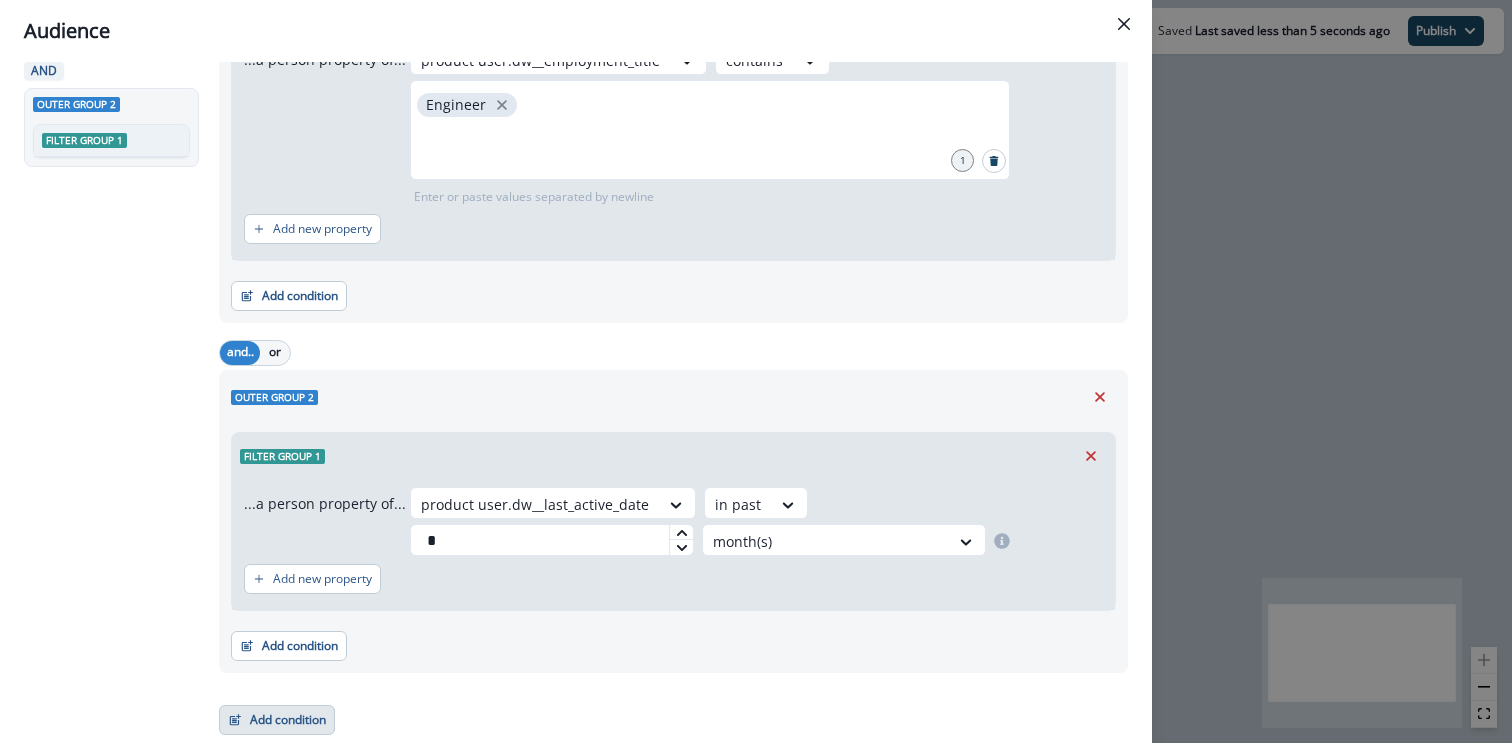 click on "Add condition" at bounding box center (277, 720) 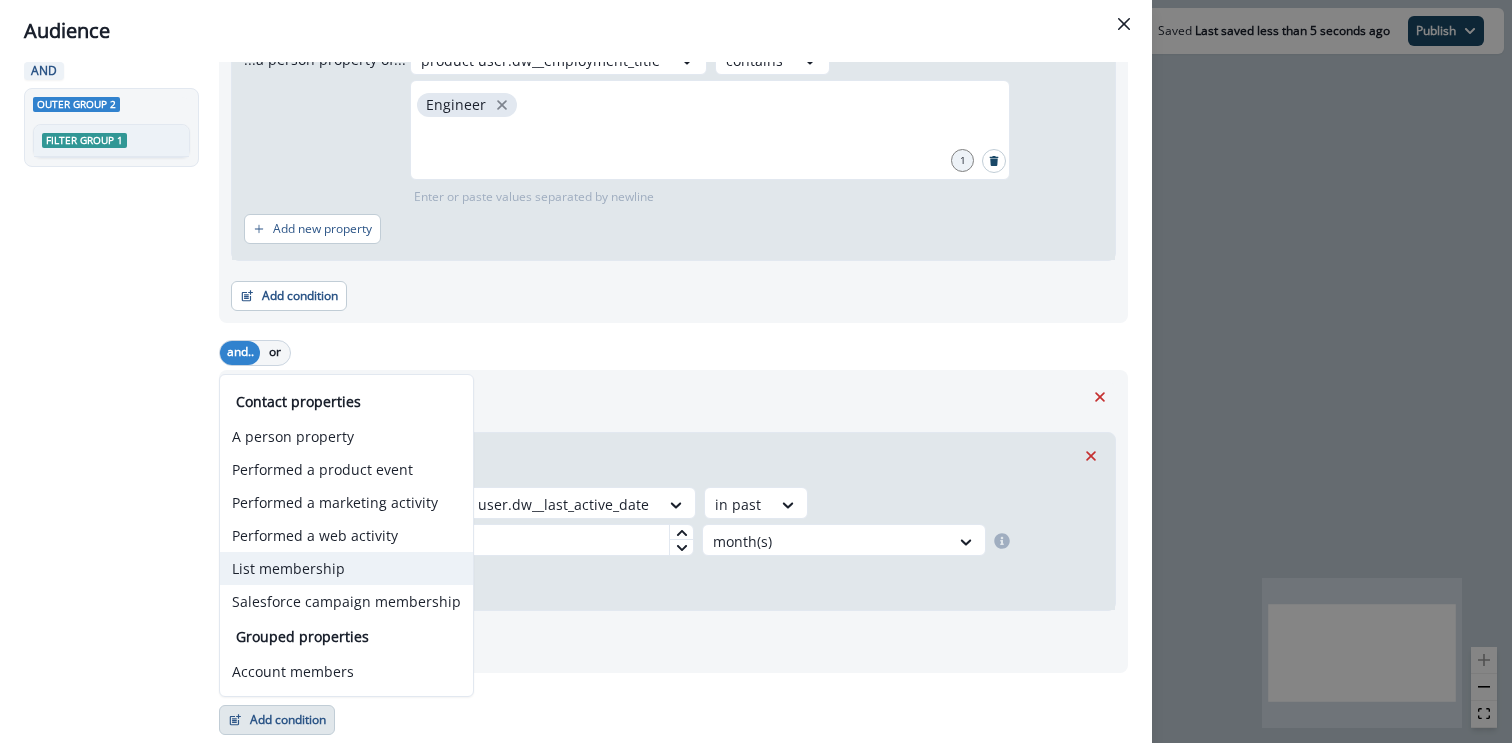 click on "List membership" at bounding box center (346, 568) 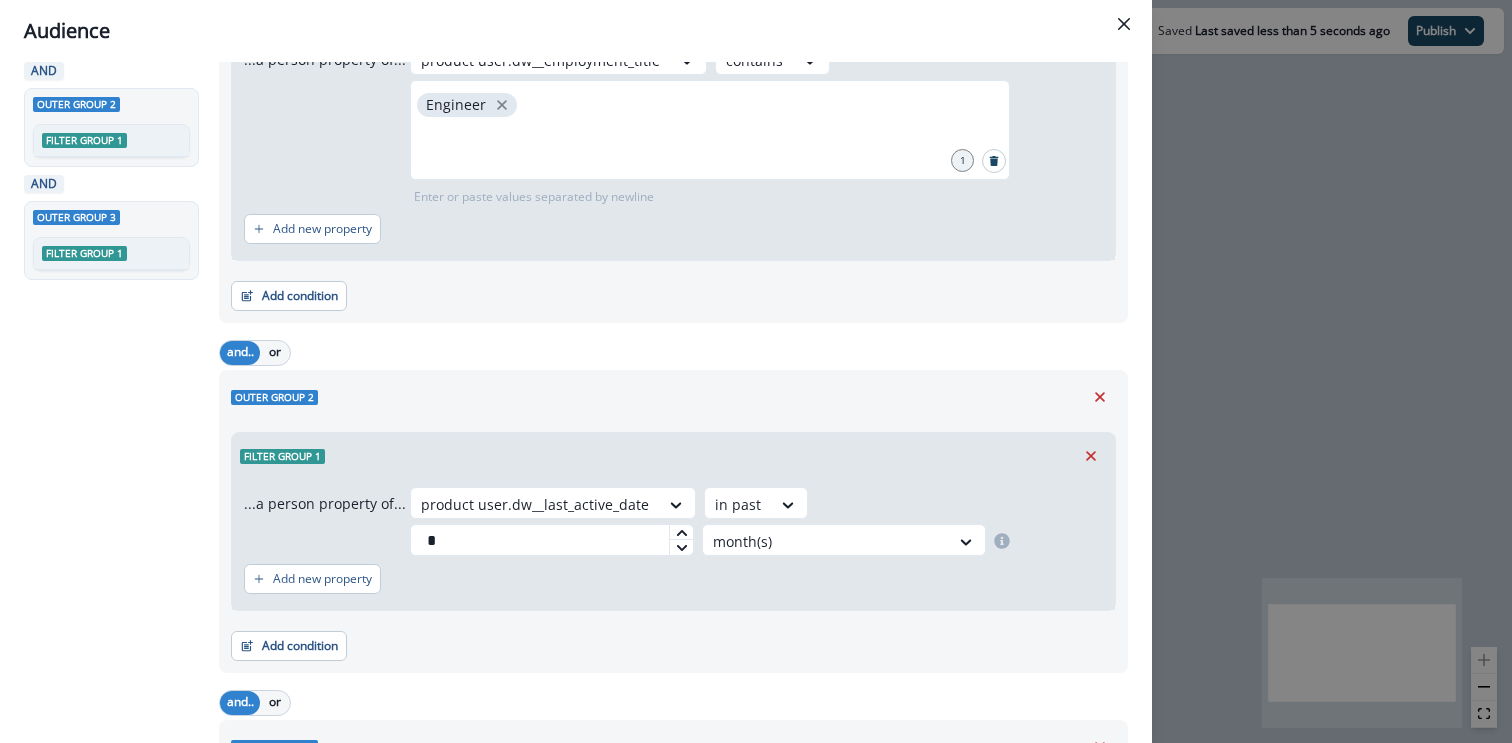 scroll, scrollTop: 457, scrollLeft: 0, axis: vertical 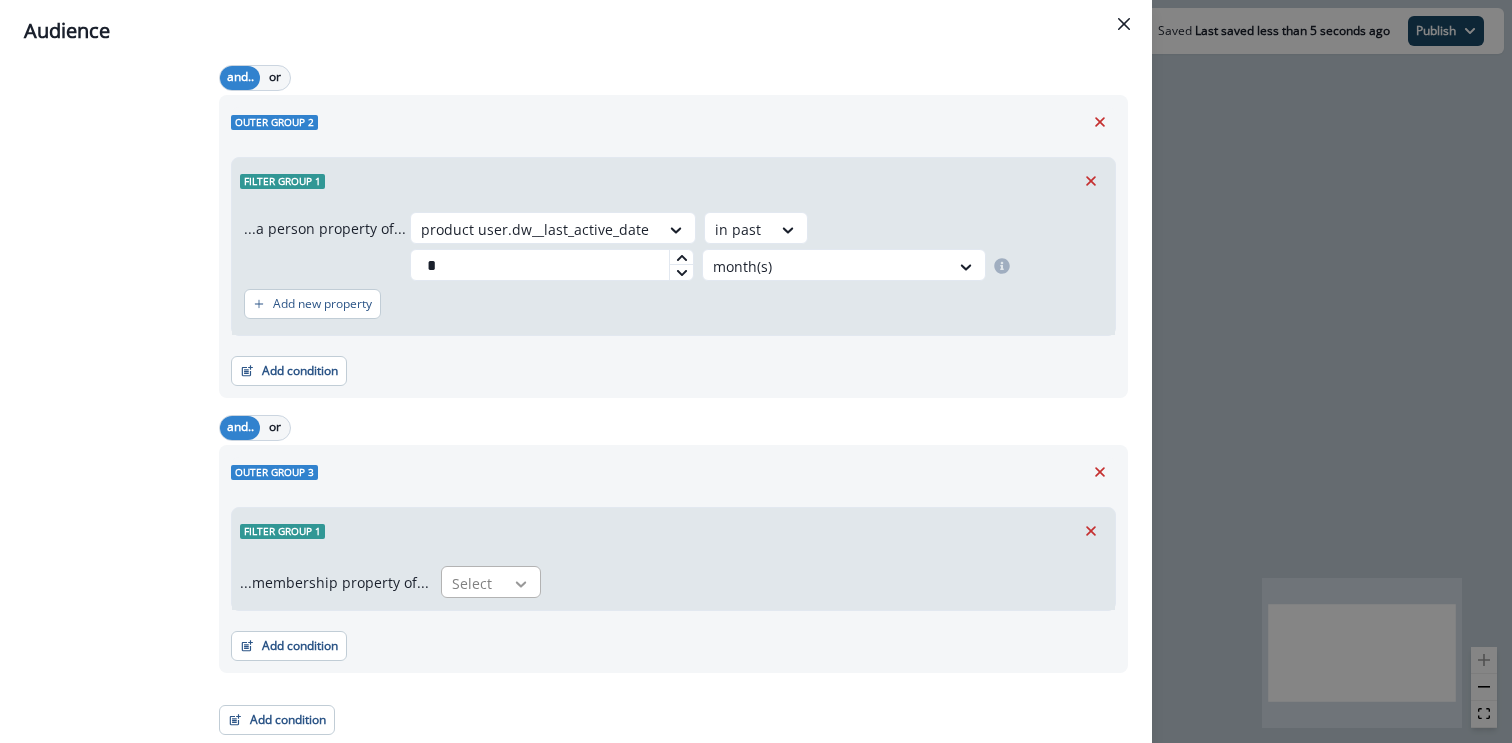 click 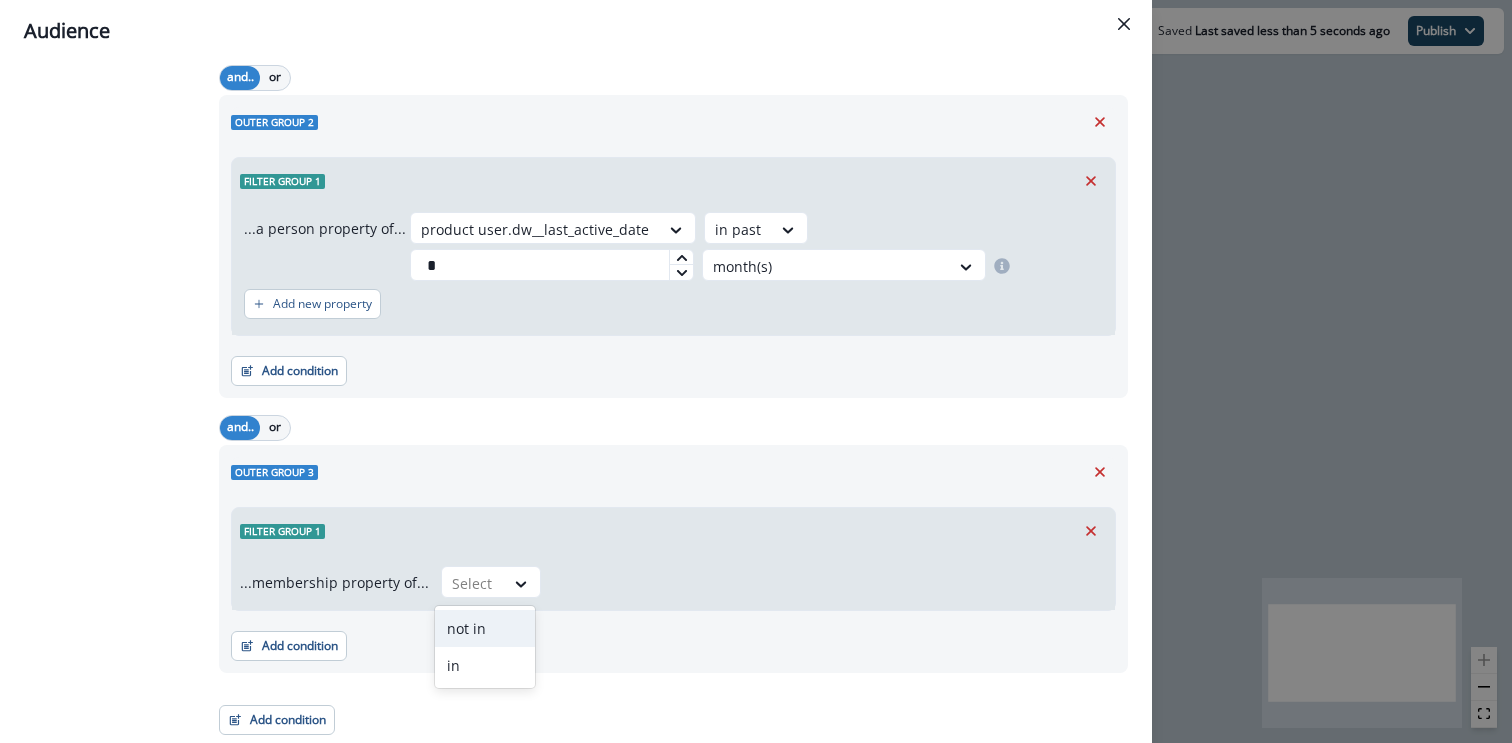 click on "not in" at bounding box center [485, 628] 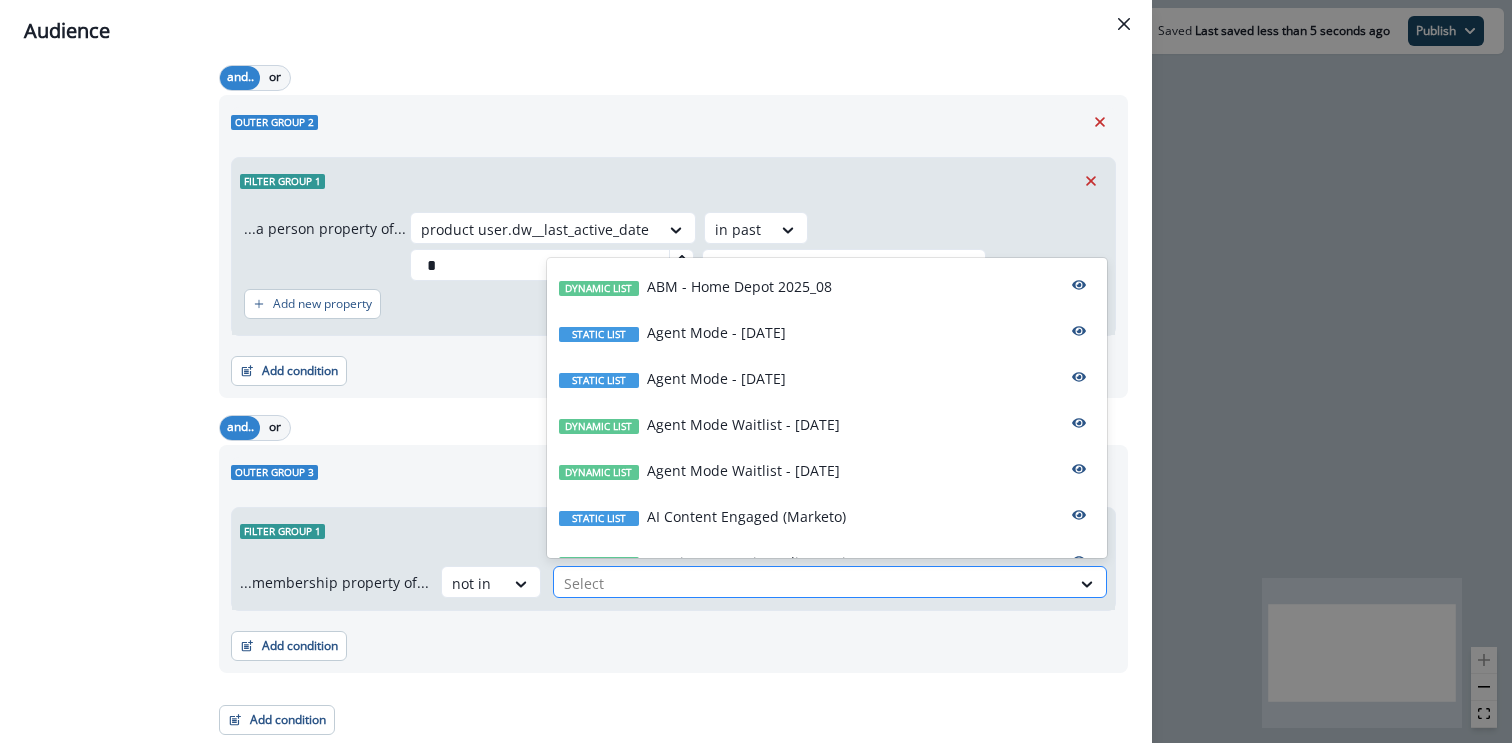 click at bounding box center (812, 583) 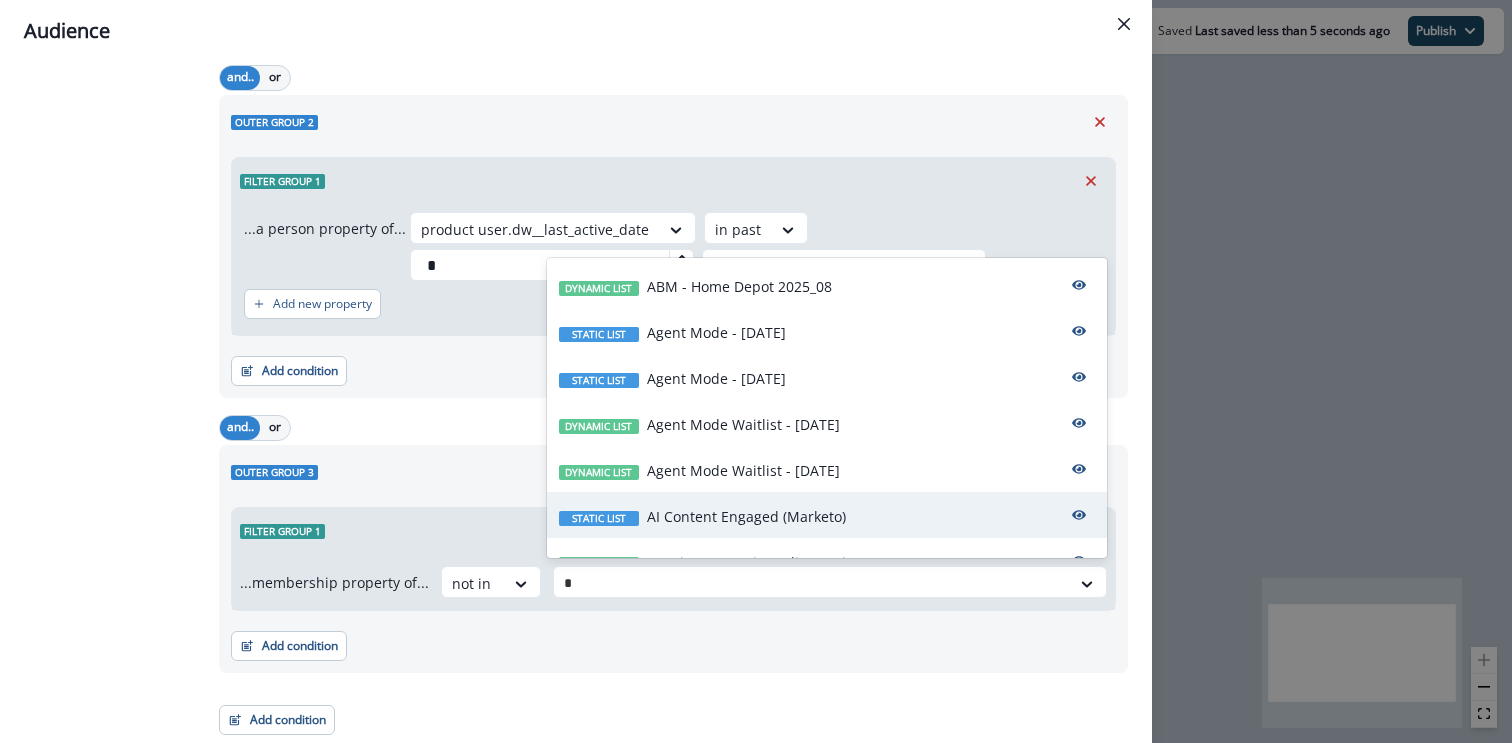 type on "**" 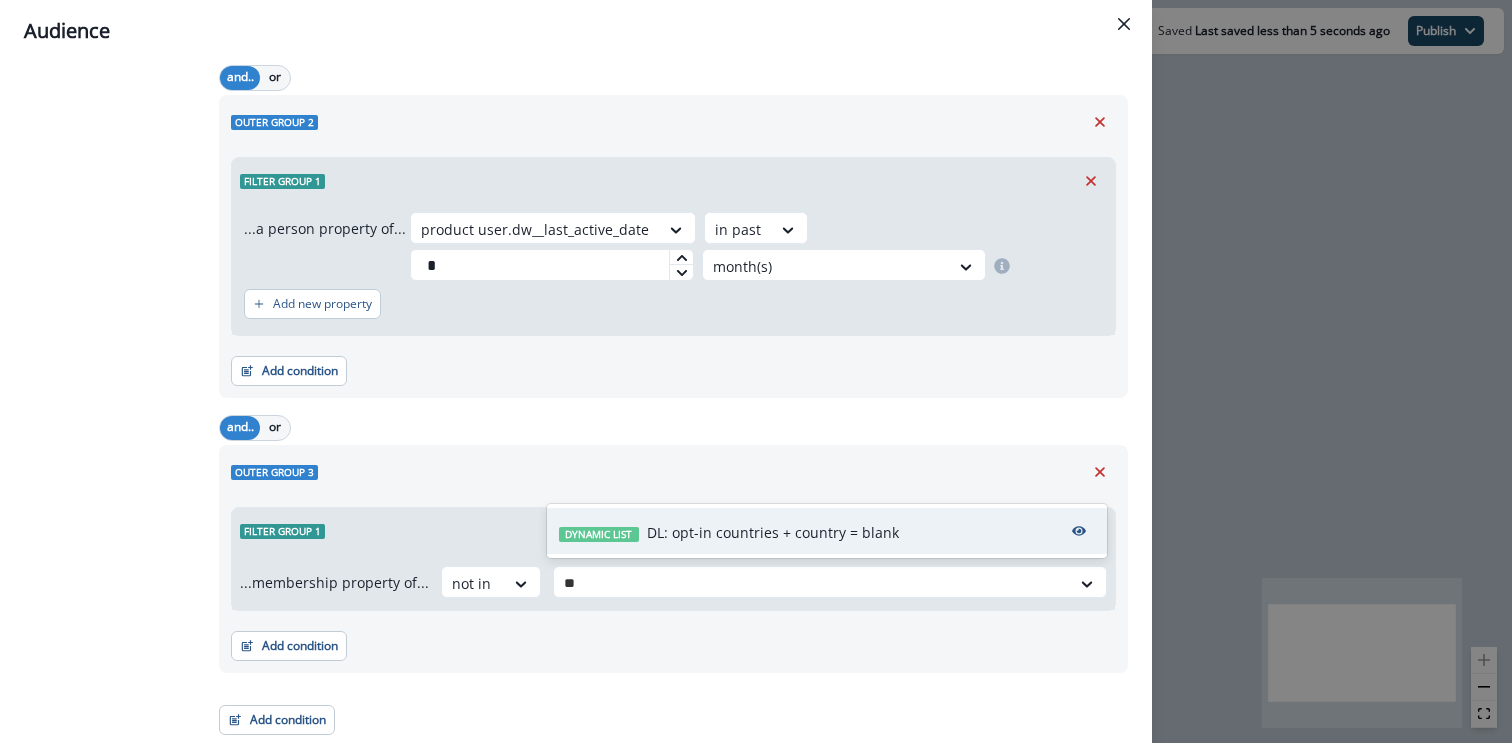 click on "DL: opt-in countries + country = blank" at bounding box center (773, 532) 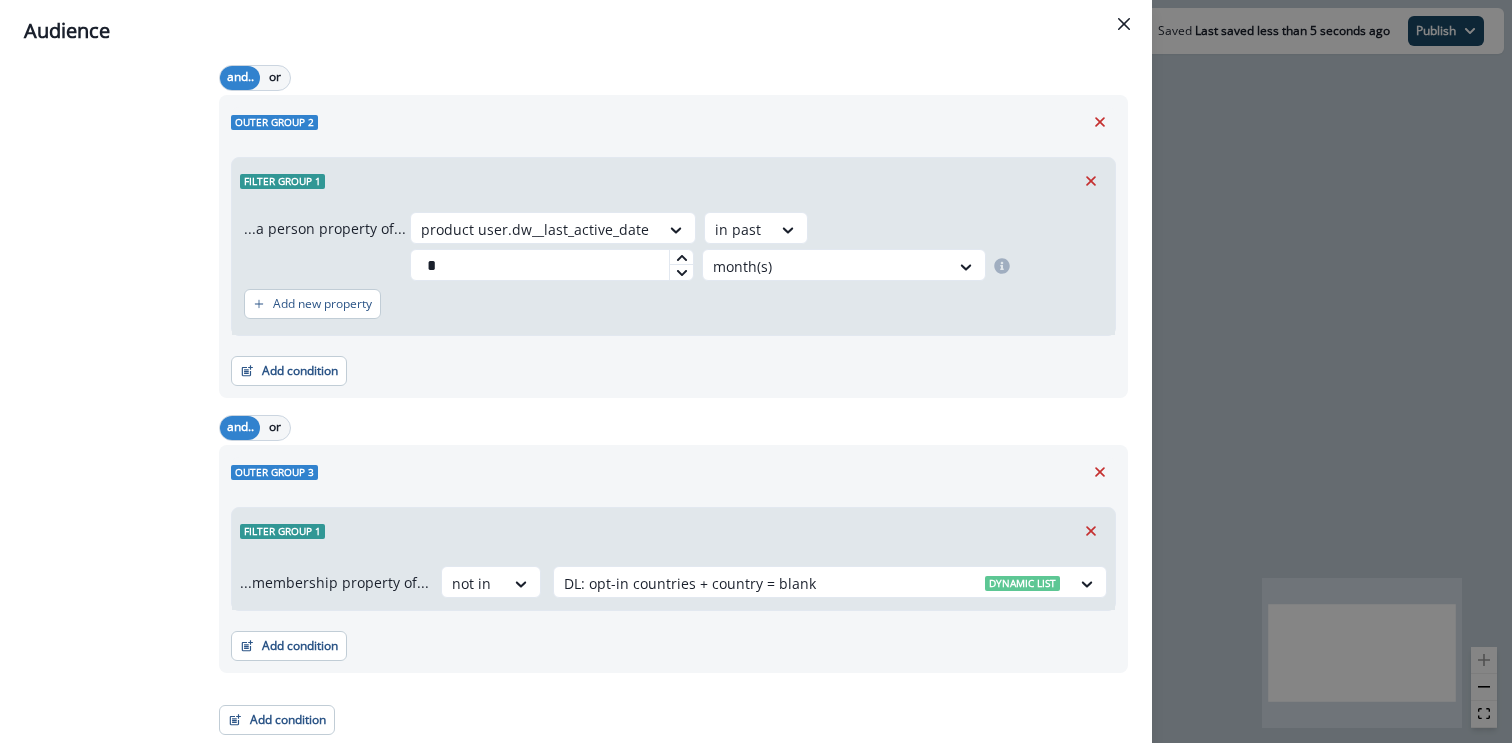 click on "Outer group 3" at bounding box center (673, 472) 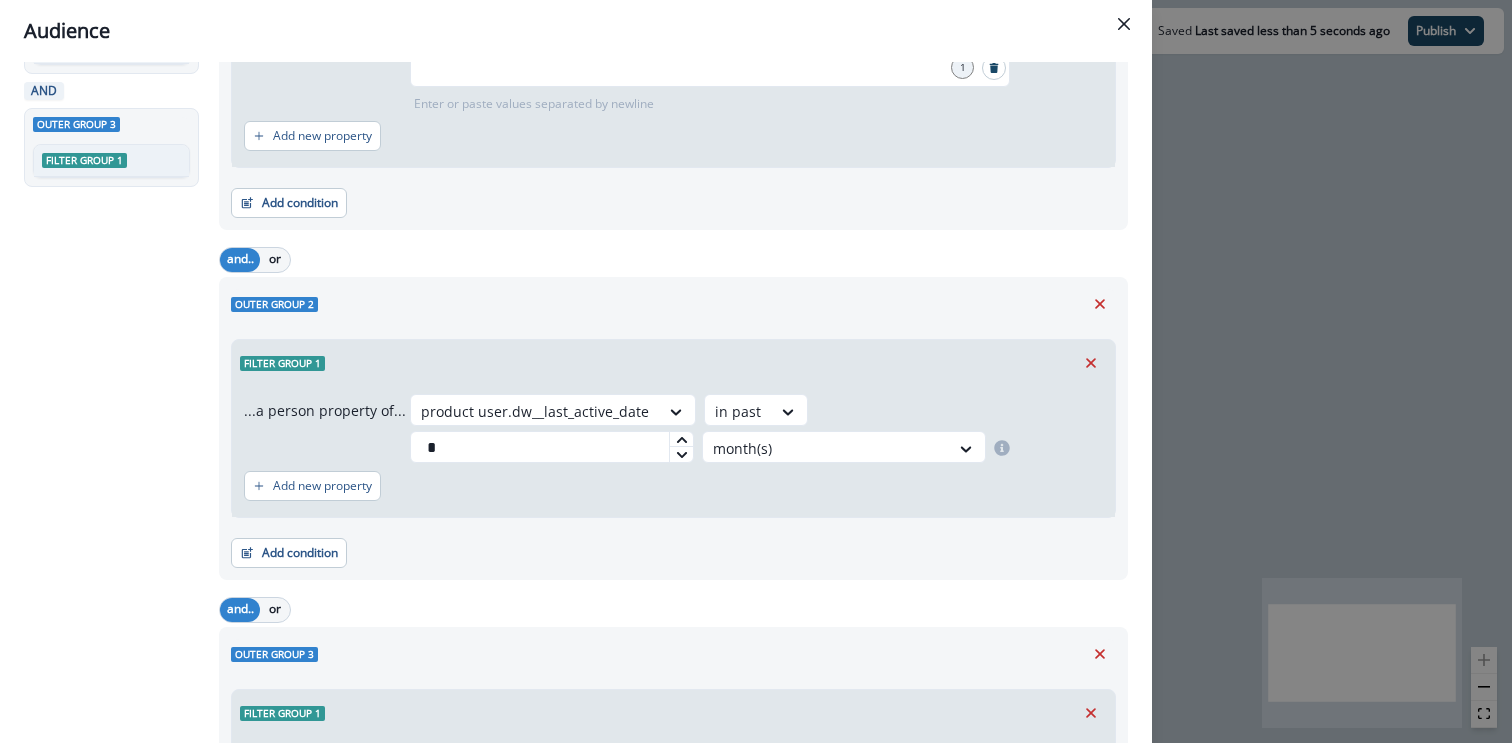 scroll, scrollTop: 0, scrollLeft: 0, axis: both 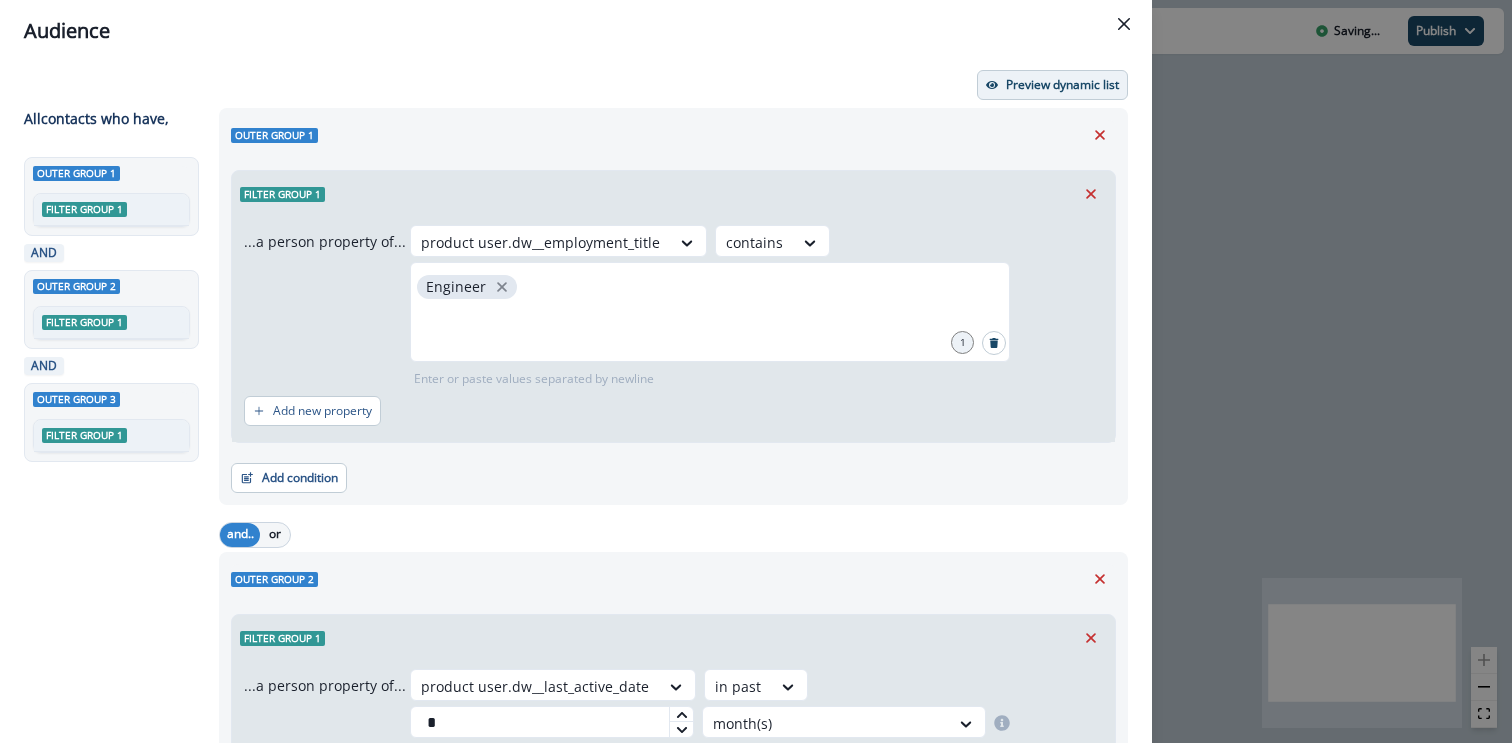 click on "Preview dynamic list" at bounding box center (1052, 85) 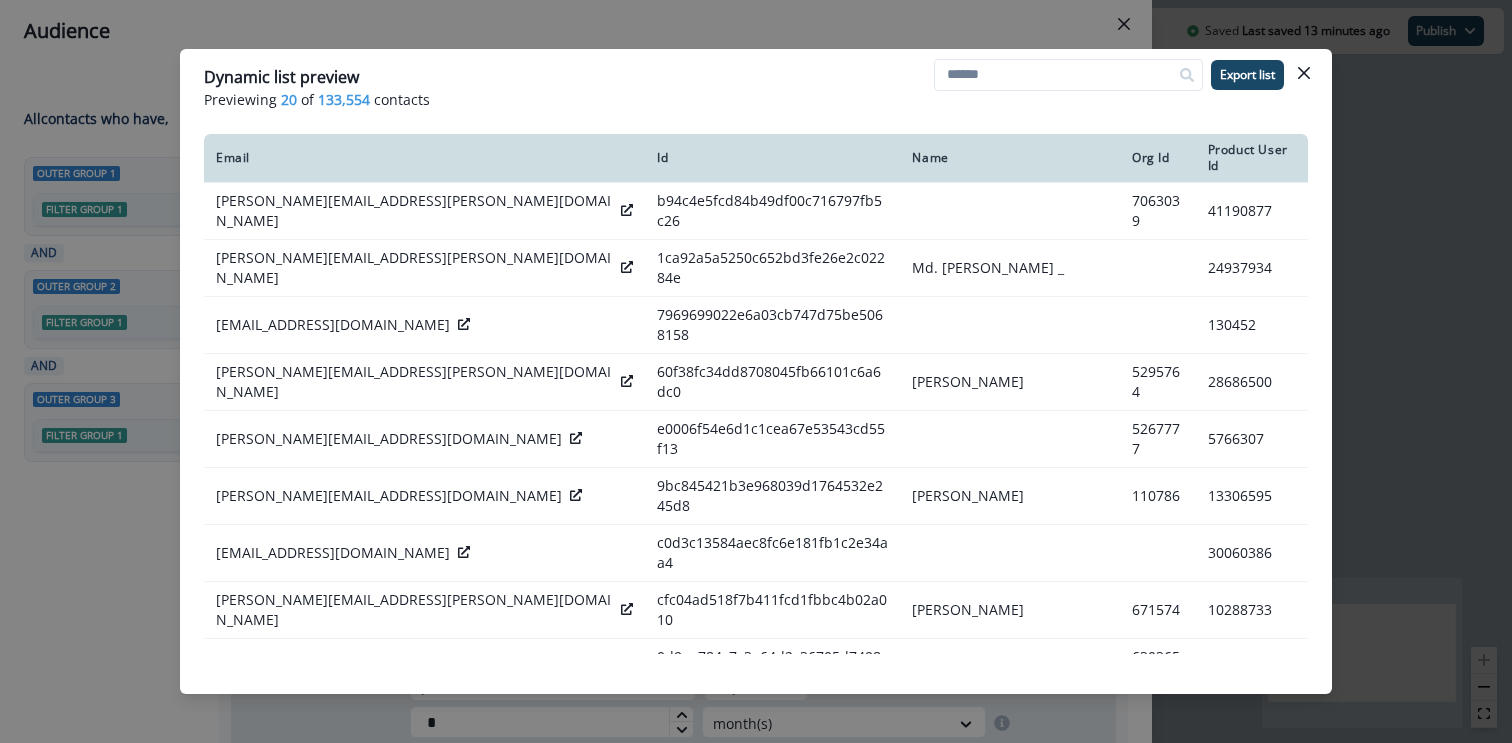 click on "Dynamic list preview Previewing 20 of 133,554 contacts Export list Email Id Name Org Id Product User Id dhiru.hamal@gmail.com b94c4e5fcd84b49df00c716797fb5c26 7063039 41190877 sujan.mahmud@bkash.com 1ca92a5a5250c652bd3fe26e2c02284e Md. Sujan Mahmud _ 24937934 theoziran@gmail.com 7969699022e6a03cb747d75be5068158 130452 derek.stout@americanfidelity.com 60f38fc34dd8708045fb66101c6a6dc0 Derek Stout 5295764 28686500 pragnesh.pjp87@gmail.com e0006f54e6d1c1cea67e53543cd55f13 5267777 5766307 david.bartholomew2@ejgallo.com 9bc845421b3e968039d1764532e245d8 David Bartholomew 110786 13306595 krunal1089@gmai.com c0d3c13584aec8fc6e181fb1c2e34aa4 30060386 richard.ardila@parkmobile.io cfc04ad518f7b411fcd1fbbc4b02a010 Richard Ardila 671574 10288733 joe@interrasystems.com 0d9ee784c7c3a64d2c36705d749875a2 6303650 8335408 uthen@mycostech.com 00b07d49393c49fd480d5c167b543893 uthen Unknown 6513793 40448079 ivan.lysiuk@ymail.com 91ed0970bdbd552d7d97813a9bc7ce30 Unknown ivan.lysiuk 5880529 monique.thibodeaux@nafinc.com 1029100 60606" at bounding box center (756, 371) 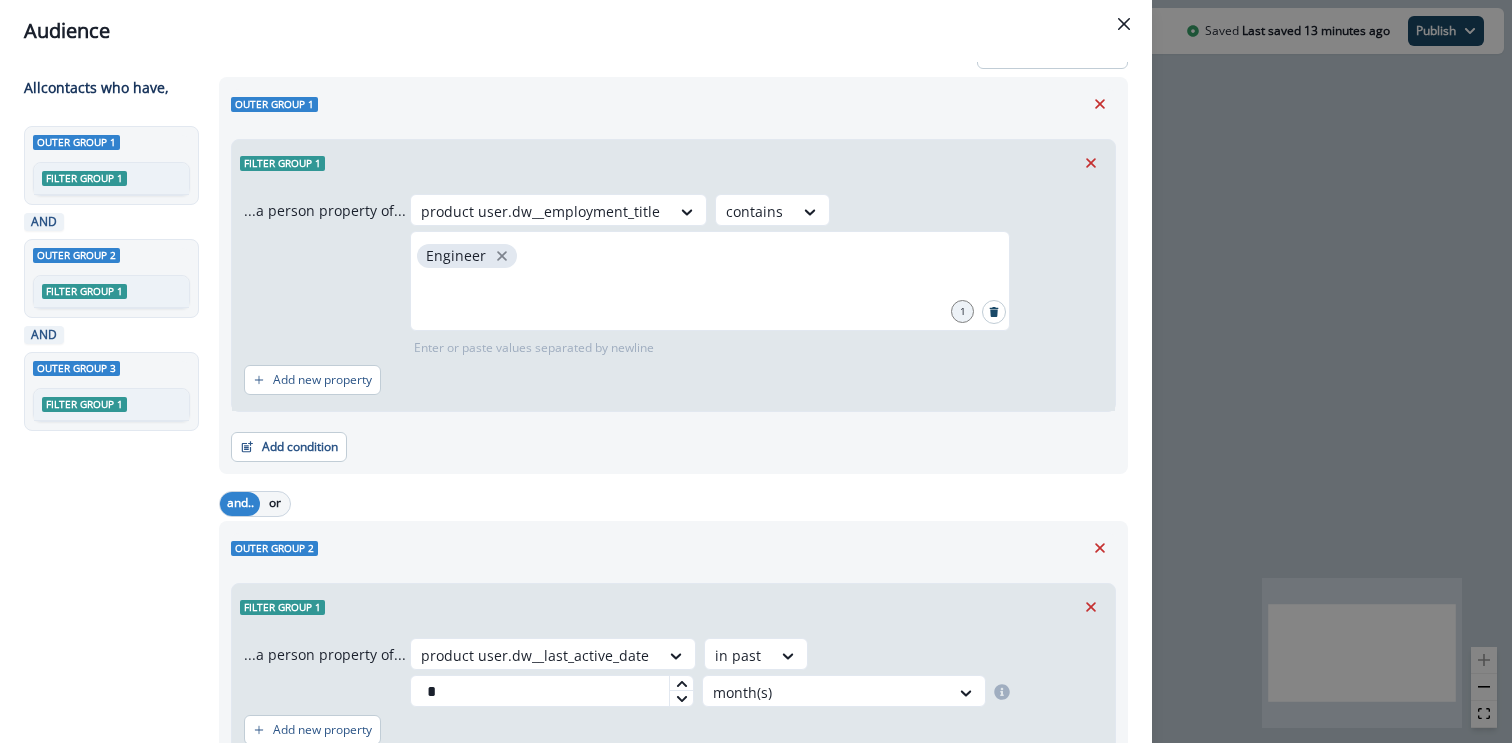 scroll, scrollTop: 0, scrollLeft: 0, axis: both 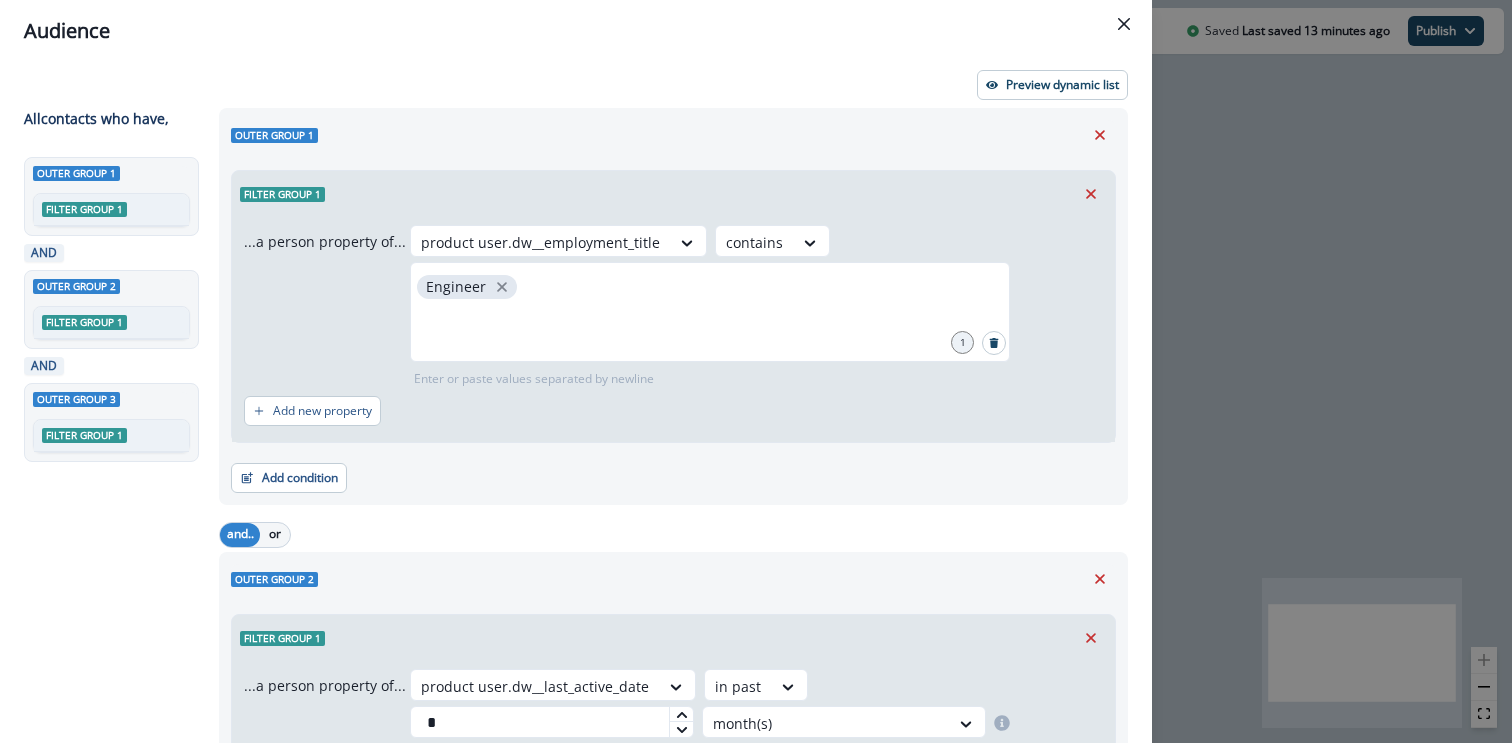 click on "Audience Preview dynamic list All  contact s who have, Outer group 1 Filter group 1 AND Outer group 2 Filter group 1 AND Outer group 3 Filter group 1 Outer group 1 Filter group 1 ...a person property of... product user.dw__employment_title contains Engineer 1 Enter or paste values separated by newline Add new property Add condition Contact properties A person property Performed a product event Performed a marketing activity Performed a web activity List membership Salesforce campaign membership and.. or Outer group 2 Filter group 1 ...a person property of... product user.dw__last_active_date in past * month(s) Add new property Add condition Contact properties A person property Performed a product event Performed a marketing activity Performed a web activity List membership Salesforce campaign membership and.. or Outer group 3 Filter group 1 ...membership property of... not in DL: opt-in countries + country = blank Dynamic list Add condition Contact properties A person property Performed a product event" at bounding box center [756, 371] 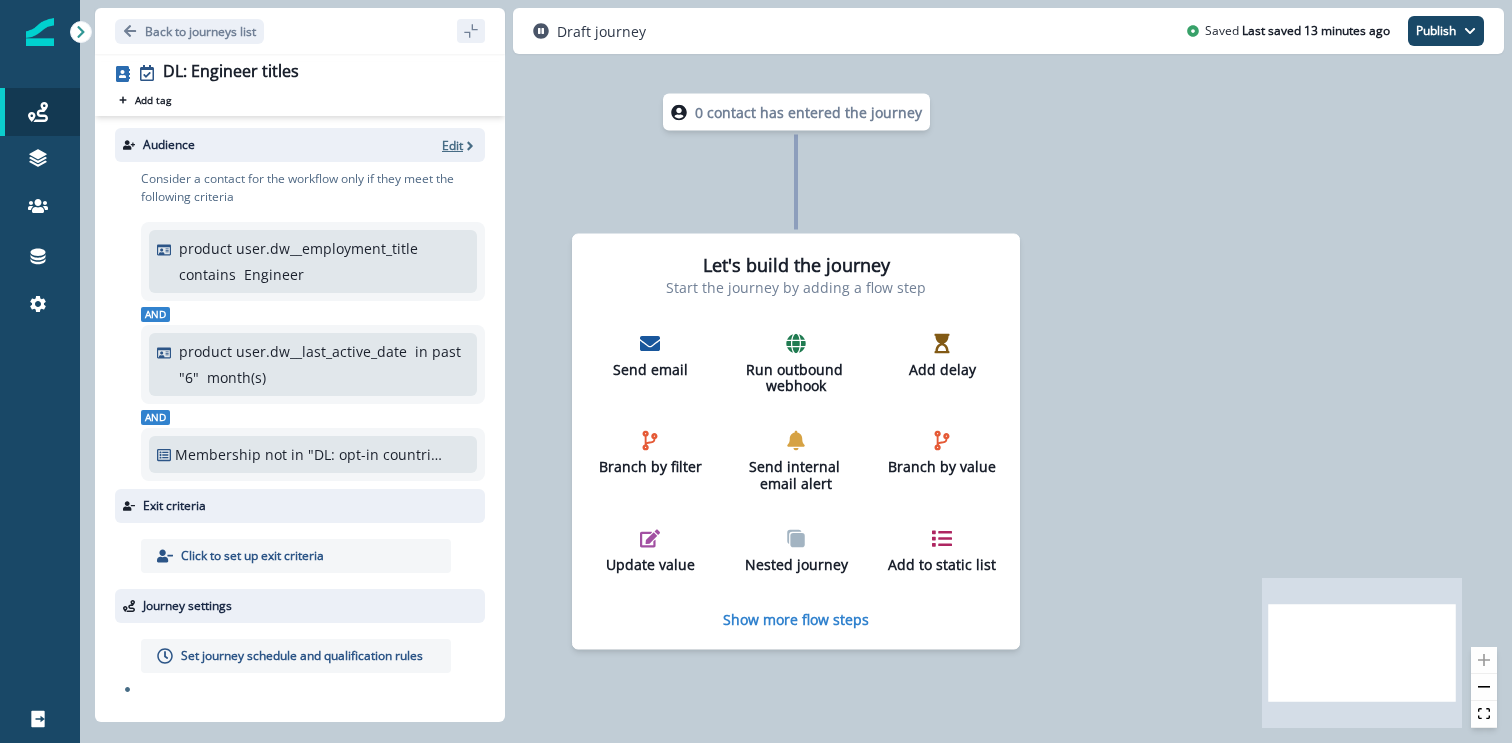 click on "Edit" at bounding box center [452, 145] 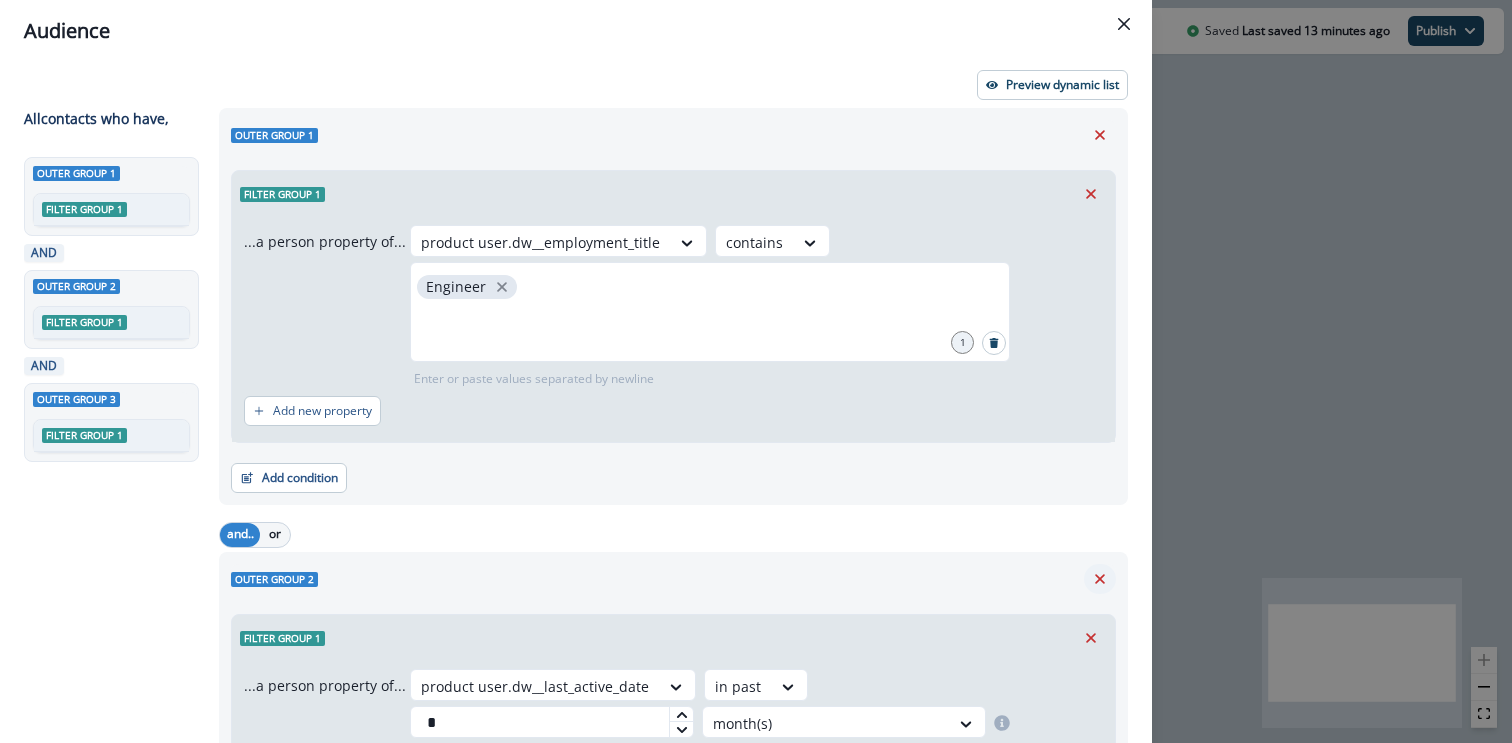click 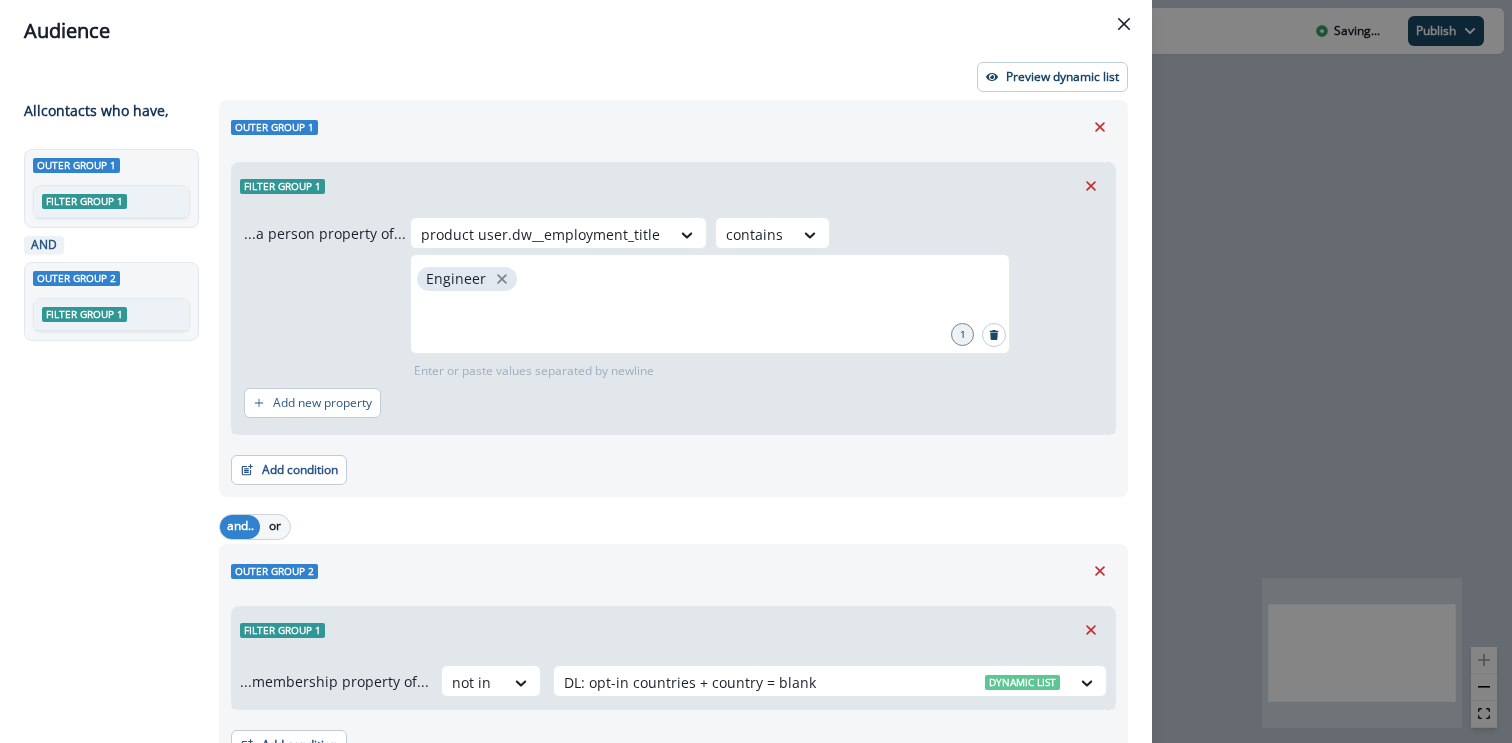scroll, scrollTop: 0, scrollLeft: 0, axis: both 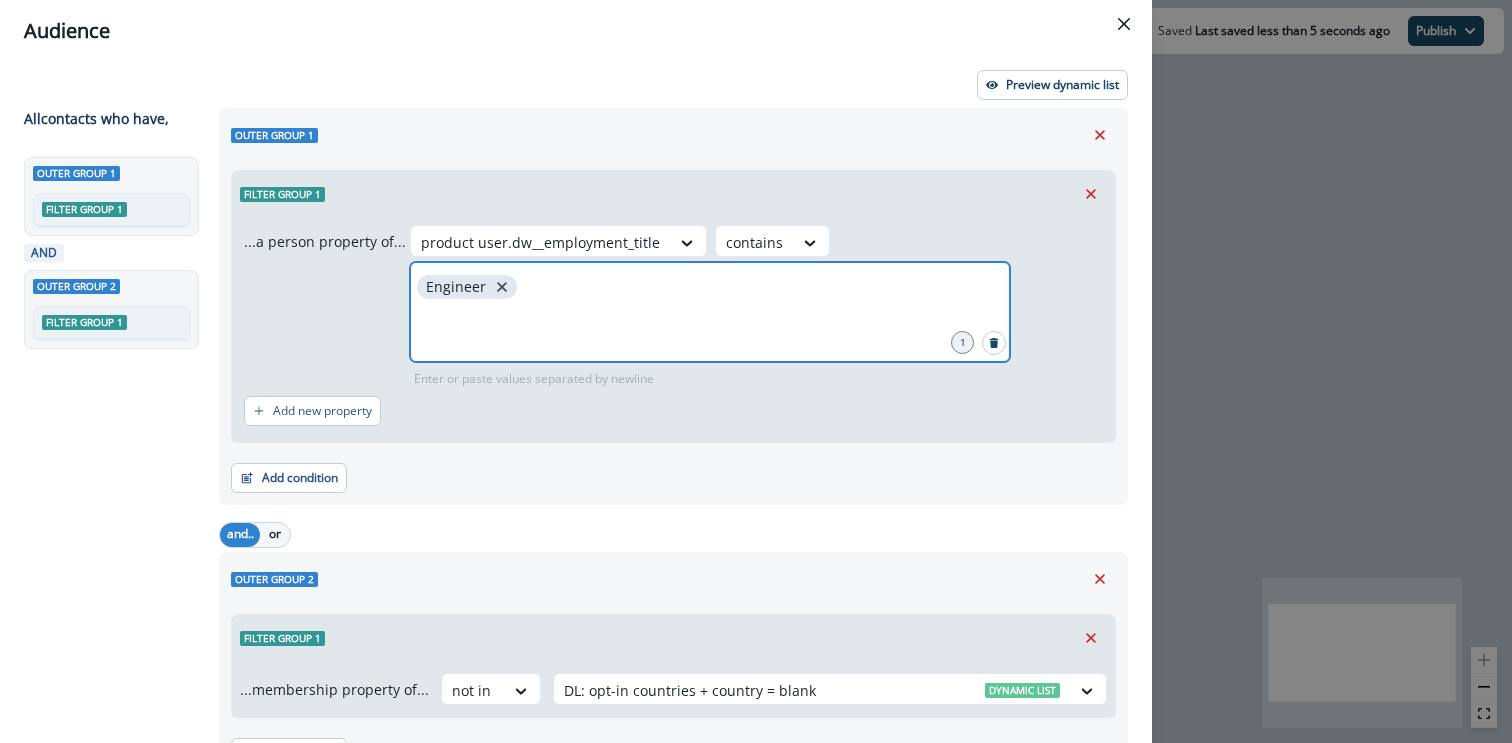 click 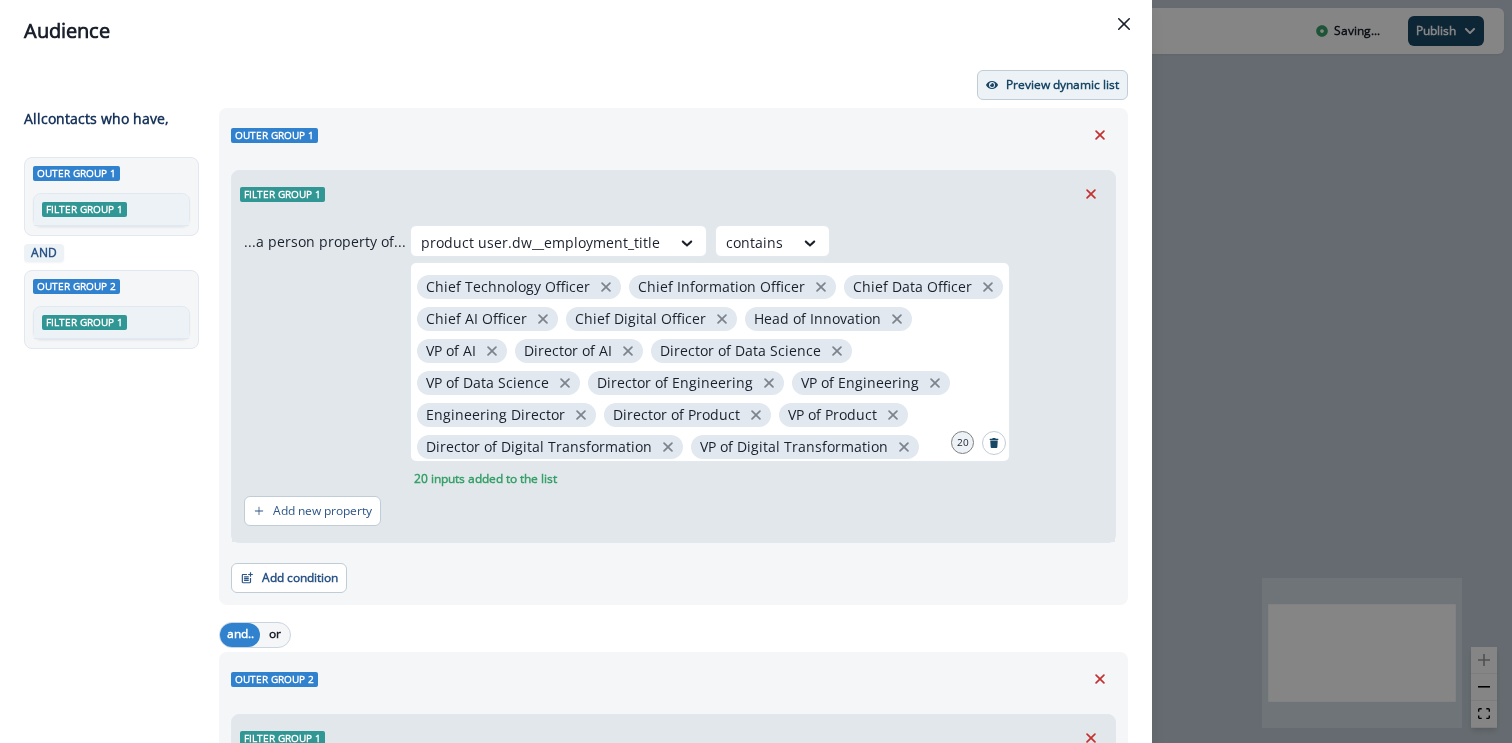 click on "Preview dynamic list" at bounding box center [1052, 85] 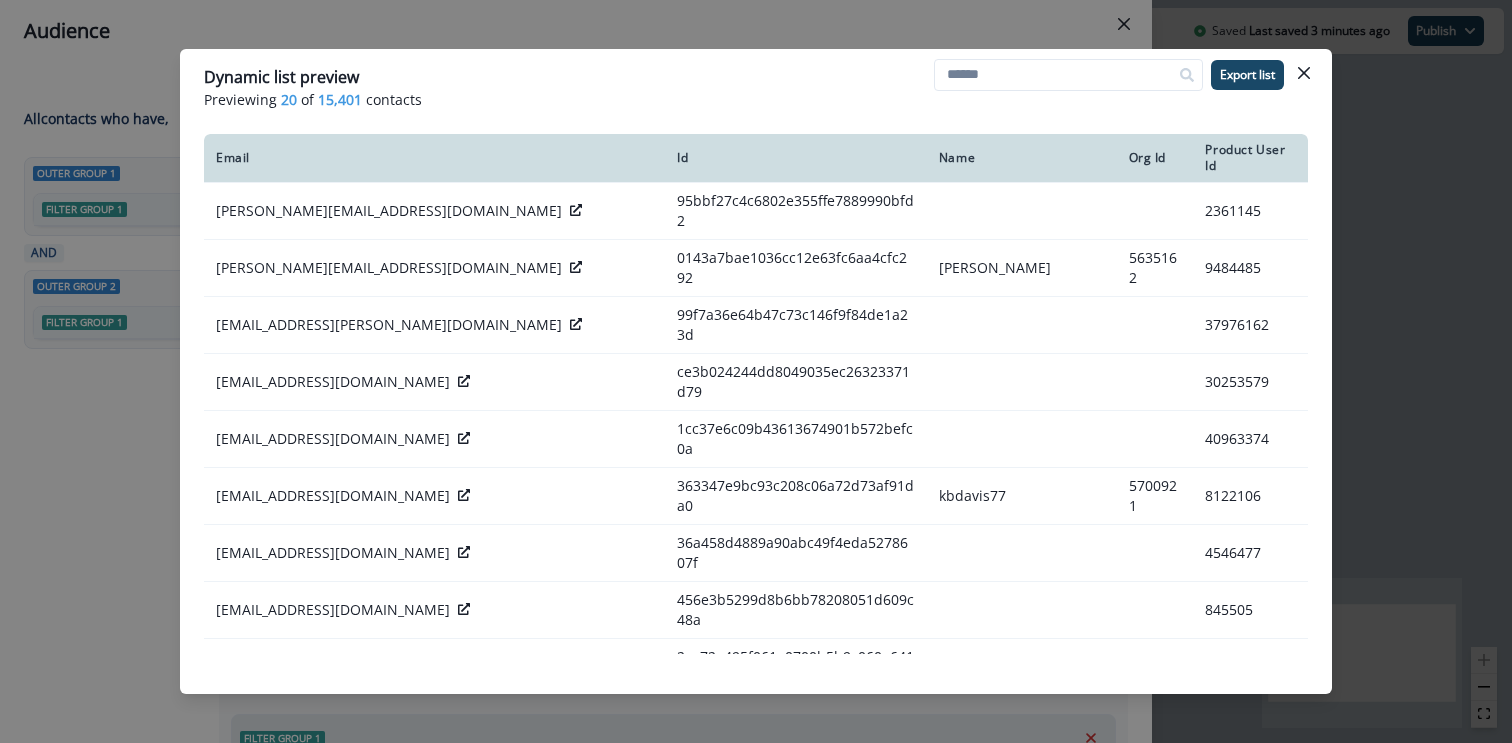 click on "Dynamic list preview Previewing 20 of 15,401 contacts Export list Email Id Name Org Id Product User Id jason@mrjasonroy.com 95bbf27c4c6802e355ffe7889990bfd2 2361145 tobias_bueschel@mckinsey.com 0143a7bae1036cc12e63fc6aa4cfc292 Tobias Tobias_Bueschel 5635162 9484485 wilsharo.scott@gmail.com 99f7a36e64b47c73c146f9f84de1a23d 37976162 jbeckley@sigmaxim.com ce3b024244dd8049035ec26323371d79 30253579 kannerboys@gmail.com 1cc37e6c09b43613674901b572befc0a 40963374 kbdavis77@gmail.com 363347e9bc93c208c06a72d73af91da0 kbdavis77 5700921 8122106 ericsimmerman@gmail.com 36a458d4889a90abc49f4eda5278607f 4546477 serkanozcan@gmail.com 456e3b5299d8b6bb78208051d609c48a 845505 tnewman@inspectrontools.com 2ec72a495f061a0700b5b9c060e6415b Tye Unknown 15248057 asri.mahmud@gmail.com 71c379e9fd0a604ef6681c48023ecfac 31198056 viktortnk@gmail.com 48741d92530852782078a9b0e6320c32 7204 jon.koon@charityvest.org f5ce17aa23e3f34c446d93f16ded4d0d 18389372 zkallab@gmail.com 77f00faf1f0155b7cc4b0939efd00acc 13454059 selnaj@yahoo.com 3025070" at bounding box center (756, 371) 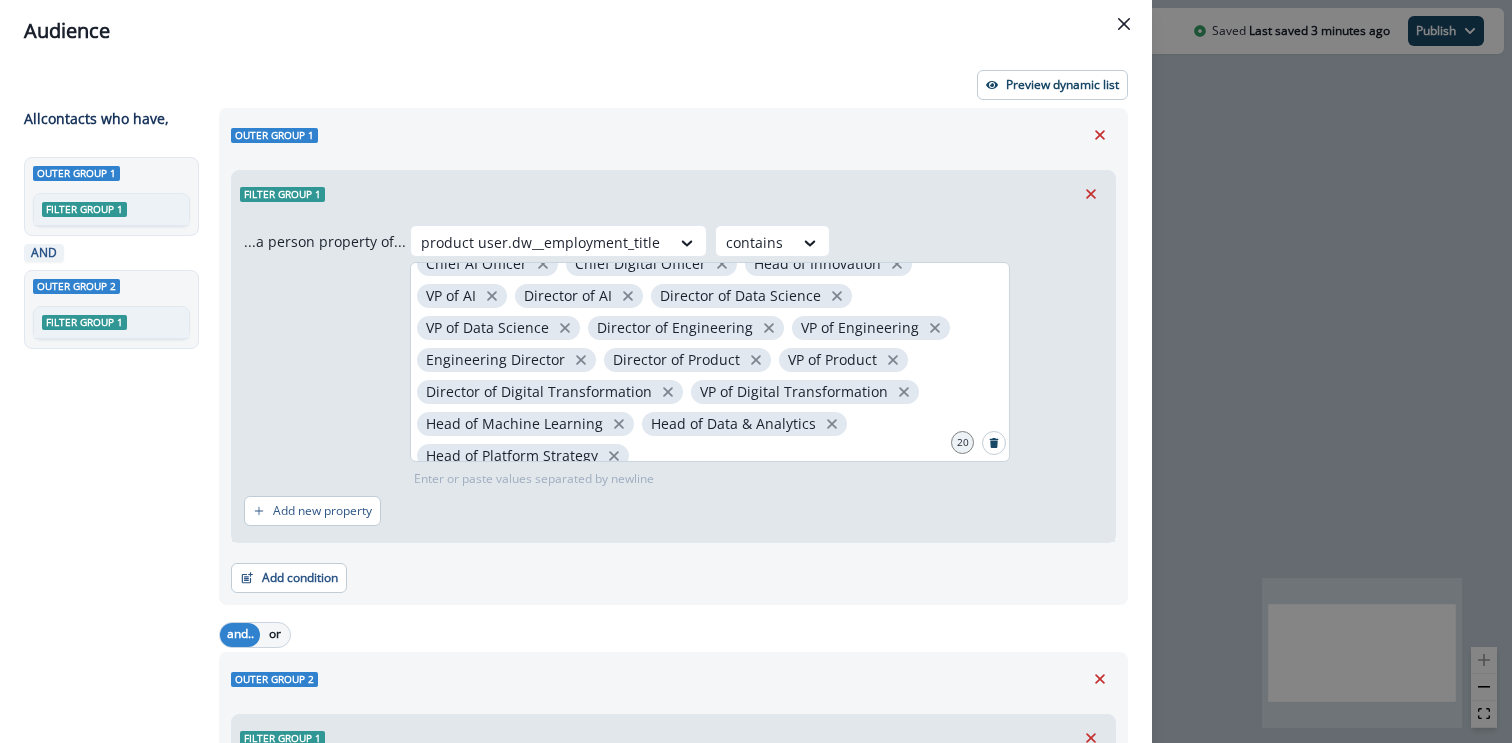 scroll, scrollTop: 106, scrollLeft: 0, axis: vertical 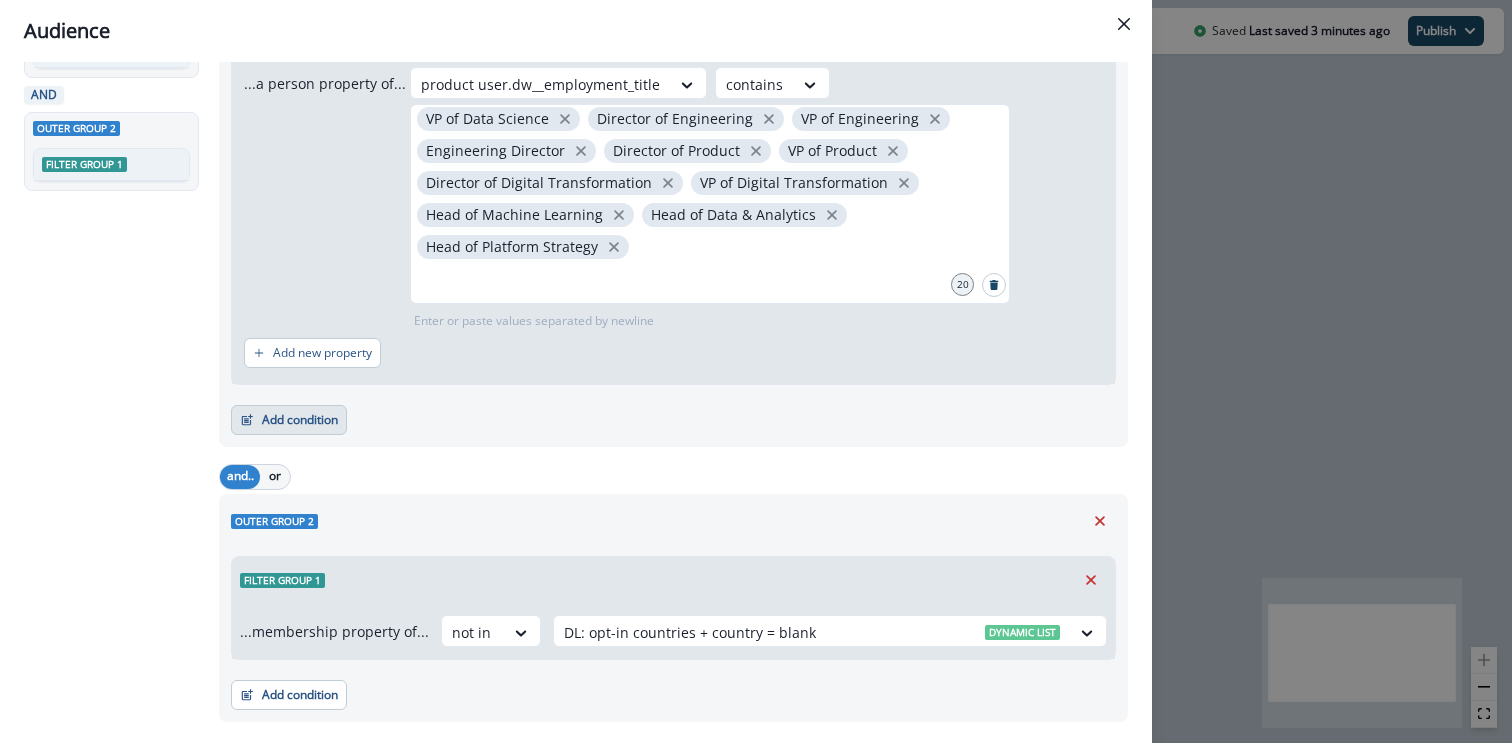 click on "Add condition" at bounding box center [289, 420] 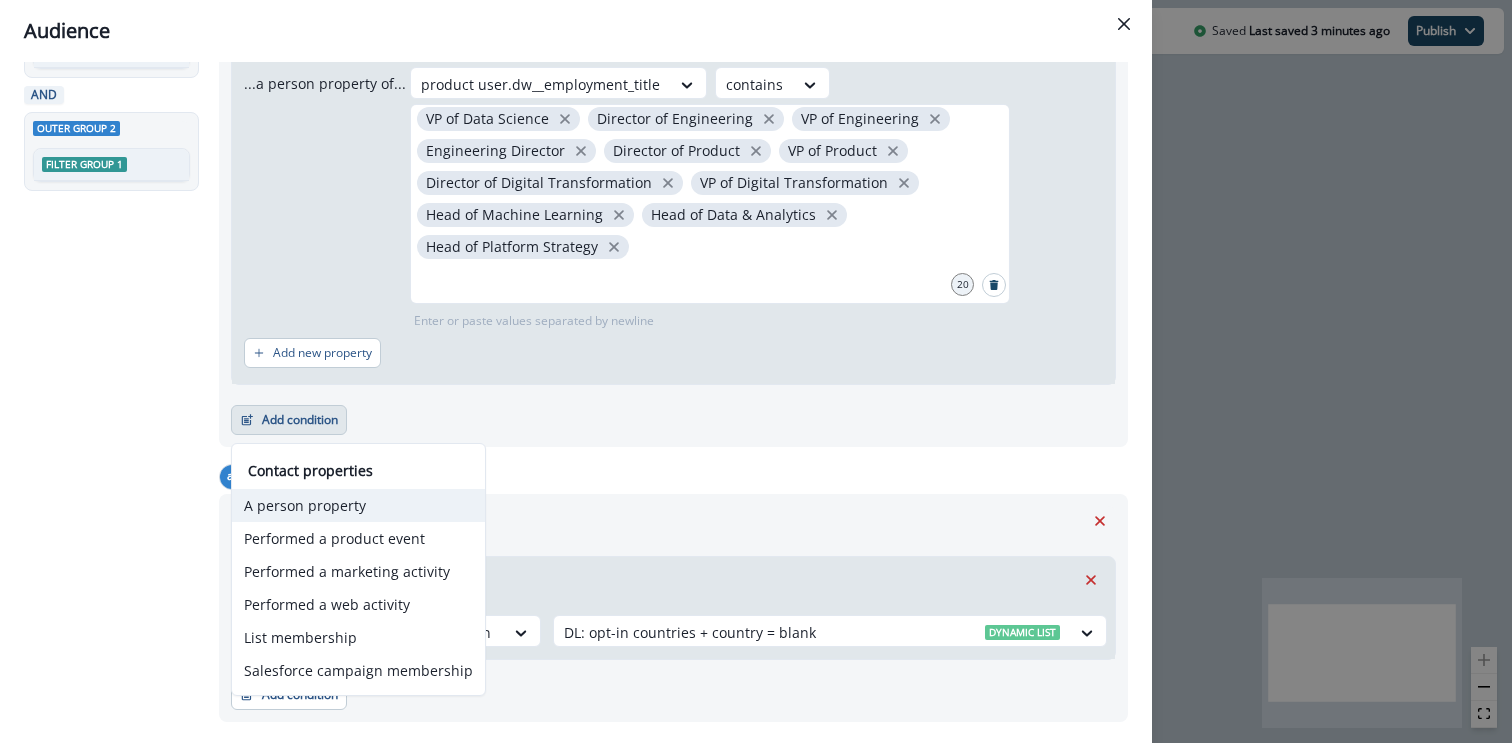 click on "A person property" at bounding box center (358, 505) 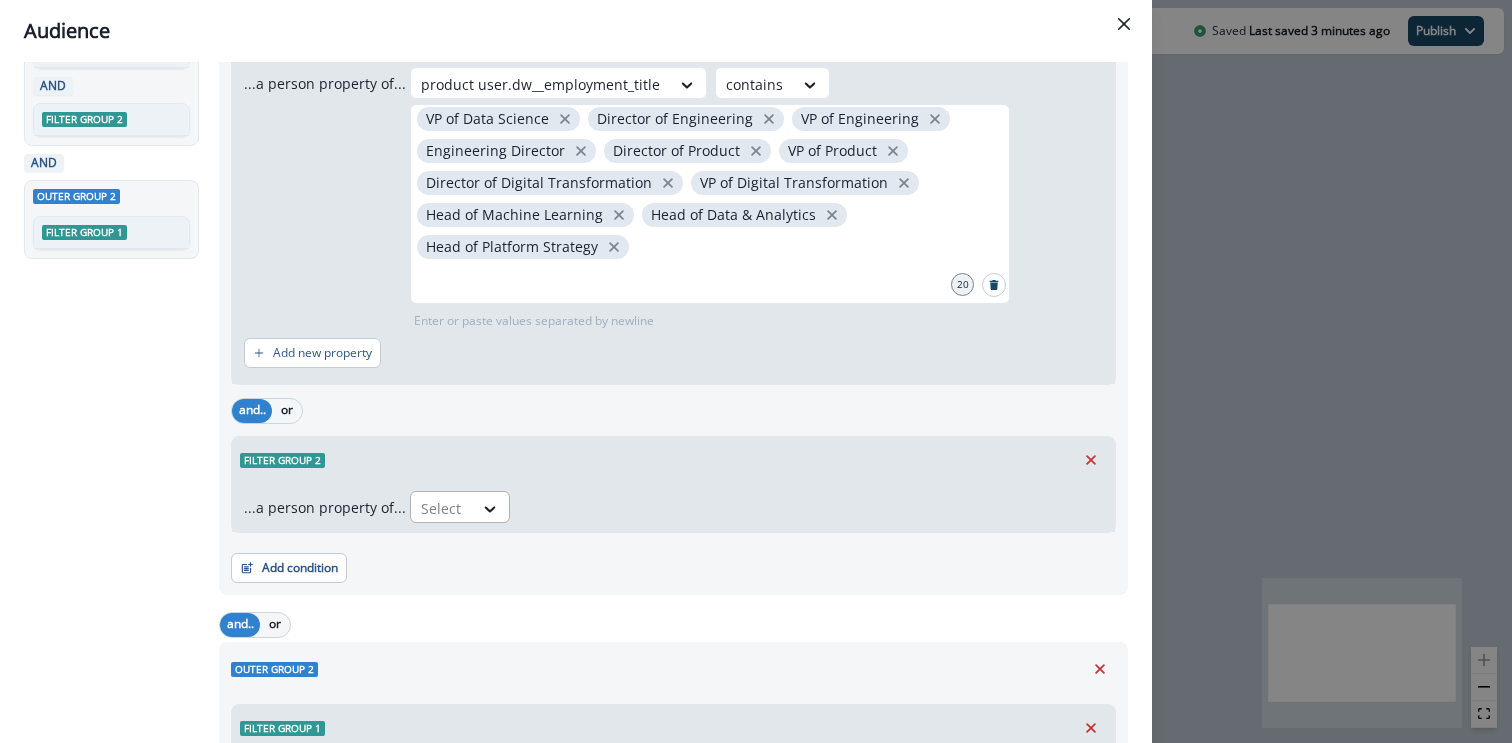 click at bounding box center (442, 508) 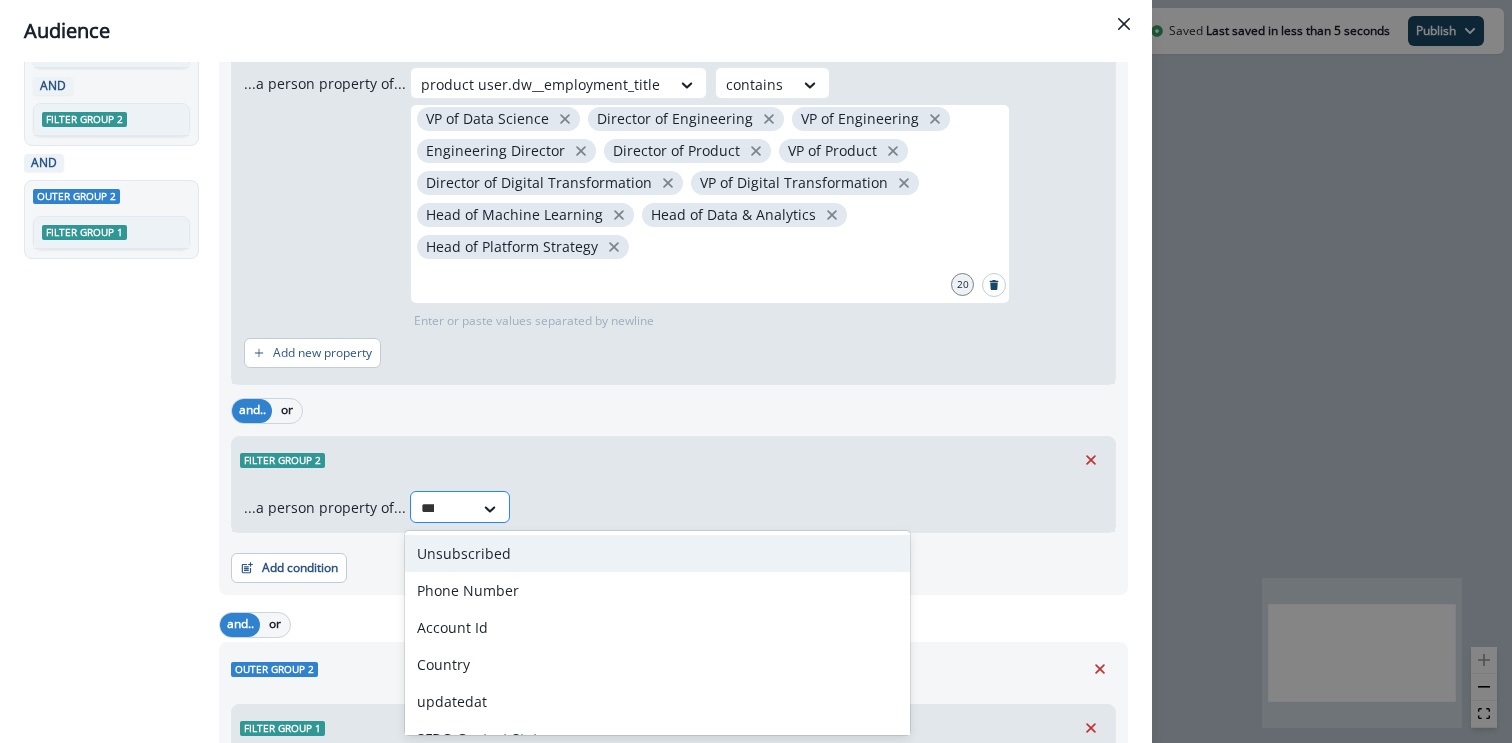 type on "****" 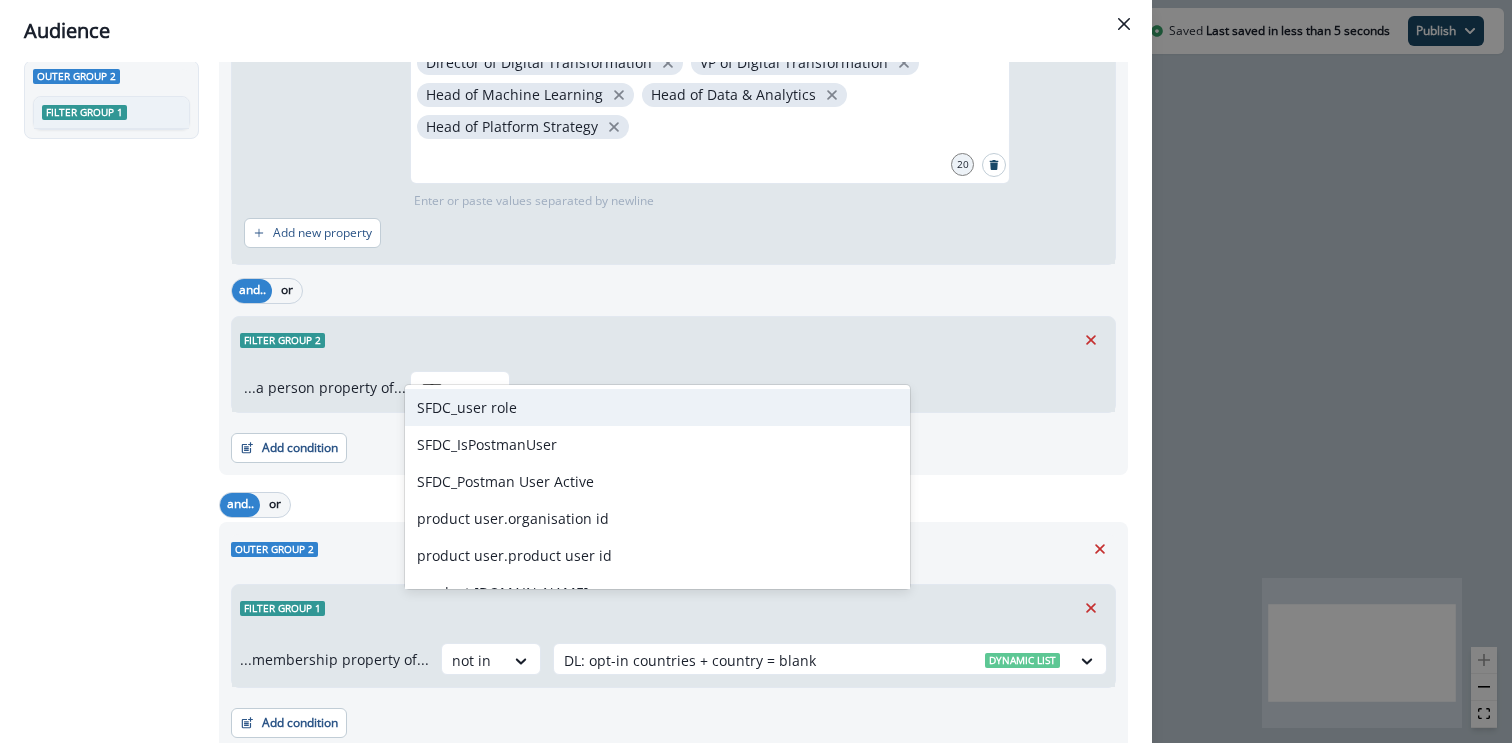 scroll, scrollTop: 304, scrollLeft: 0, axis: vertical 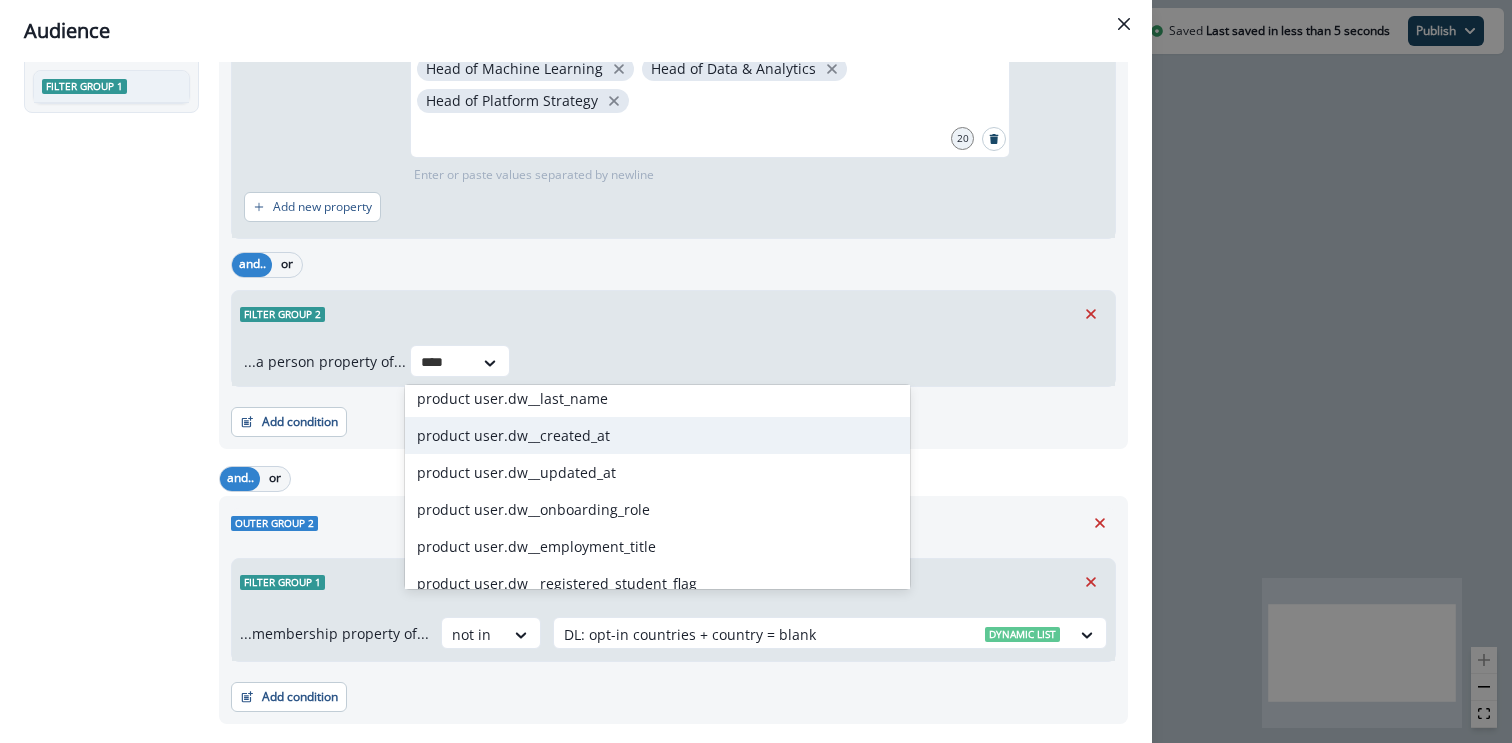 click on "product user.dw__created_at" at bounding box center [657, 435] 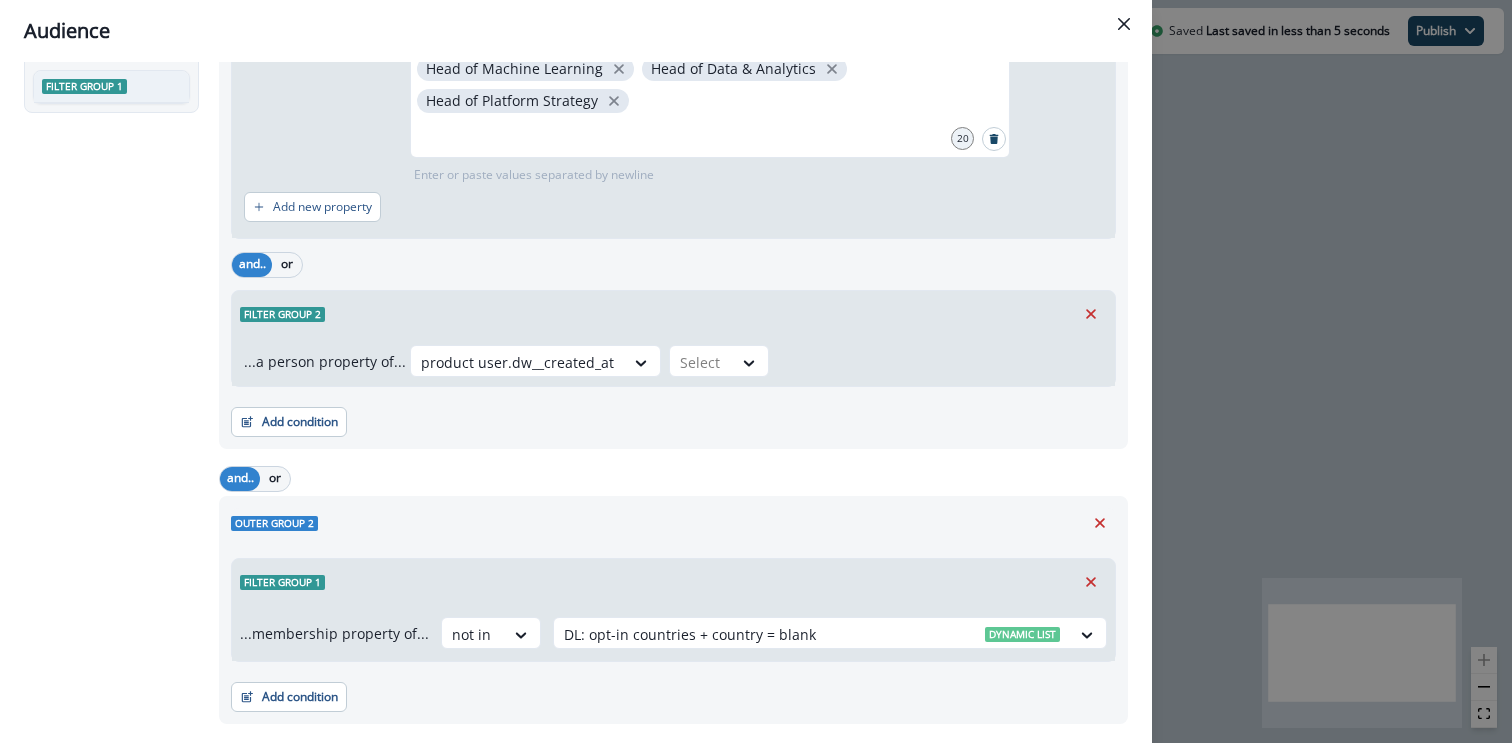 click on "...a person property of... option product user.dw__created_at, selected. product user.dw__created_at Select" at bounding box center (673, 361) 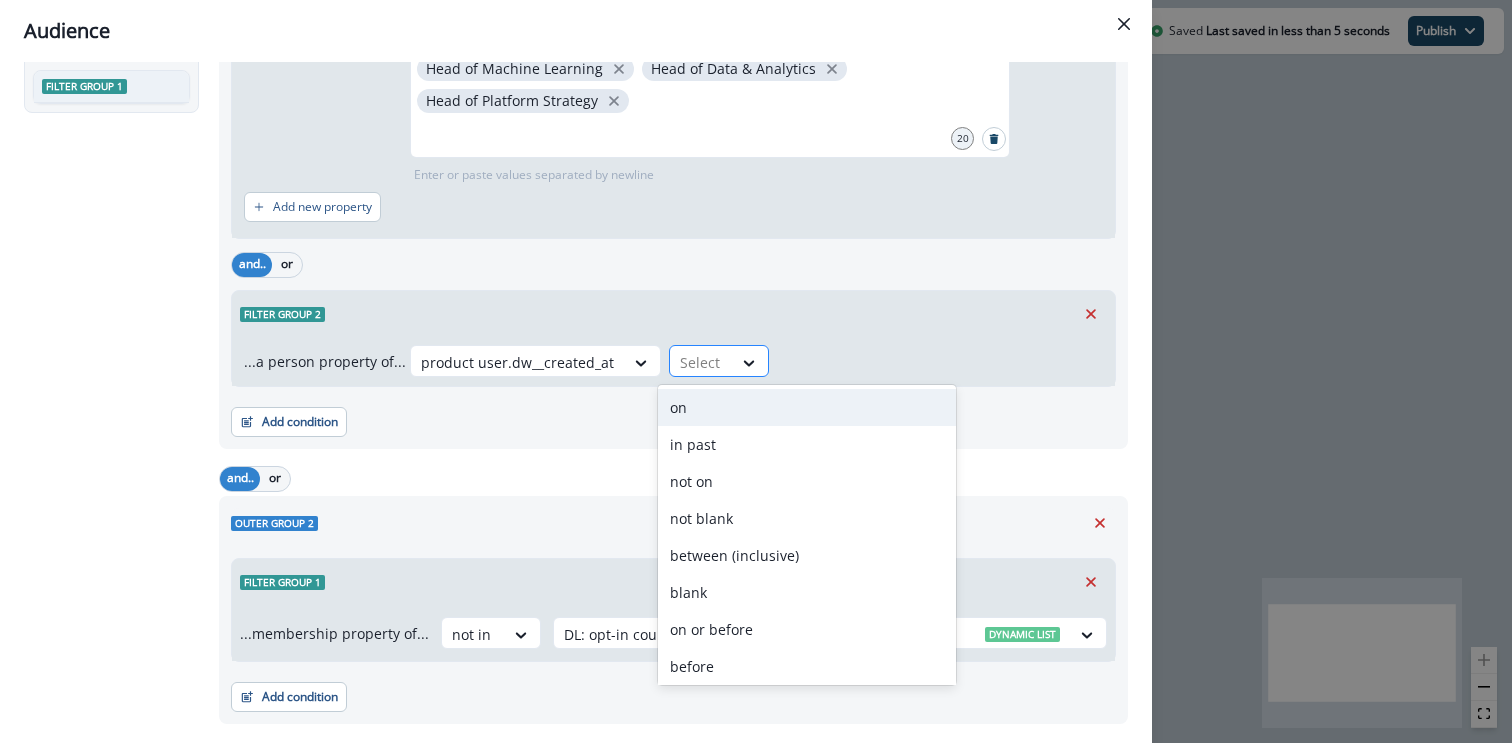 click at bounding box center [701, 362] 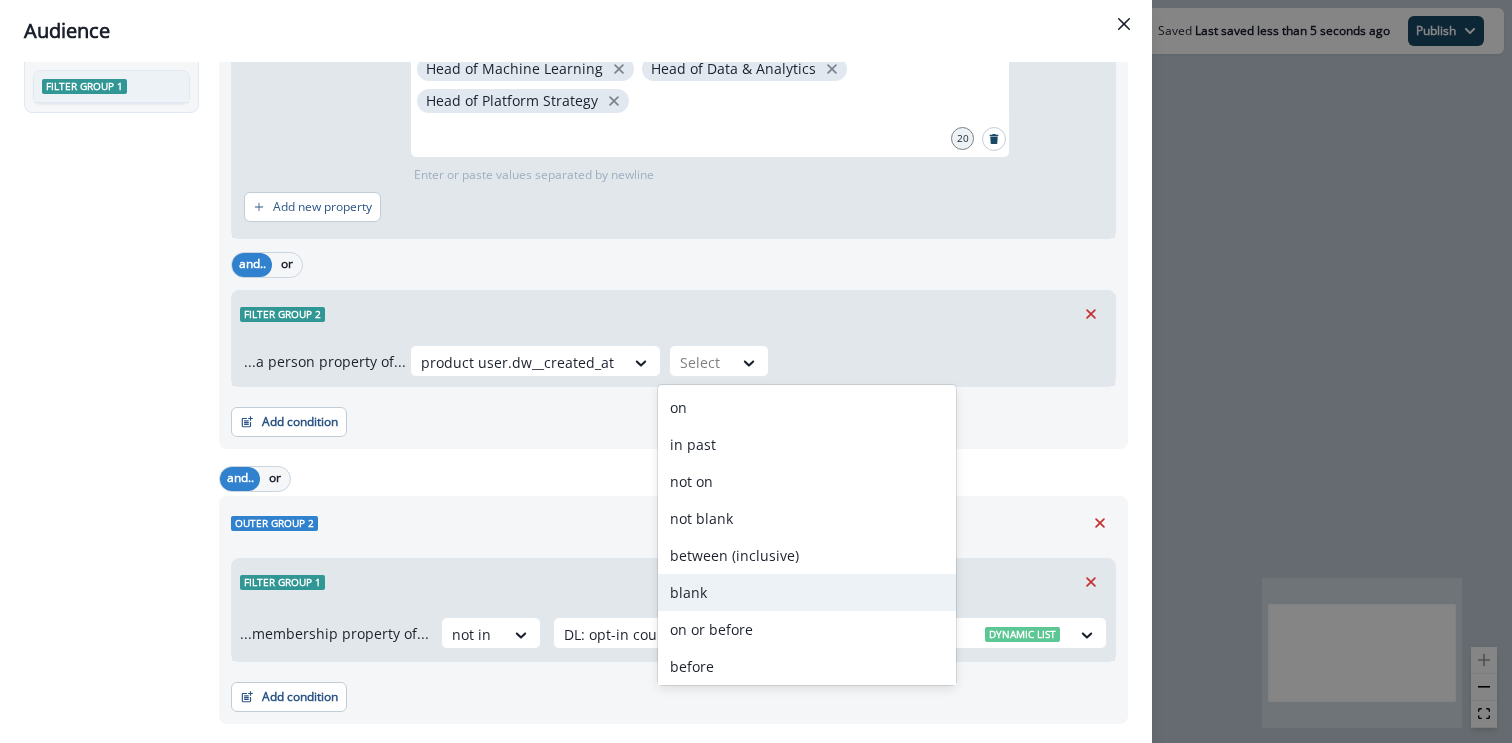 click on "blank" at bounding box center (807, 592) 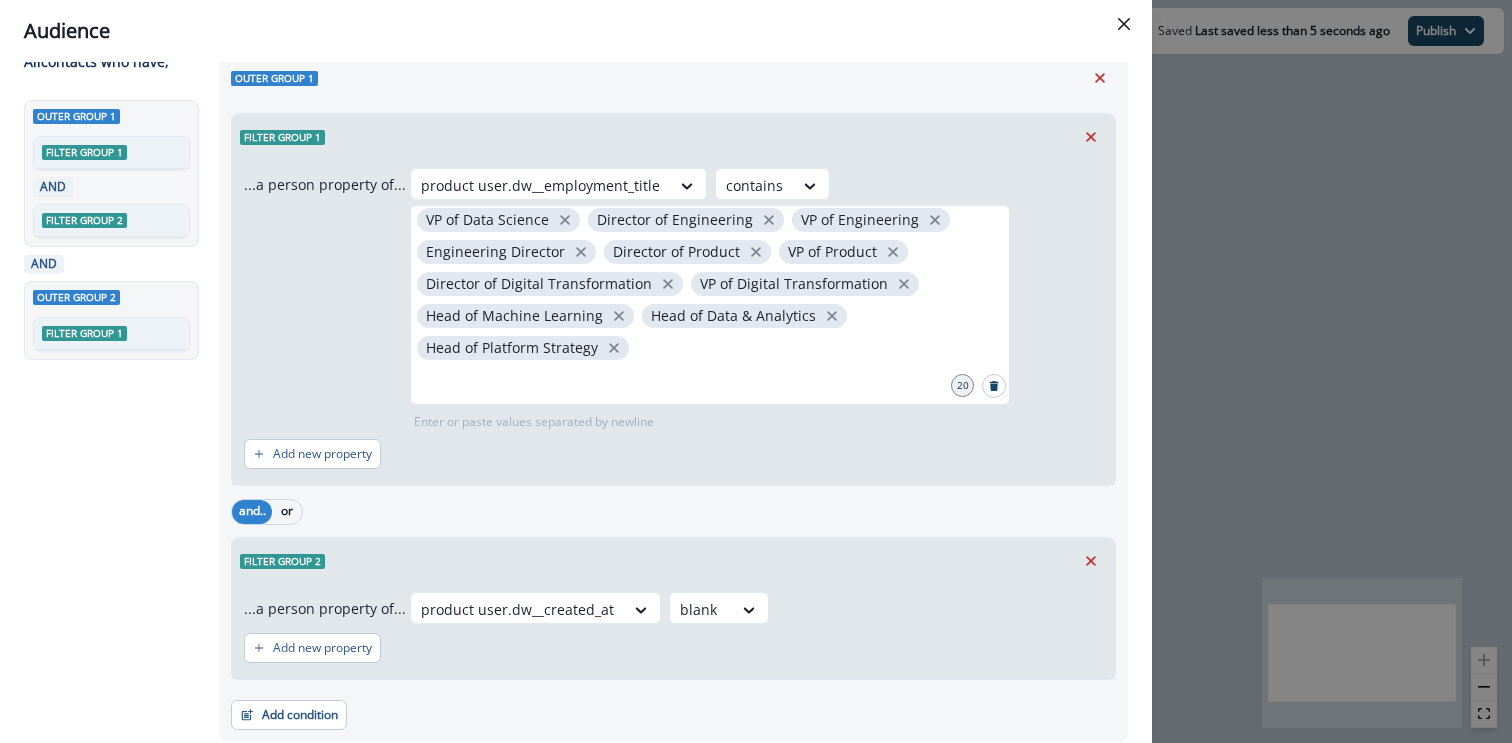 scroll, scrollTop: 0, scrollLeft: 0, axis: both 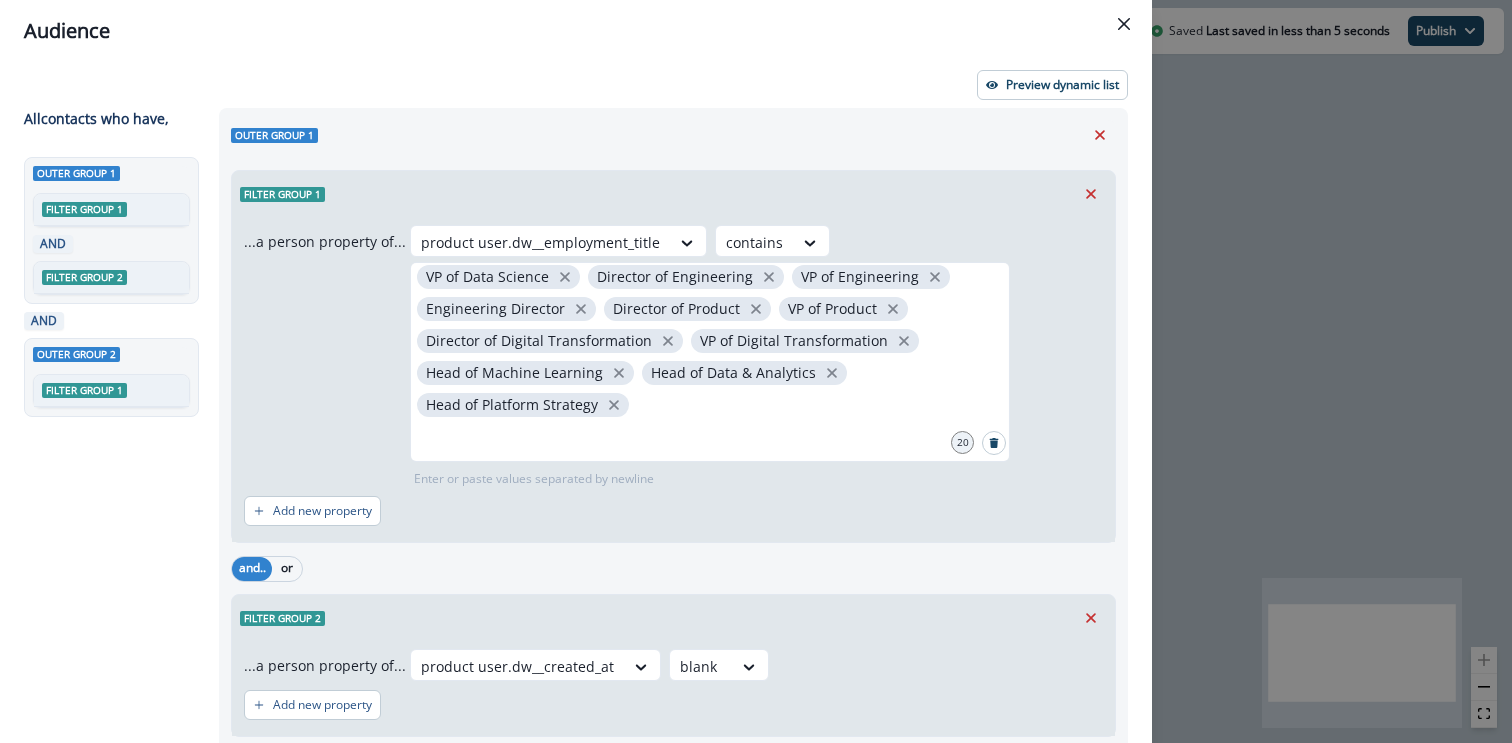 click on "Preview dynamic list All  contact s who have, Outer group 1 Filter group 1 AND Filter group 2 AND Outer group 2 Filter group 1 Outer group 1 Filter group 1 ...a person property of... product user.dw__employment_title contains Chief Technology Officer  Chief Information Officer  Chief Data Officer  Chief AI Officer  Chief Digital Officer  Head of Innovation  VP of AI  Director of AI  Director of Data Science  VP of Data Science  Director of Engineering  VP of Engineering  Engineering Director  Director of Product  VP of Product  Director of Digital Transformation  VP of Digital Transformation  Head of Machine Learning  Head of Data & Analytics  Head of Platform Strategy 20 Enter or paste values separated by newline Add new property and.. or Filter group 2 ...a person property of... product user.dw__created_at blank Add new property Add condition Contact properties A person property Performed a product event Performed a marketing activity Performed a web activity List membership Salesforce campaign membership" at bounding box center (576, 402) 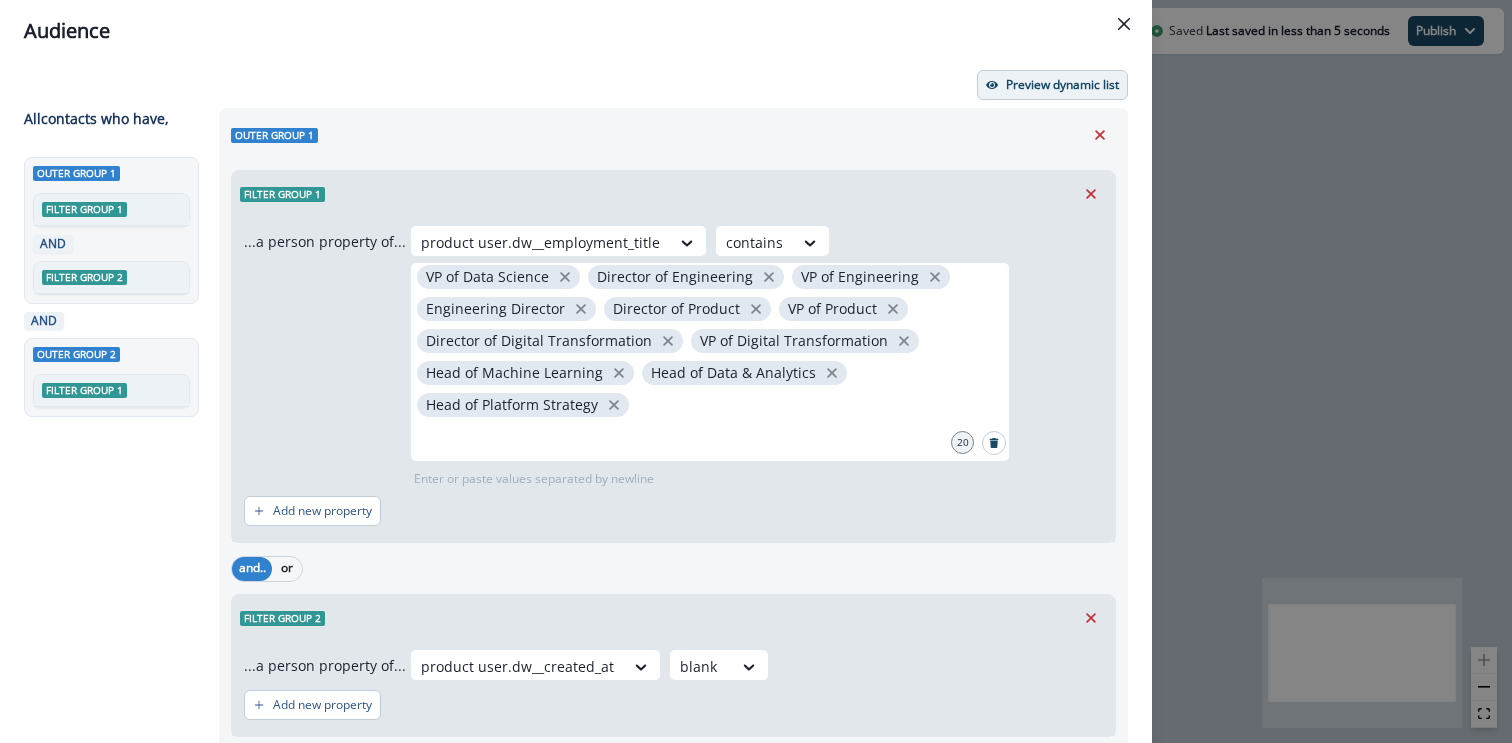 click on "Preview dynamic list" at bounding box center (1052, 85) 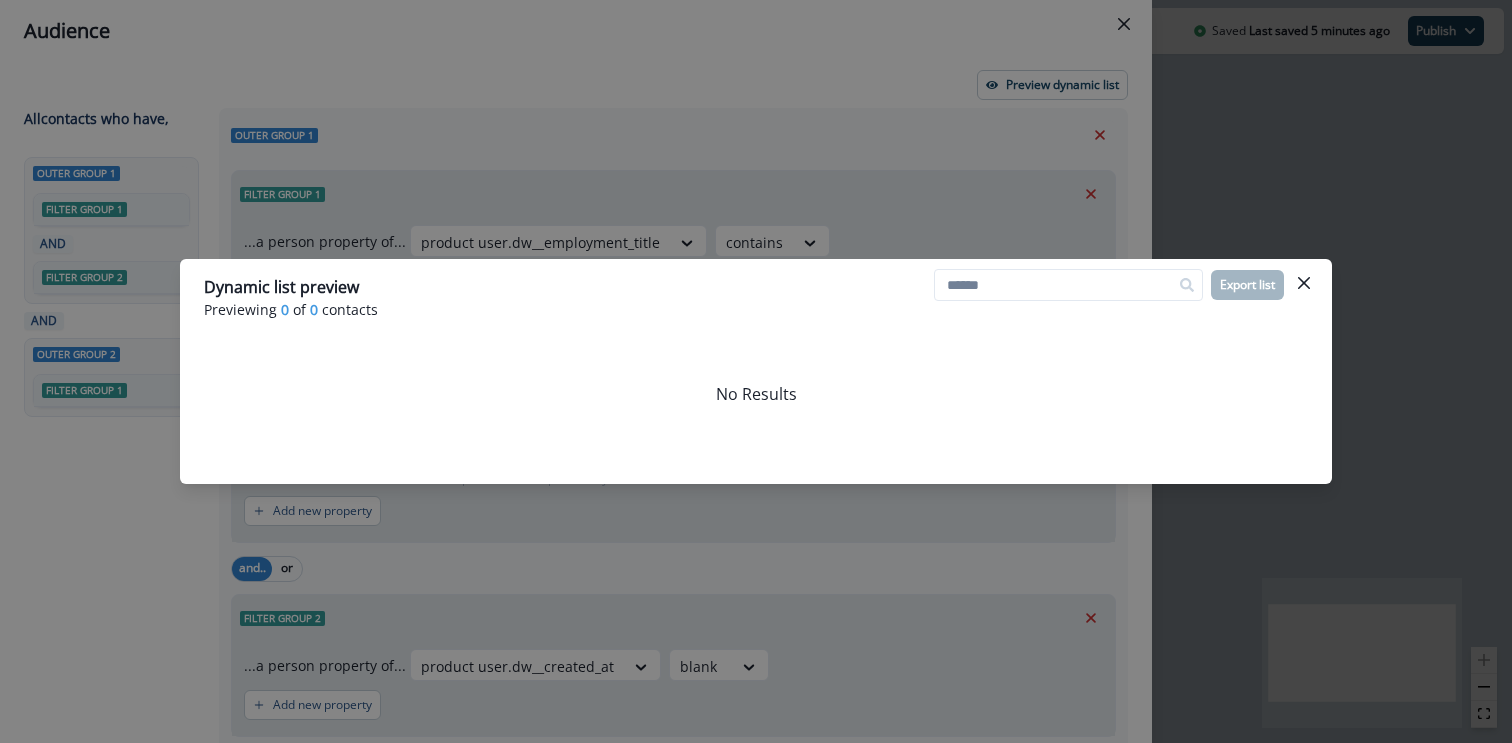 click on "Dynamic list preview Previewing 0 of 0 contacts Export list No Results" at bounding box center [756, 371] 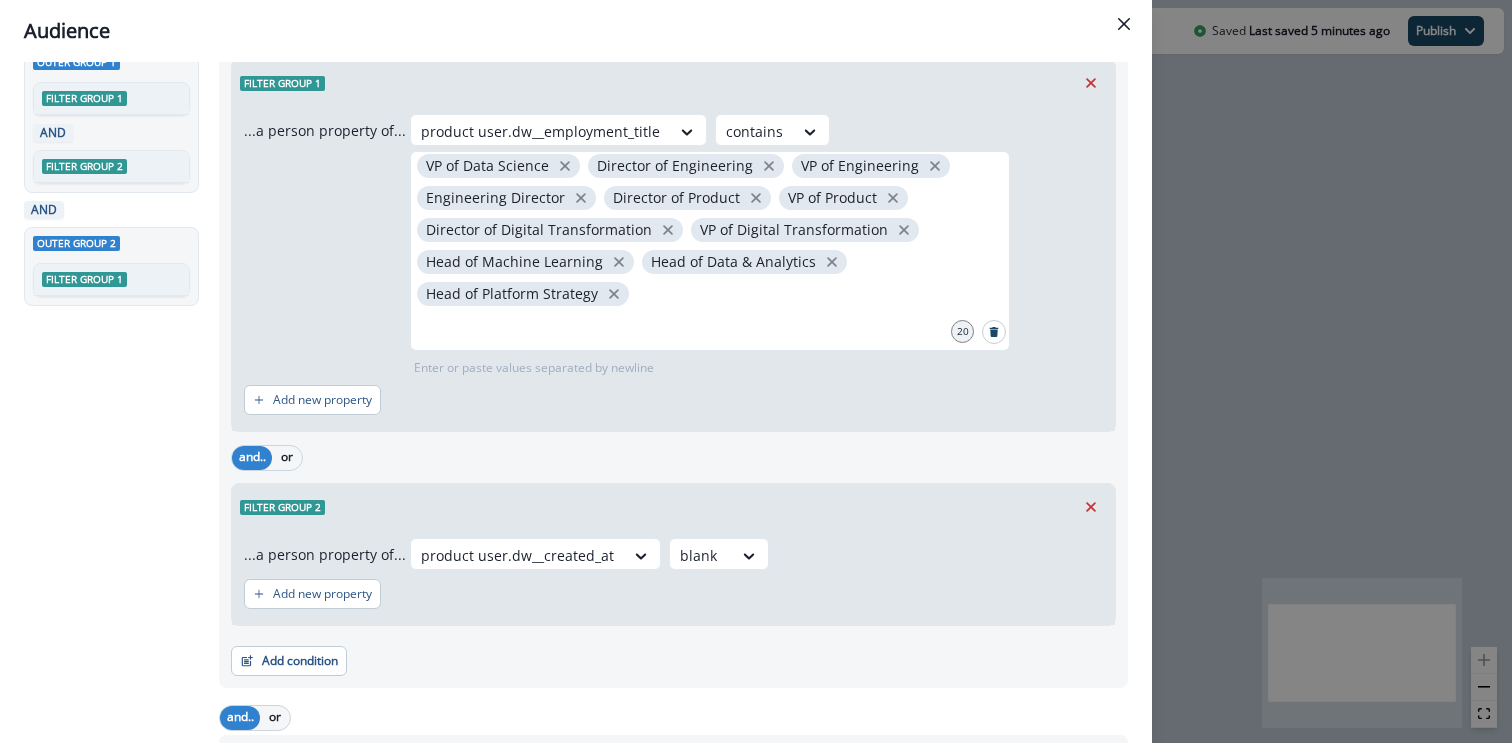 scroll, scrollTop: 116, scrollLeft: 0, axis: vertical 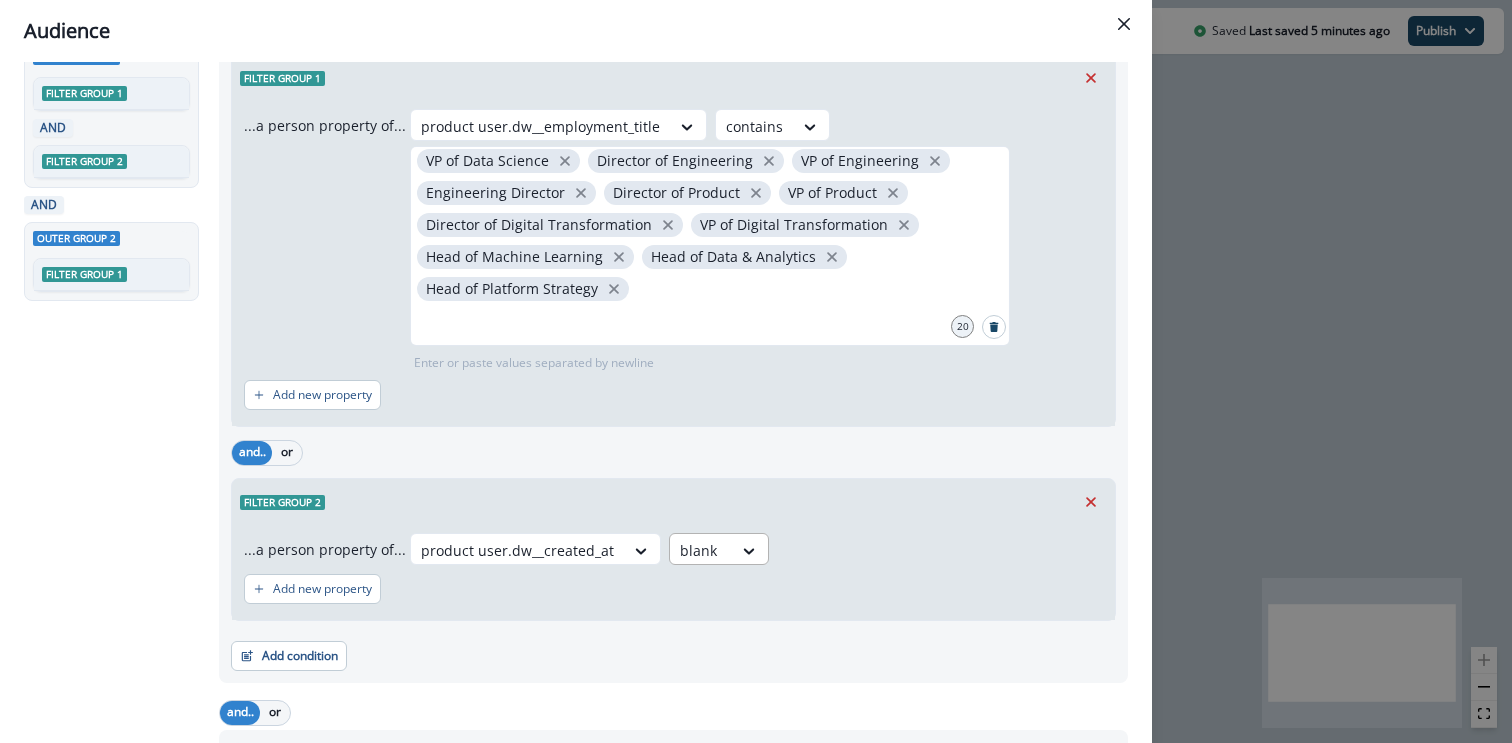 click at bounding box center [517, 550] 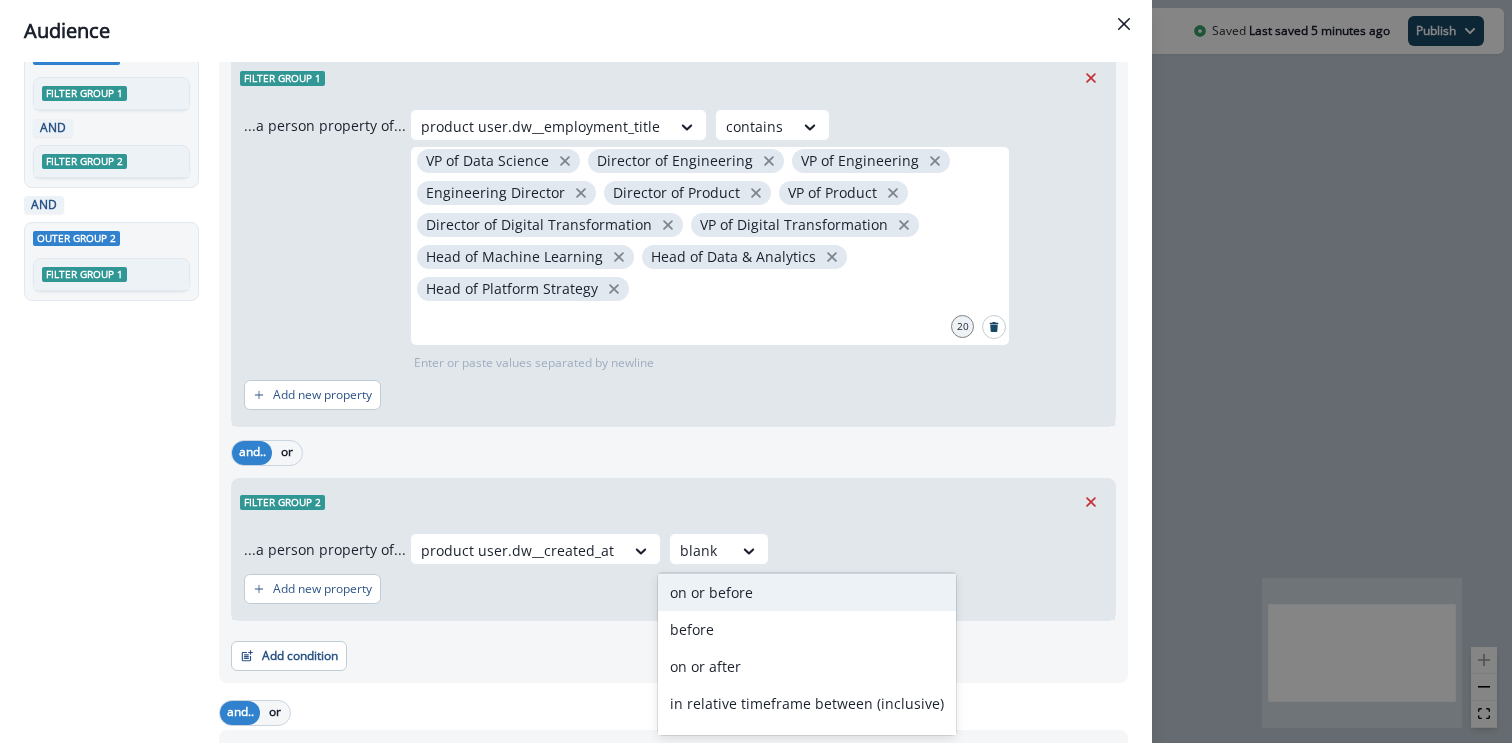 scroll, scrollTop: 290, scrollLeft: 0, axis: vertical 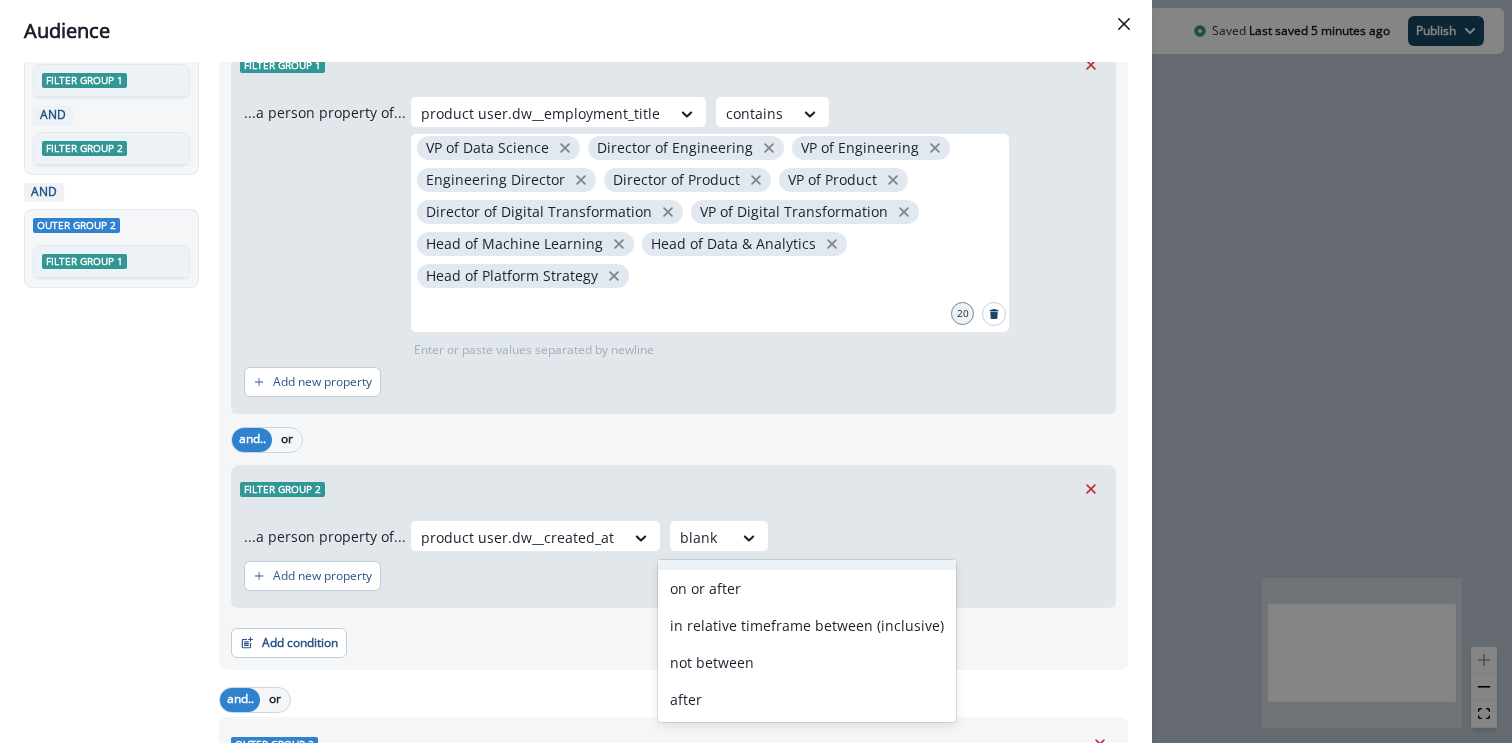 click on "Filter group 2" at bounding box center [673, 489] 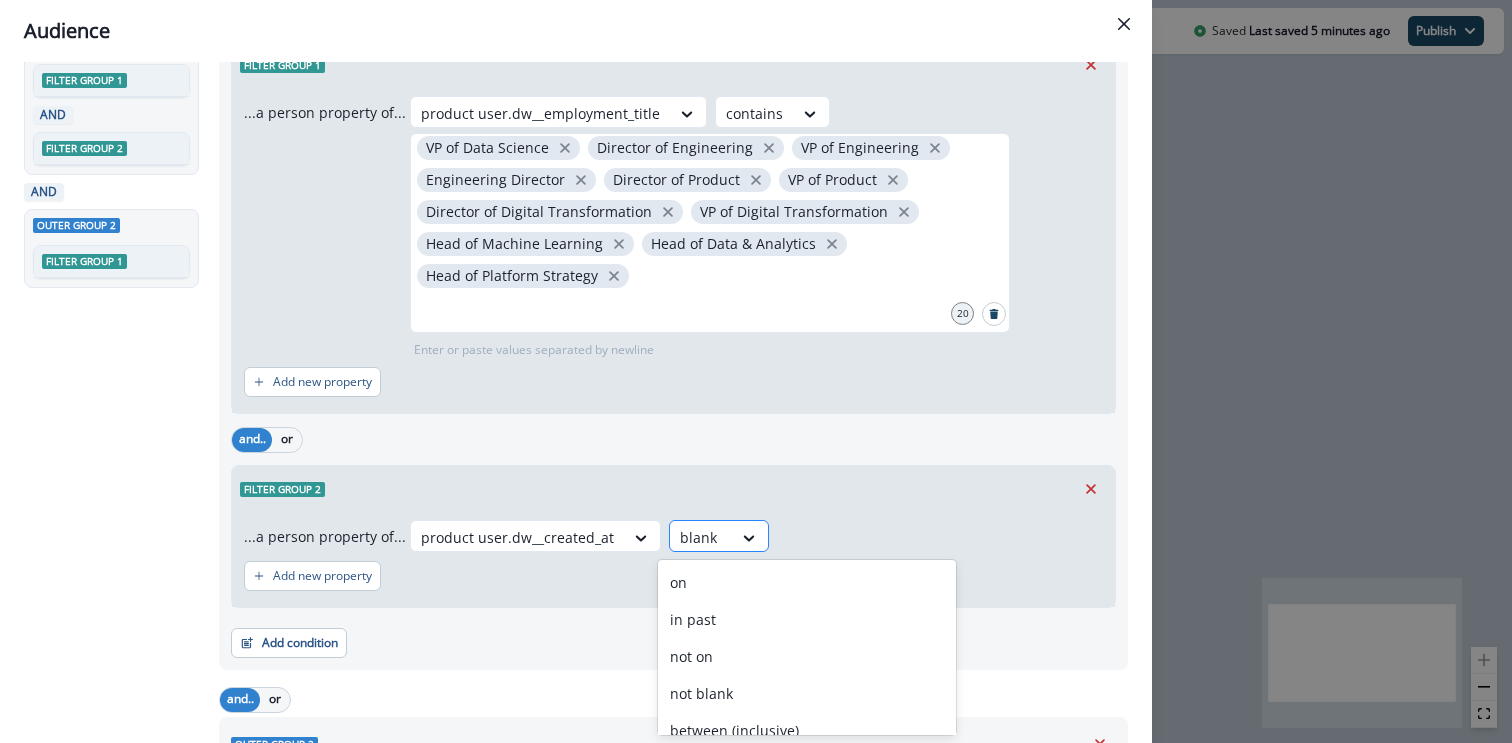 click on "blank" at bounding box center (701, 537) 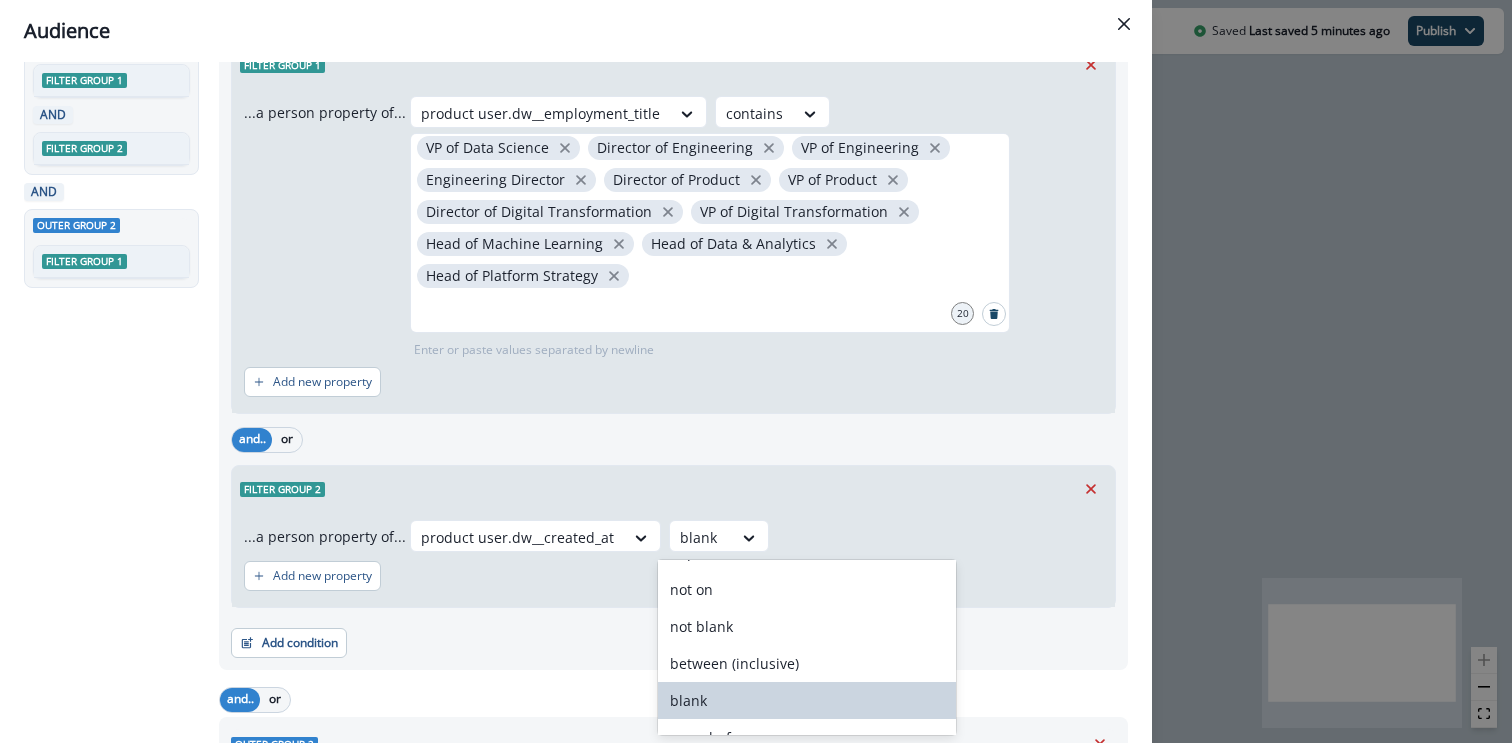scroll, scrollTop: 73, scrollLeft: 0, axis: vertical 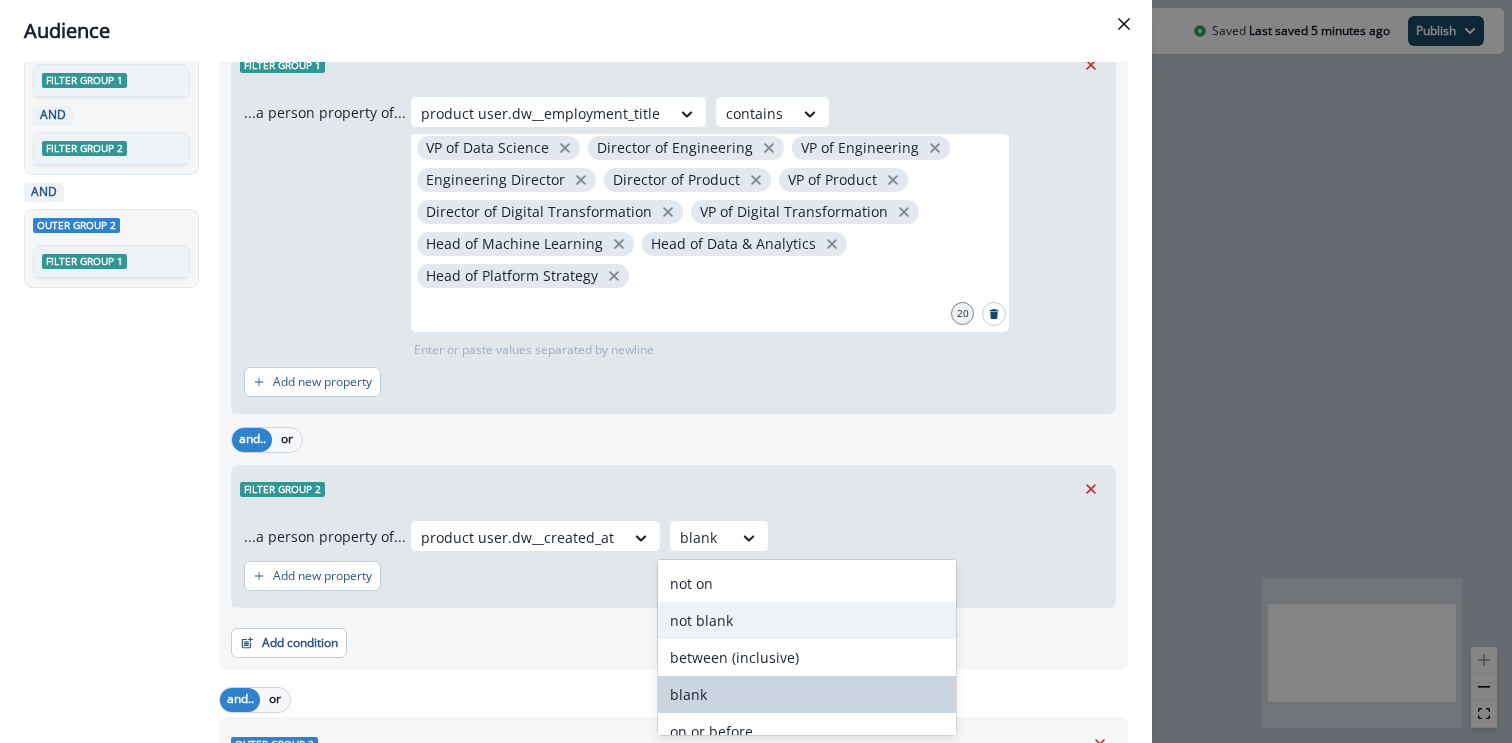 click on "not blank" at bounding box center [807, 620] 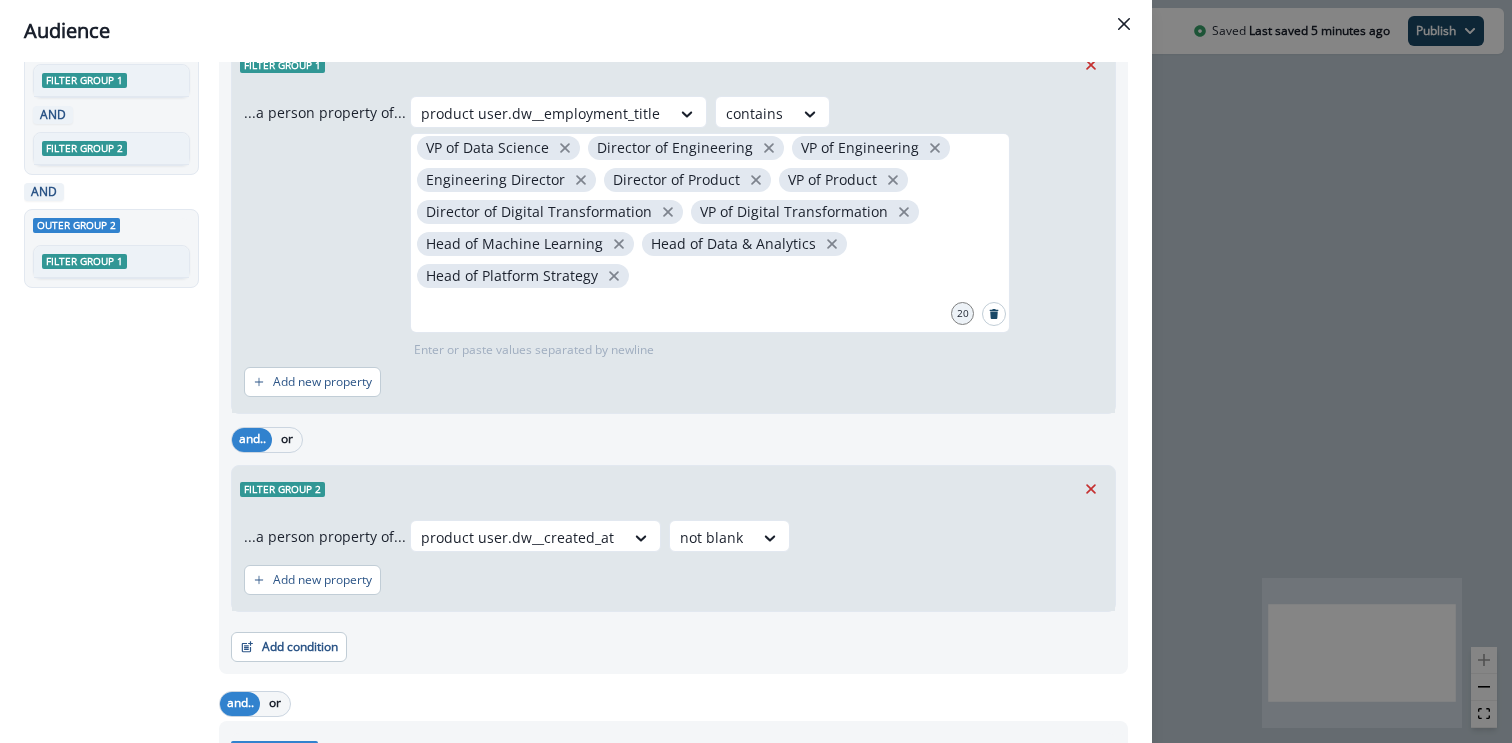 scroll, scrollTop: 0, scrollLeft: 0, axis: both 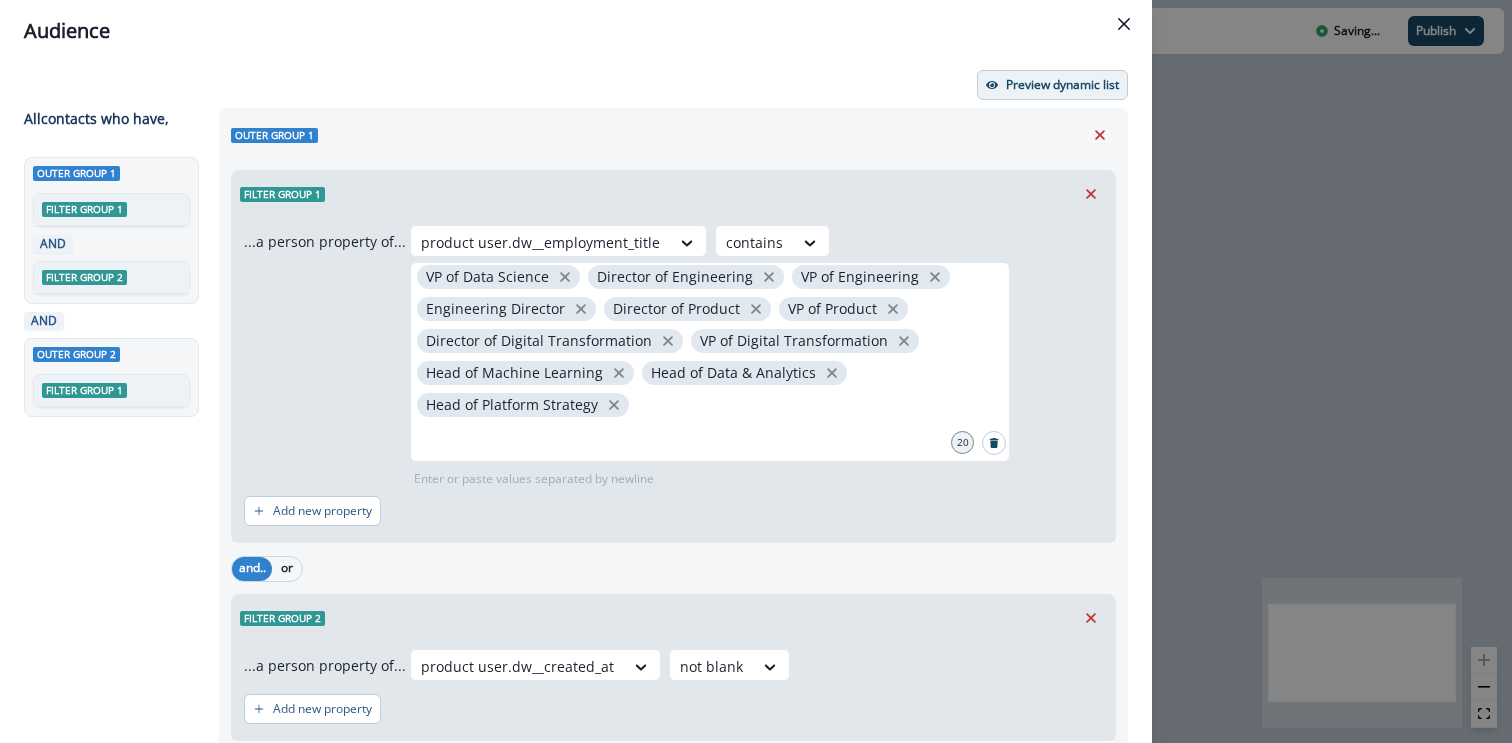 click on "Preview dynamic list" at bounding box center (1062, 85) 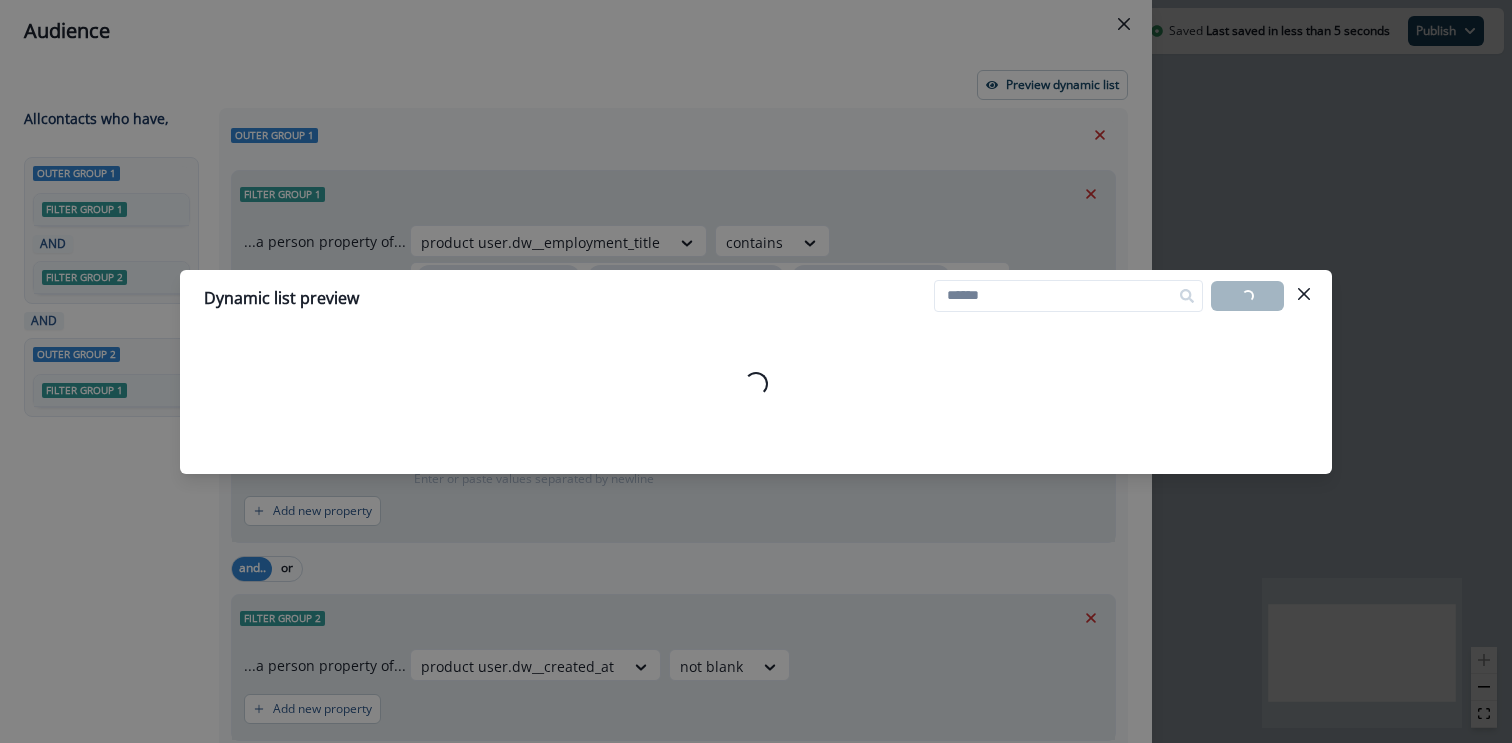 click on "Dynamic list preview Loading... Export list Loading..." at bounding box center (756, 371) 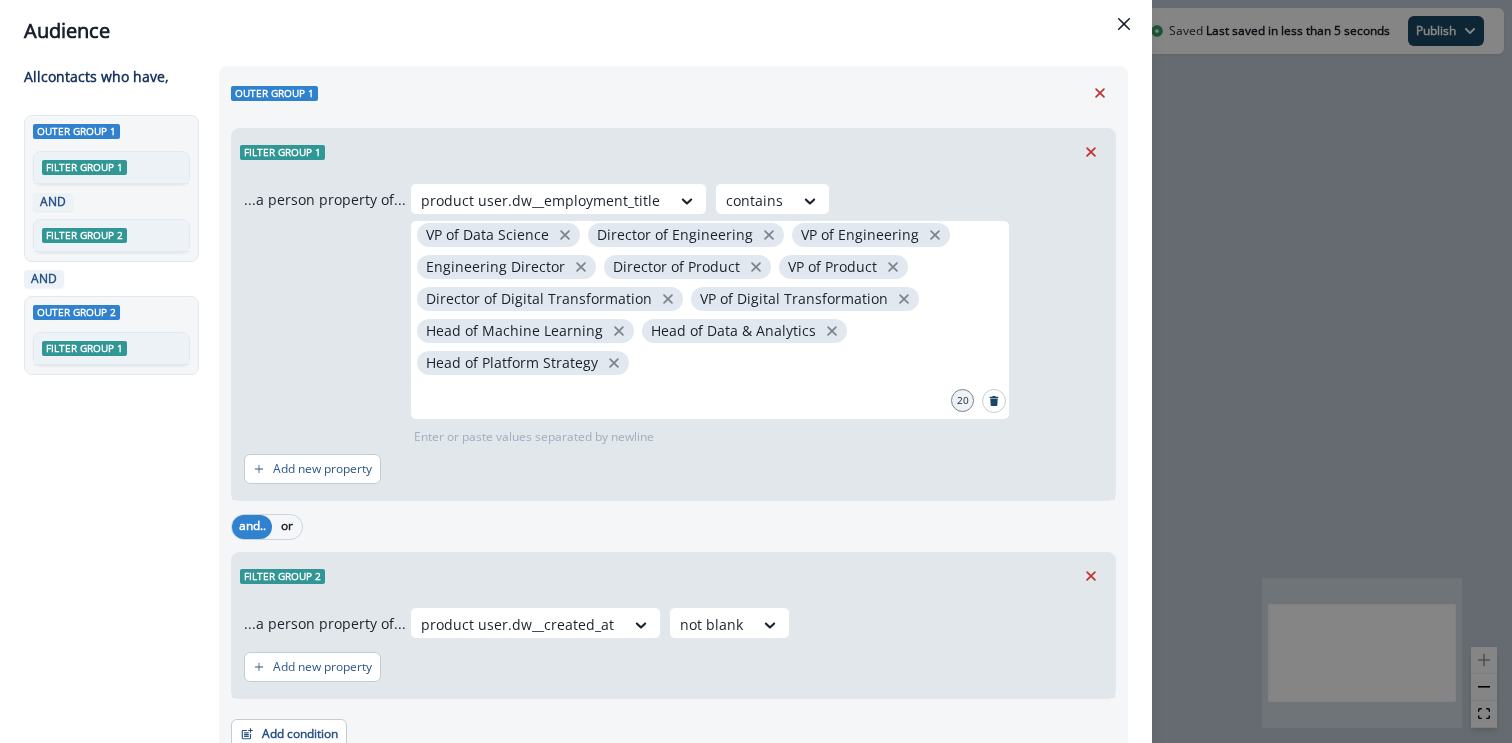 scroll, scrollTop: 0, scrollLeft: 0, axis: both 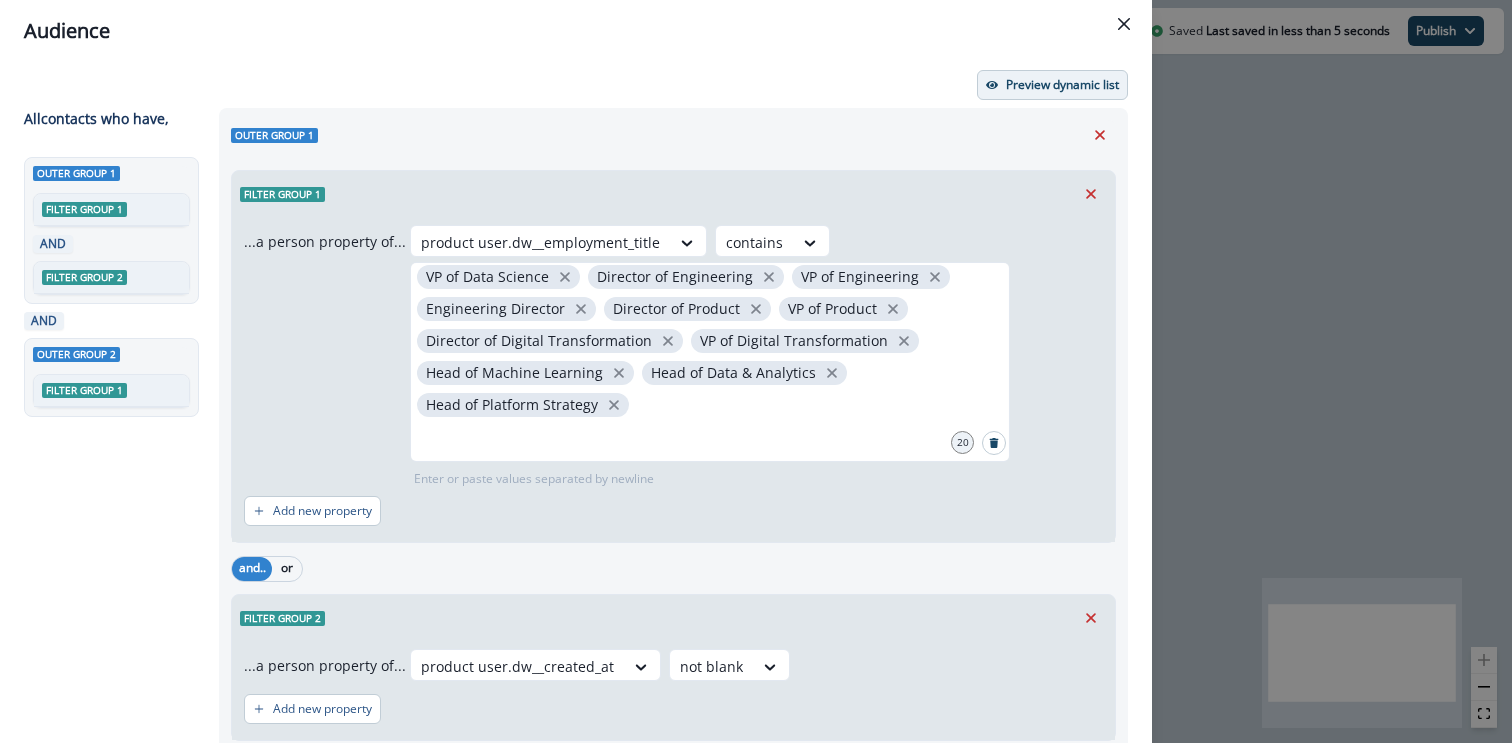 click on "Preview dynamic list" at bounding box center [1052, 85] 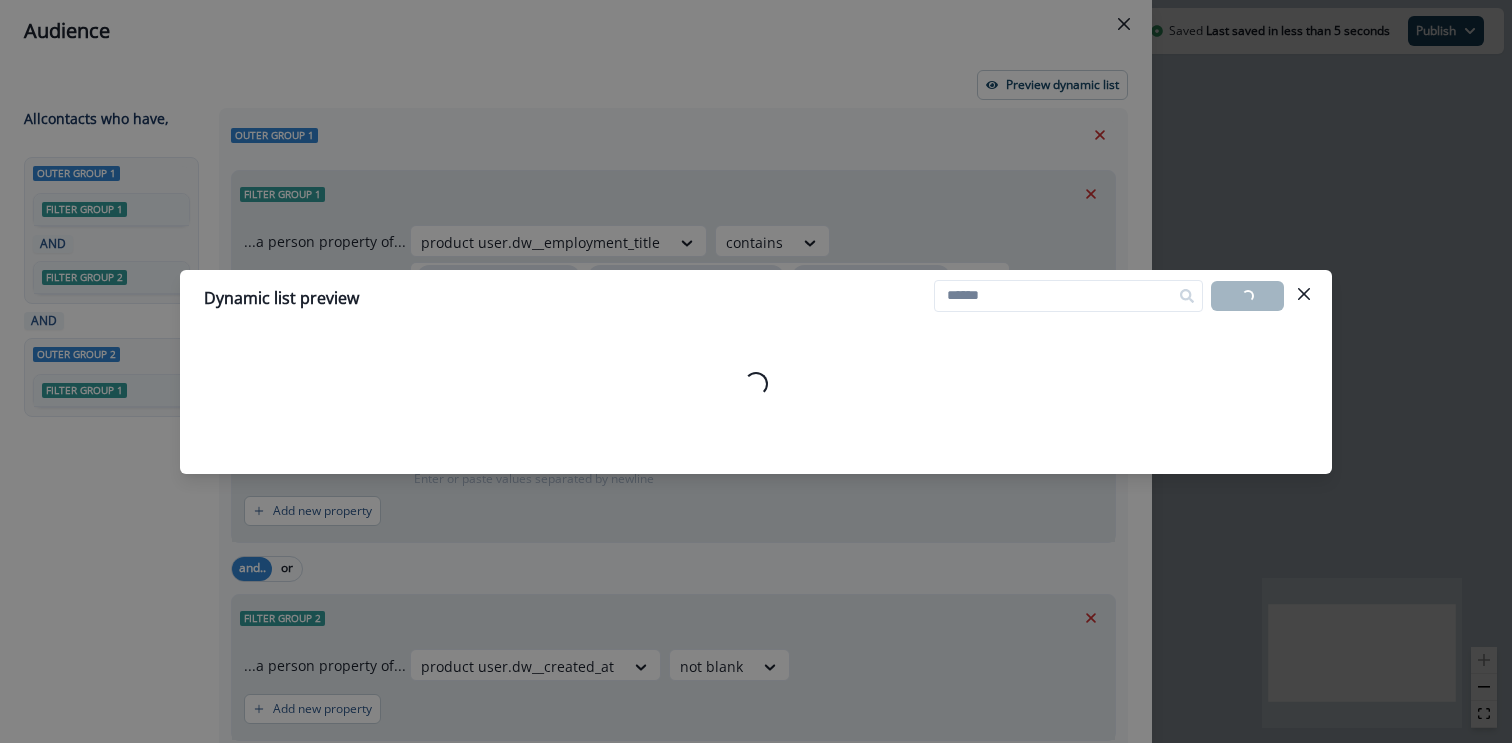 click on "Dynamic list preview Loading... Export list Loading..." at bounding box center (756, 371) 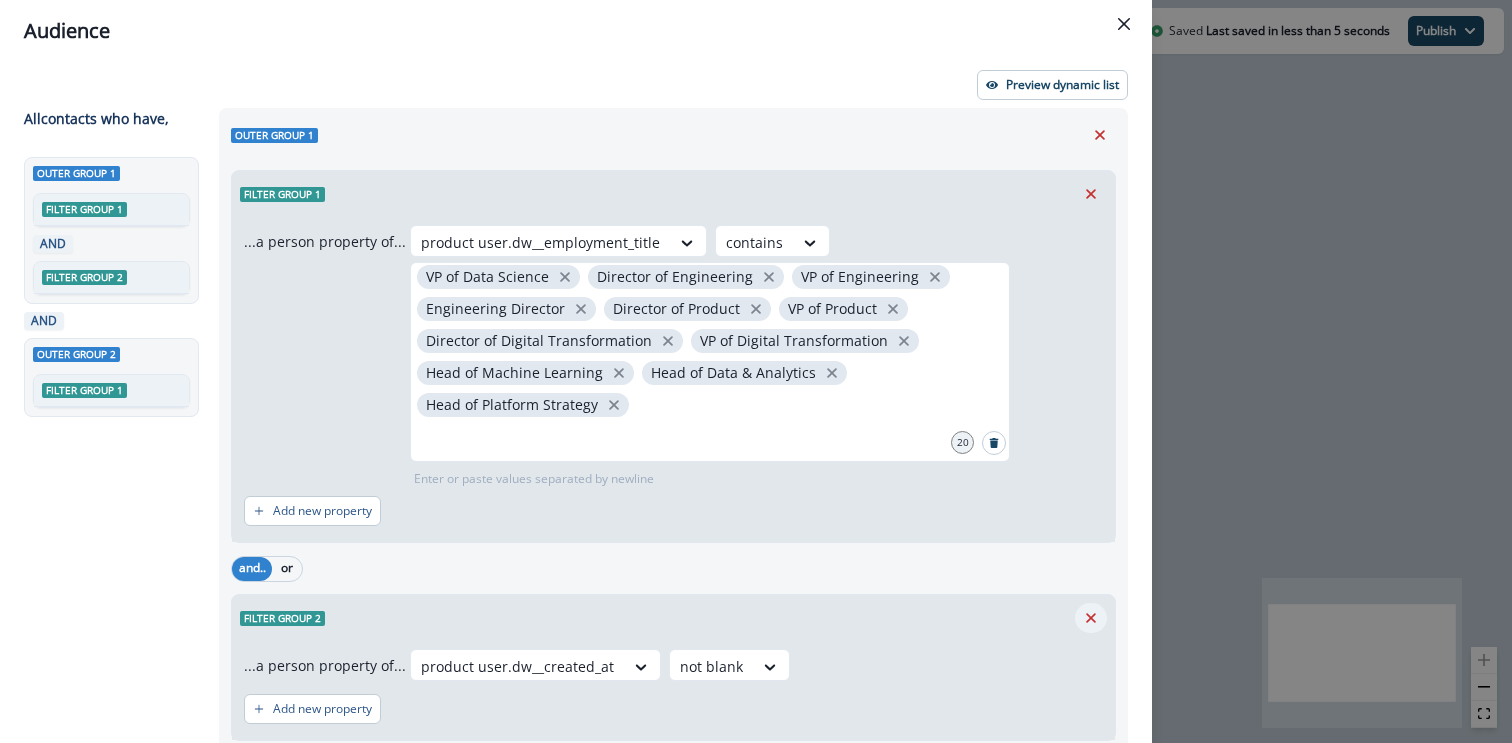 click 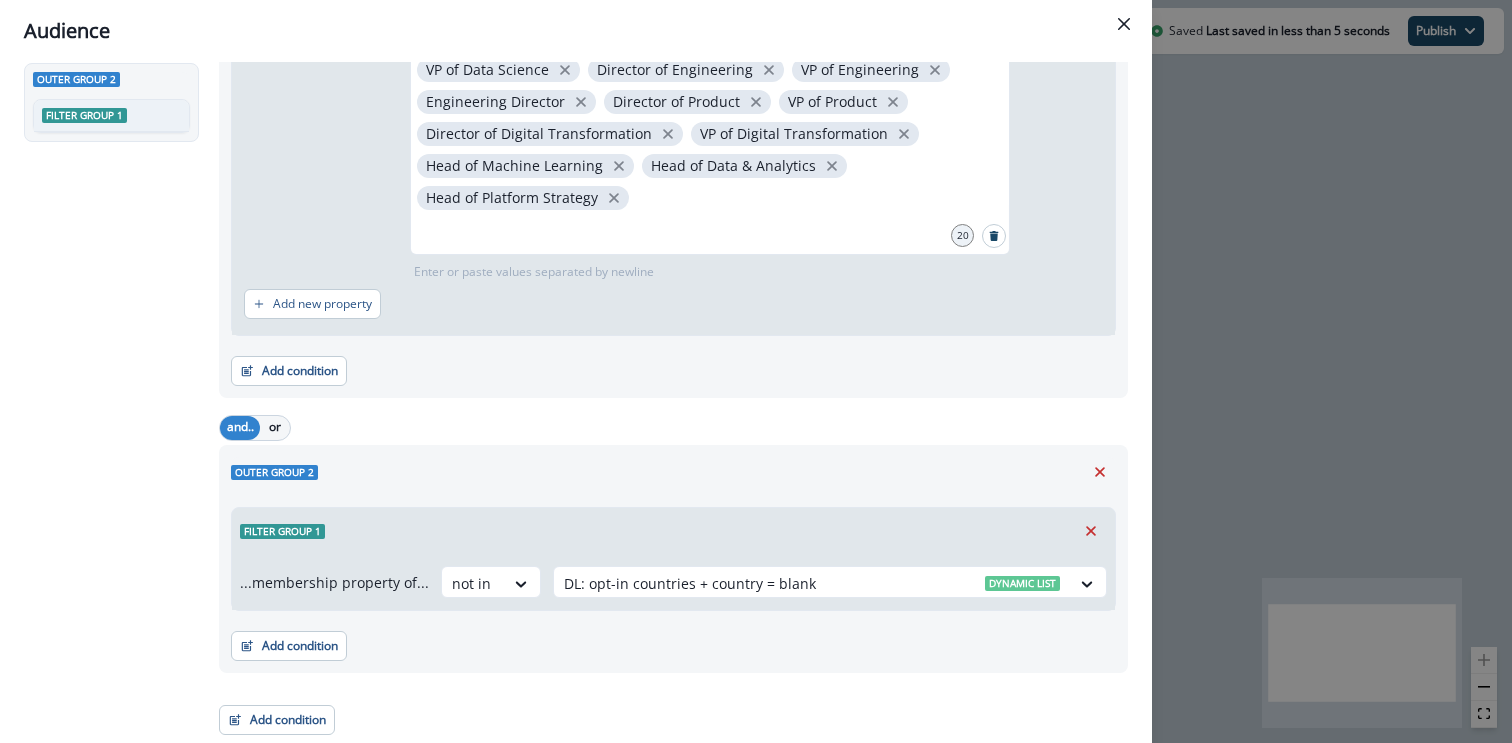 scroll, scrollTop: 0, scrollLeft: 0, axis: both 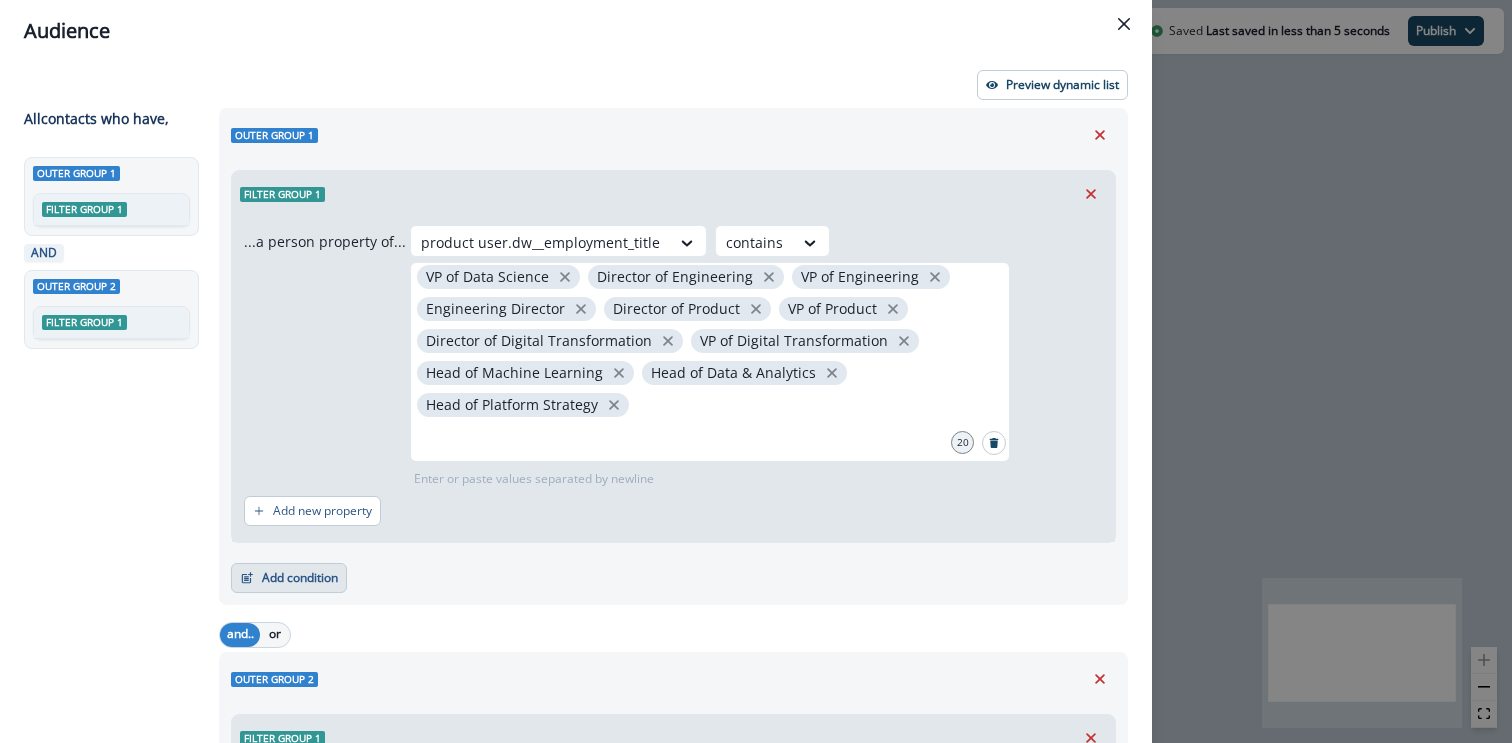 click on "Add condition" at bounding box center (289, 578) 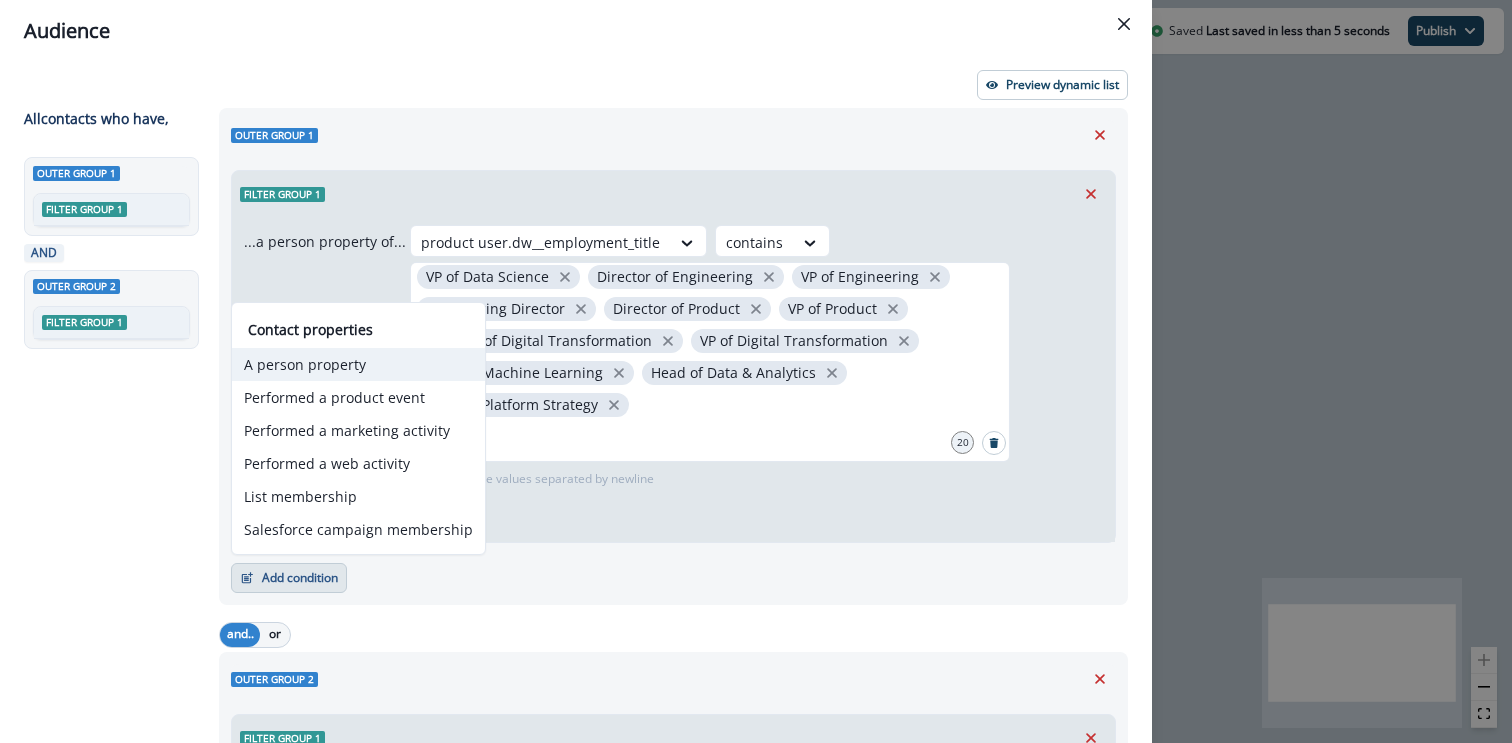 click on "A person property" at bounding box center (358, 364) 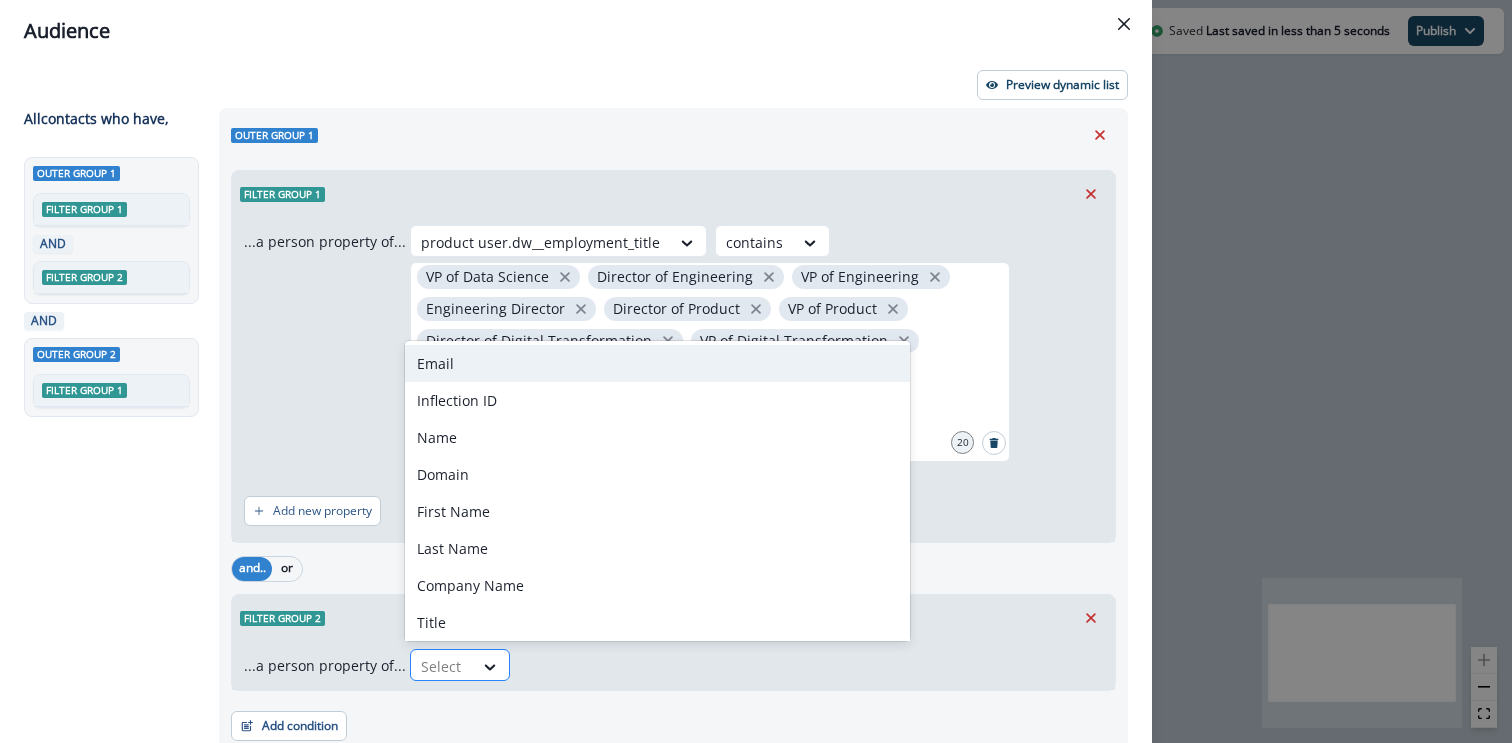 click at bounding box center (442, 666) 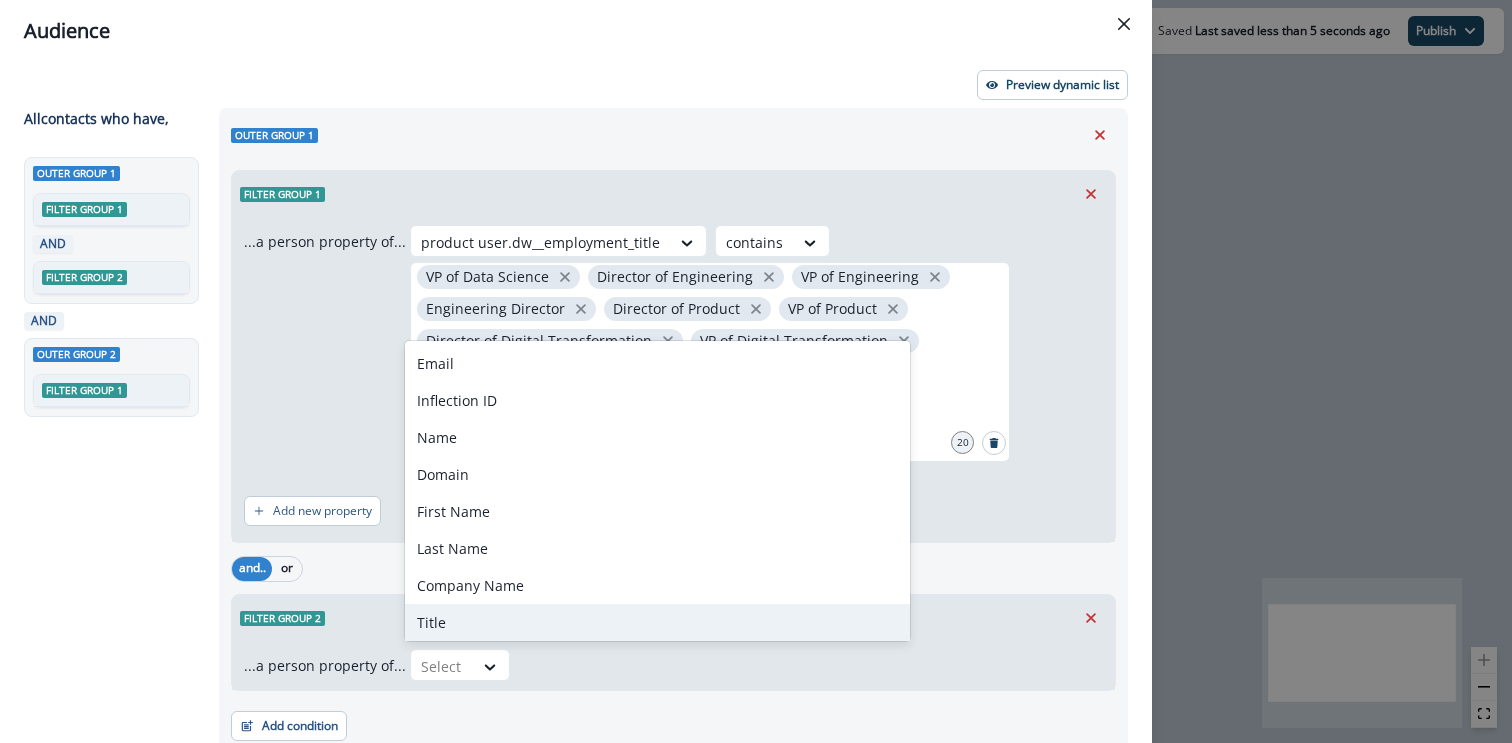 click on "Title" at bounding box center [657, 622] 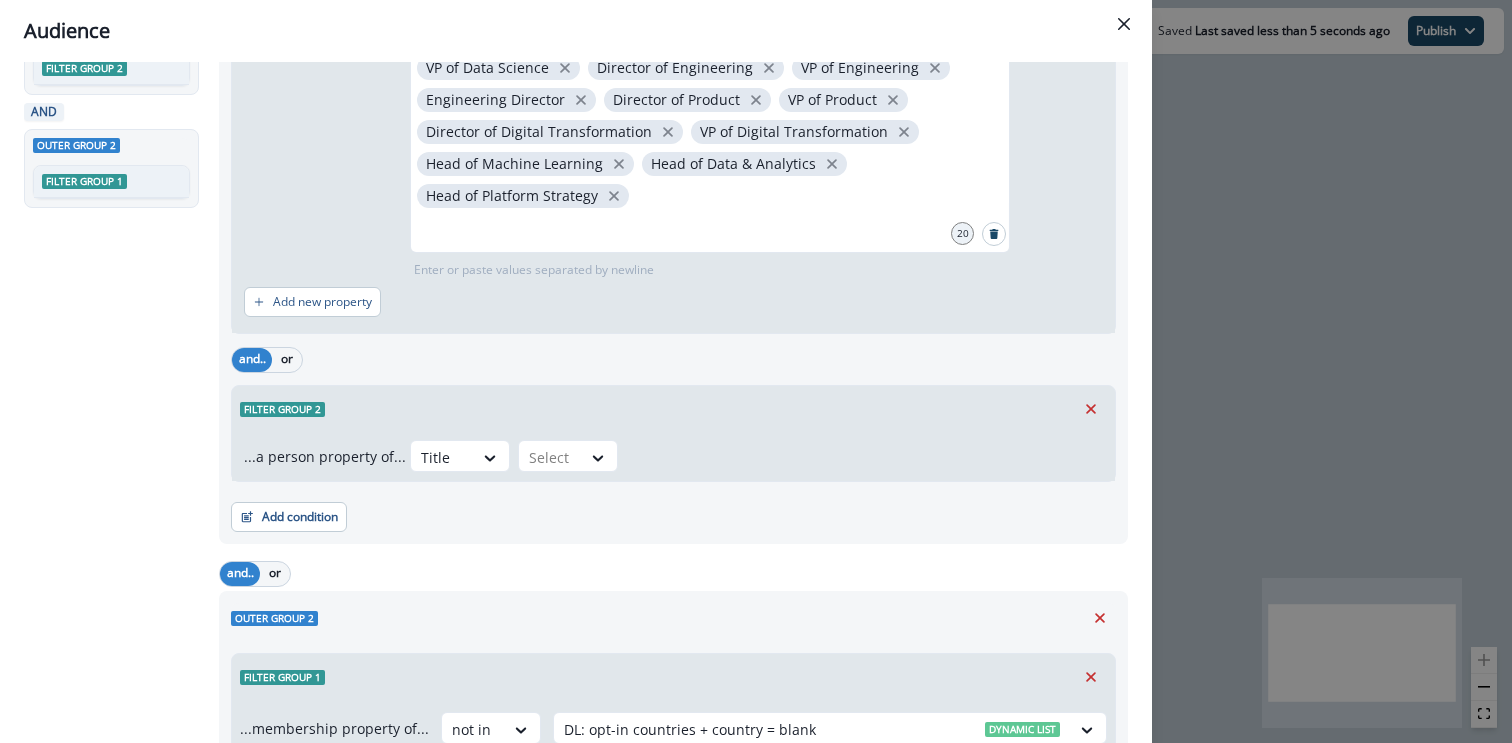 scroll, scrollTop: 222, scrollLeft: 0, axis: vertical 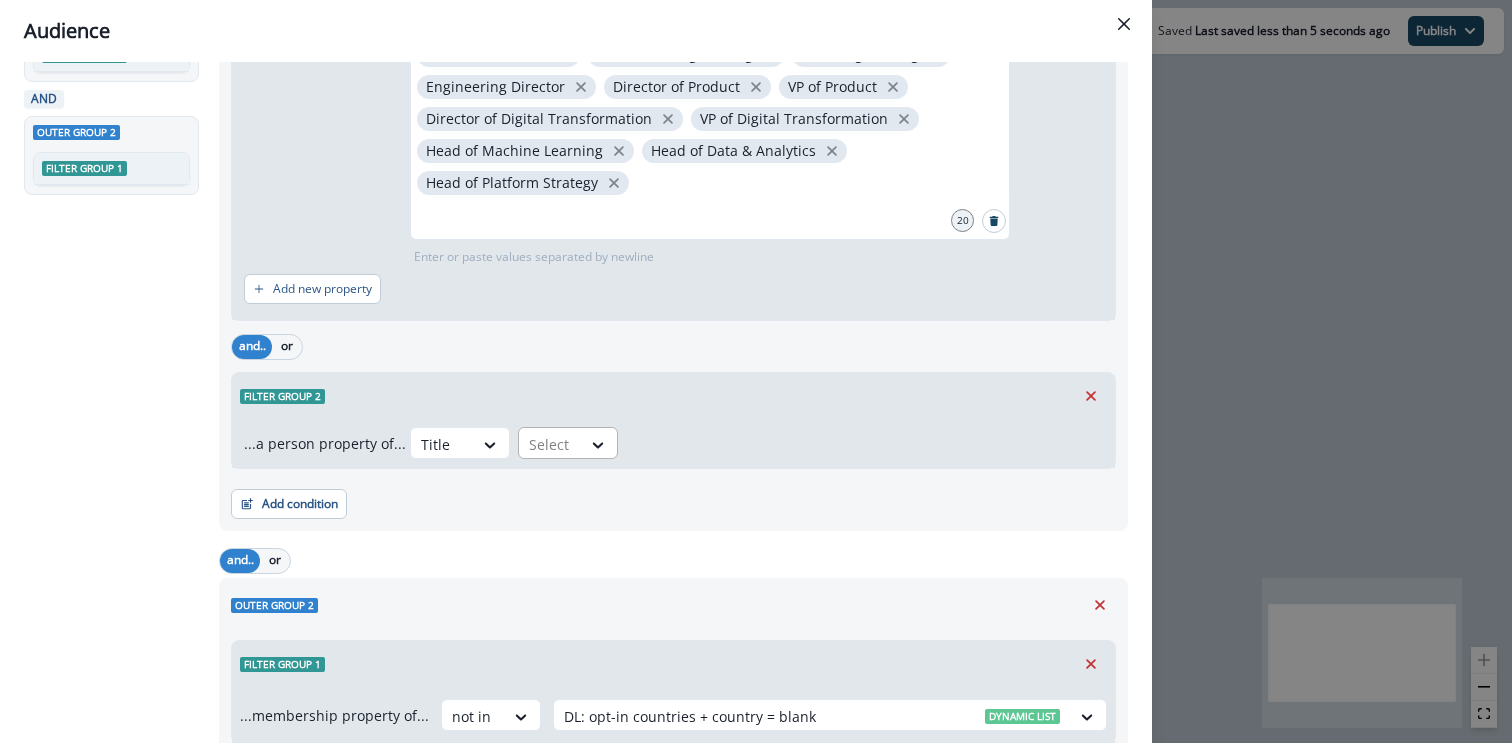 click on "Select" at bounding box center (550, 444) 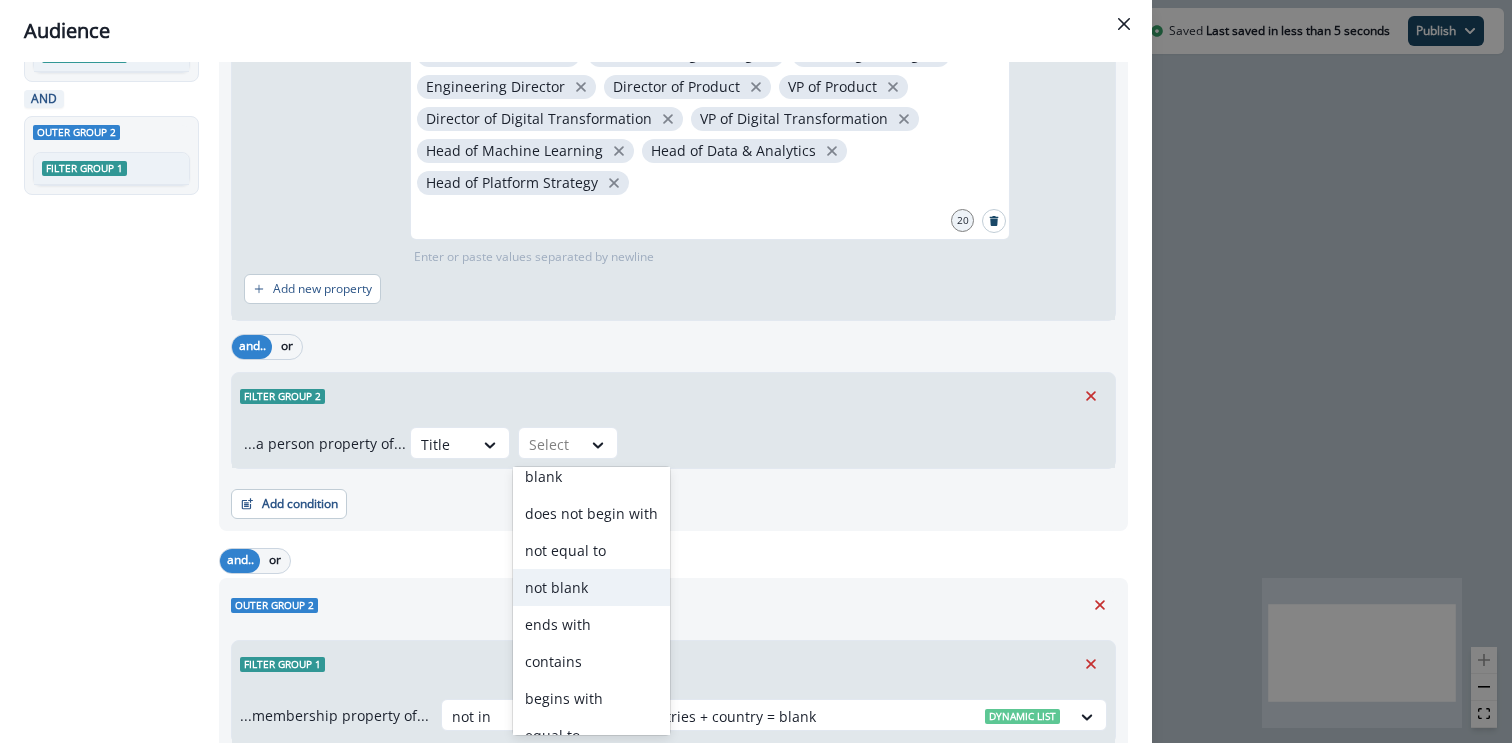 scroll, scrollTop: 110, scrollLeft: 0, axis: vertical 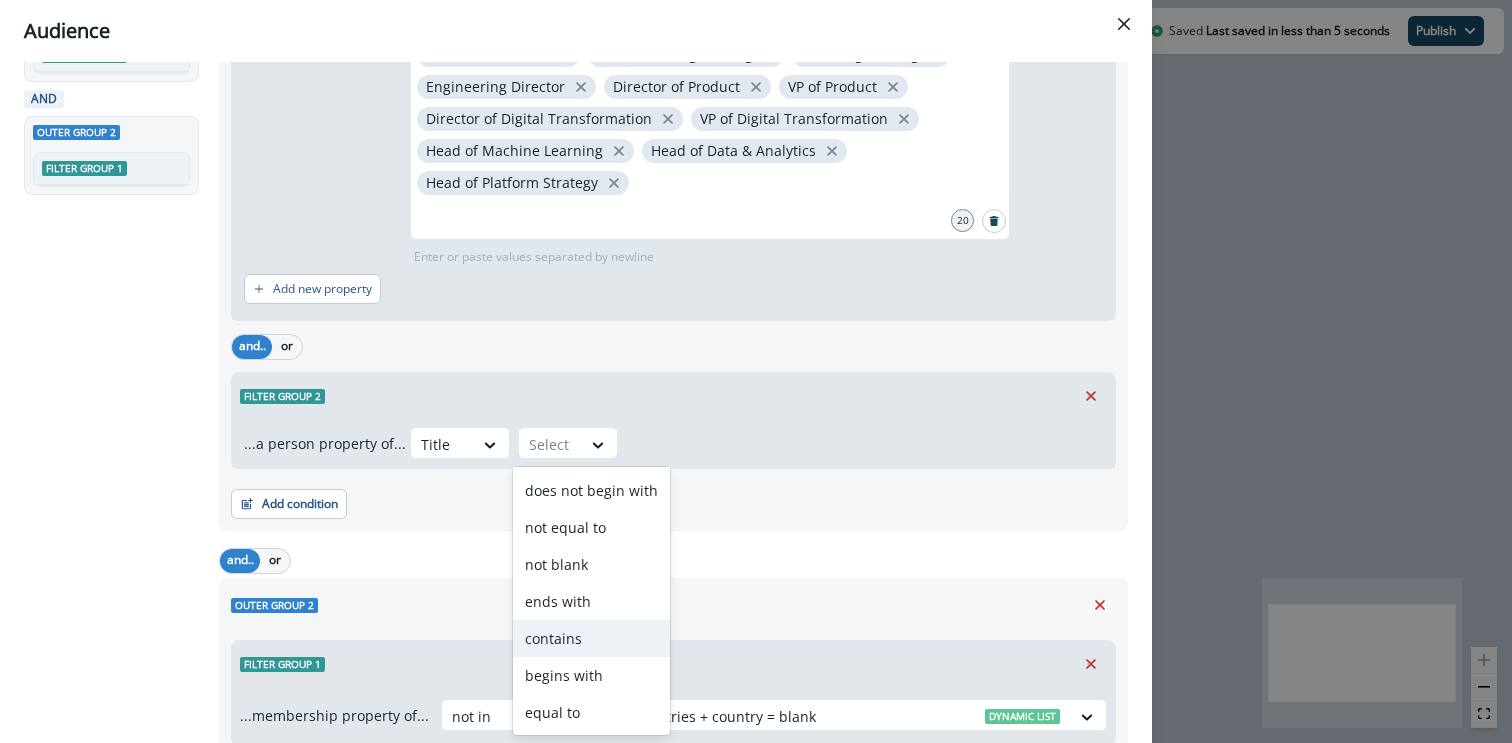 click on "contains" at bounding box center [591, 638] 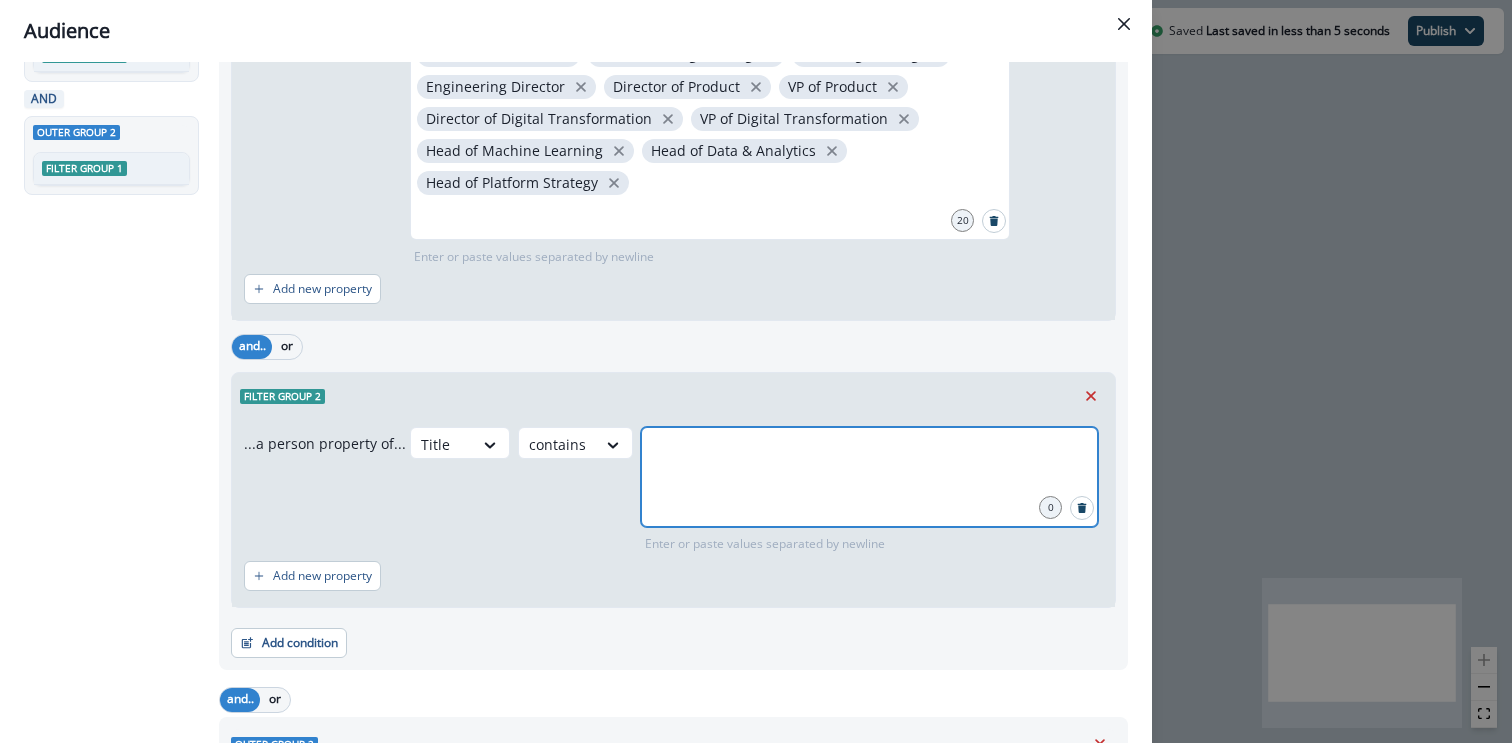click at bounding box center (869, 452) 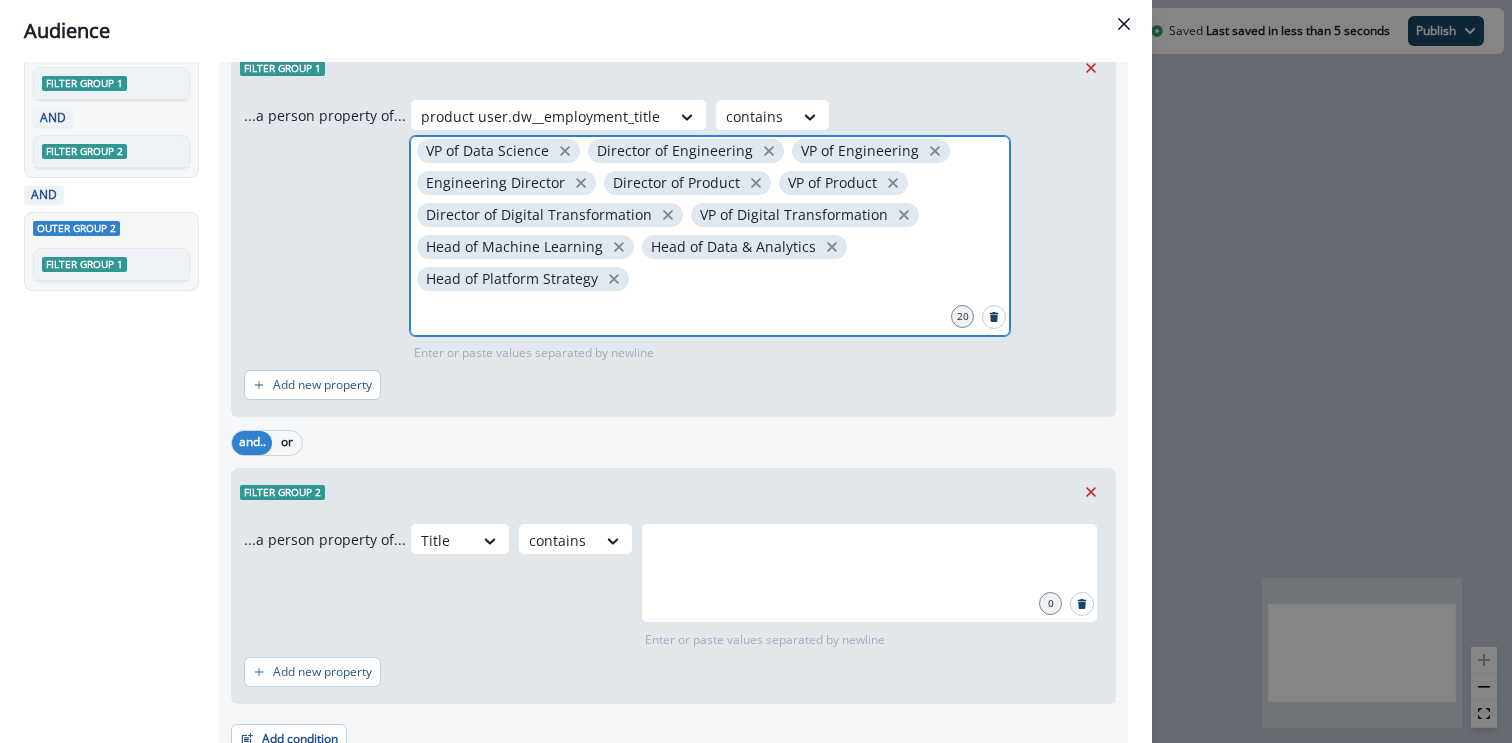 drag, startPoint x: 670, startPoint y: 304, endPoint x: 489, endPoint y: 160, distance: 231.29419 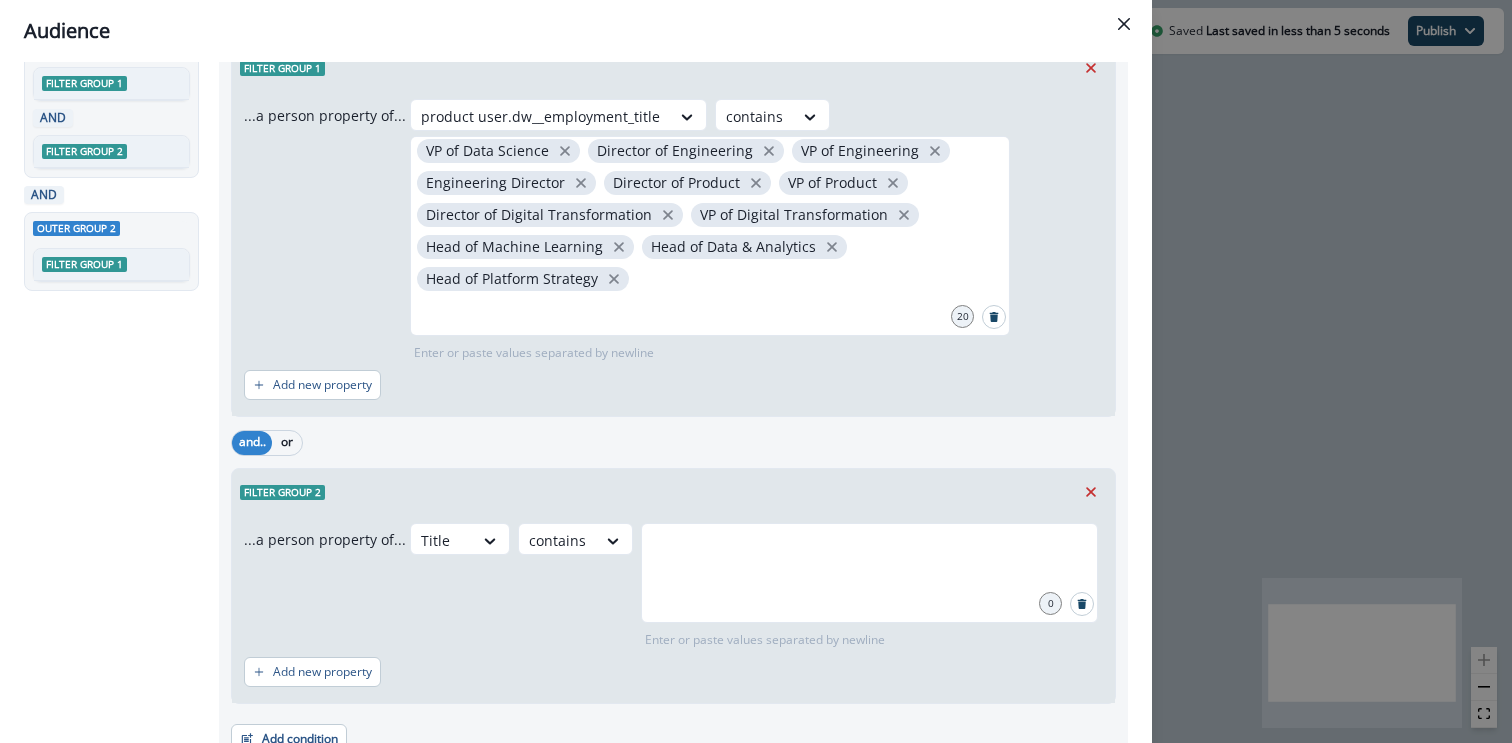 click on "Enter or paste values separated by newline" at bounding box center (869, 636) 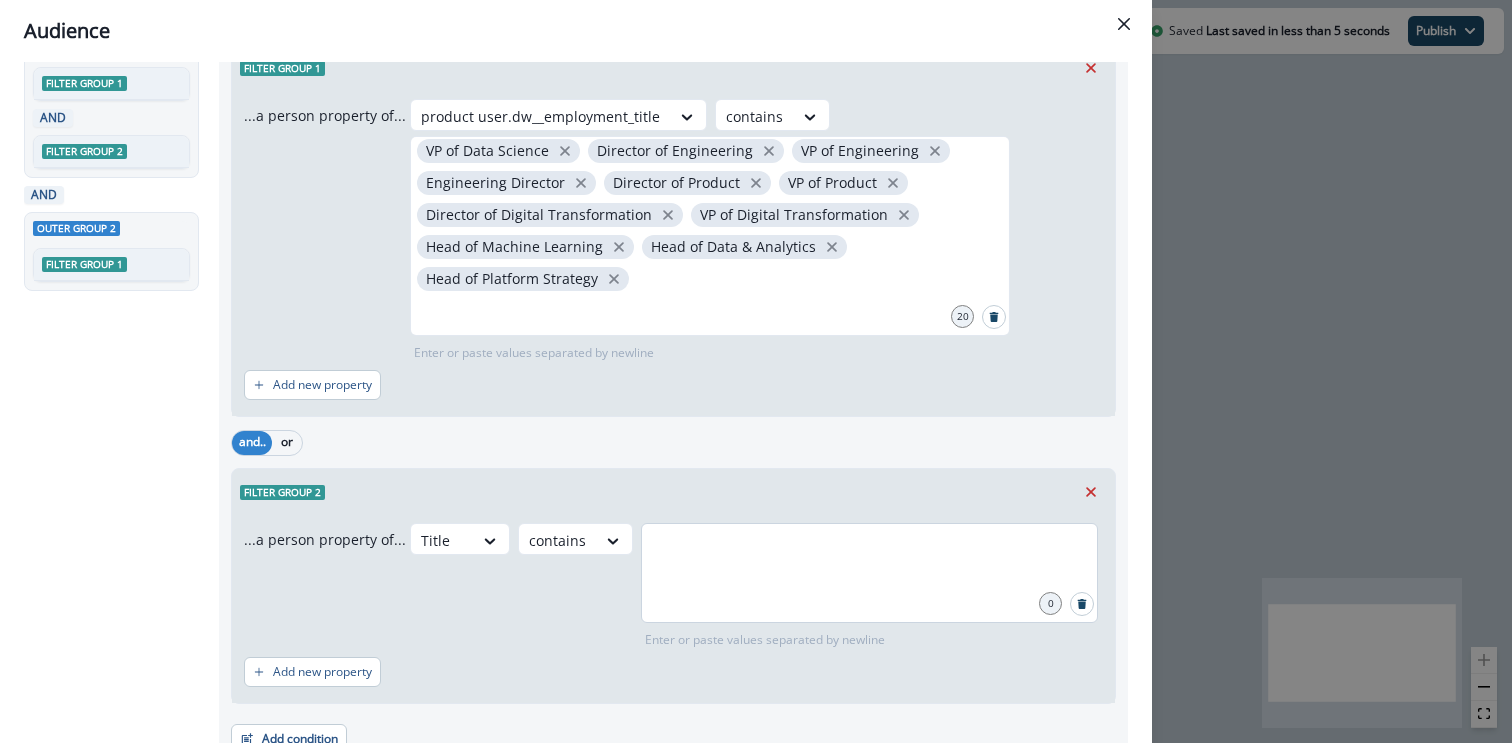click at bounding box center [869, 573] 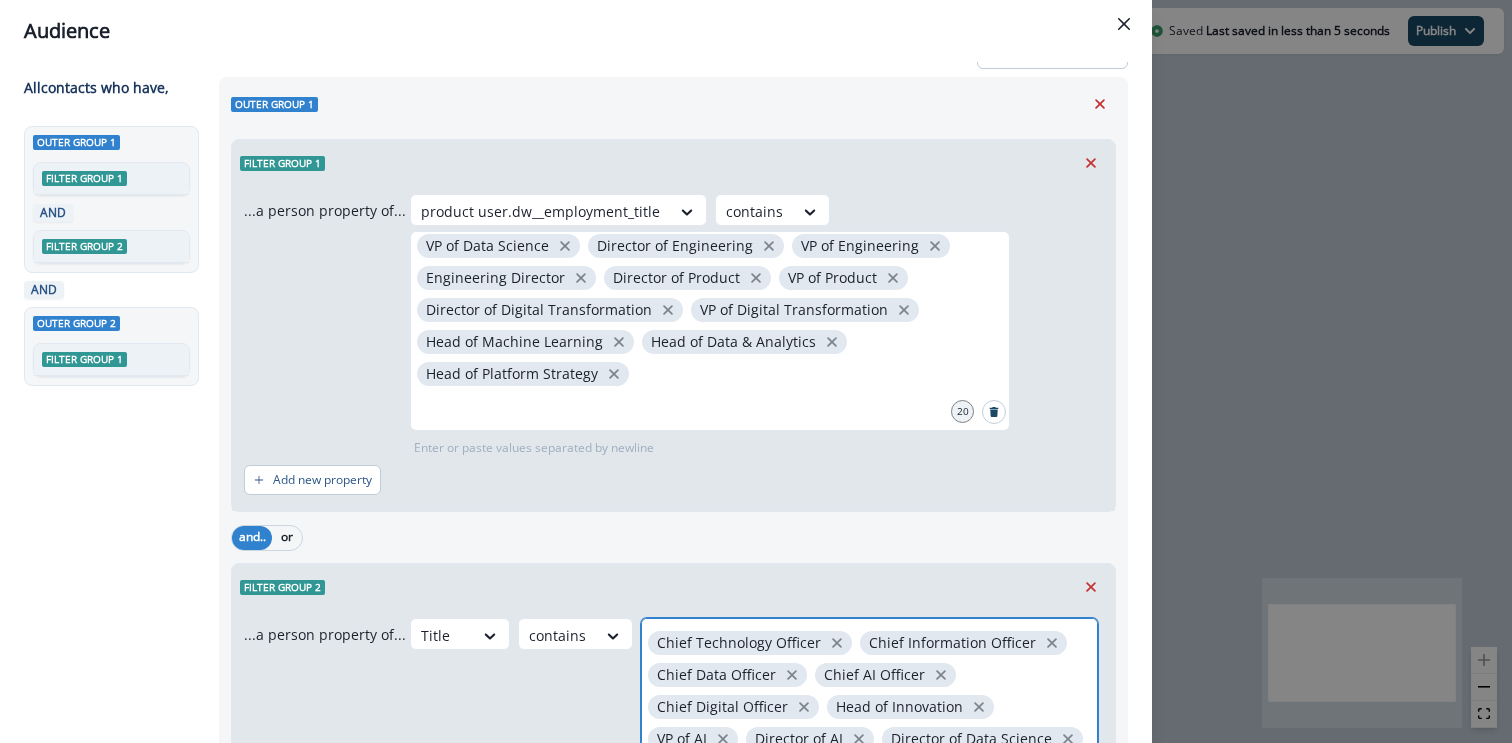 scroll, scrollTop: 0, scrollLeft: 0, axis: both 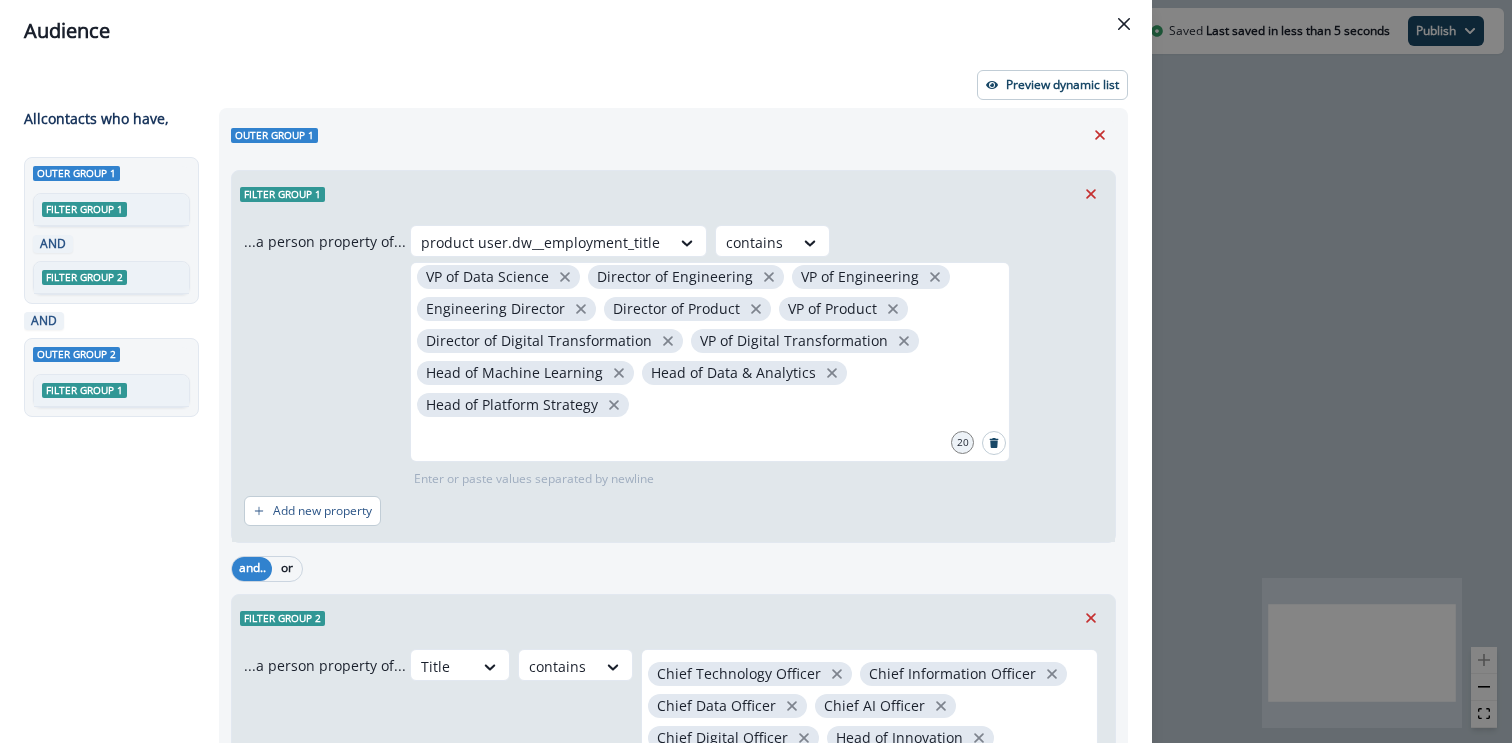 click on "Preview dynamic list All  contact s who have, Outer group 1 Filter group 1 AND Filter group 2 AND Outer group 2 Filter group 1 Outer group 1 Filter group 1 ...a person property of... product user.dw__employment_title contains Chief Technology Officer  Chief Information Officer  Chief Data Officer  Chief AI Officer  Chief Digital Officer  Head of Innovation  VP of AI  Director of AI  Director of Data Science  VP of Data Science  Director of Engineering  VP of Engineering  Engineering Director  Director of Product  VP of Product  Director of Digital Transformation  VP of Digital Transformation  Head of Machine Learning  Head of Data & Analytics  Head of Platform Strategy 20 Enter or paste values separated by newline Add new property and.. or Filter group 2 ...a person property of... Title contains Chief Technology Officer  Chief Information Officer  Chief Data Officer  Chief AI Officer  Chief Digital Officer  Head of Innovation  VP of AI  Director of AI  Director of Data Science  VP of Data Science 20 and.. or" at bounding box center [576, 402] 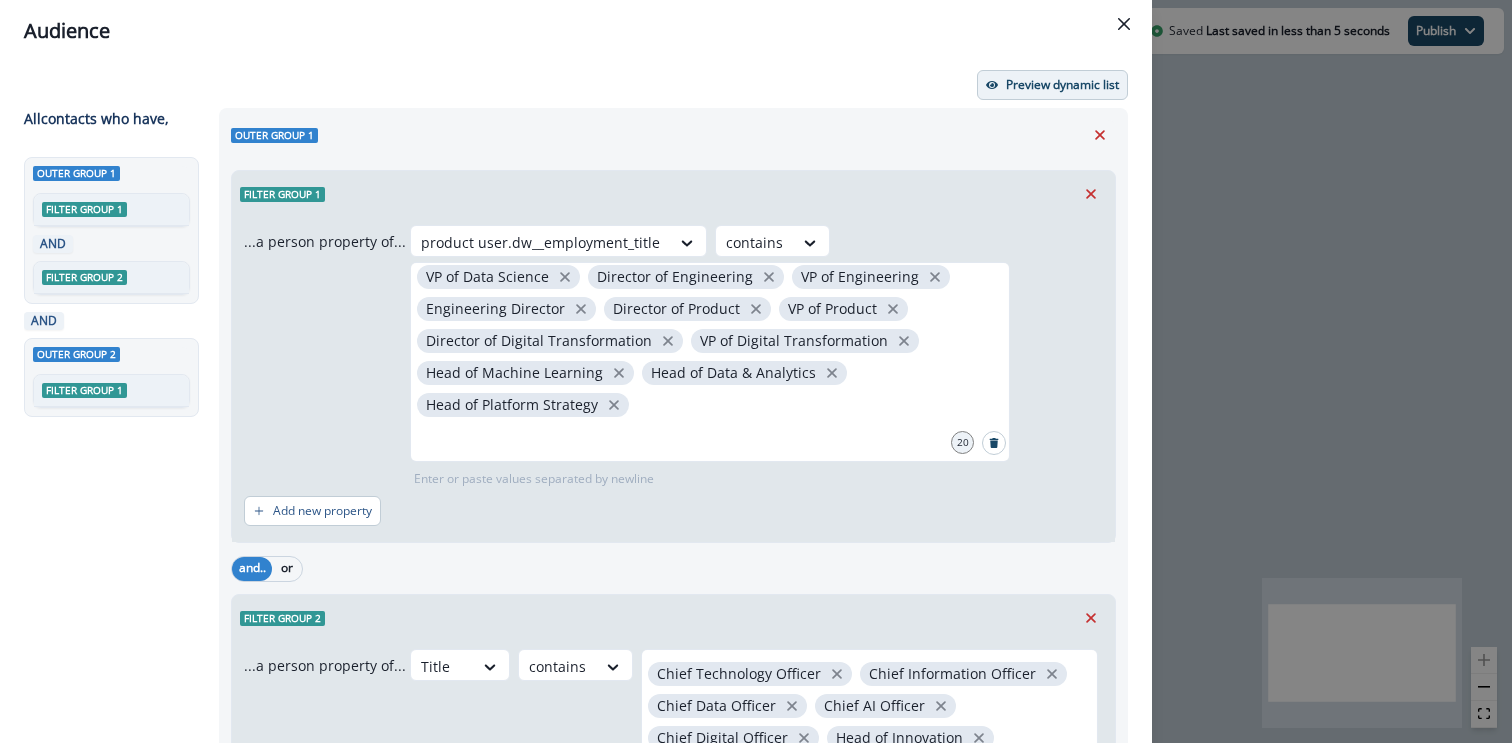 click on "Preview dynamic list" at bounding box center (1062, 85) 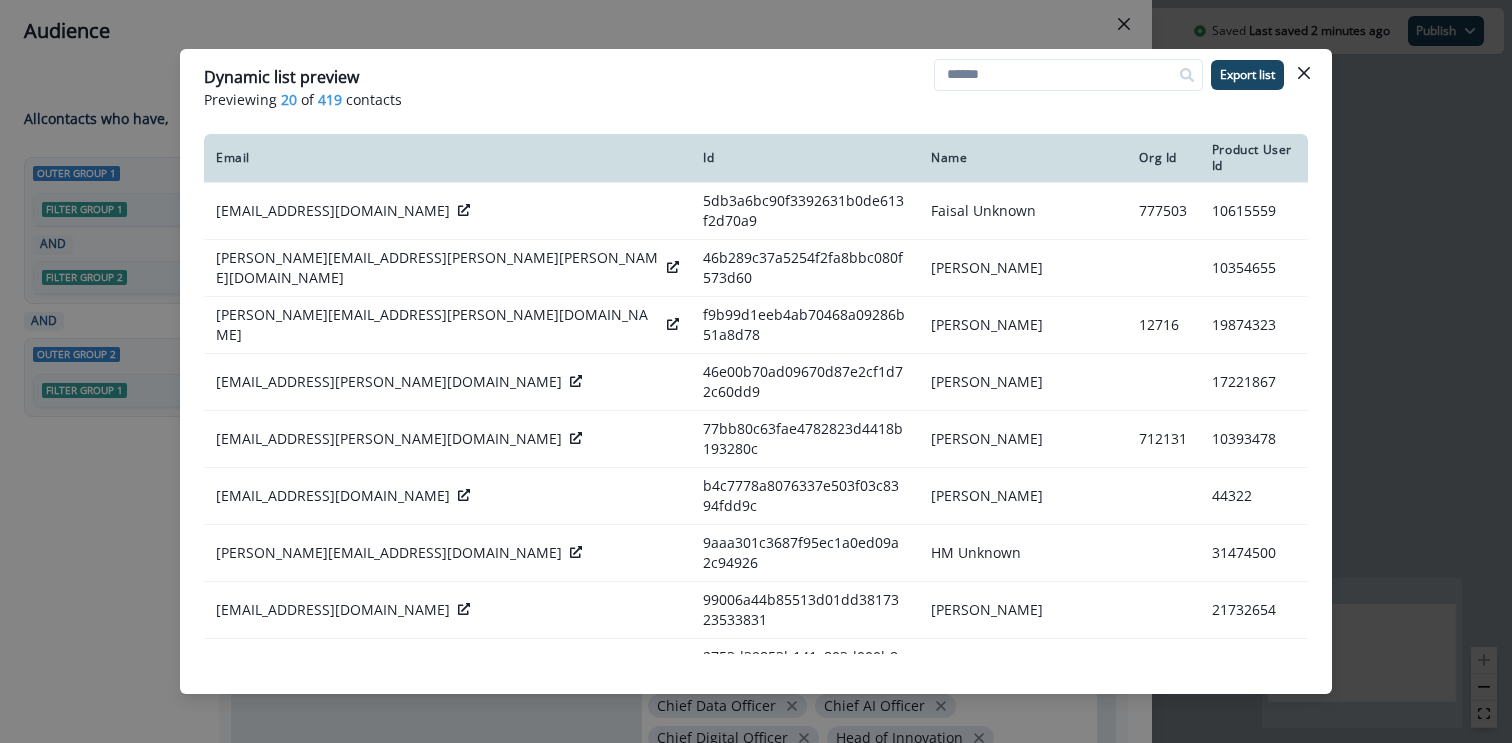 click on "Dynamic list preview Previewing 20 of 419 contacts Export list Email Id Name Org Id Product User Id iamfaisal@msn.com 5db3a6bc90f3392631b0de613f2d70a9 Faisal Unknown 777503 10615559 andrew.smith@heffron.com.au 46b289c37a5254f2fa8bbc080f573d60 Andrew Smith 10354655 parag.kelkar@epsilon.com f9b99d1eeb4ab70468a09286b51a8d78 Parag Kelkar 12716 19874323 nate.zander@brewlogix.com 46e00b70ad09670d87e2cf1d72c60dd9 Nathan Zander 17221867 ewin.barnett@gmail.com 77bb80c63fae4782823d4418b193280c Ewin Barnett 712131 10393478 nchen@livongo.com b4c7778a8076337e503f03c8394fdd9c Norman Chen 44322 husam@withpulp.com 9aaa301c3687f95ec1a0ed09a2c94926 HM Unknown 31474500 twyrick@godaddy.com 99006a44b85513d01dd3817323533831 Thomas Wyrick 21732654 dmitriy@thehive.ai 2753d39853b141c803d000b8df195739 Dmitriy Karpman 11462956 beachclow@gmail.com 723959115b4de808fedfd5ef947cac38 Beach Clow 12056565 peter@dynaconnections.com 69ea3566291cc30d54e33cd36ba966c0 Peter peter 580594 9485709 jose@intuitivo.ai 82539b3f545f66db80c00344bcb941a0" at bounding box center [756, 371] 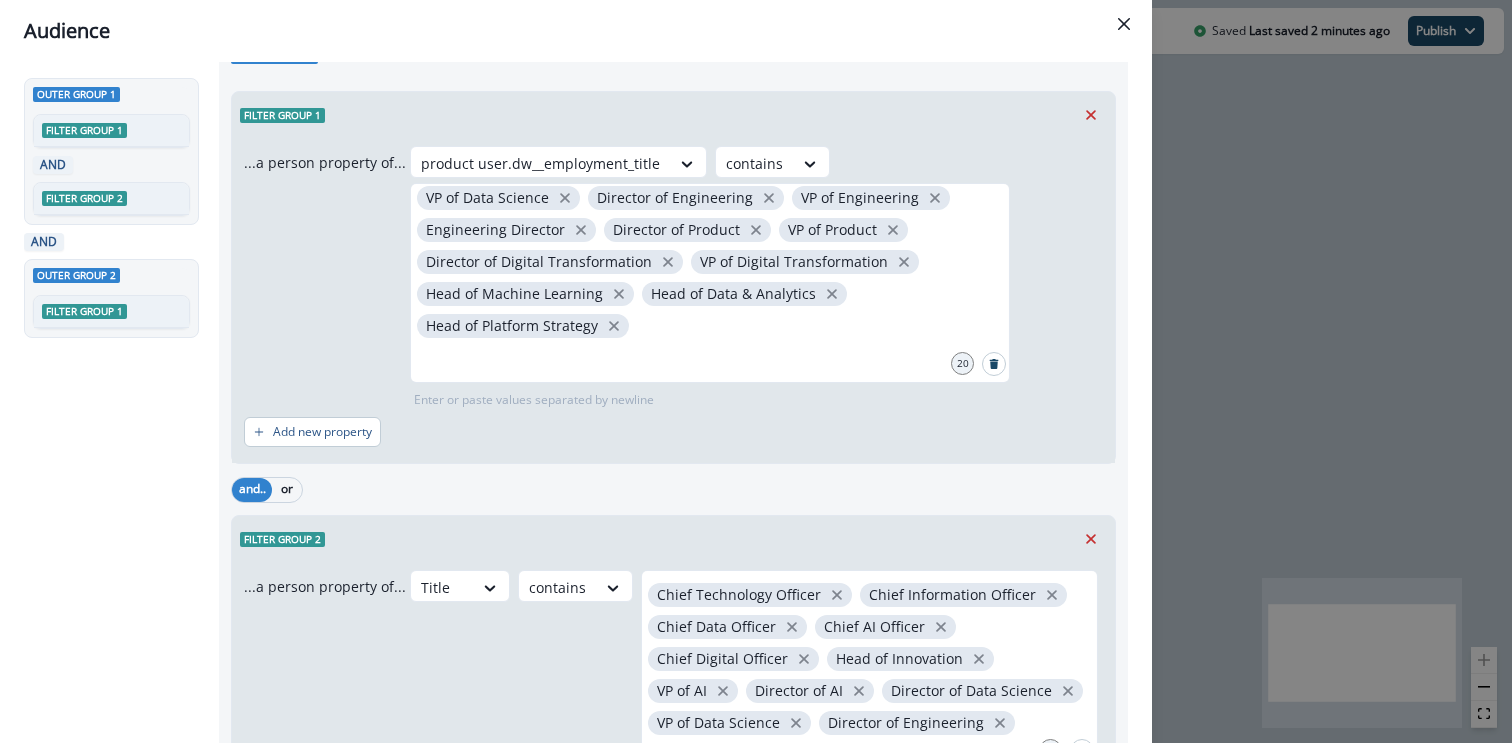 scroll, scrollTop: 87, scrollLeft: 0, axis: vertical 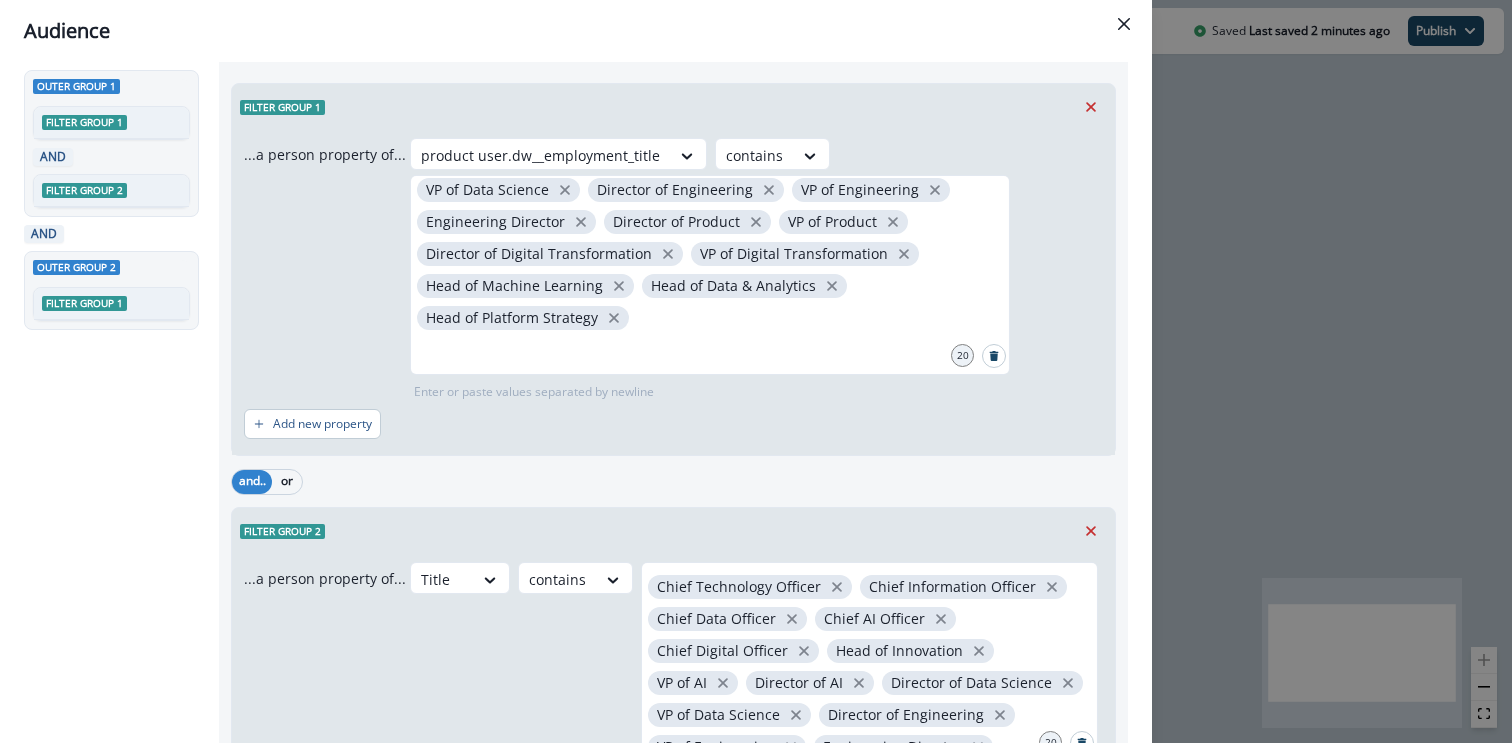 click on "and.. or" at bounding box center [673, 481] 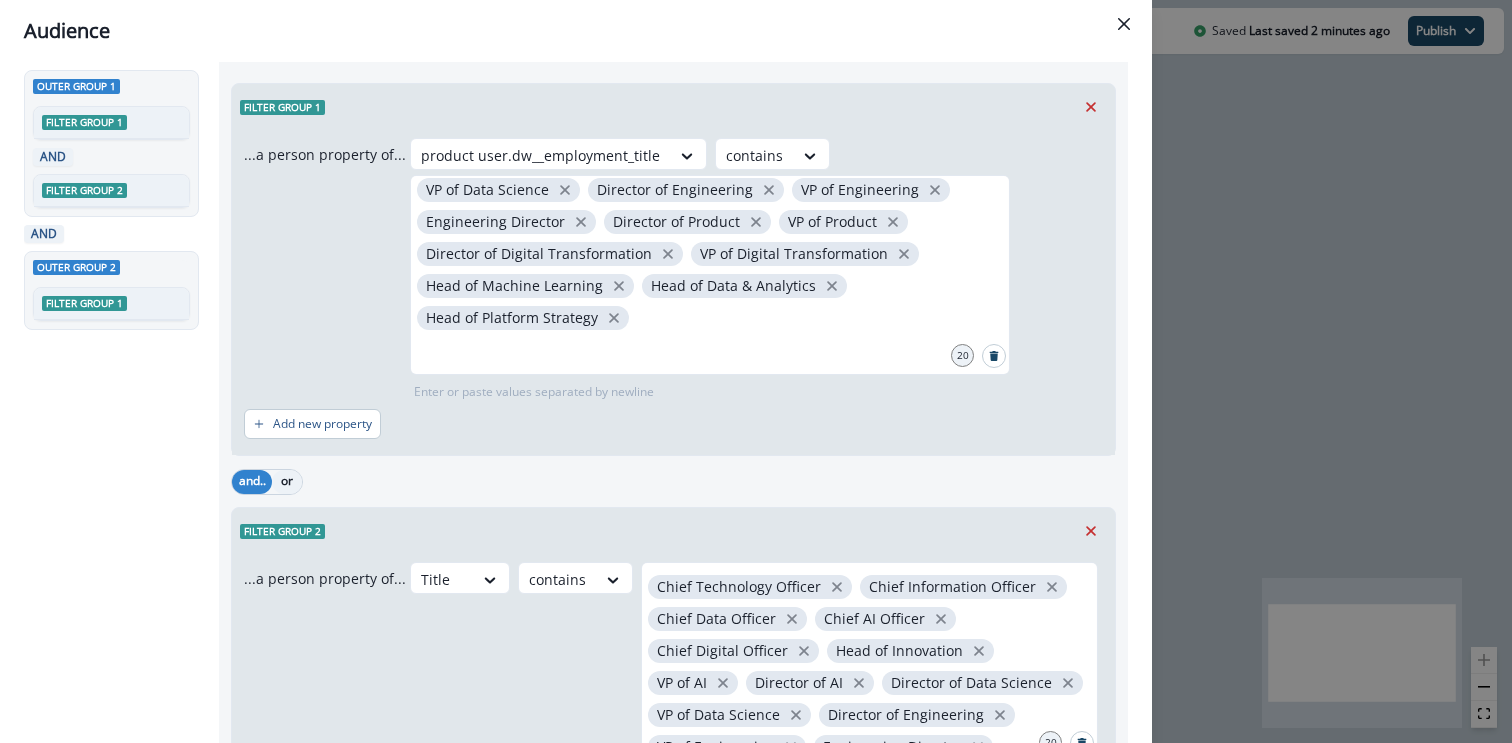 click on "or" at bounding box center (287, 482) 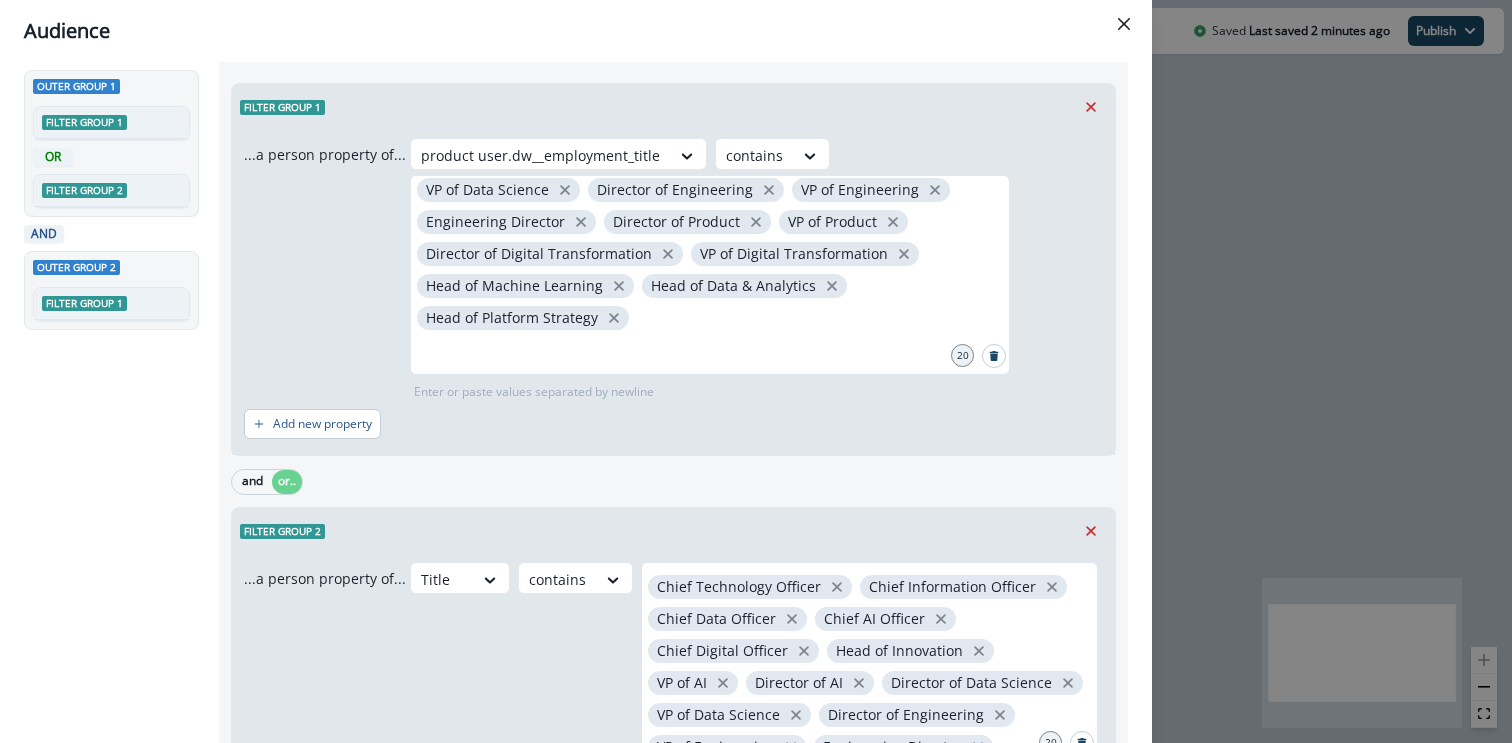 scroll, scrollTop: 0, scrollLeft: 0, axis: both 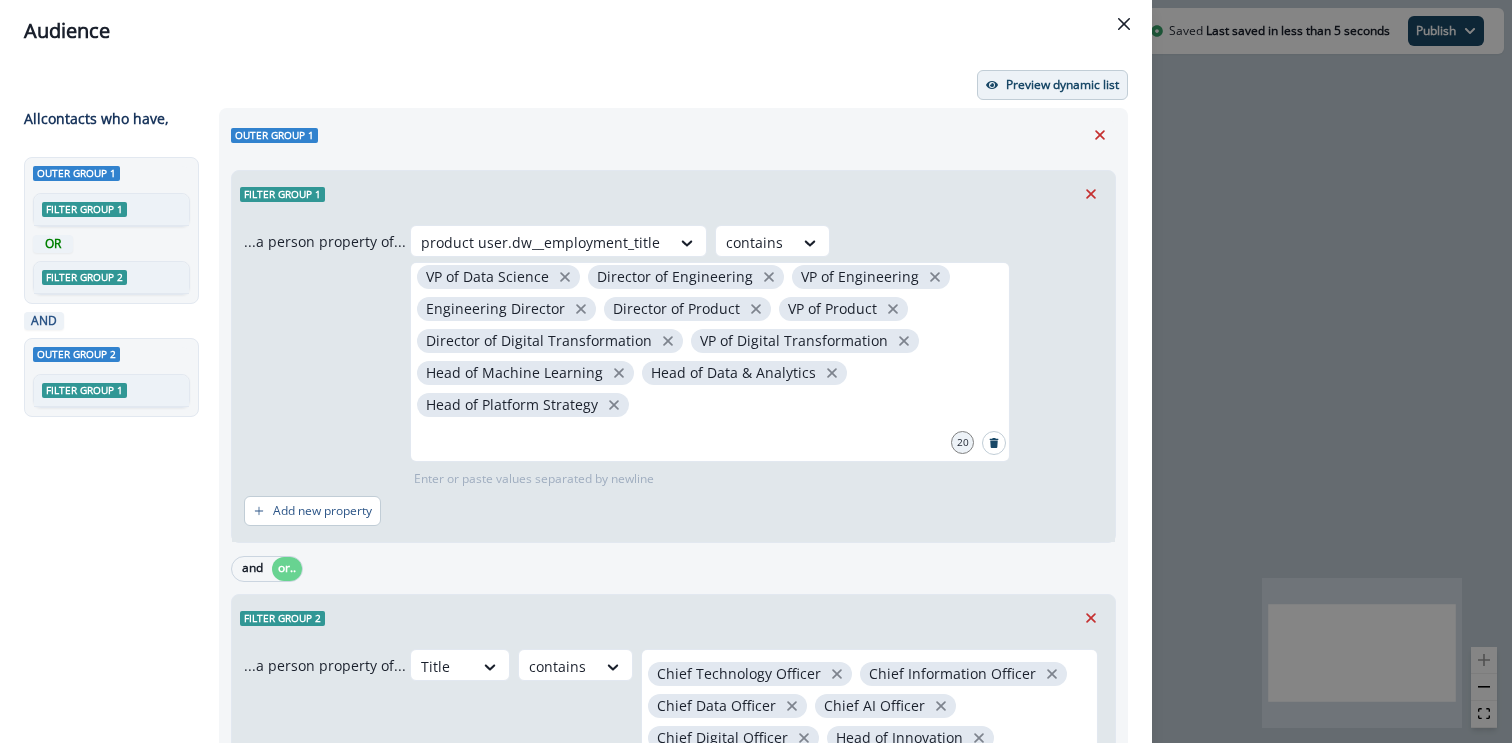 click on "Preview dynamic list" at bounding box center [1062, 85] 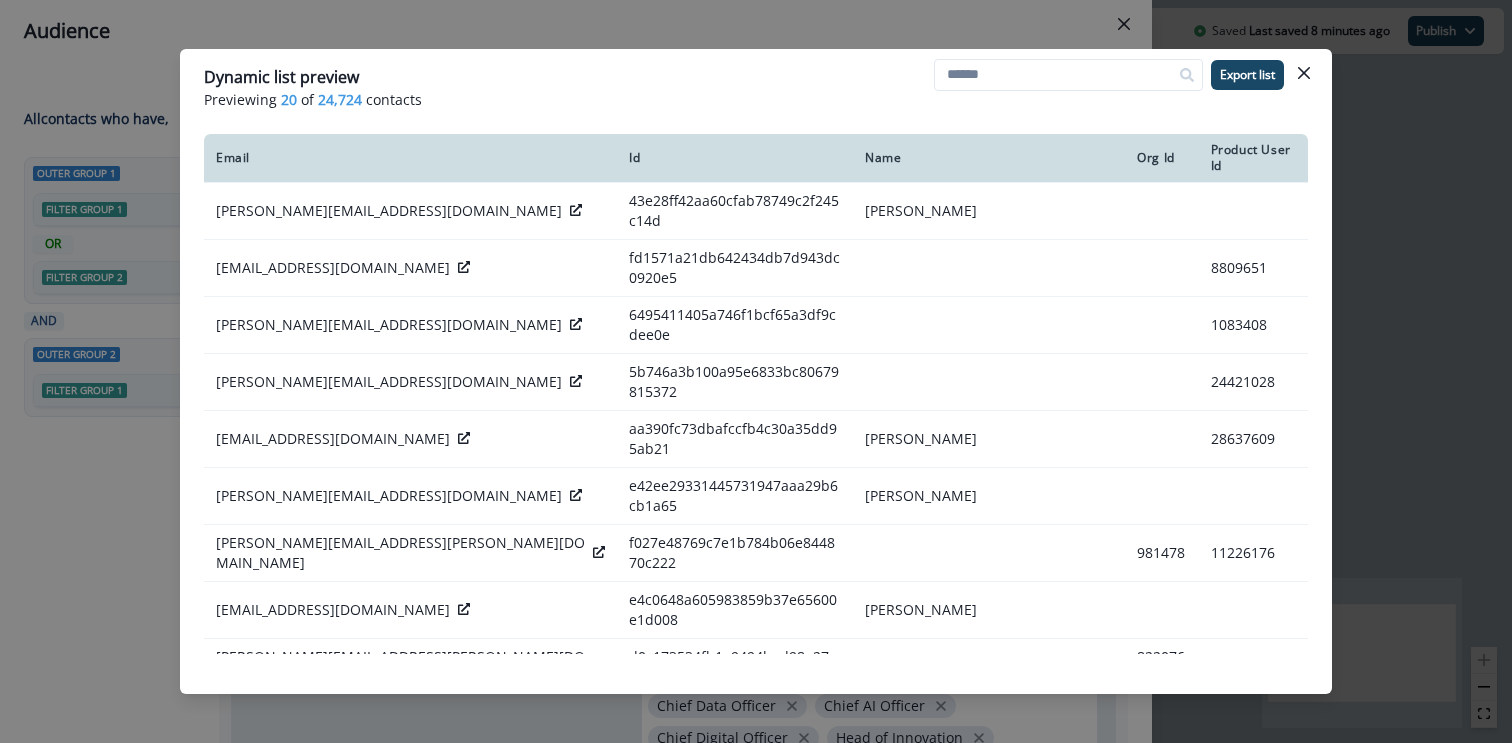 click on "Dynamic list preview Previewing 20 of 24,724 contacts Export list Email Id Name Org Id Product User Id abhinav@us.ibm.com 43e28ff42aa60cfab78749c2f245c14d Abhinav Aggarwal pgmanno@gmail.com fd1571a21db642434db7d943dc0920e5 8809651 nirav.ahm@gmail.com 6495411405a746f1bcf65a3df9cdee0e 1083408 matthew@realtview.com 5b746a3b100a95e6833bc80679815372 24421028 zmance@usertesting.com aa390fc73dbafccfb4c30a35dd95ab21 Zack Mance 28637609 wolfe@media-saturn.com e42ee29331445731947aaa29b6cb1a65 Andy Wolfe serge.shapovalov@gmail.com f027e48769c7e1b784b06e844870c222 981478 11226176 vsrinivas@qualcomm.com e4c0648a605983859b37e65600e1d008 Vaishnav Srinivas kristoph.matthews@newtonx.com d0c173534fb1e9494bed98e27ad81b9c 8220761 10127576 murakars@nec.com.br d0093c6d6bebba3380e1c04d023d6342 Roberto Murakami ekaplan@hom.org df9a1e8b477b831cbd309dbb94ba9b8a Eric Kaplan 40261653 eugenf78@gmail.com 2db8a9072e12ef8c422899778660f024 Fedchenko Eugen 4082725 7918040 nathan@yesh.io 39cde3a11191171e2cc3bb83de7f33f0 Nathan Yadlin 36893999" at bounding box center [756, 371] 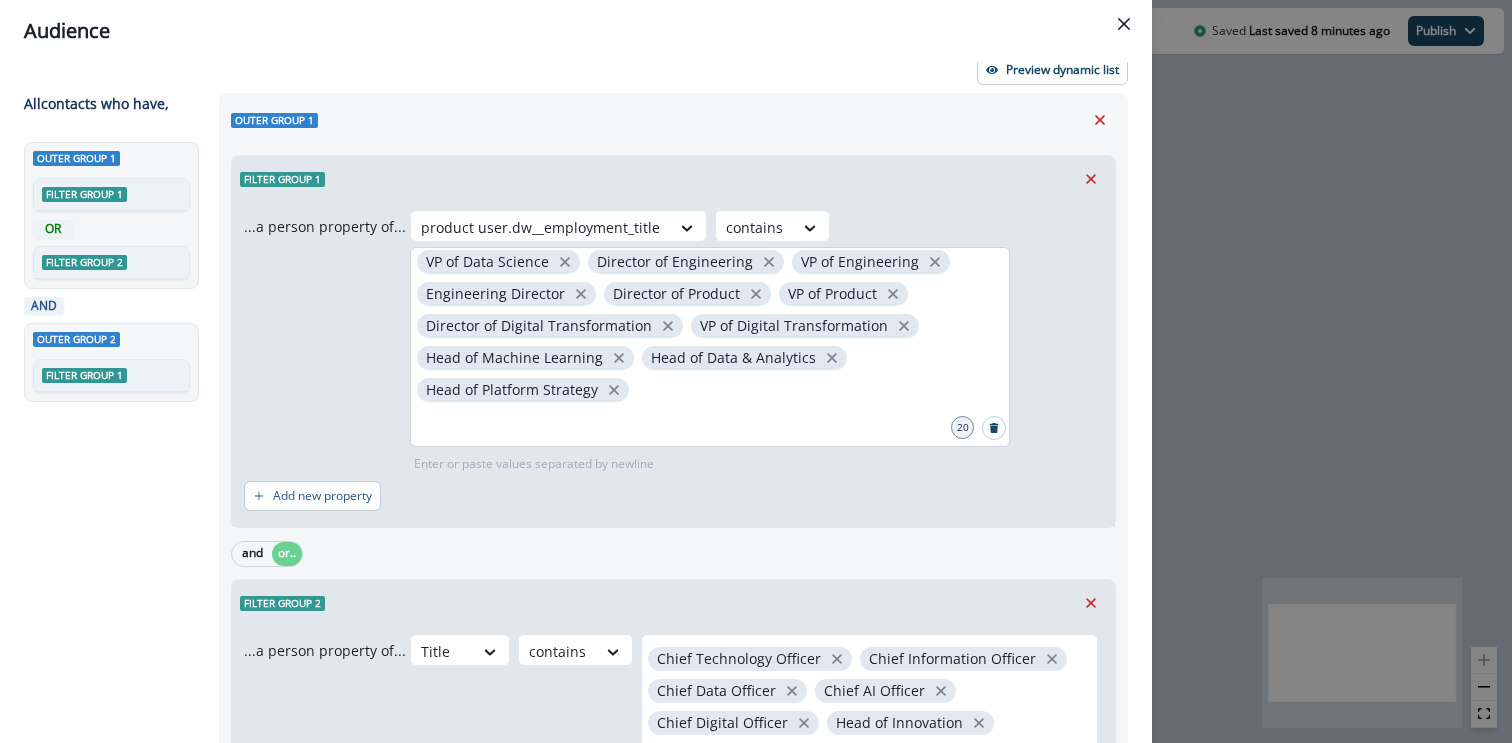 scroll, scrollTop: 45, scrollLeft: 0, axis: vertical 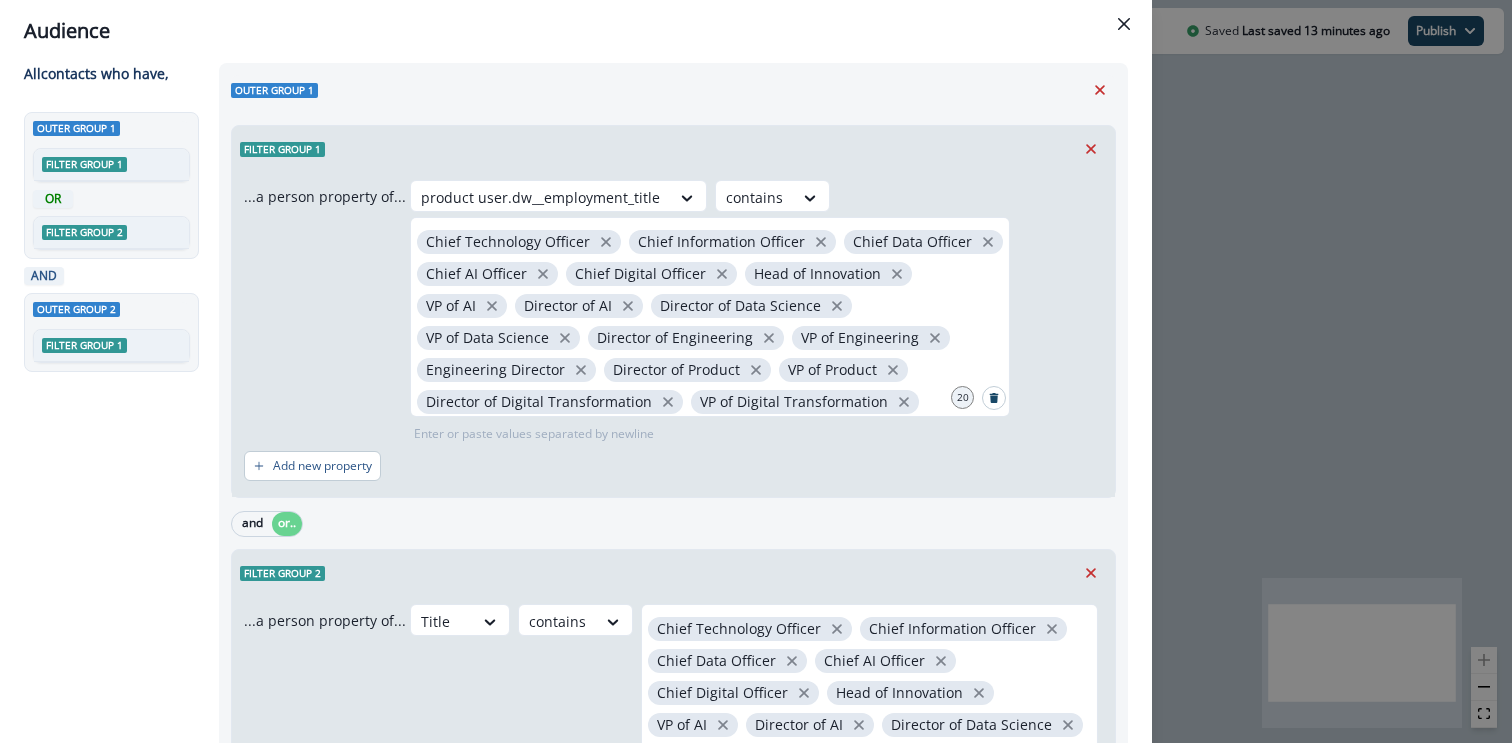 click on "Audience Preview dynamic list All  contact s who have, Outer group 1 Filter group 1 OR Filter group 2 AND Outer group 2 Filter group 1 Outer group 1 Filter group 1 ...a person property of... product user.dw__employment_title contains Chief Technology Officer  Chief Information Officer  Chief Data Officer  Chief AI Officer  Chief Digital Officer  Head of Innovation  VP of AI  Director of AI  Director of Data Science  VP of Data Science  Director of Engineering  VP of Engineering  Engineering Director  Director of Product  VP of Product  Director of Digital Transformation  VP of Digital Transformation  Head of Machine Learning  Head of Data & Analytics  Head of Platform Strategy 20 Enter or paste values separated by newline Add new property and or.. Filter group 2 ...a person property of... Title contains Chief Technology Officer  Chief Information Officer  Chief Data Officer  Chief AI Officer  Chief Digital Officer  Head of Innovation  VP of AI  Director of AI  Director of Data Science  VP of Data Science 20" at bounding box center [756, 371] 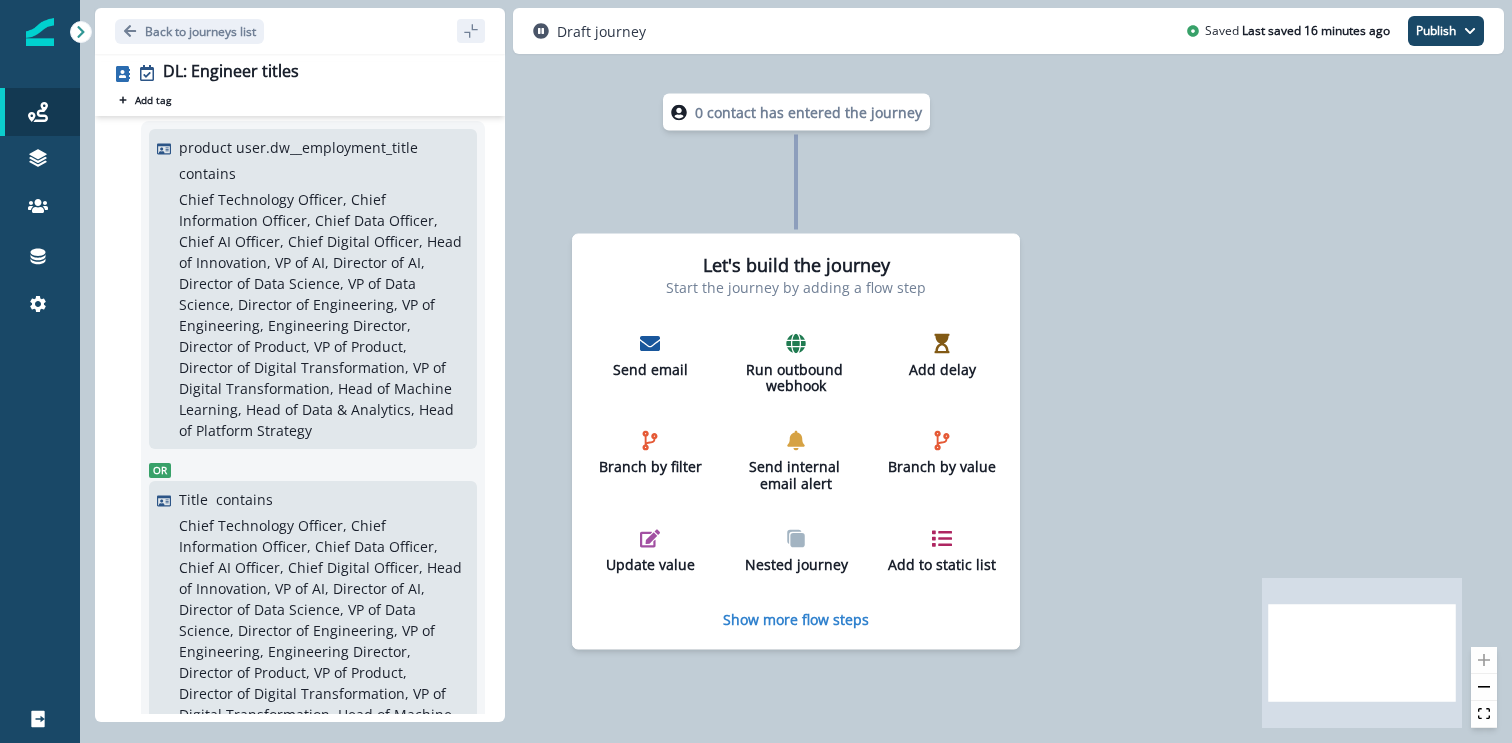 scroll, scrollTop: 0, scrollLeft: 0, axis: both 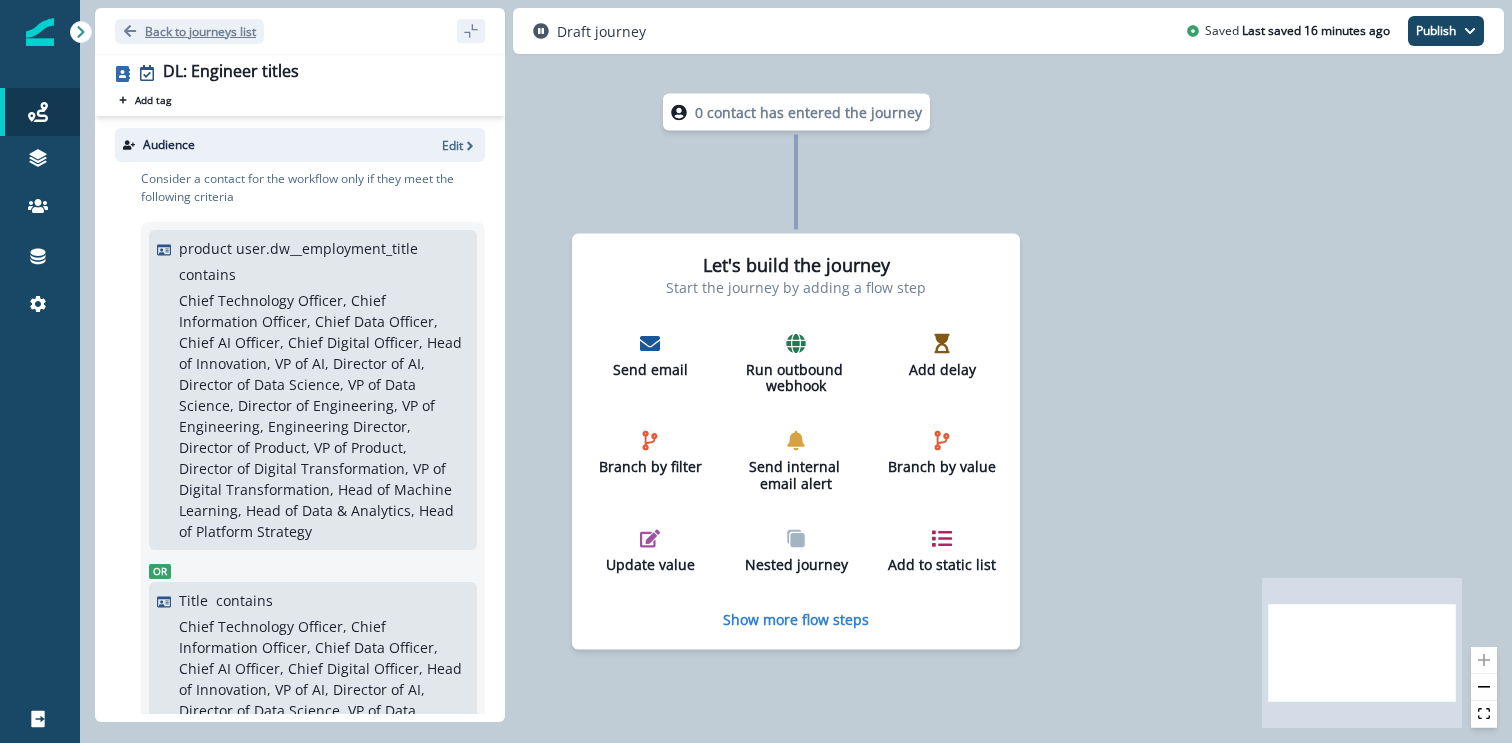 click on "Back to journeys list" at bounding box center [200, 31] 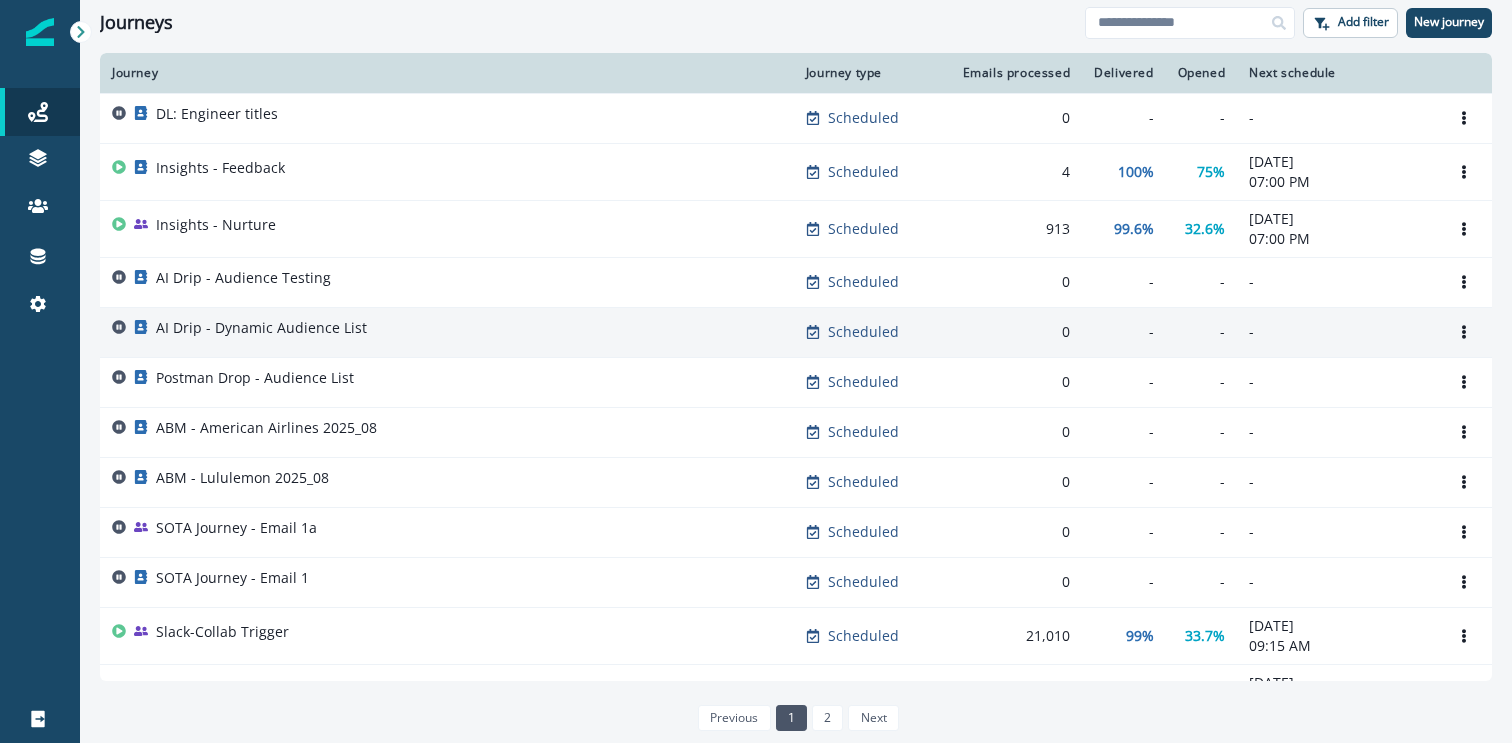 click on "AI Drip - Dynamic Audience List" at bounding box center [261, 328] 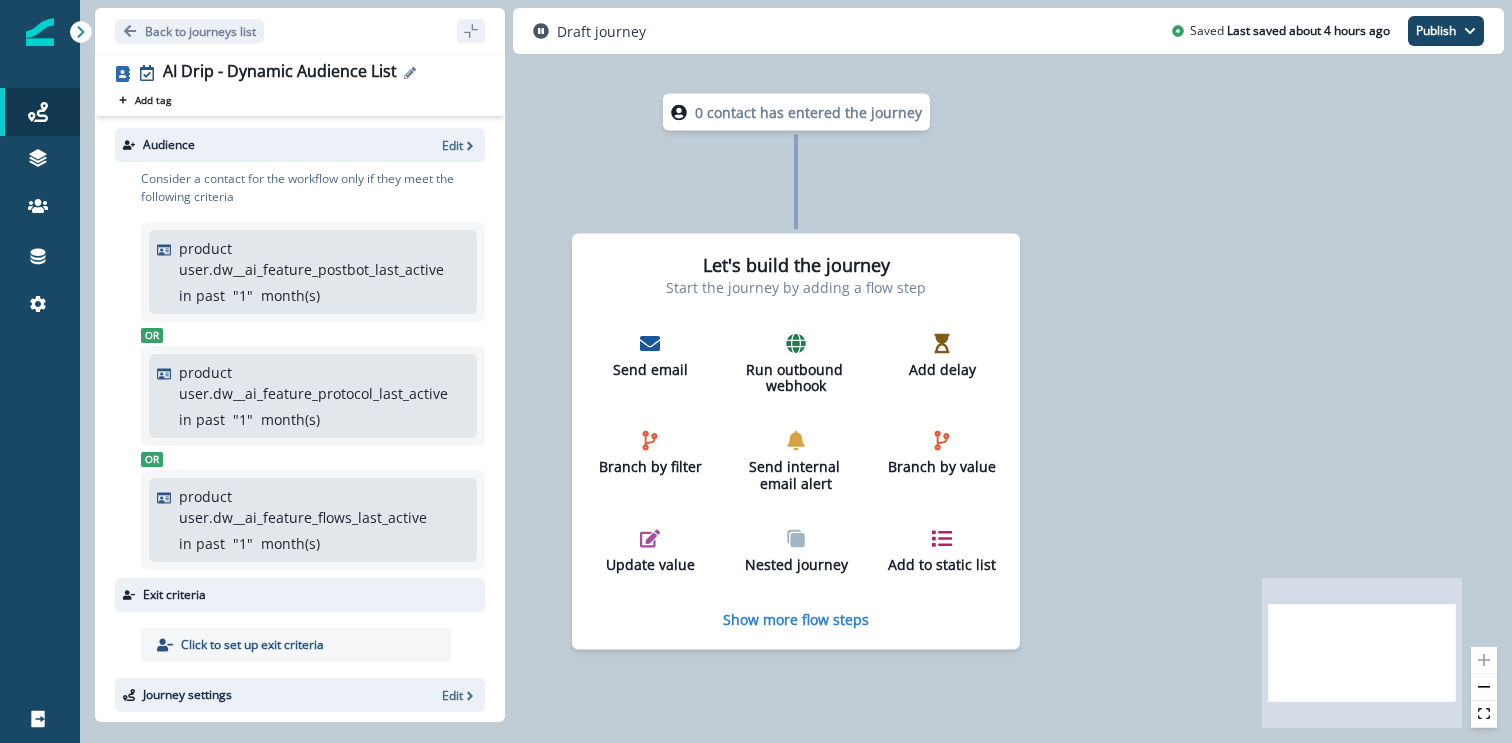 click 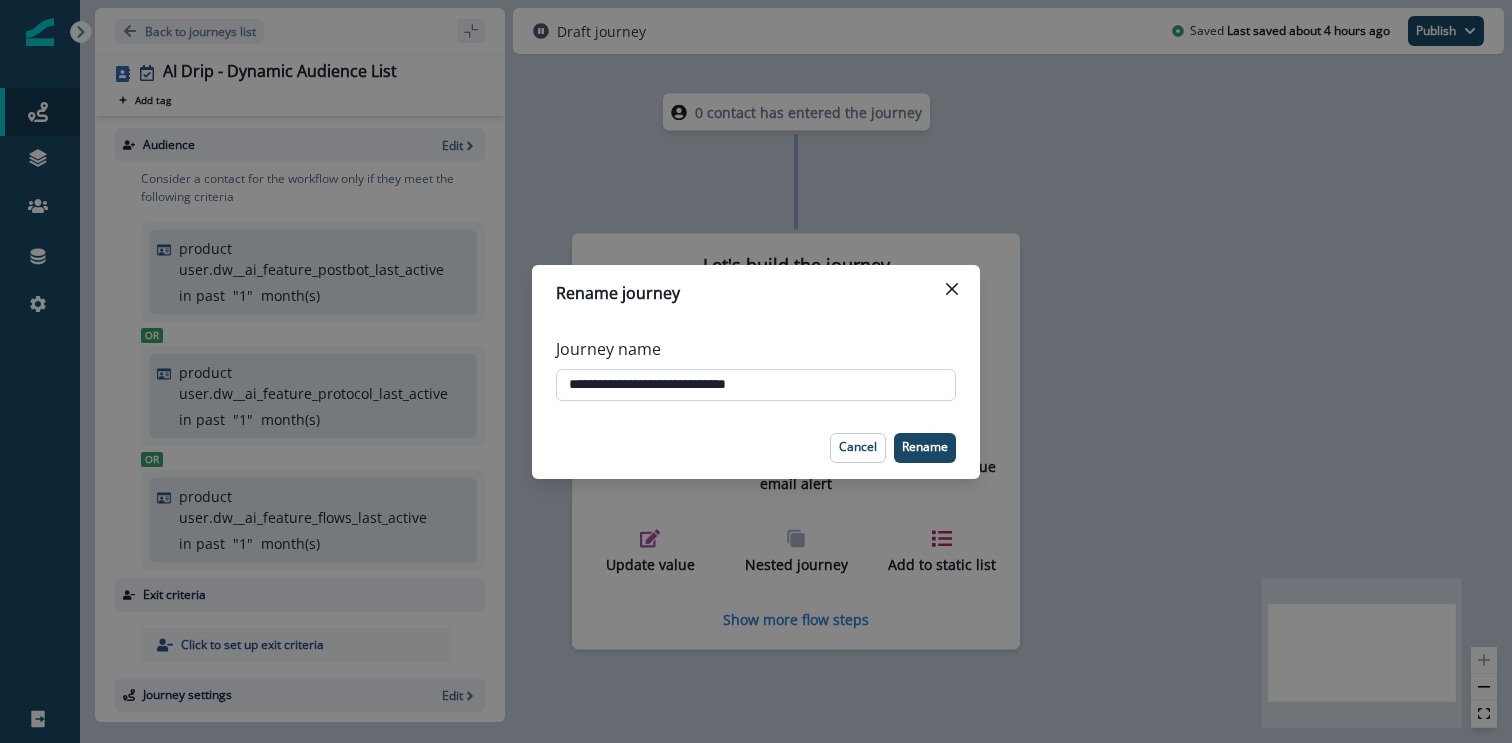 drag, startPoint x: 625, startPoint y: 388, endPoint x: 892, endPoint y: 392, distance: 267.02997 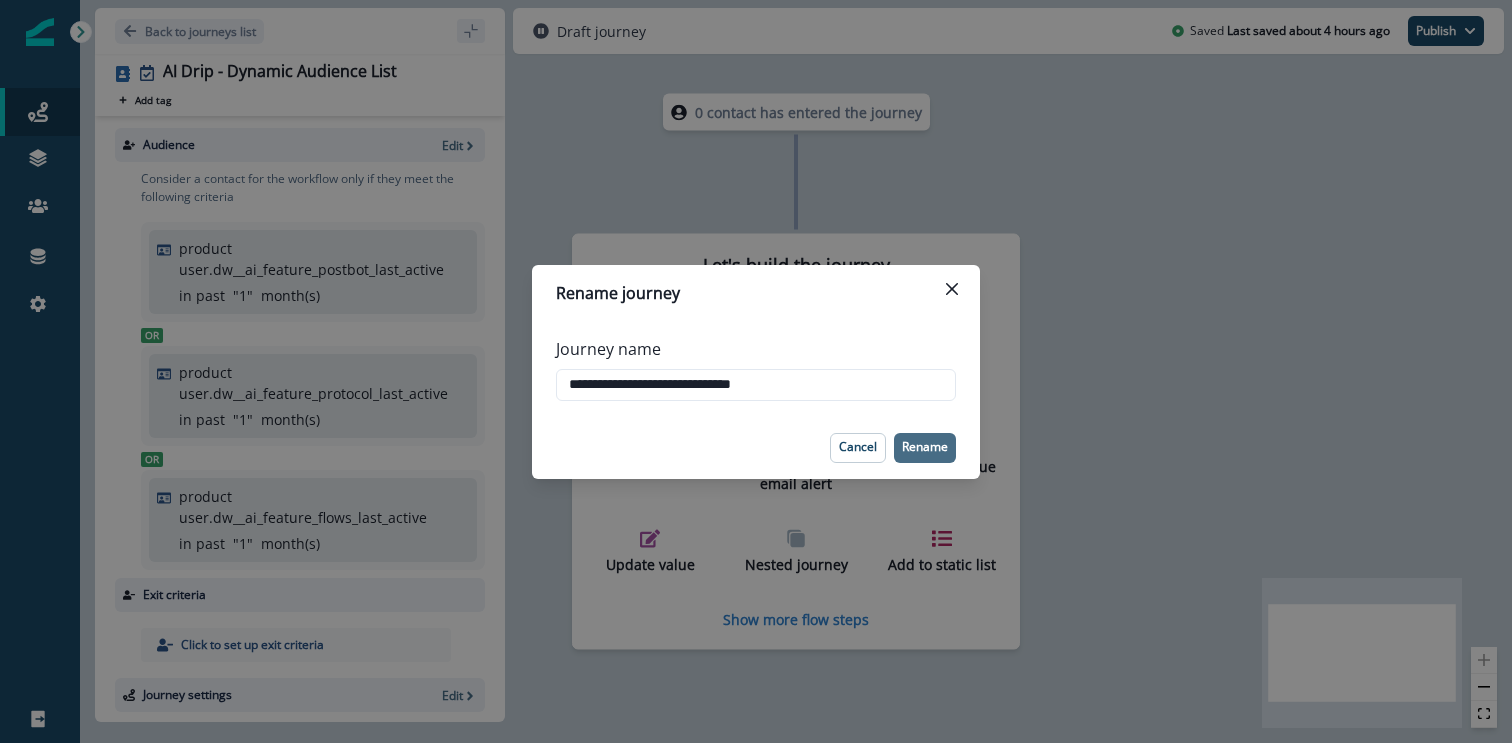 type on "**********" 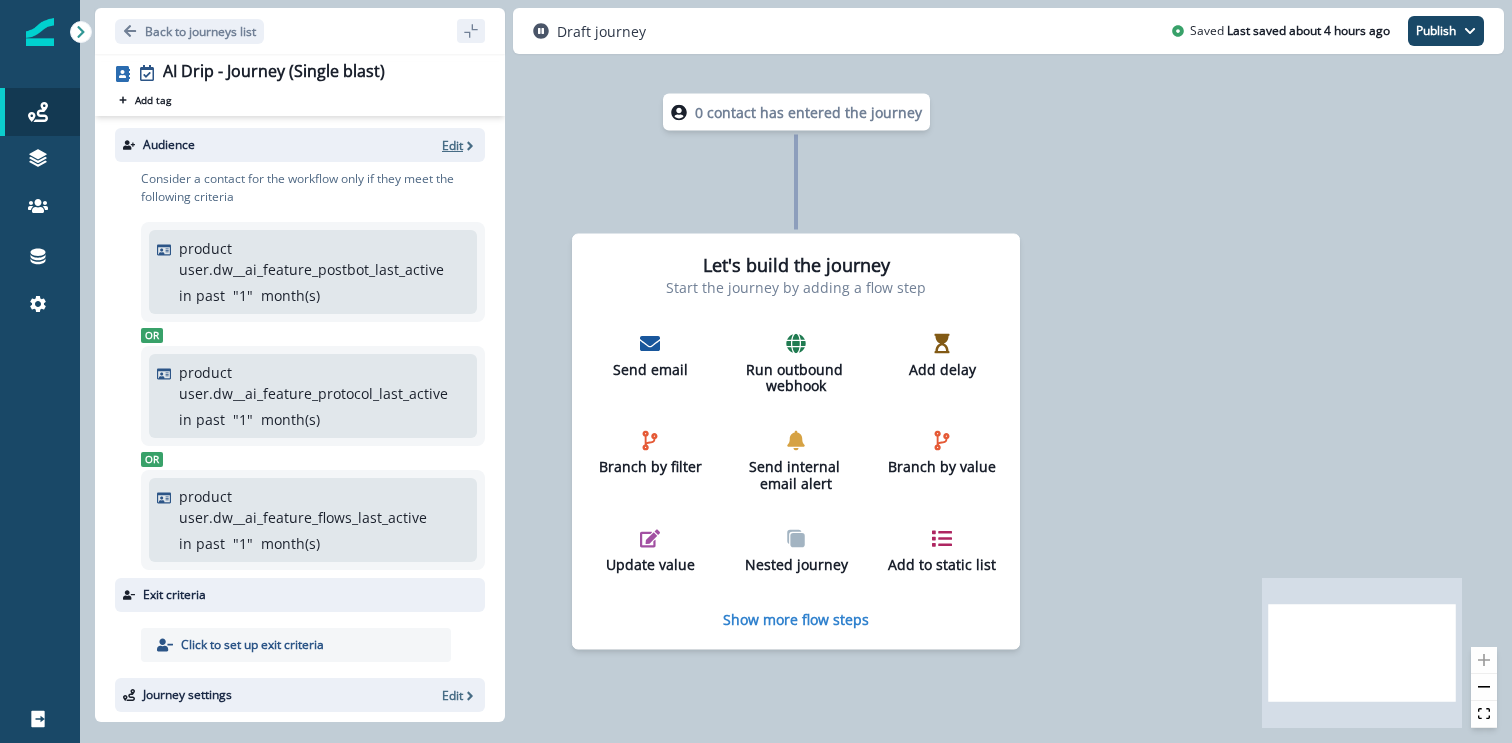 click 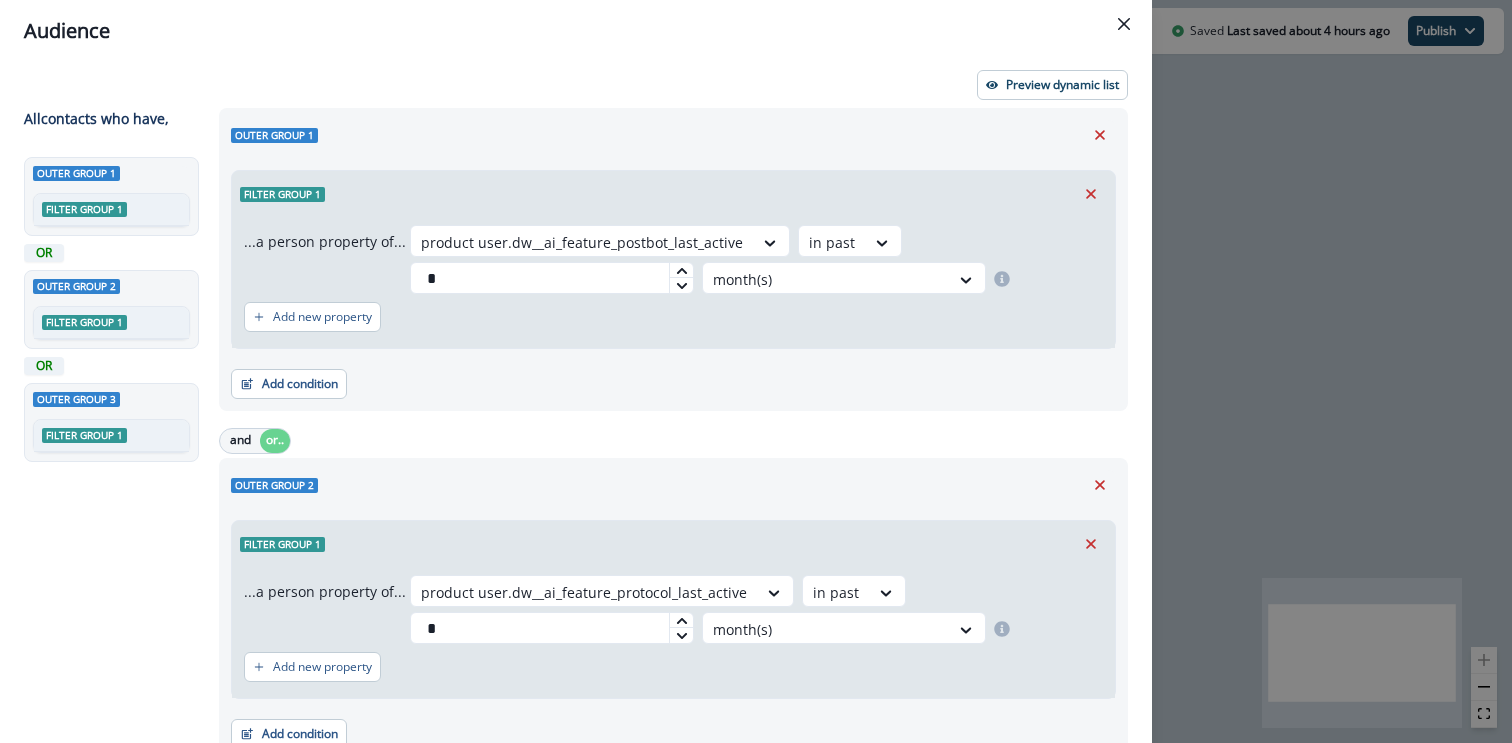 click on "Outer group 1" at bounding box center (673, 135) 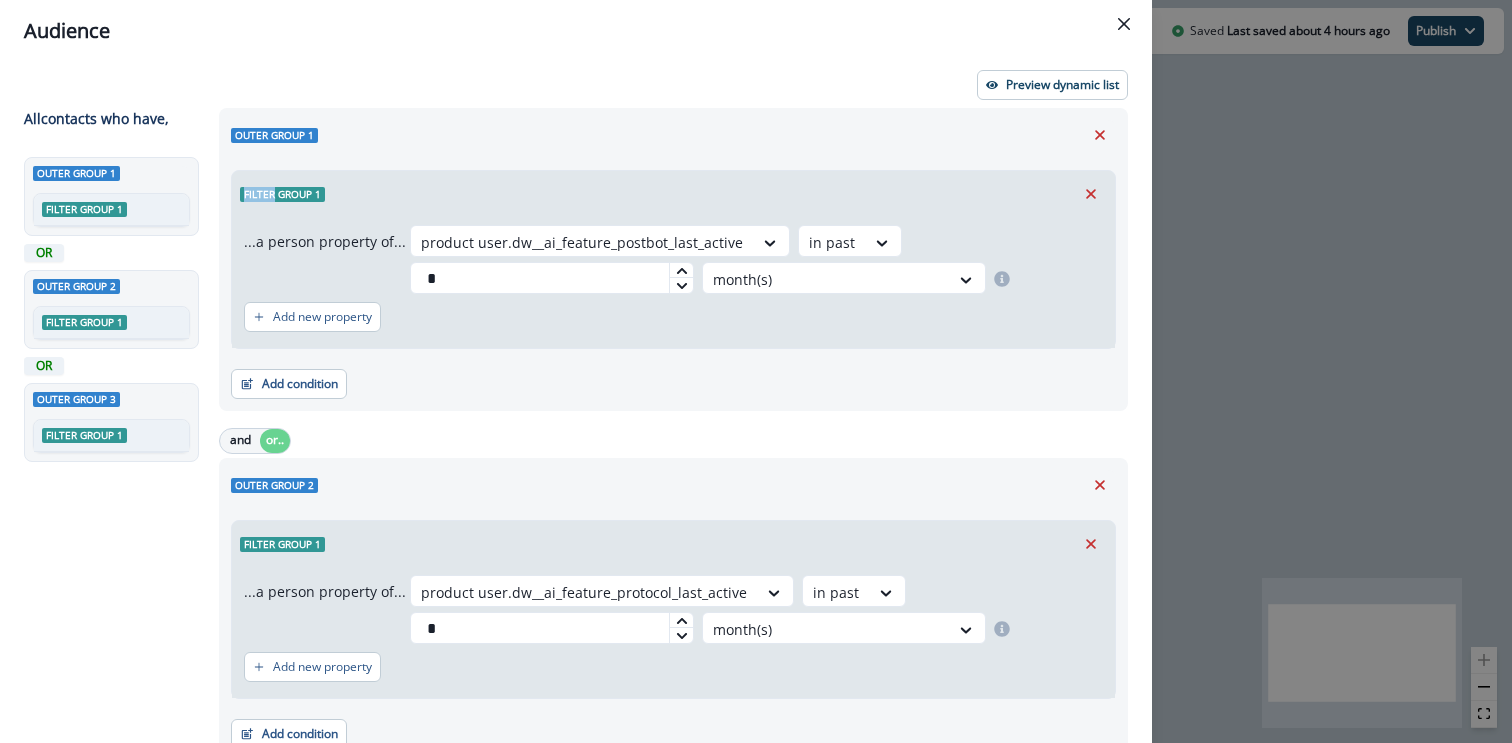 click on "Outer group 1" at bounding box center (673, 135) 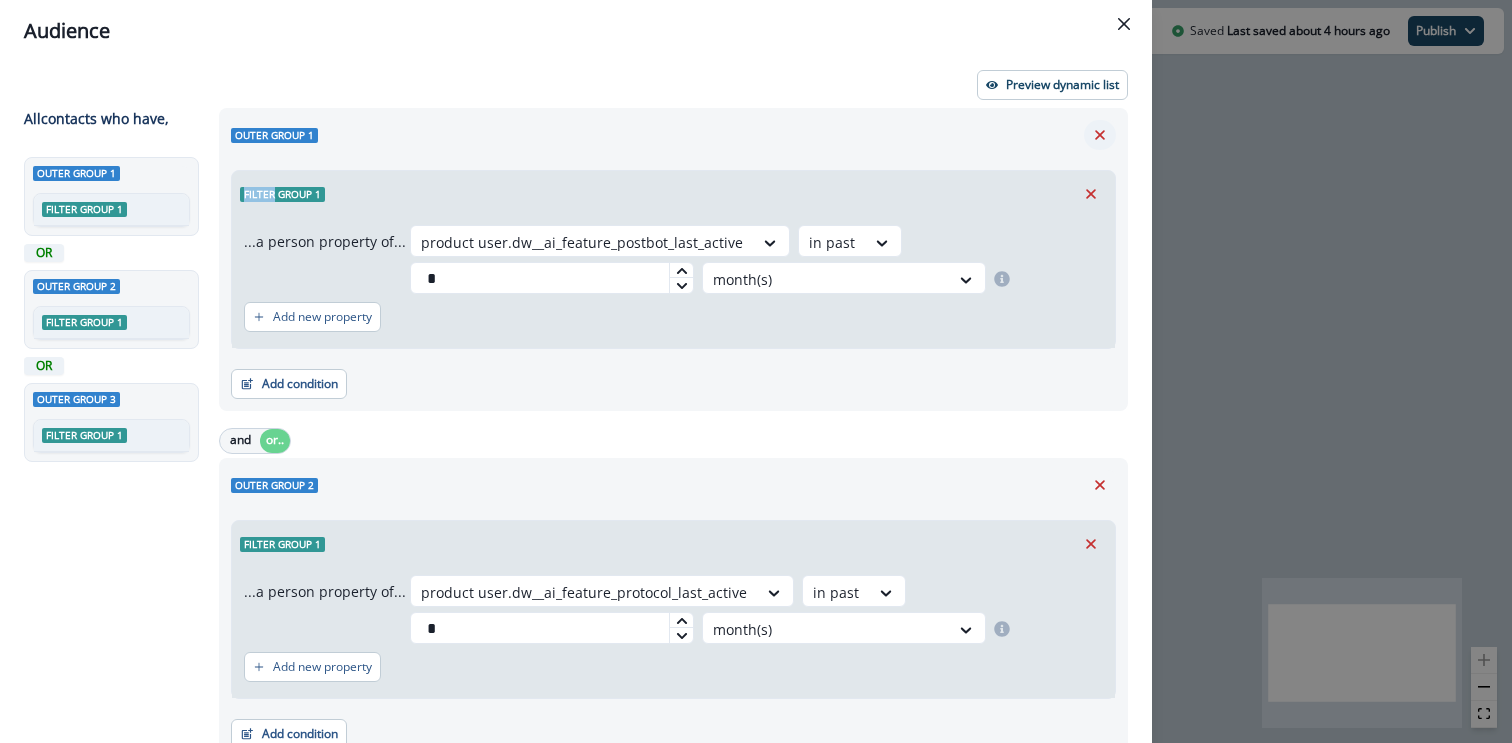 click 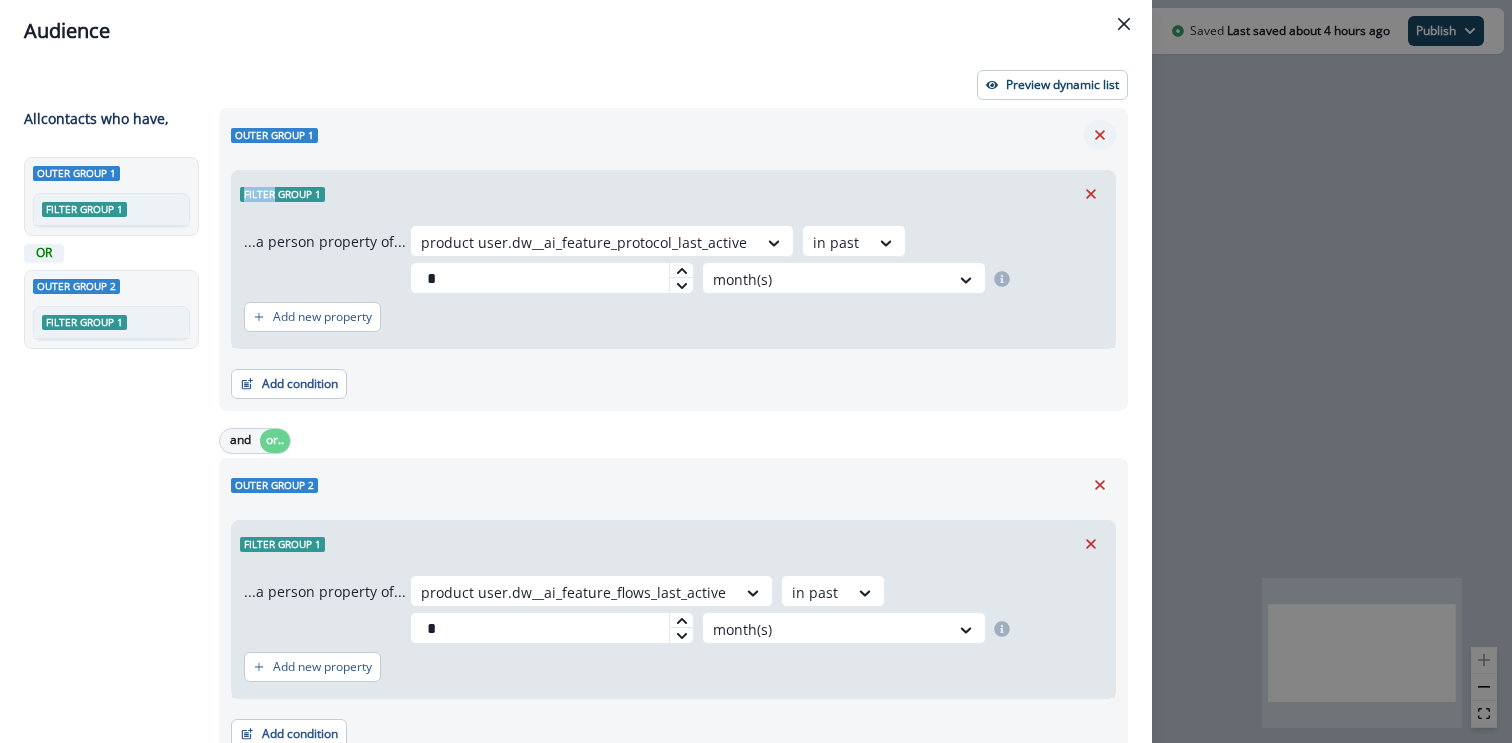 click 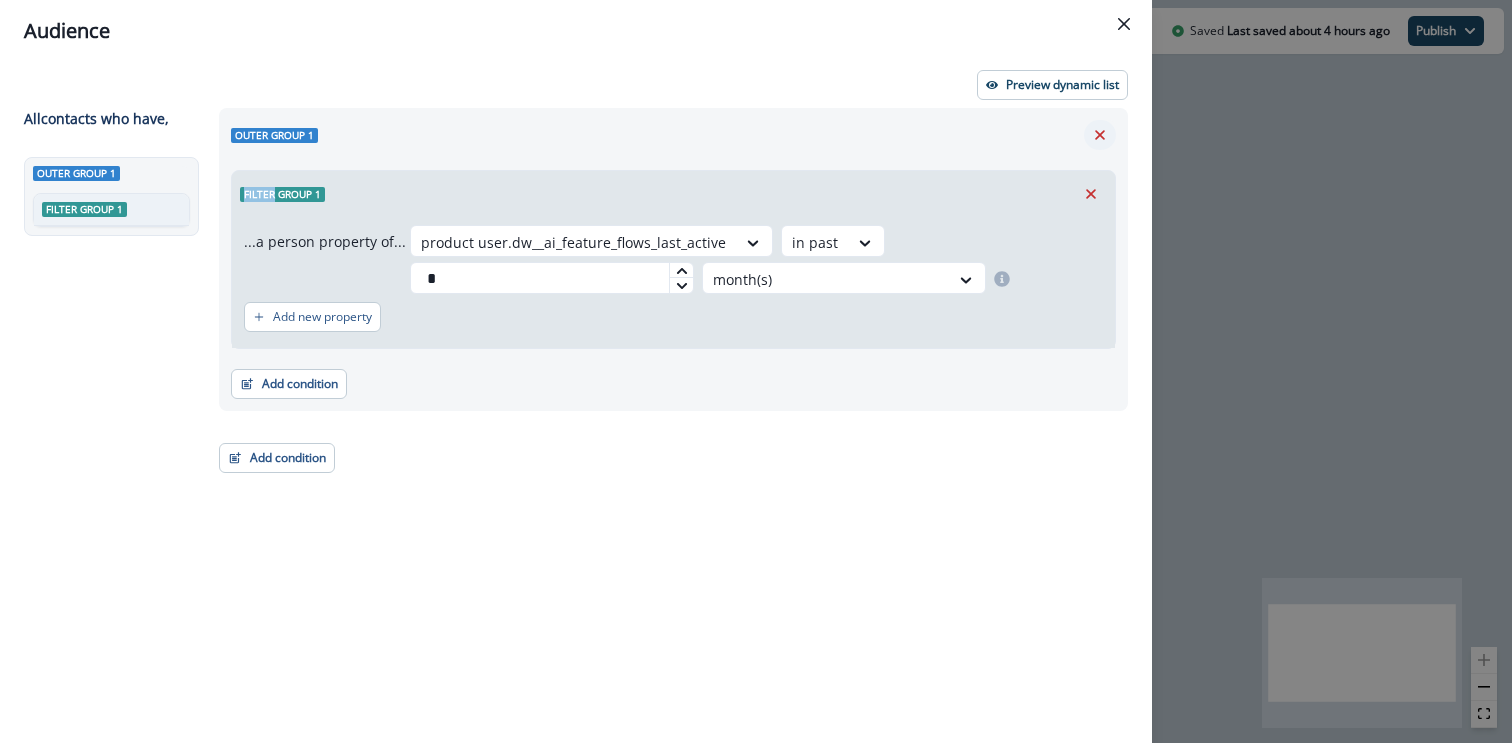 click 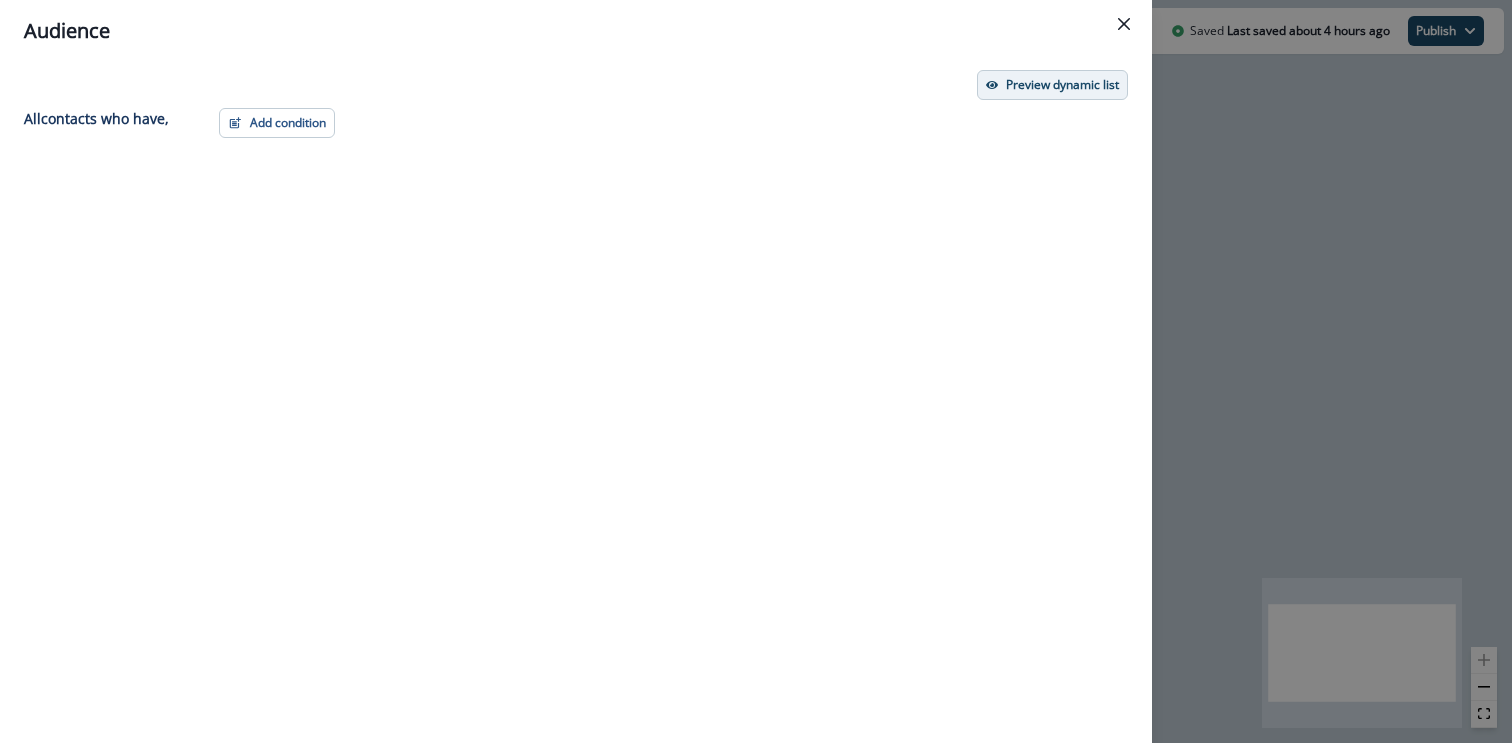 click on "Preview dynamic list" at bounding box center [1062, 85] 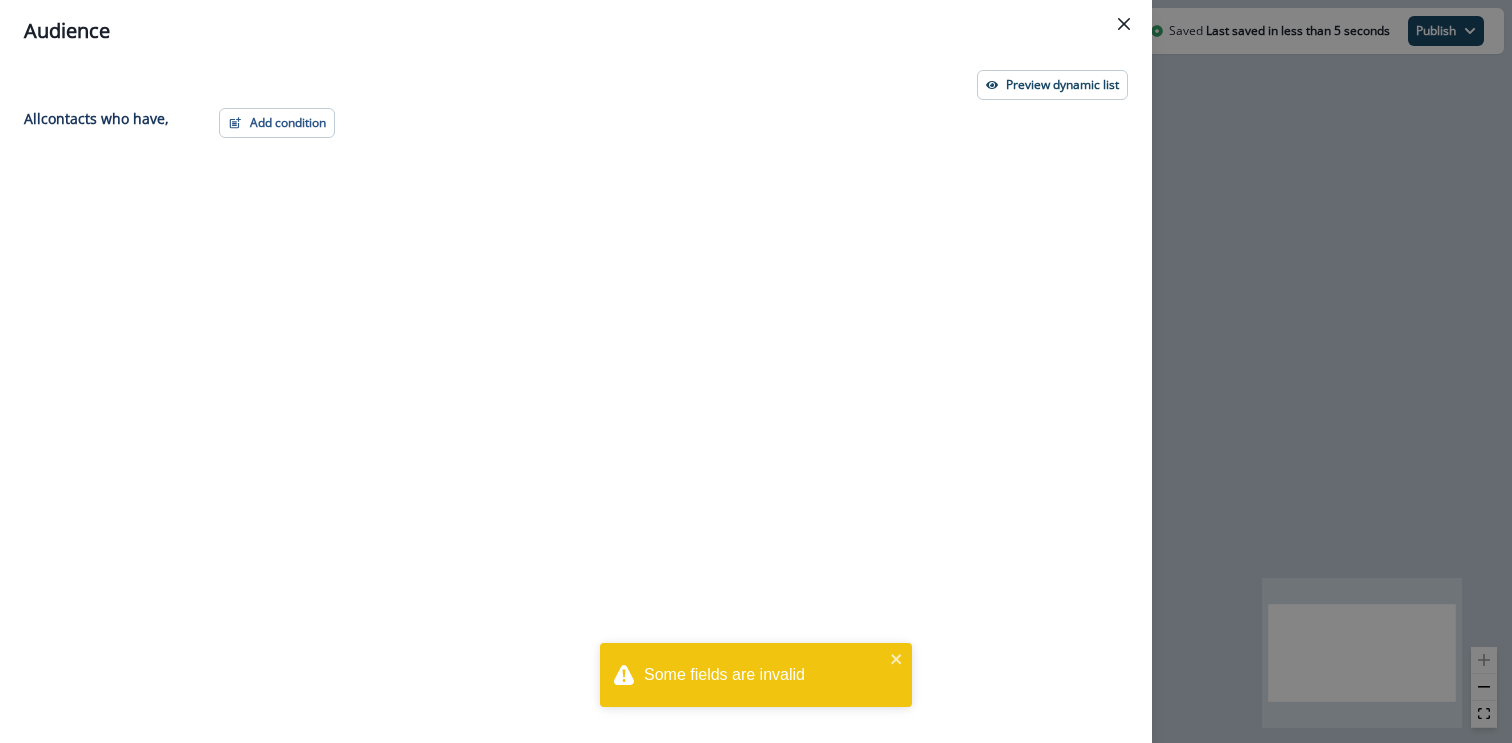 click on "Preview dynamic list" at bounding box center (576, 85) 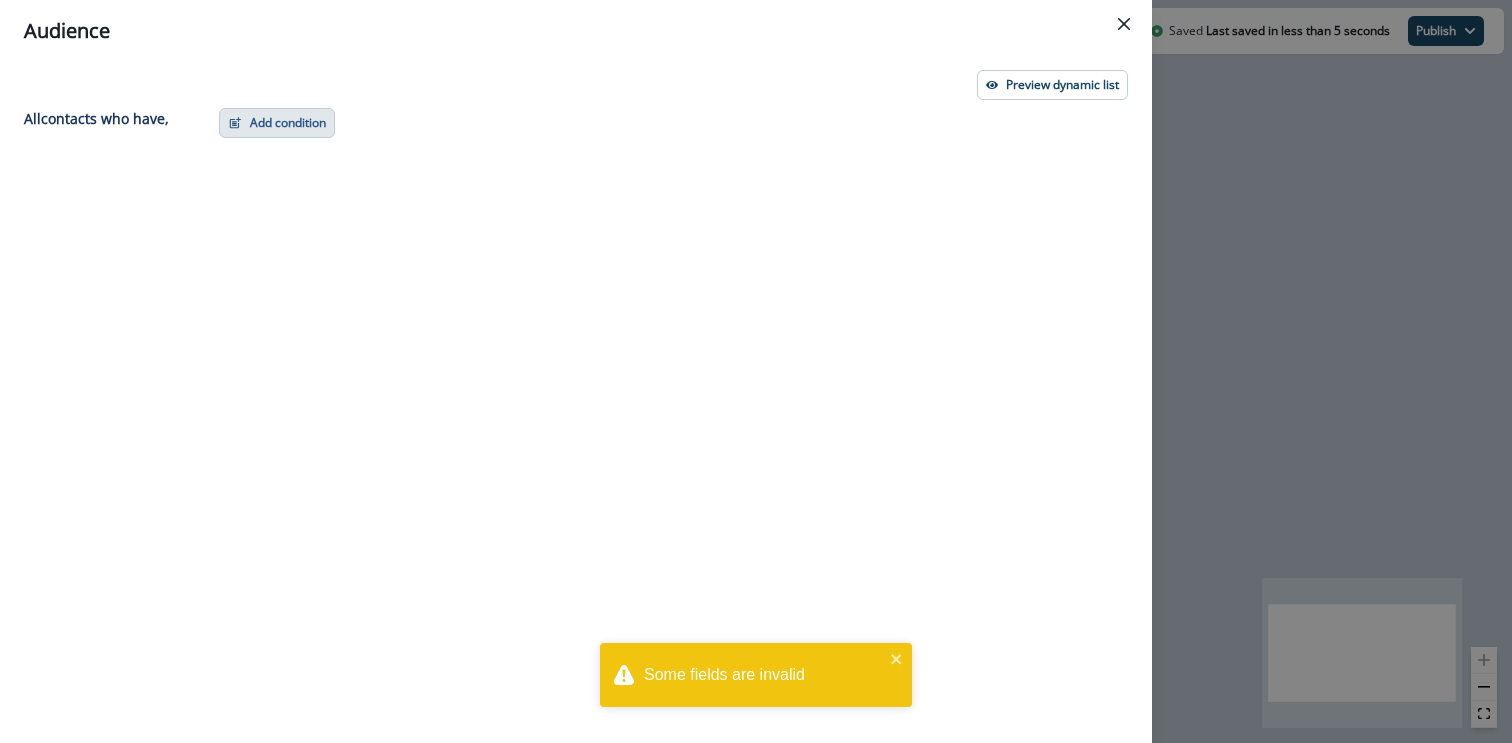 click on "Add condition" at bounding box center [277, 123] 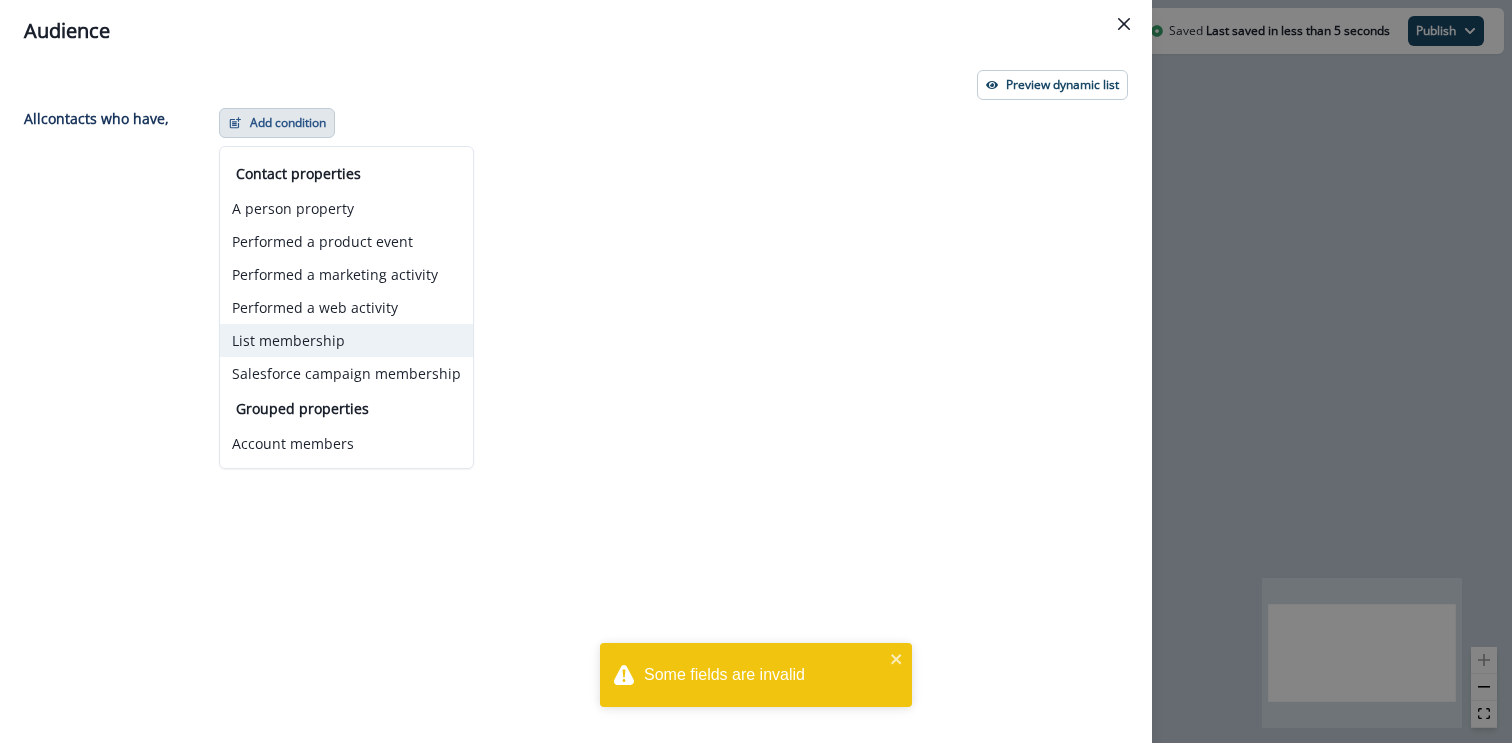 click on "List membership" at bounding box center [346, 340] 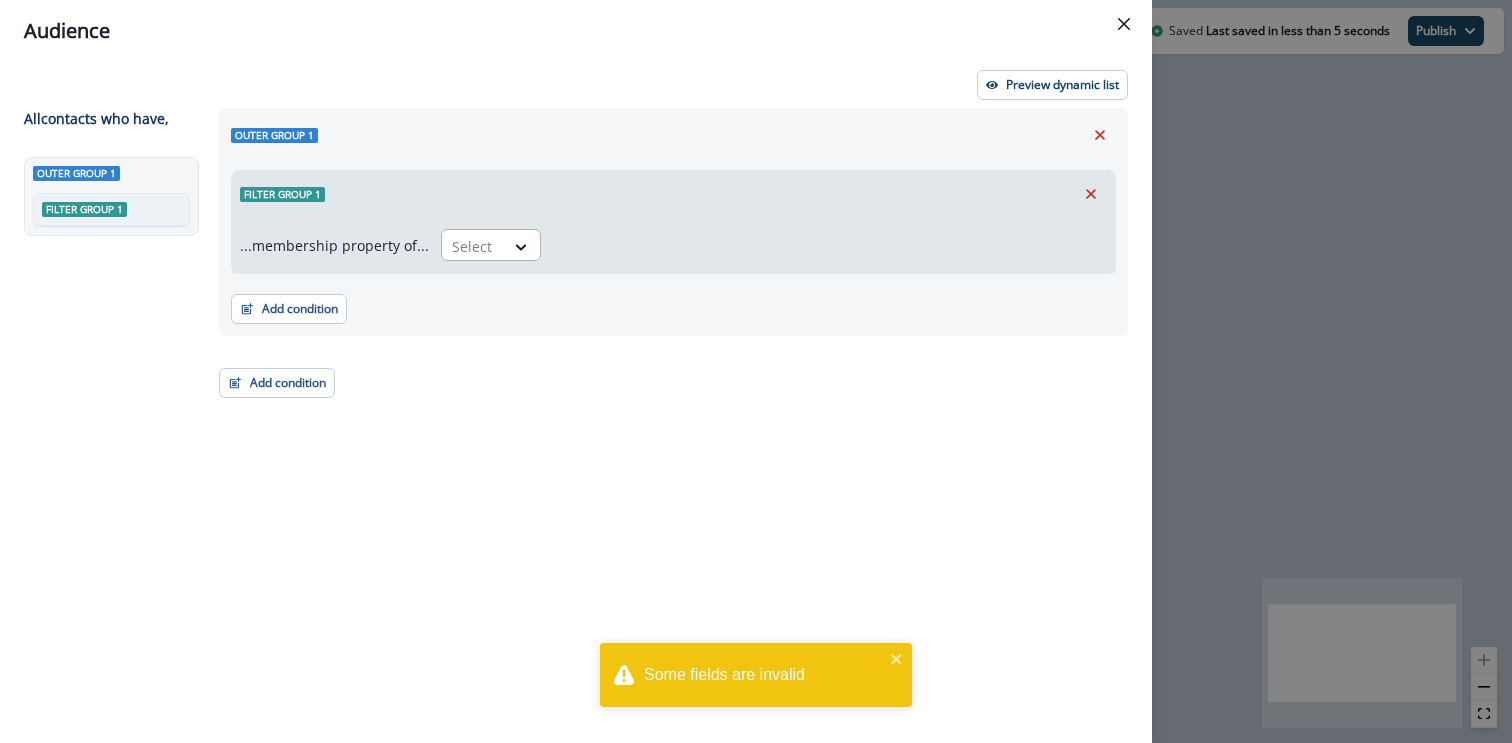 click at bounding box center (473, 246) 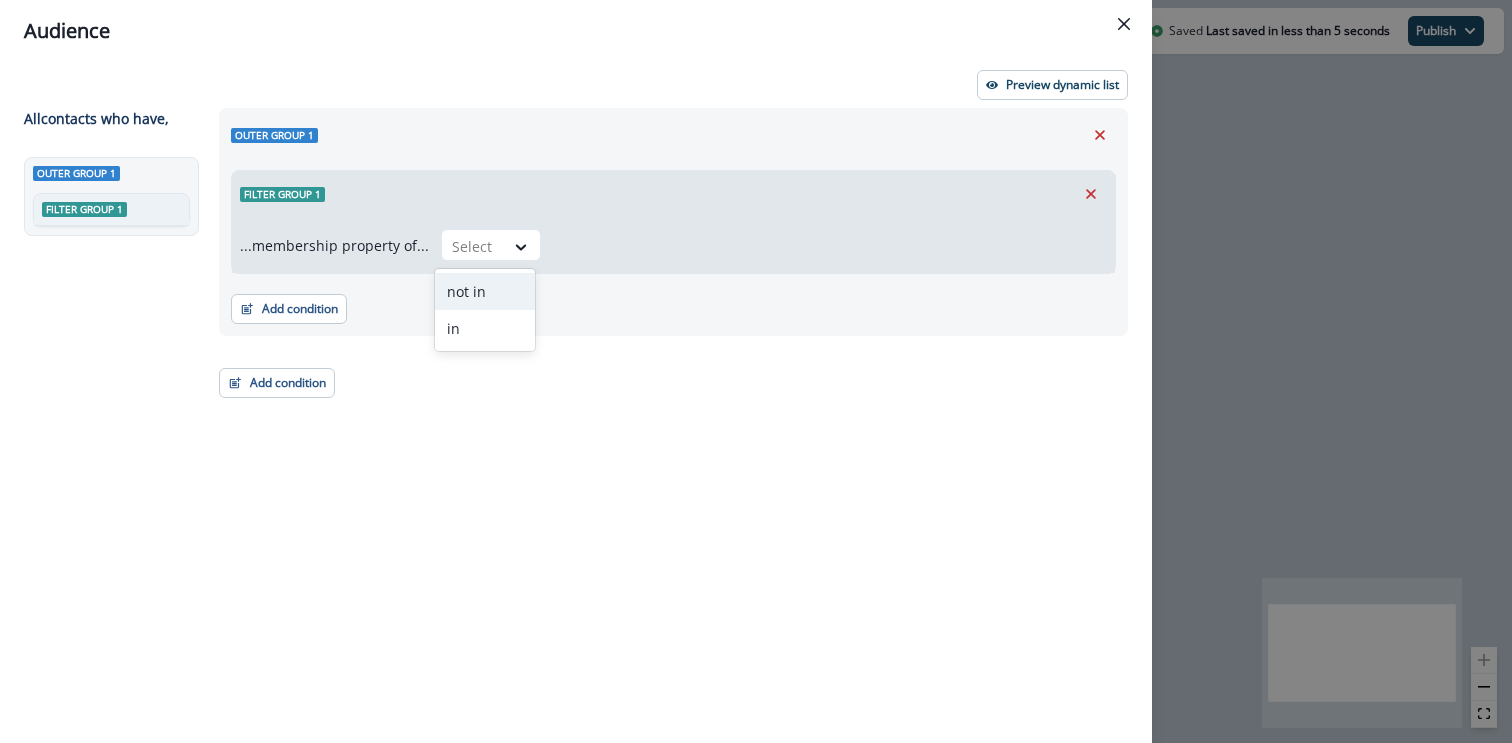 drag, startPoint x: 456, startPoint y: 324, endPoint x: 460, endPoint y: 285, distance: 39.20459 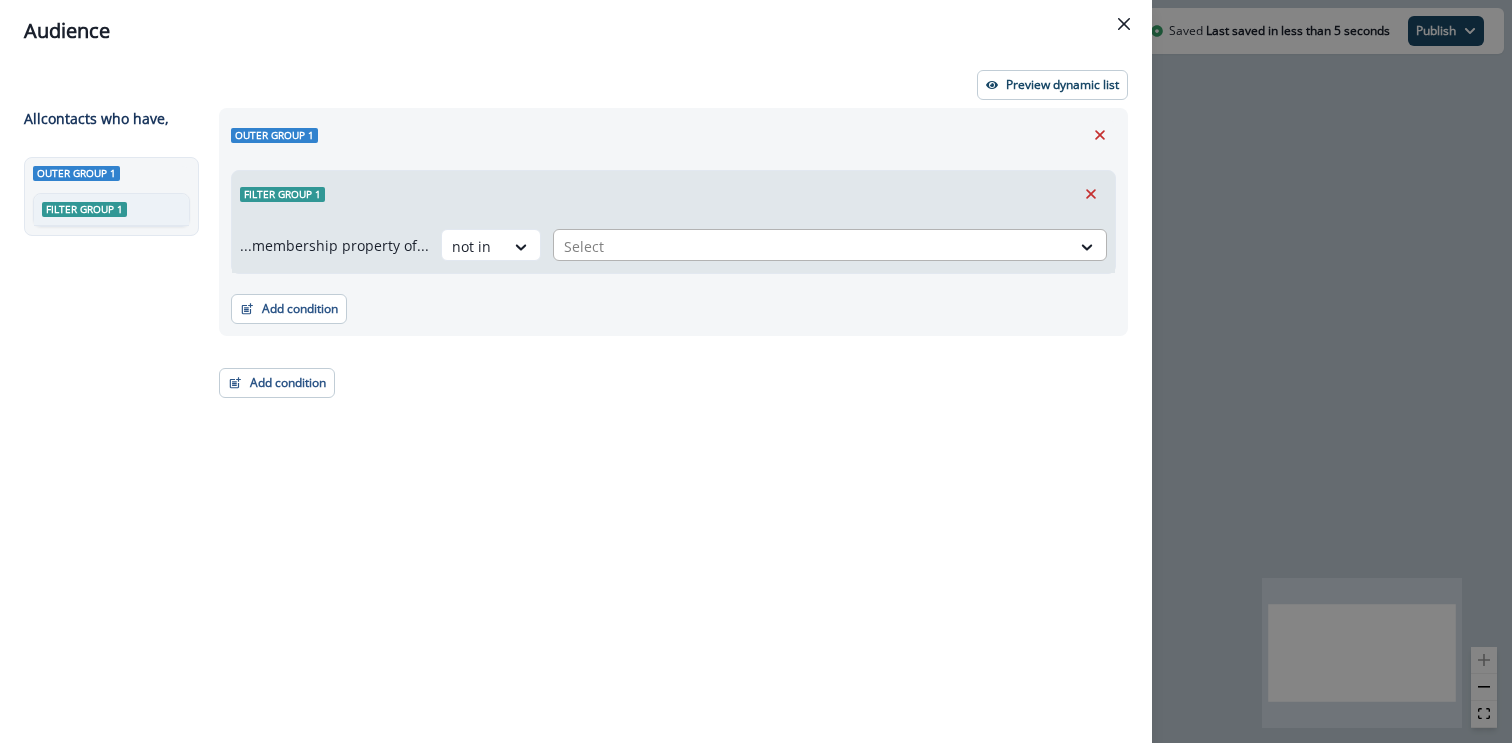 click on "Select" at bounding box center [812, 246] 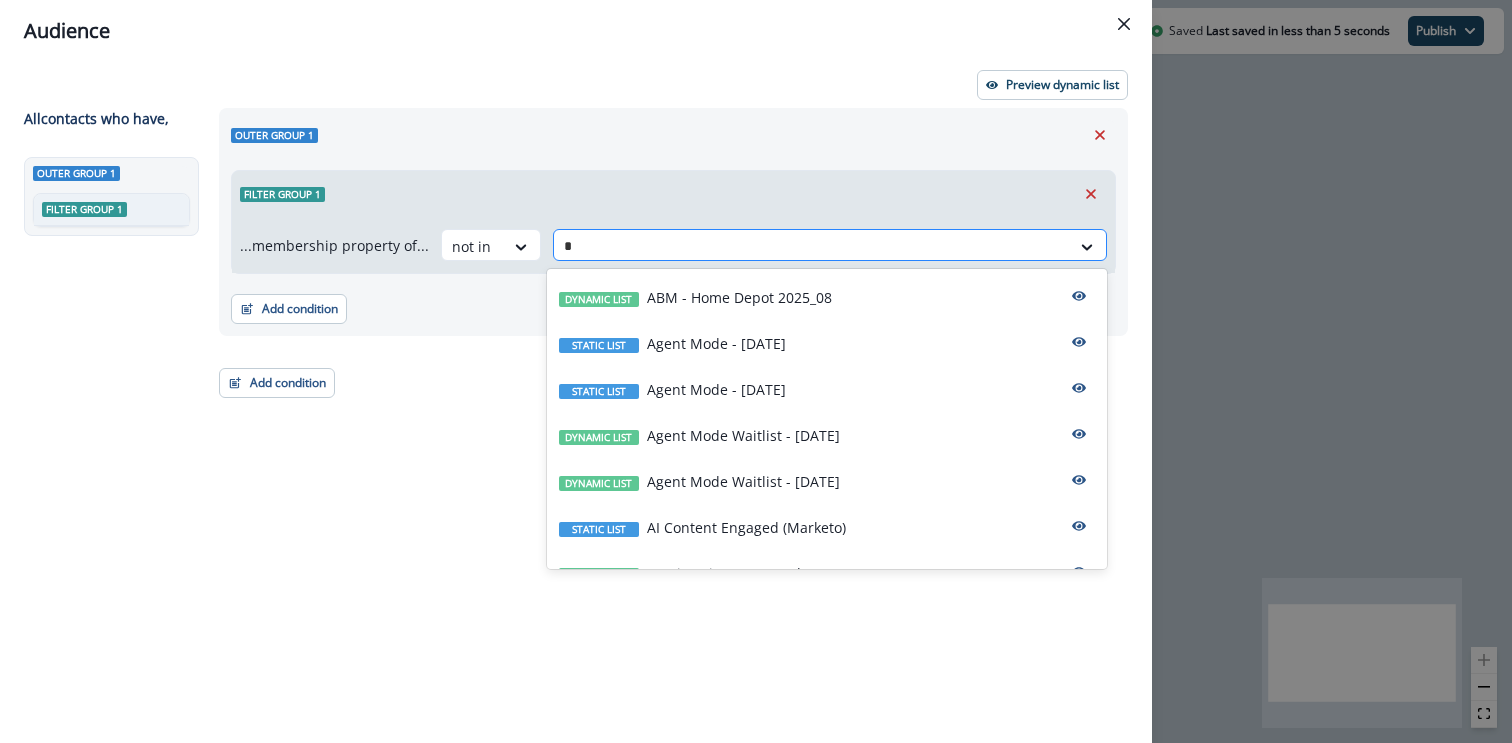 type on "**" 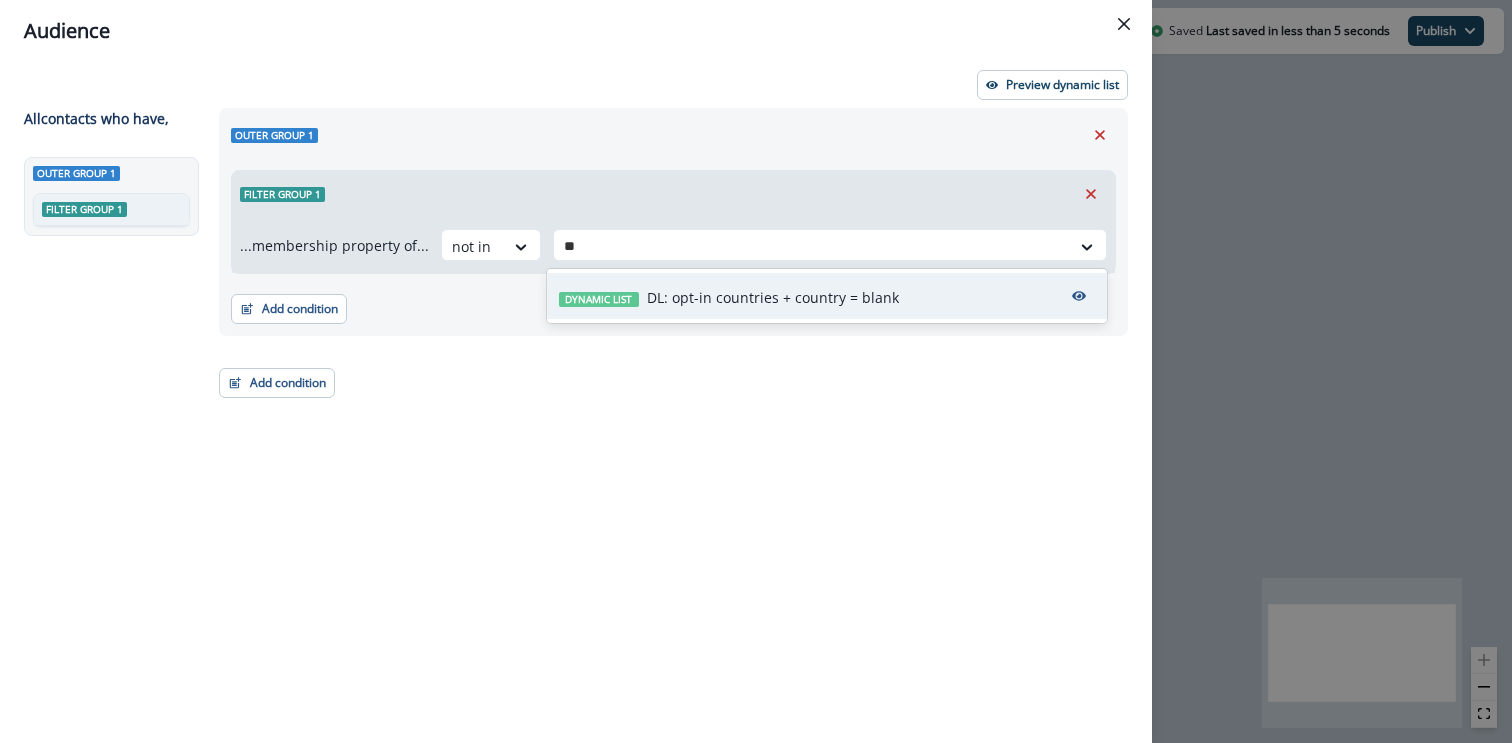 click on "DL: opt-in countries + country = blank" at bounding box center [773, 297] 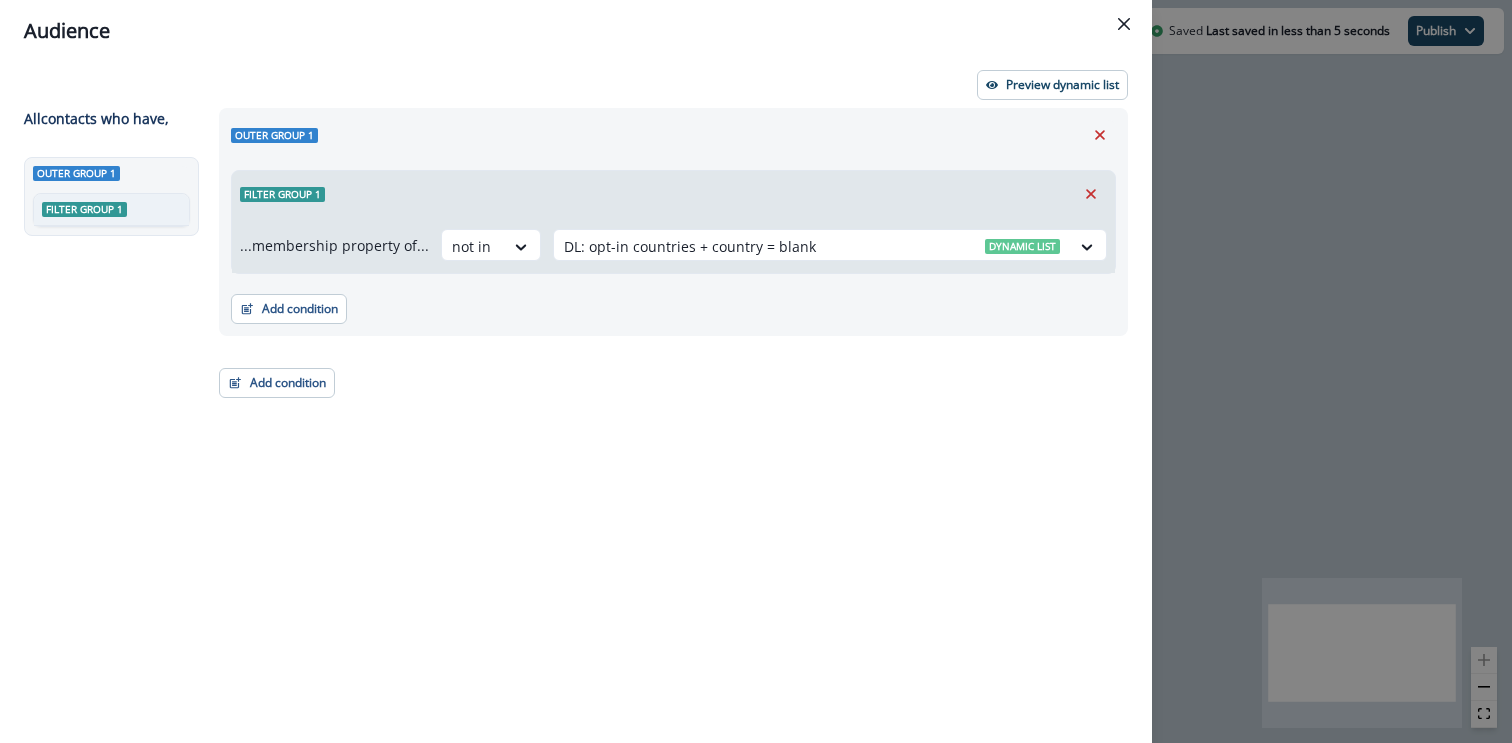 click on "Outer group 1 Filter group 1 ...membership property of... not in option DL: opt-in countries + country = blank, selected. DL: opt-in countries + country = blank Dynamic list Add condition Contact properties A person property Performed a product event Performed a marketing activity Performed a web activity List membership Salesforce campaign membership" at bounding box center [673, 222] 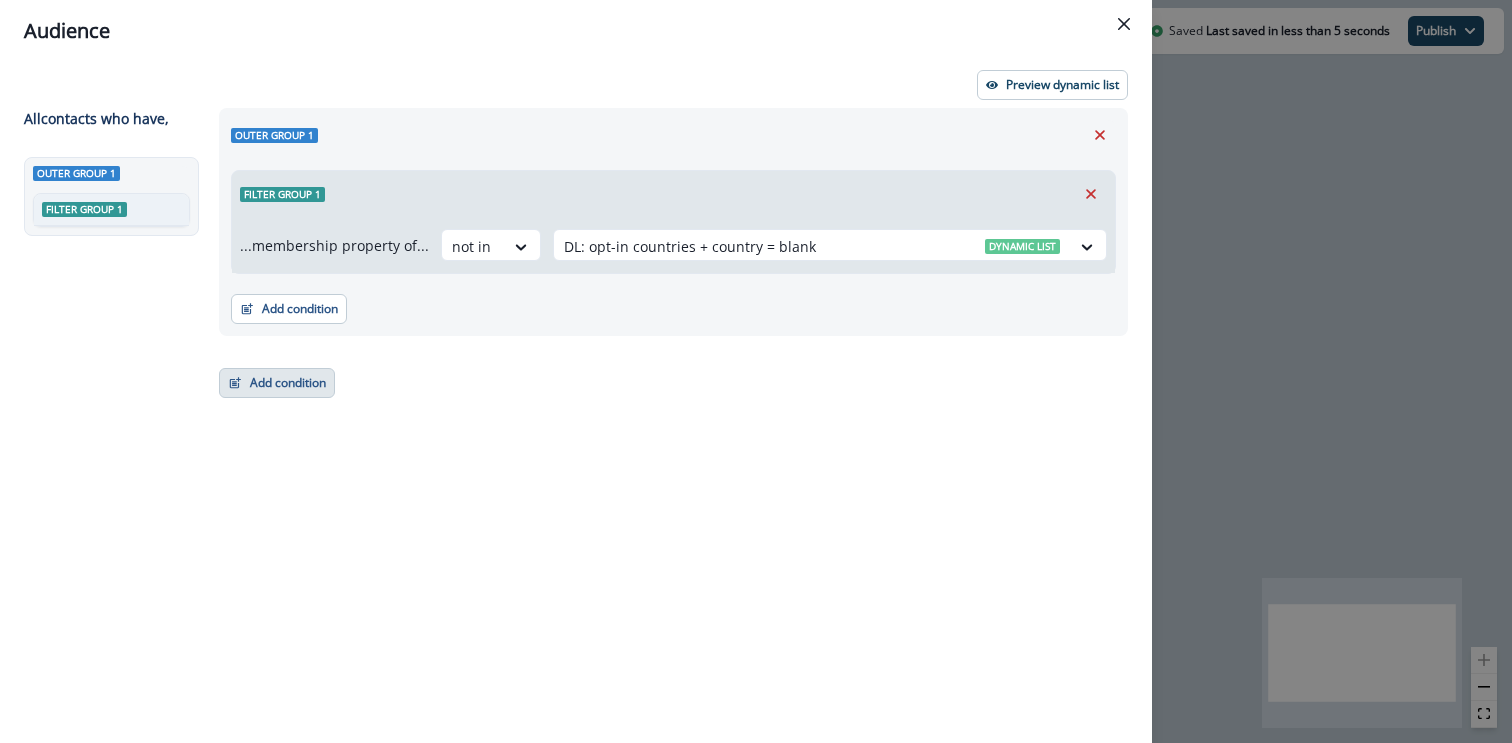 click on "Add condition" at bounding box center [277, 383] 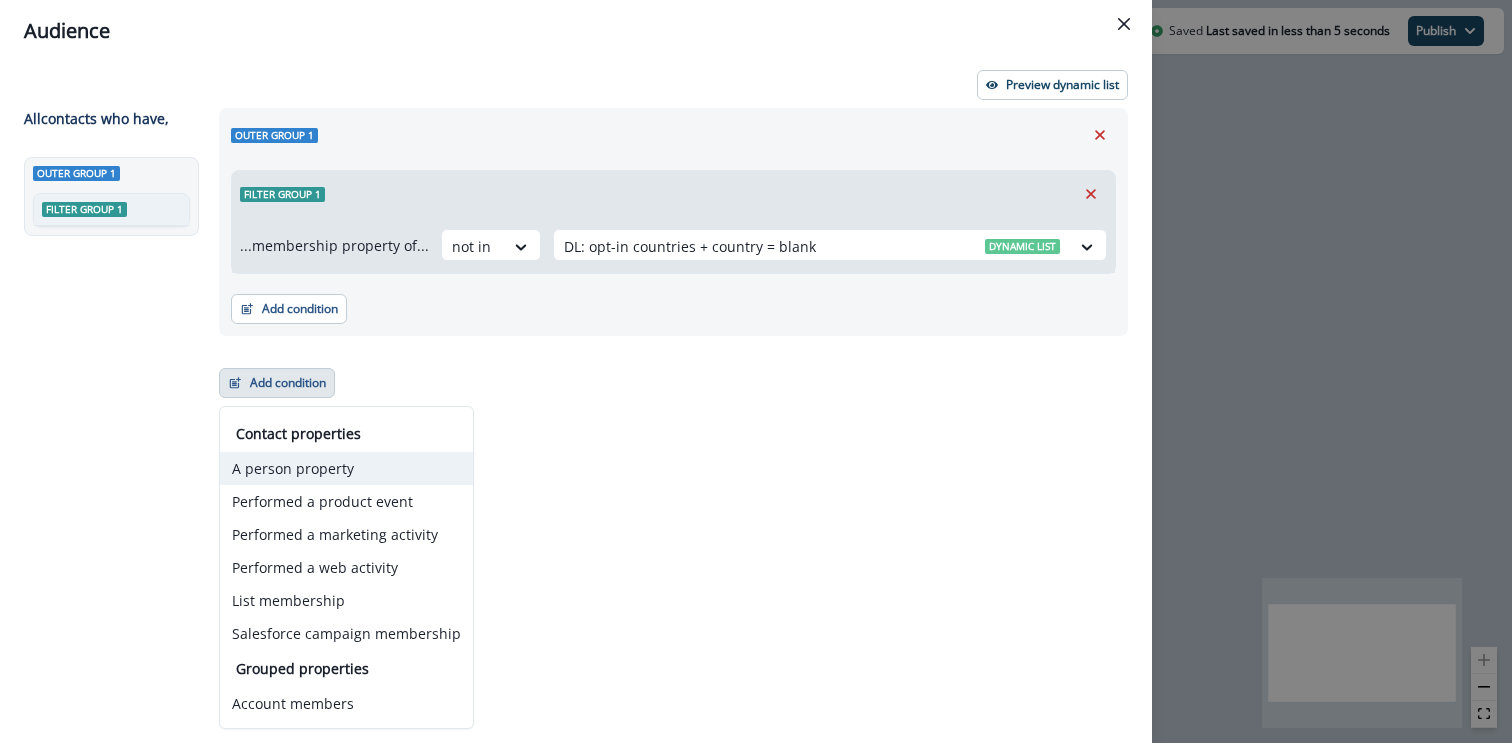 click on "A person property" at bounding box center [346, 468] 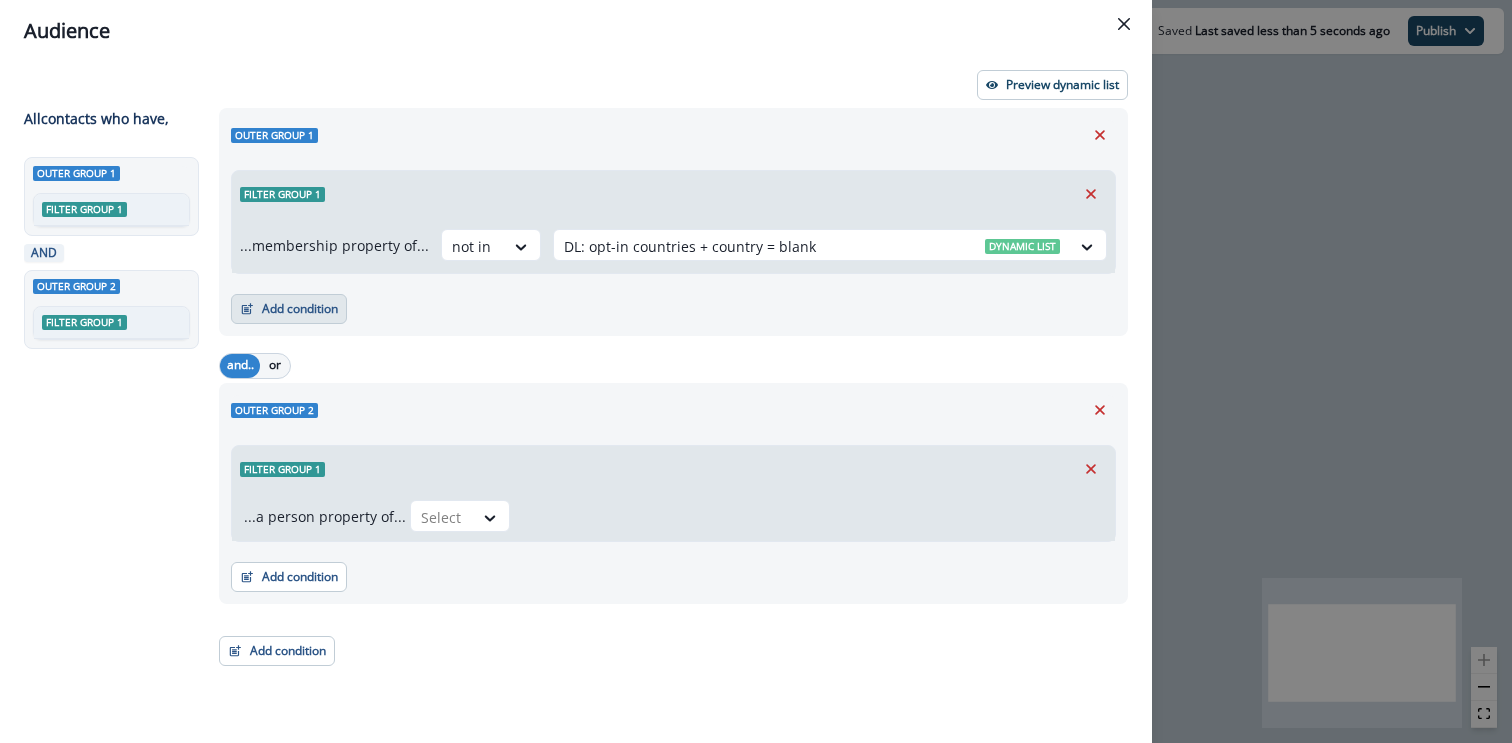 click on "Add condition" at bounding box center (289, 309) 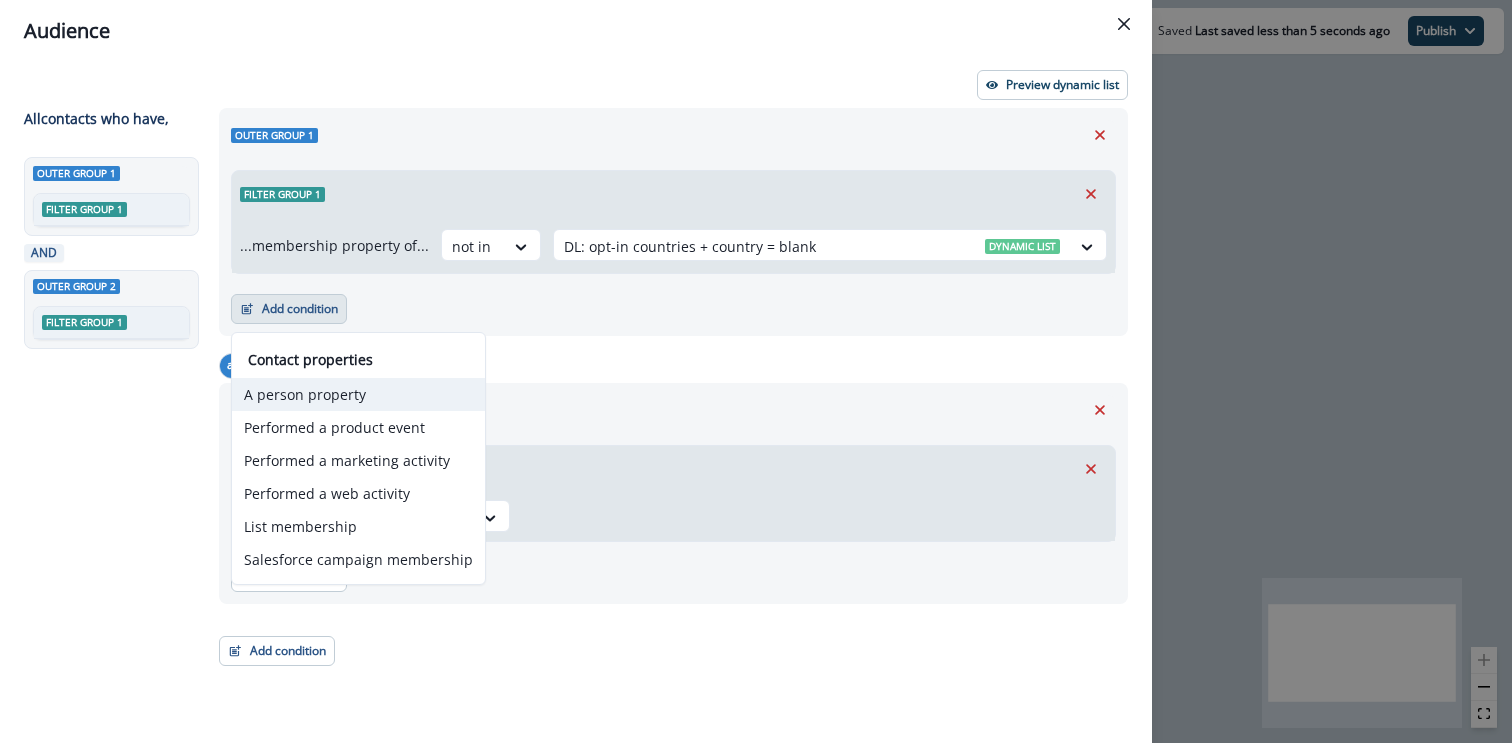 click on "A person property" at bounding box center (358, 394) 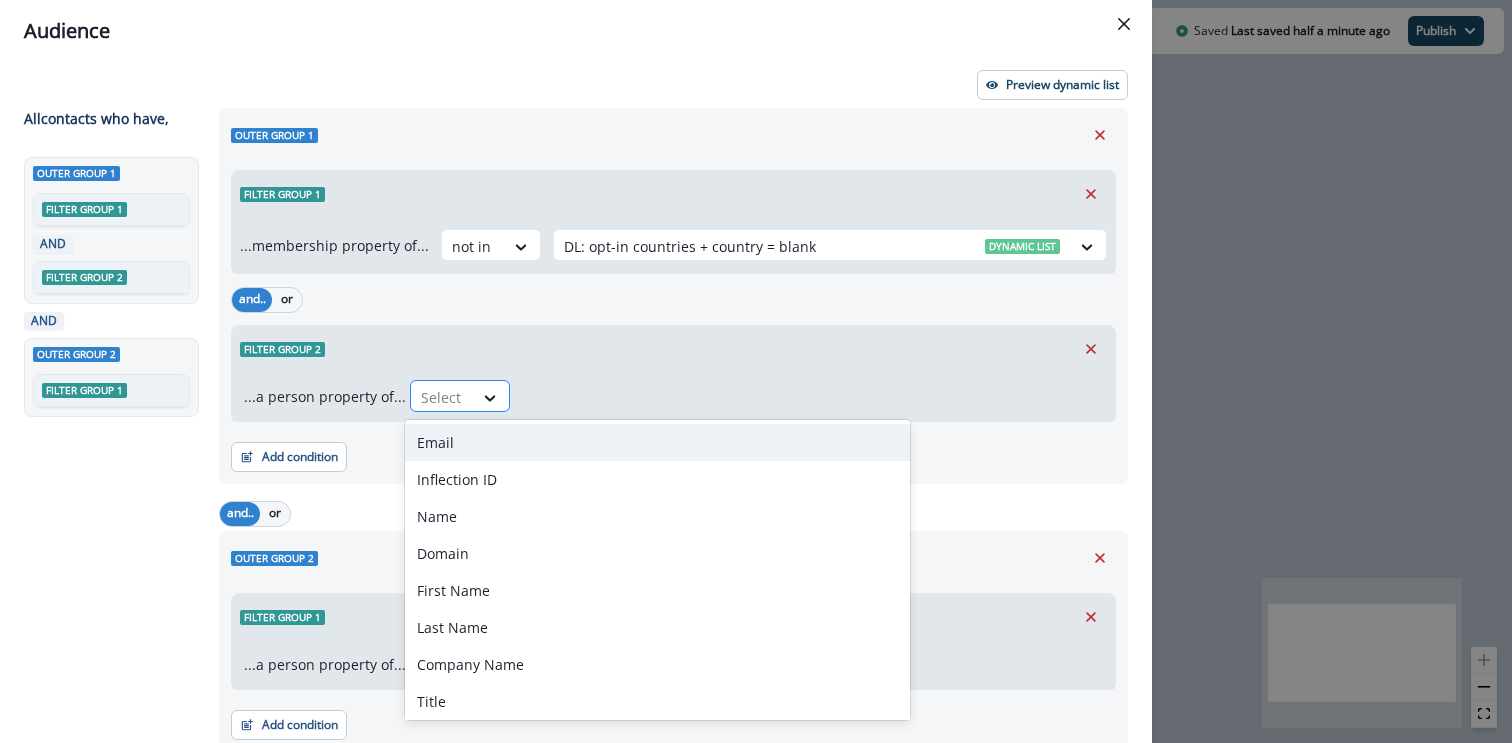 click on "Select" at bounding box center (442, 397) 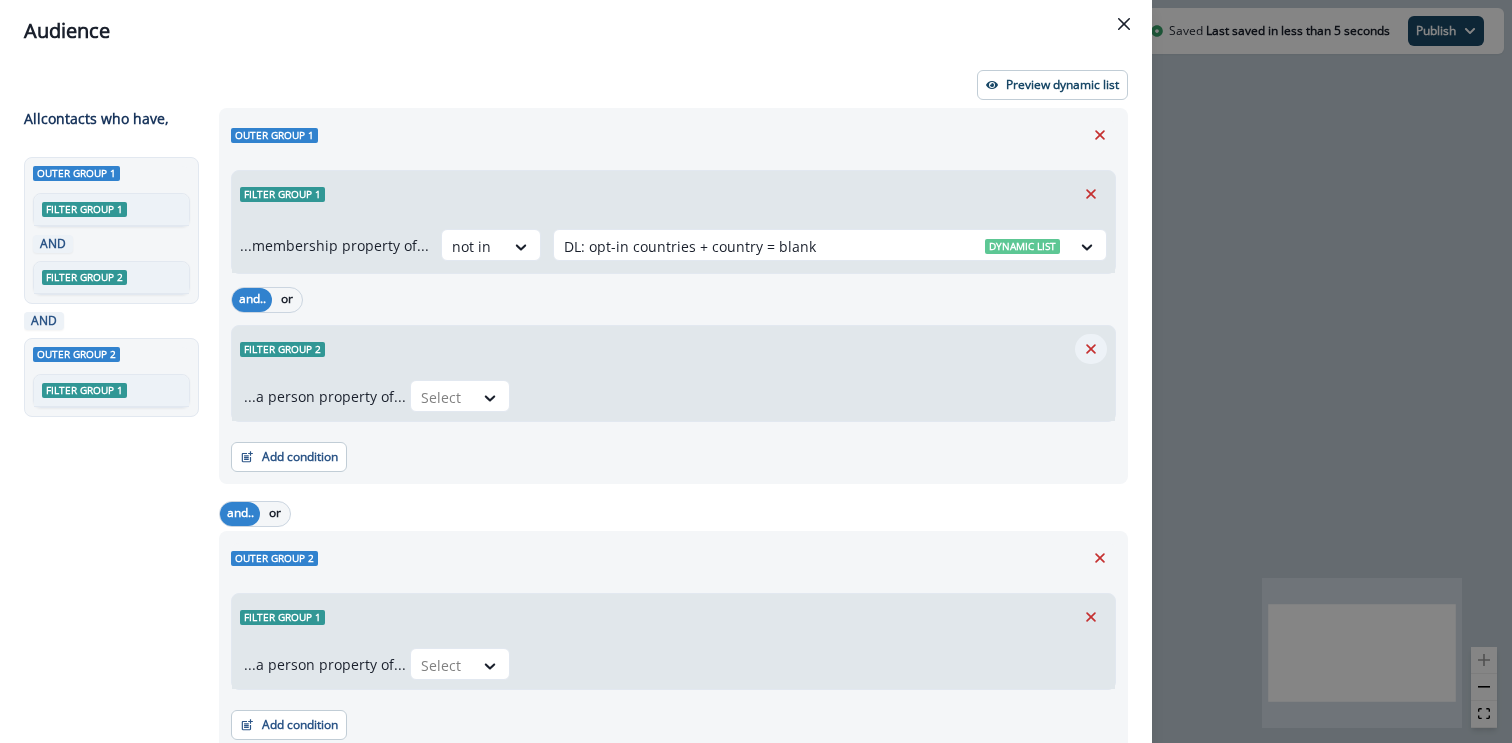 click at bounding box center [1091, 349] 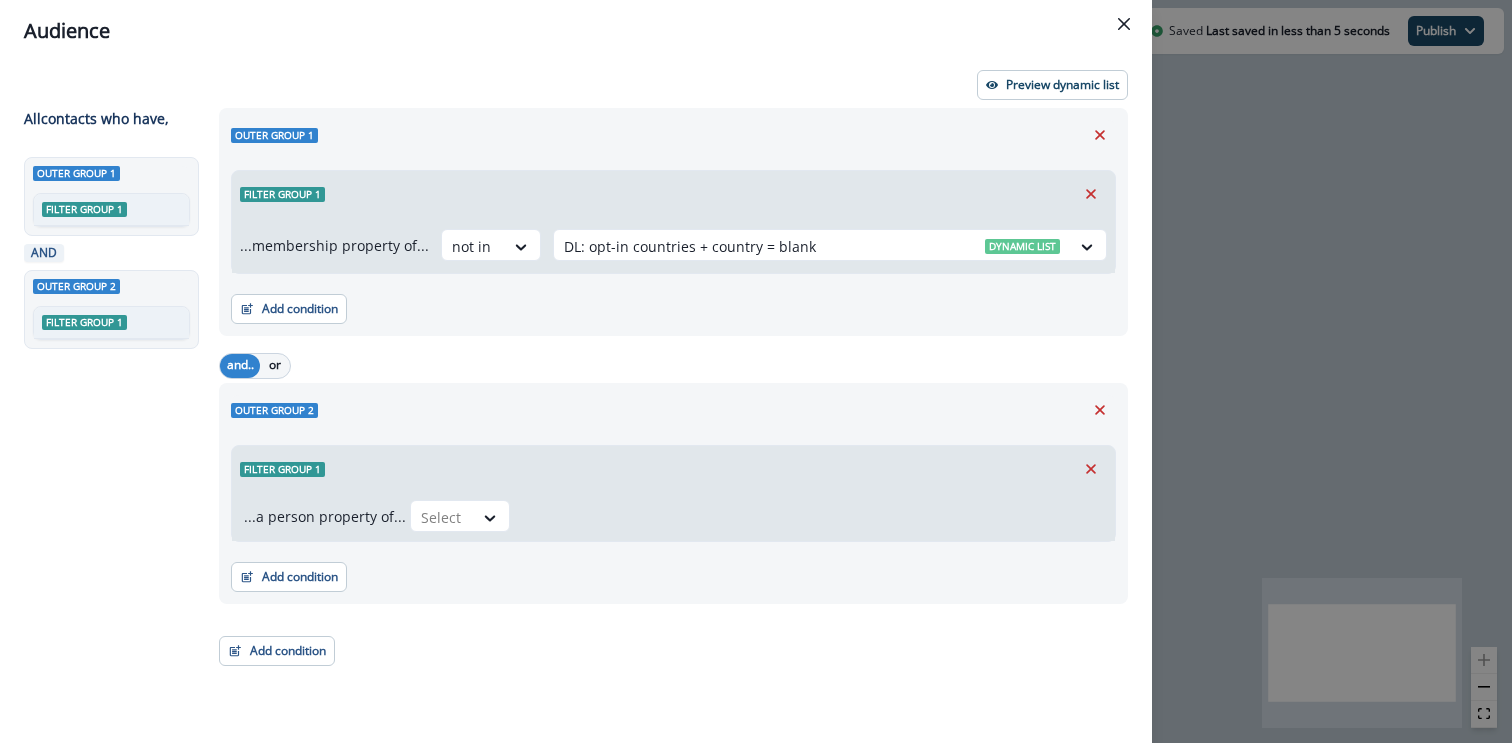 click on "Outer group 2 Filter group 1 ...a person property of... Select Add condition Contact properties A person property Performed a product event Performed a marketing activity Performed a web activity List membership Salesforce campaign membership" at bounding box center (673, 493) 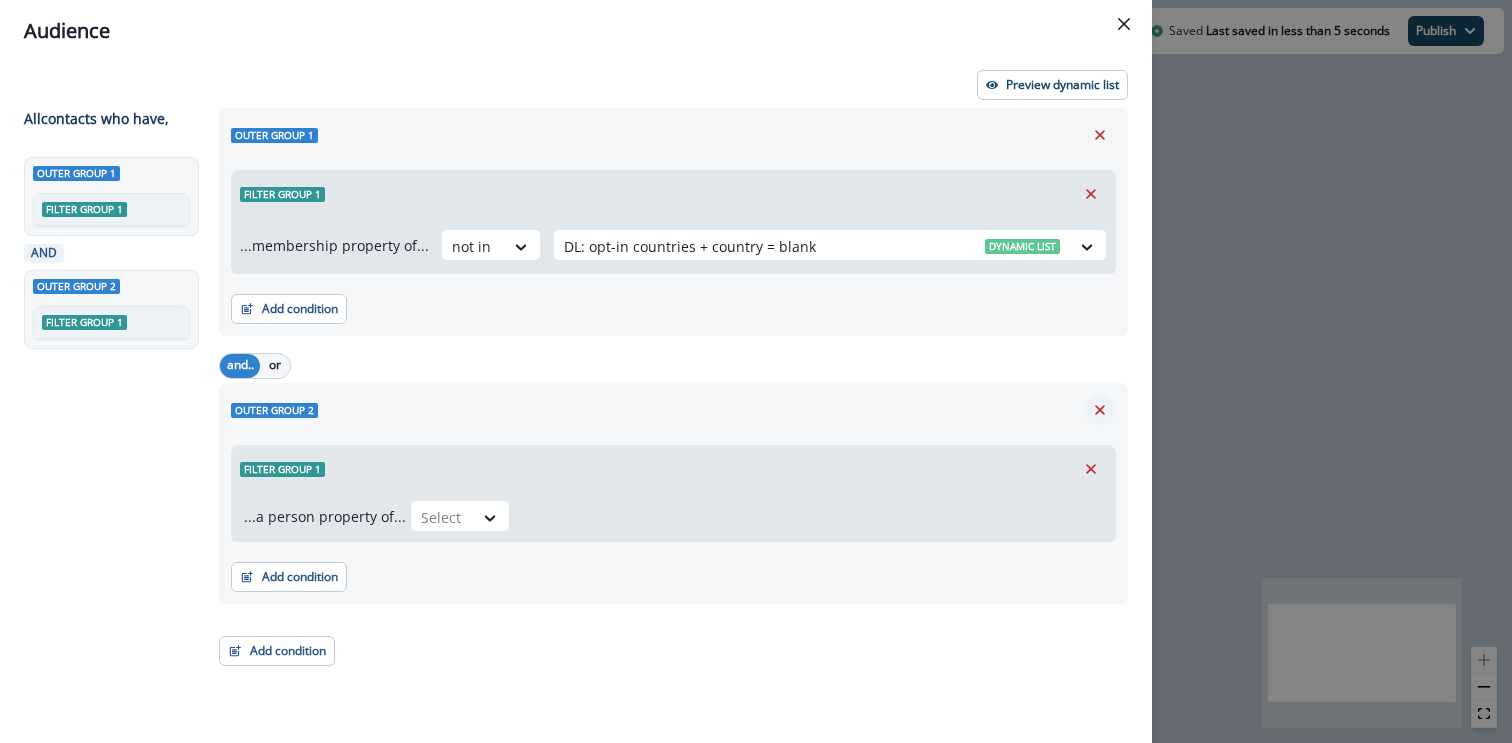 click at bounding box center [1100, 410] 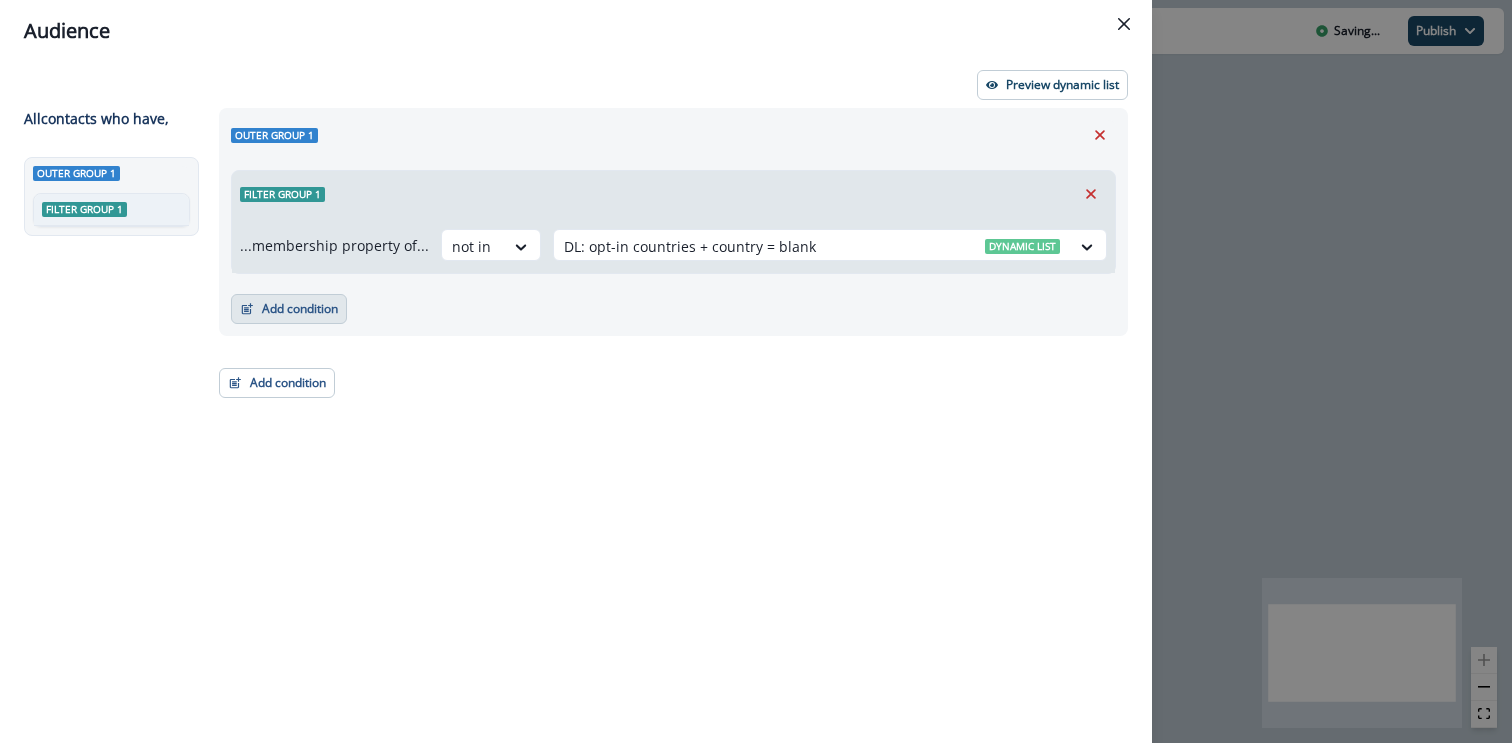 click on "Add condition" at bounding box center [289, 309] 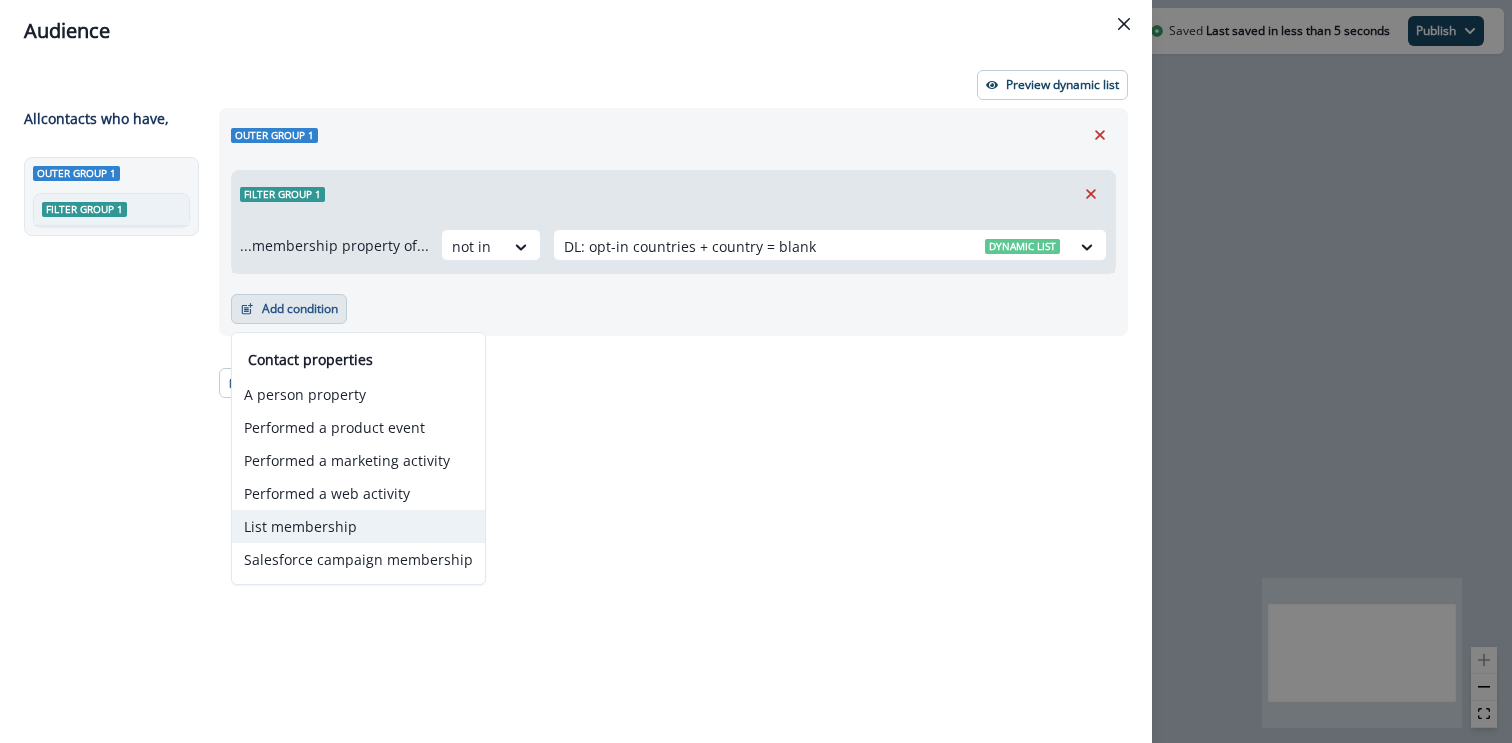 click on "List membership" at bounding box center (358, 526) 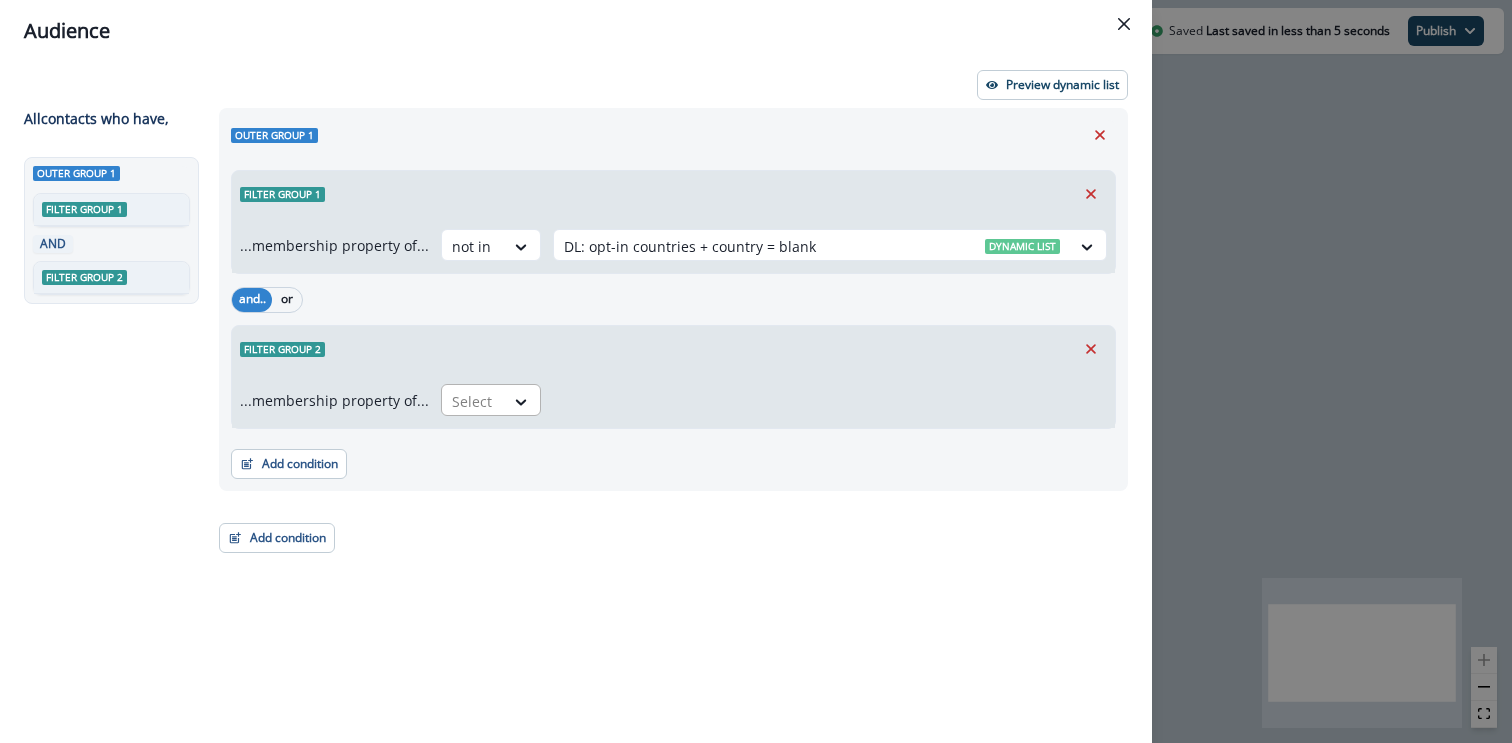 click at bounding box center [473, 401] 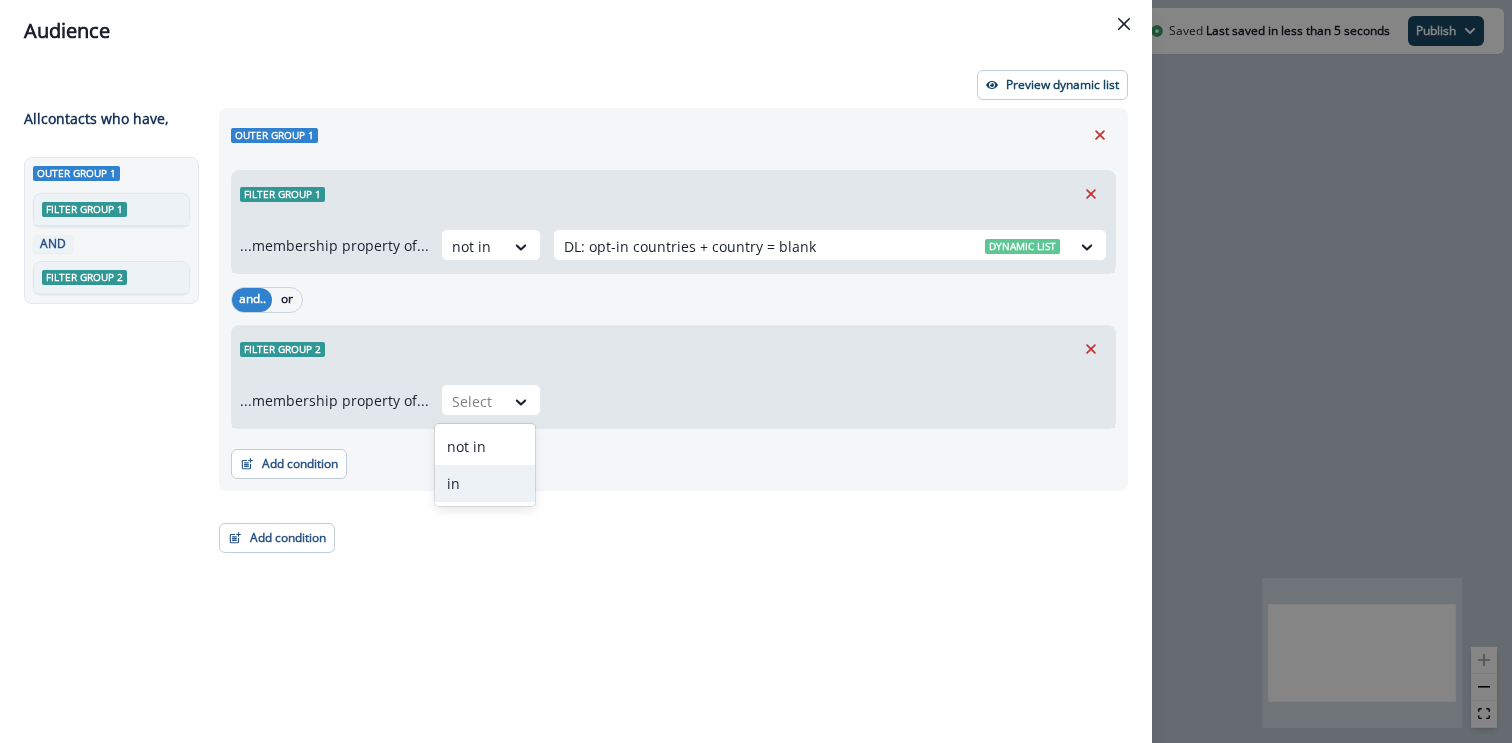 click on "in" at bounding box center (485, 483) 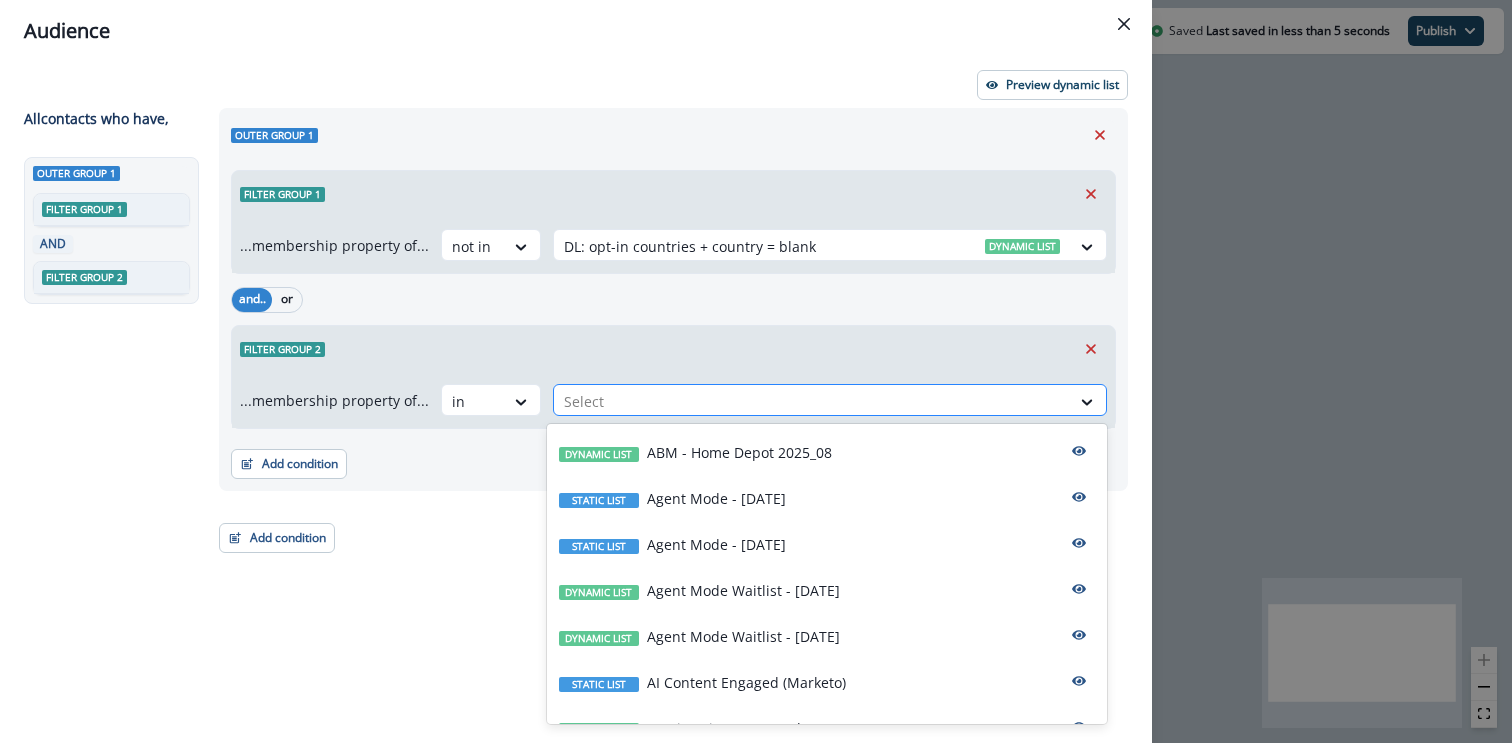 click at bounding box center [812, 401] 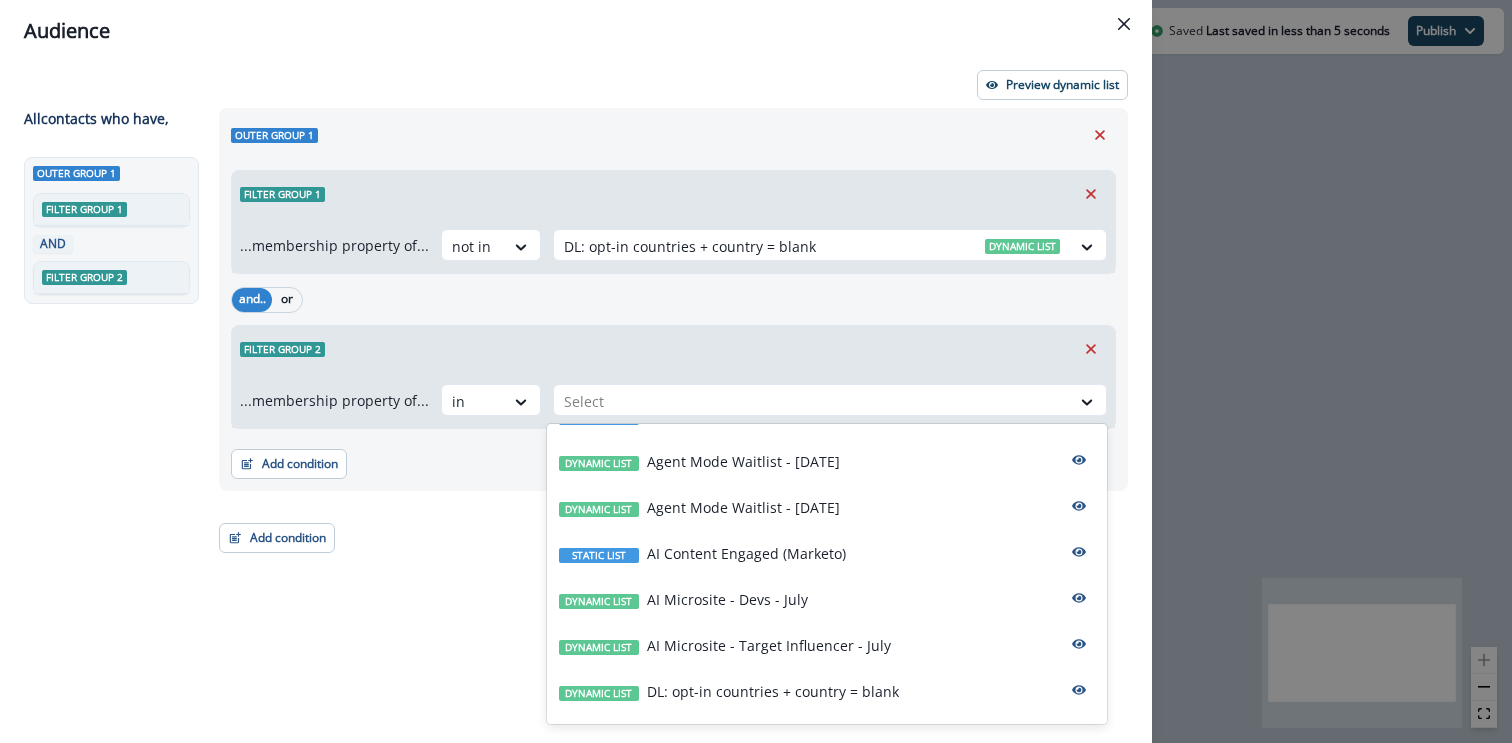 scroll, scrollTop: 0, scrollLeft: 0, axis: both 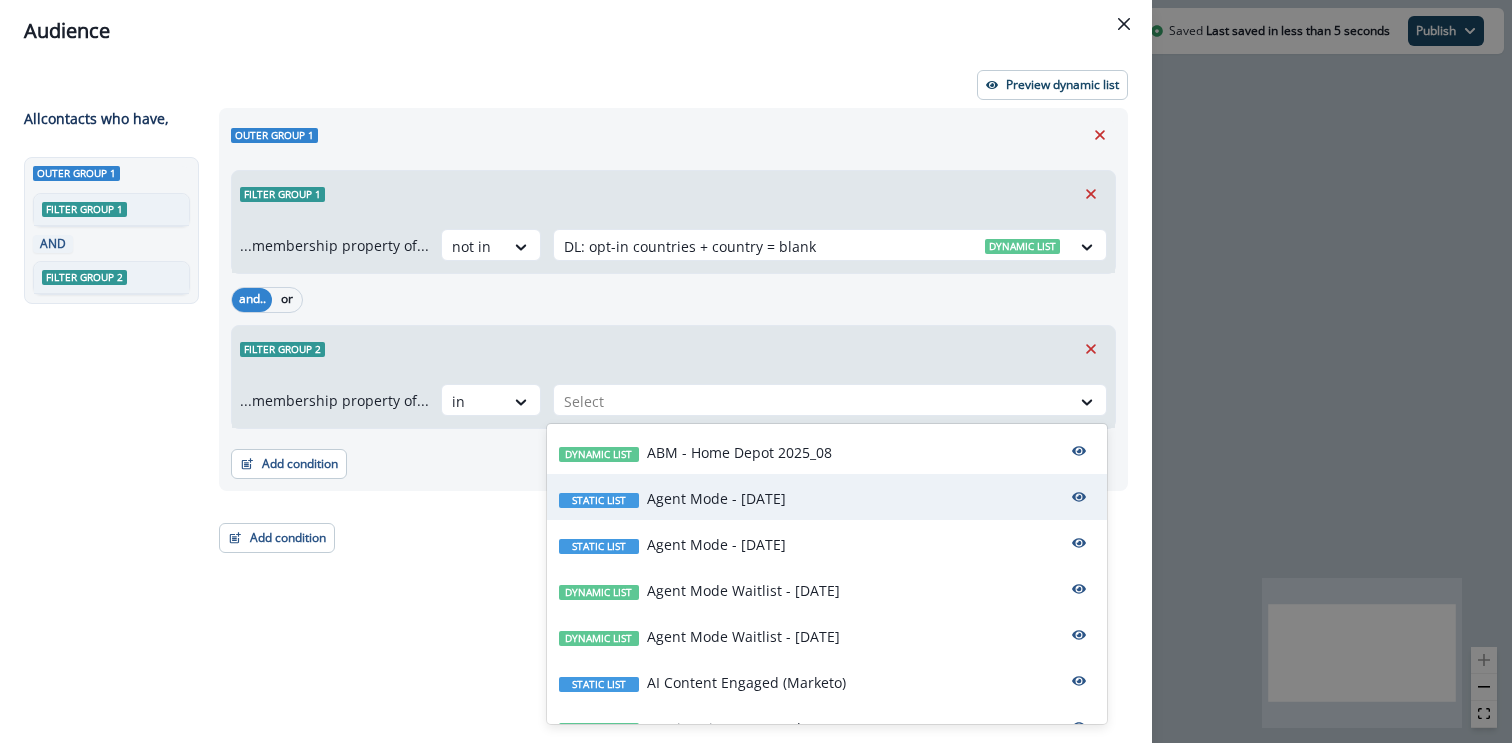 click on "Agent Mode - 6/19/2025" at bounding box center (716, 498) 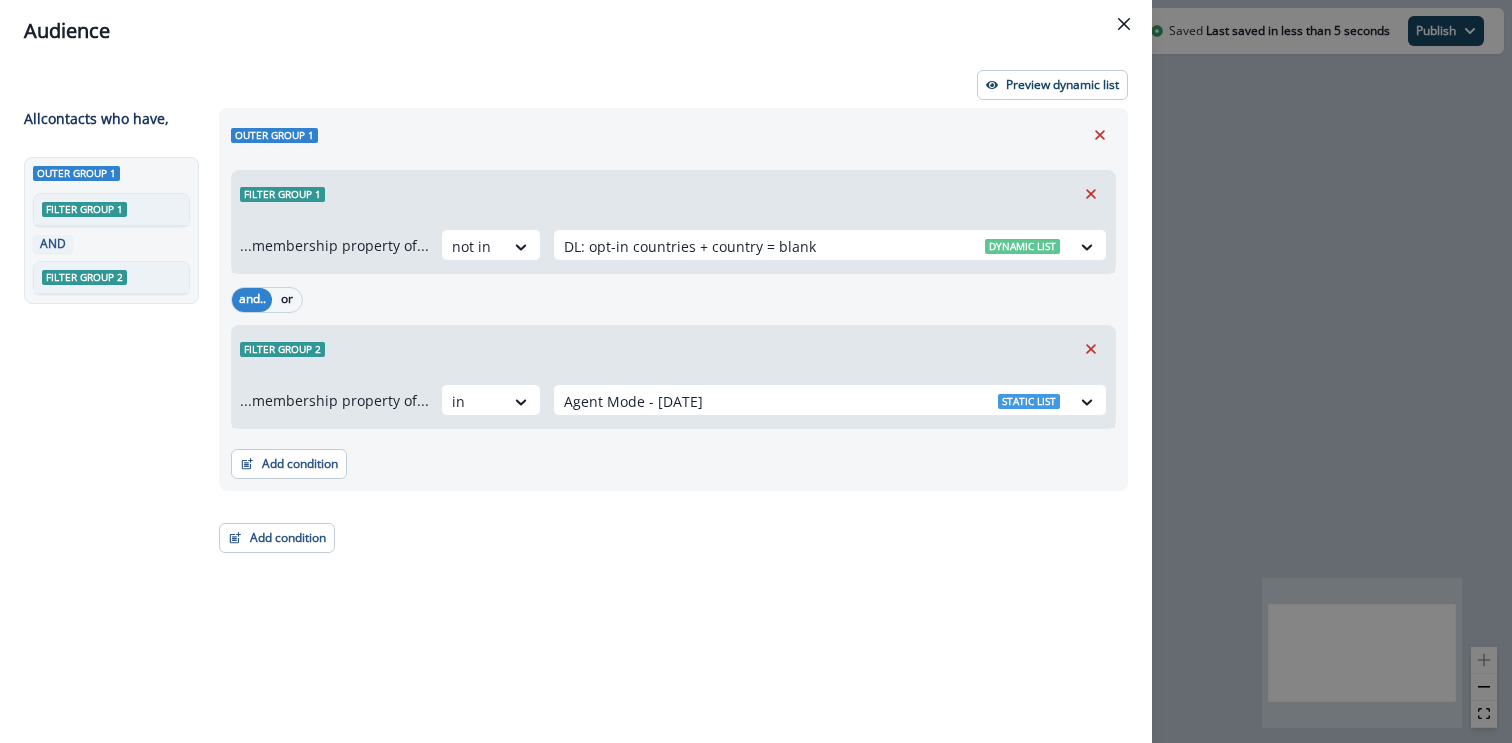 click on "Filter group 2" at bounding box center [673, 349] 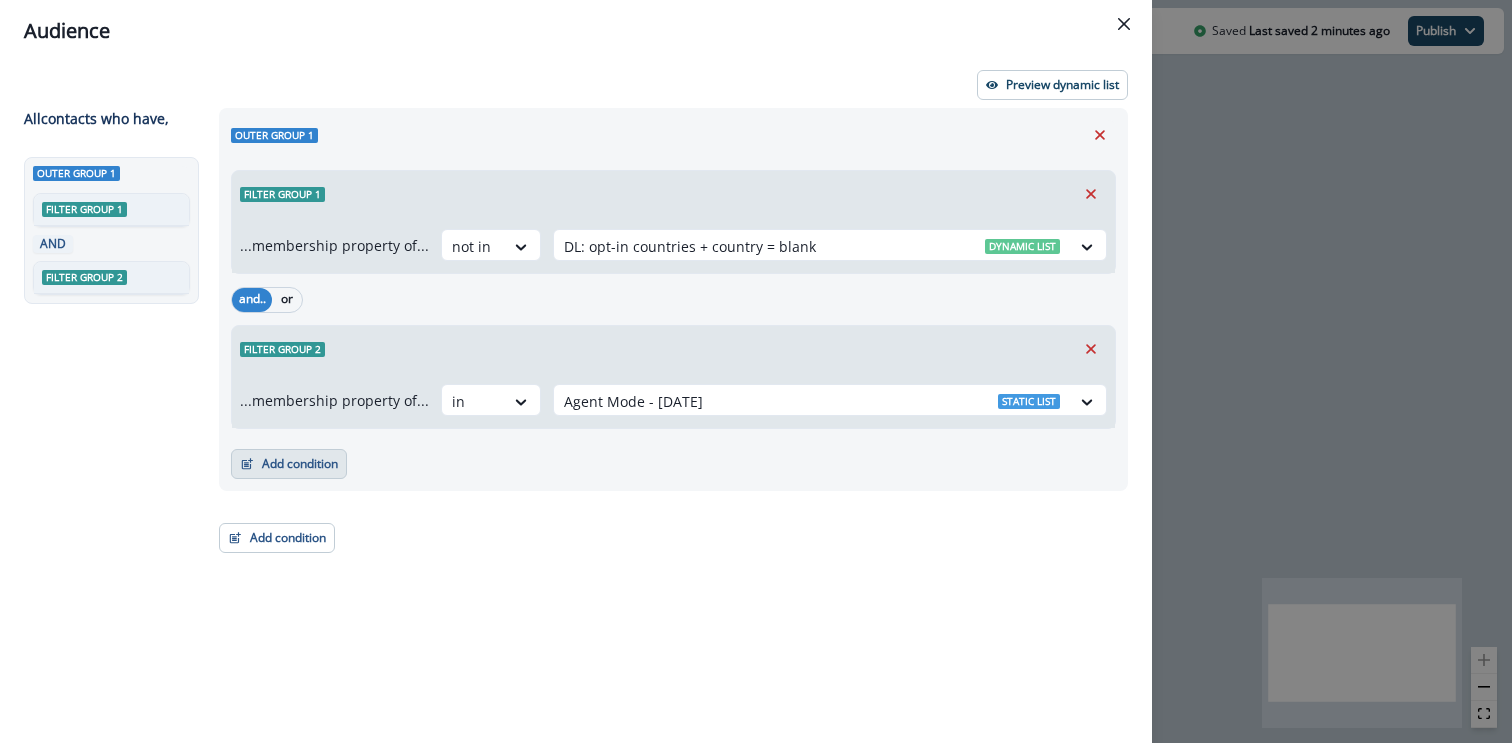 click on "Add condition" at bounding box center [289, 464] 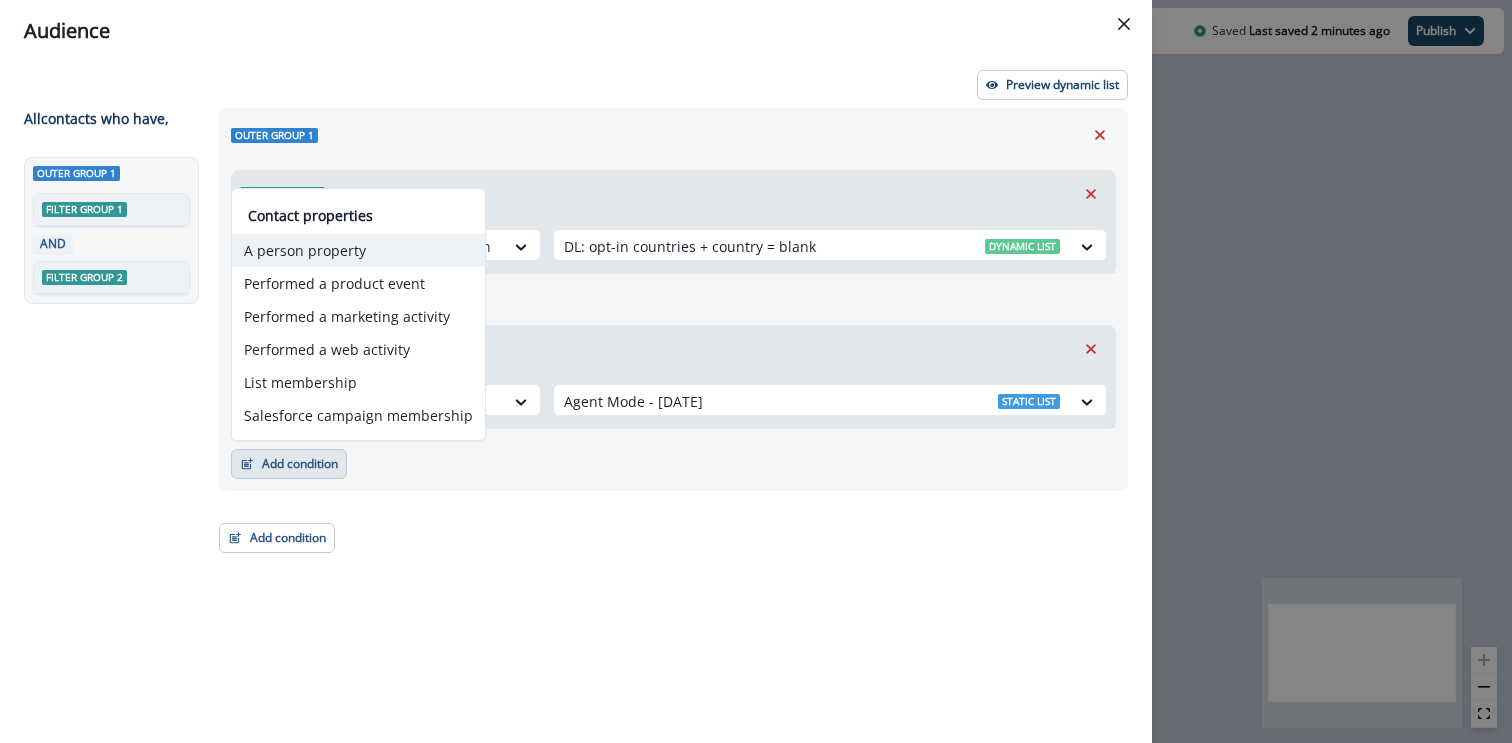 click on "A person property" at bounding box center (358, 250) 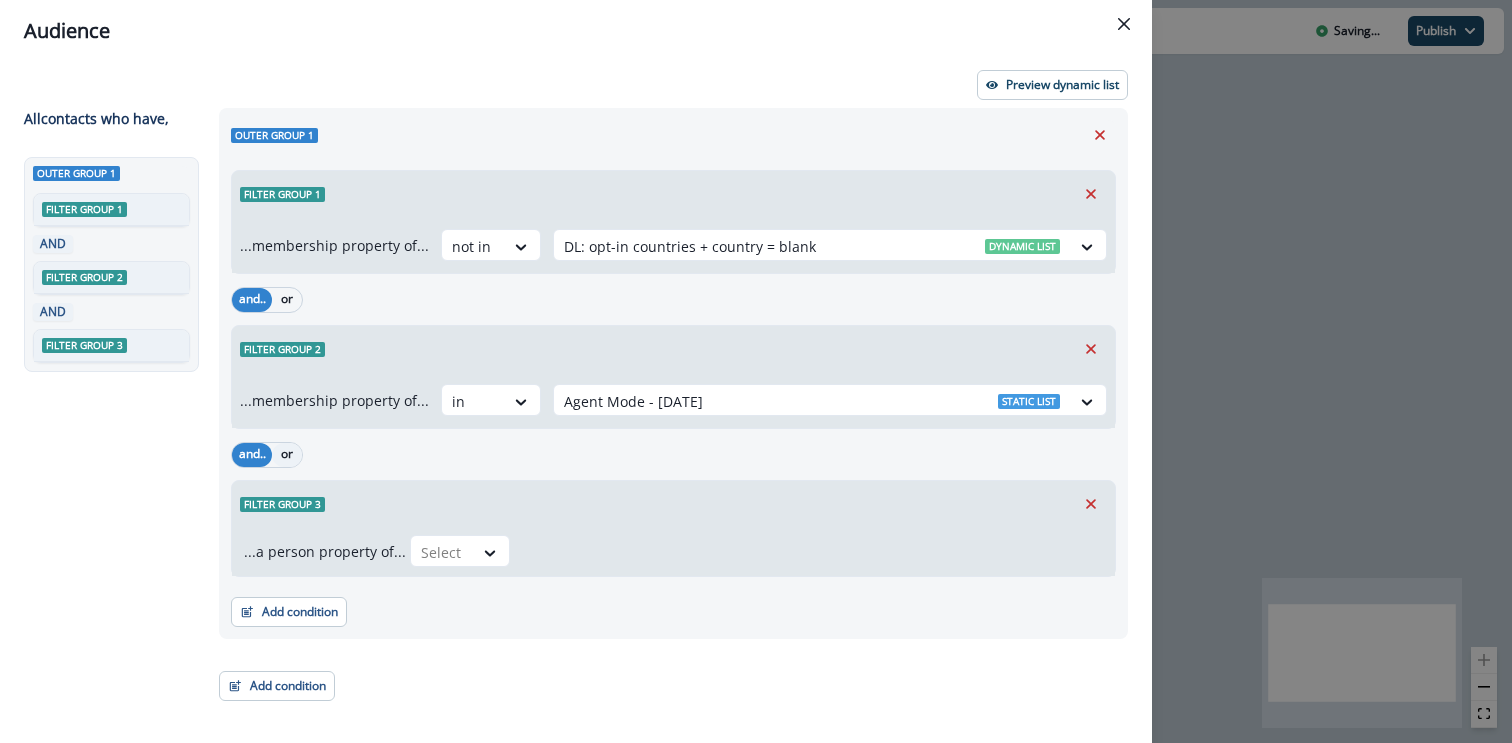 click on "or" at bounding box center [287, 455] 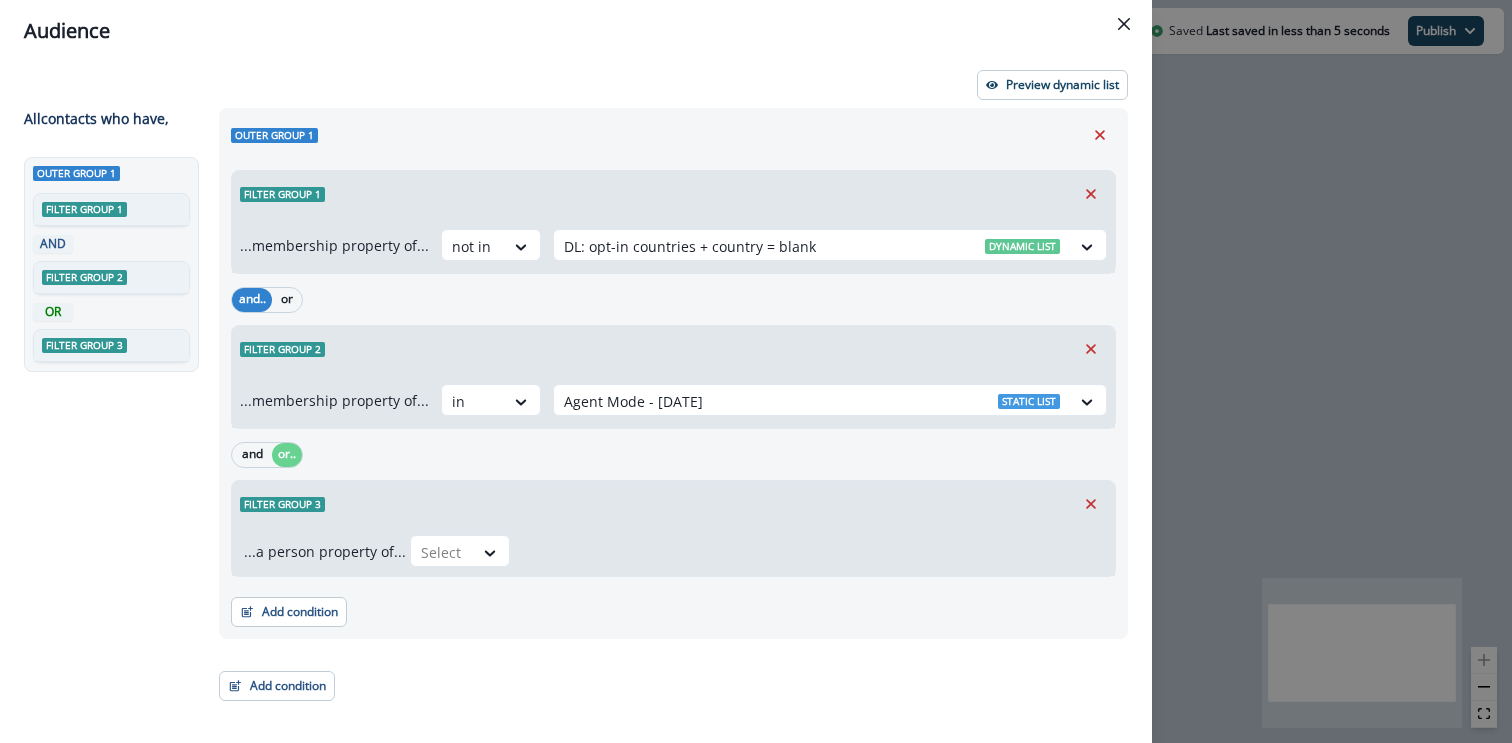 click on "and.. or" at bounding box center (673, 299) 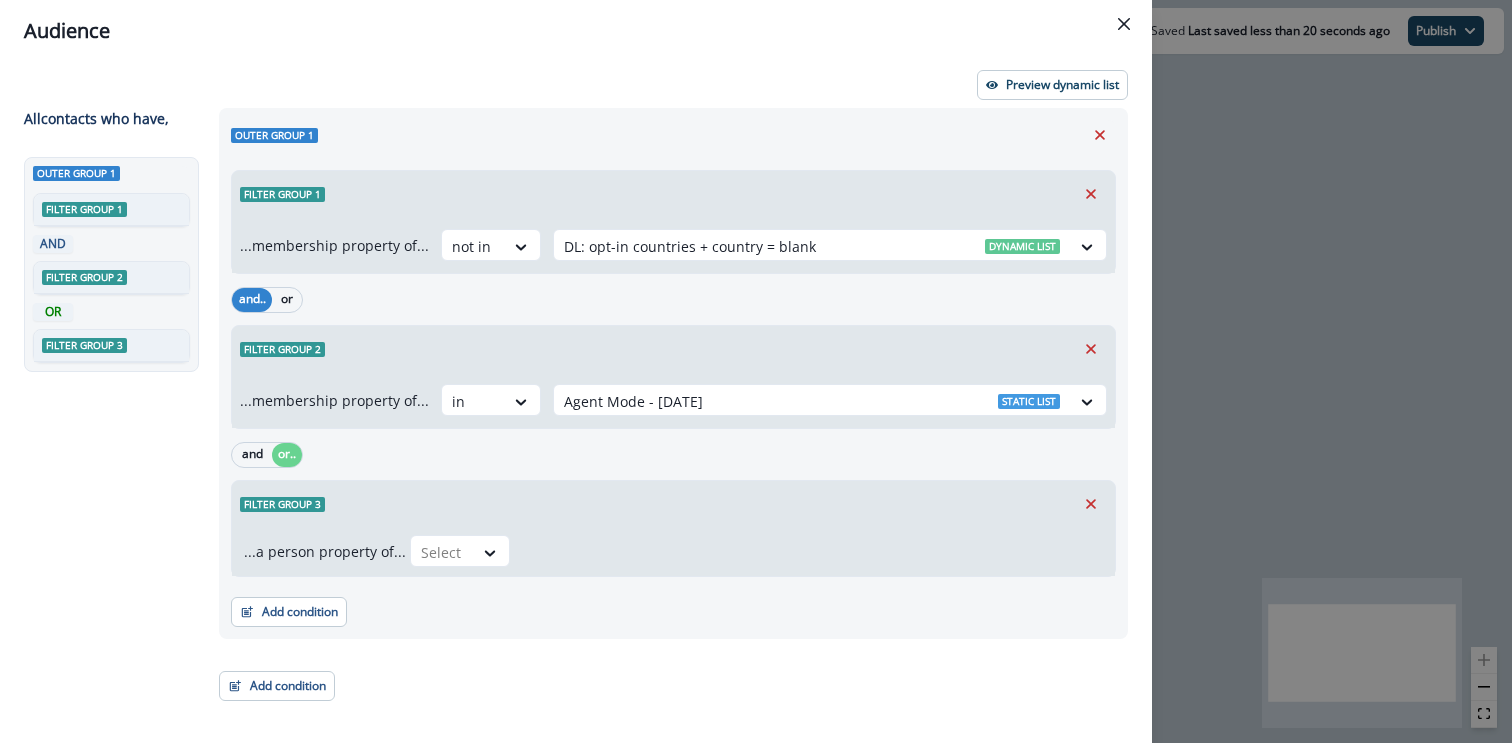 click on "Filter group 2" at bounding box center [673, 349] 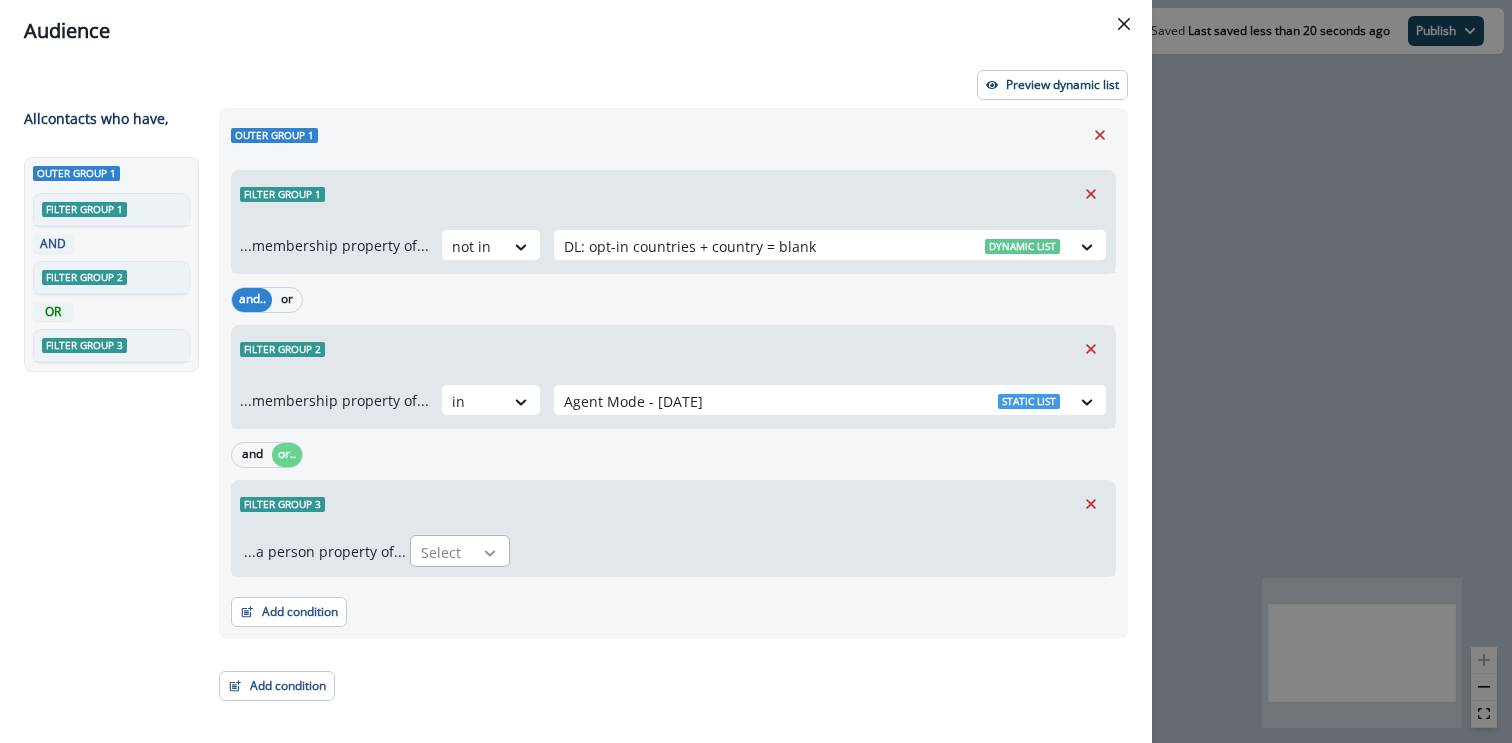 click 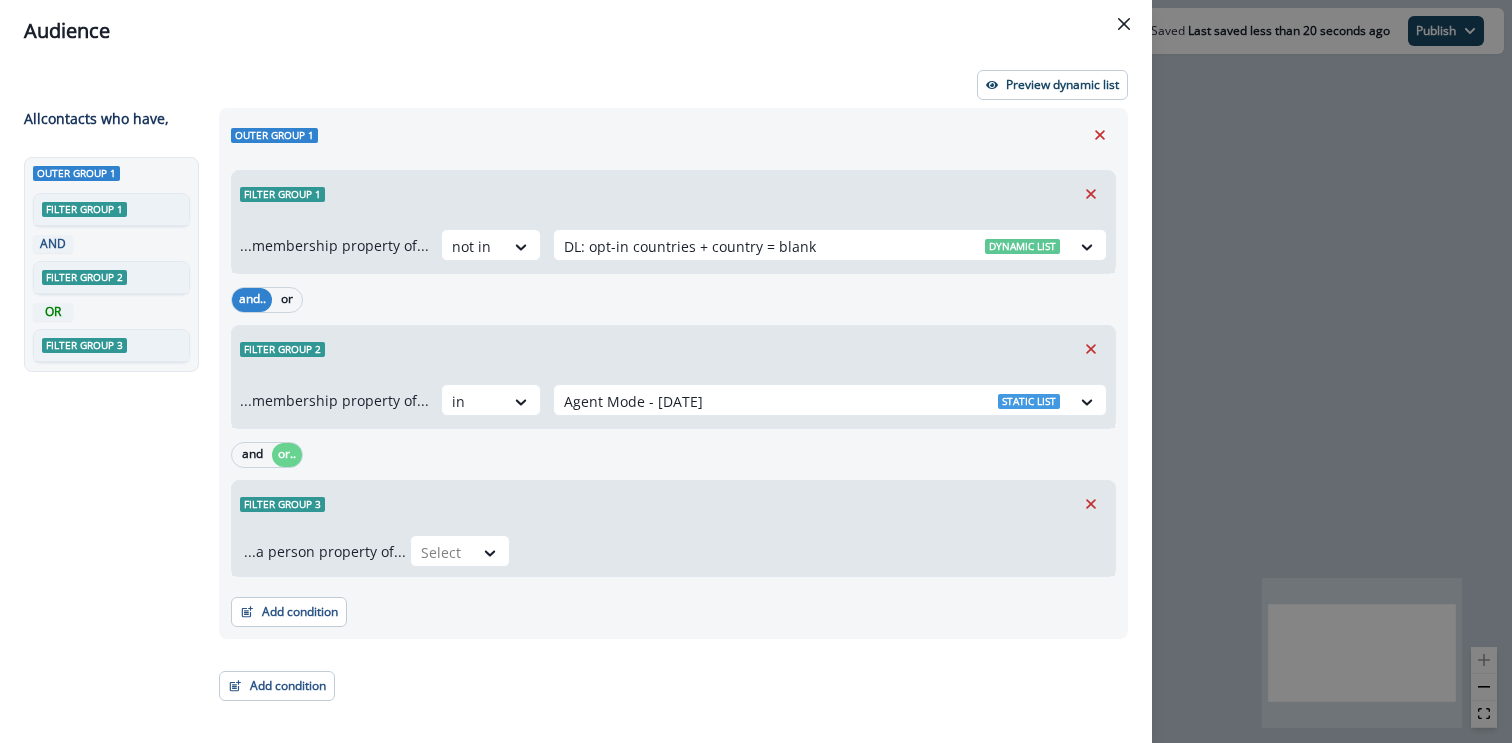 click on "Filter group 3" at bounding box center (673, 504) 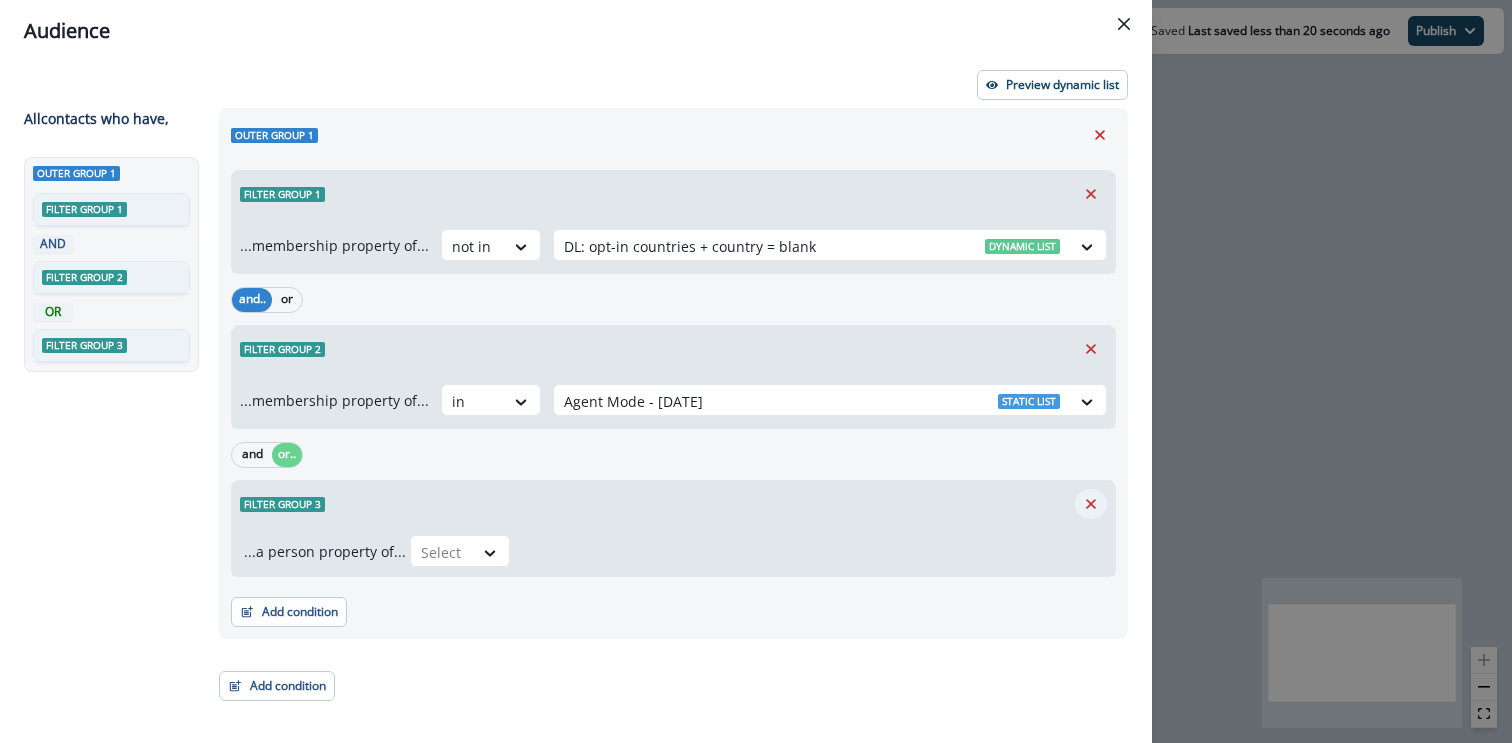click 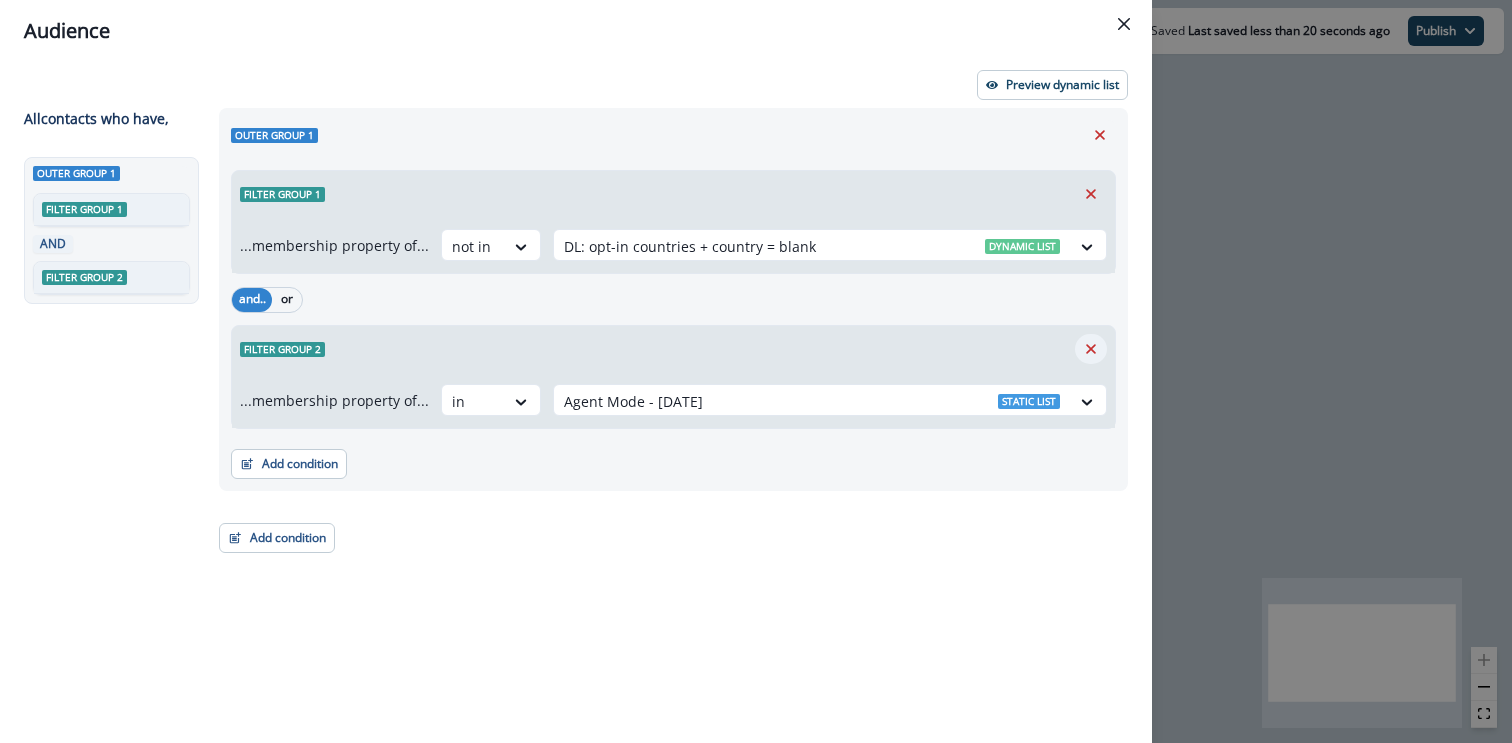 click 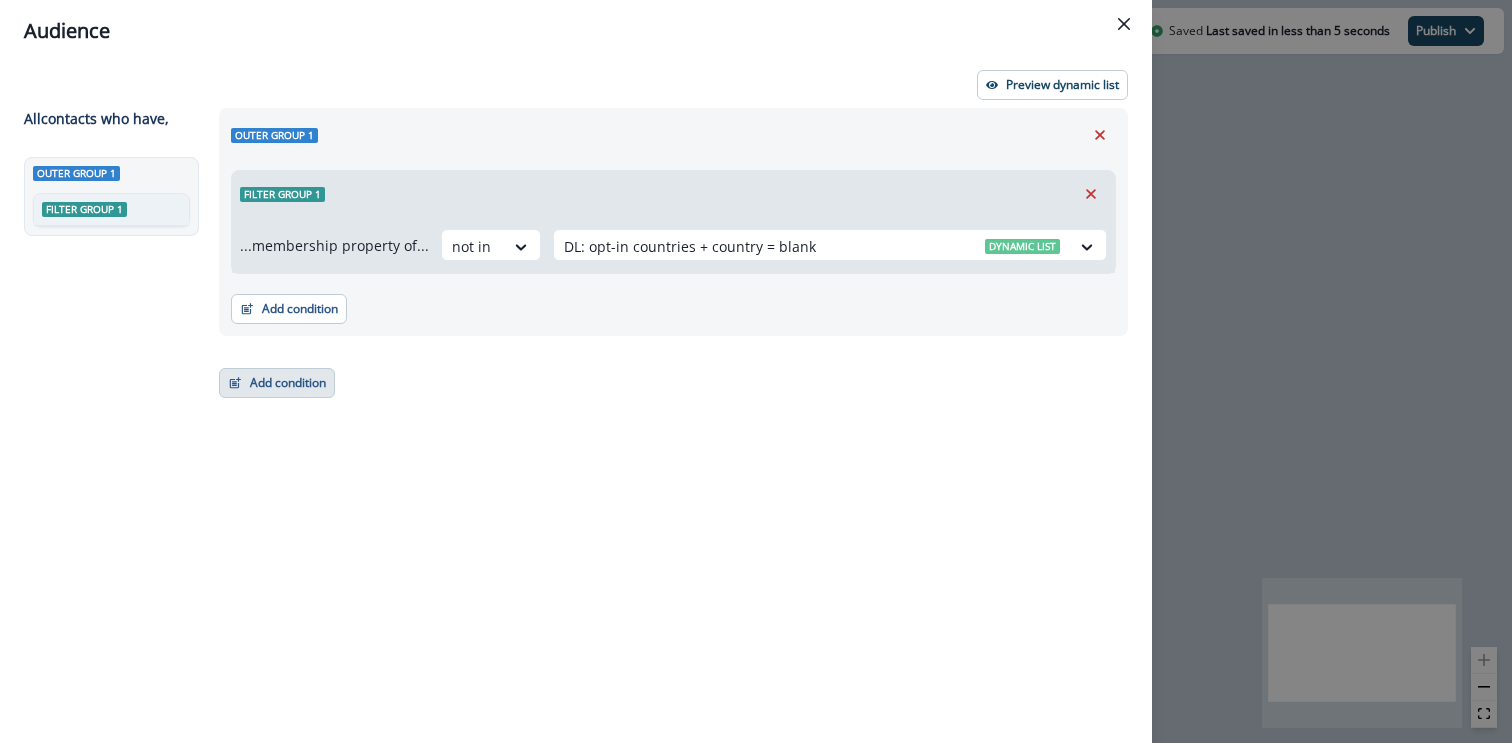 click on "Add condition" at bounding box center (277, 383) 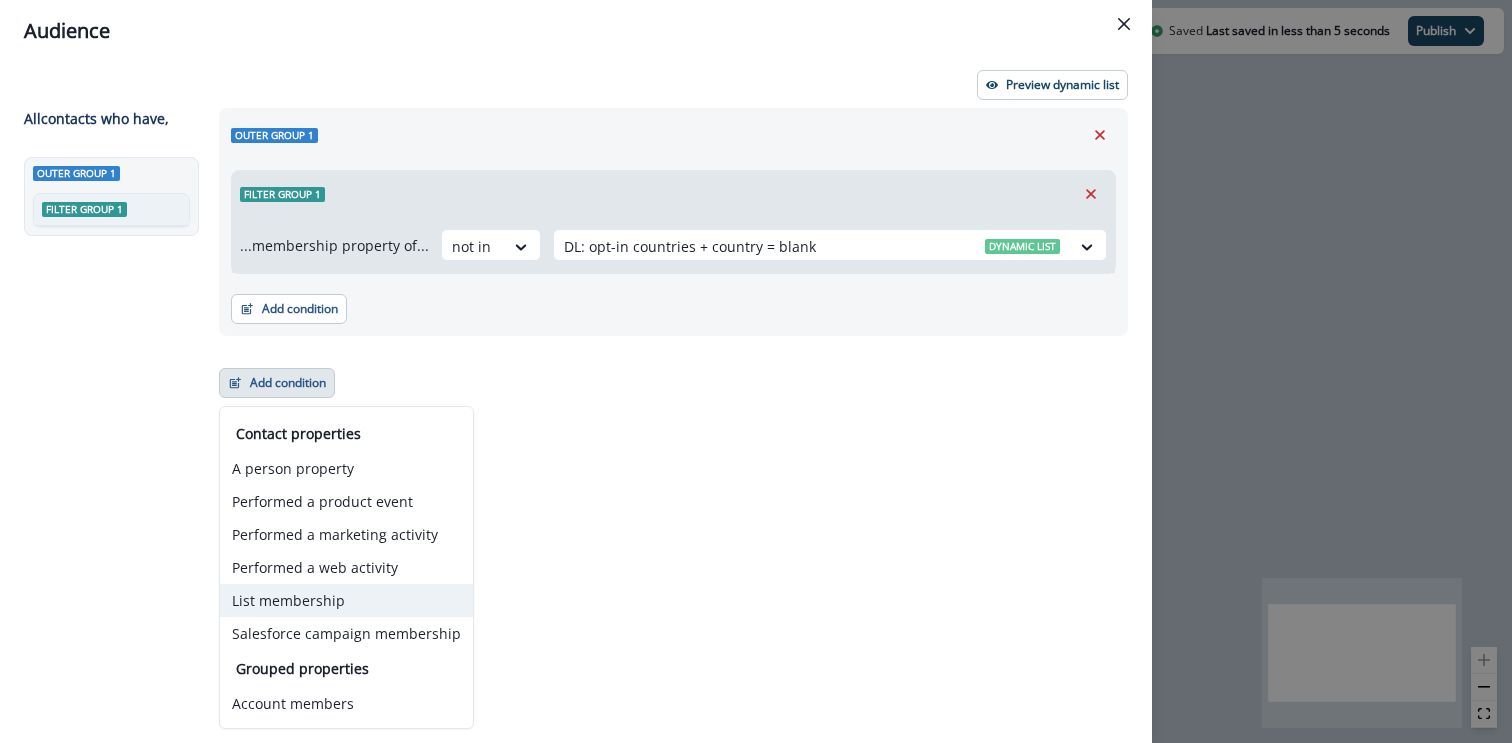 click on "List membership" at bounding box center [346, 600] 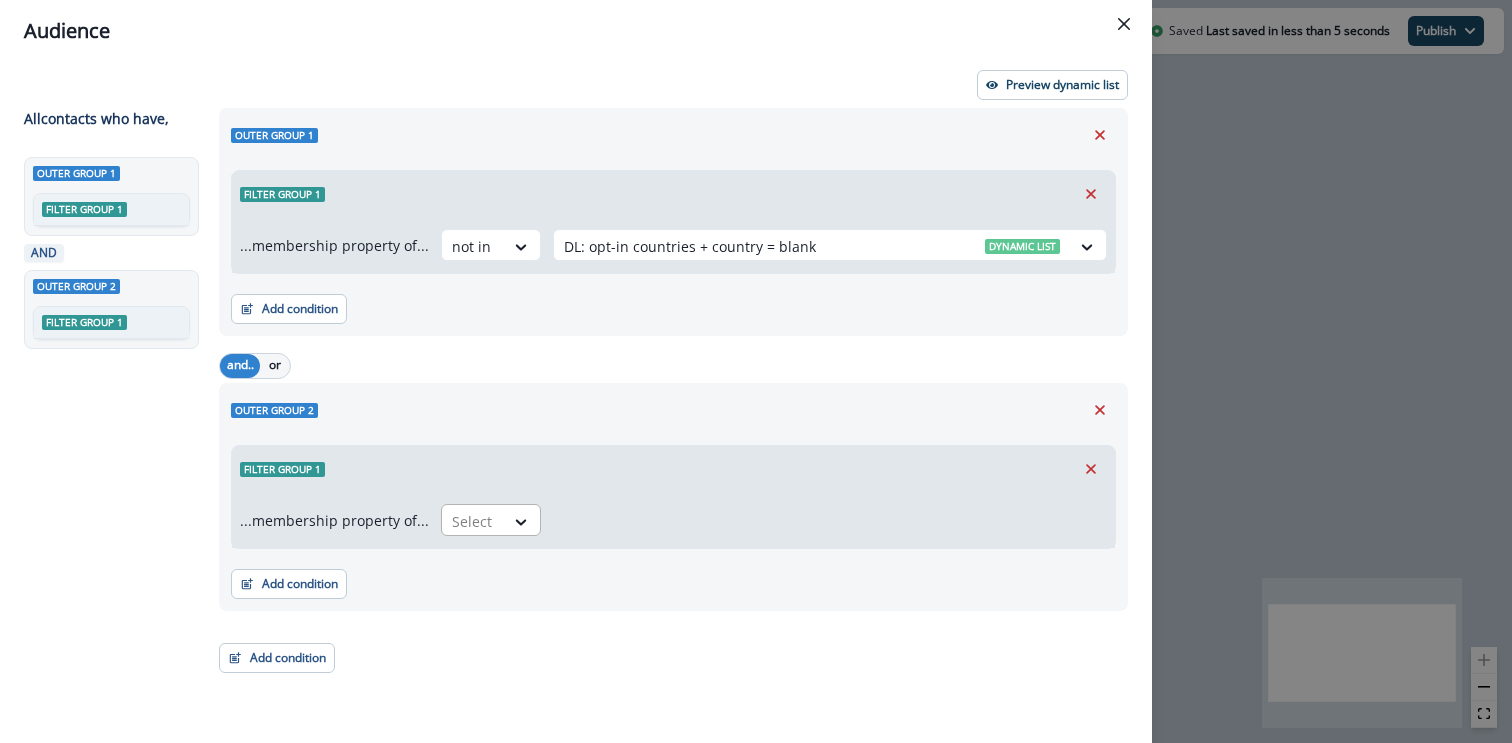 click at bounding box center (473, 521) 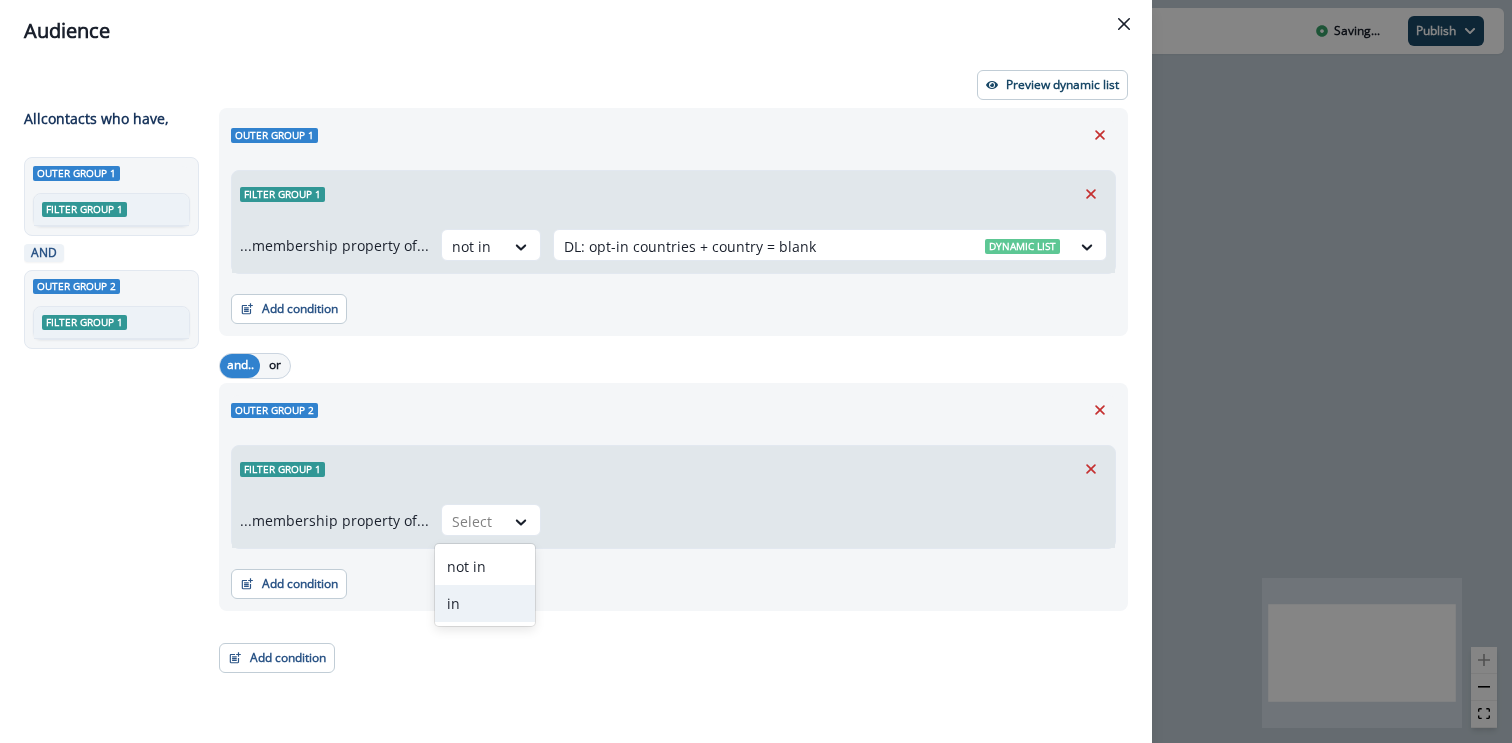 click on "in" at bounding box center [485, 603] 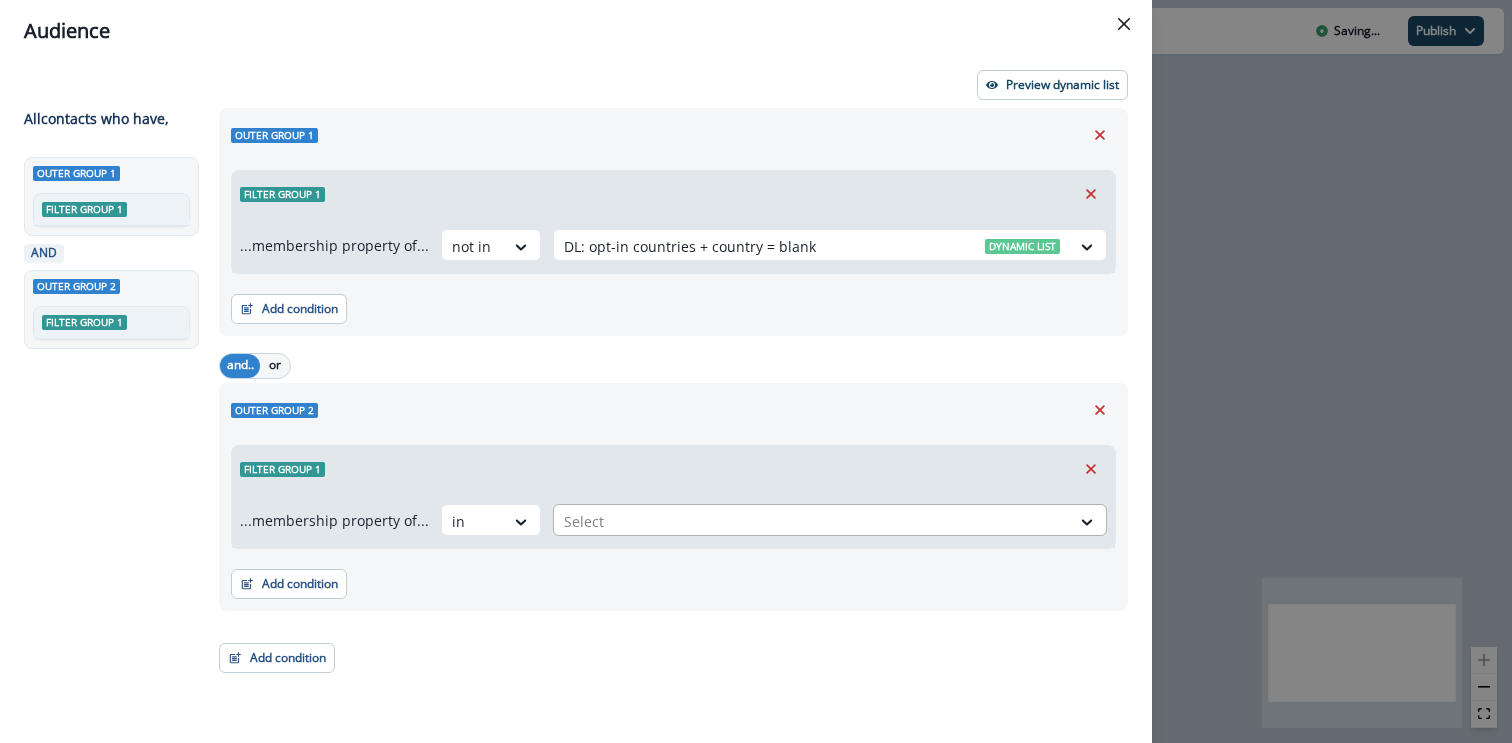 click at bounding box center (812, 521) 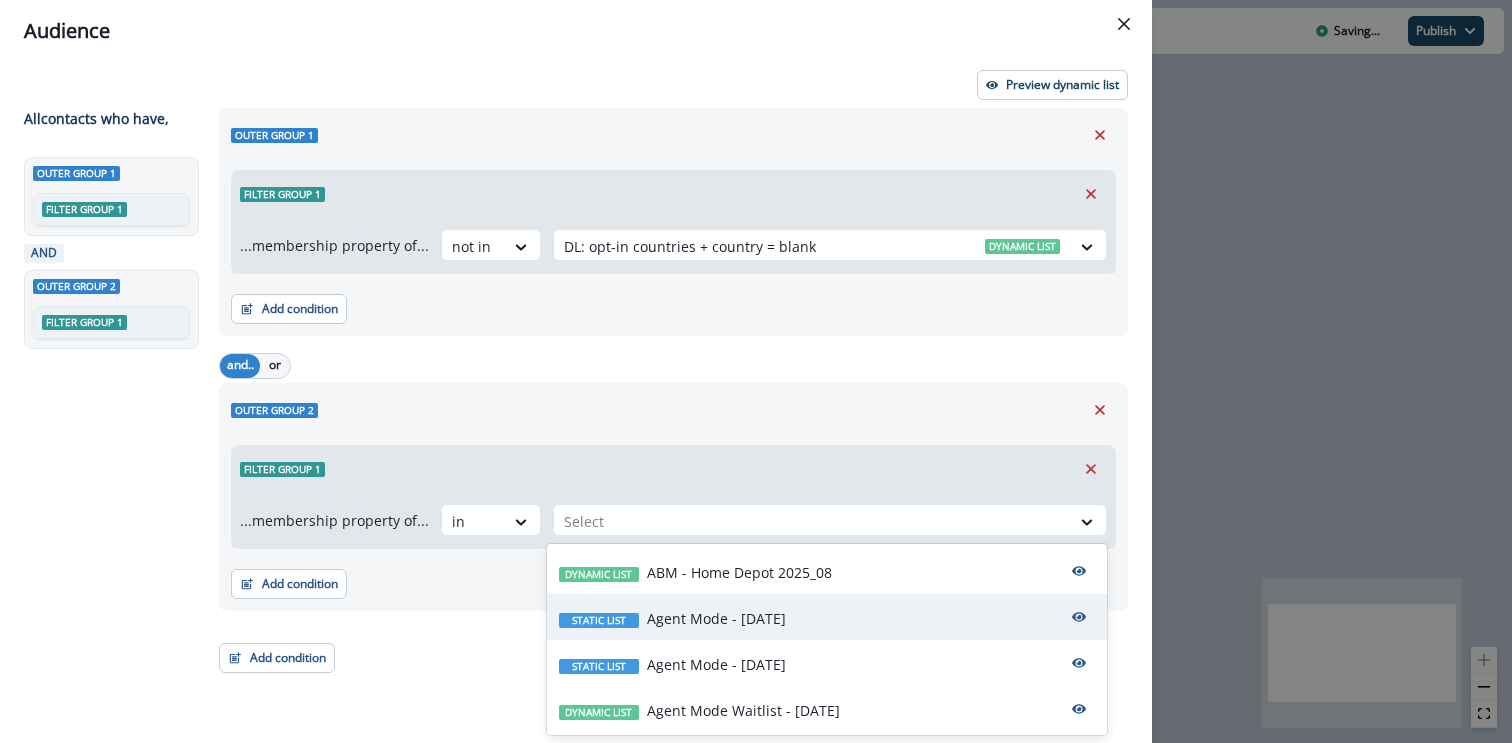 click on "Static list Agent Mode - 6/19/2025" at bounding box center [827, 617] 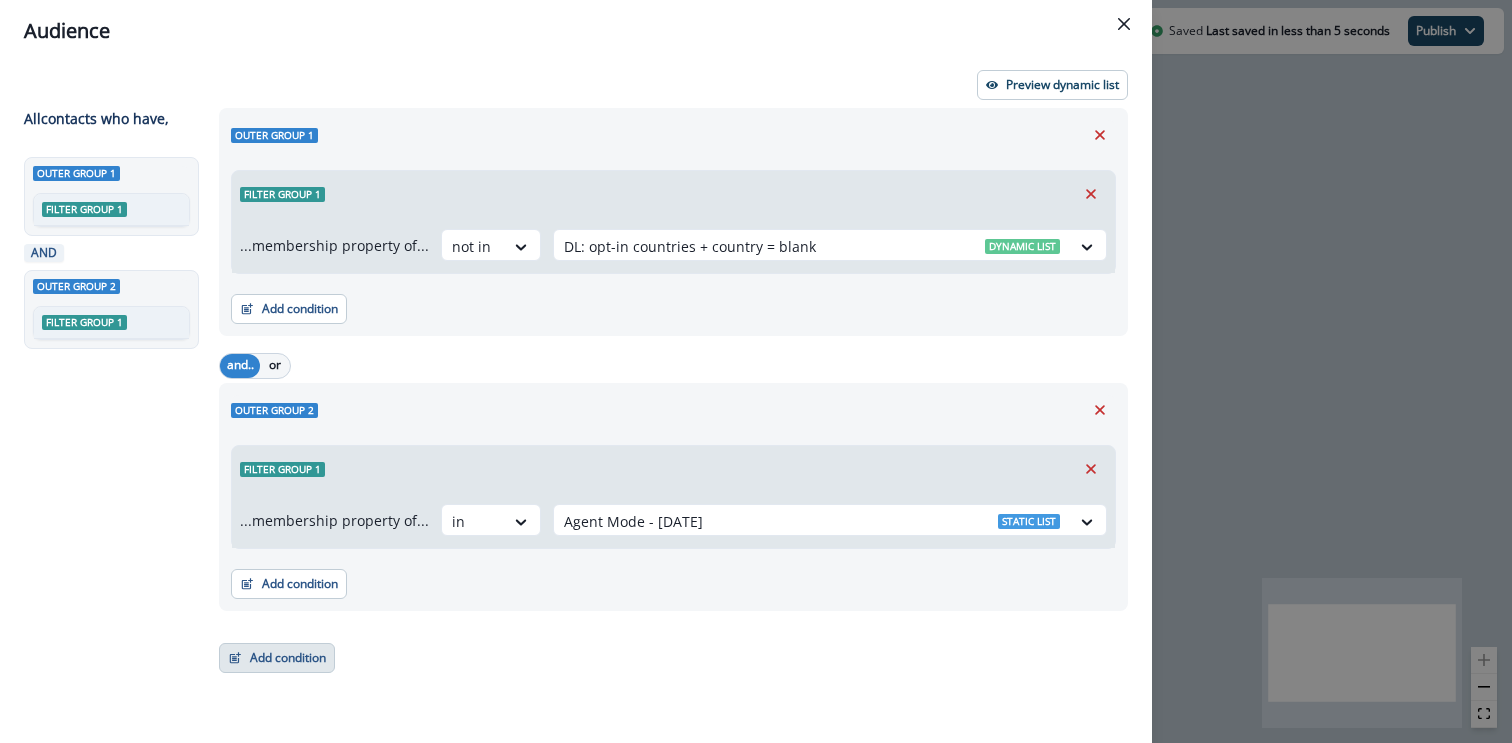 click on "Add condition" at bounding box center [277, 658] 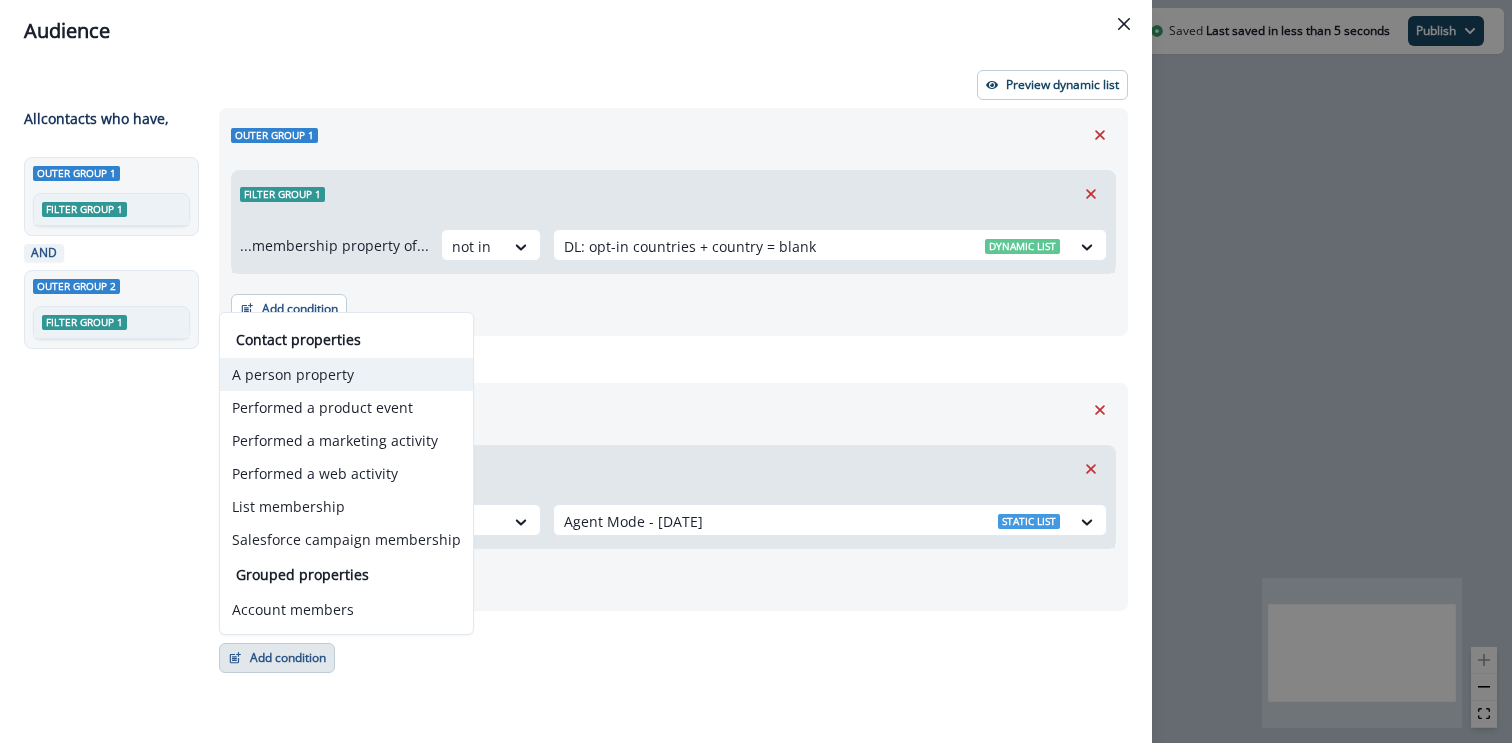 click on "A person property" at bounding box center [346, 374] 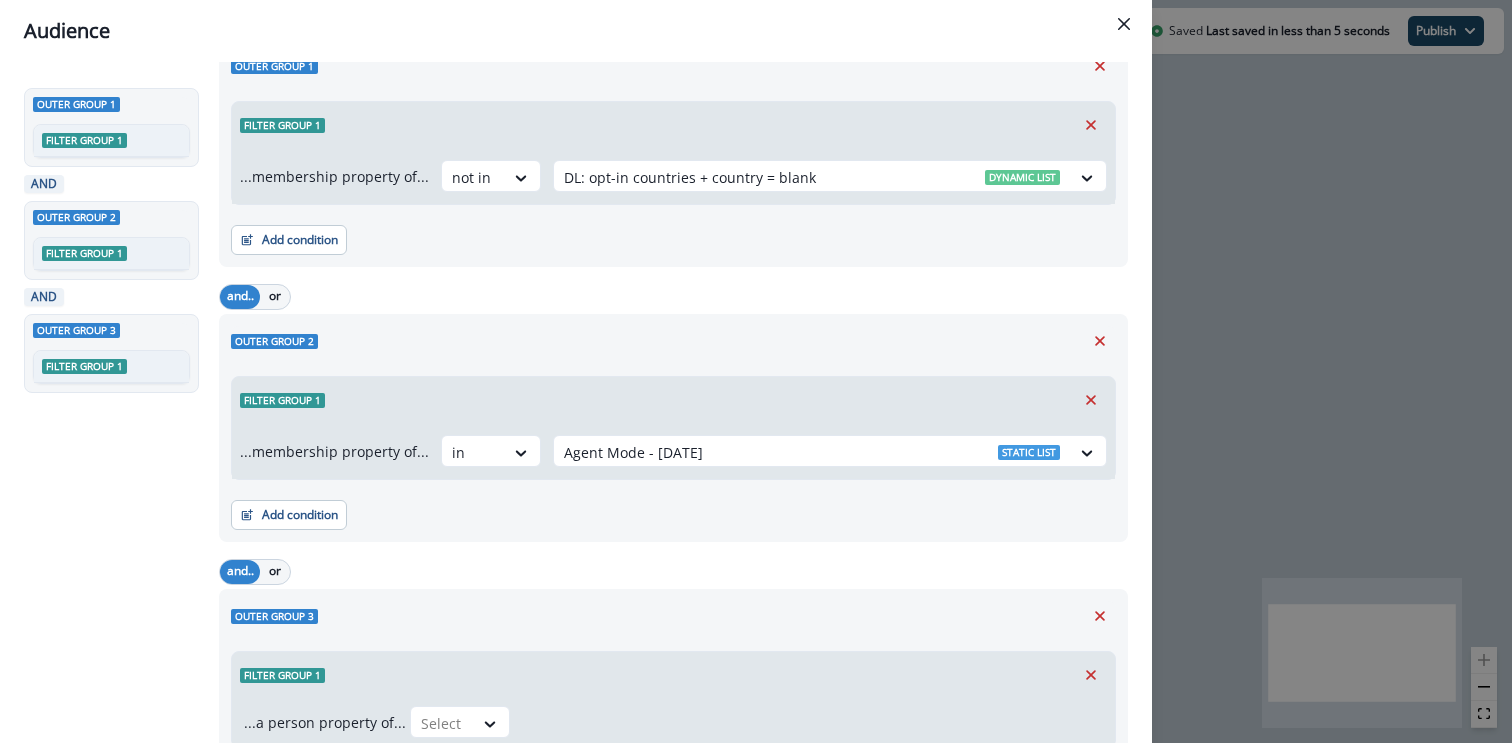 scroll, scrollTop: 206, scrollLeft: 0, axis: vertical 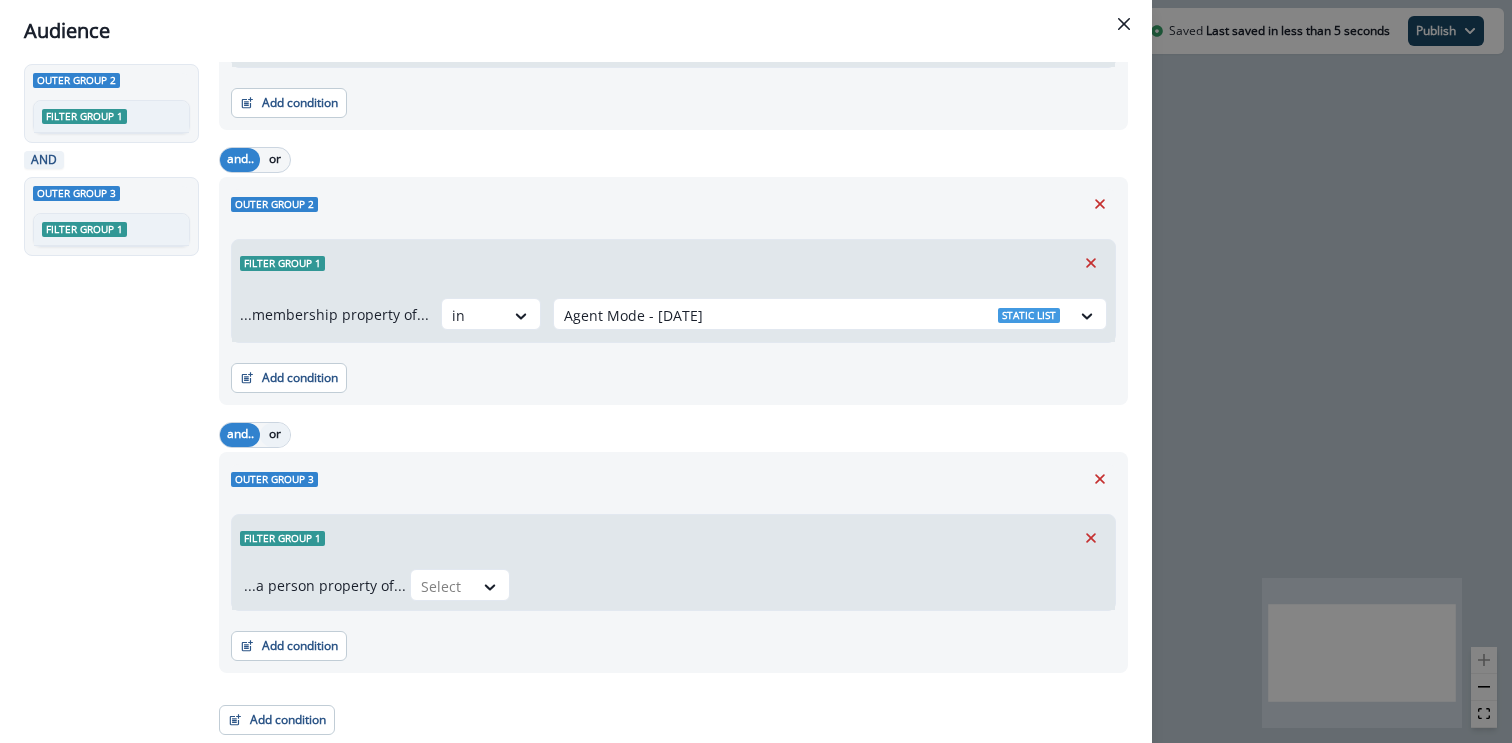 click on "or" at bounding box center (275, 435) 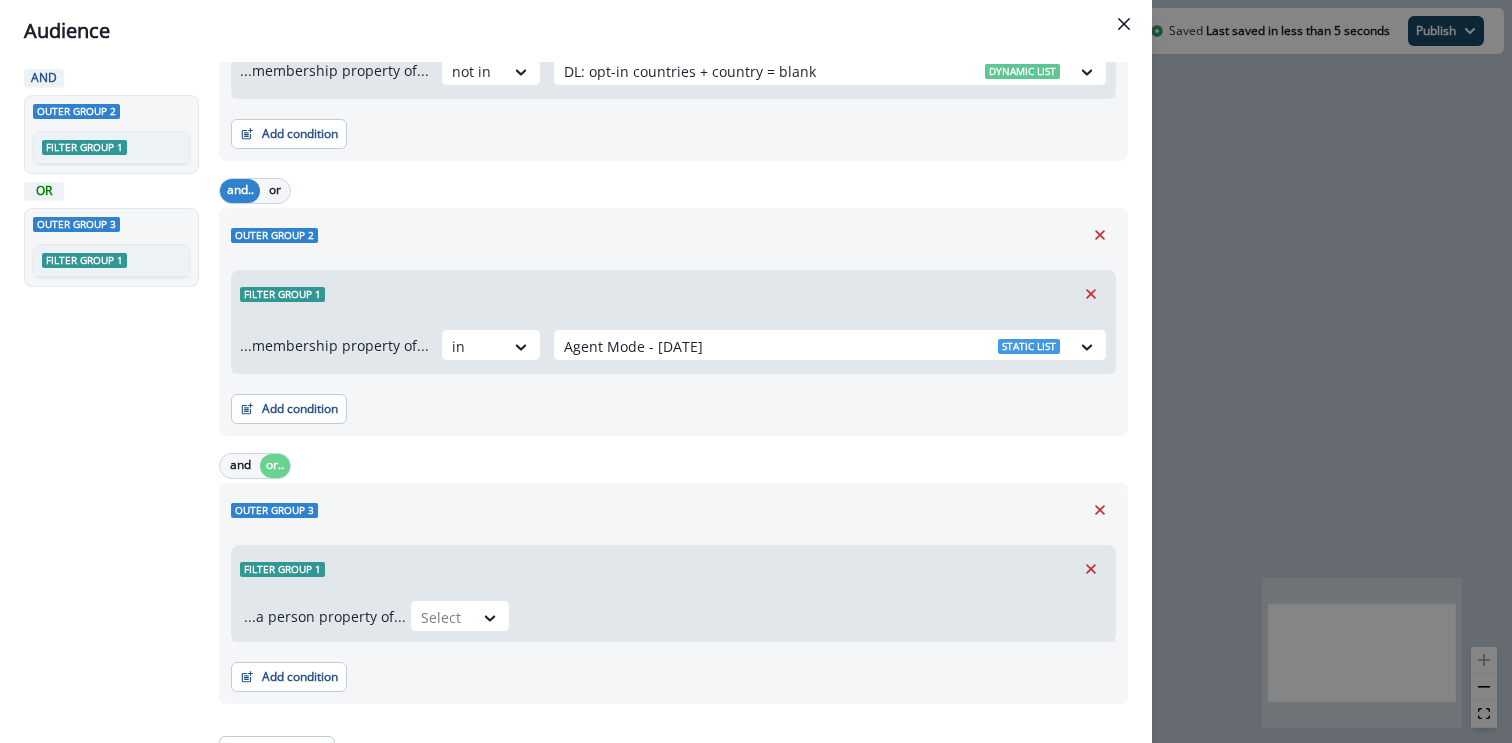 scroll, scrollTop: 206, scrollLeft: 0, axis: vertical 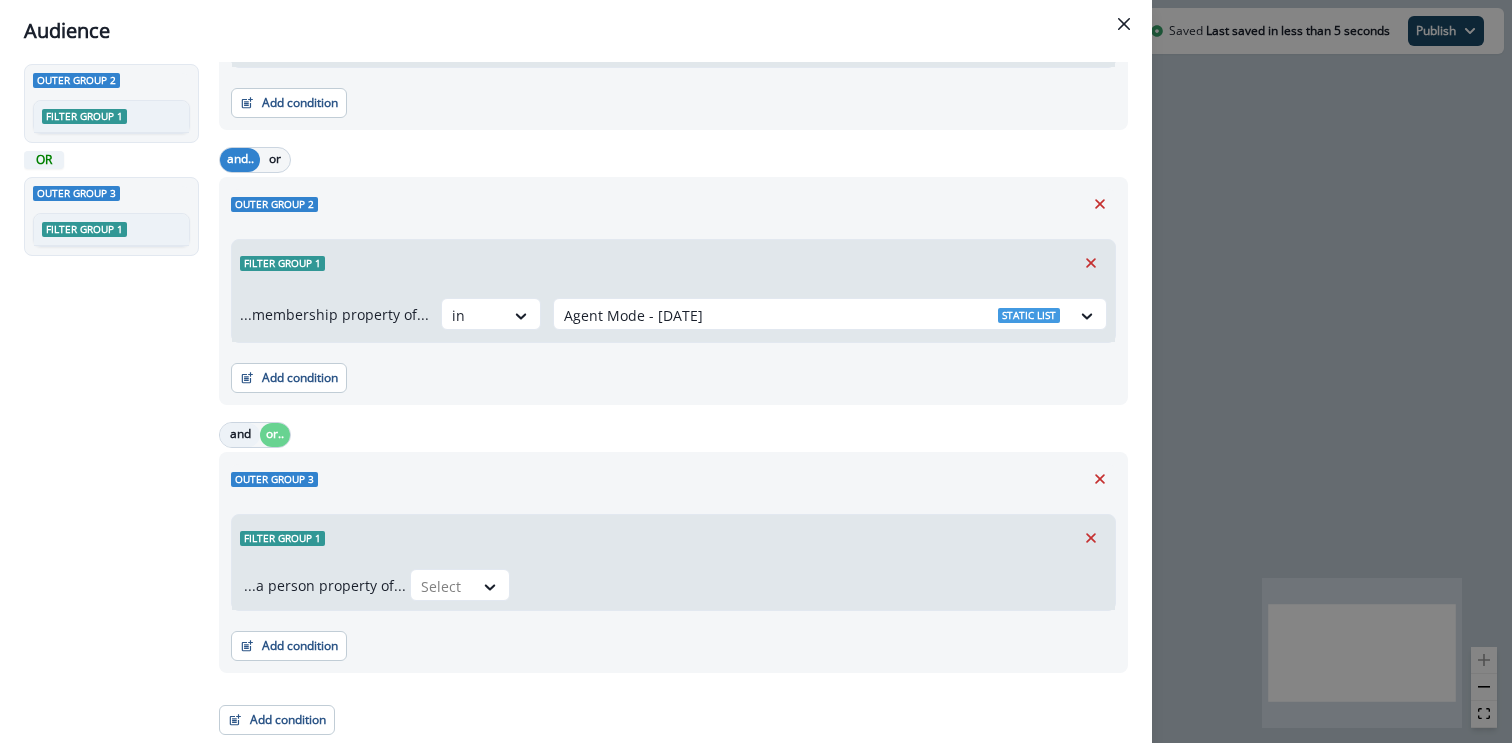click on "and" at bounding box center [240, 435] 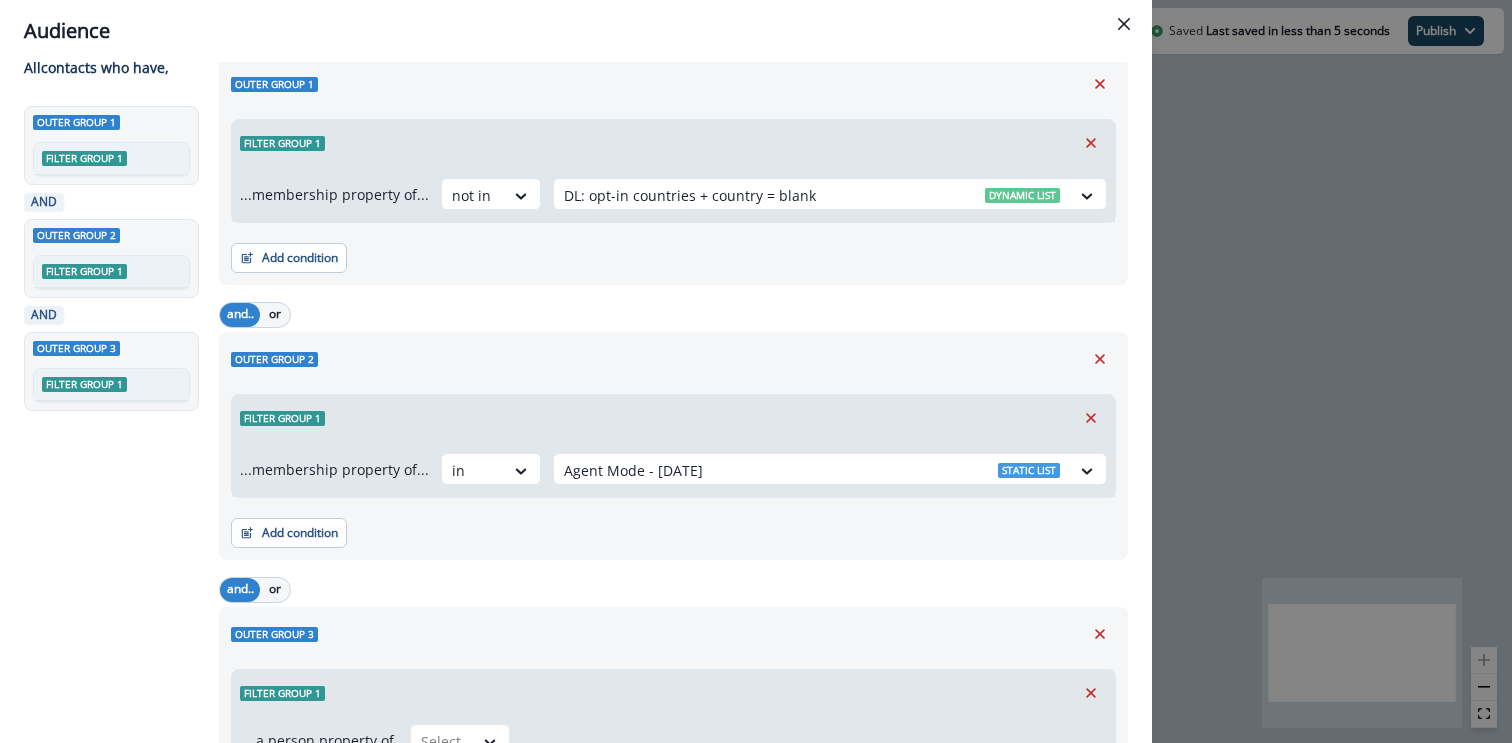 scroll, scrollTop: 0, scrollLeft: 0, axis: both 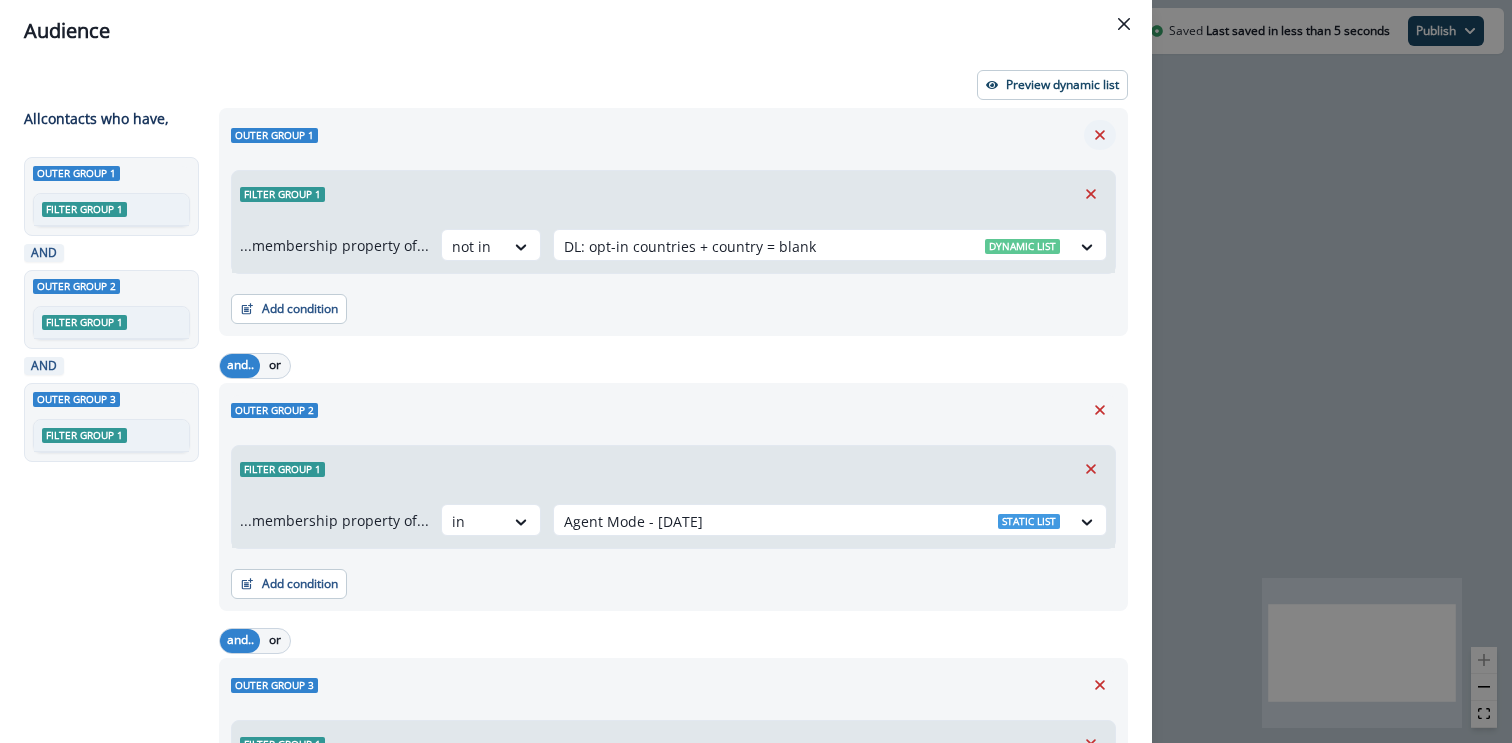 click 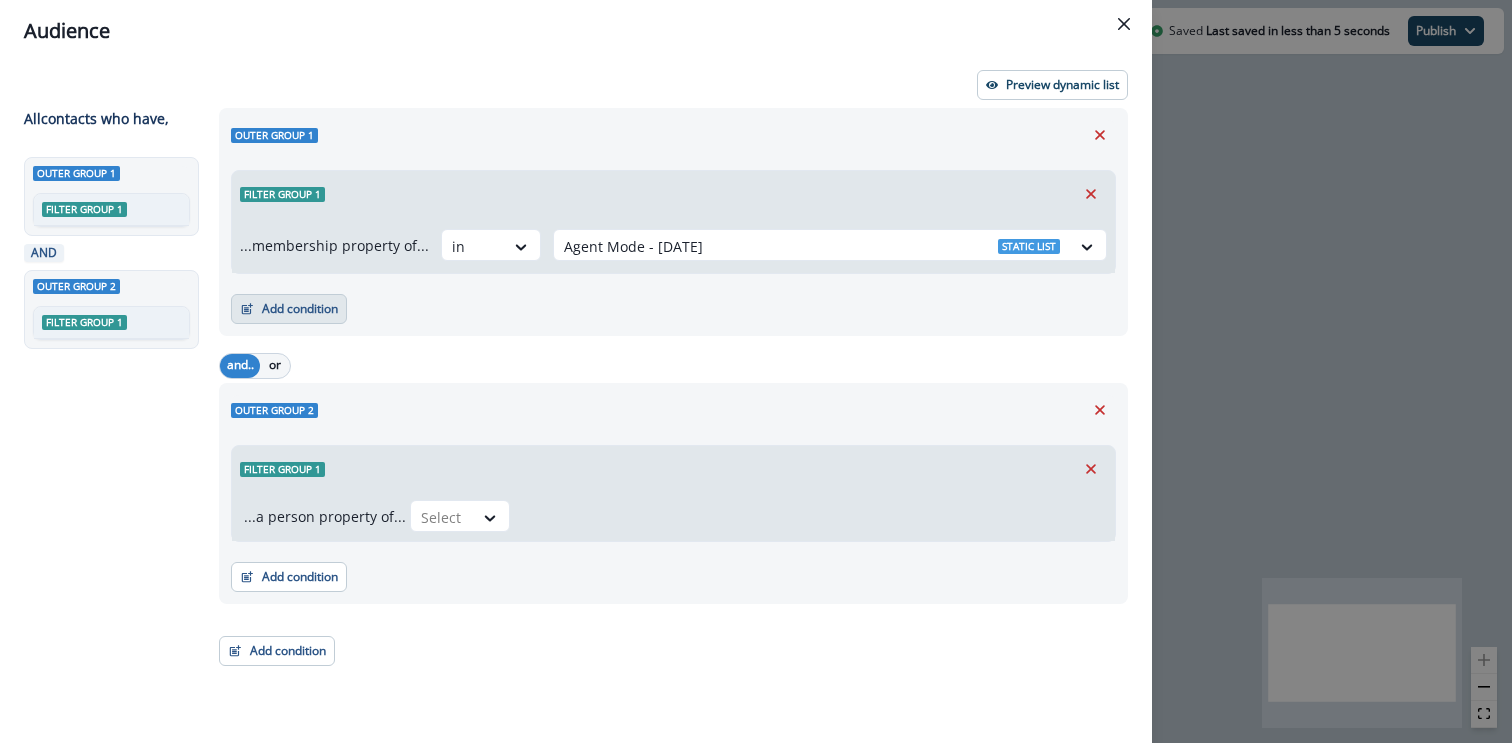 click on "Add condition" at bounding box center (289, 309) 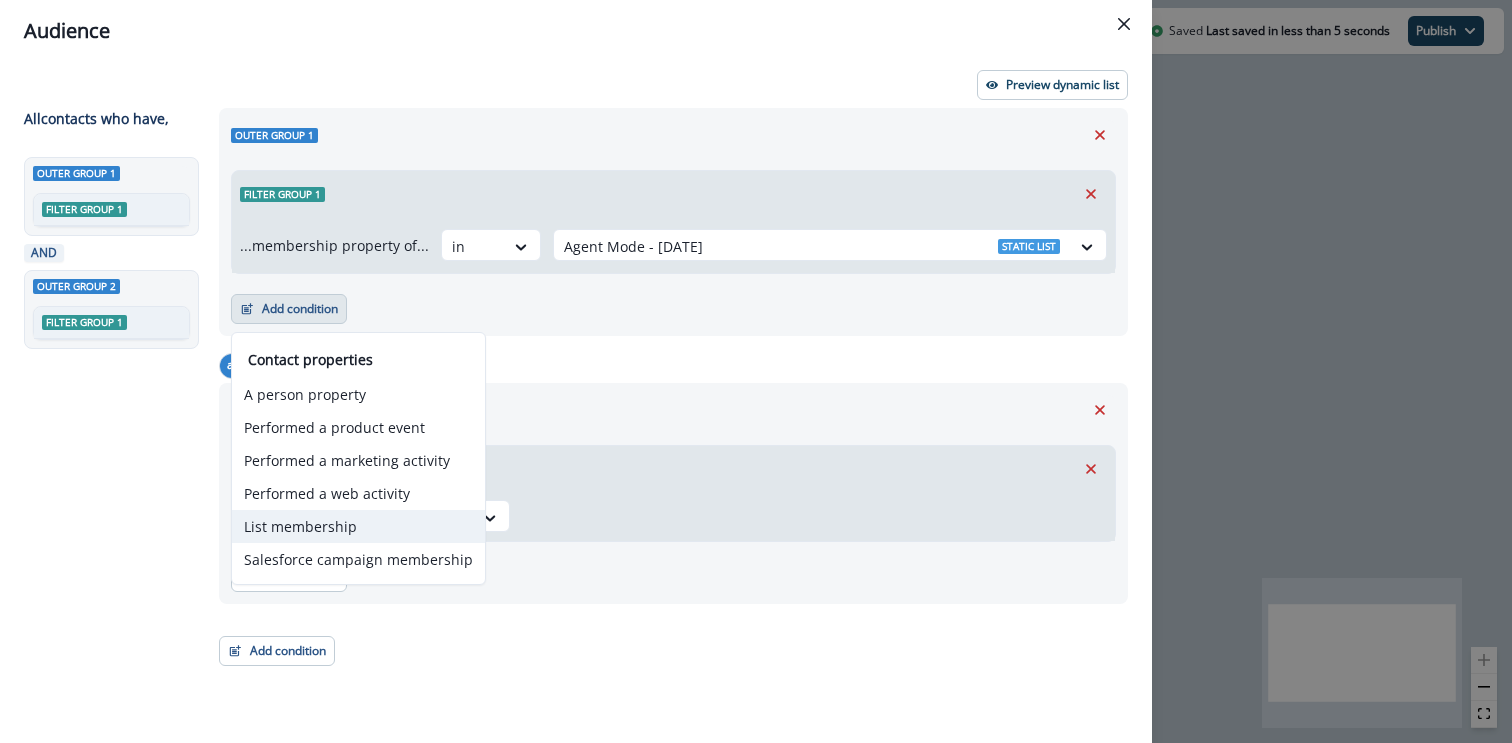 click on "List membership" at bounding box center [358, 526] 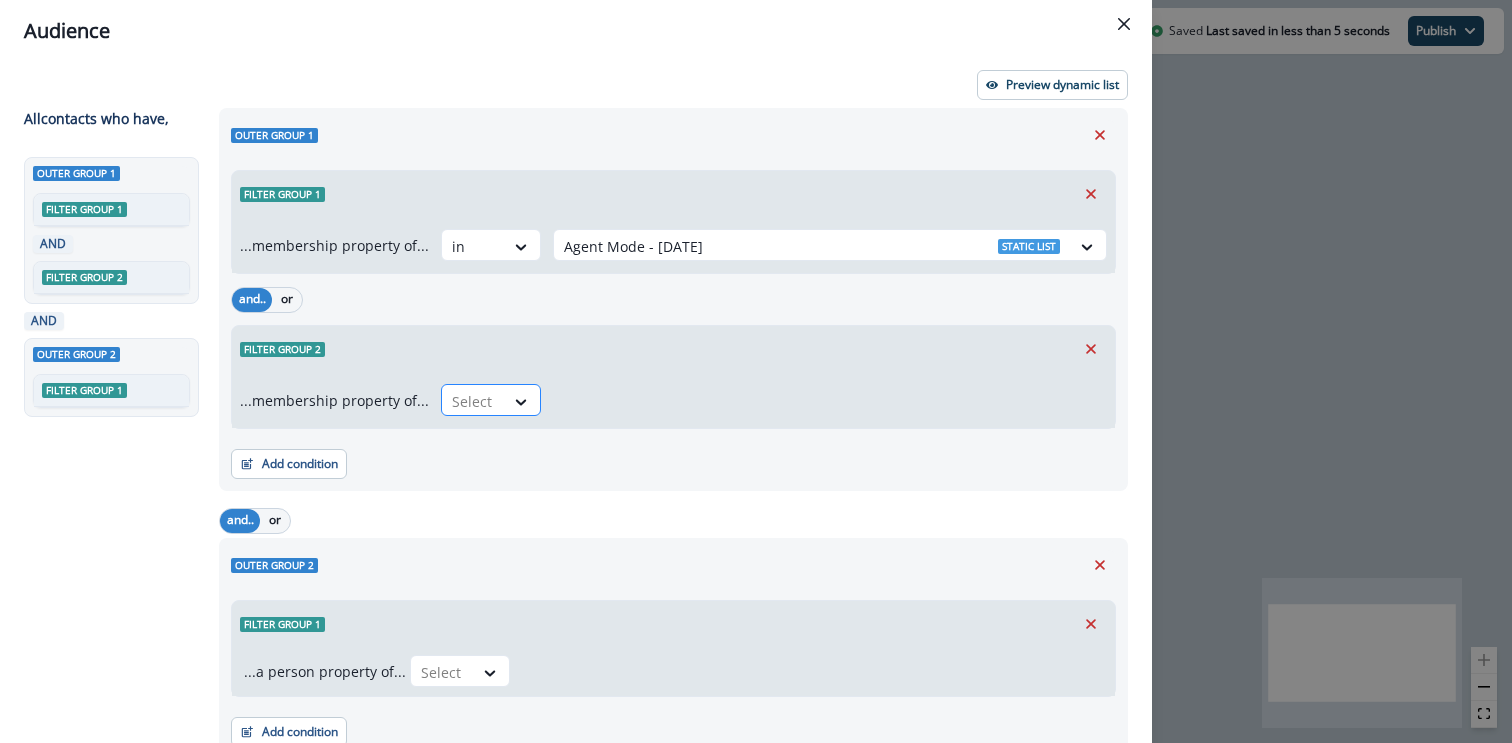 click at bounding box center (473, 401) 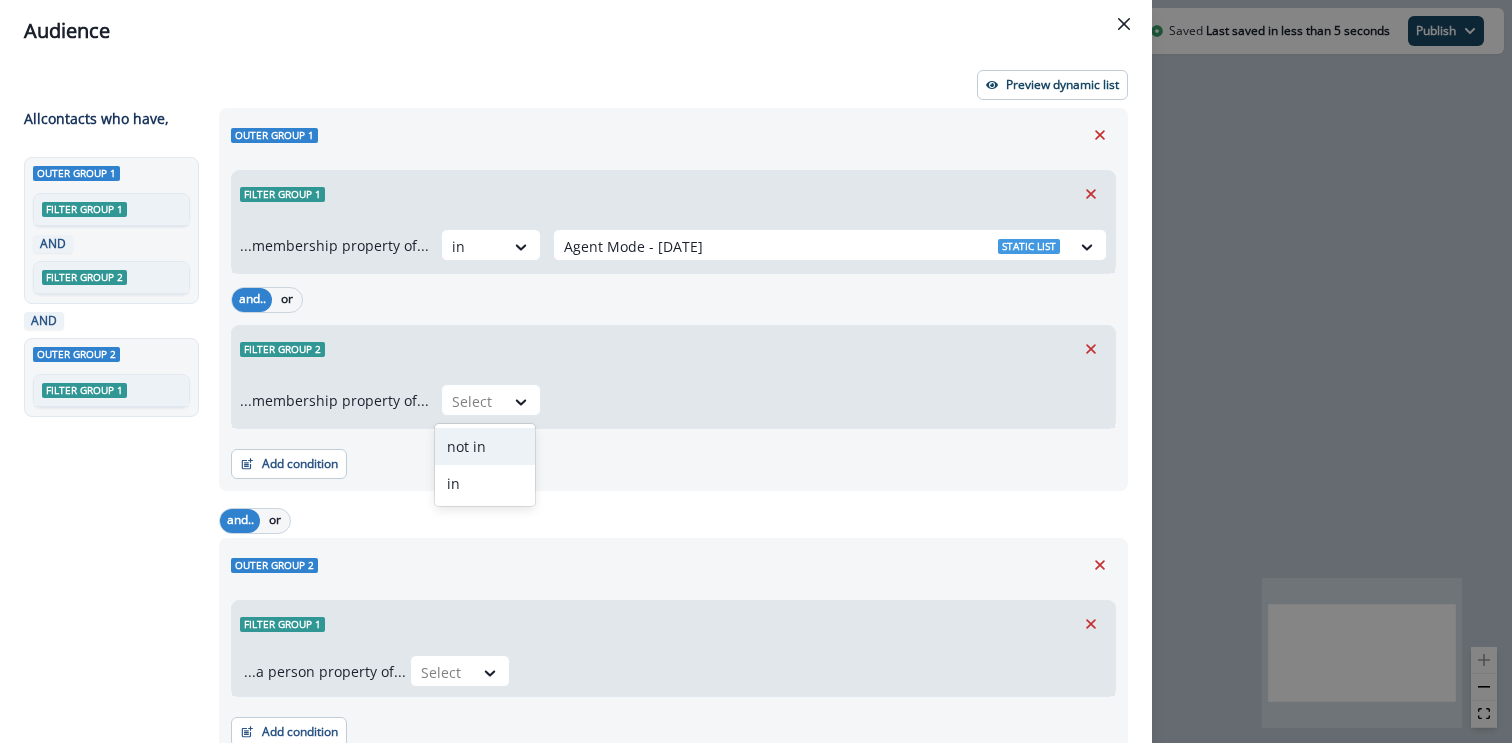 click on "not in" at bounding box center [485, 446] 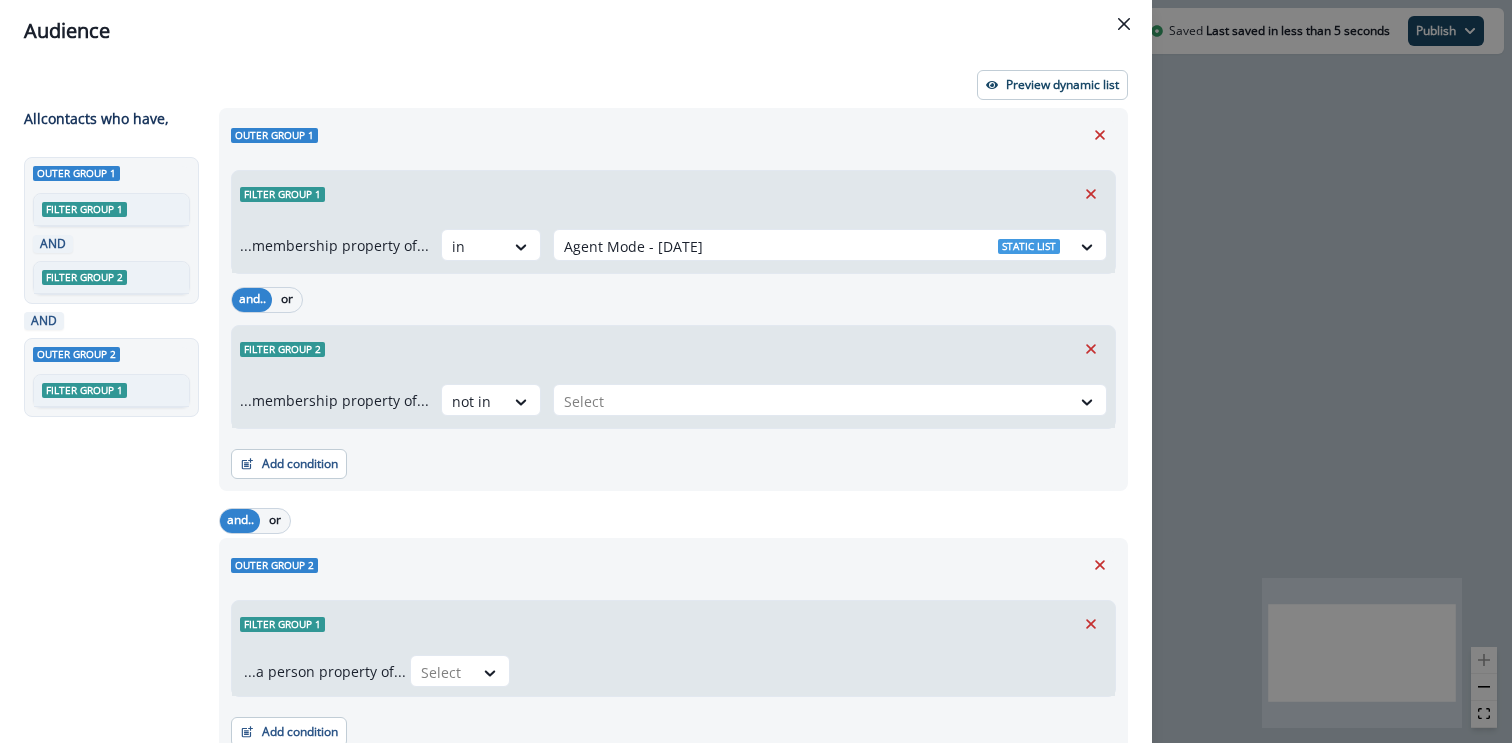 click on "...membership property of... not in Select" at bounding box center (673, 400) 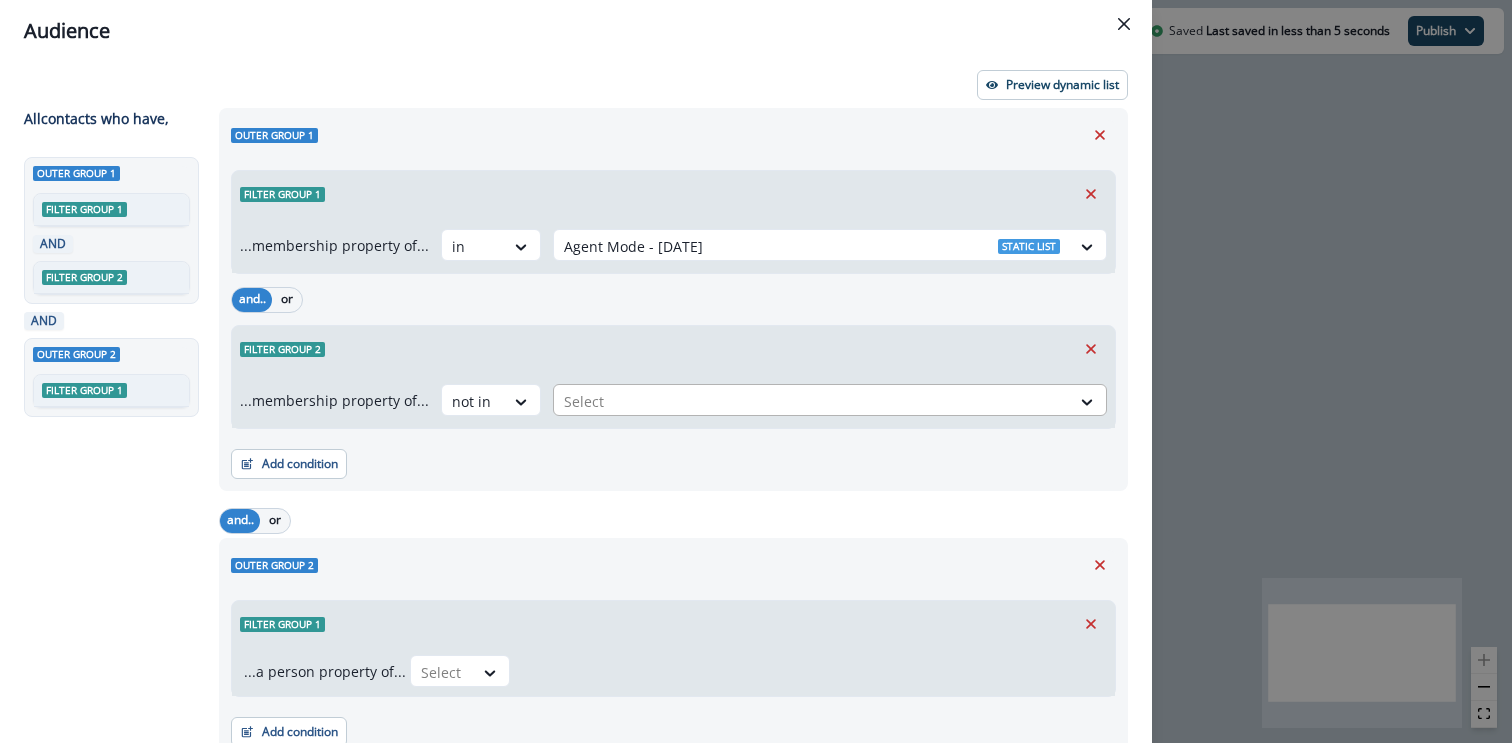 click at bounding box center [812, 401] 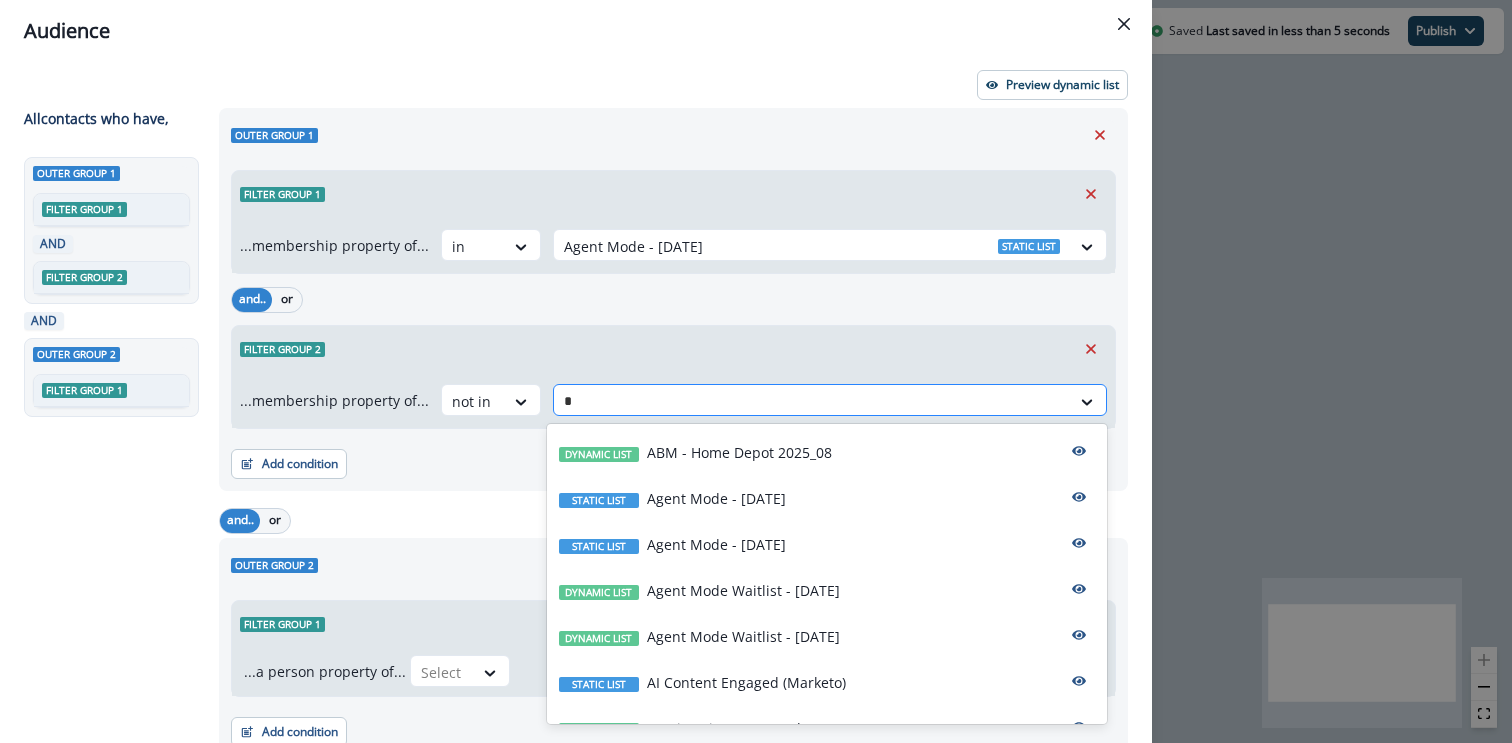 type on "**" 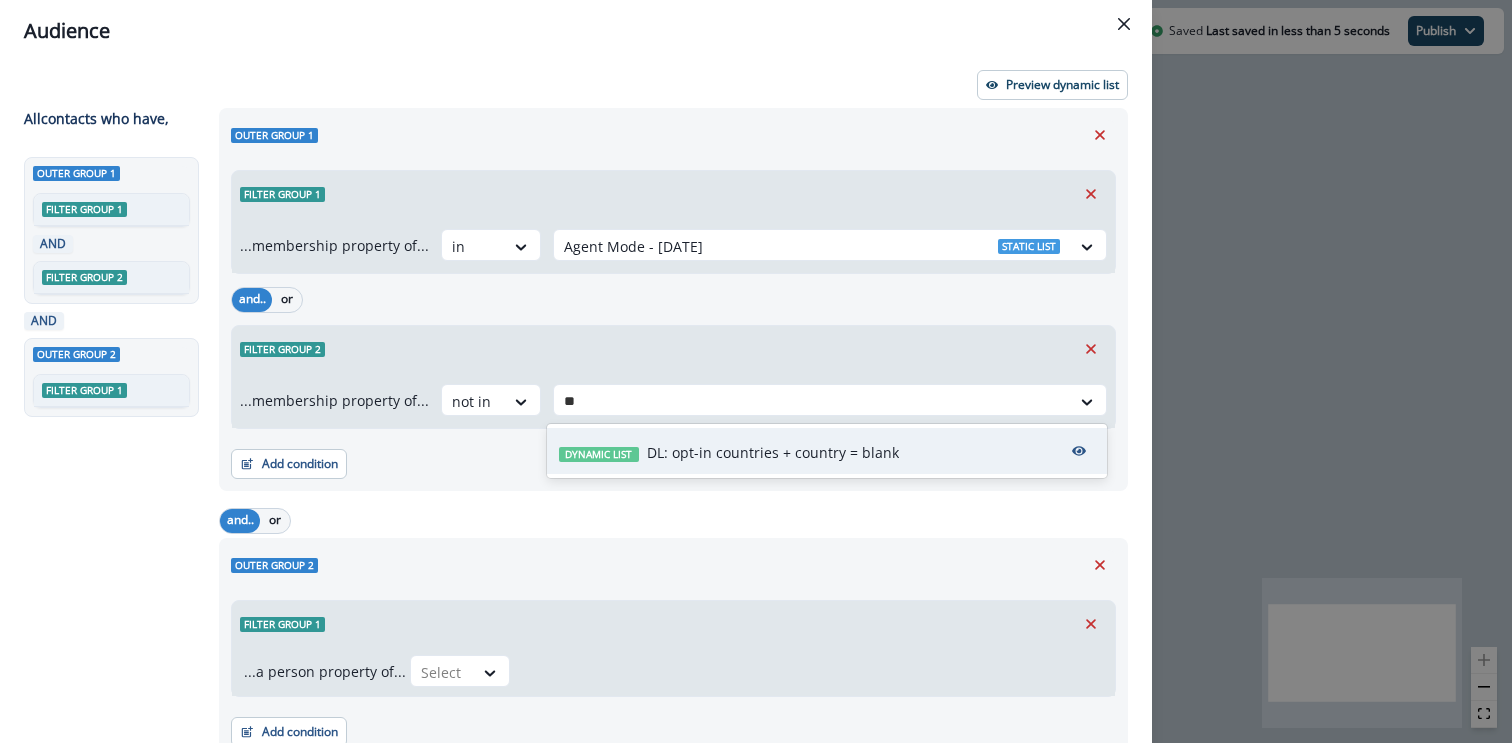 click on "DL: opt-in countries + country = blank" at bounding box center [773, 452] 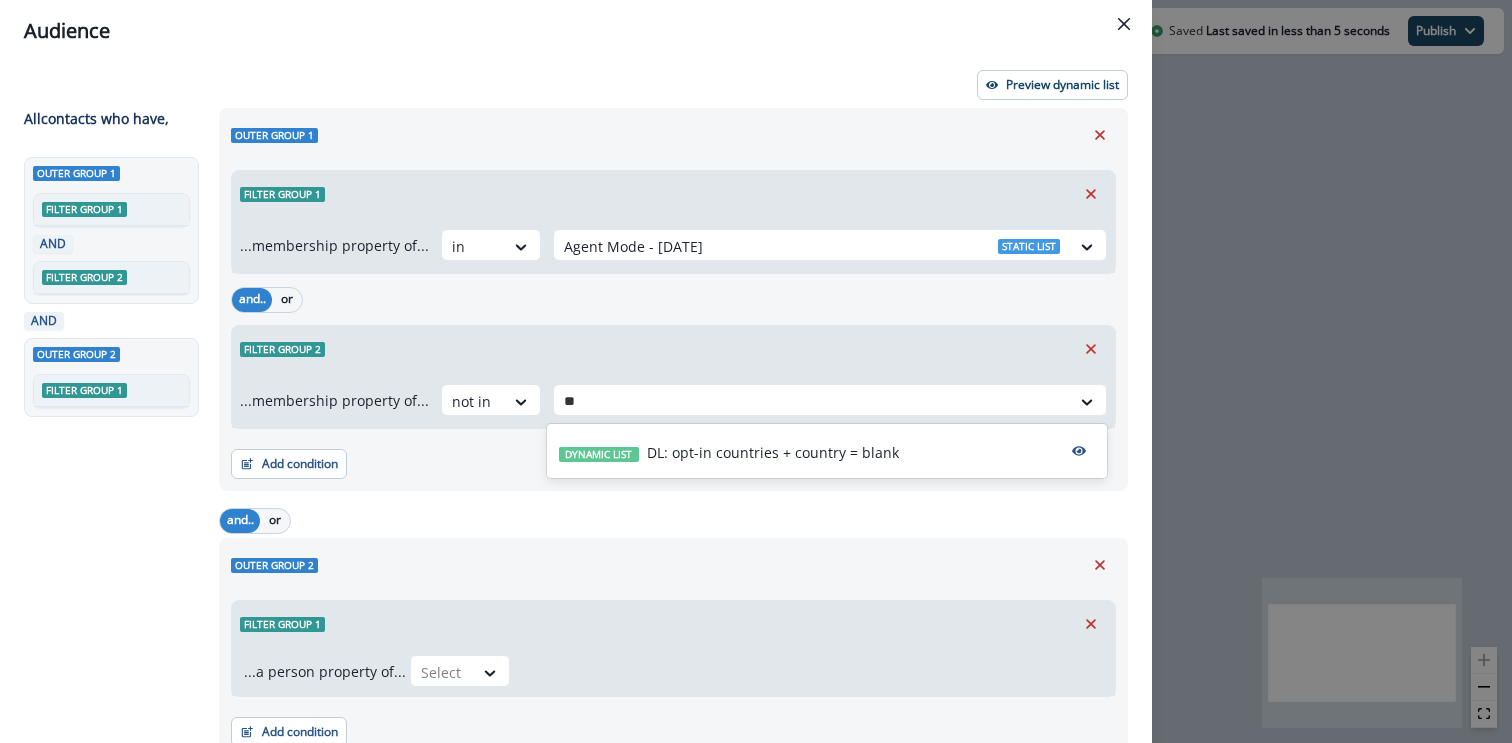 type 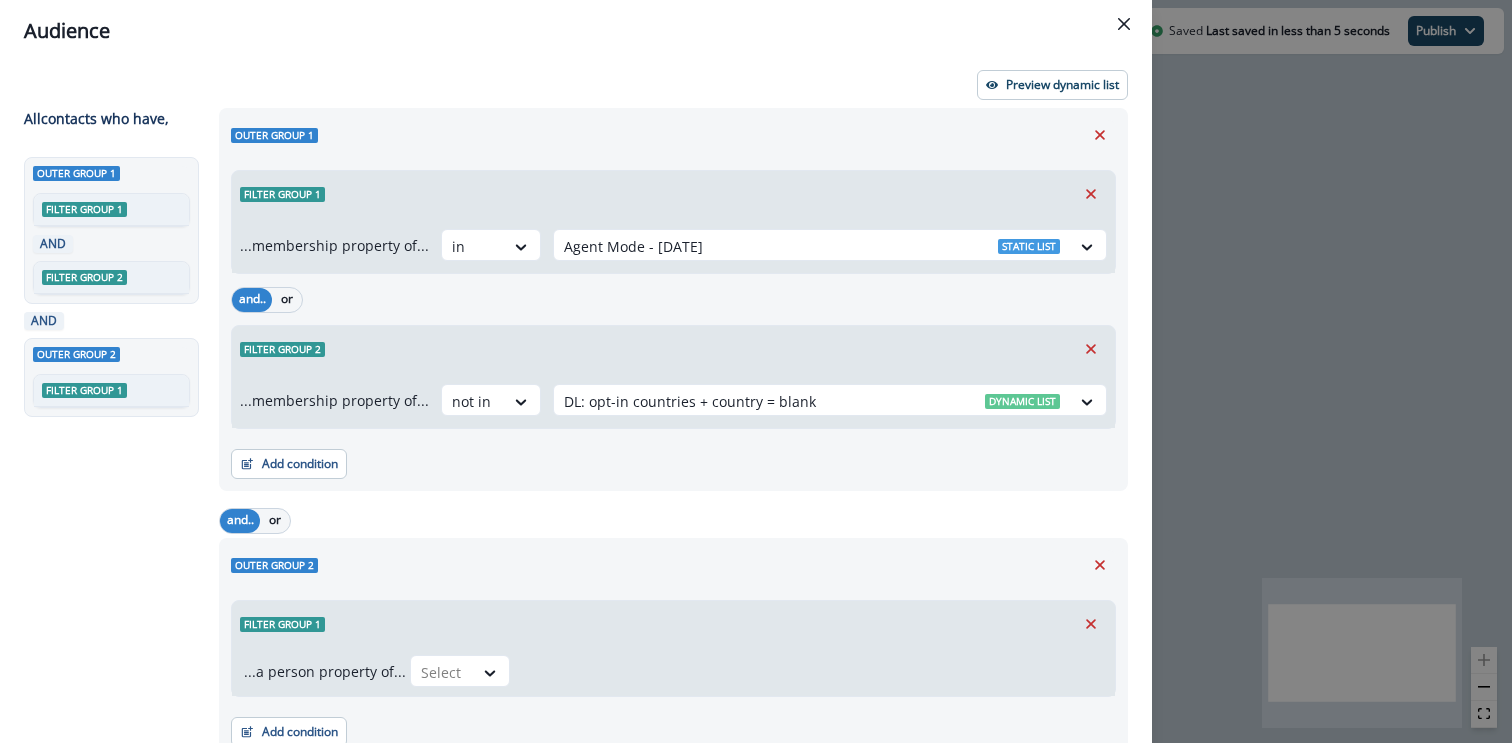 click on "Filter group 2" at bounding box center [673, 349] 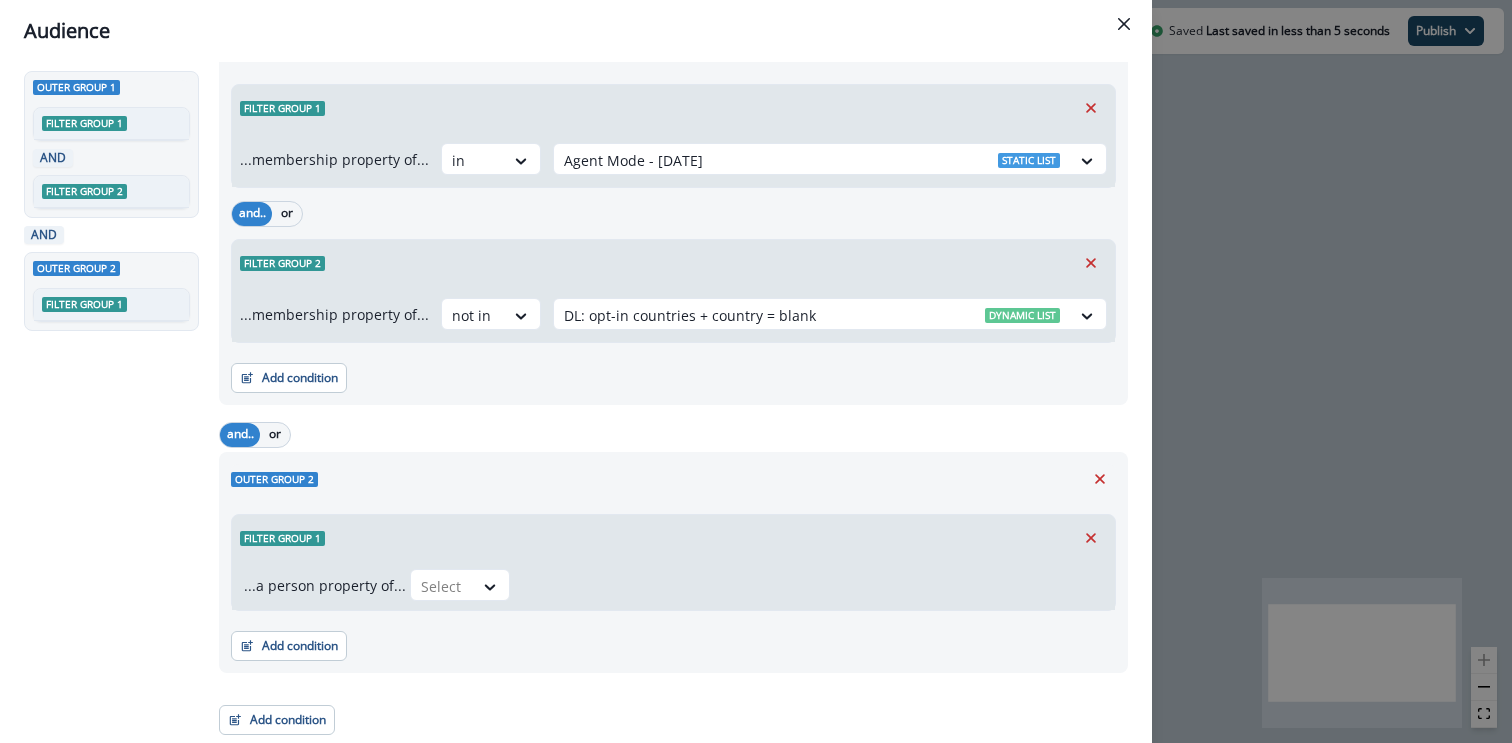 click on "and.. or" at bounding box center [673, 434] 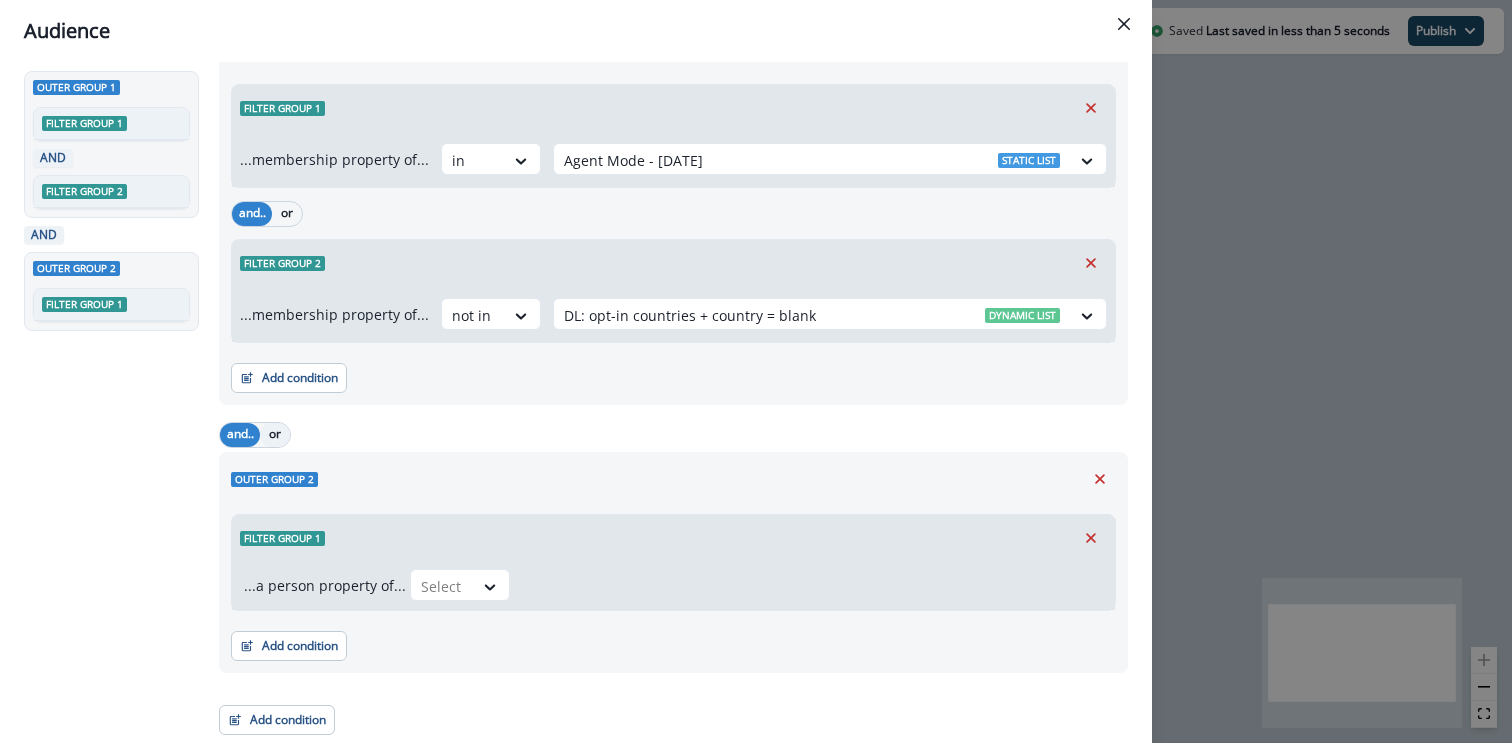 click on "or" at bounding box center [275, 435] 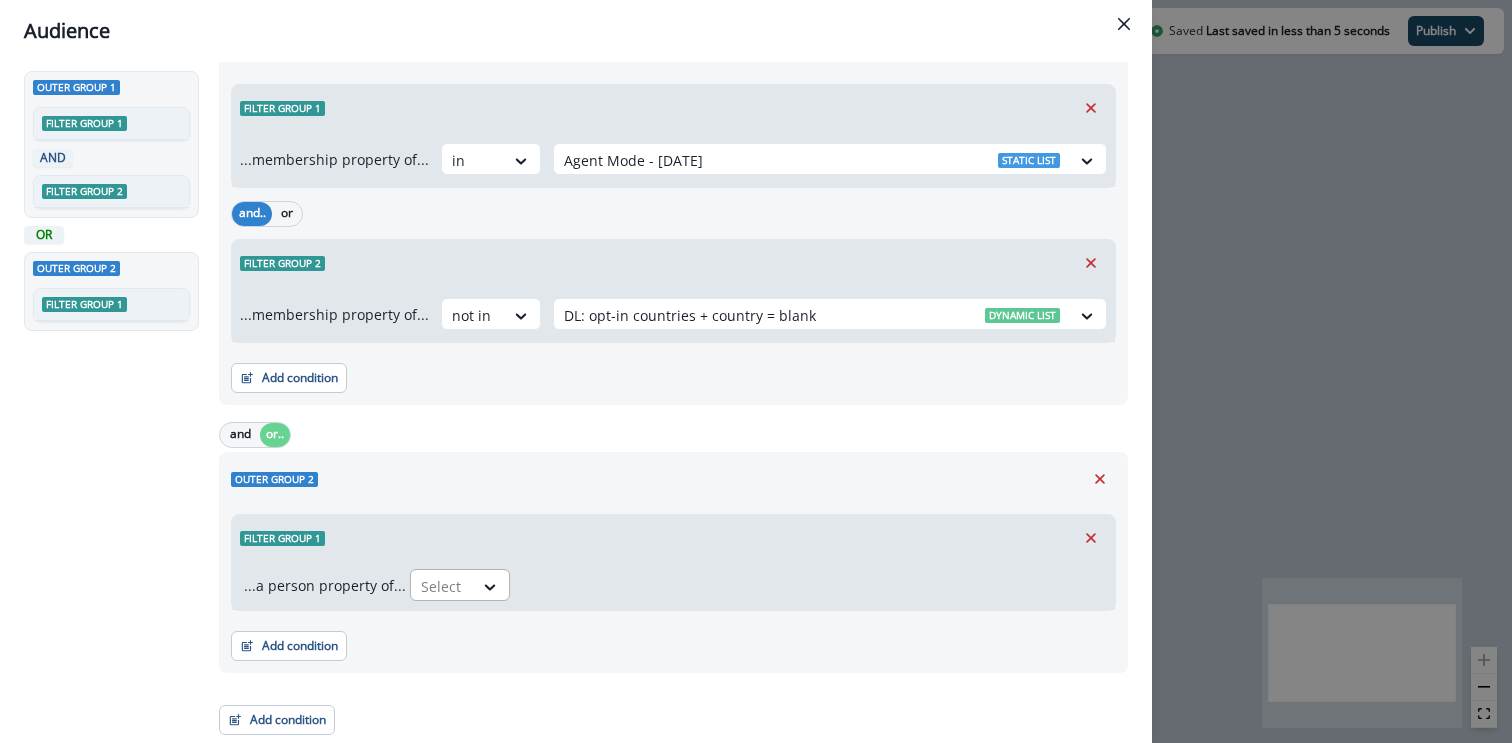 click at bounding box center [442, 586] 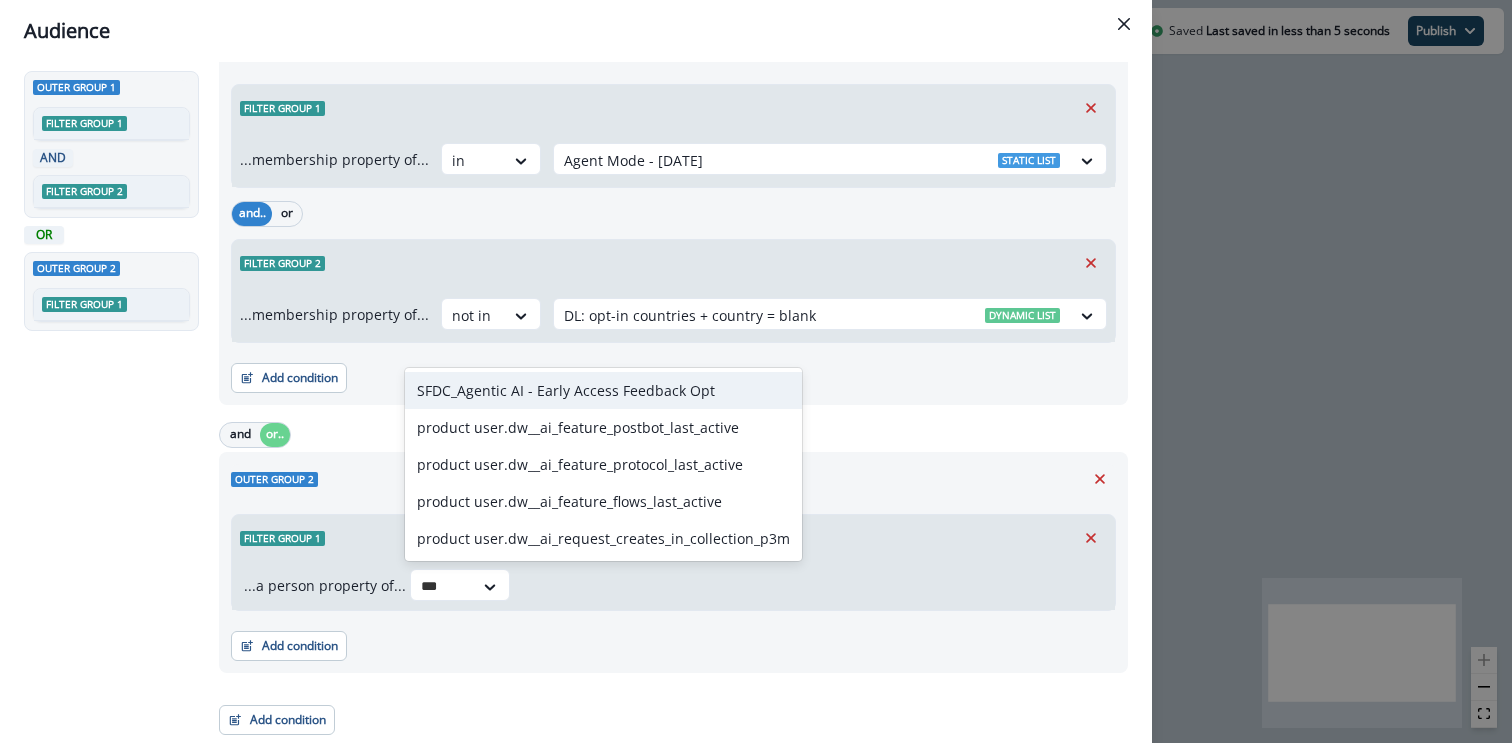 type on "****" 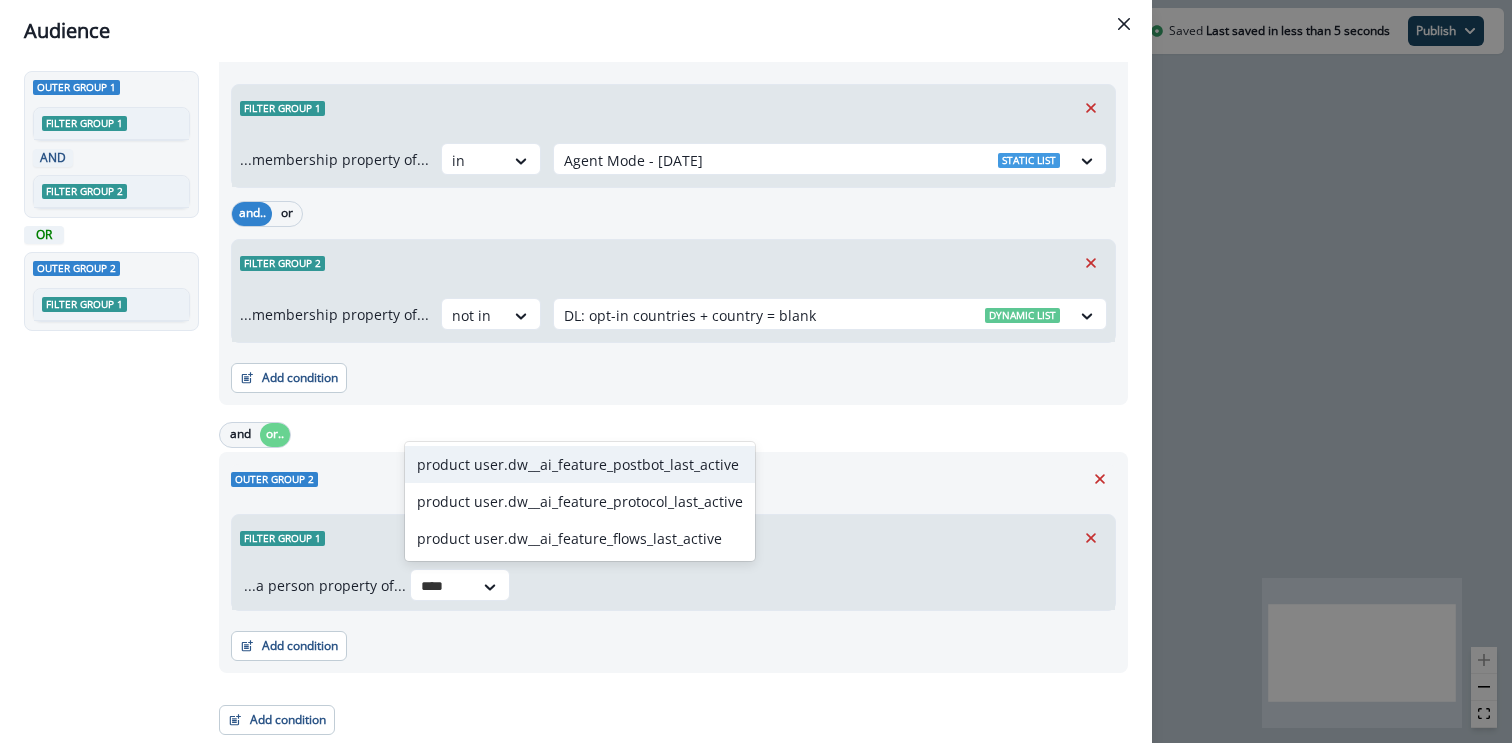 click on "product user.dw__ai_feature_postbot_last_active" at bounding box center [580, 464] 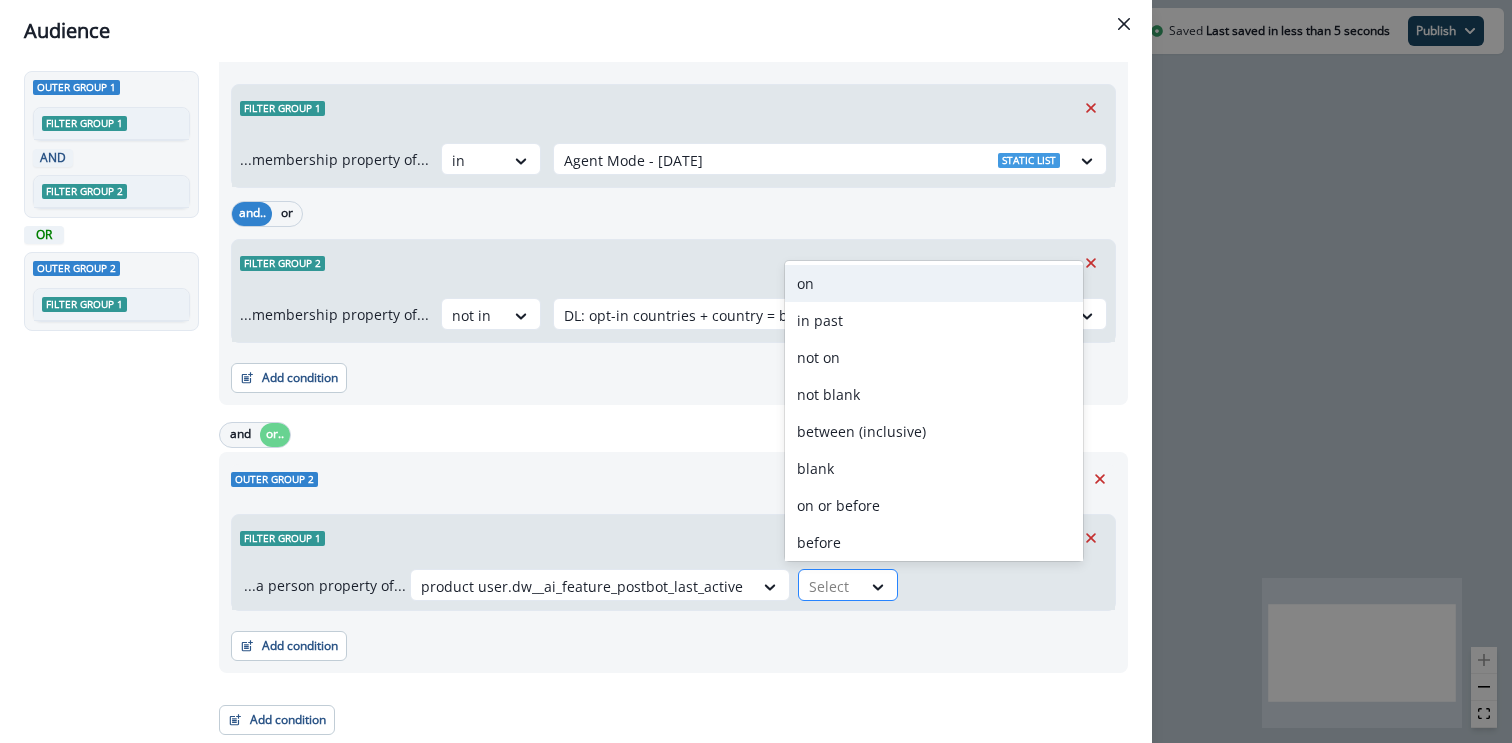 click at bounding box center (830, 586) 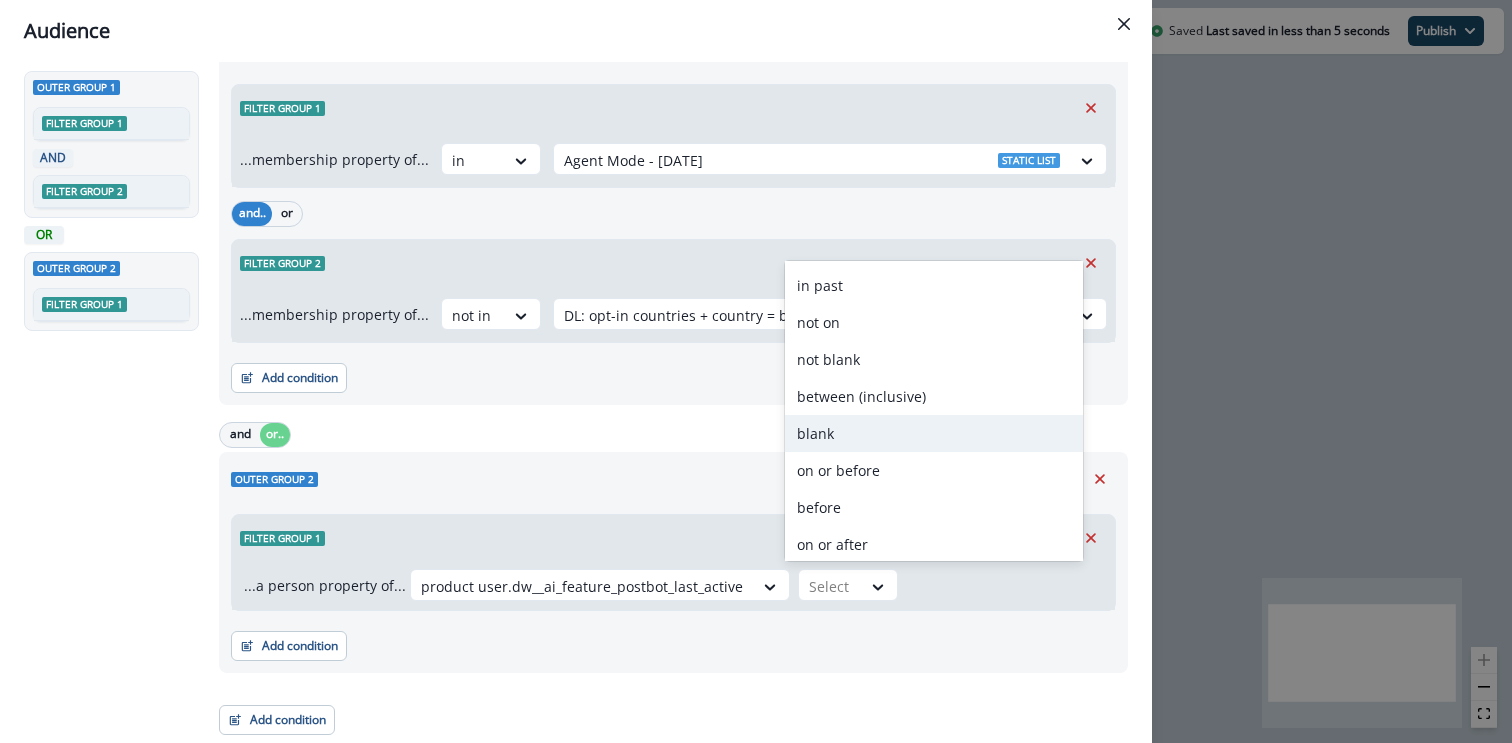 scroll, scrollTop: 0, scrollLeft: 0, axis: both 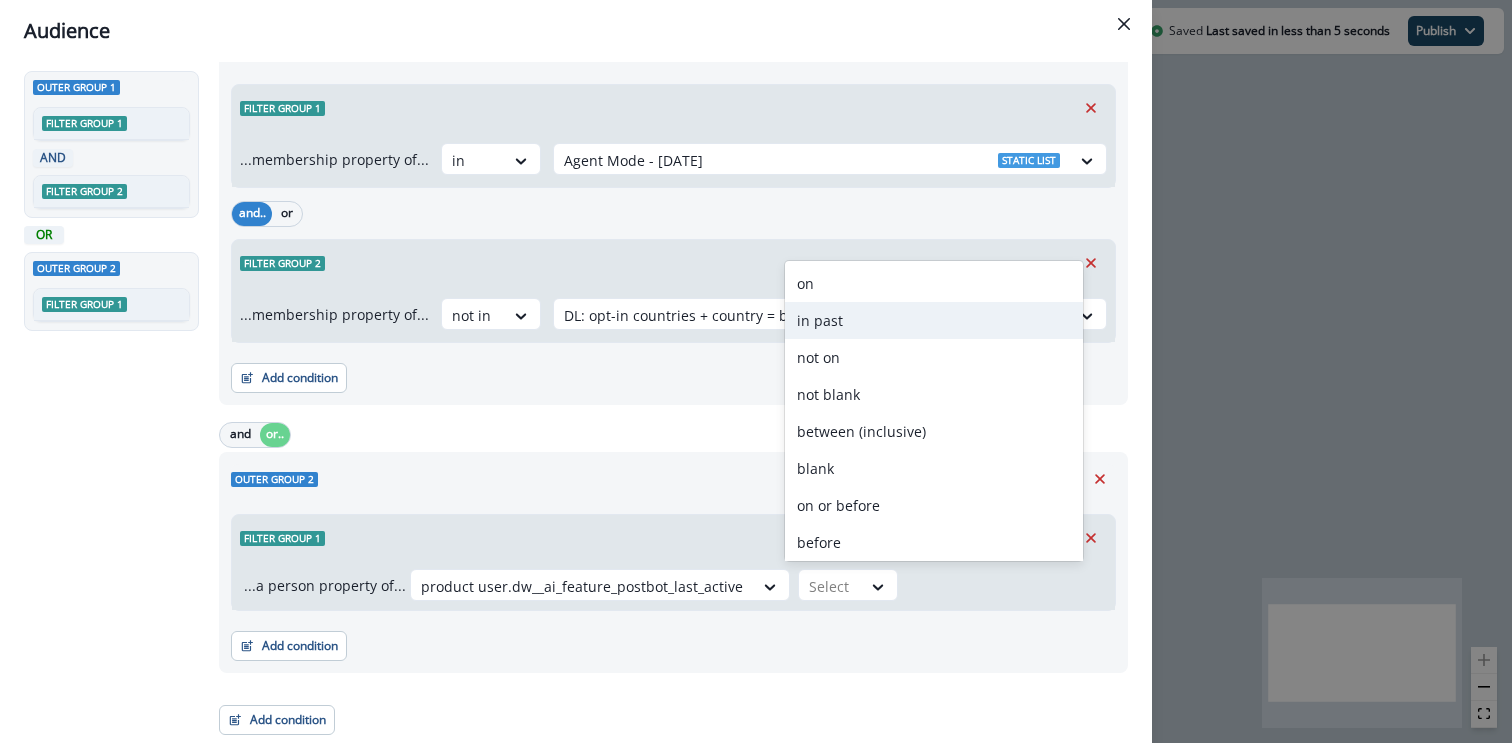 click on "in past" at bounding box center (934, 320) 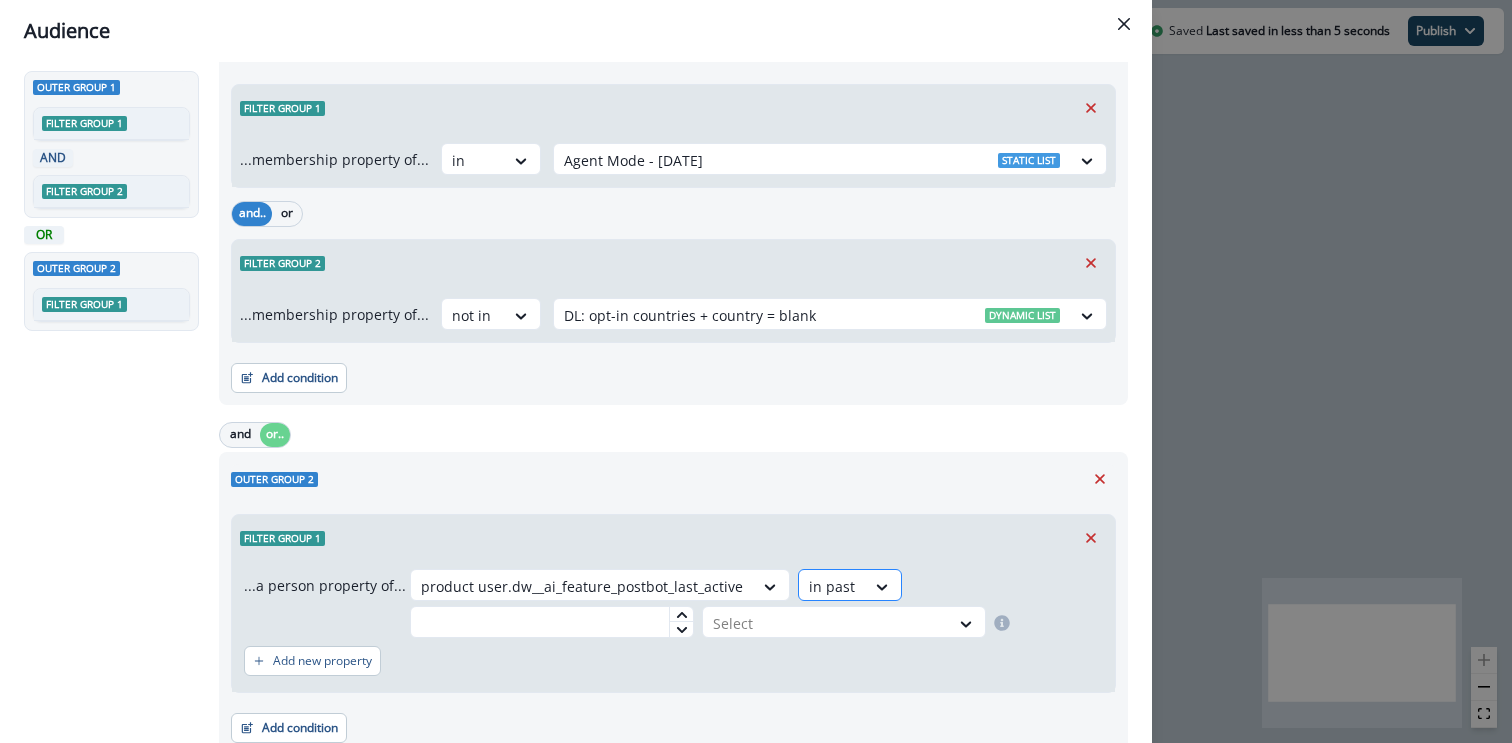 scroll, scrollTop: 94, scrollLeft: 0, axis: vertical 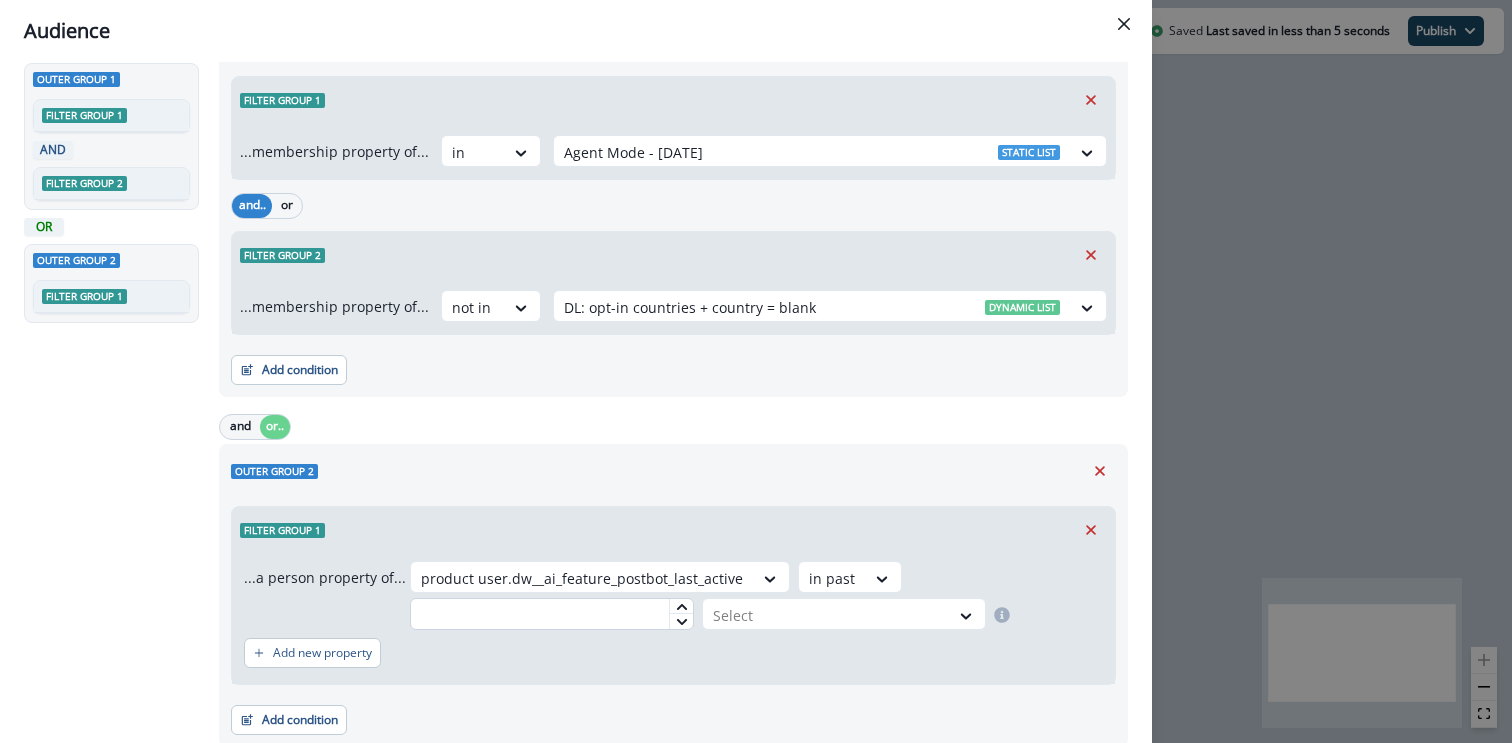 click at bounding box center (552, 614) 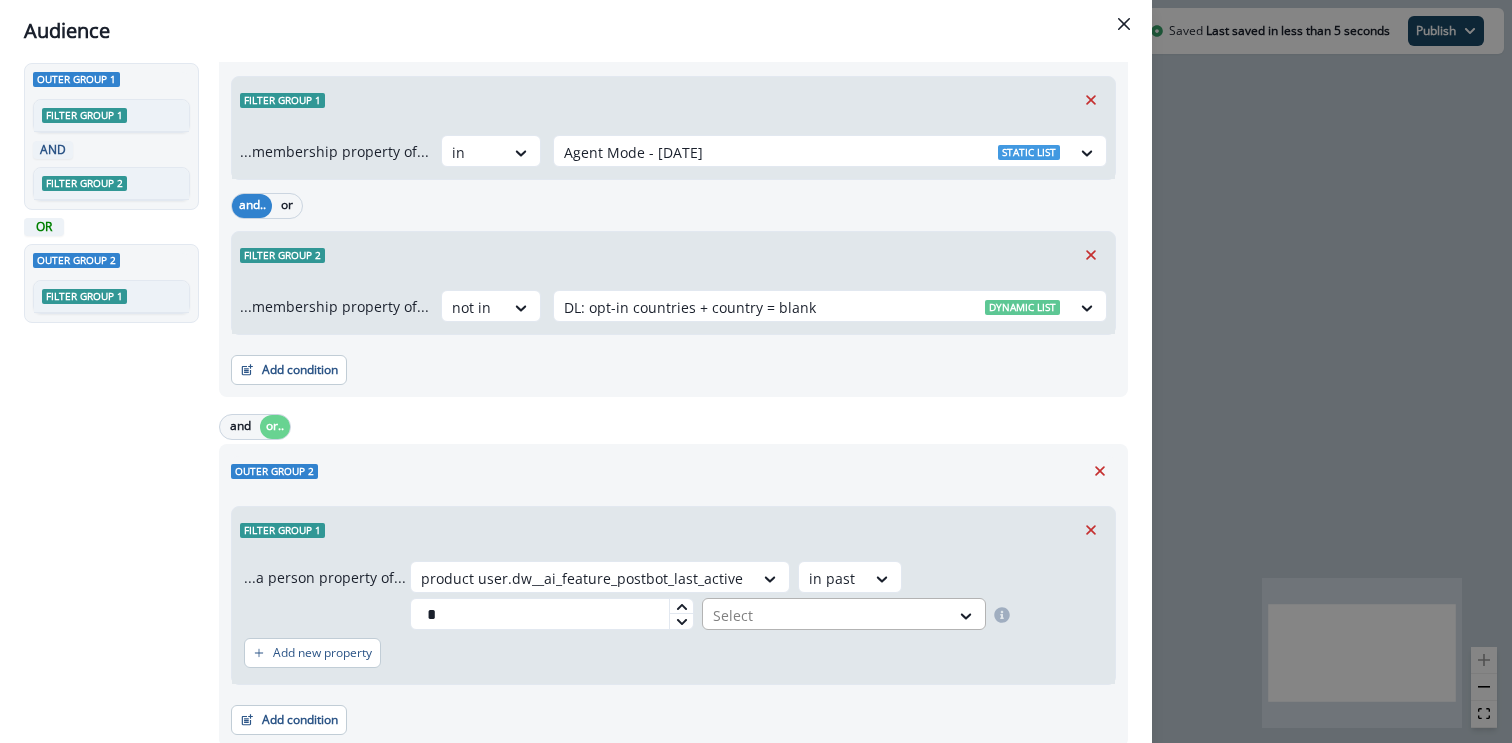 type on "*" 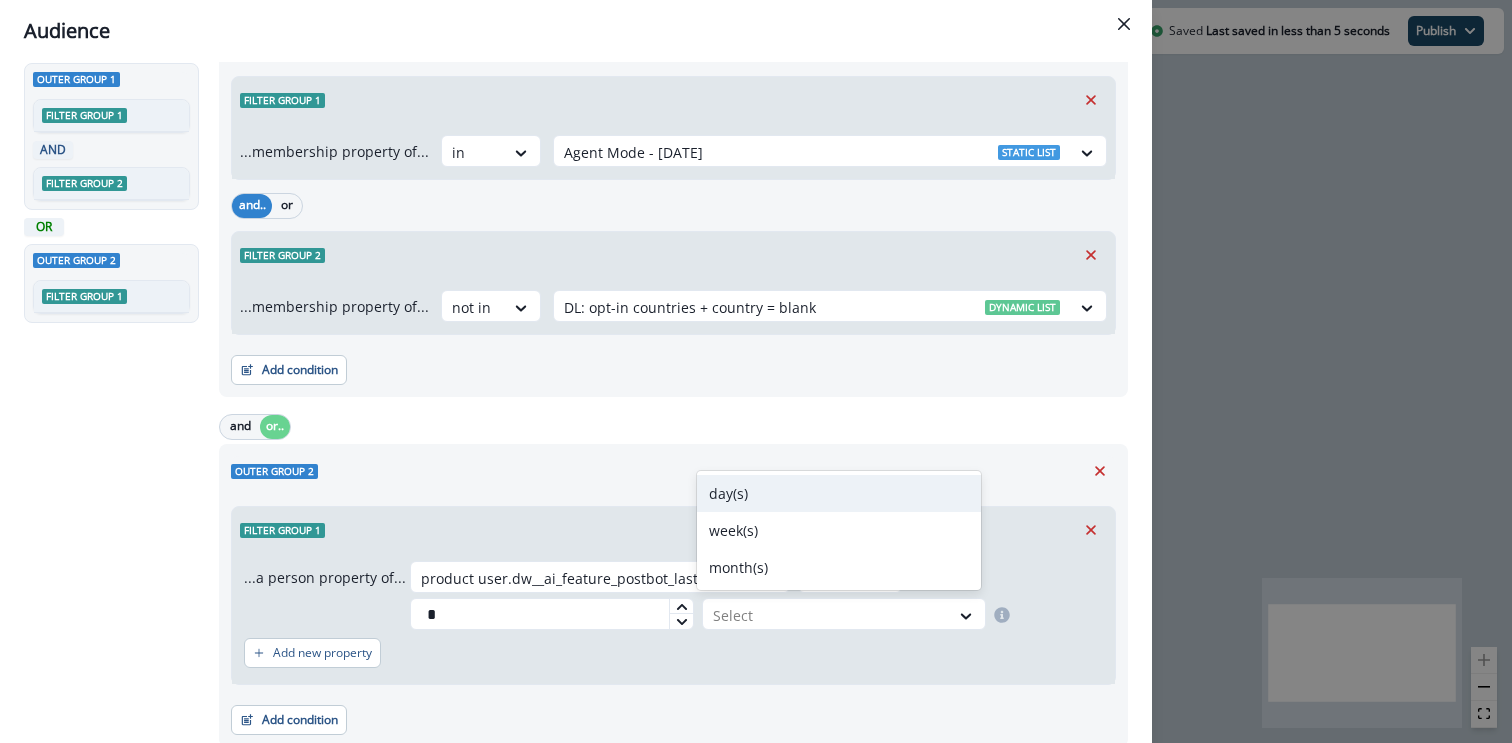 click on "day(s)" at bounding box center (839, 493) 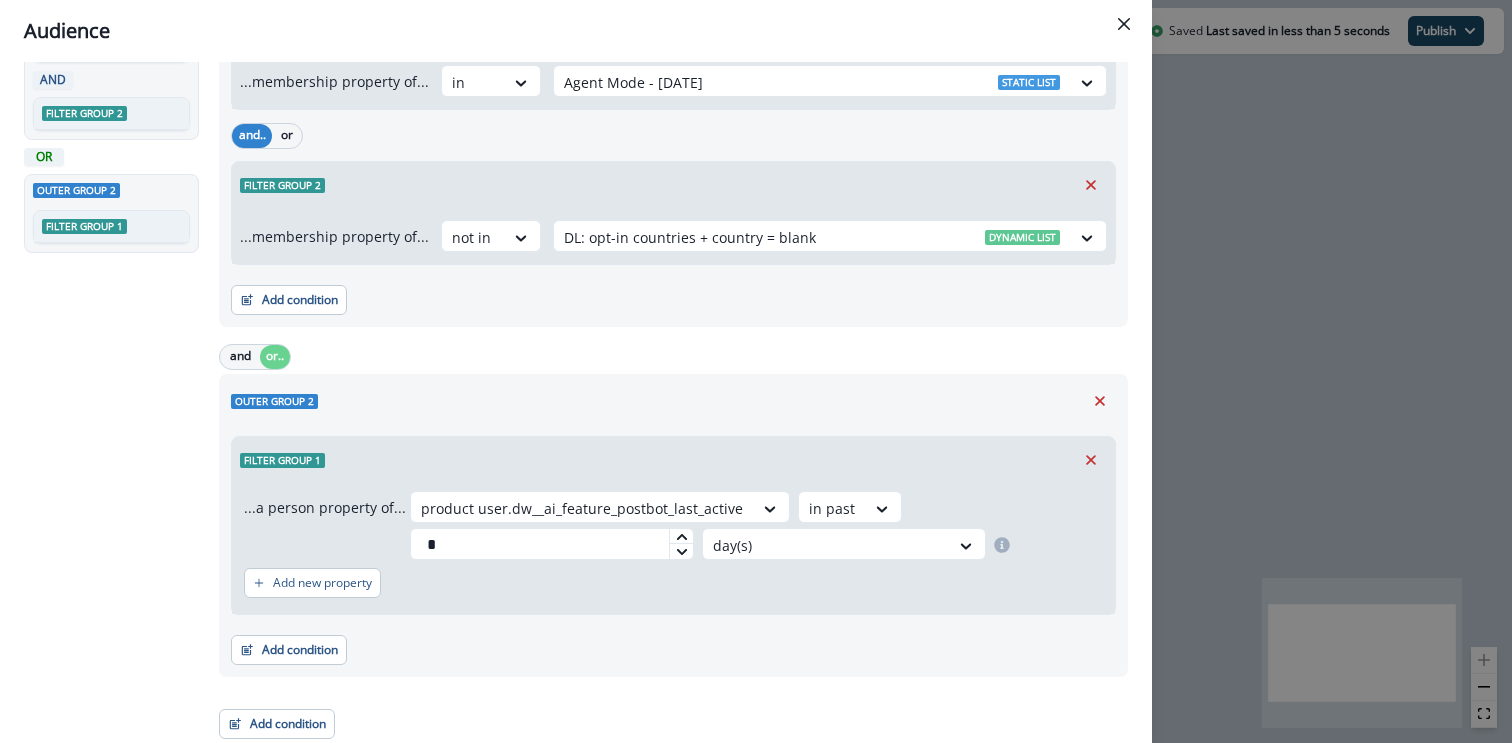 scroll, scrollTop: 168, scrollLeft: 0, axis: vertical 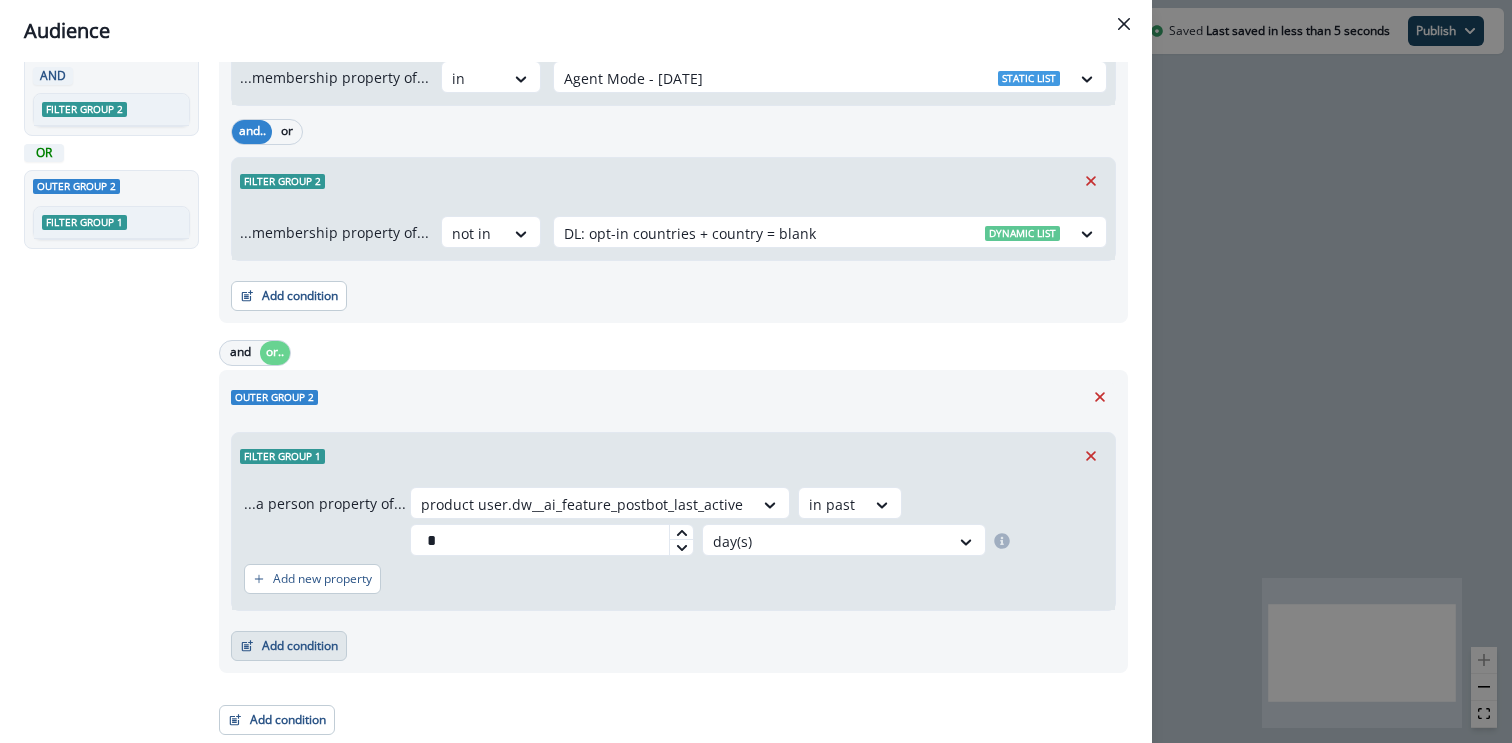click on "Add condition" at bounding box center (289, 646) 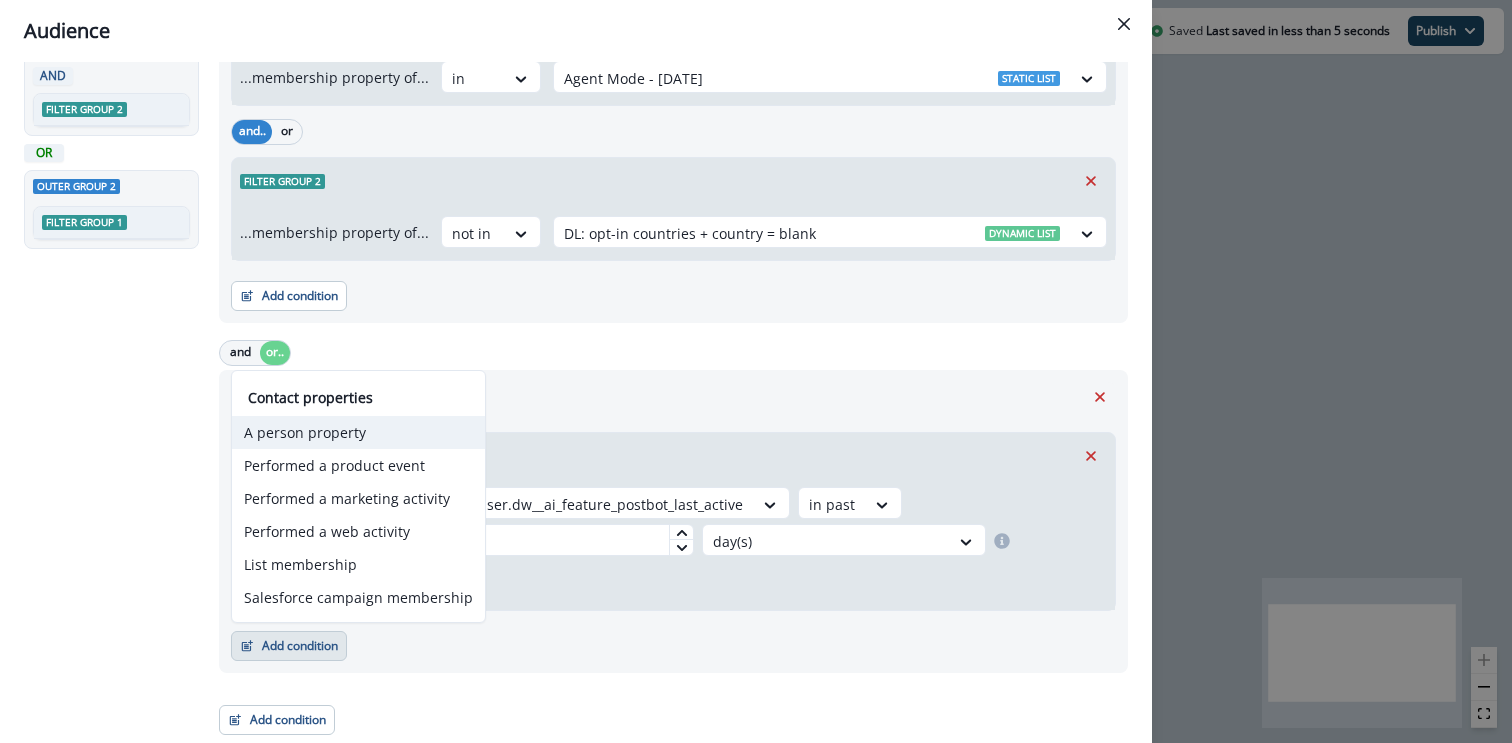 click on "A person property" at bounding box center (358, 432) 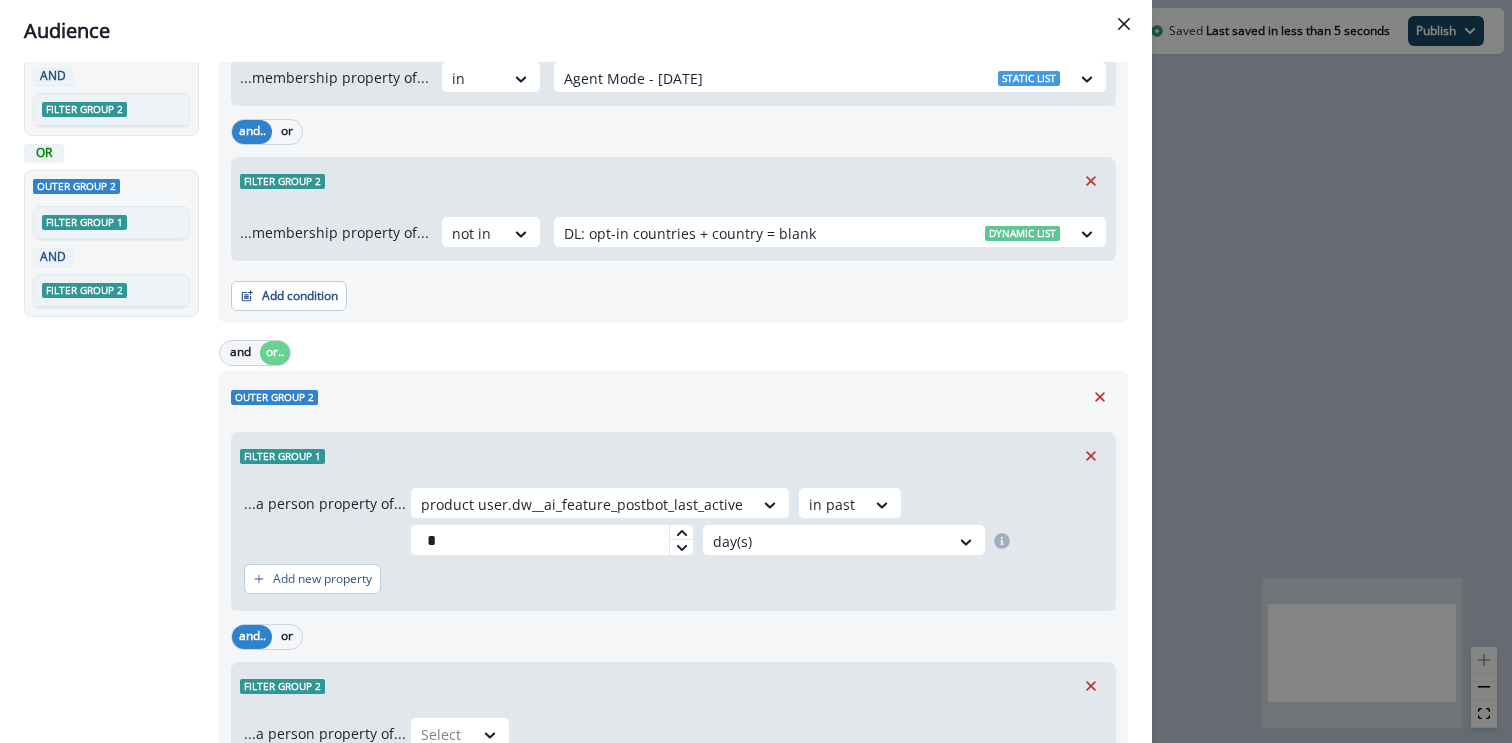 scroll, scrollTop: 316, scrollLeft: 0, axis: vertical 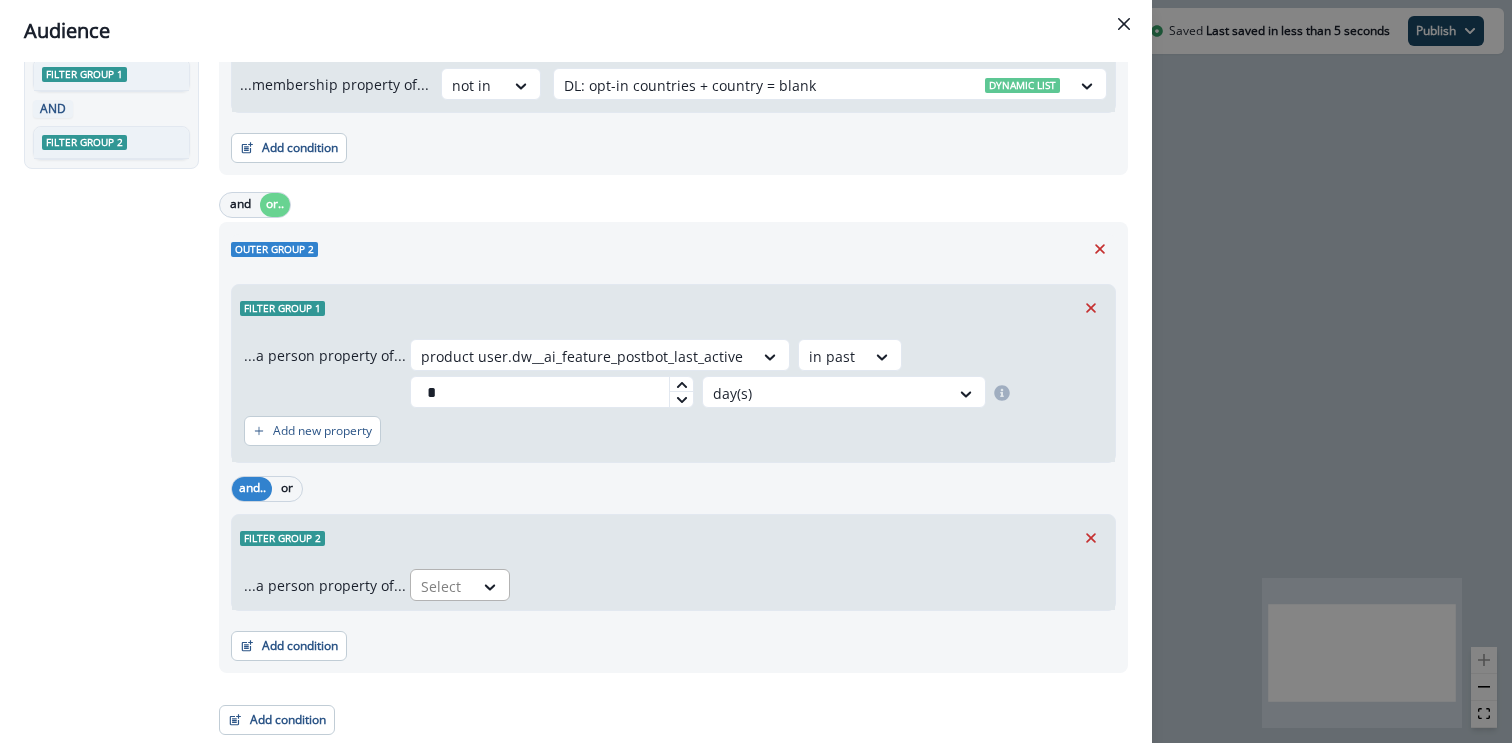 click at bounding box center [442, 586] 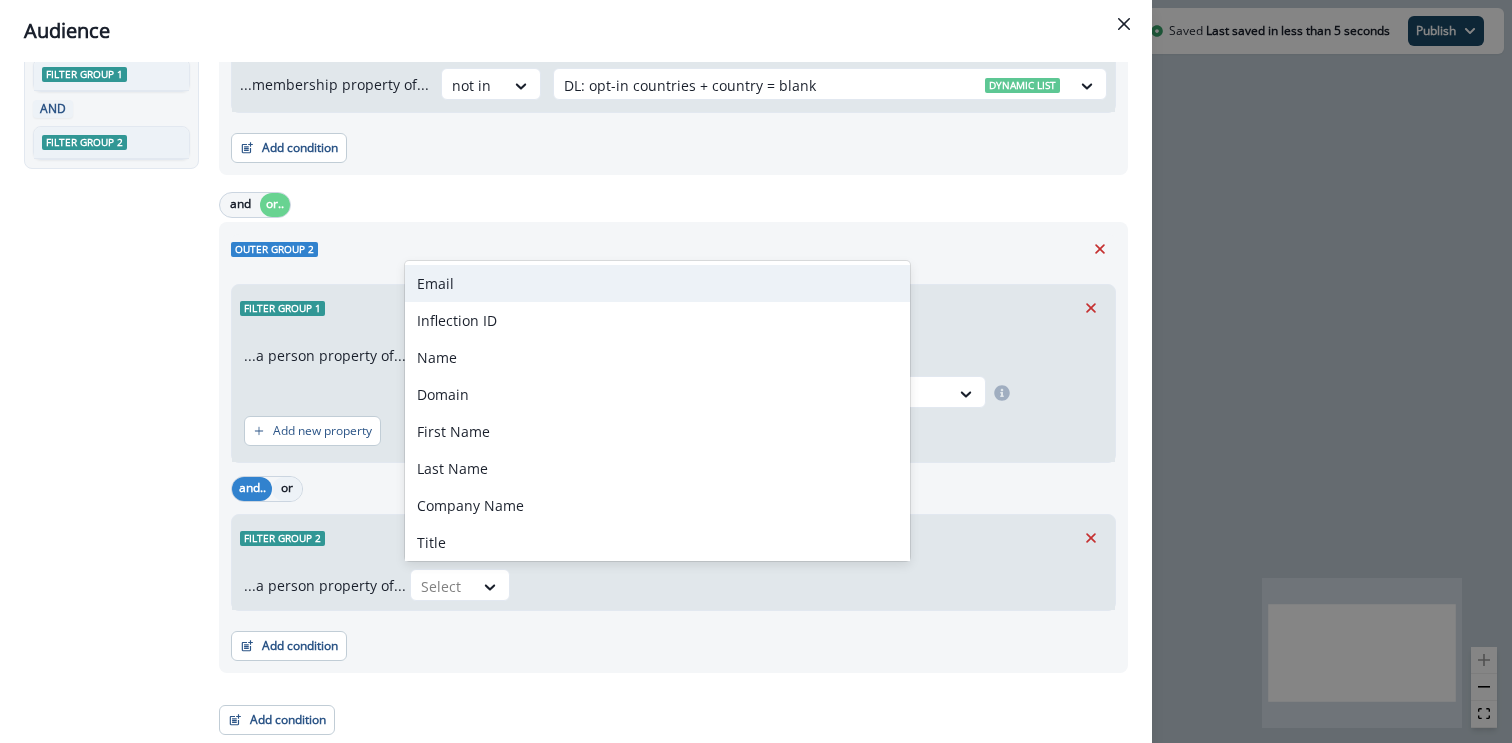 click on "or" at bounding box center (287, 489) 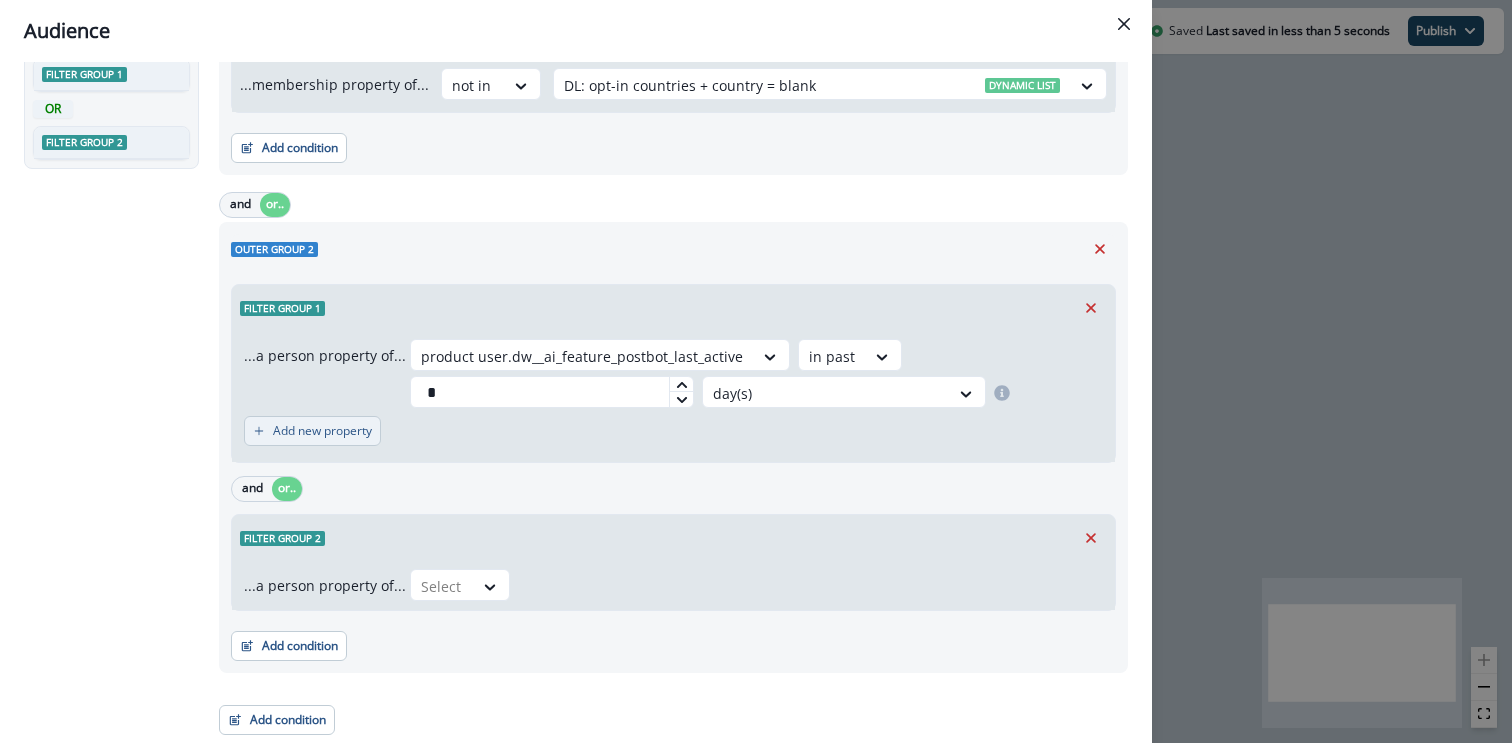 click on "Add new property" at bounding box center [312, 431] 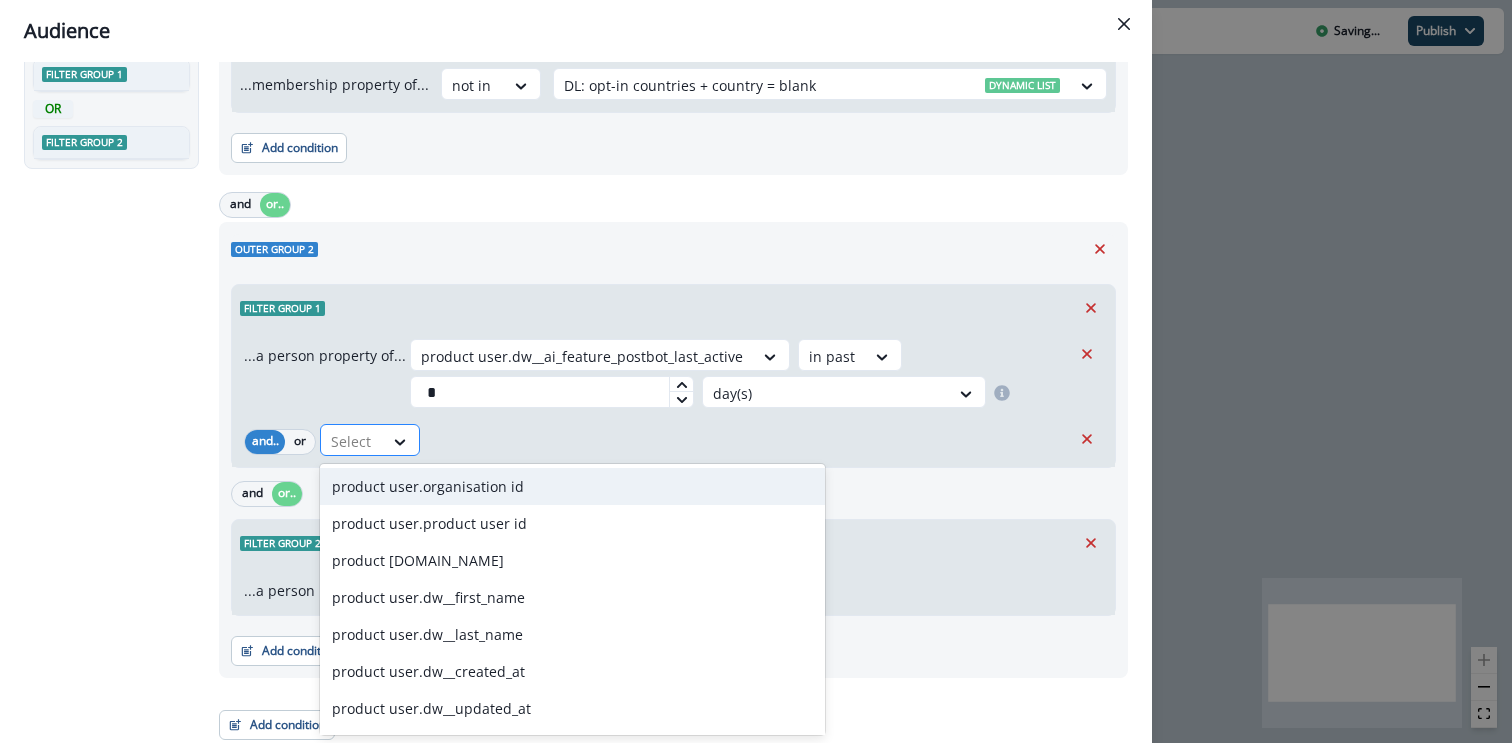 click at bounding box center [352, 441] 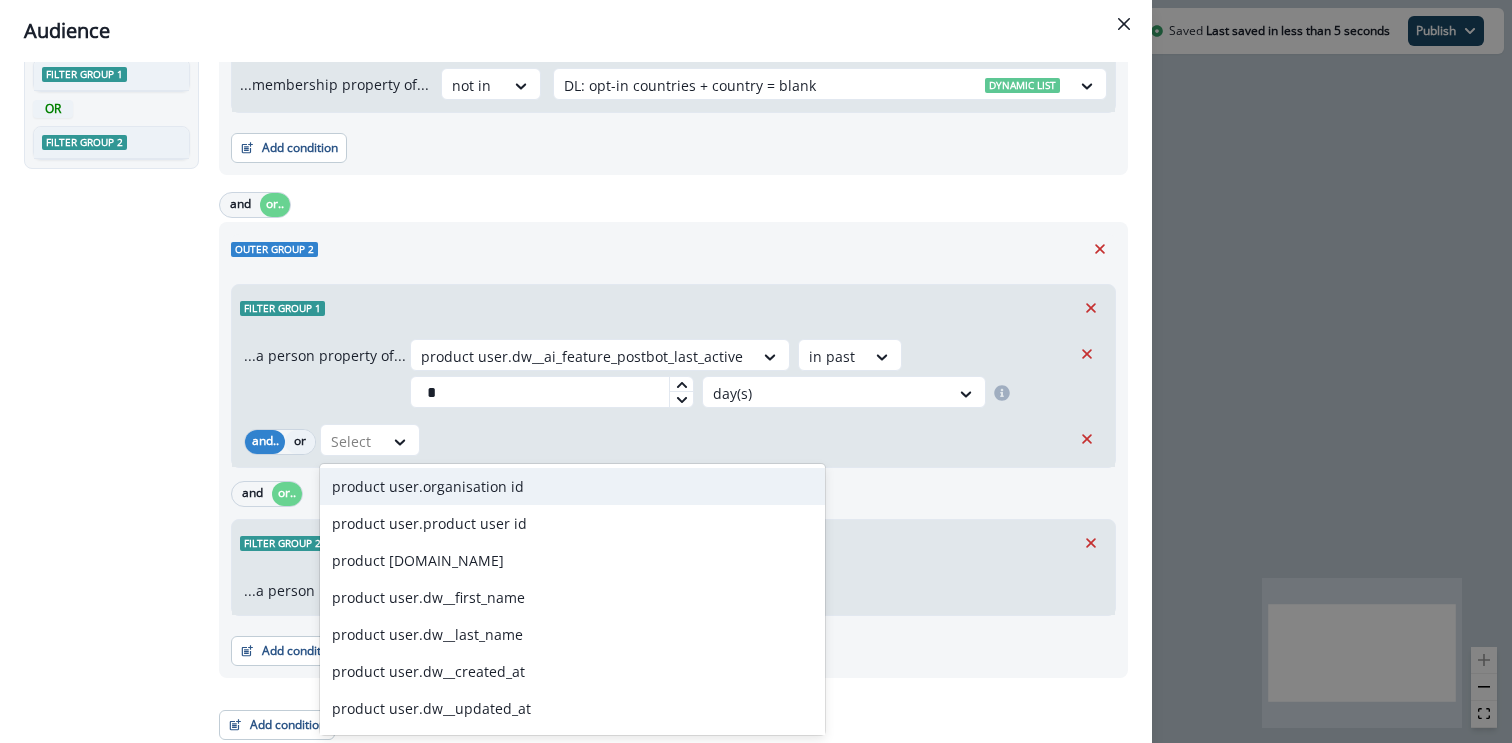 click on "or" at bounding box center [300, 442] 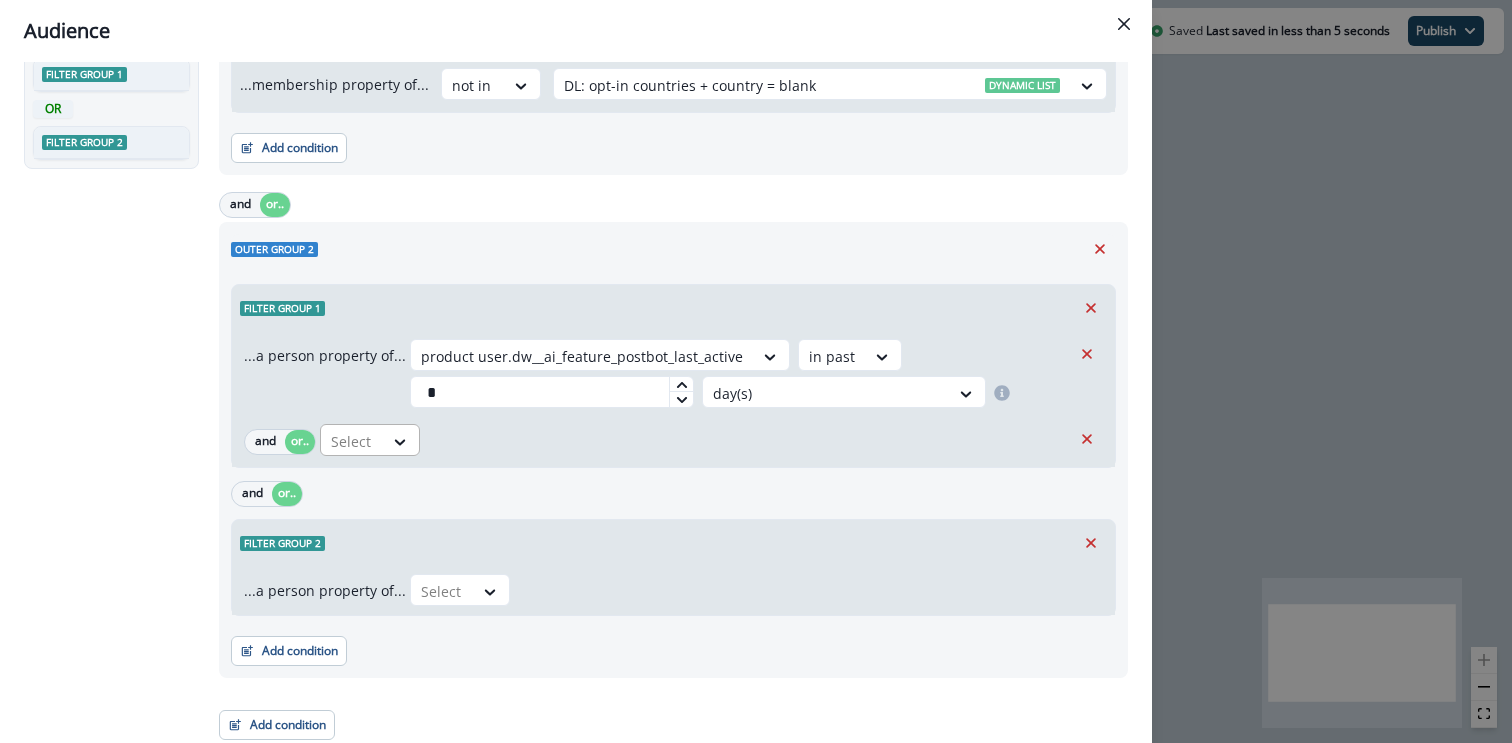 click on "Select" at bounding box center [582, 356] 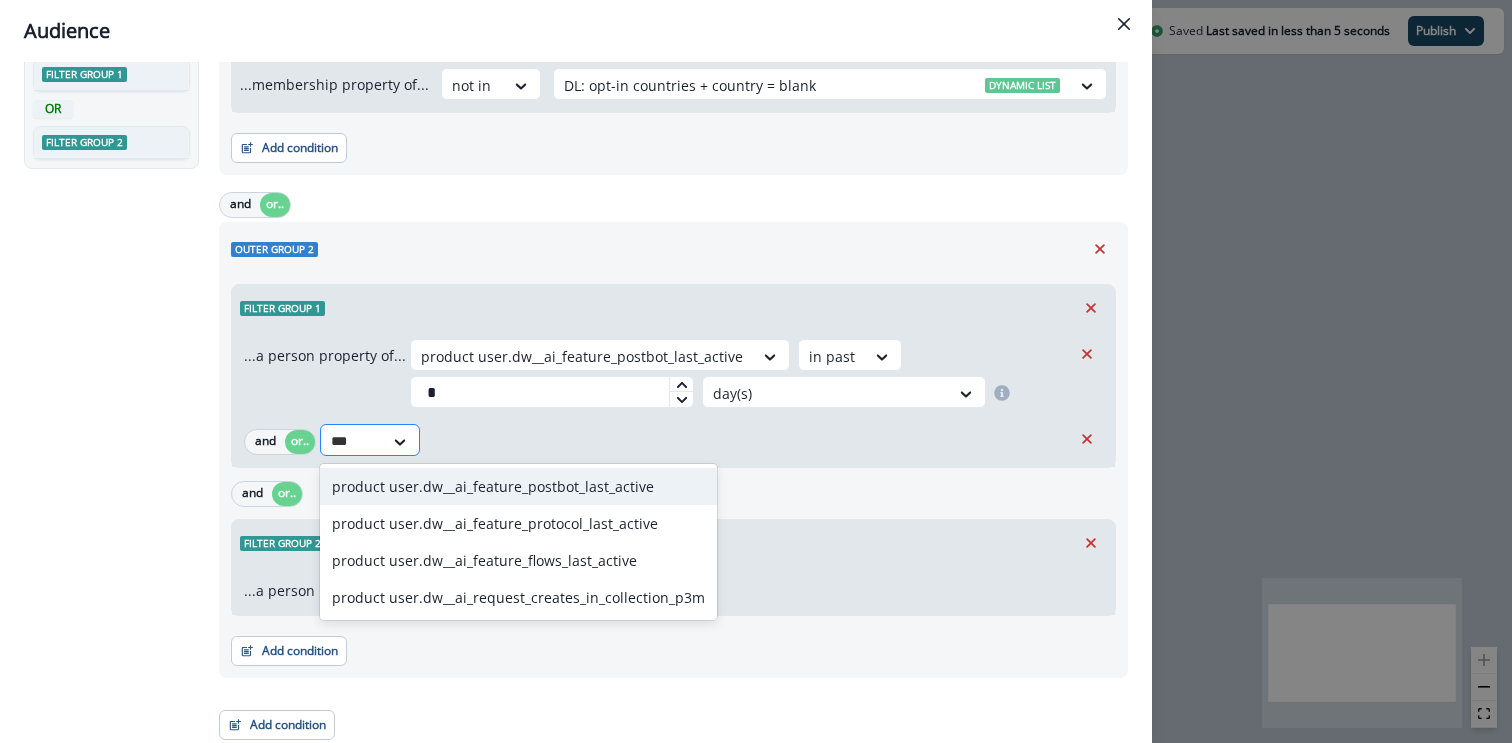 type on "****" 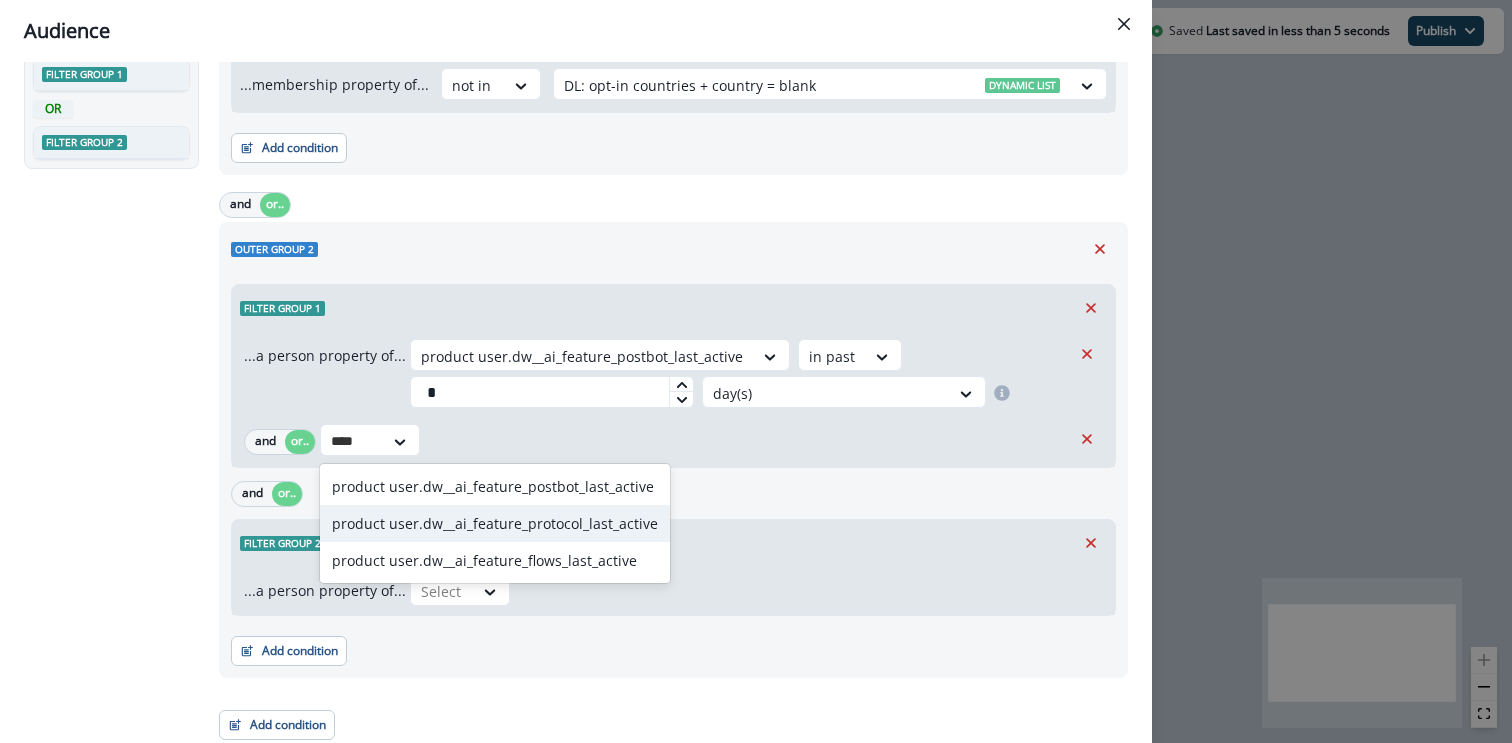 click on "product user.dw__ai_feature_protocol_last_active" at bounding box center (495, 523) 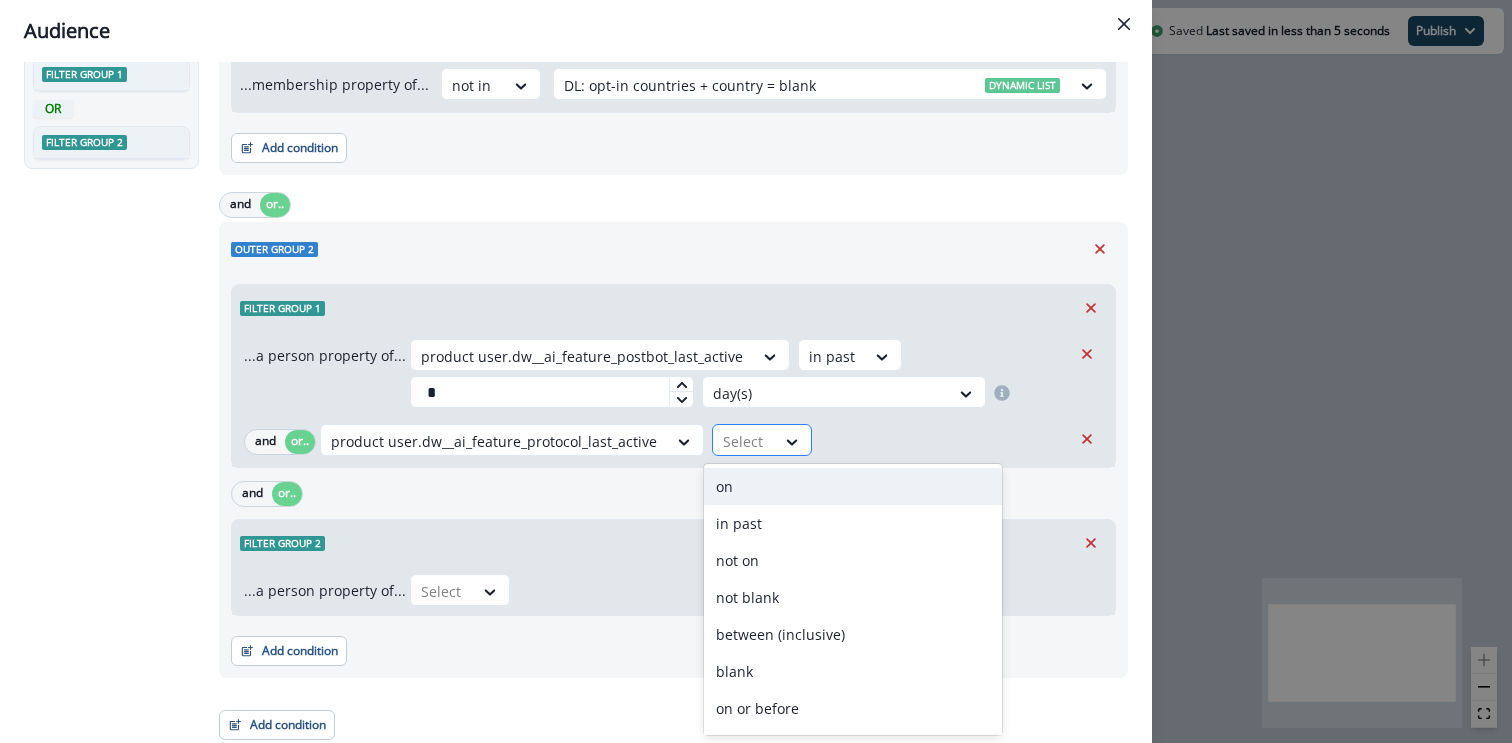 click at bounding box center (744, 441) 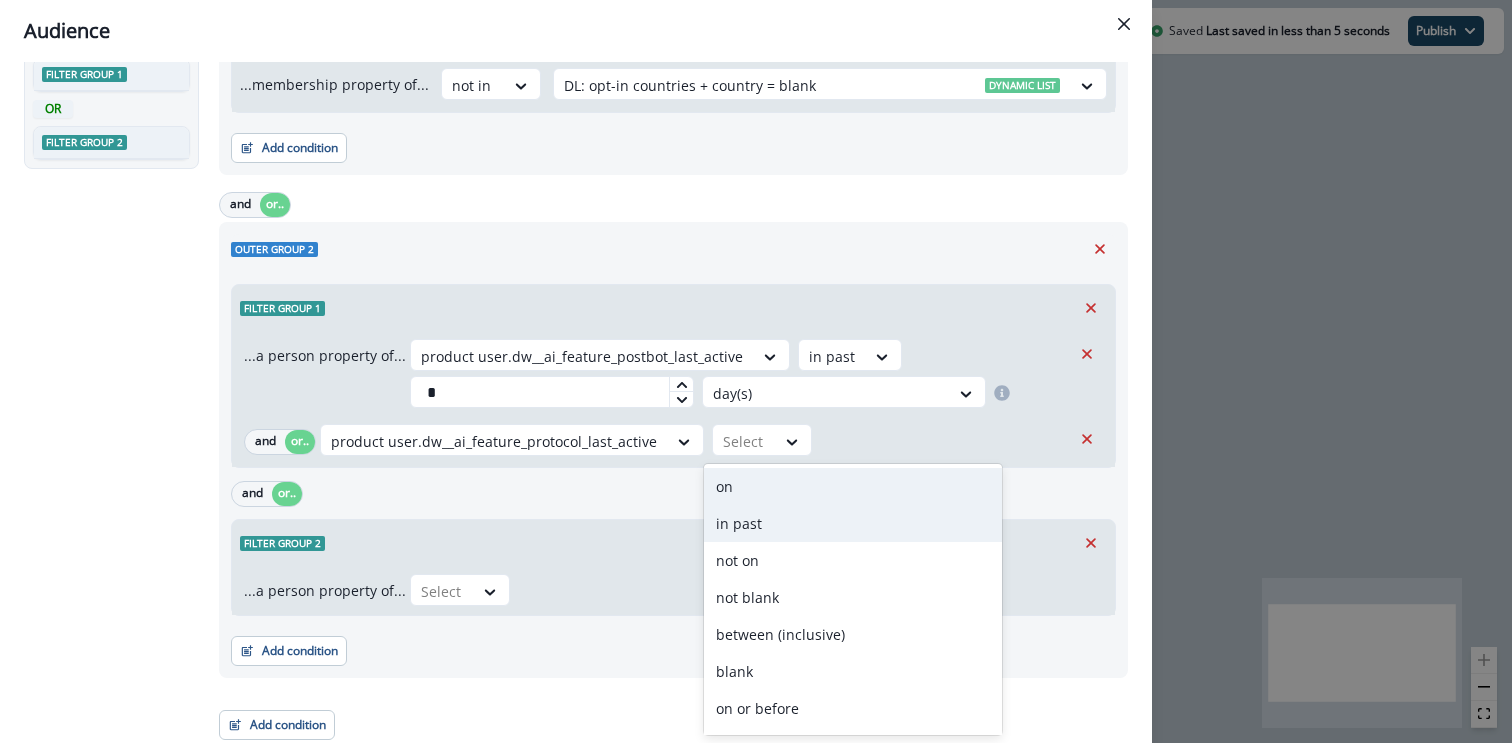 click on "in past" at bounding box center [853, 523] 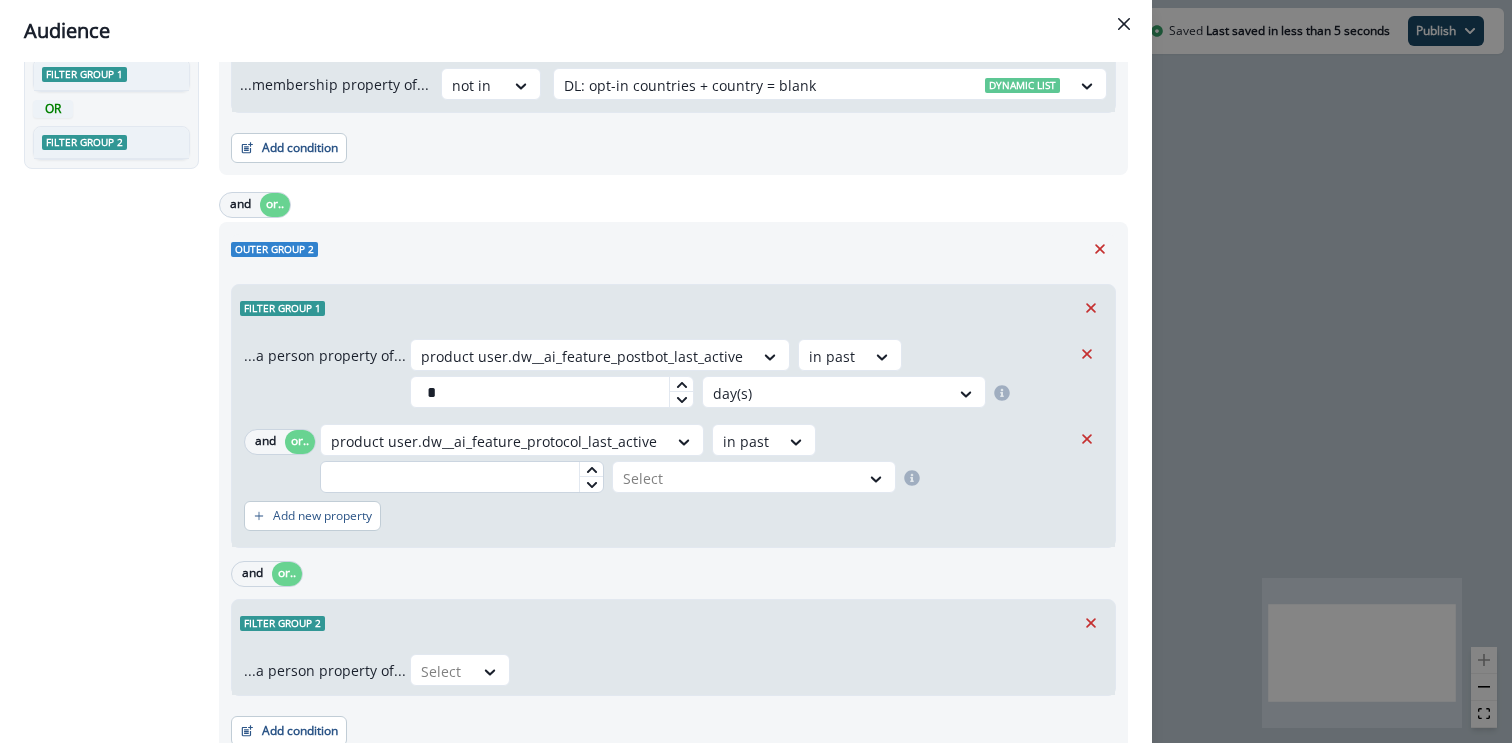 click at bounding box center (462, 477) 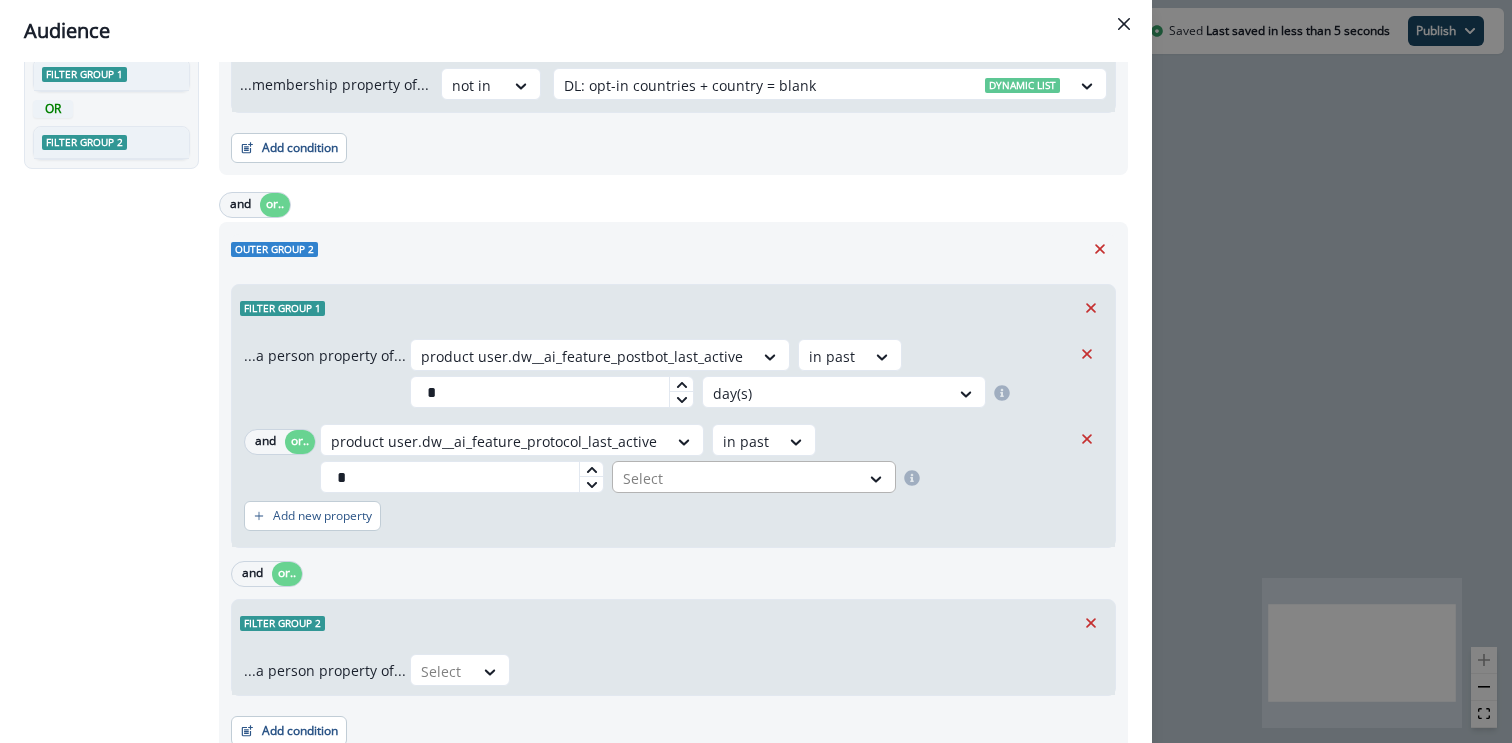 type on "*" 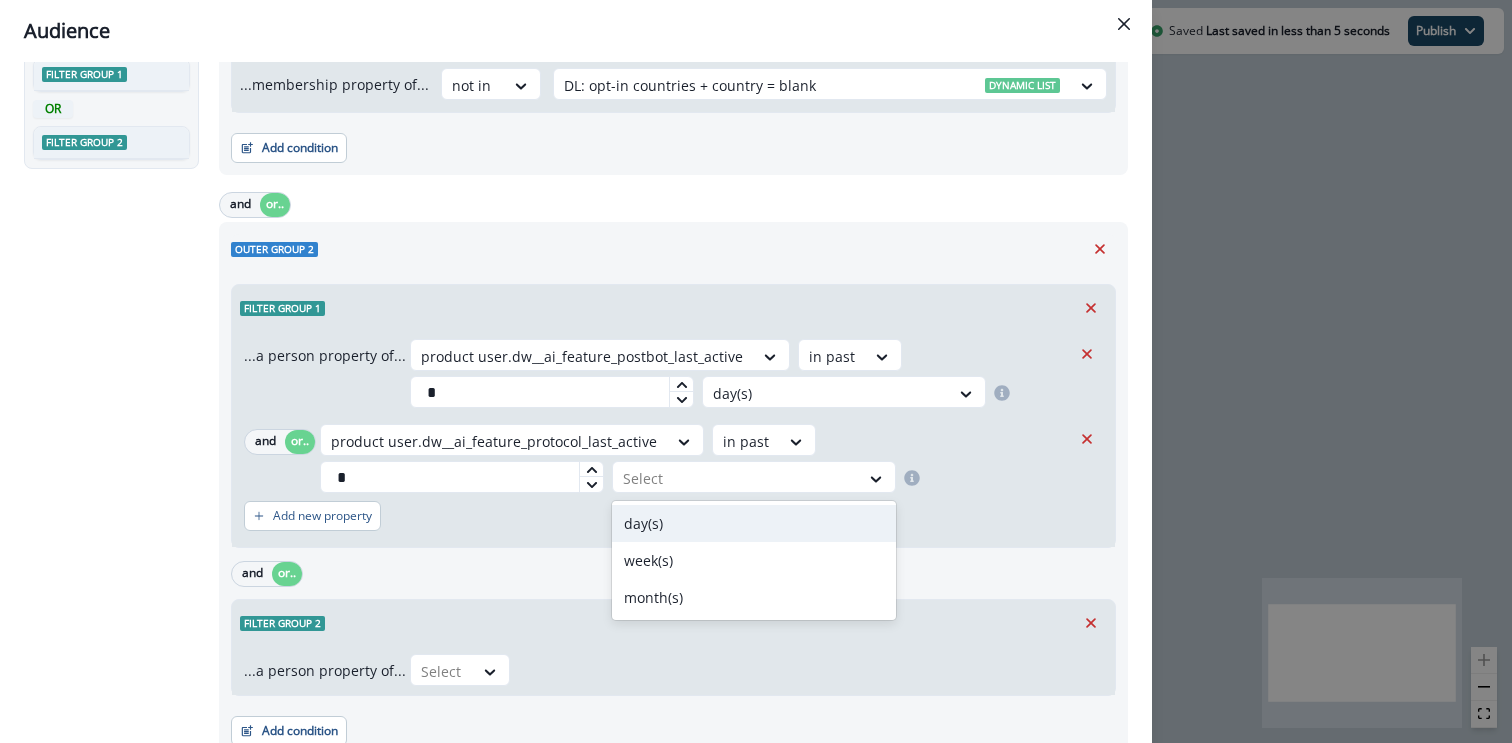 click on "day(s)" at bounding box center [754, 523] 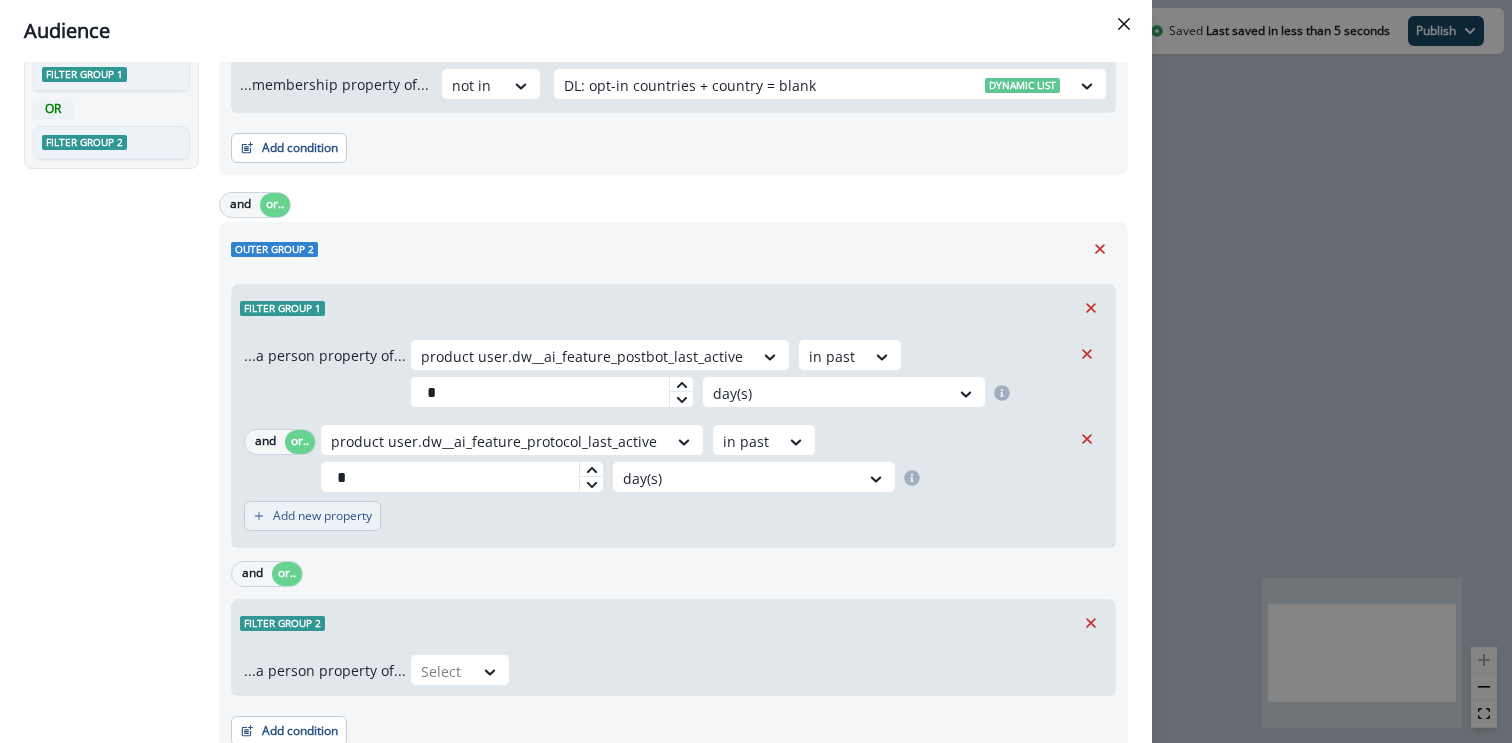 click on "Add new property" at bounding box center [322, 516] 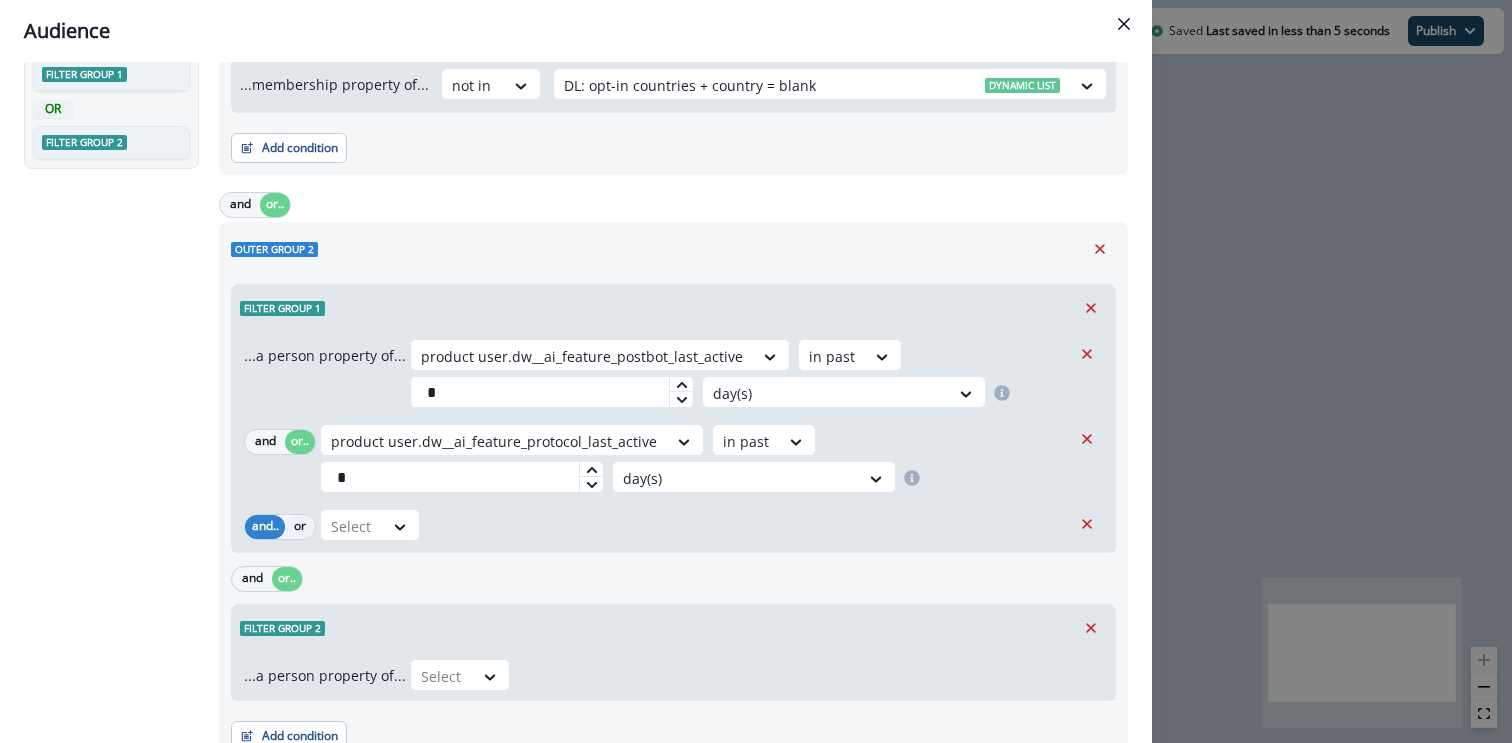 click on "or" at bounding box center [300, 527] 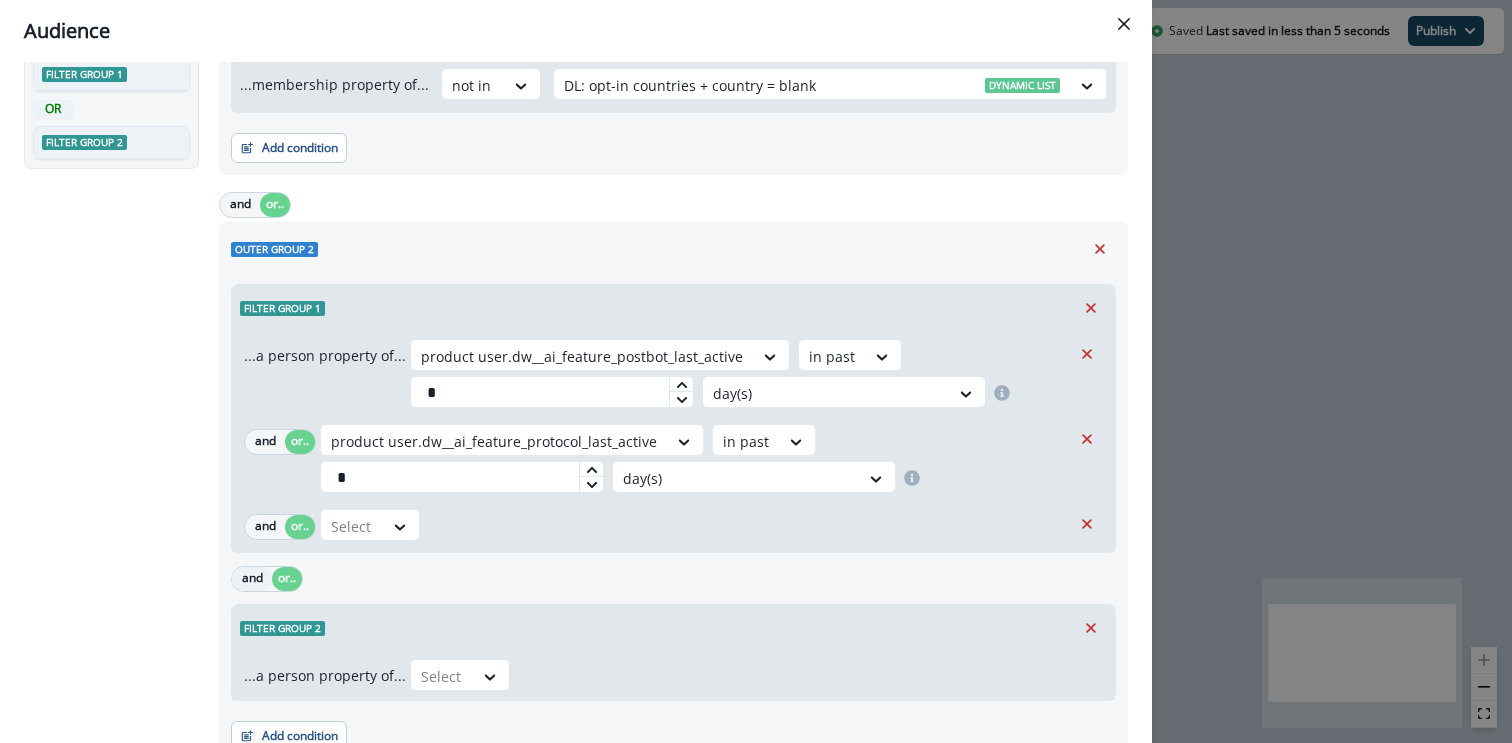 click on "and" at bounding box center [252, 579] 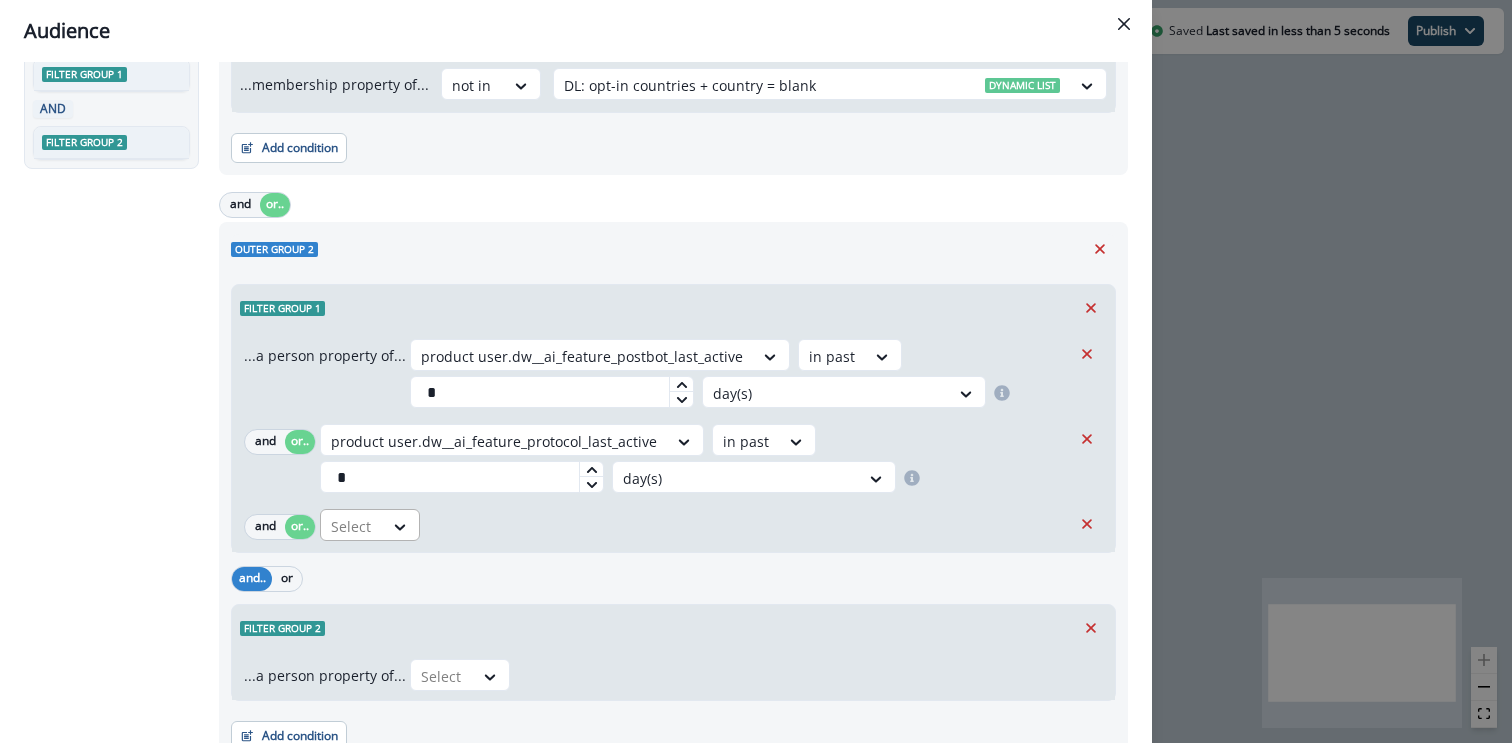 click on "Select" at bounding box center (582, 356) 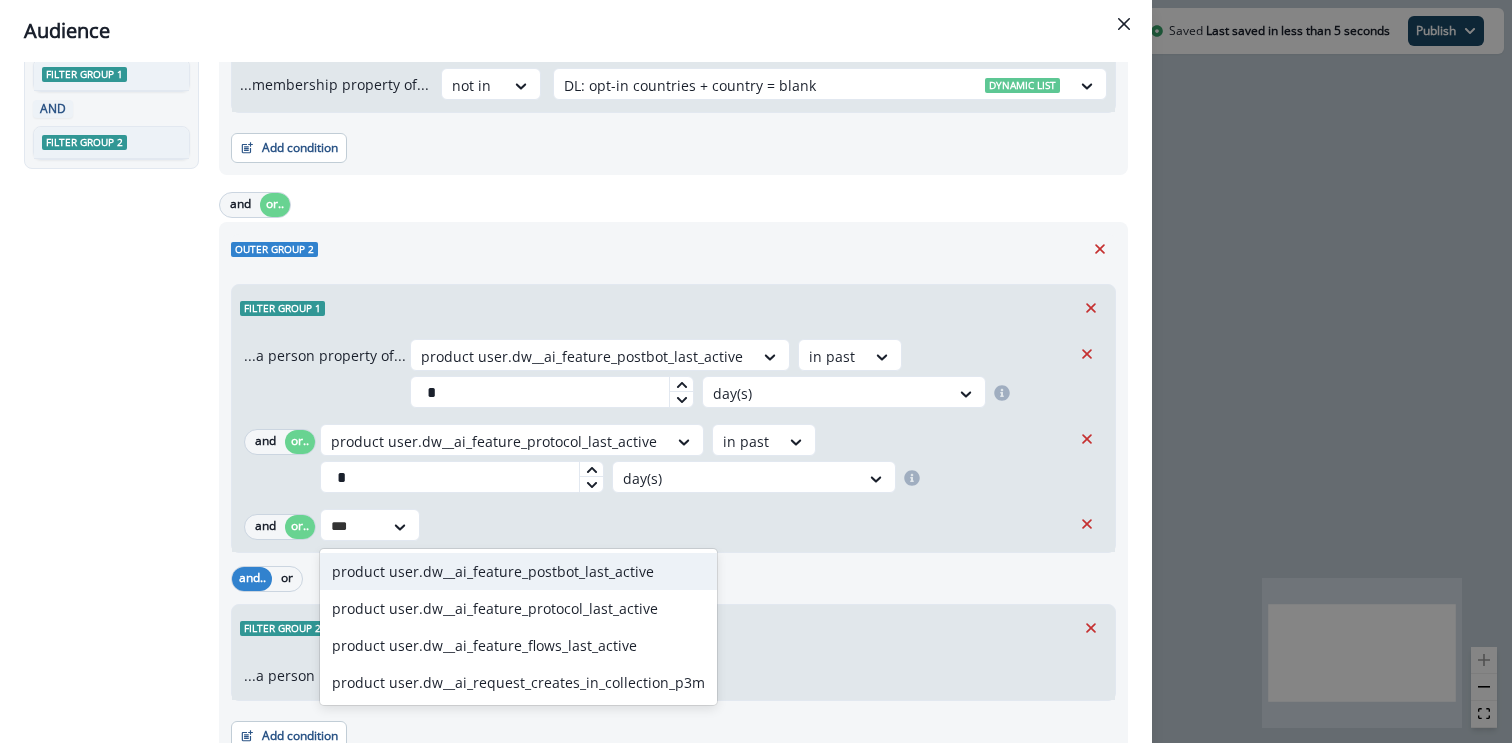 type on "****" 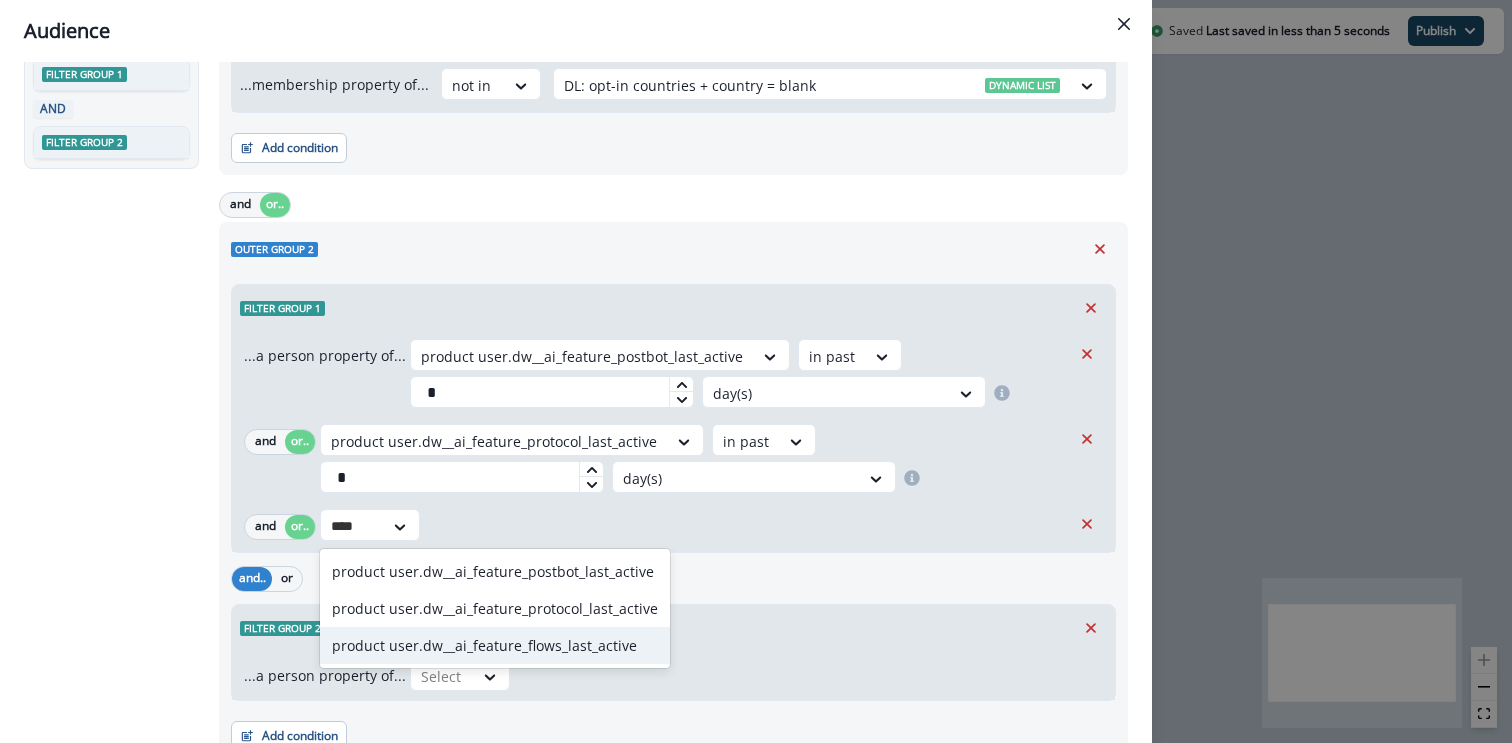 click on "product user.dw__ai_feature_flows_last_active" at bounding box center (495, 645) 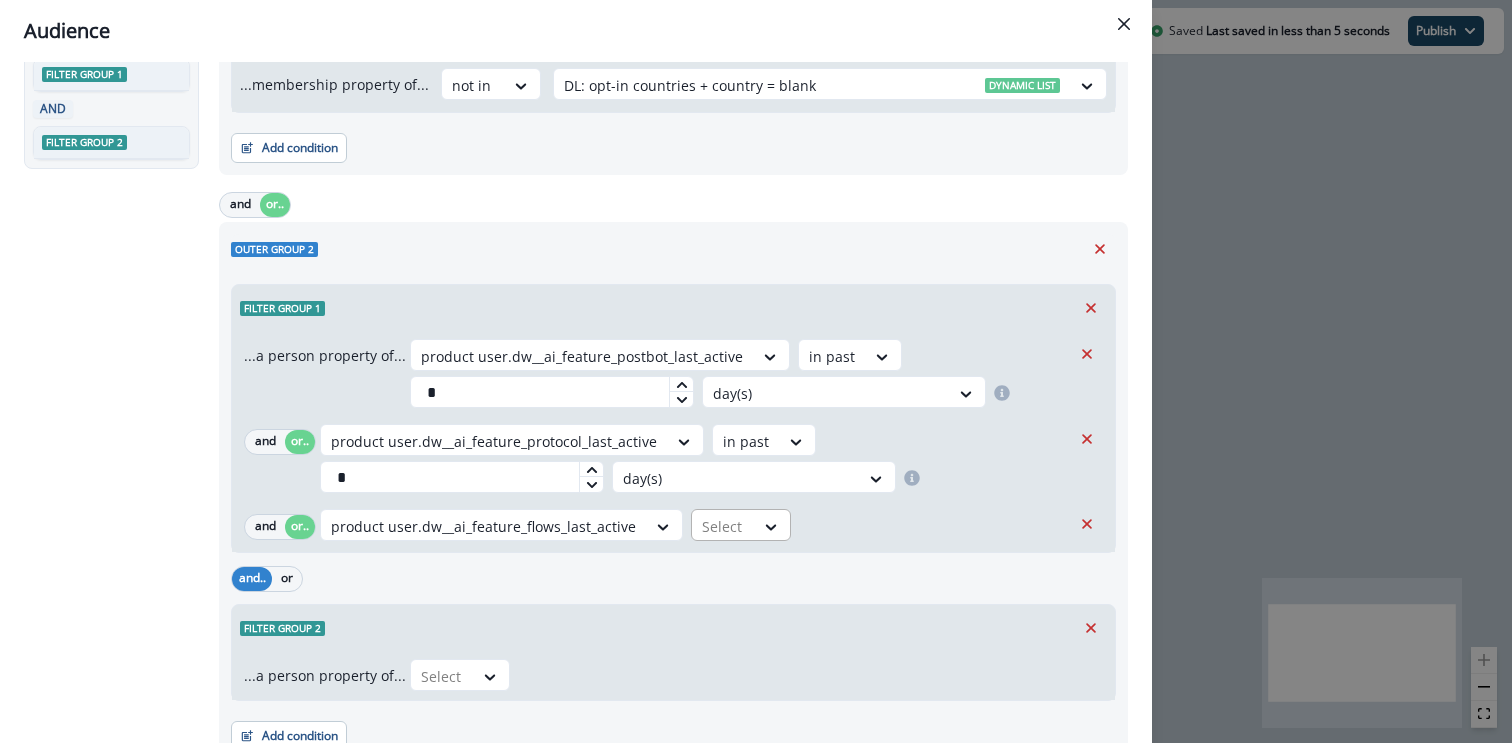 click at bounding box center (704, 526) 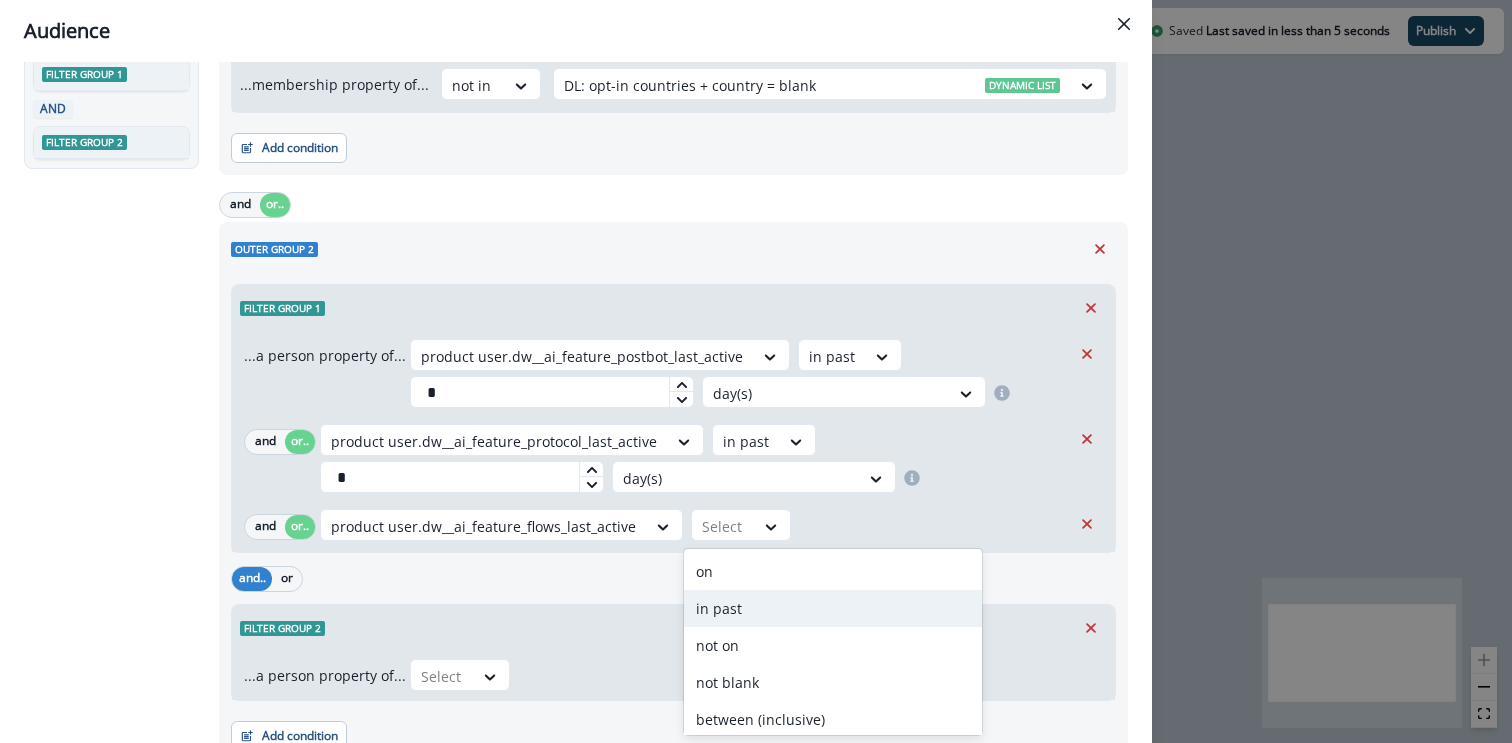 click on "in past" at bounding box center (833, 608) 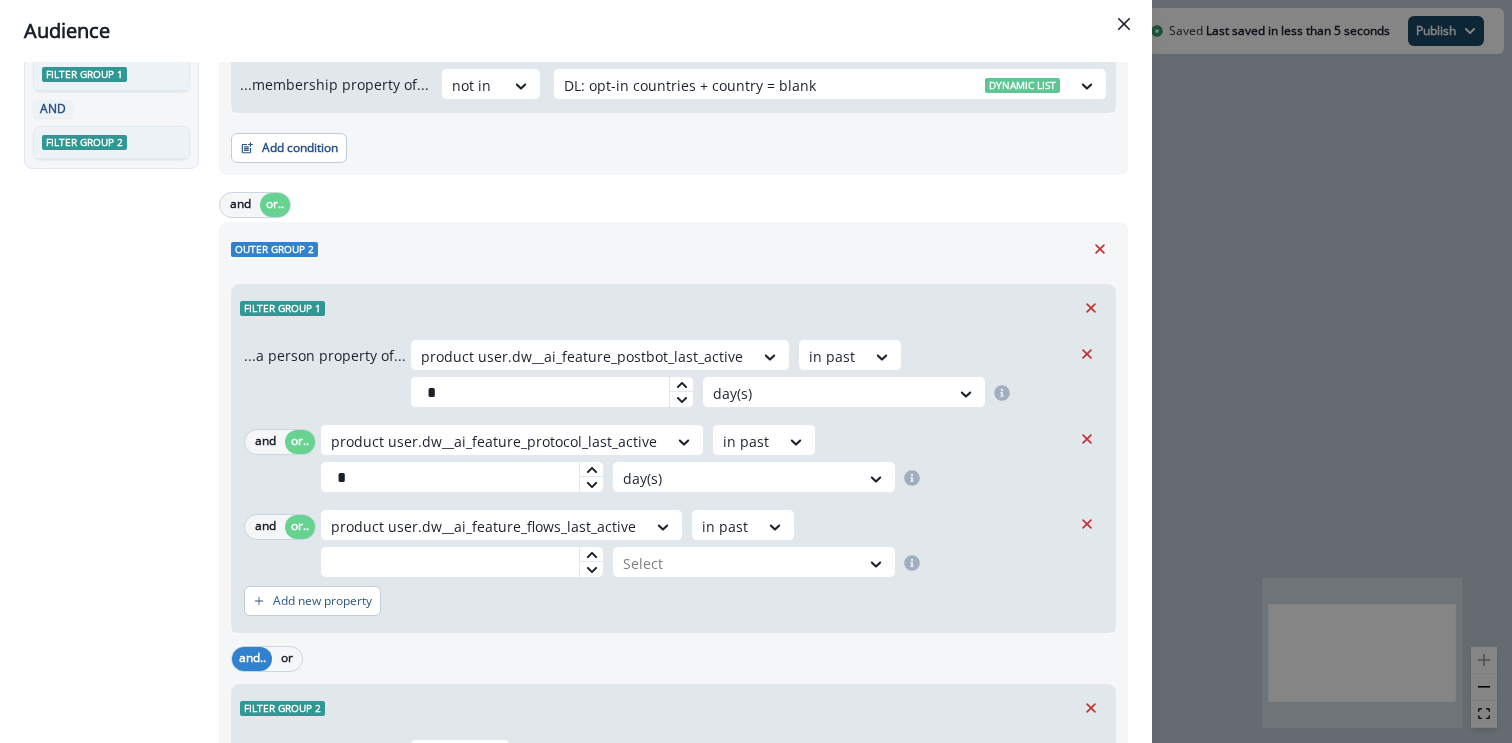 click on "product user.dw__ai_feature_flows_last_active option in past, selected. in past Select" at bounding box center (695, 543) 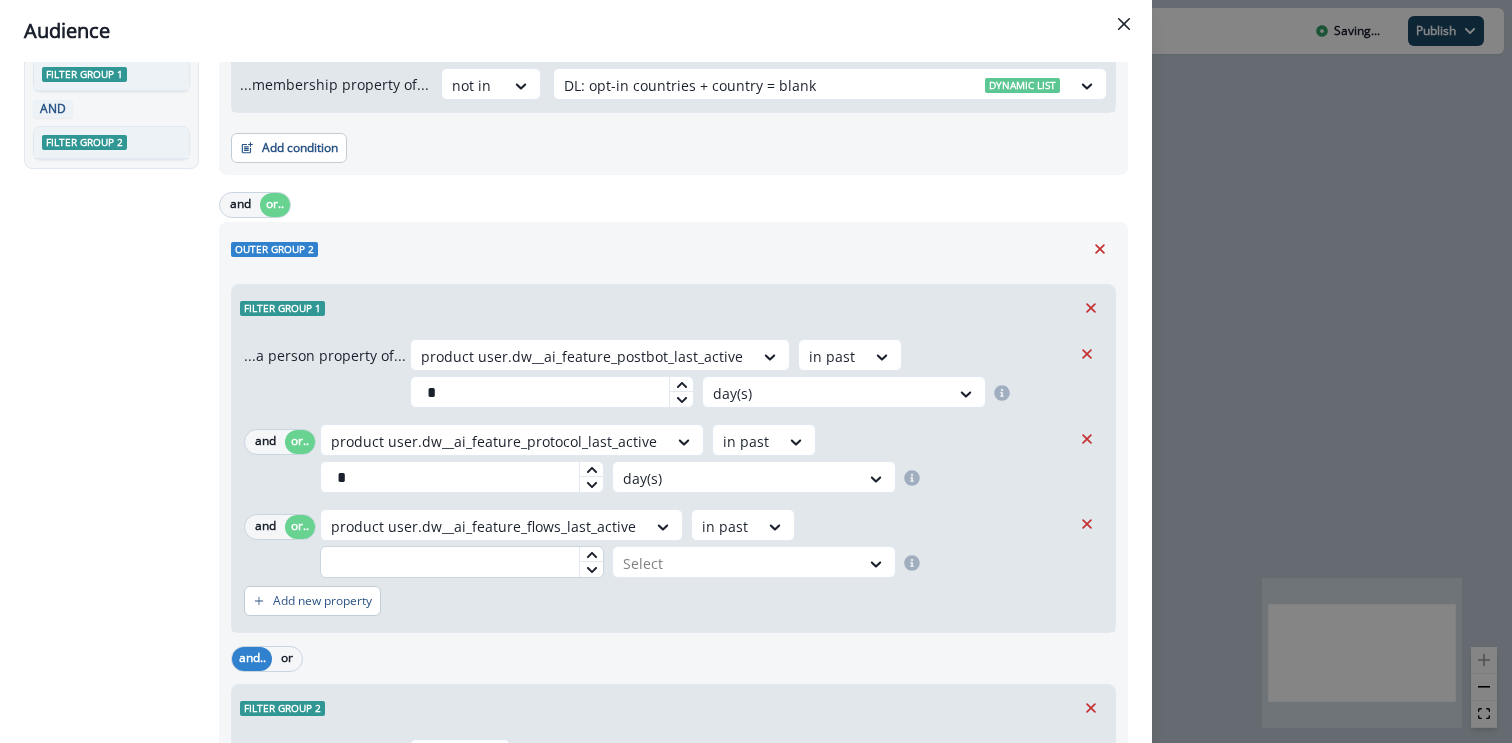 click at bounding box center (462, 562) 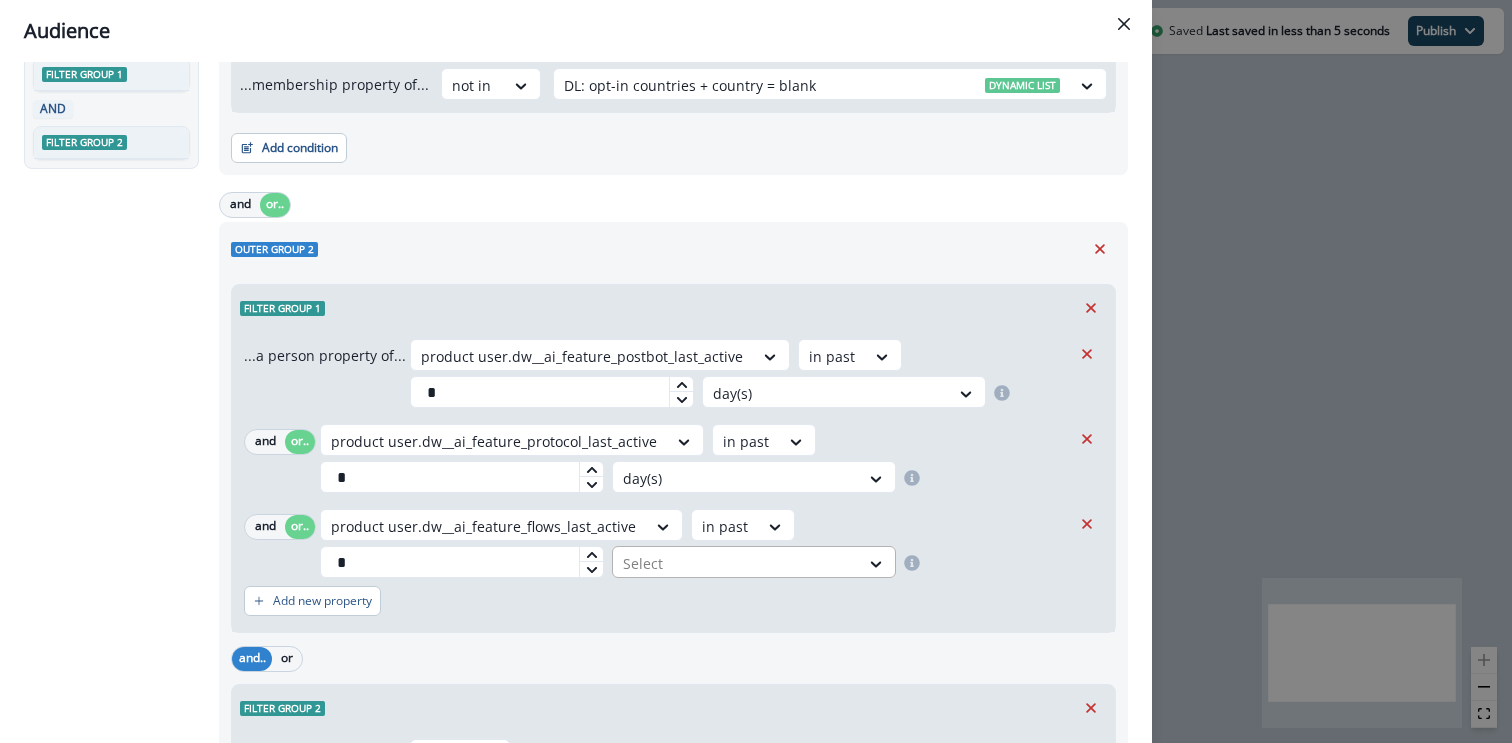 type on "*" 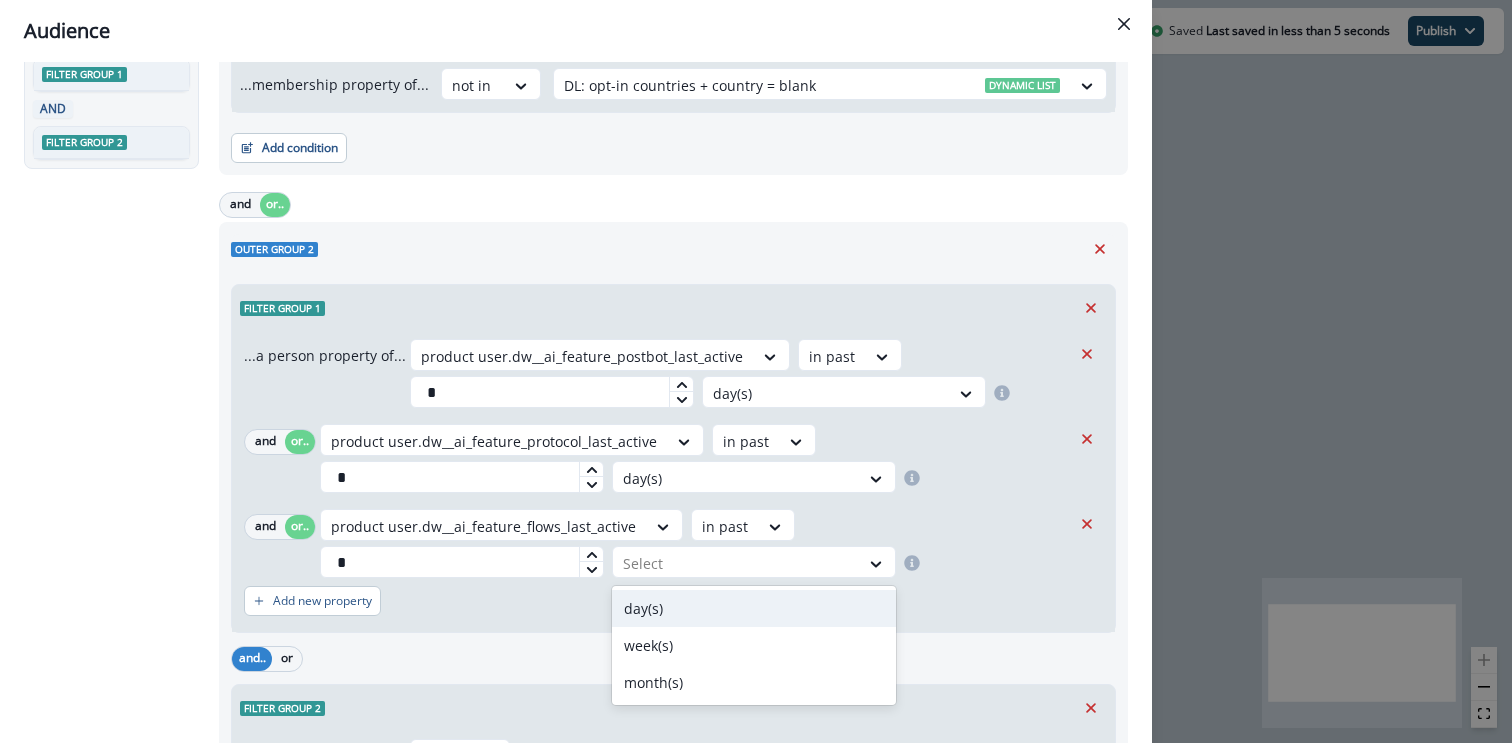 click on "day(s)" at bounding box center [754, 608] 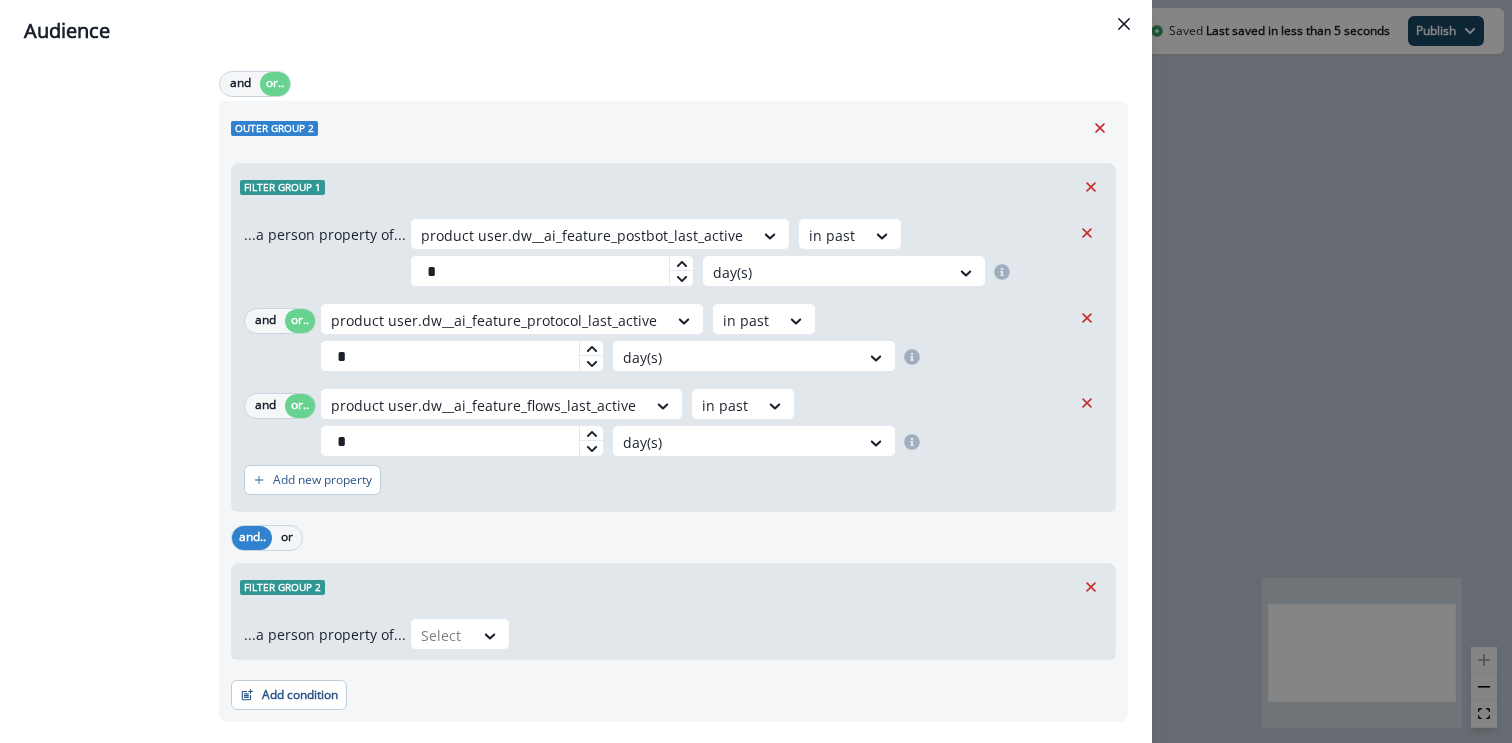 scroll, scrollTop: 463, scrollLeft: 0, axis: vertical 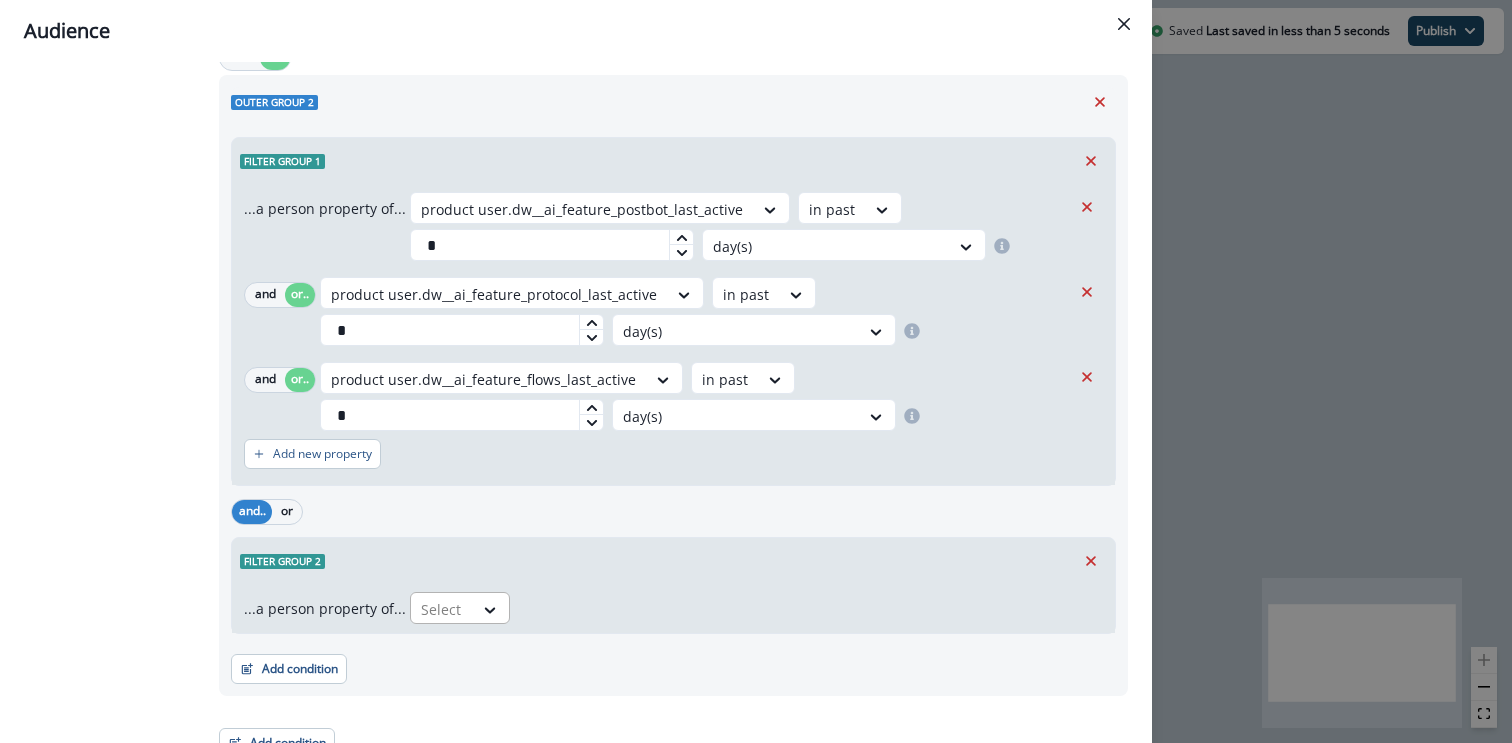 click at bounding box center (442, 609) 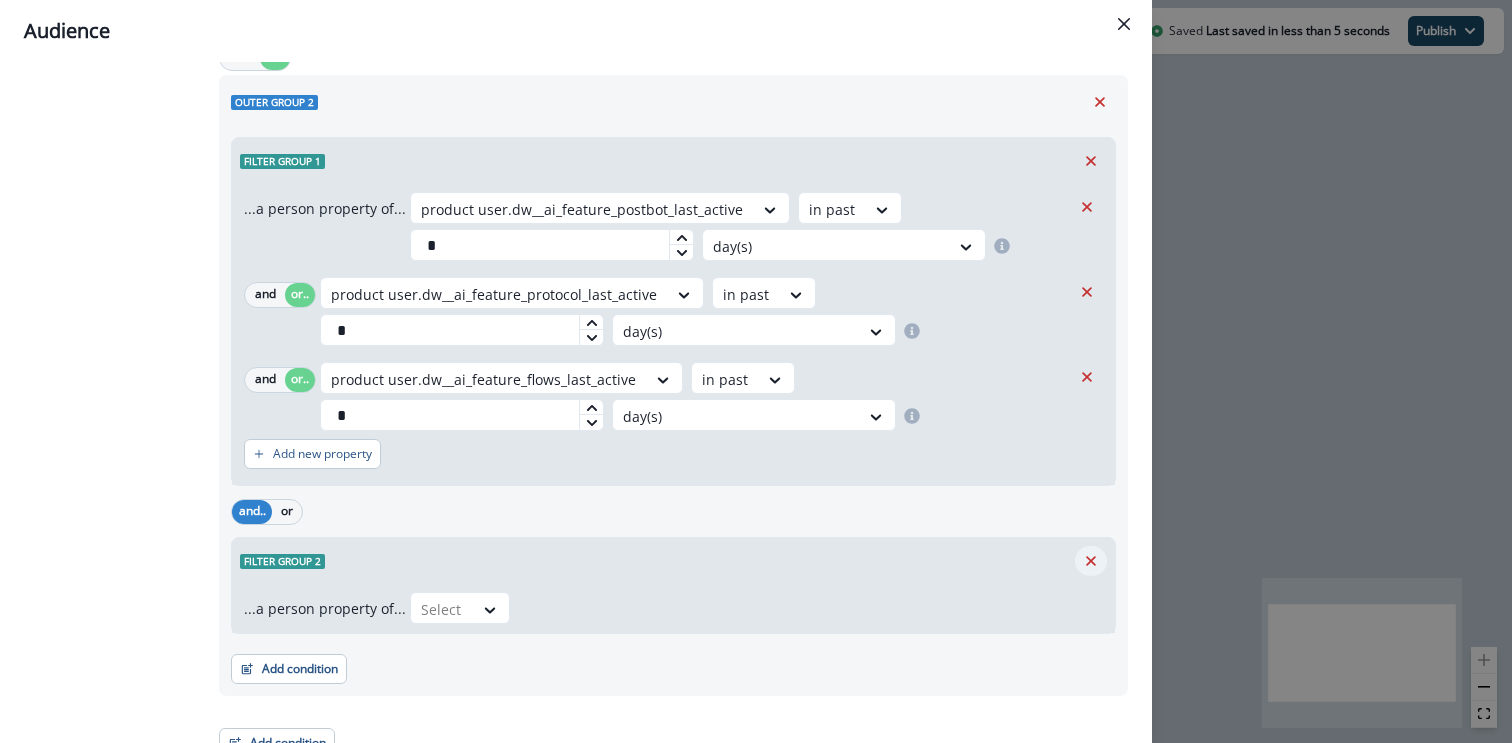 click at bounding box center [1091, 561] 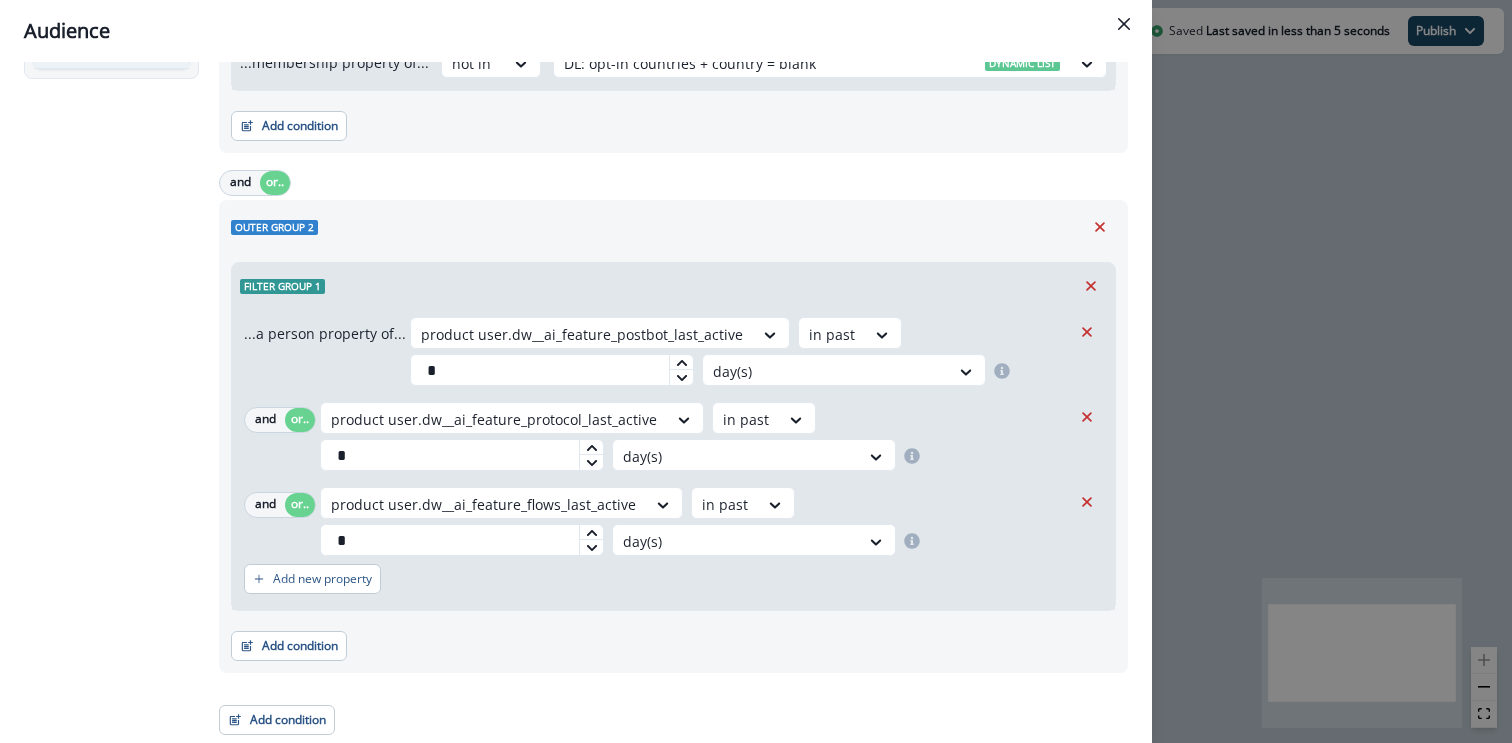 scroll, scrollTop: 338, scrollLeft: 0, axis: vertical 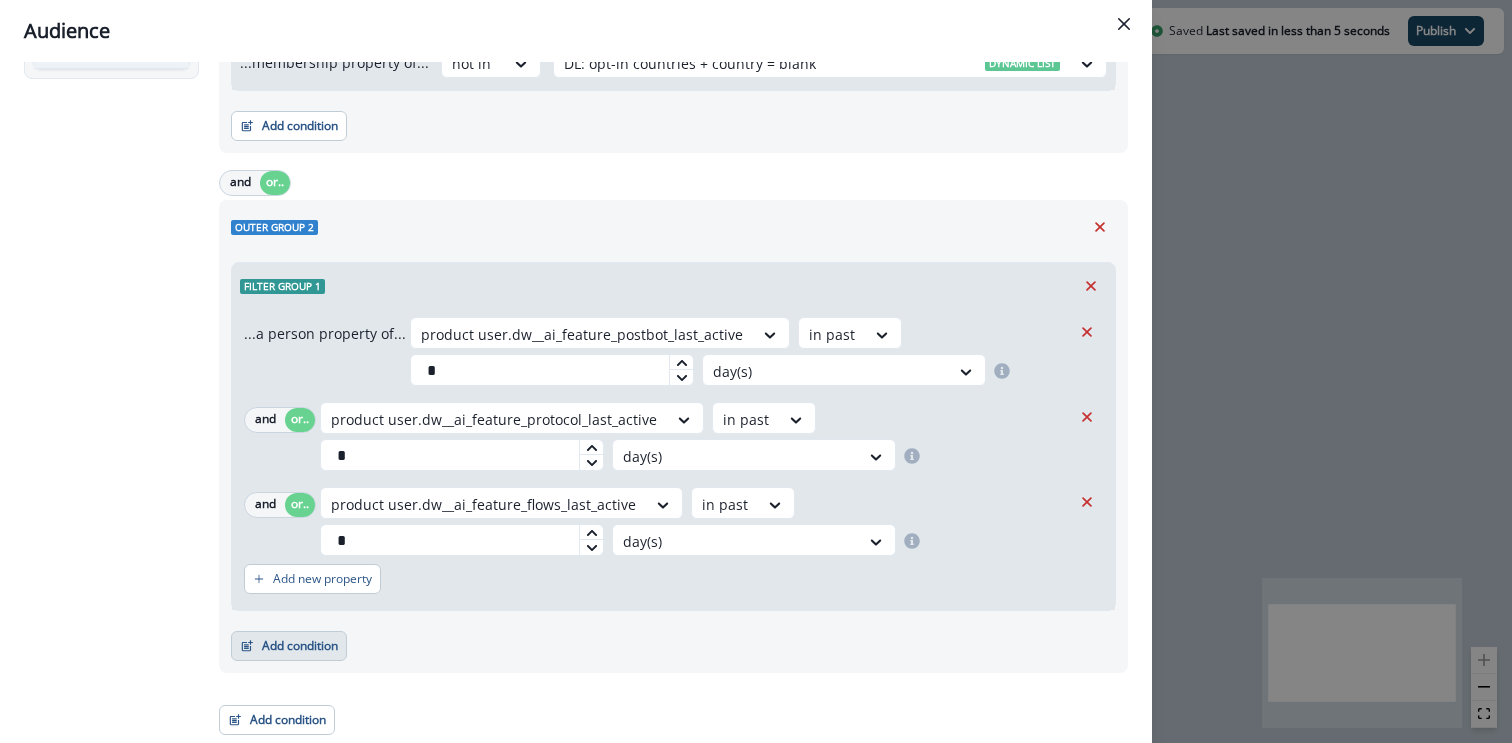 click on "Add condition" at bounding box center [289, 646] 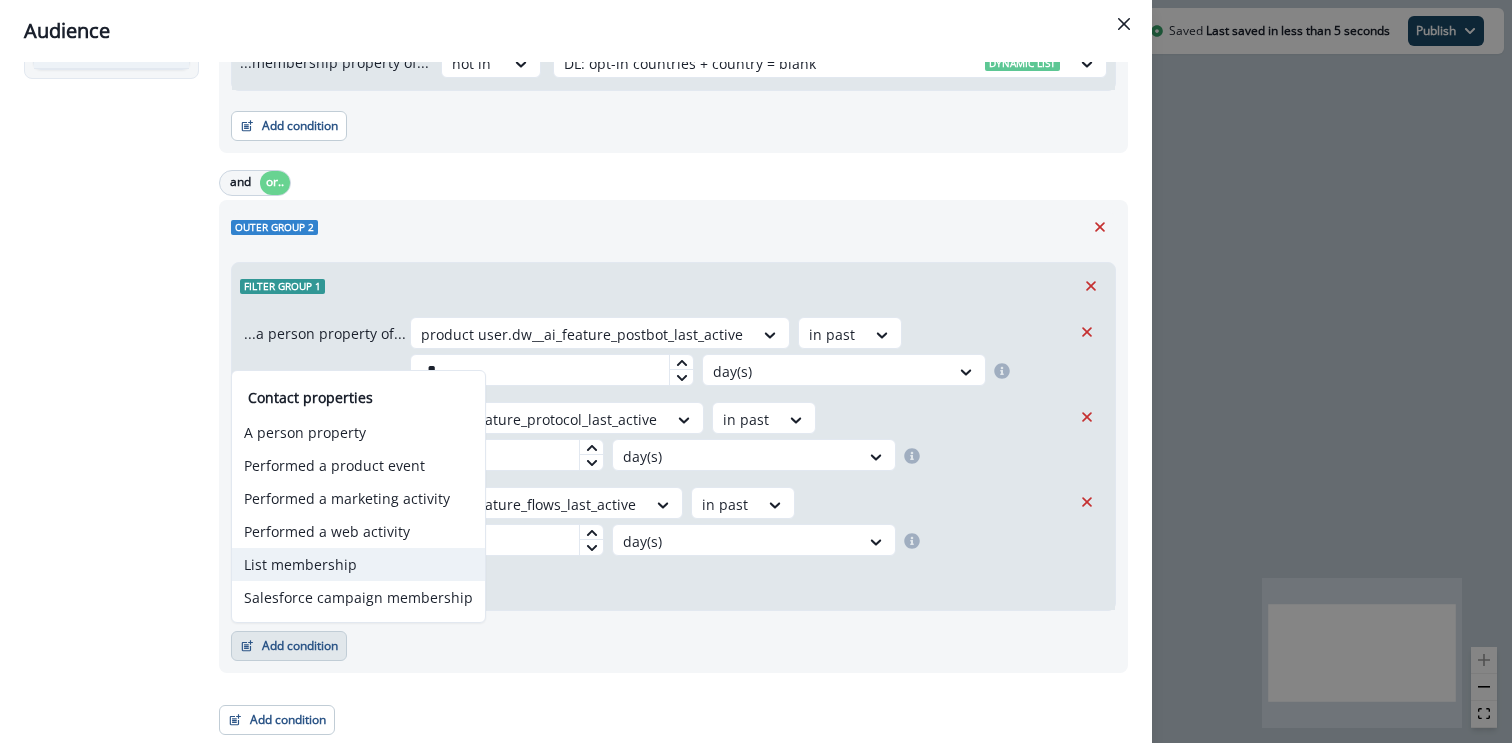 click on "List membership" at bounding box center [358, 564] 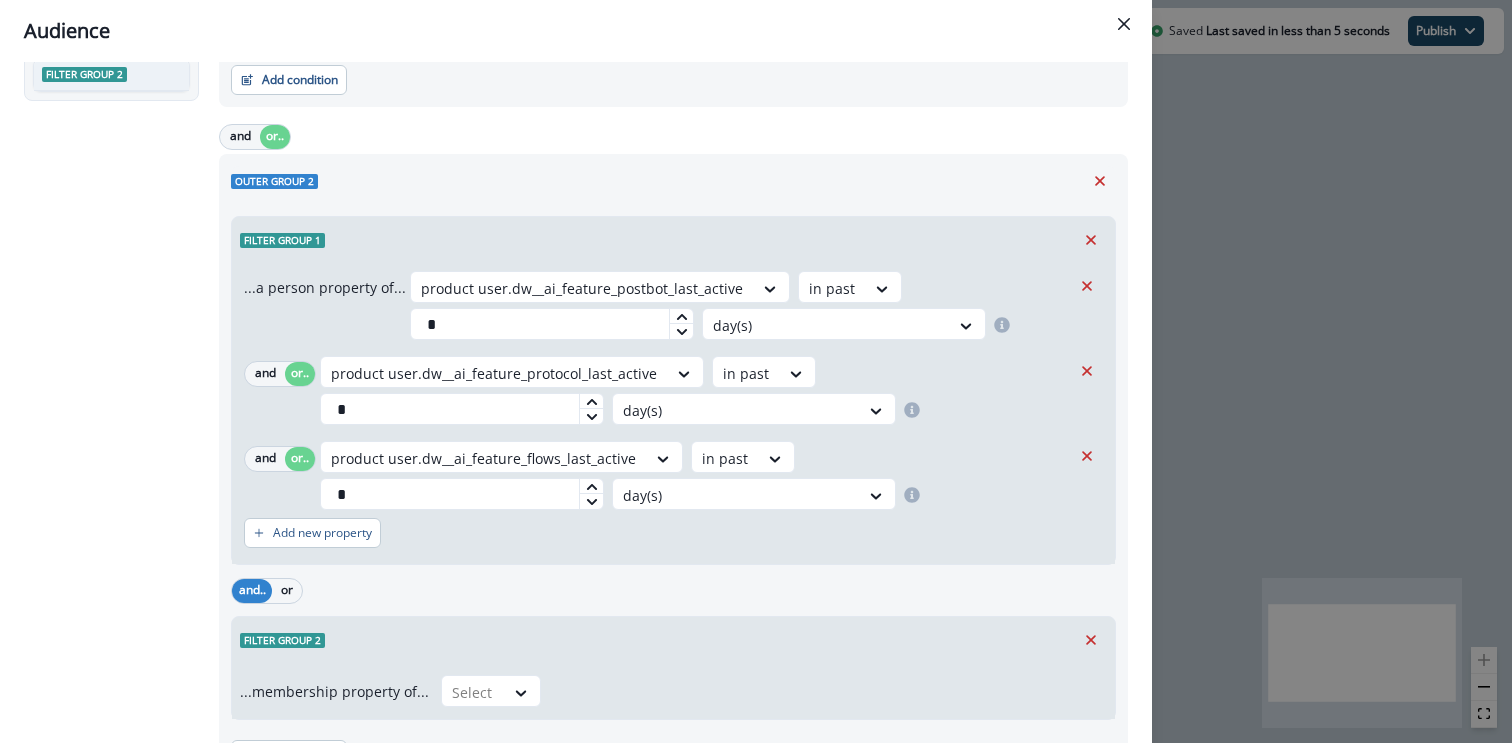 scroll, scrollTop: 493, scrollLeft: 0, axis: vertical 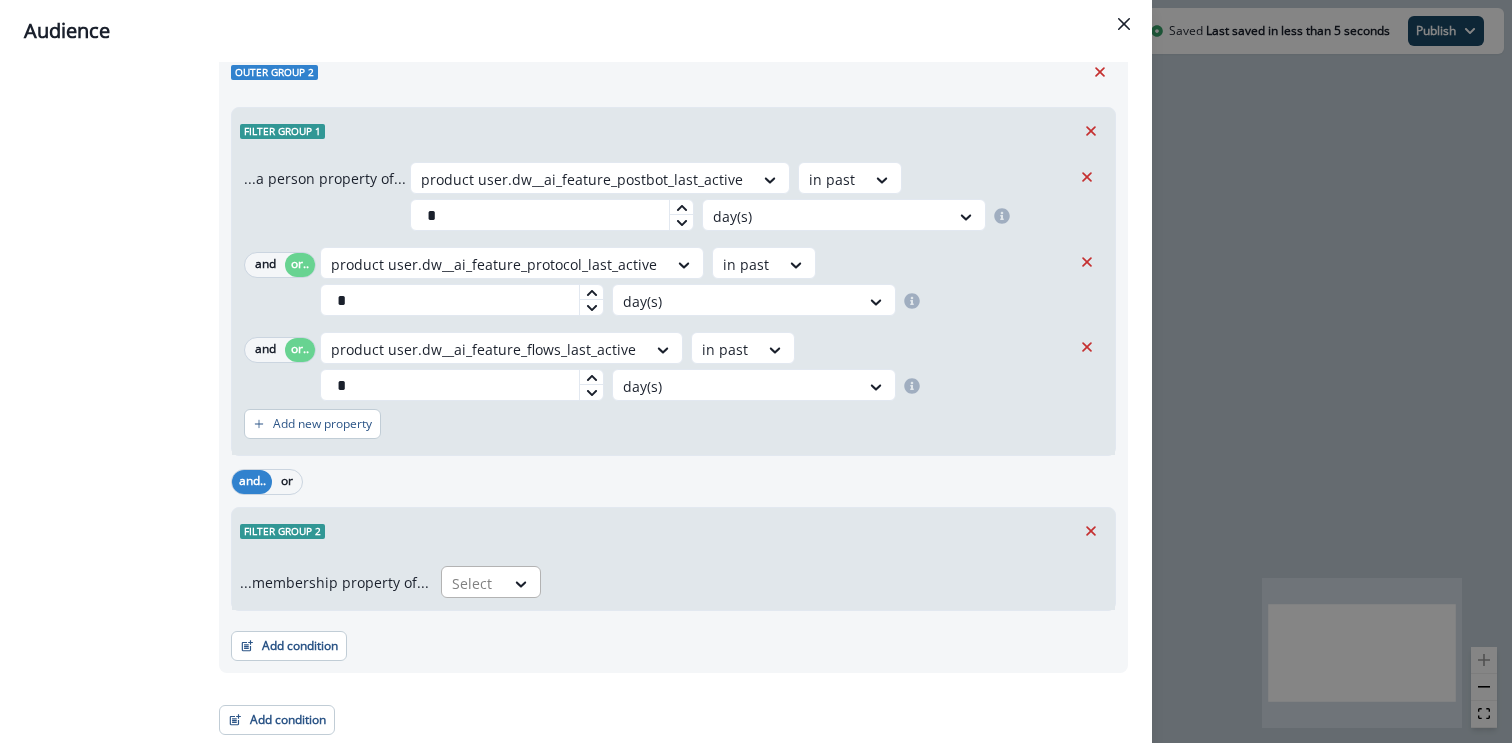 click on "Select" at bounding box center (491, 582) 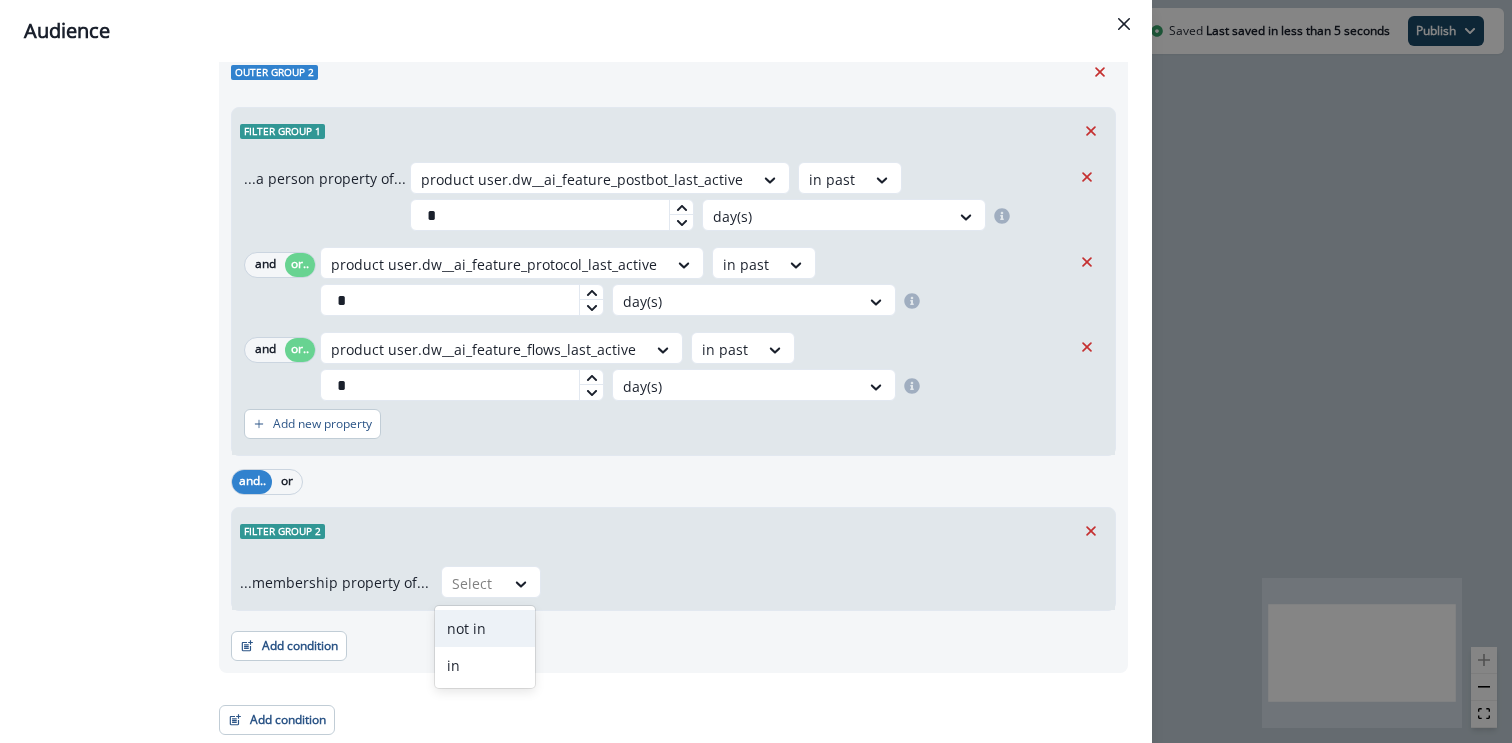click on "not in" at bounding box center (485, 628) 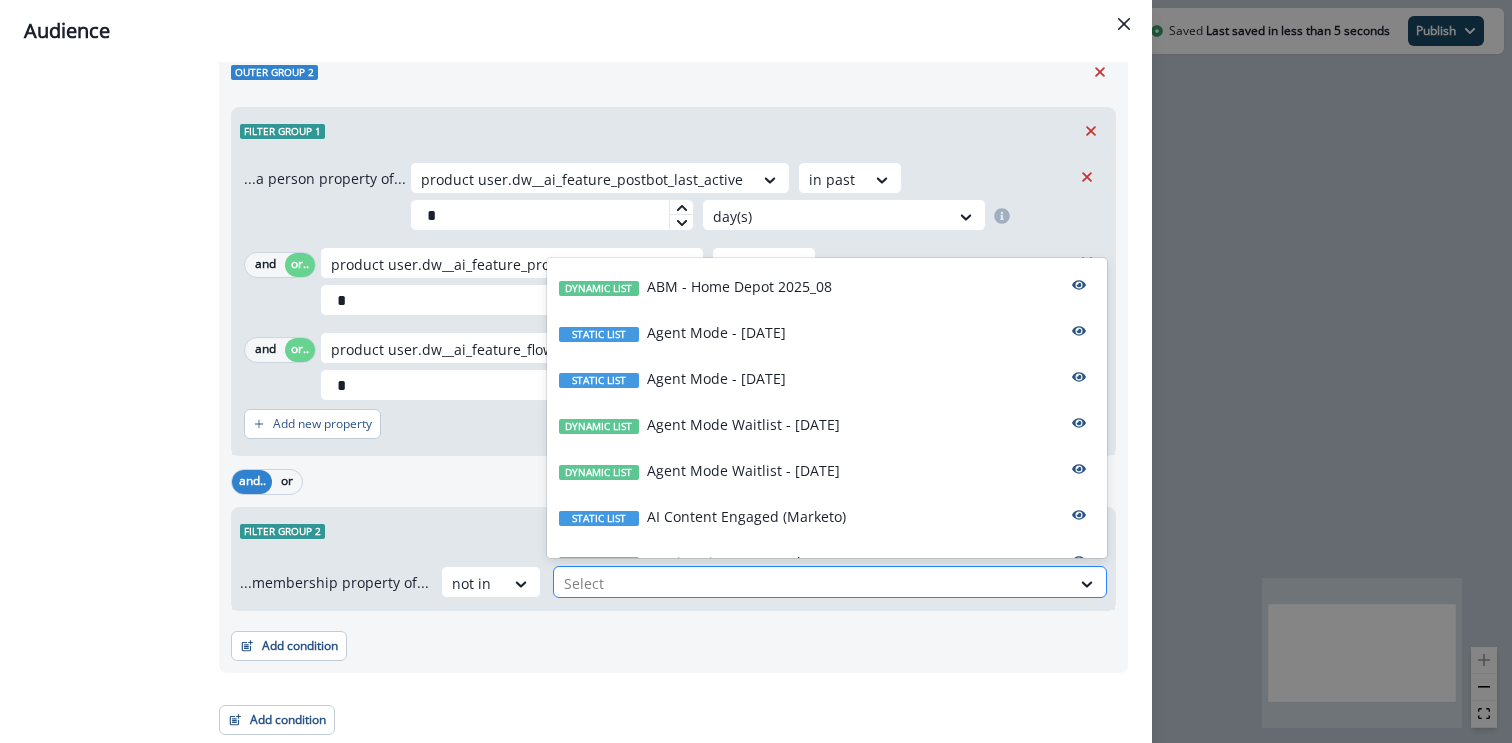 click at bounding box center [812, 583] 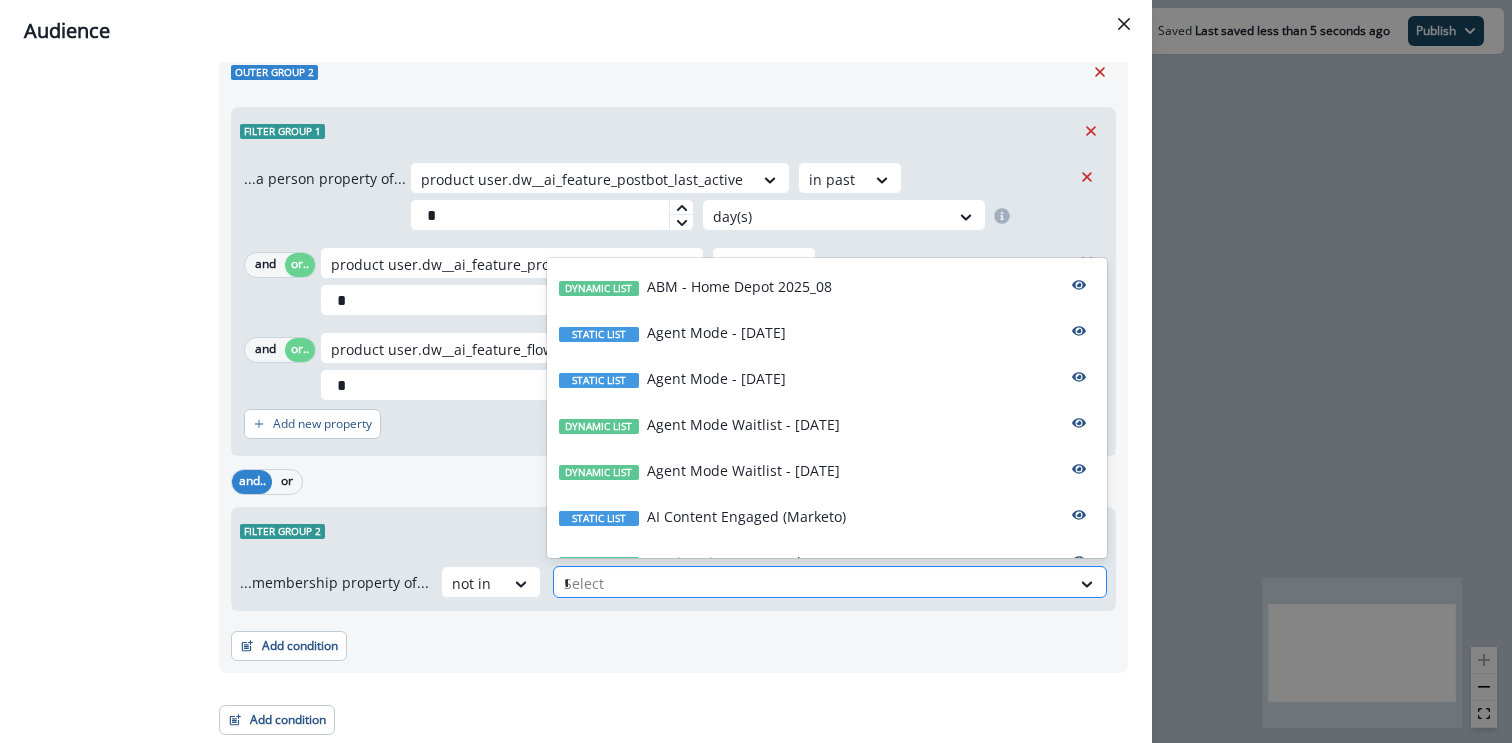 type on "**" 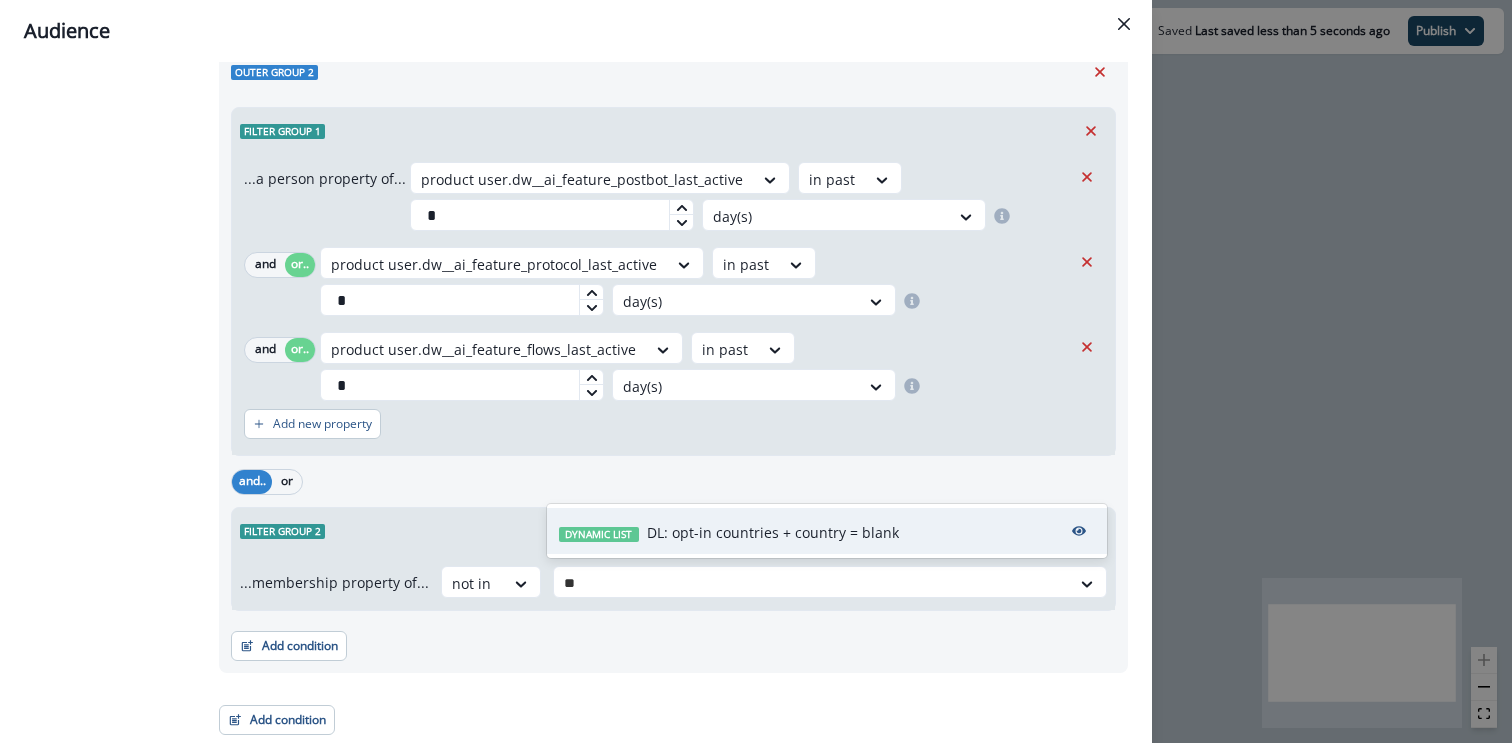 click on "Dynamic list DL: opt-in countries + country = blank" at bounding box center (729, 532) 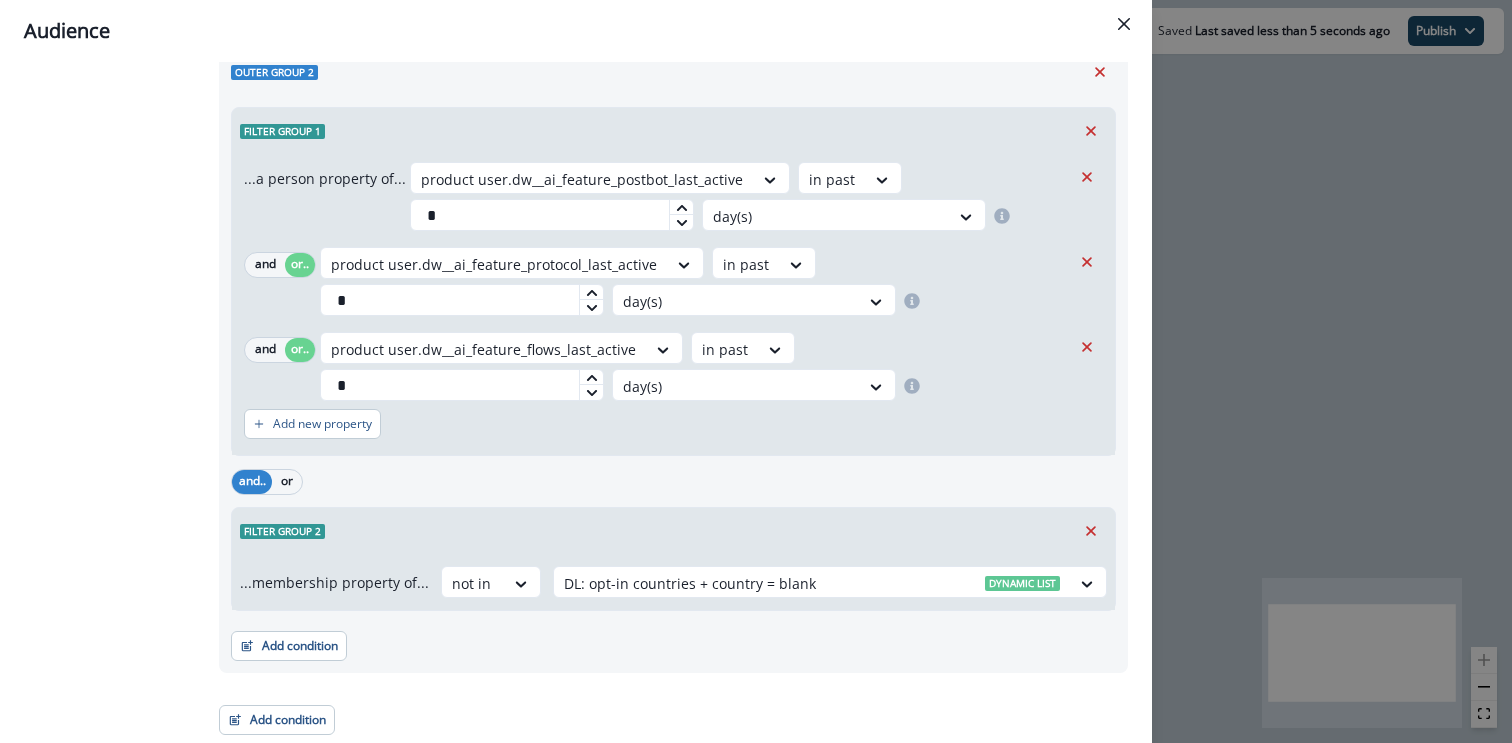 click on "and.. or" at bounding box center (673, 481) 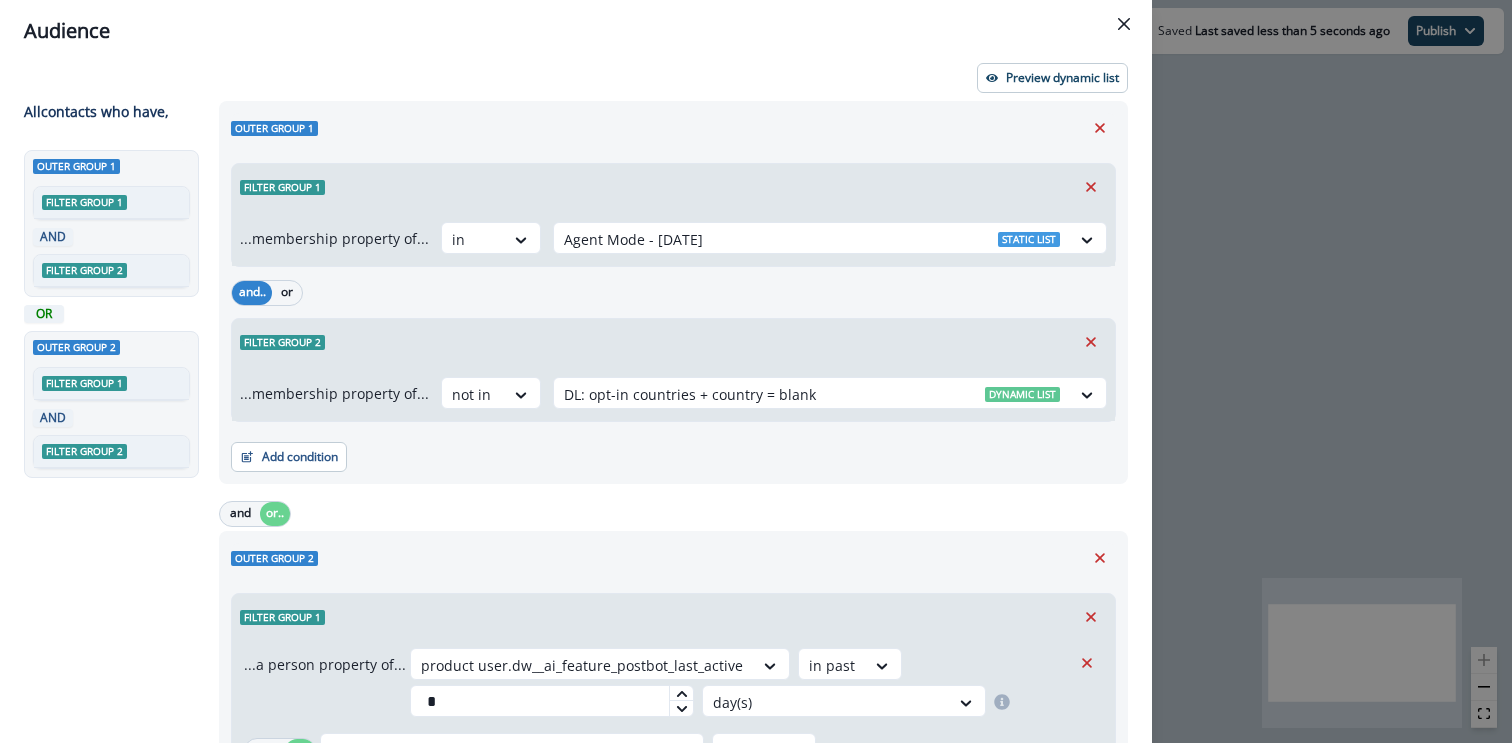 scroll, scrollTop: 0, scrollLeft: 0, axis: both 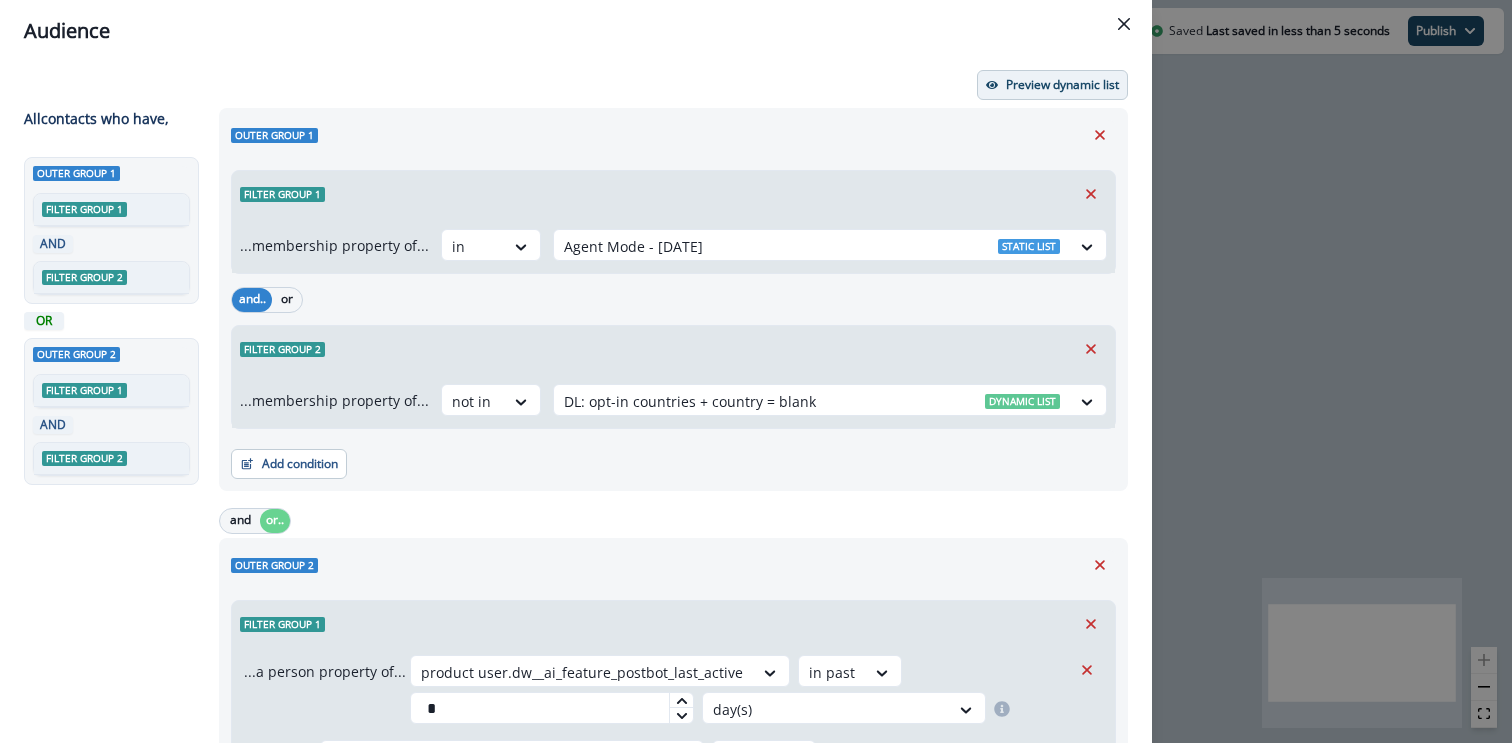 click on "Preview dynamic list" at bounding box center [1052, 85] 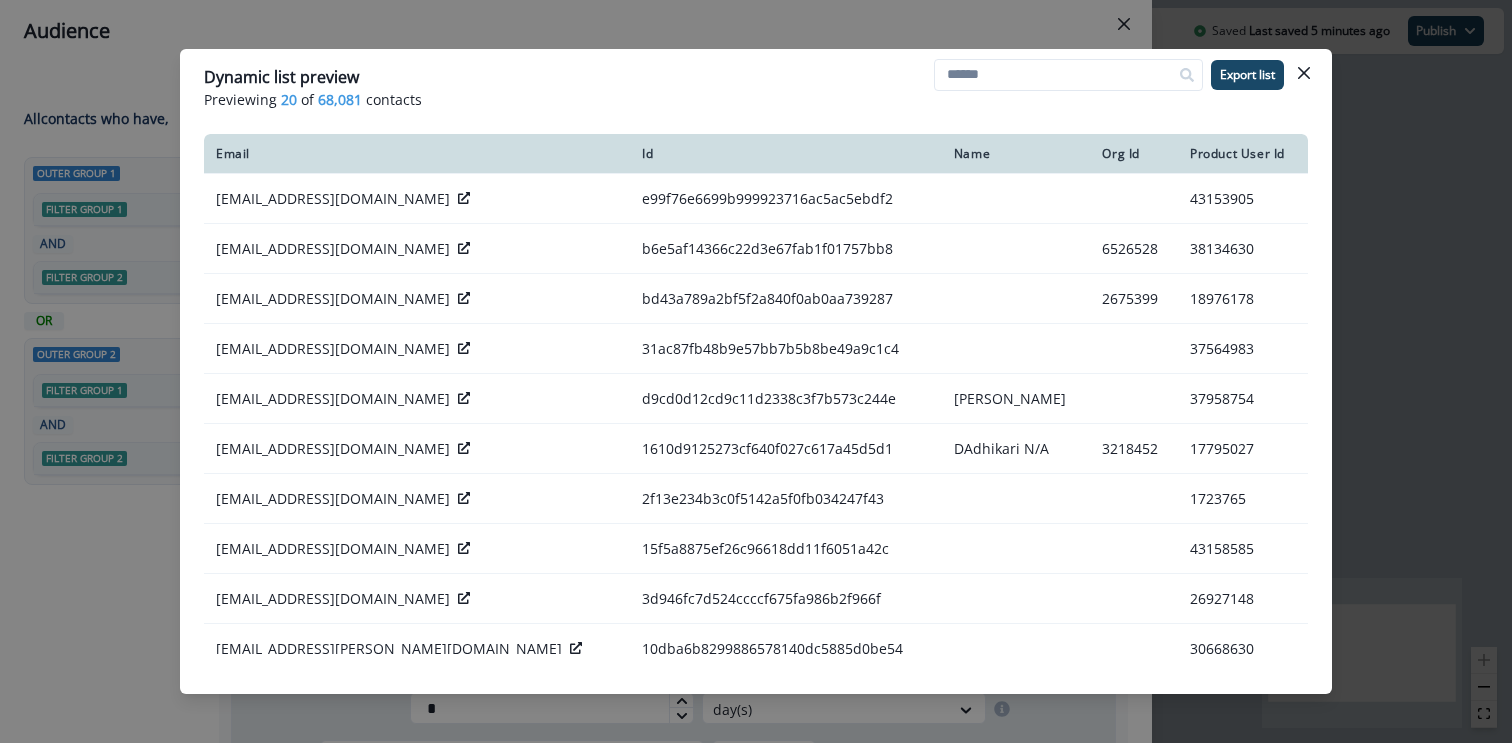 click on "Dynamic list preview Previewing 20 of 68,081 contacts Export list" at bounding box center (756, 87) 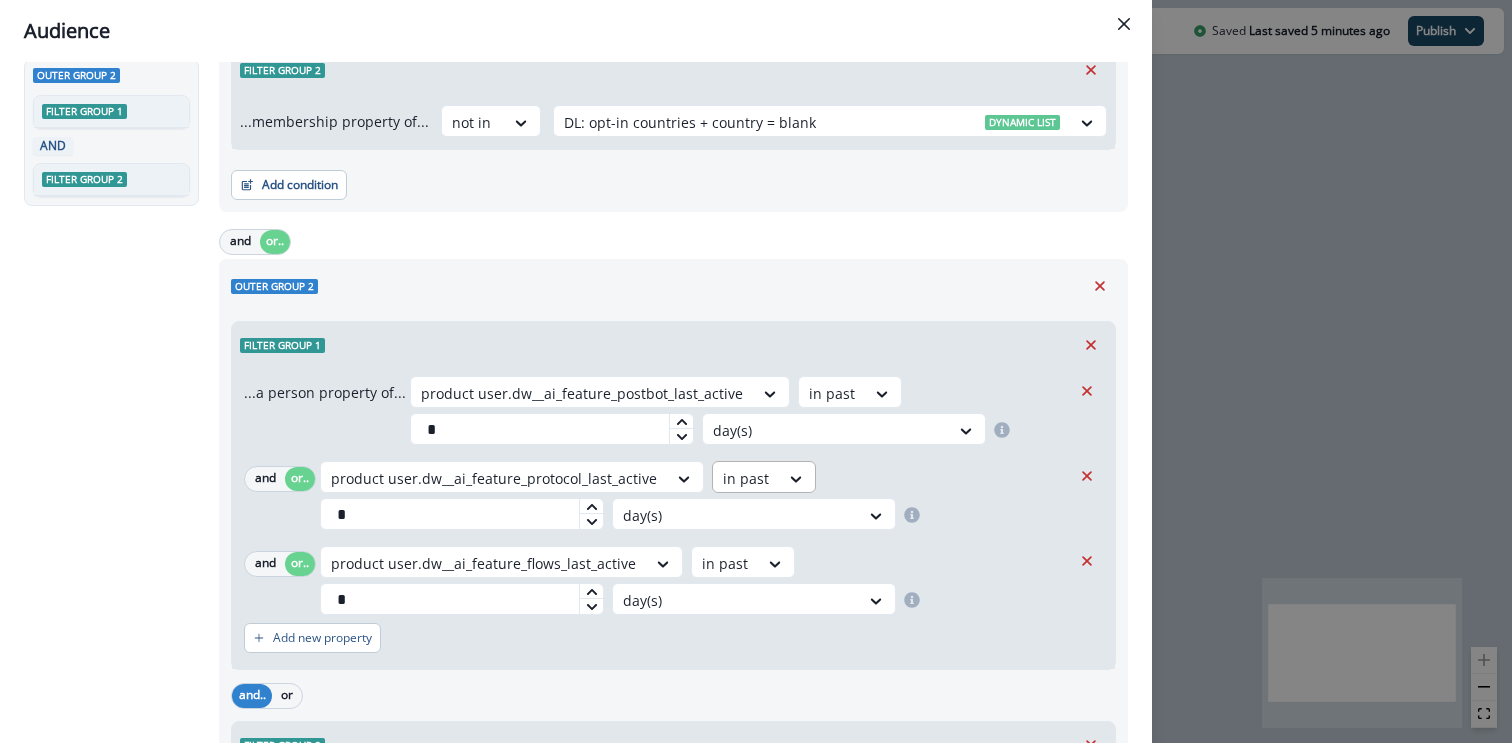 scroll, scrollTop: 281, scrollLeft: 0, axis: vertical 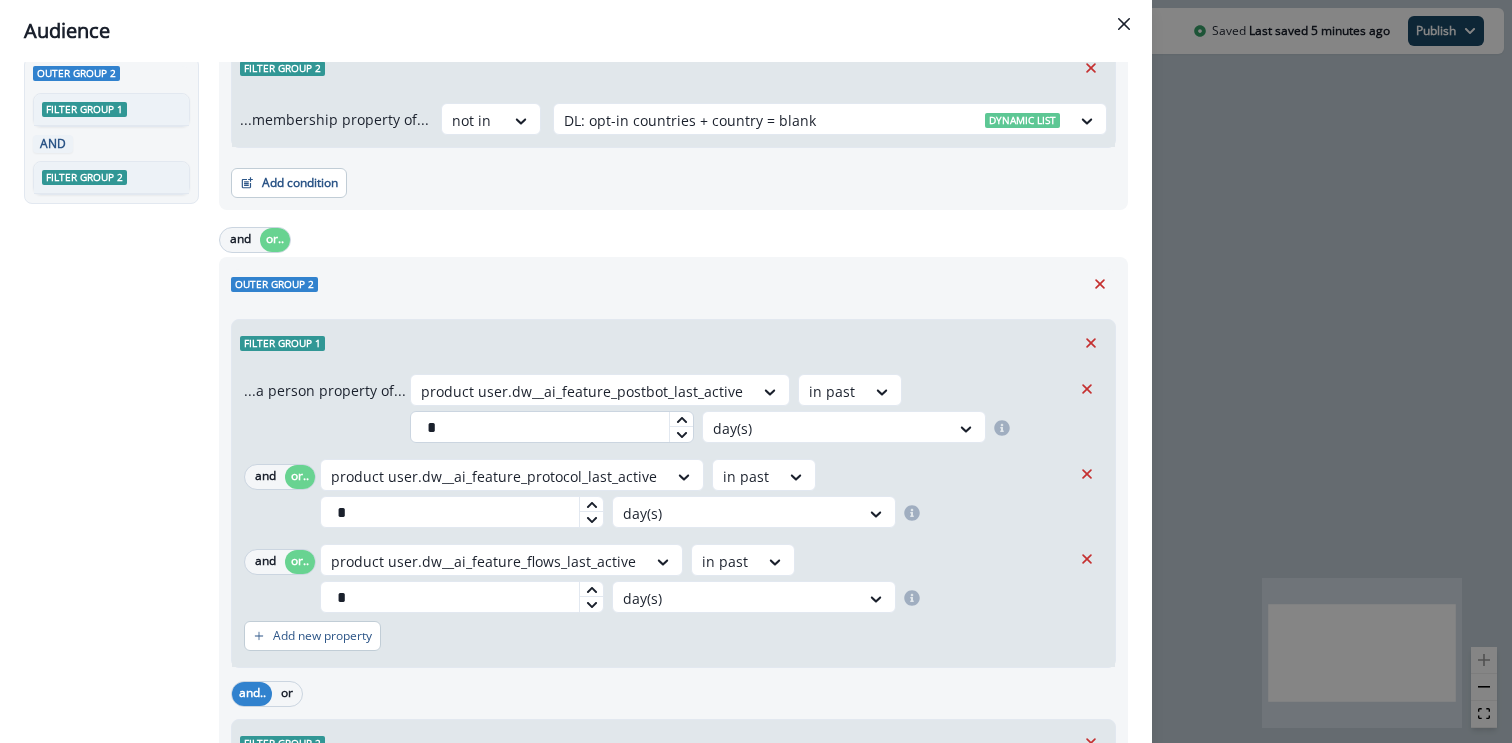 click on "*" at bounding box center (552, 427) 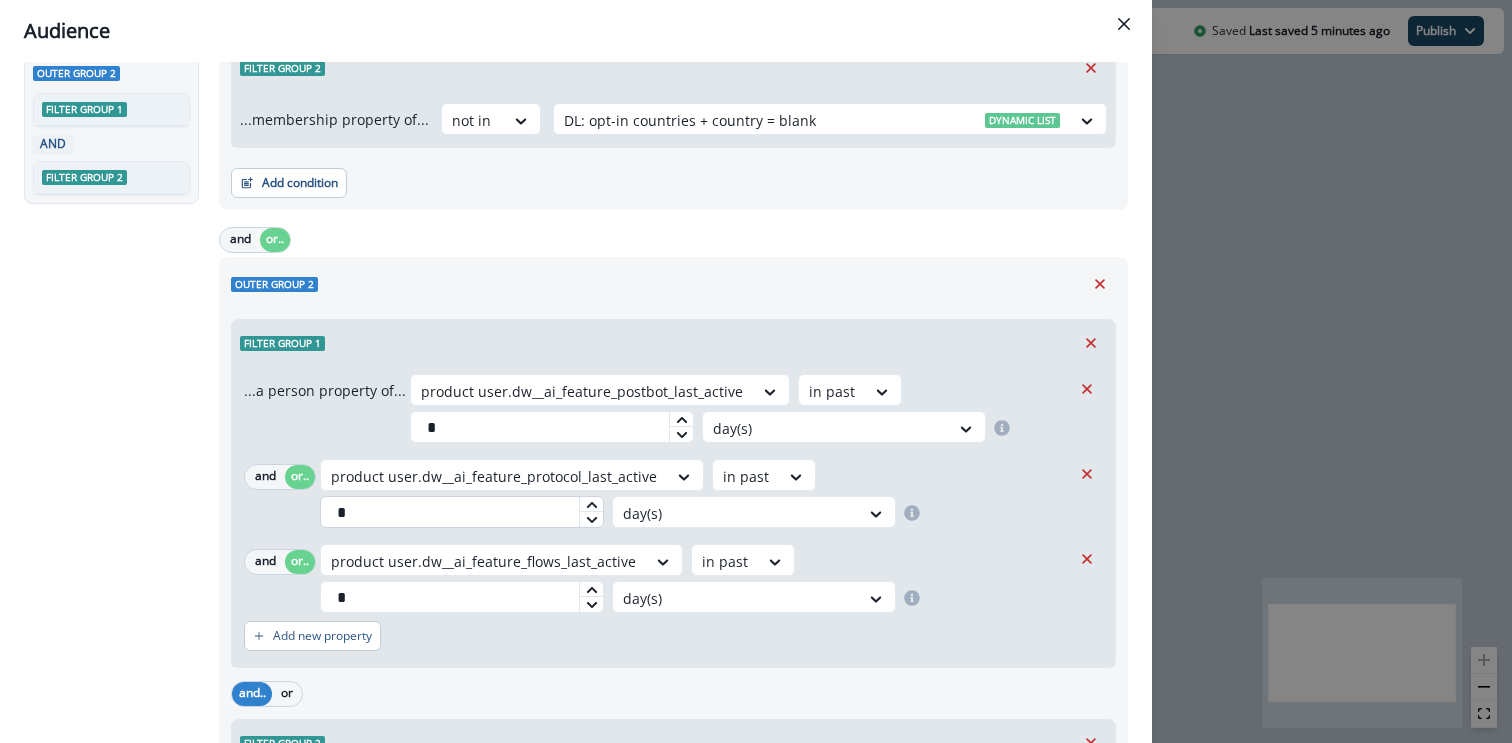 type on "*" 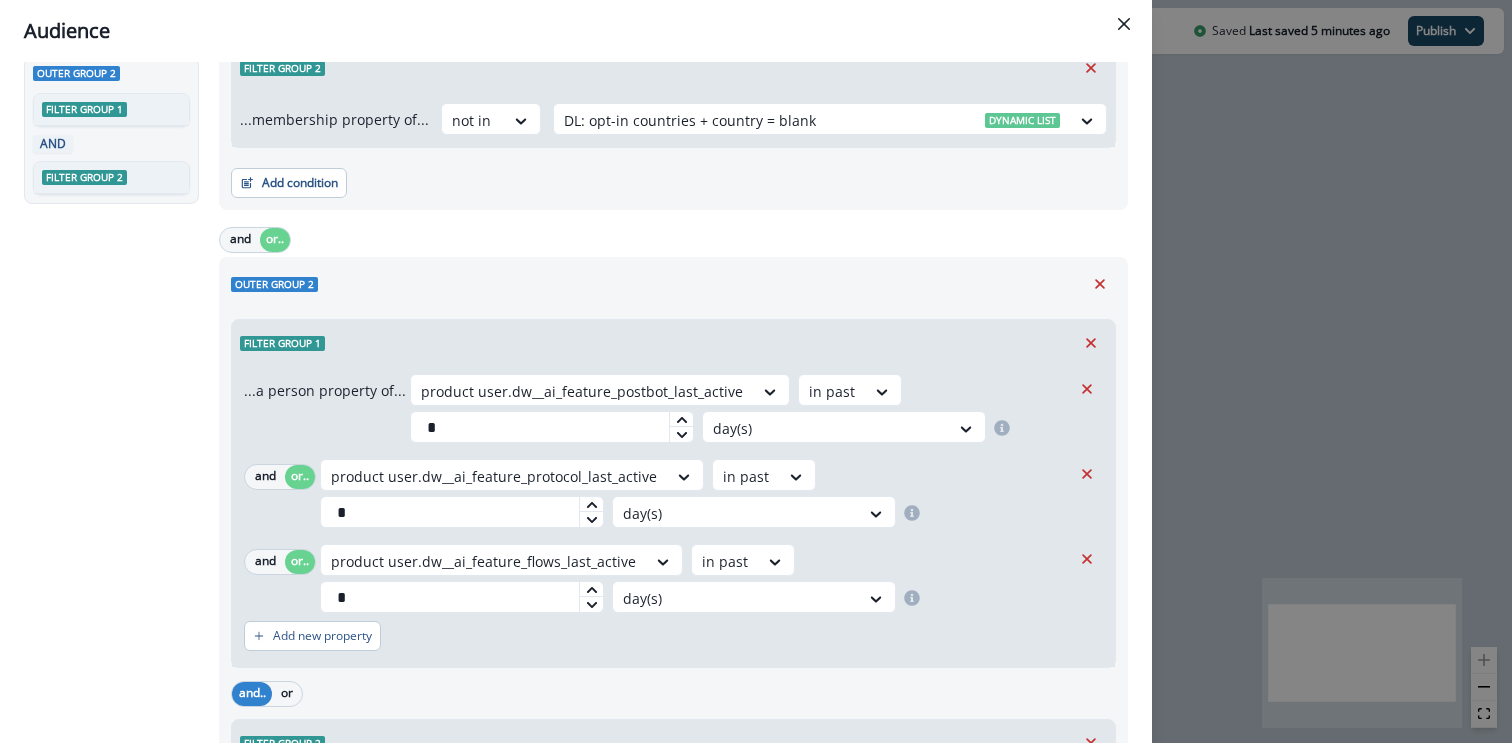 type on "*" 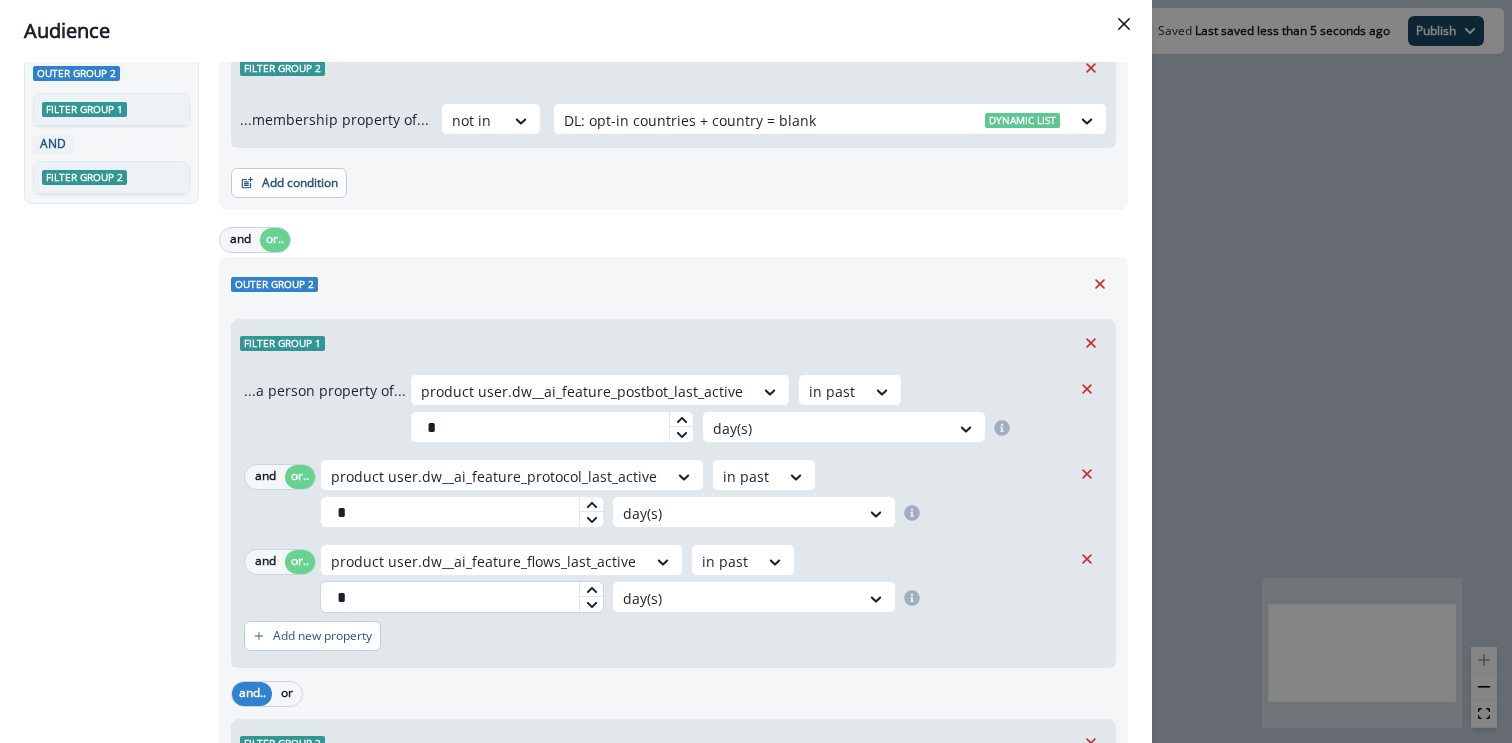 click on "*" at bounding box center [462, 597] 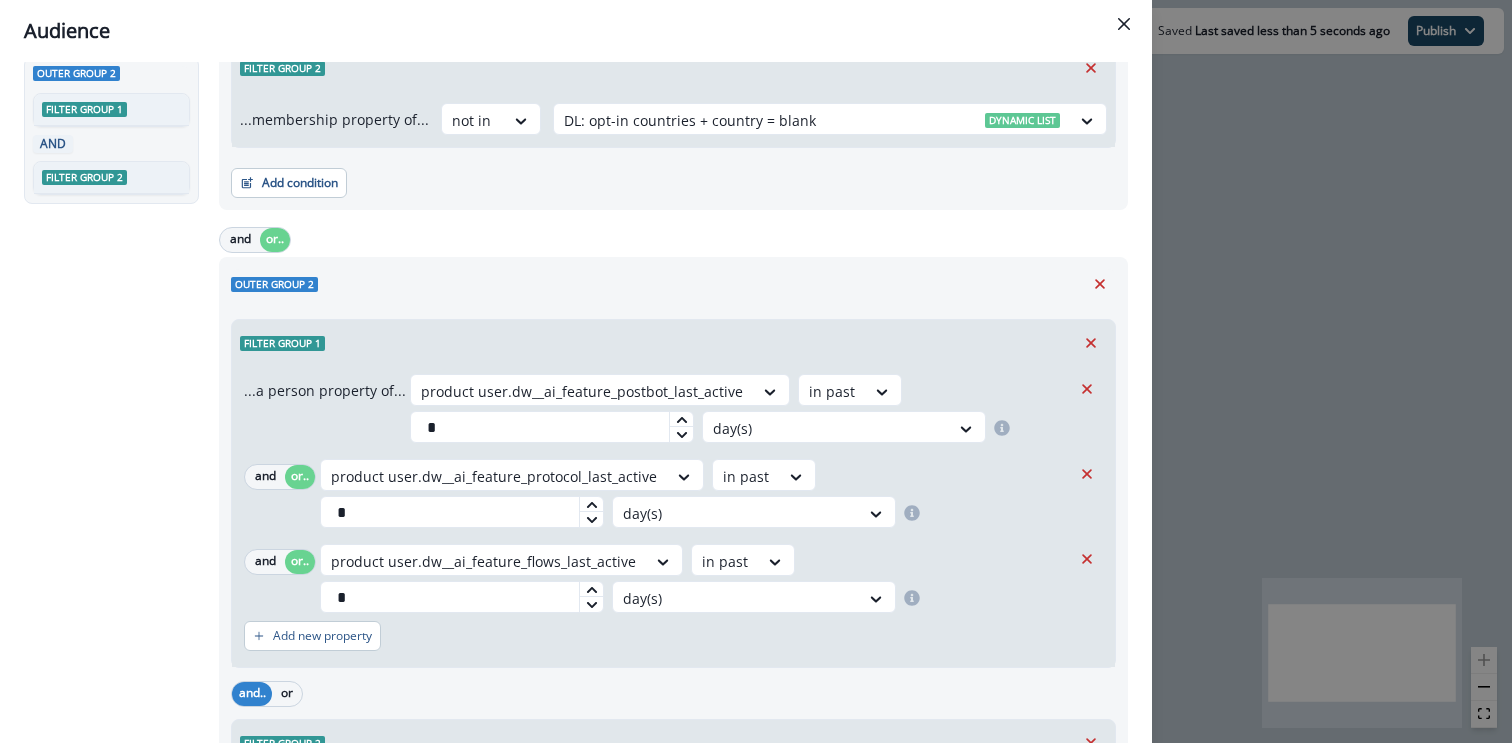type on "*" 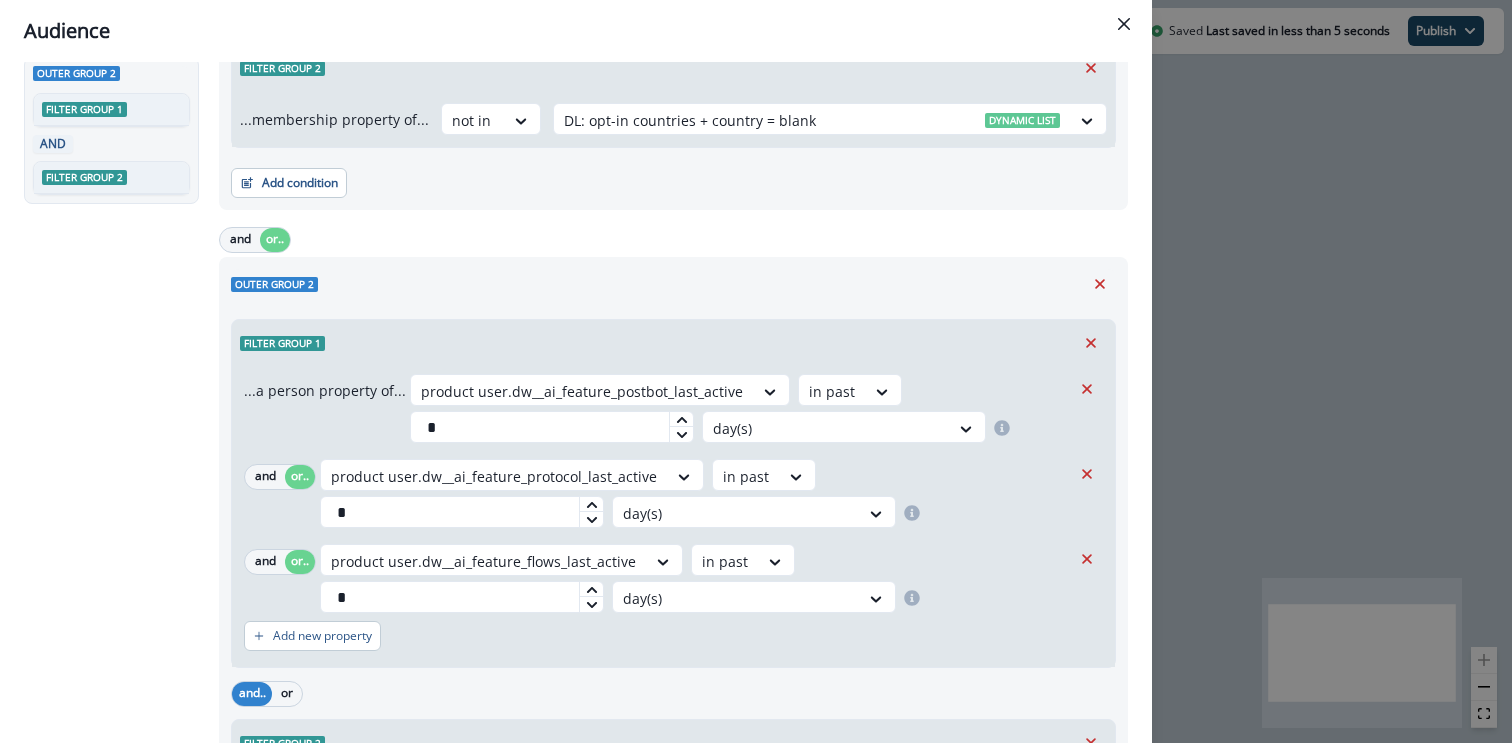 scroll, scrollTop: 0, scrollLeft: 0, axis: both 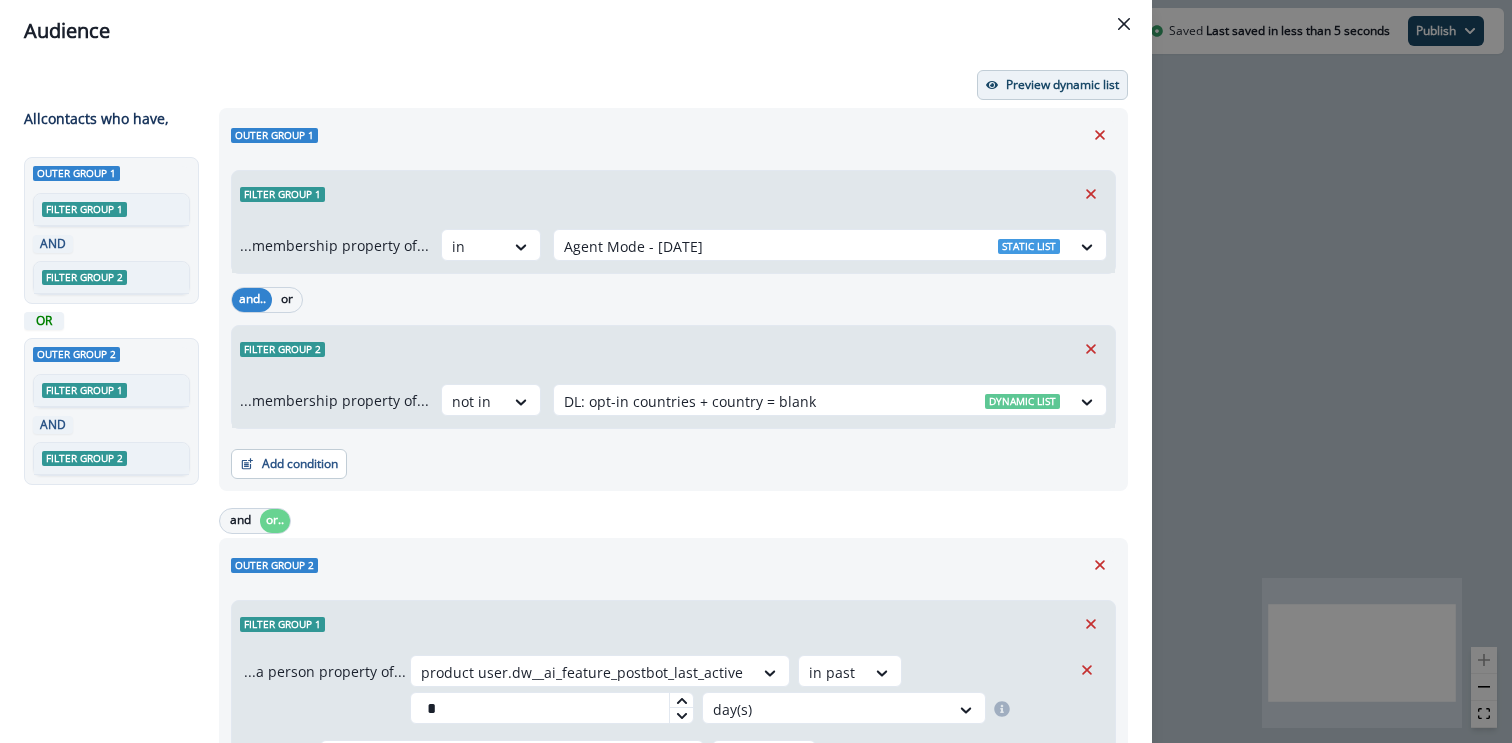 click on "Preview dynamic list" at bounding box center [1062, 85] 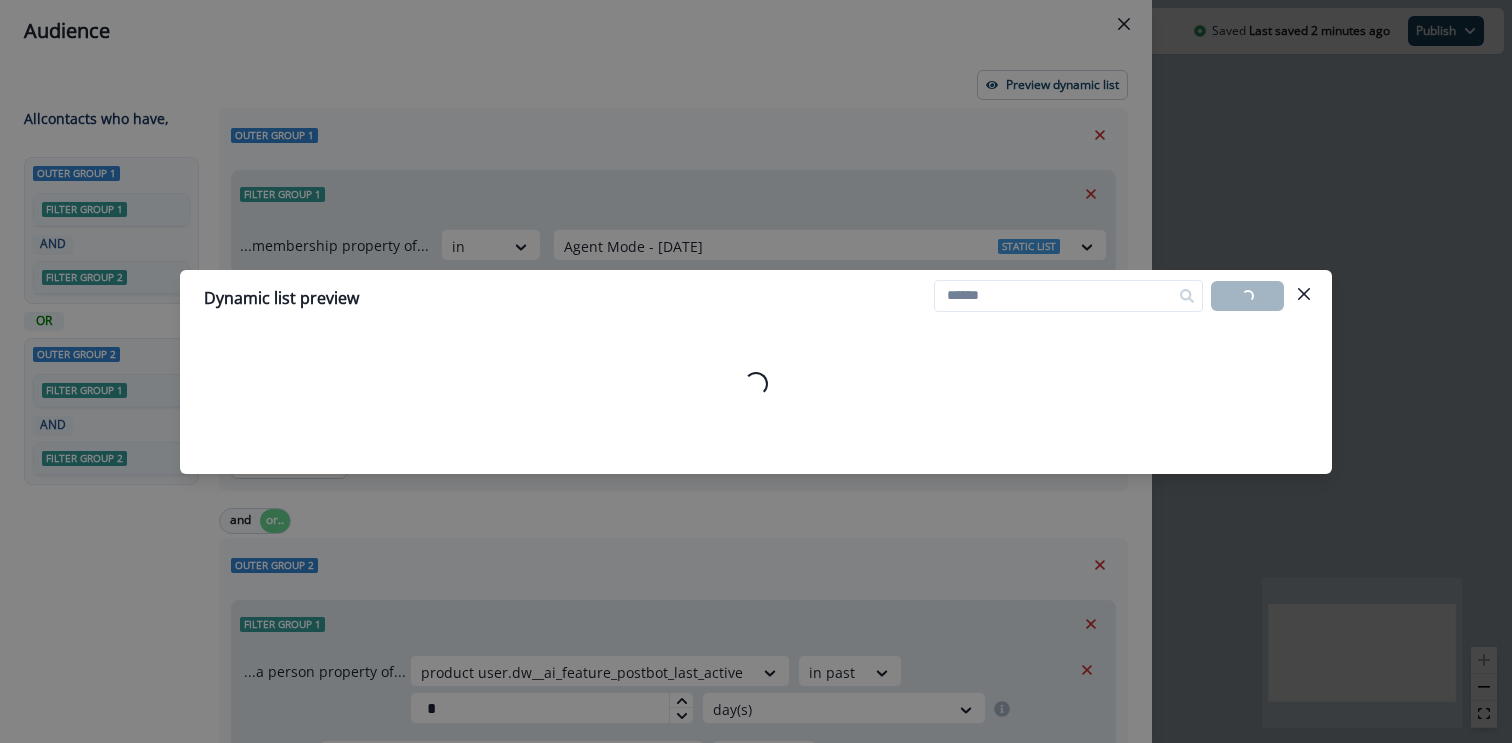 click on "Dynamic list preview Loading... Export list Loading..." at bounding box center [756, 371] 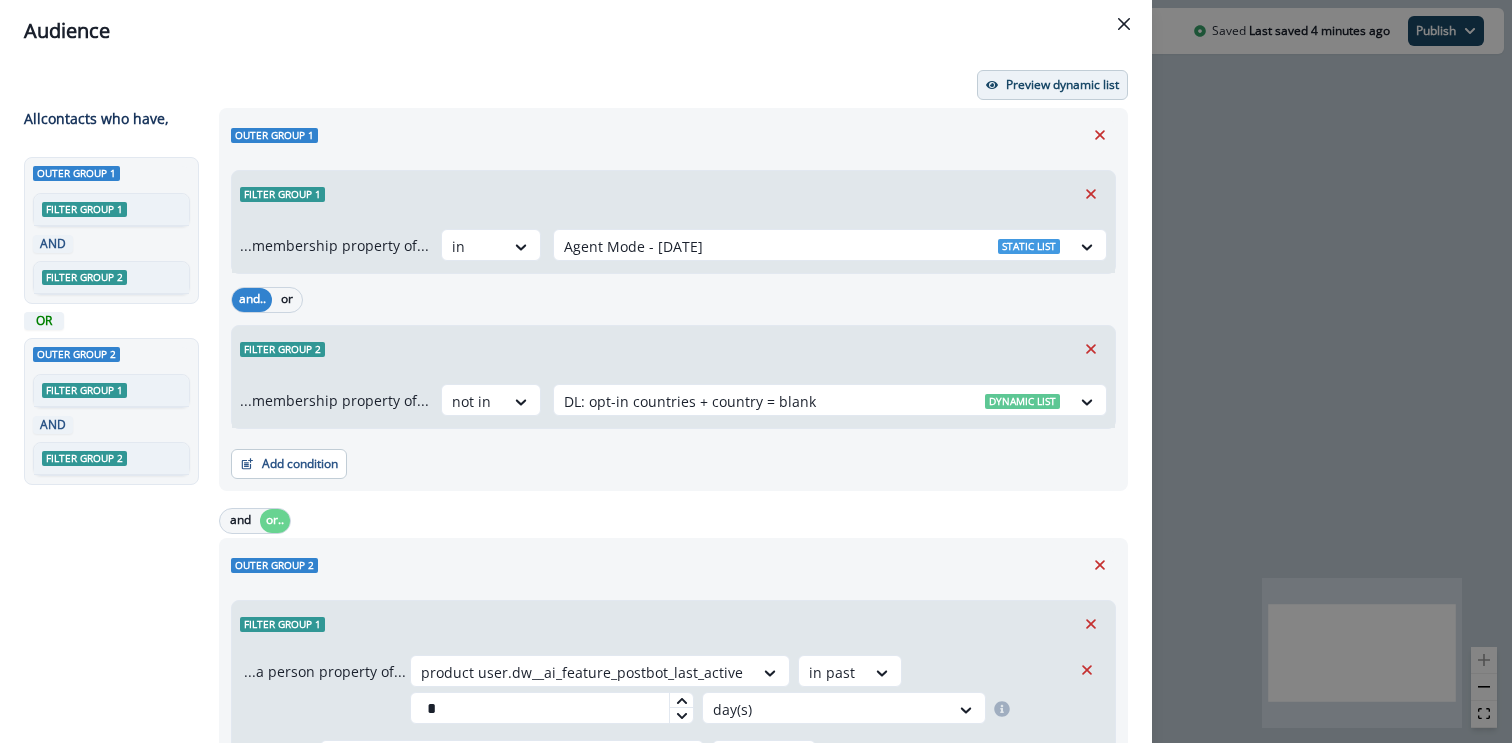 click on "Preview dynamic list" at bounding box center [1062, 85] 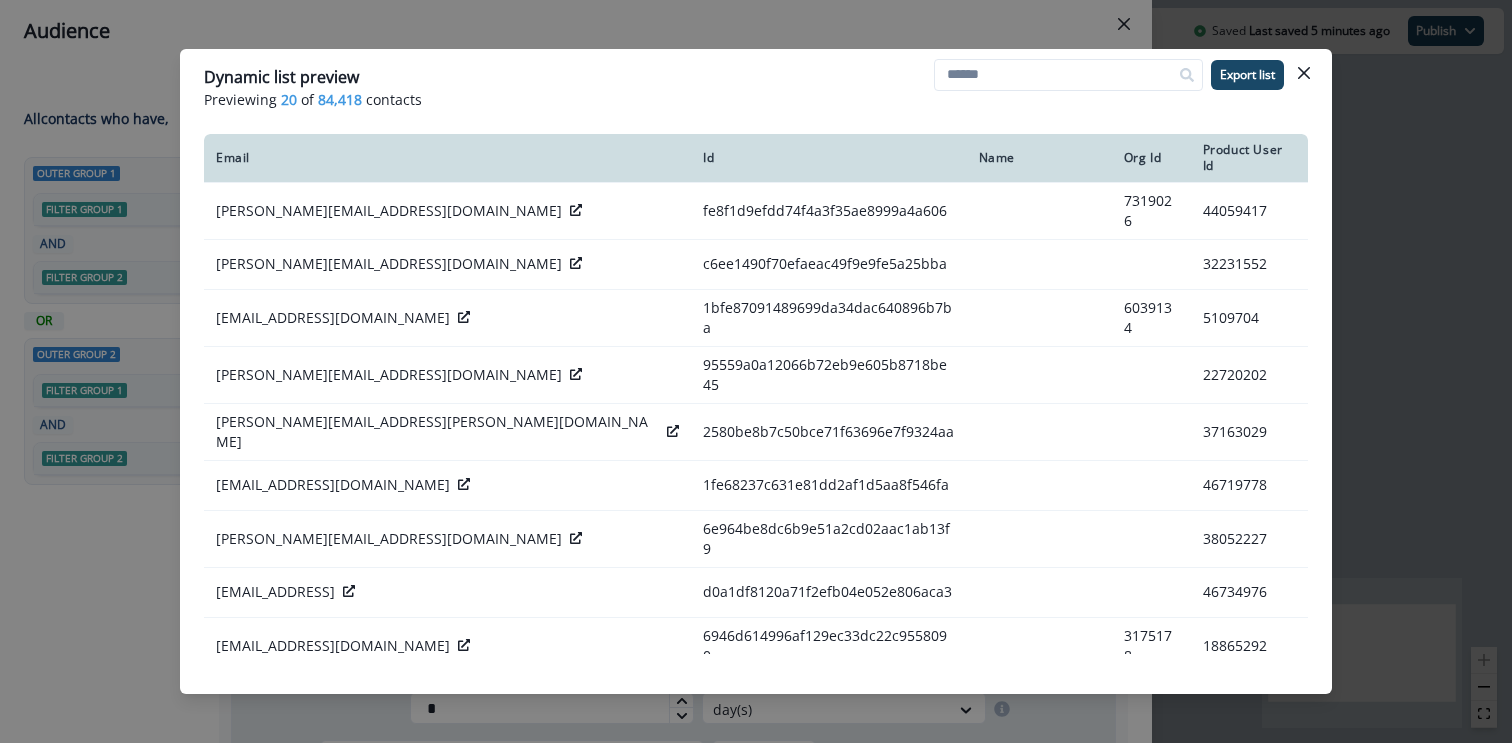 click on "Dynamic list preview Previewing 20 of 84,418 contacts Export list Email Id Name Org Id Product User Id mohammad.khan@greatdentalplans.com fe8f1d9efdd74f4a3f35ae8999a4a606 7319026 44059417 mahesh.atti@perficient.com c6ee1490f70efaeac49f9e9fe5a25bba 32231552 balamanikantangj@gmail.com 1bfe87091489699da34dac640896b7ba 6039134 5109704 shashank.mishra@five9.com 95559a0a12066b72eb9e605b8718be45 22720202 prabhleen.kaur@surepass.io 2580be8b7c50bce71f63696e7f9324aa 37163029 papry2410sarkar@gmail.com 1fe68237c631e81dd2af1d5aa8f546fa 46719778 dale@dalethomas.me 6e964be8dc6b9e51a2cd02aac1ab13f9 38052227 dev101@tsmart.ai d0a1df8120a71f2efb04e052e806aca3 46734976 smithadkgowda@gmail.com 6946d614996af129ec33dc22c9558090 3175178 18865292 corey.mendez@cjlogisticsamerica.com 31249bb0961c9555f14d8e3da194c8bd 44963112 linissm01@hotmail.com 9d688b2528b745ee5dbc006c41546225 5705840 30597687 iye.fredickson@gmail.com 05618efe25c5215f157c294b152e710e 6250431 10557371 gowtham.p@daimlertruck.com 6078c33055a833072619aff46cd08f35 6346535" at bounding box center [756, 371] 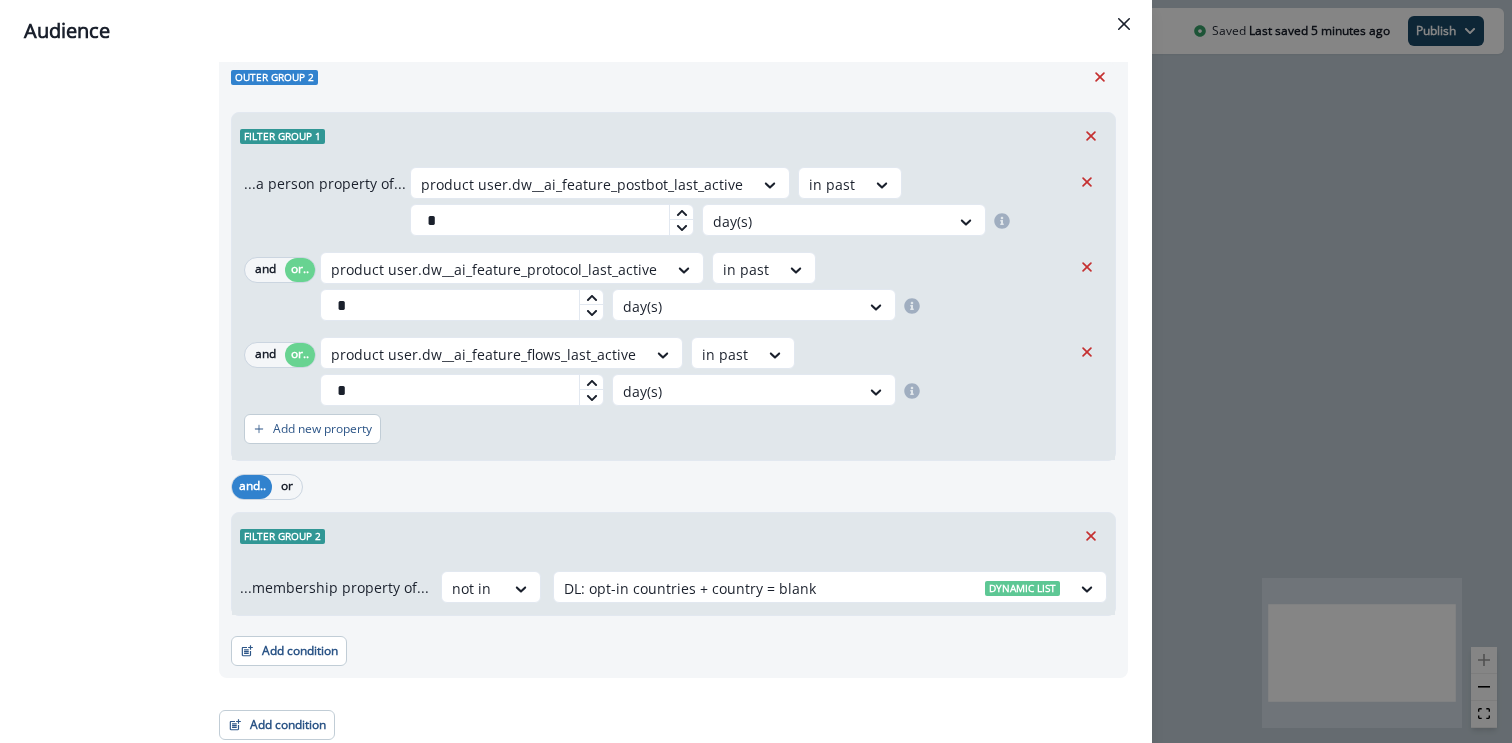 scroll, scrollTop: 493, scrollLeft: 0, axis: vertical 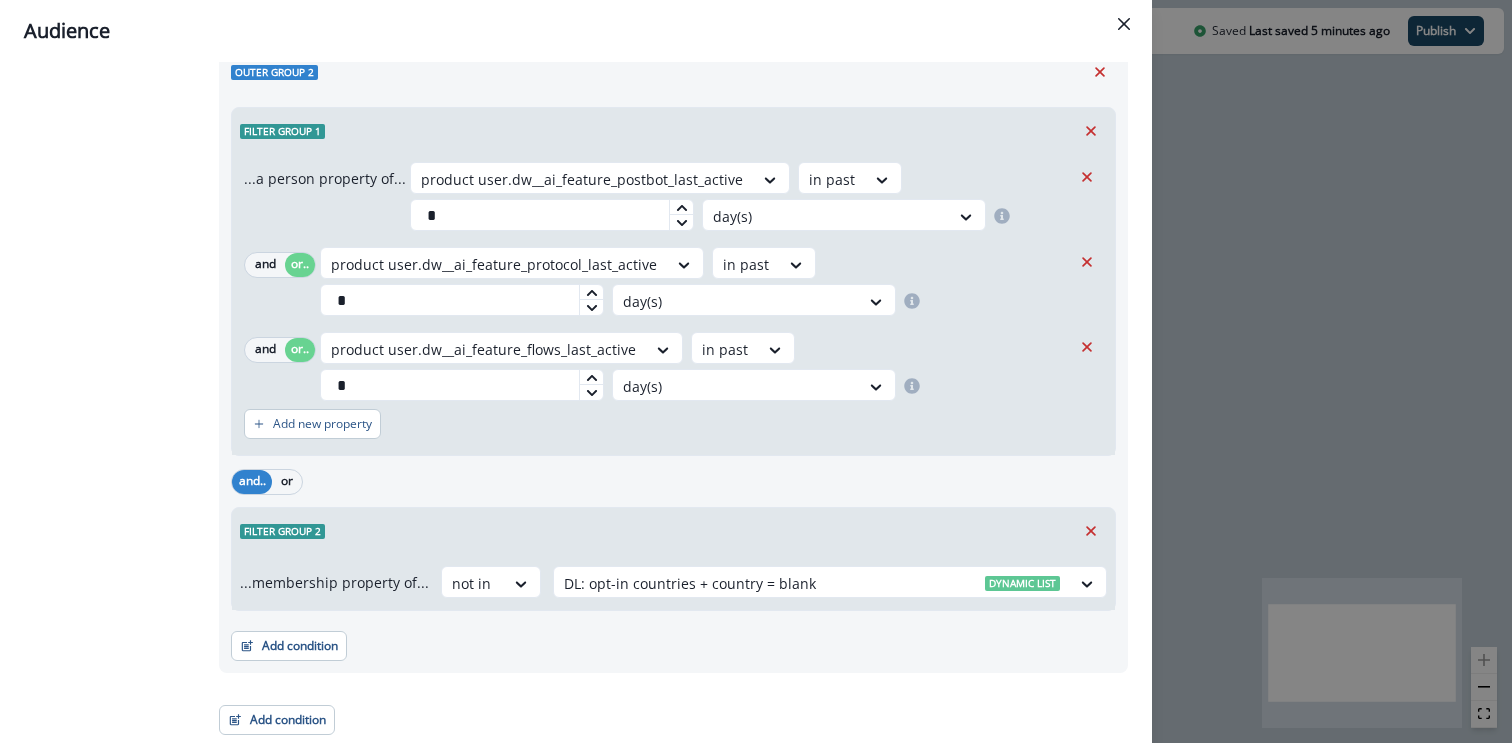 click on "Audience Preview dynamic list All  contact s who have, Outer group 1 Filter group 1 AND Filter group 2 OR Outer group 2 Filter group 1 AND Filter group 2 Outer group 1 Filter group 1 ...membership property of... in Agent Mode - 6/19/2025 Static list and.. or Filter group 2 ...membership property of... not in DL: opt-in countries + country = blank Dynamic list Add condition Contact properties A person property Performed a product event Performed a marketing activity Performed a web activity List membership Salesforce campaign membership and or.. Outer group 2 Filter group 1 ...a person property of... product user.dw__ai_feature_postbot_last_active in past * day(s) and or.. product user.dw__ai_feature_protocol_last_active in past * day(s) and or.. product user.dw__ai_feature_flows_last_active in past * day(s) Add new property and.. or Filter group 2 ...membership property of... not in DL: opt-in countries + country = blank Dynamic list Add condition Contact properties A person property Performed a product event" at bounding box center (756, 371) 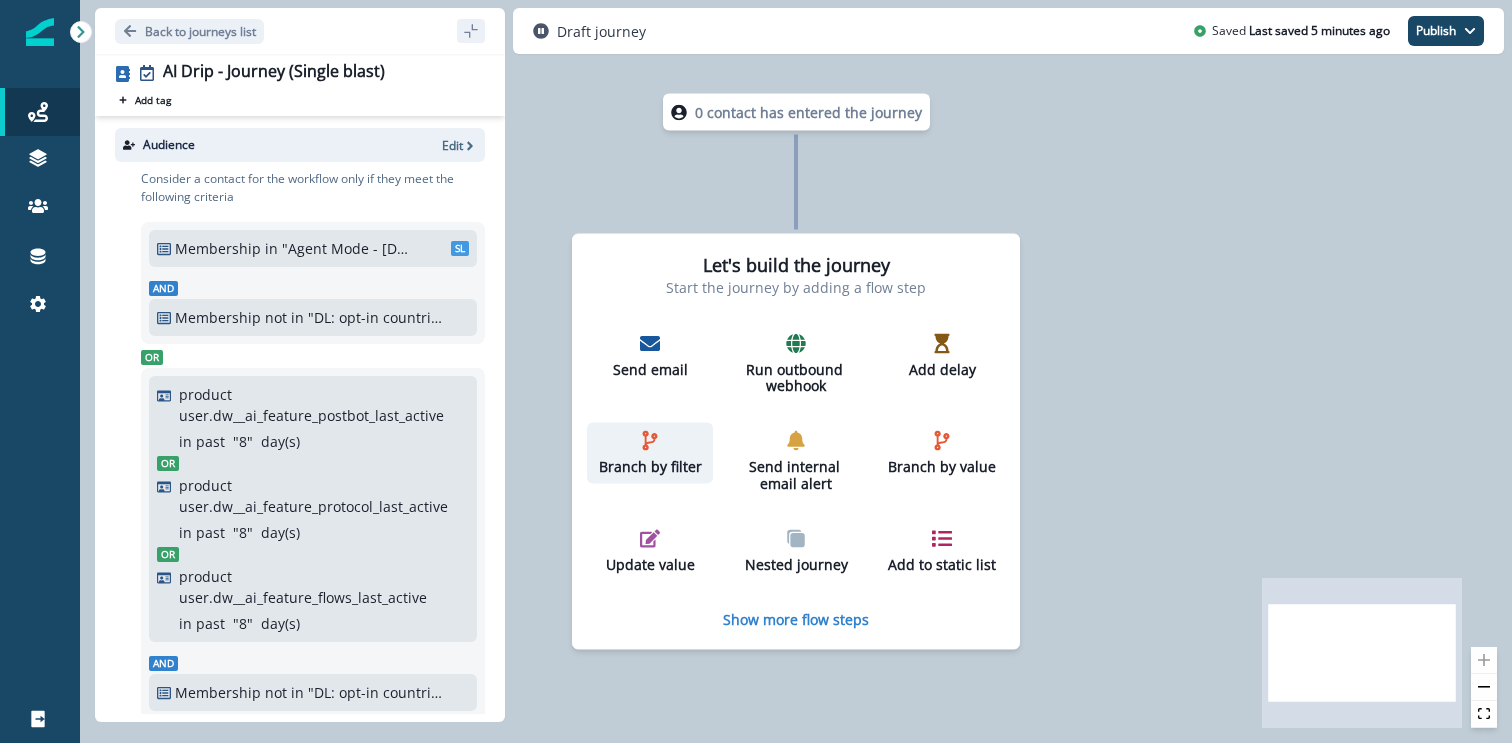 click on "Branch by filter" at bounding box center [650, 453] 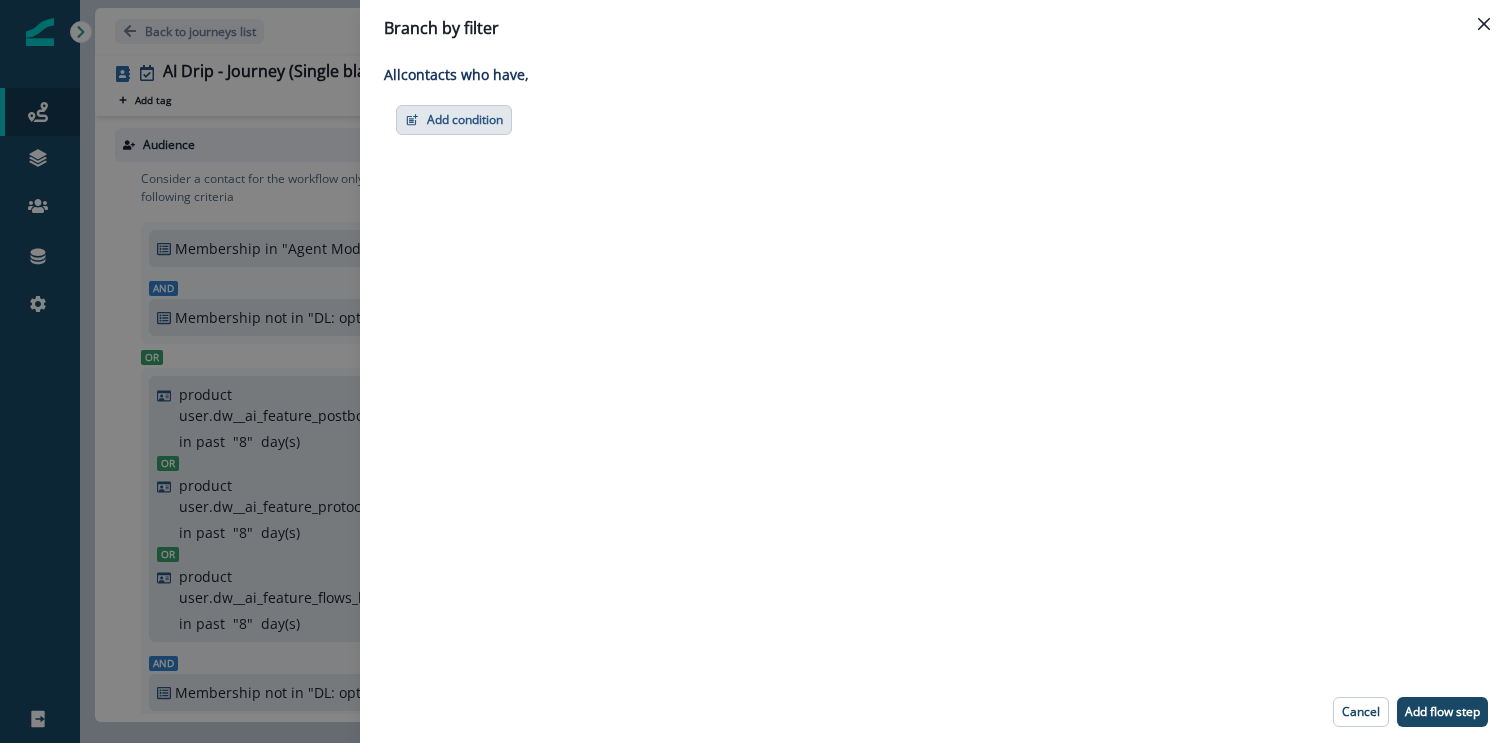 click on "Add condition" at bounding box center [454, 120] 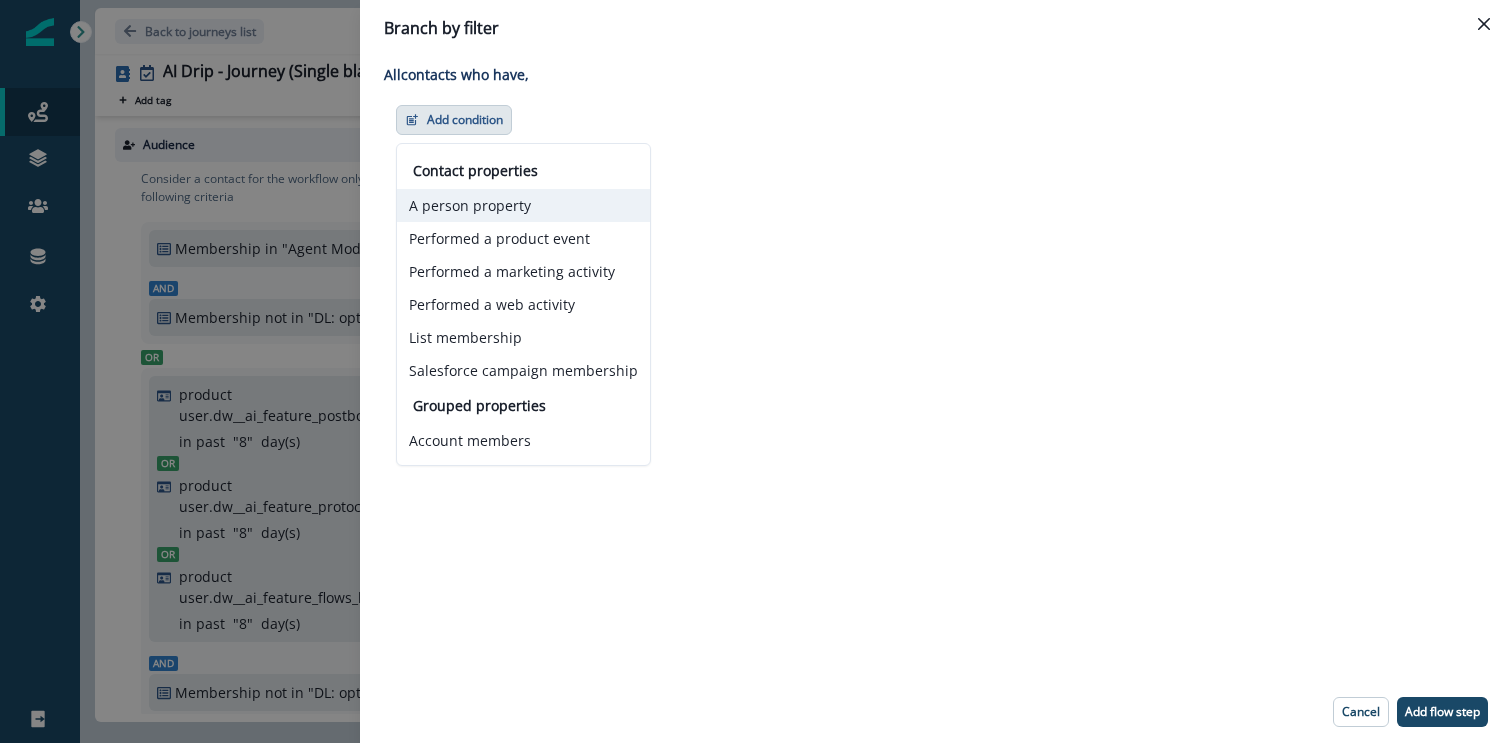 click on "A person property" at bounding box center [523, 205] 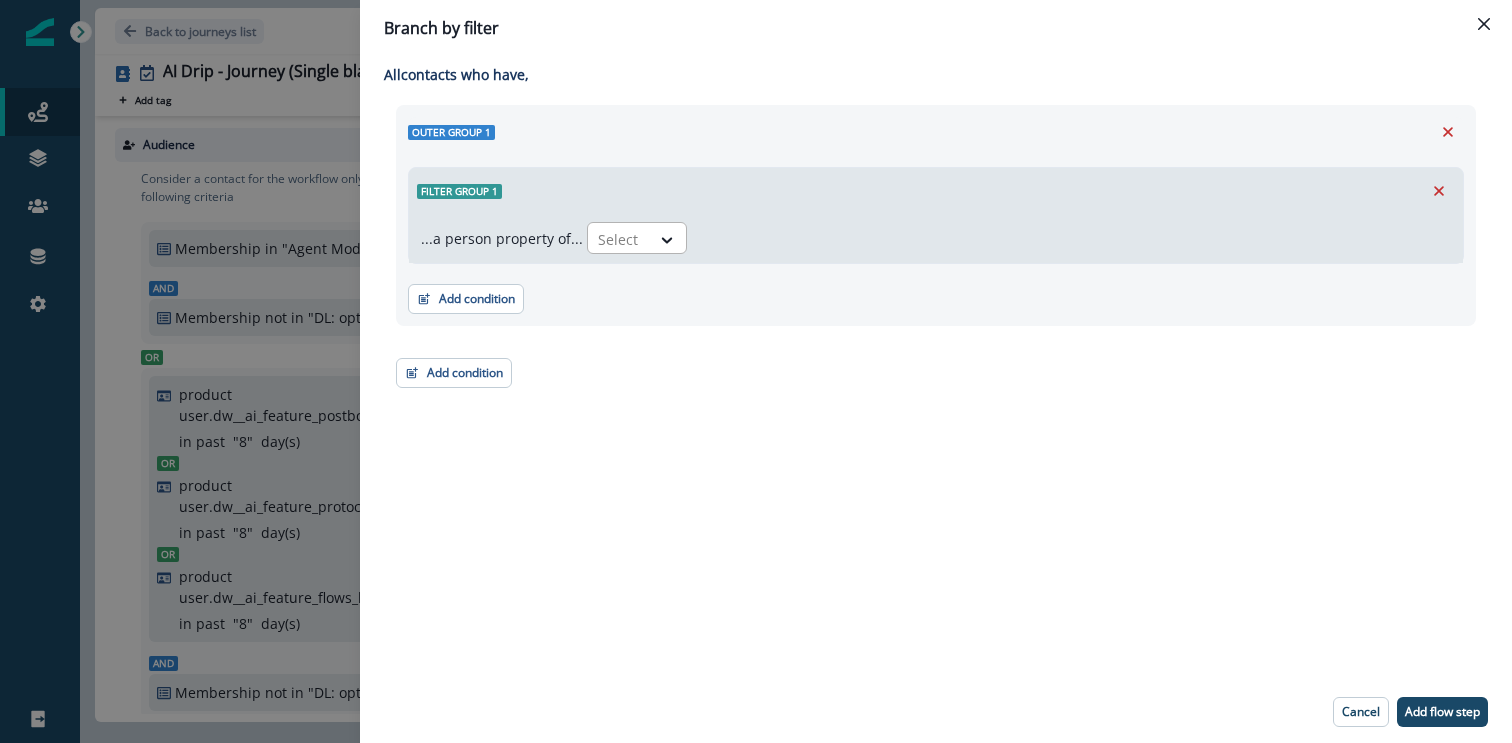 click at bounding box center [619, 239] 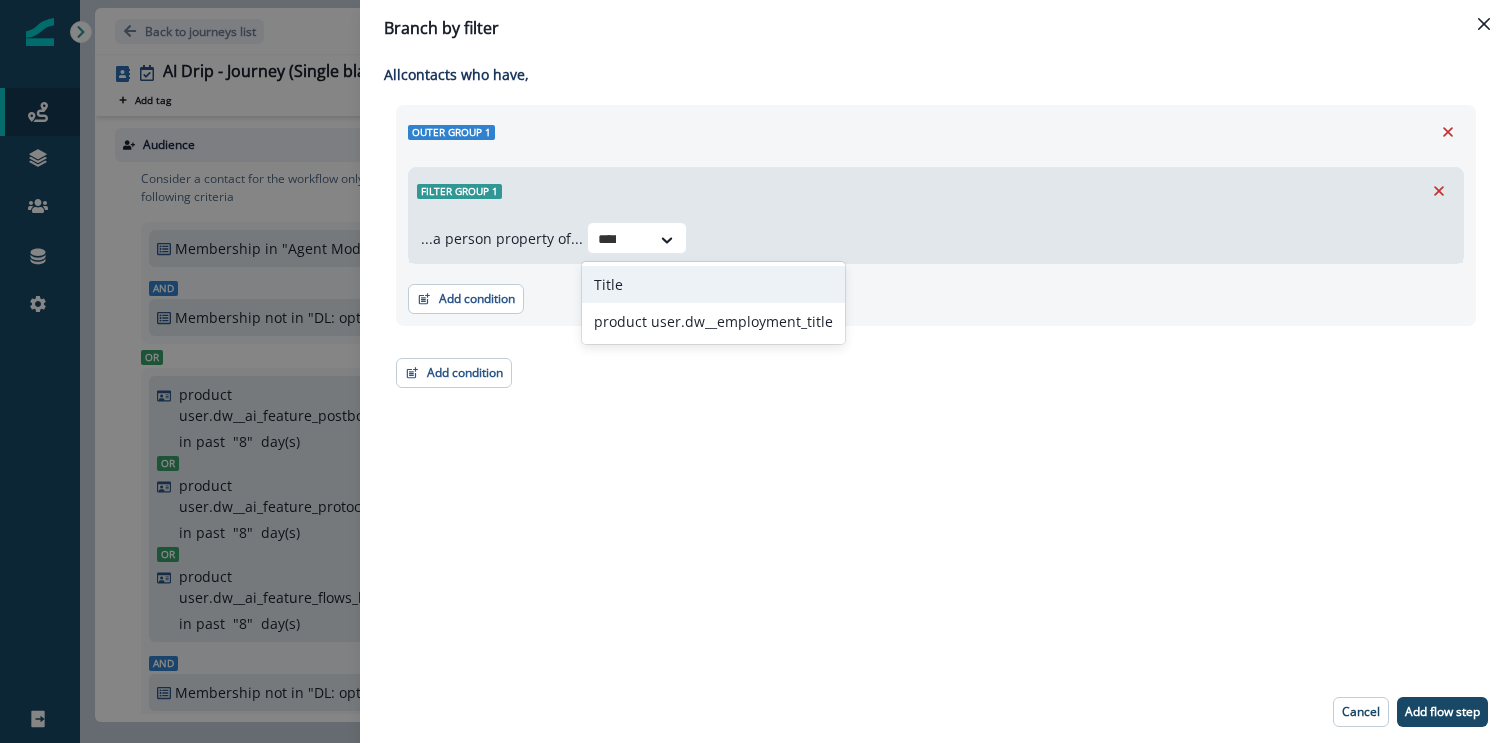 type on "*****" 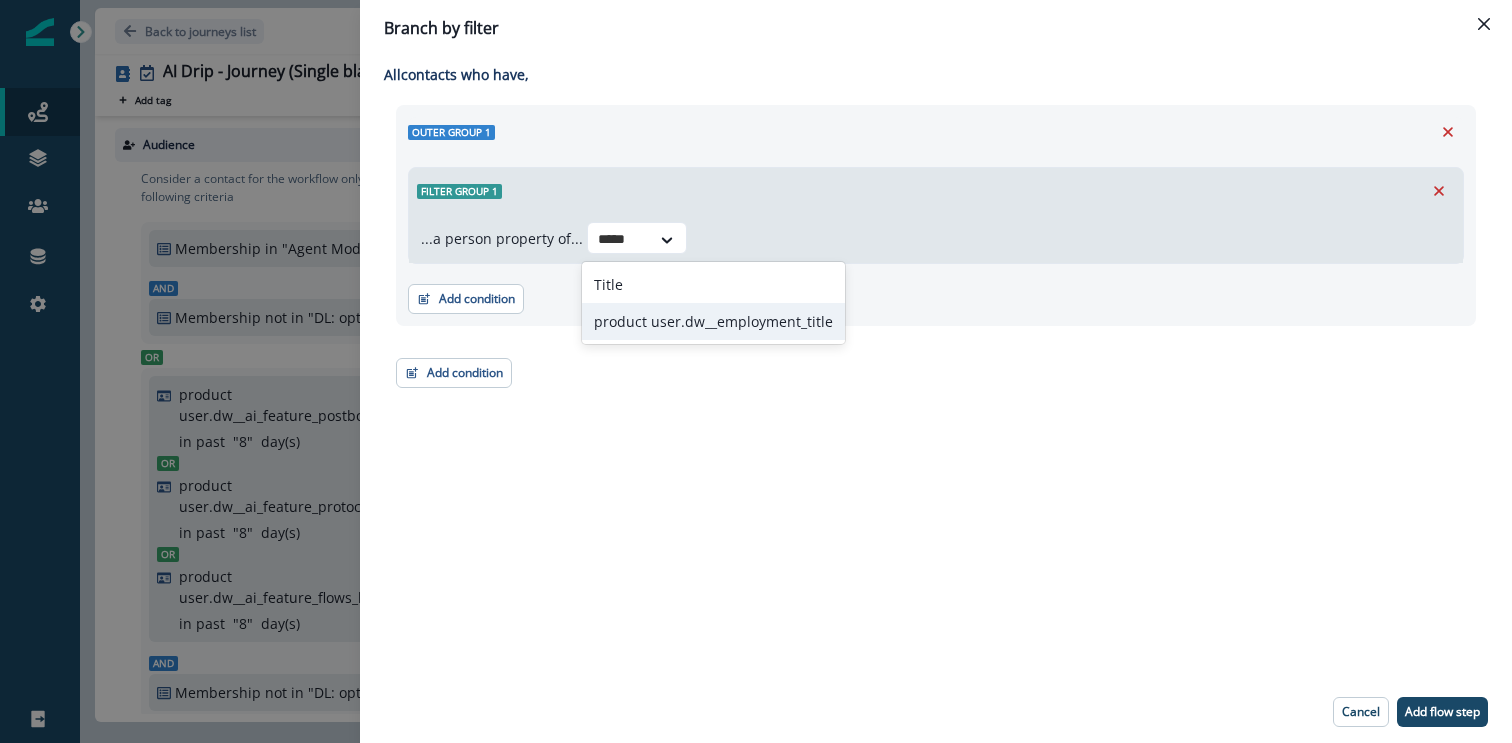 click on "product user.dw__employment_title" at bounding box center (713, 321) 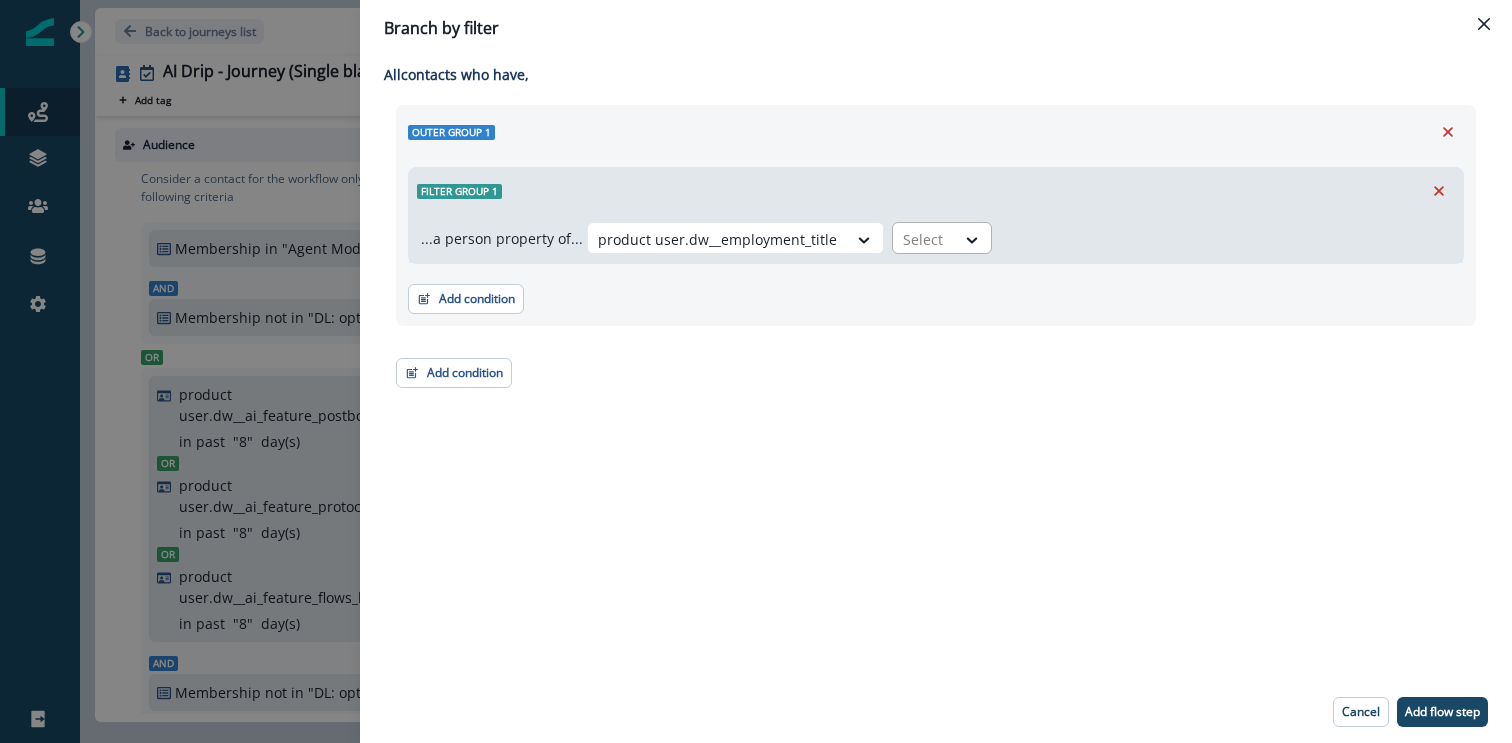 click on "Select" at bounding box center [924, 239] 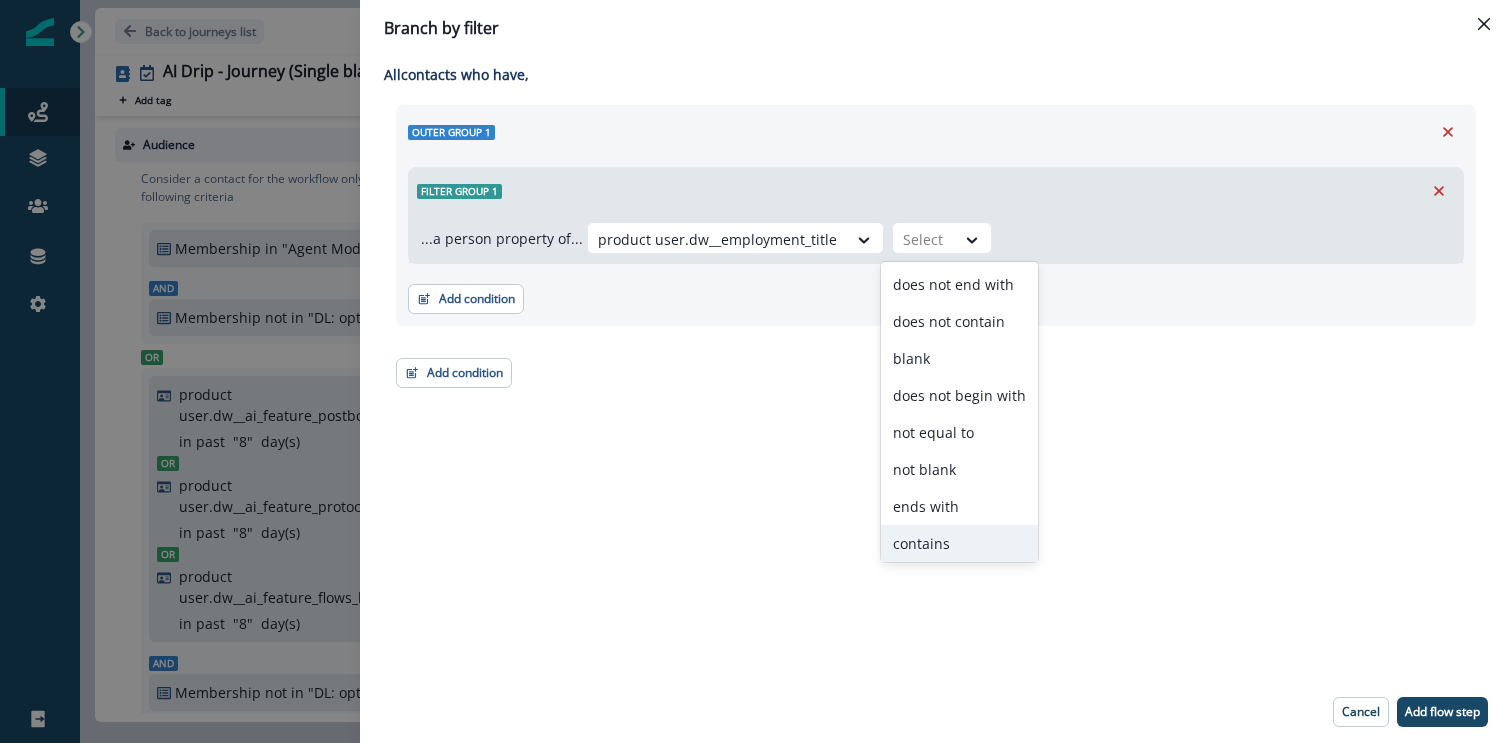 click on "contains" at bounding box center (959, 543) 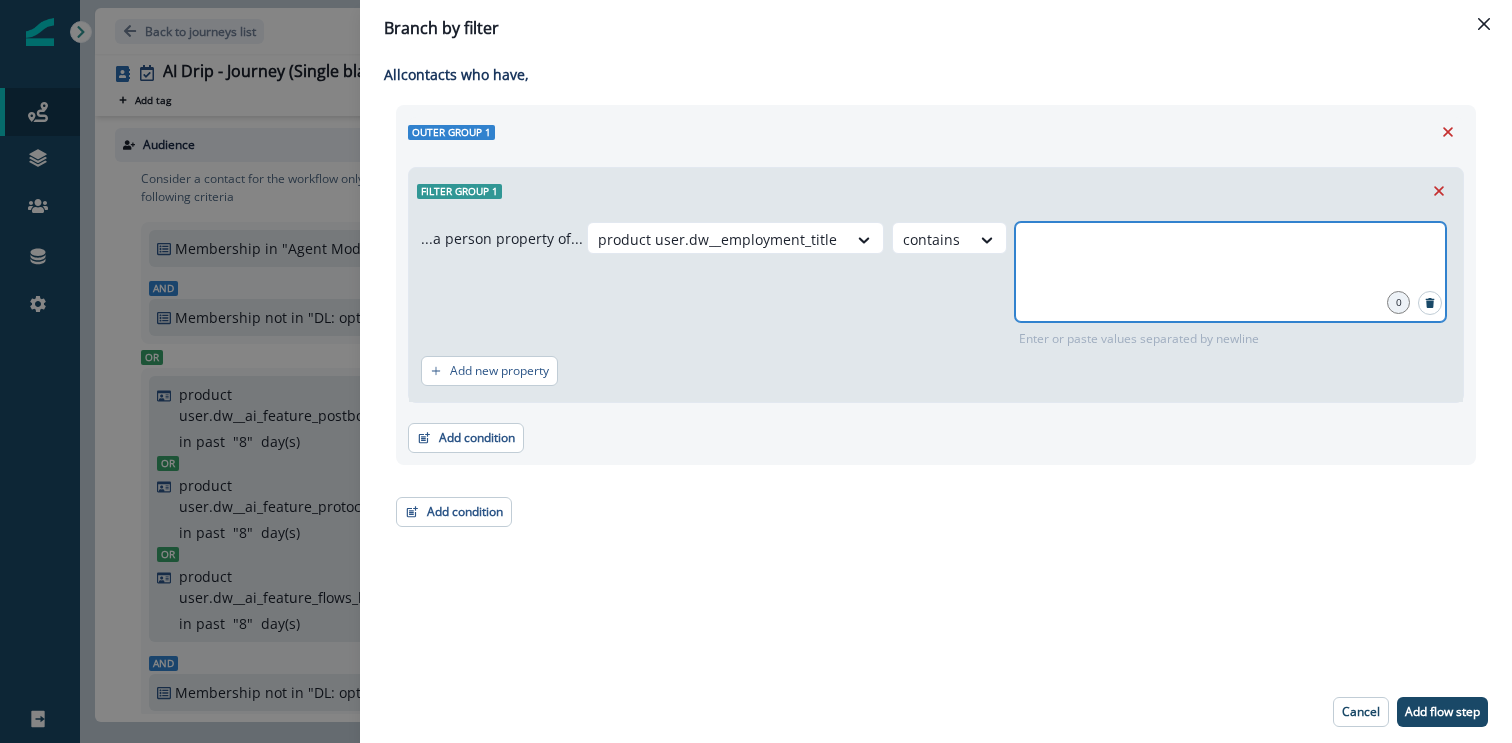 click at bounding box center [1230, 247] 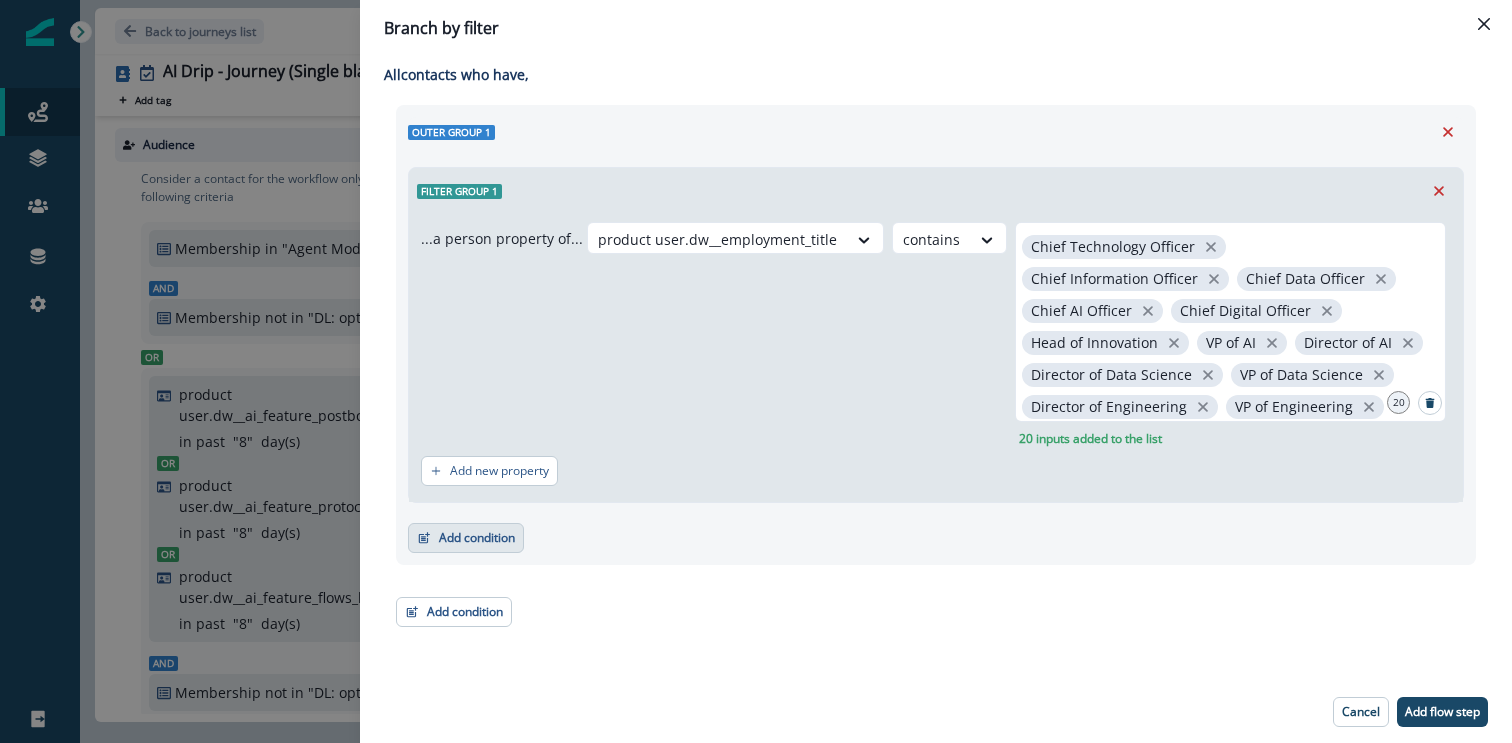 click on "Add condition" at bounding box center [466, 538] 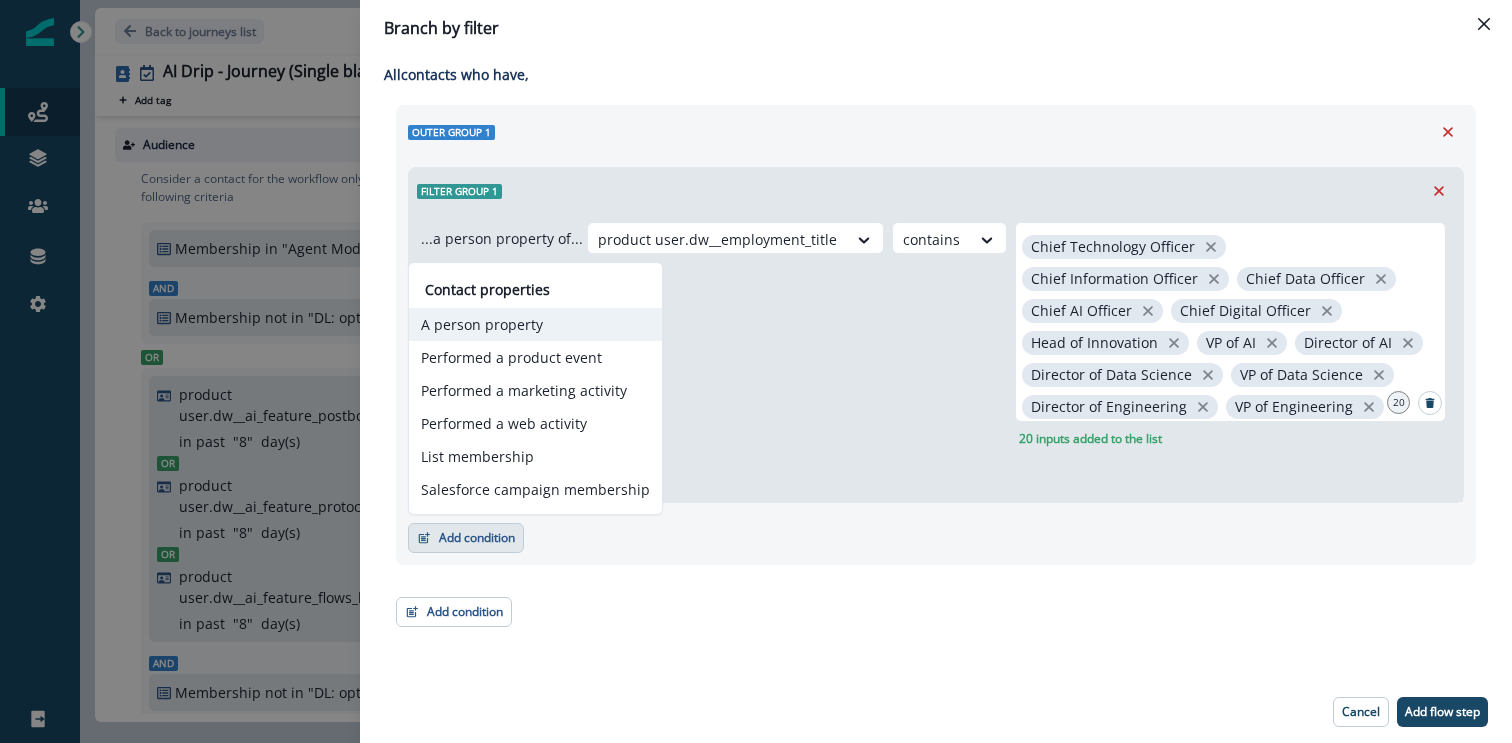 click on "A person property" at bounding box center (535, 324) 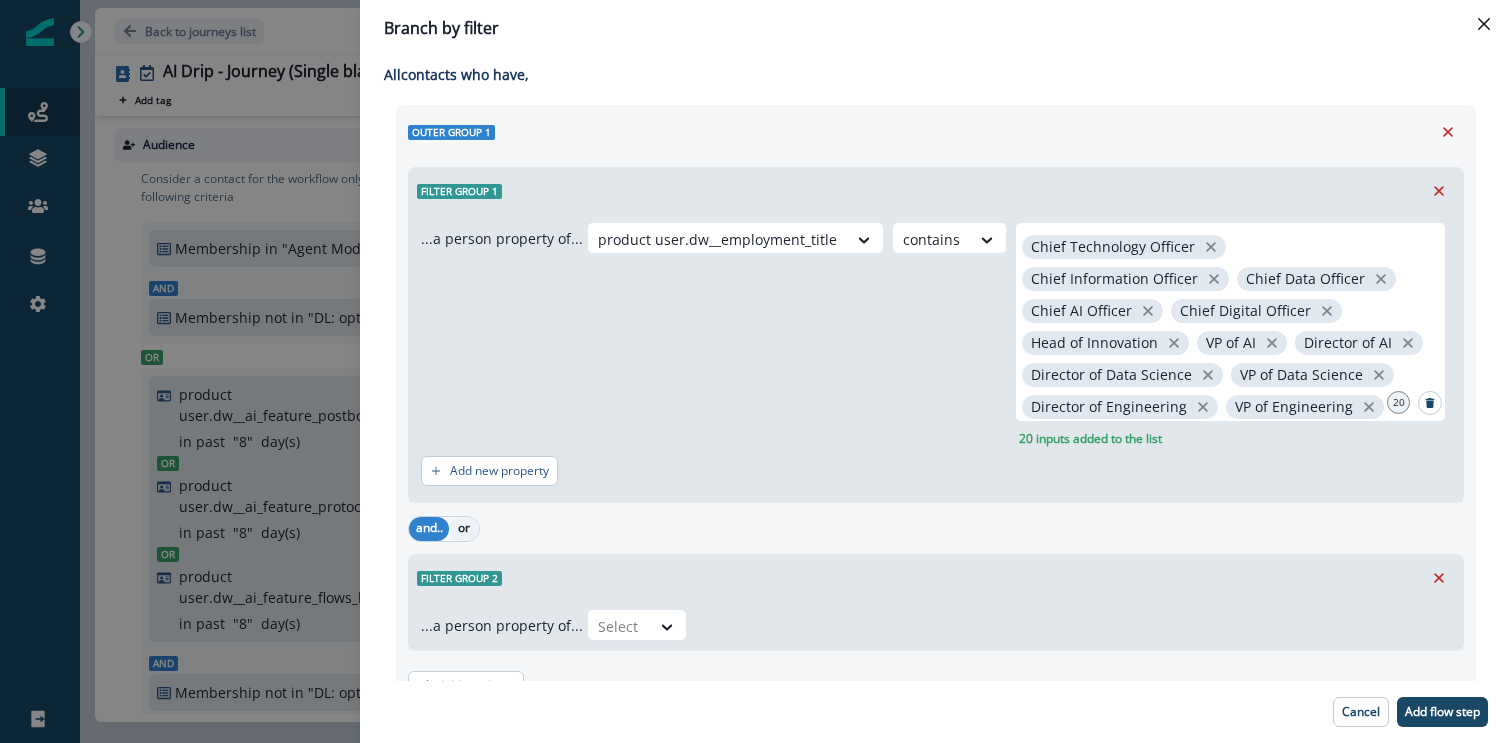 click on "or" at bounding box center (464, 529) 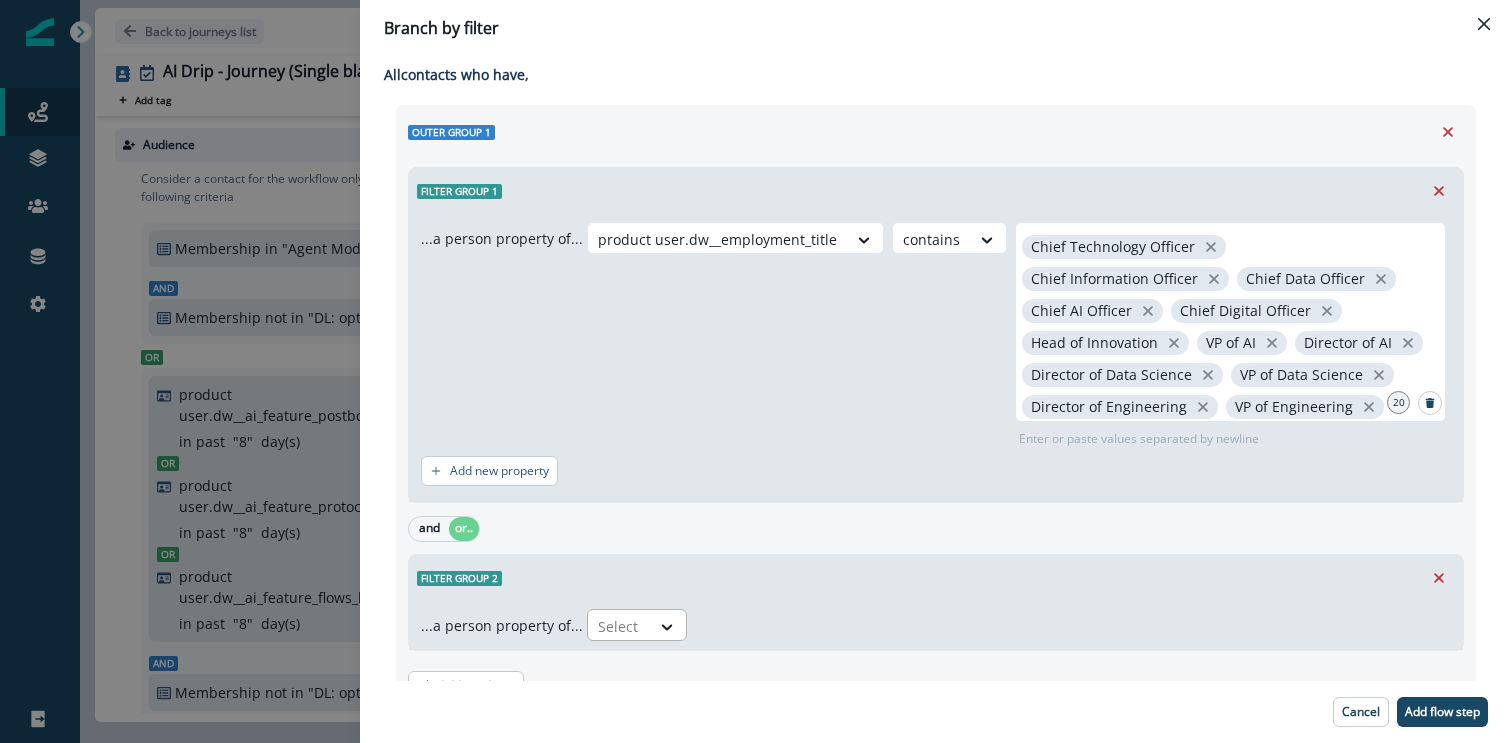 click on "Select" at bounding box center [619, 626] 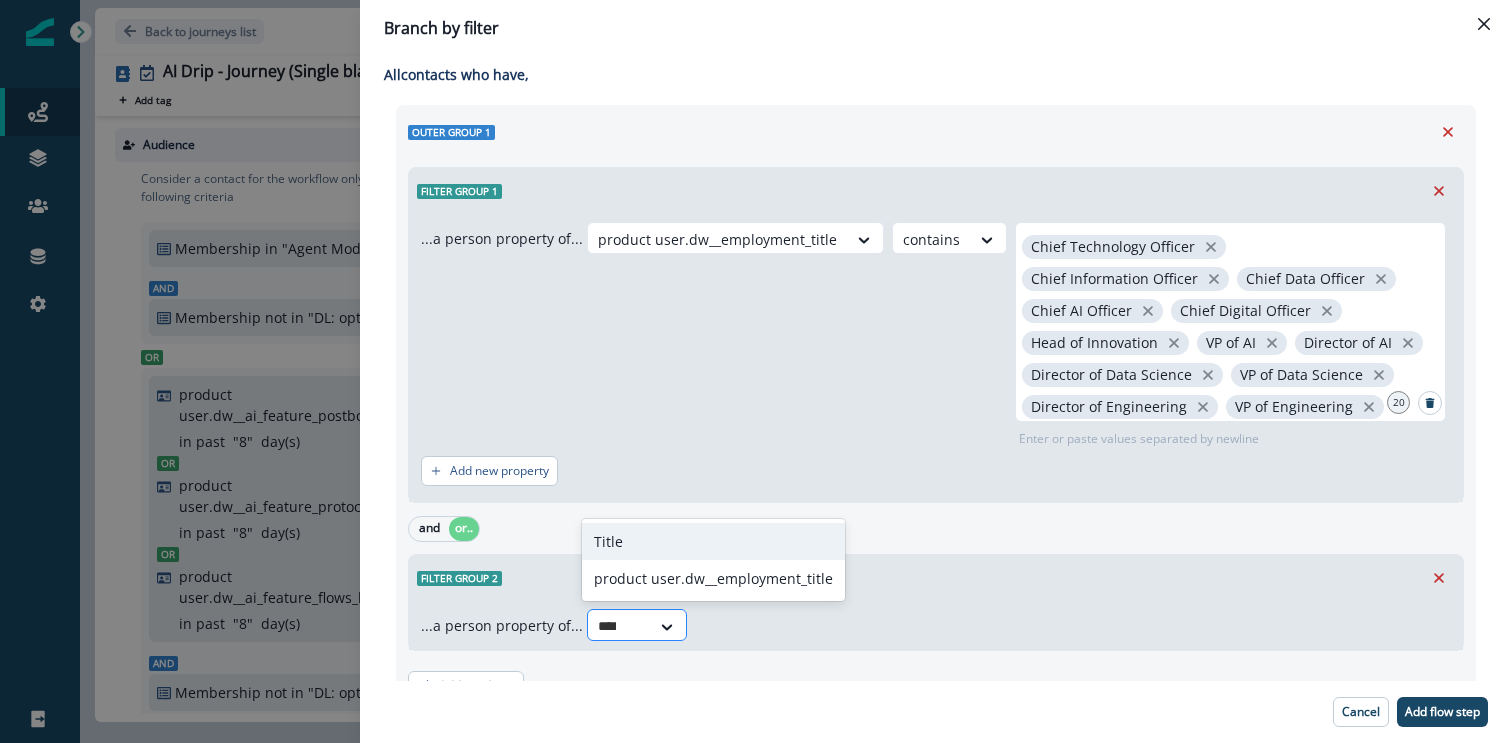 type on "*****" 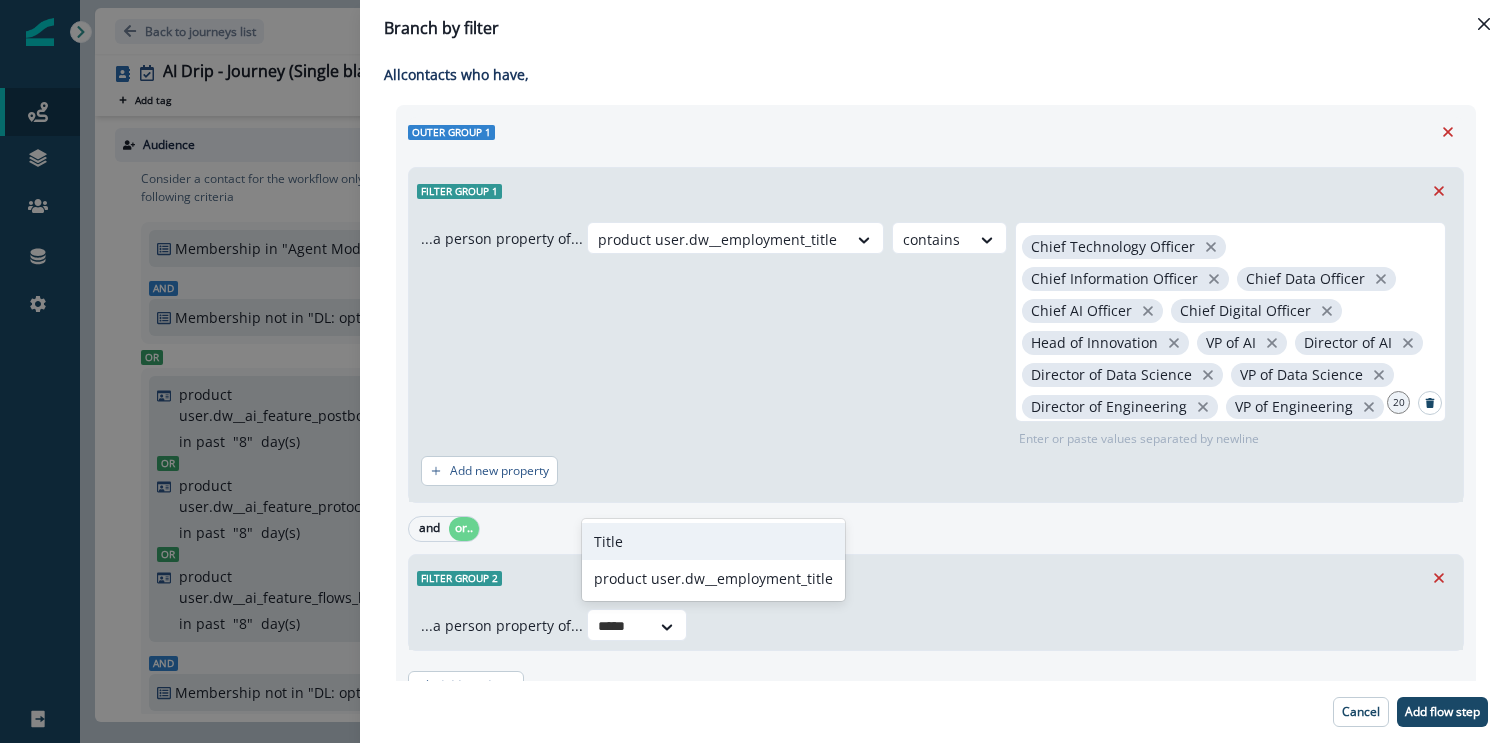 click on "Title" at bounding box center (713, 541) 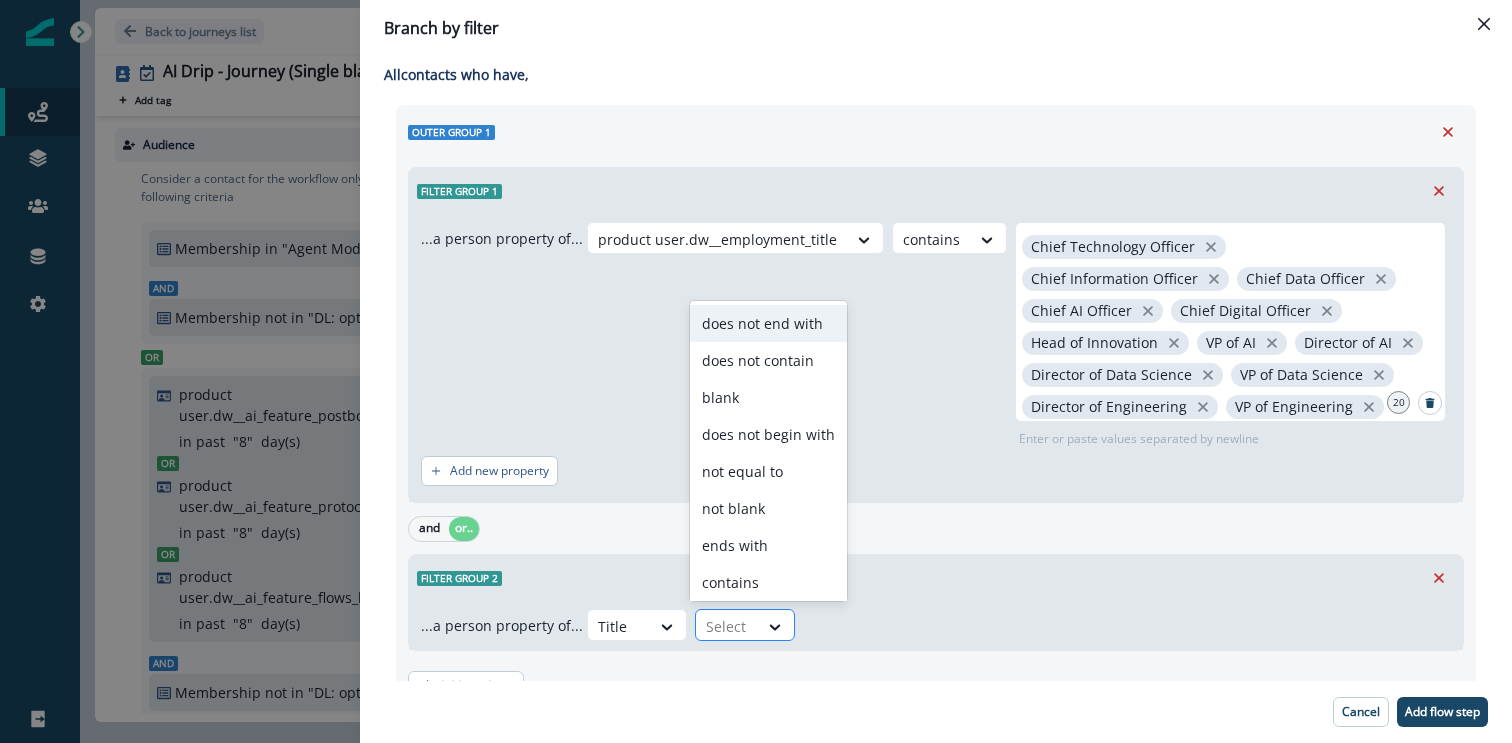 click at bounding box center (776, 626) 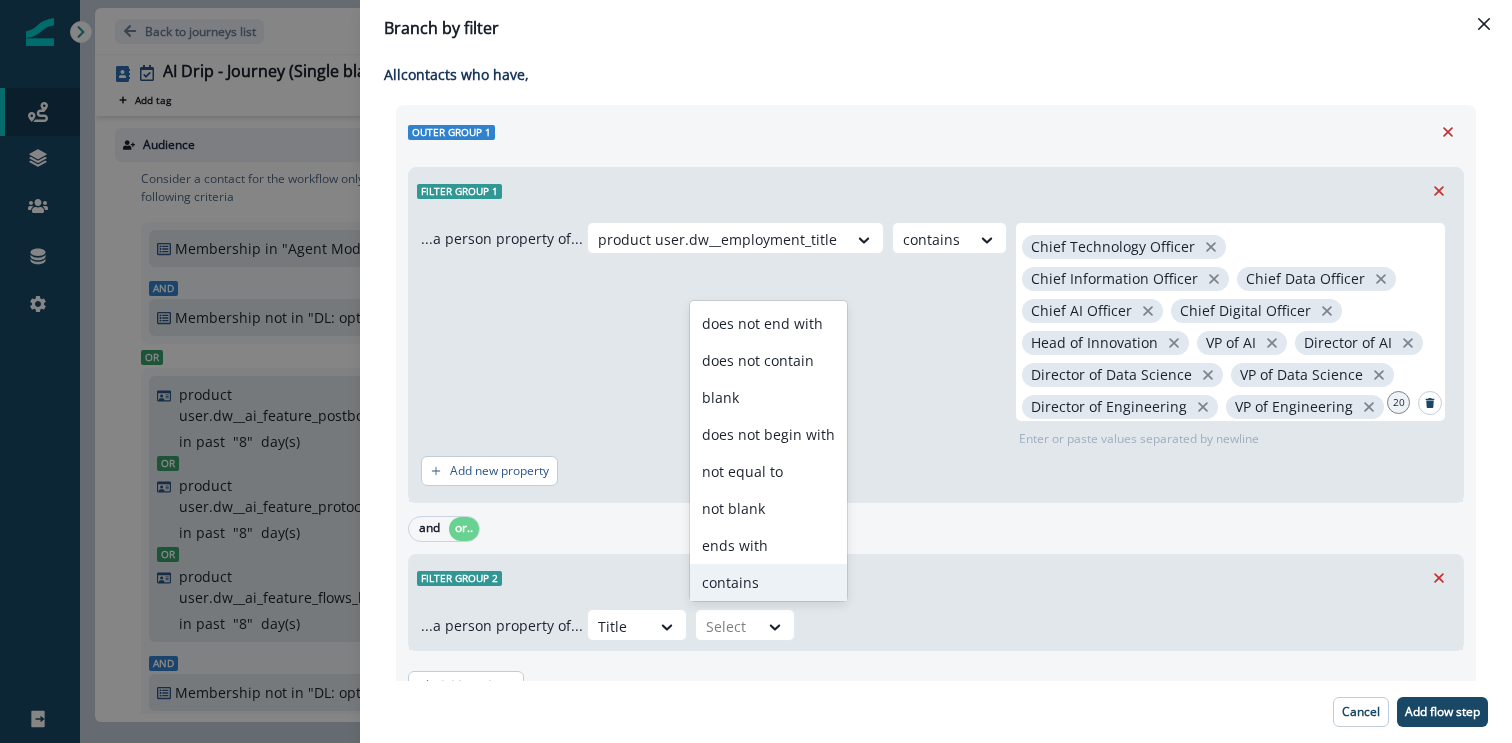 click on "contains" at bounding box center [768, 582] 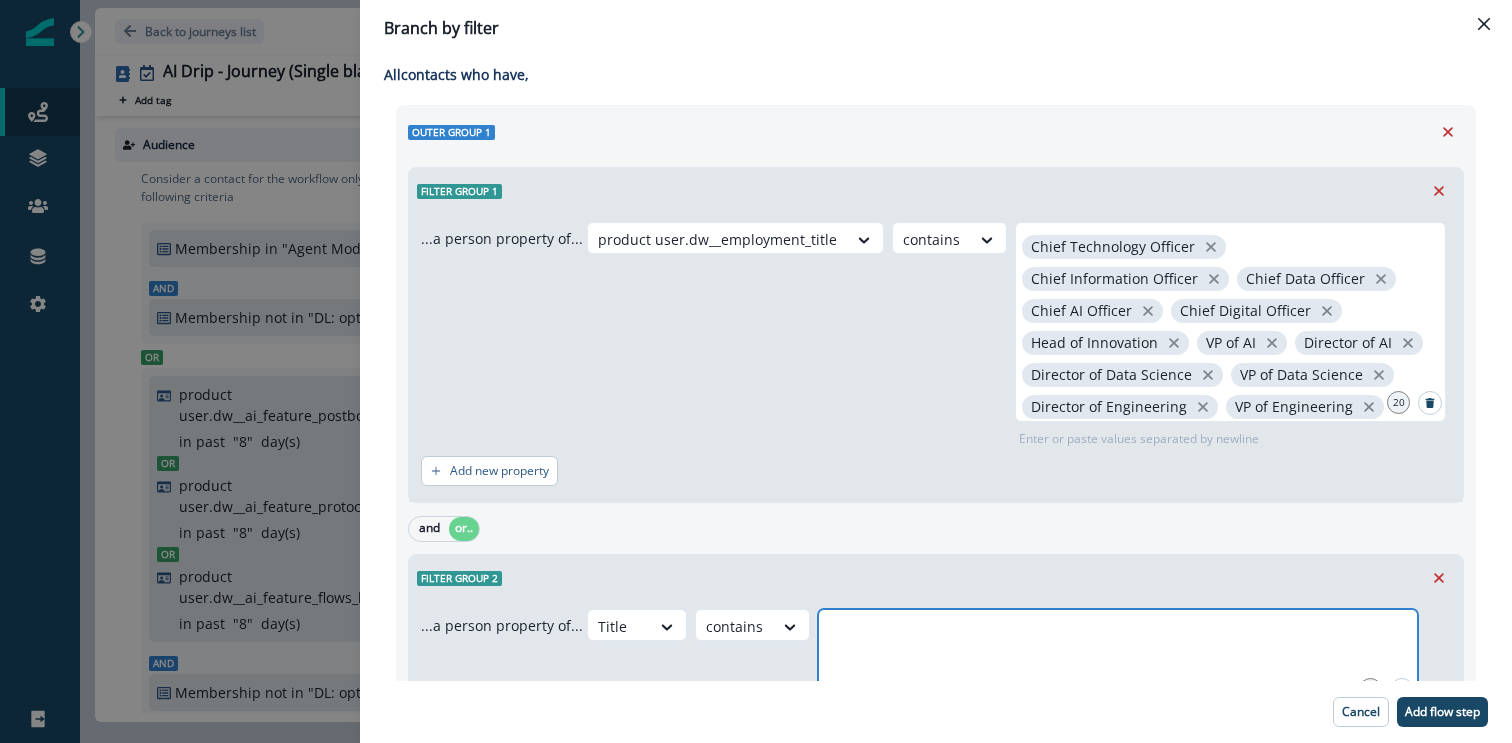click at bounding box center (1118, 634) 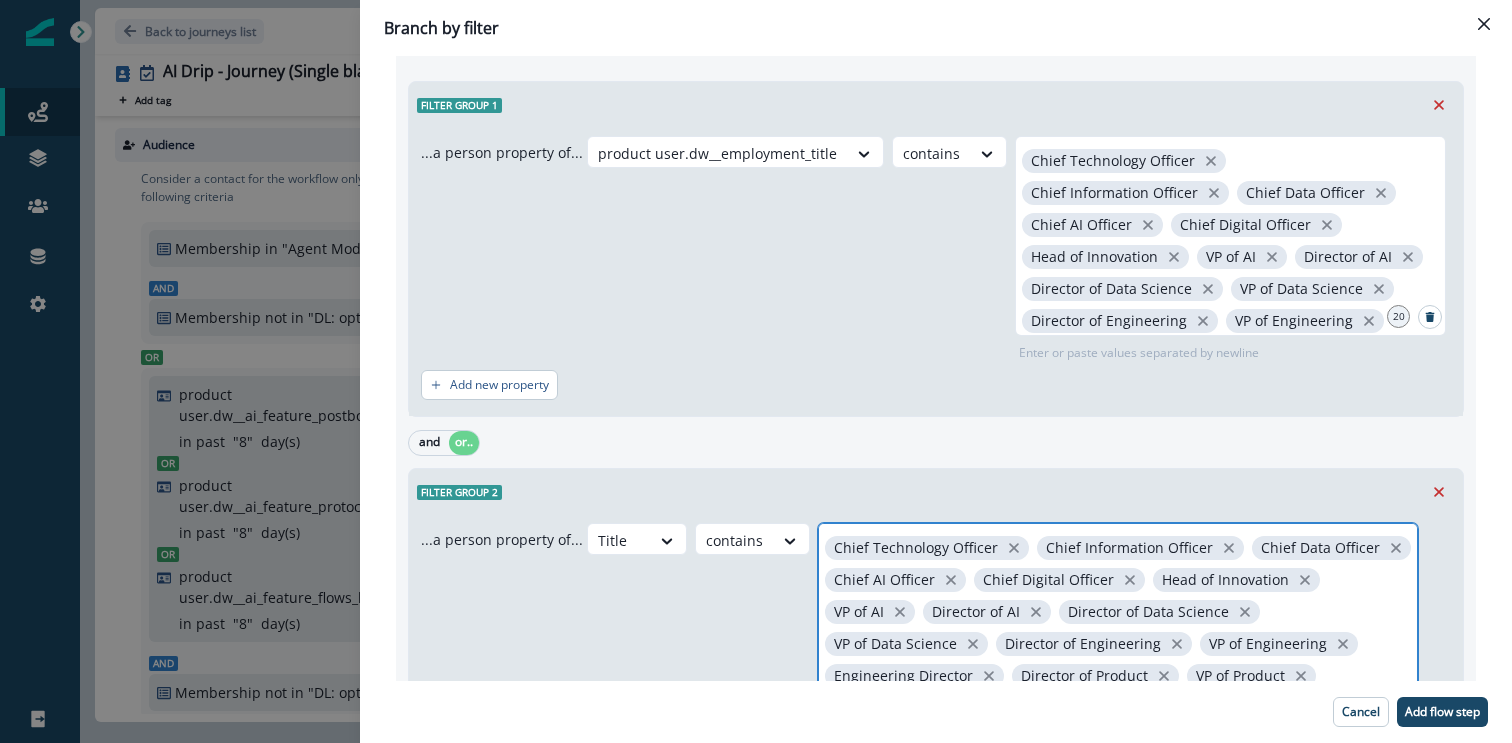 scroll, scrollTop: 341, scrollLeft: 0, axis: vertical 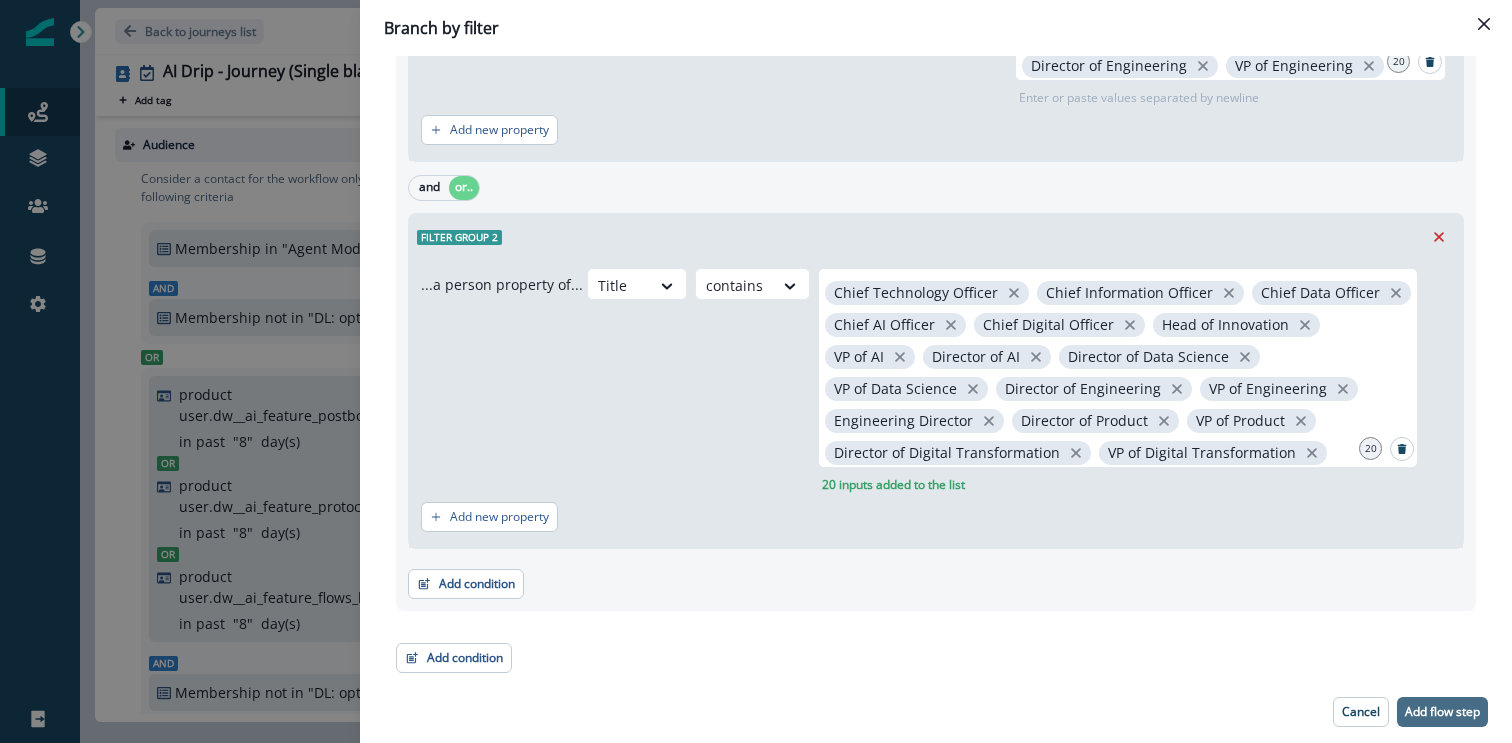 click on "Add flow step" at bounding box center (1442, 712) 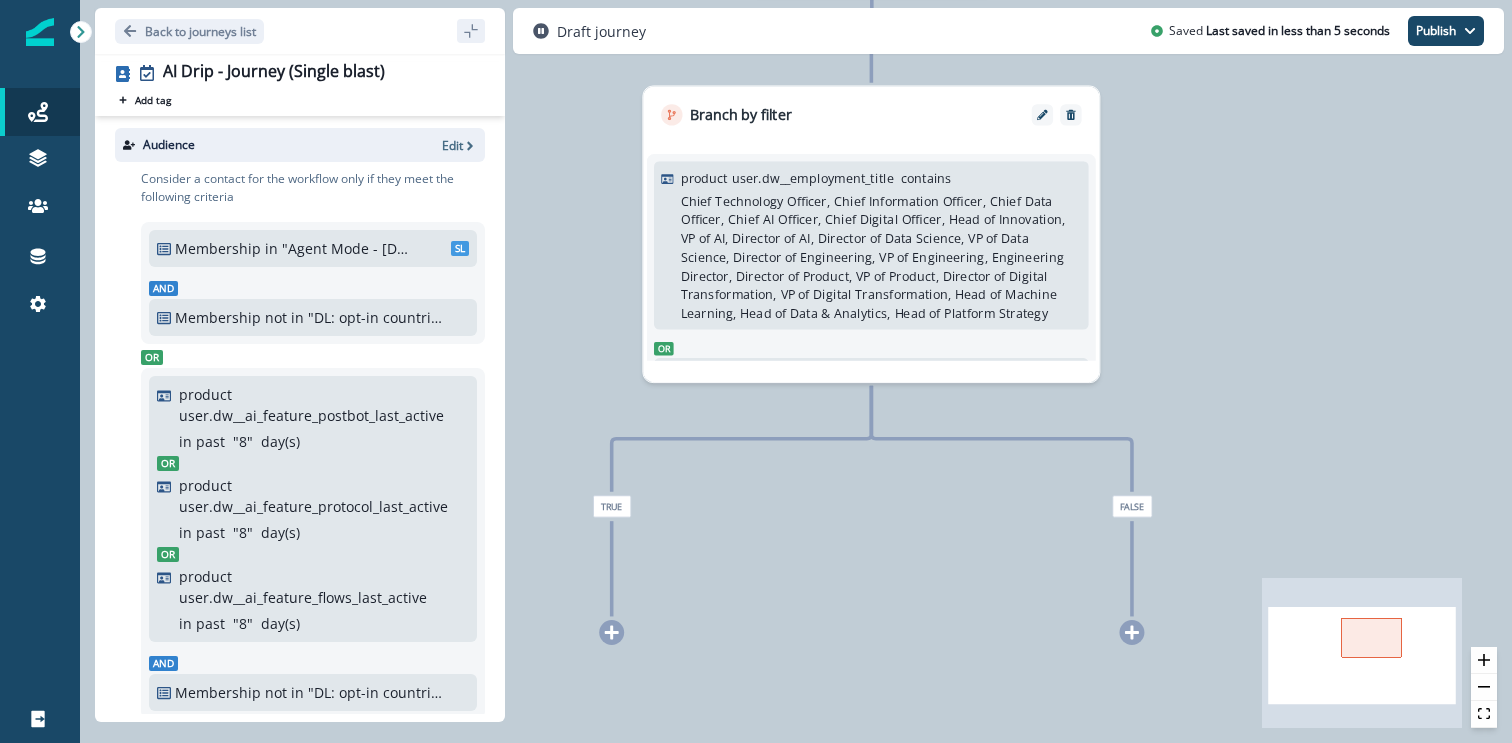 click at bounding box center (611, 632) 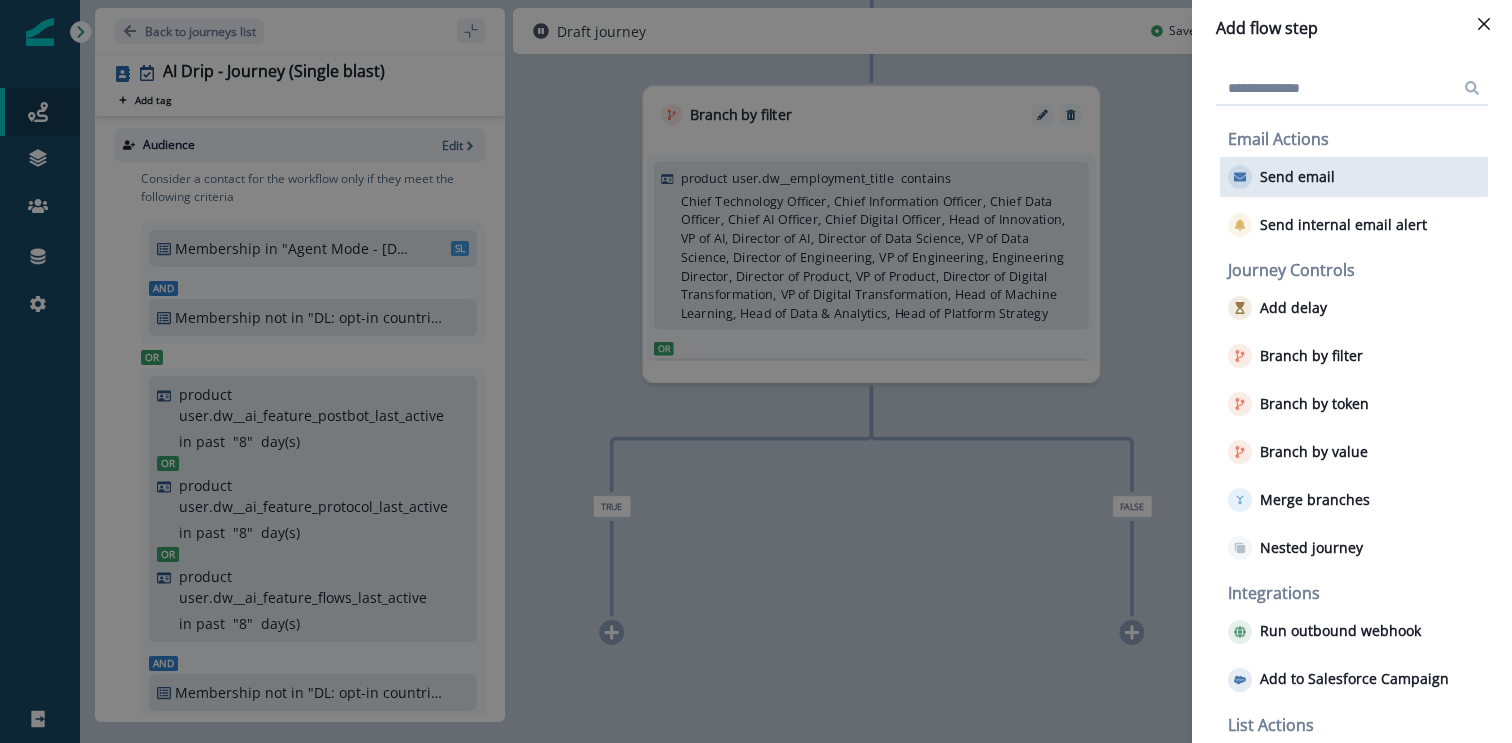 click on "Send email" at bounding box center [1297, 177] 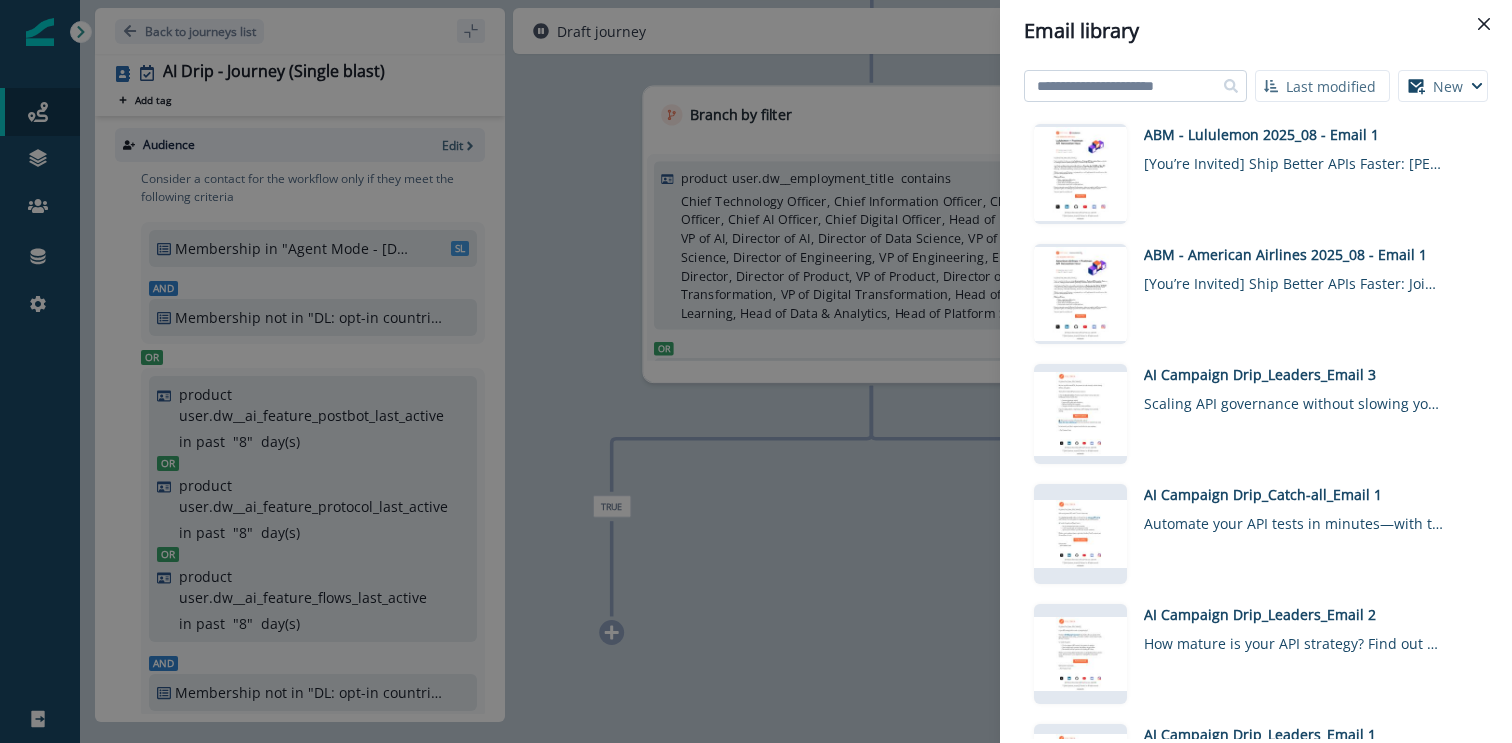 click at bounding box center (1135, 86) 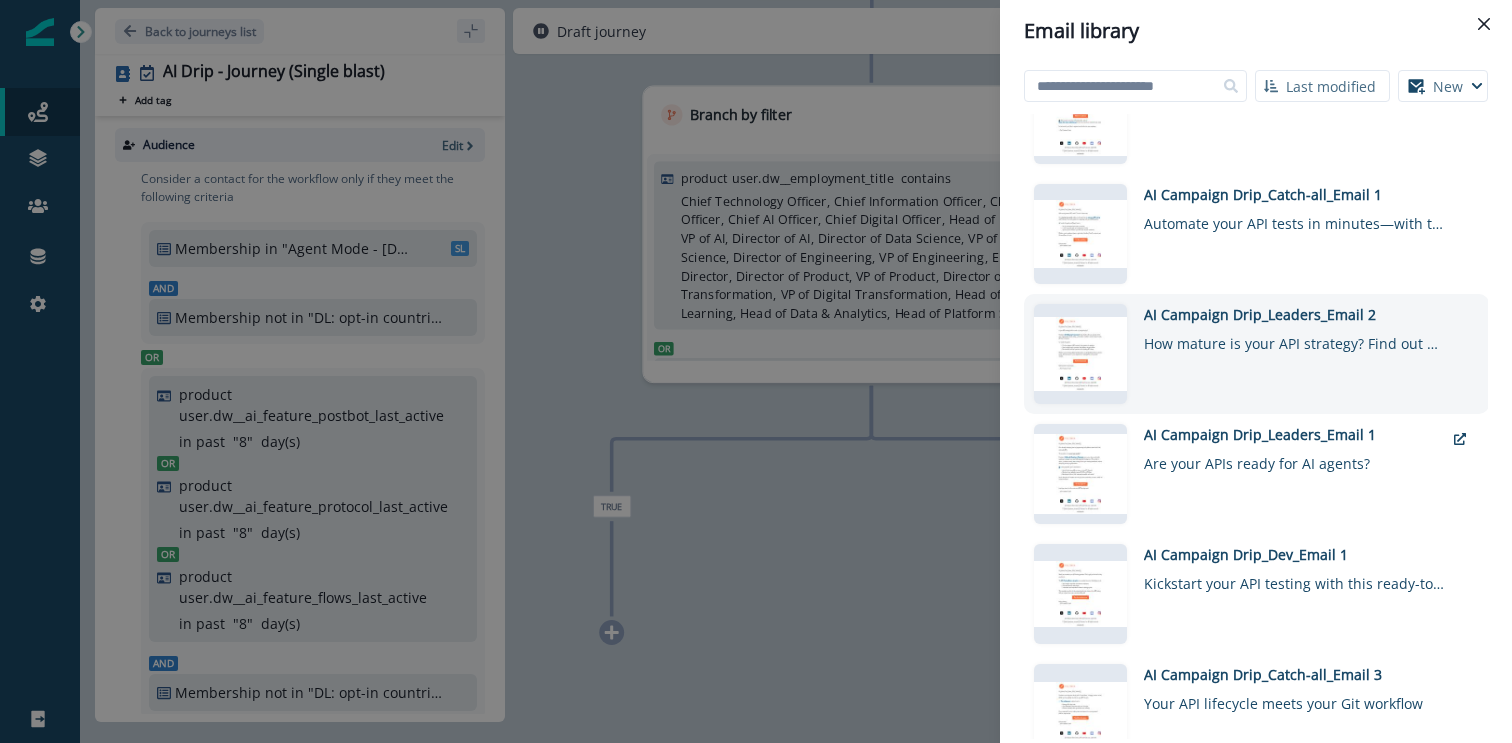 scroll, scrollTop: 346, scrollLeft: 0, axis: vertical 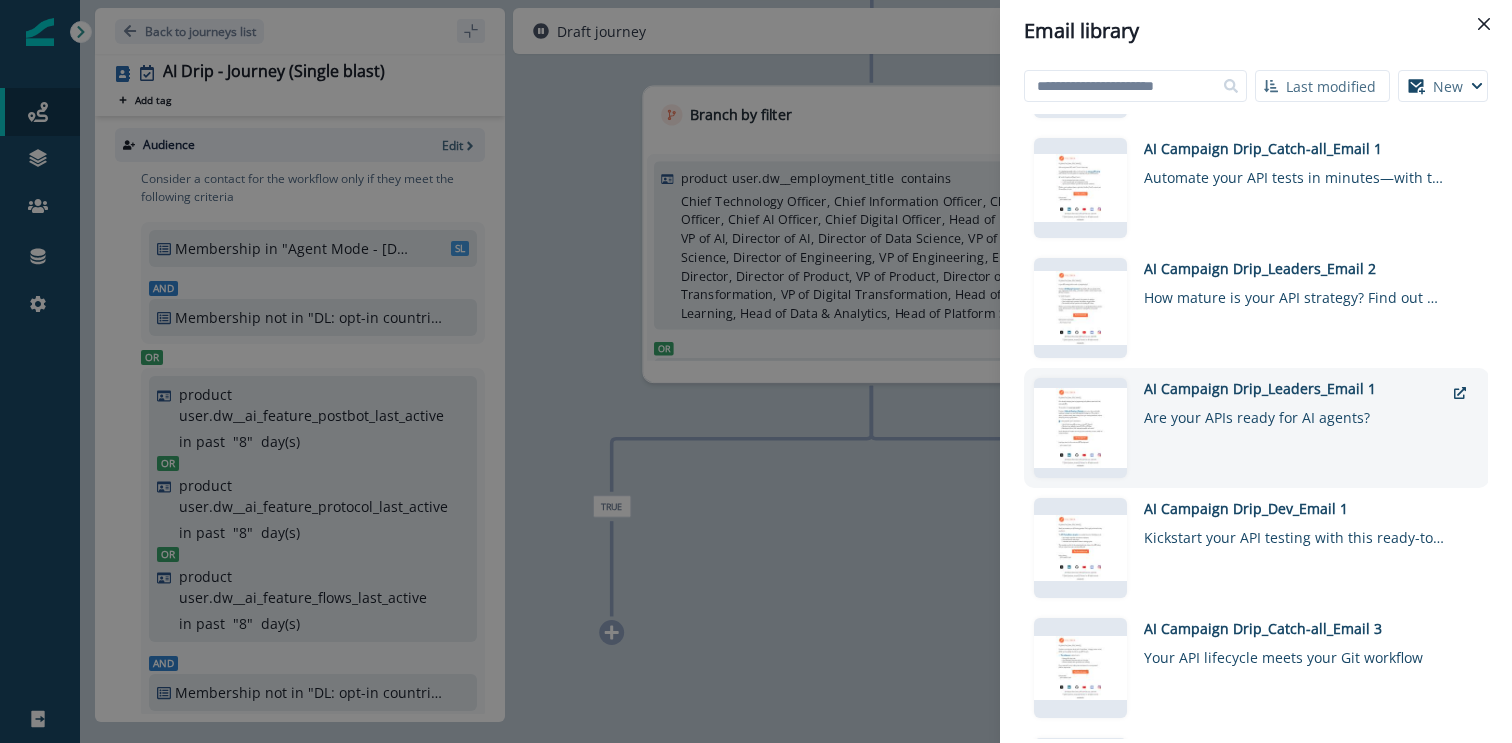click on "Are your APIs ready for AI agents?" at bounding box center (1294, 413) 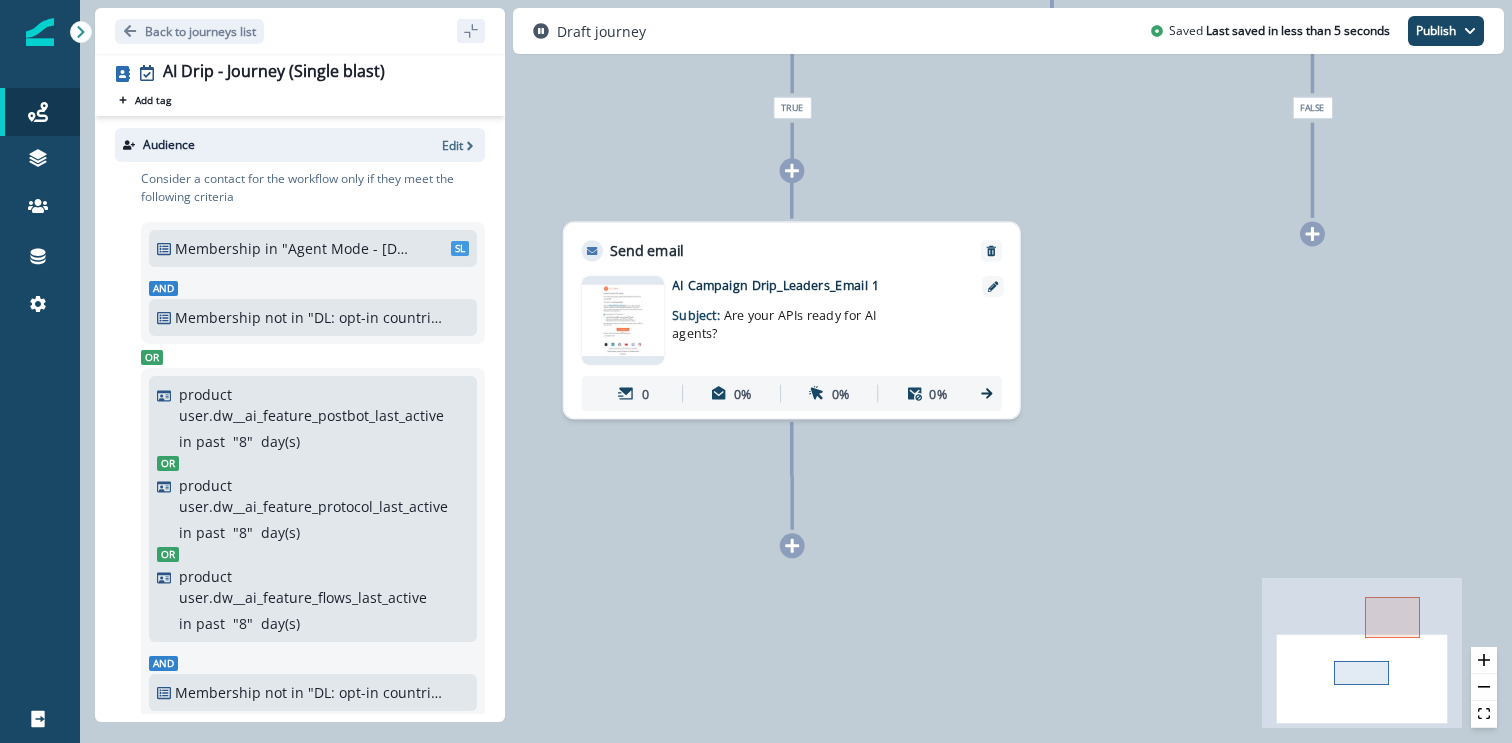 click 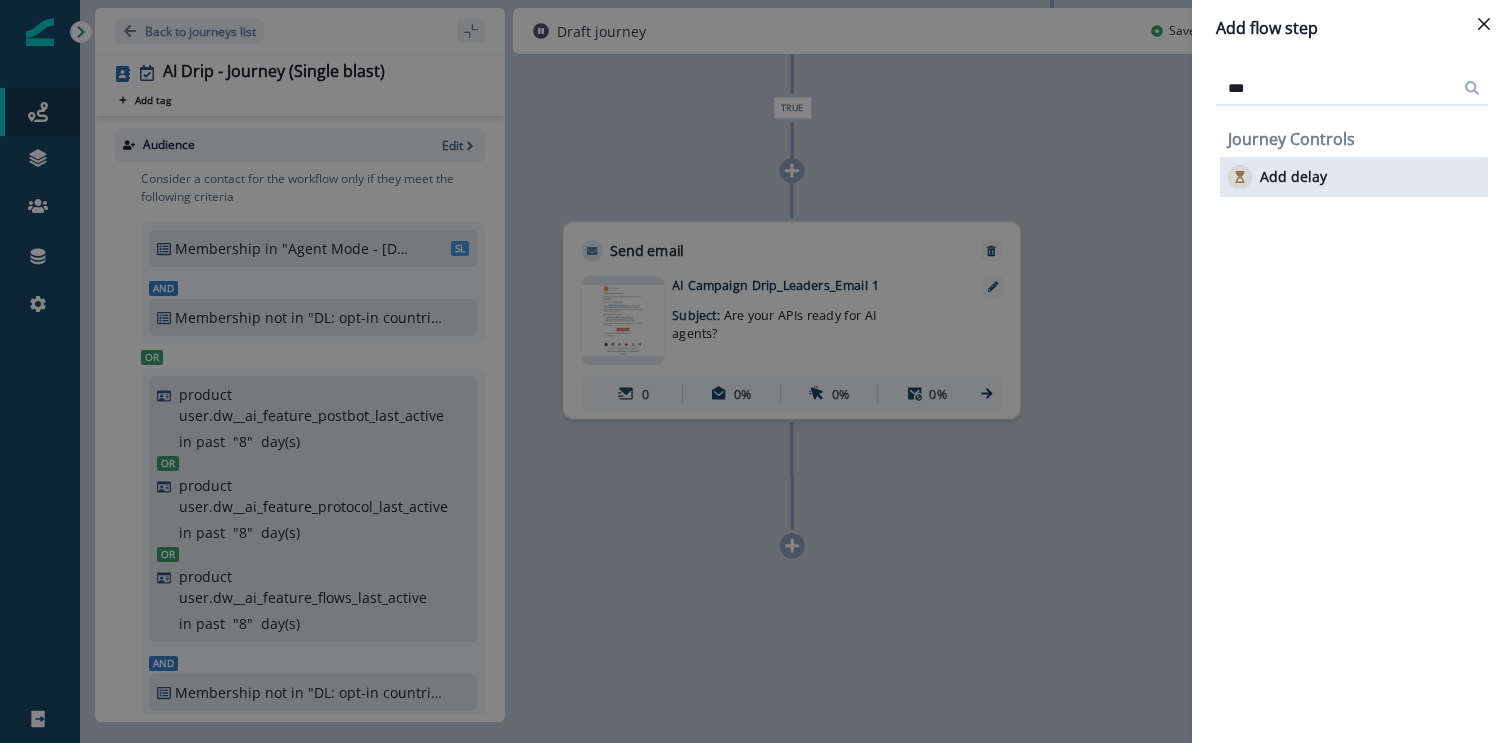 type on "***" 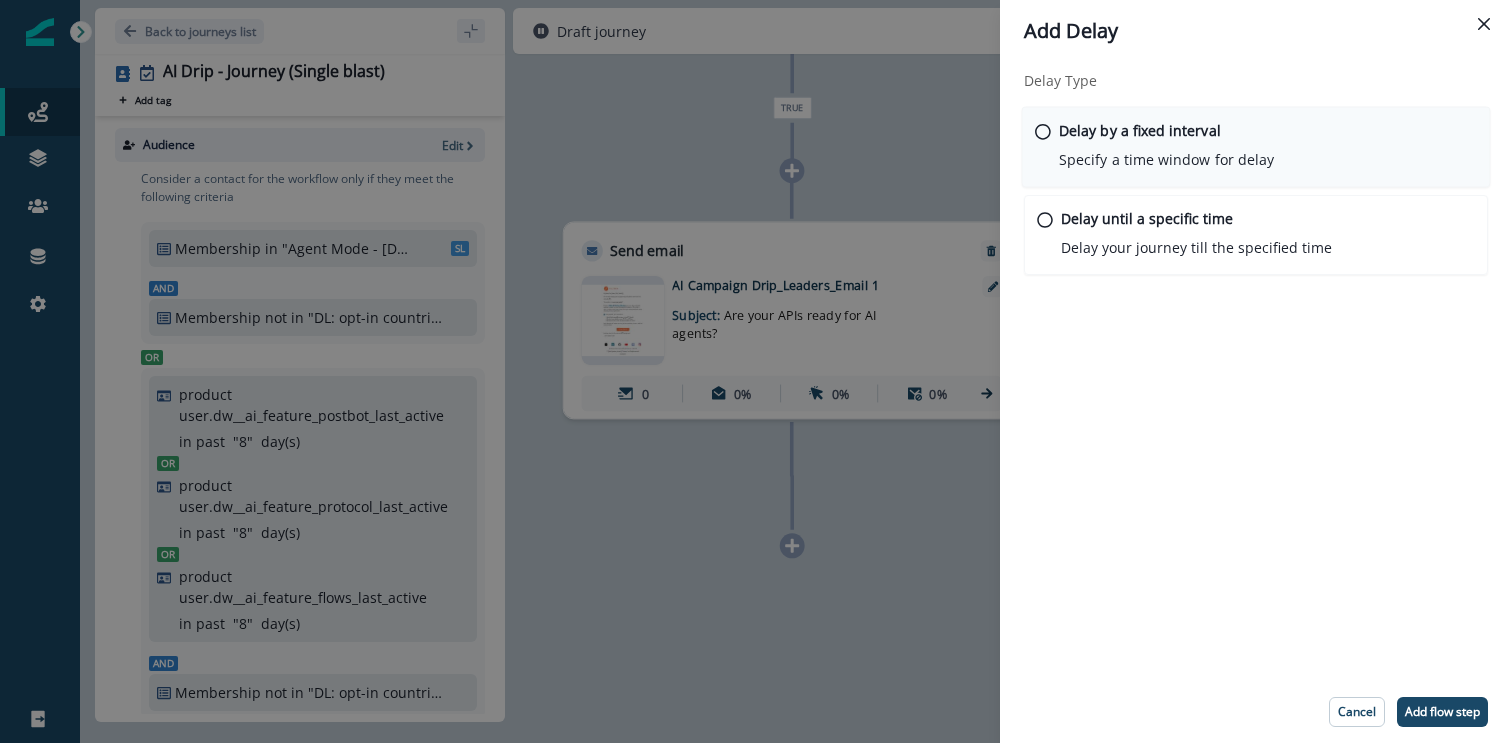 click on "Delay by a fixed interval Specify a time window for delay" at bounding box center (1166, 145) 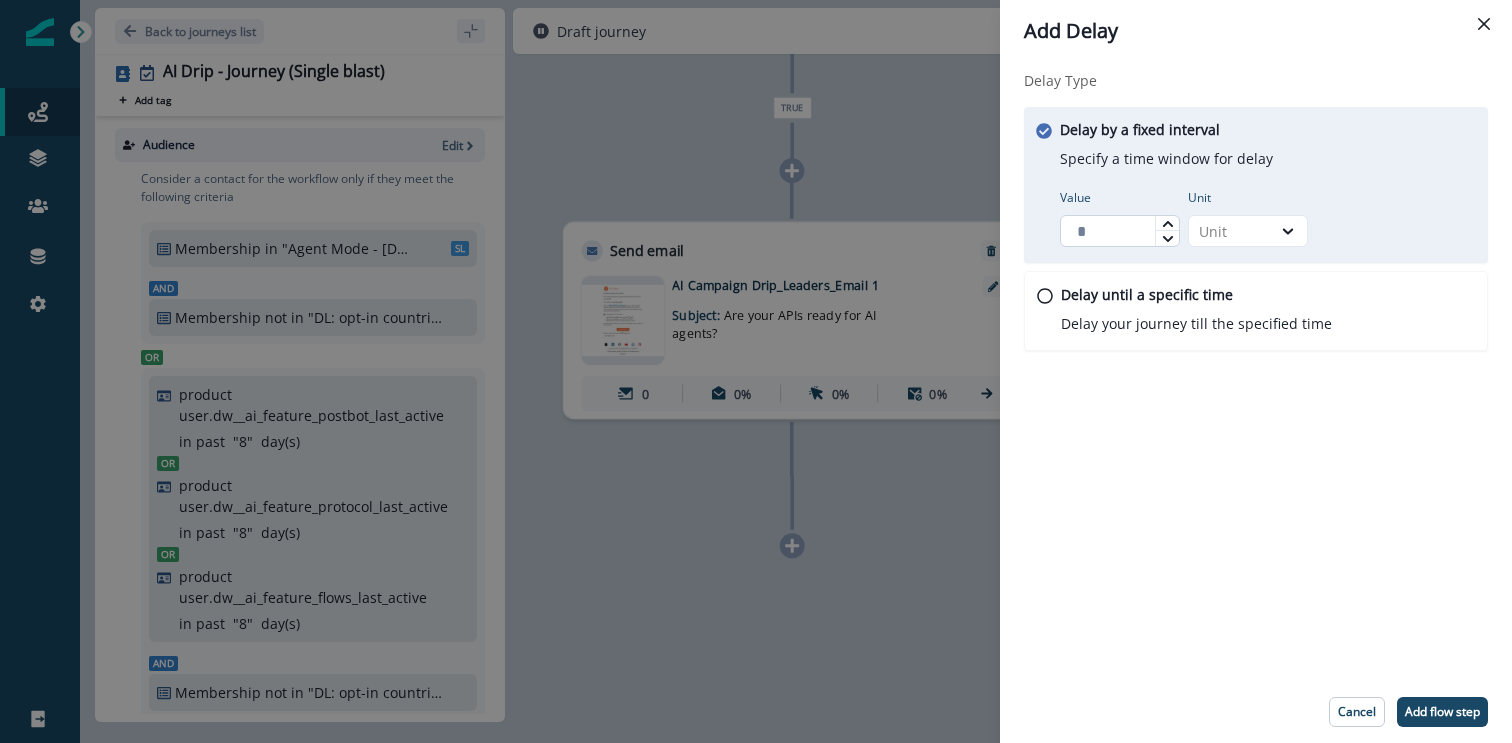 click on "Value" at bounding box center (1120, 231) 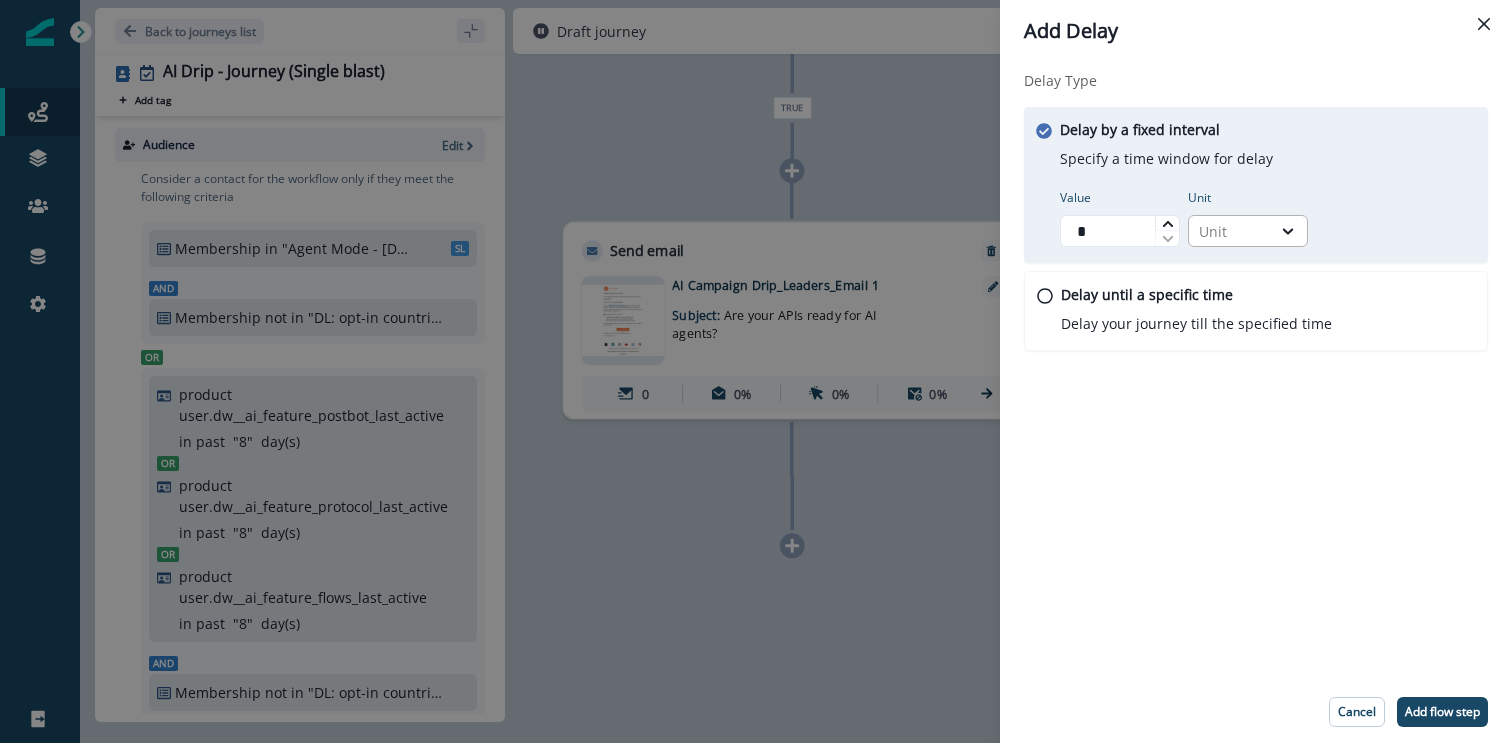 type on "*" 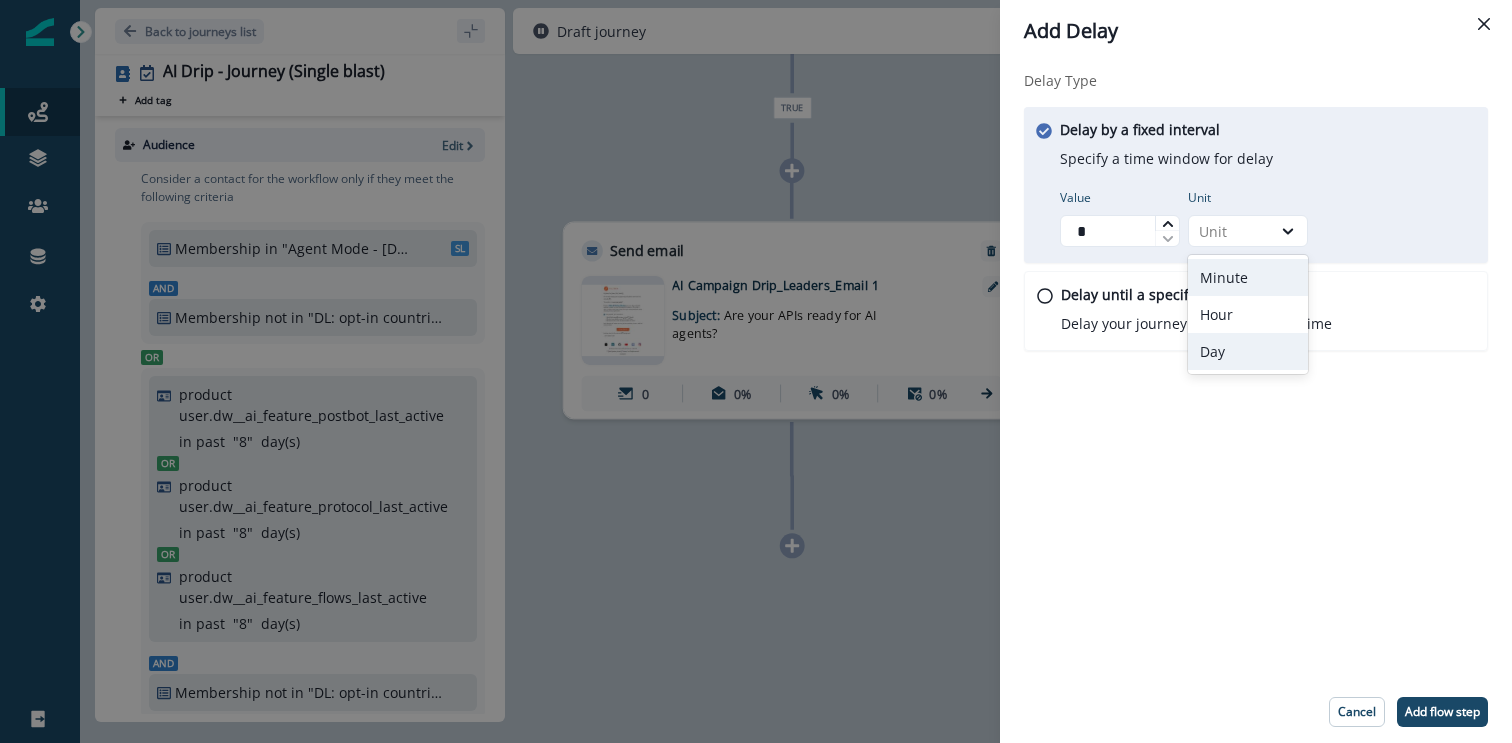 click on "Day" at bounding box center [1248, 351] 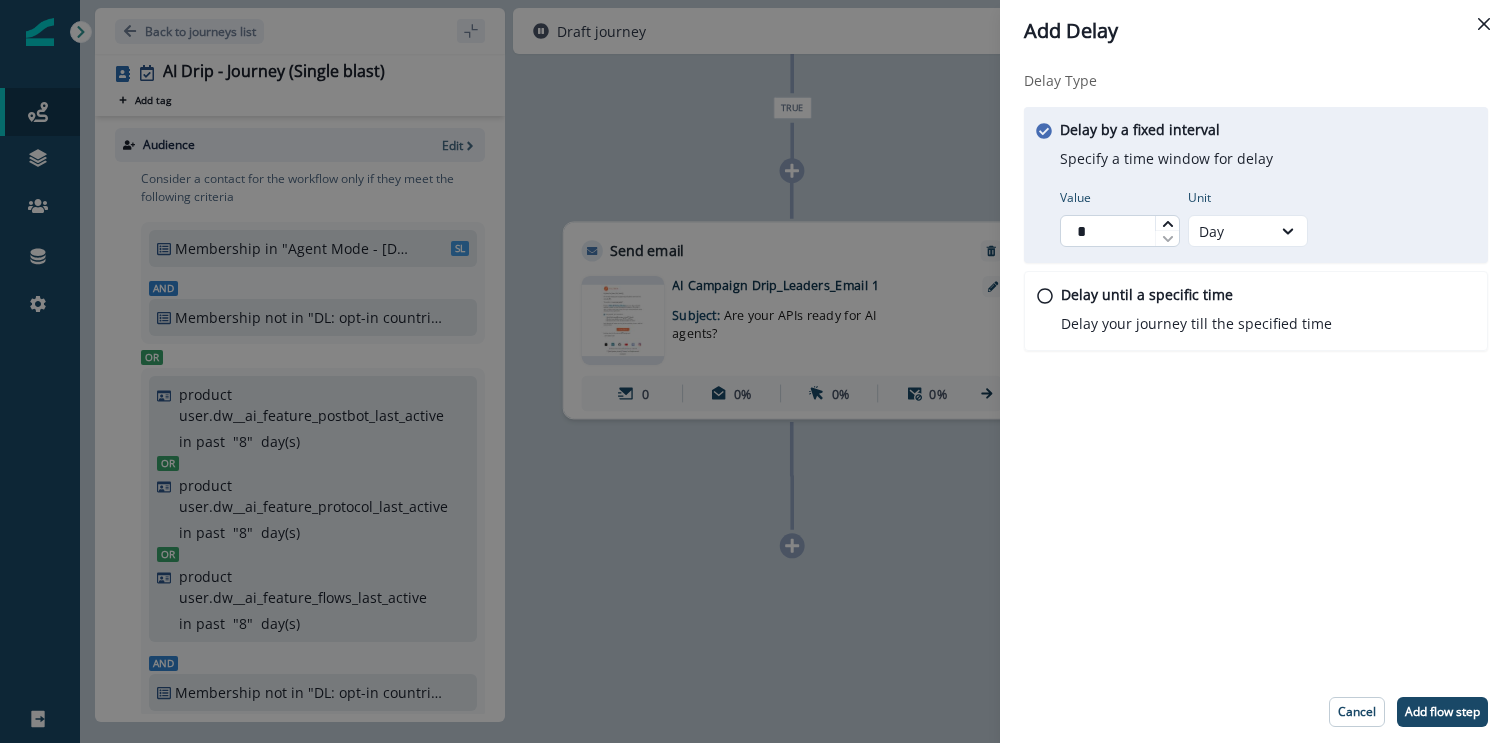 click on "*" at bounding box center (1120, 231) 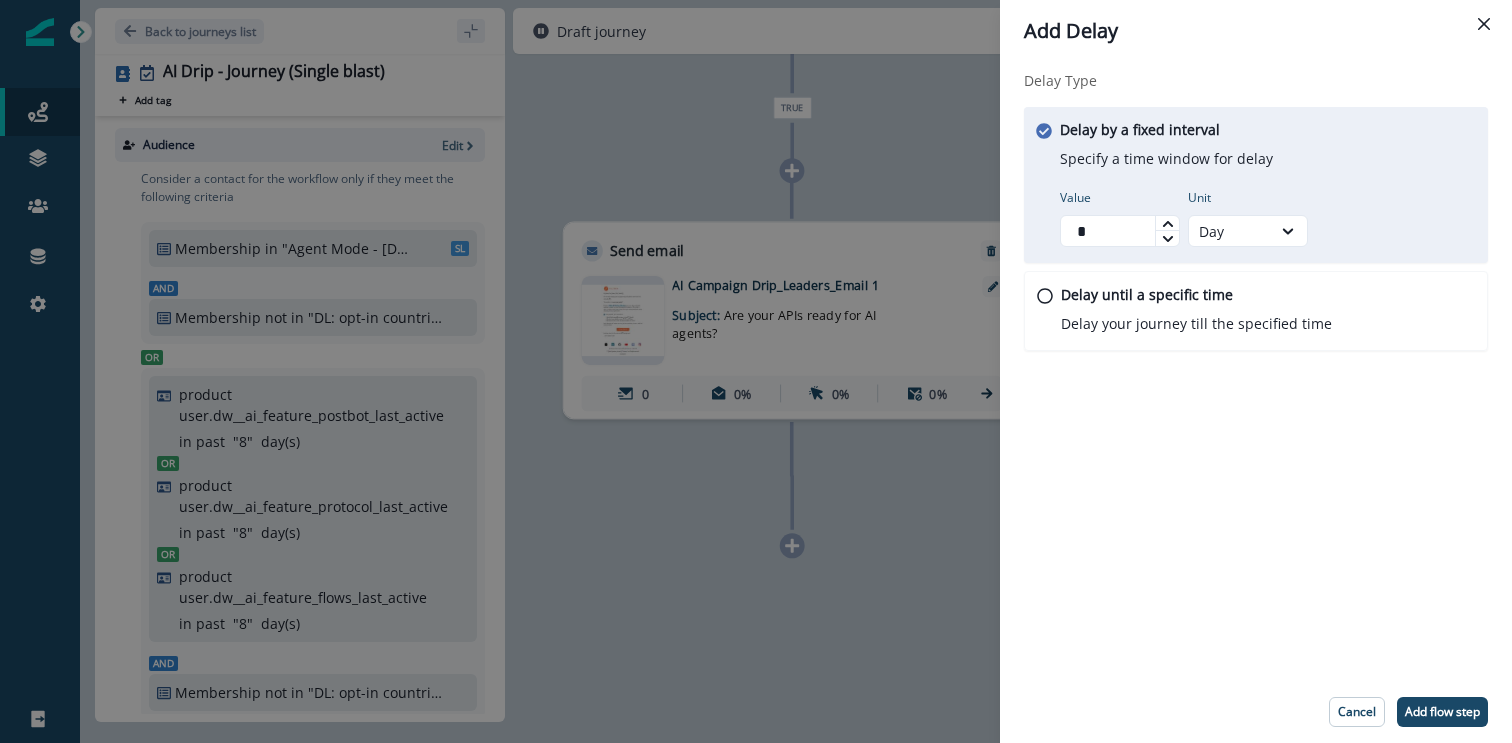 type on "*" 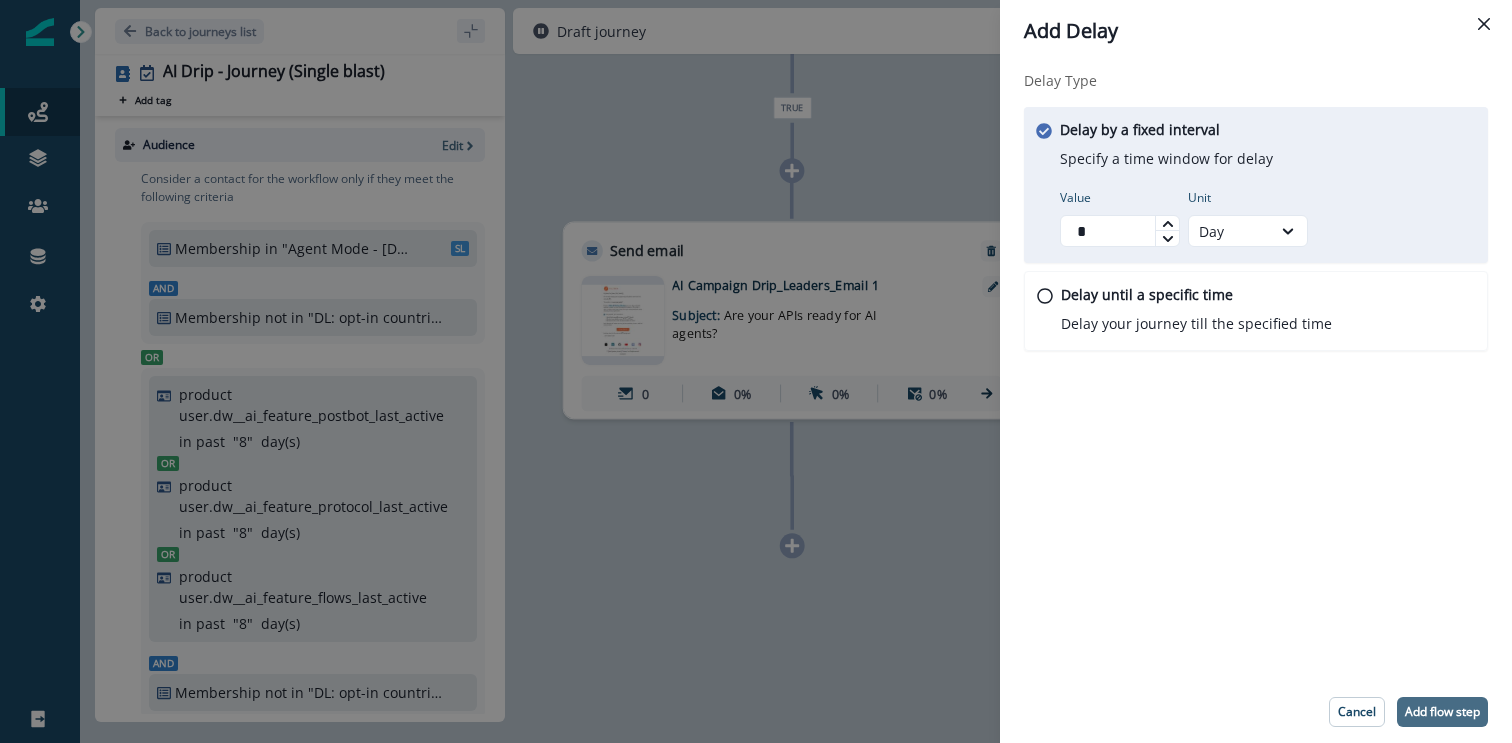 click on "Add flow step" at bounding box center (1442, 712) 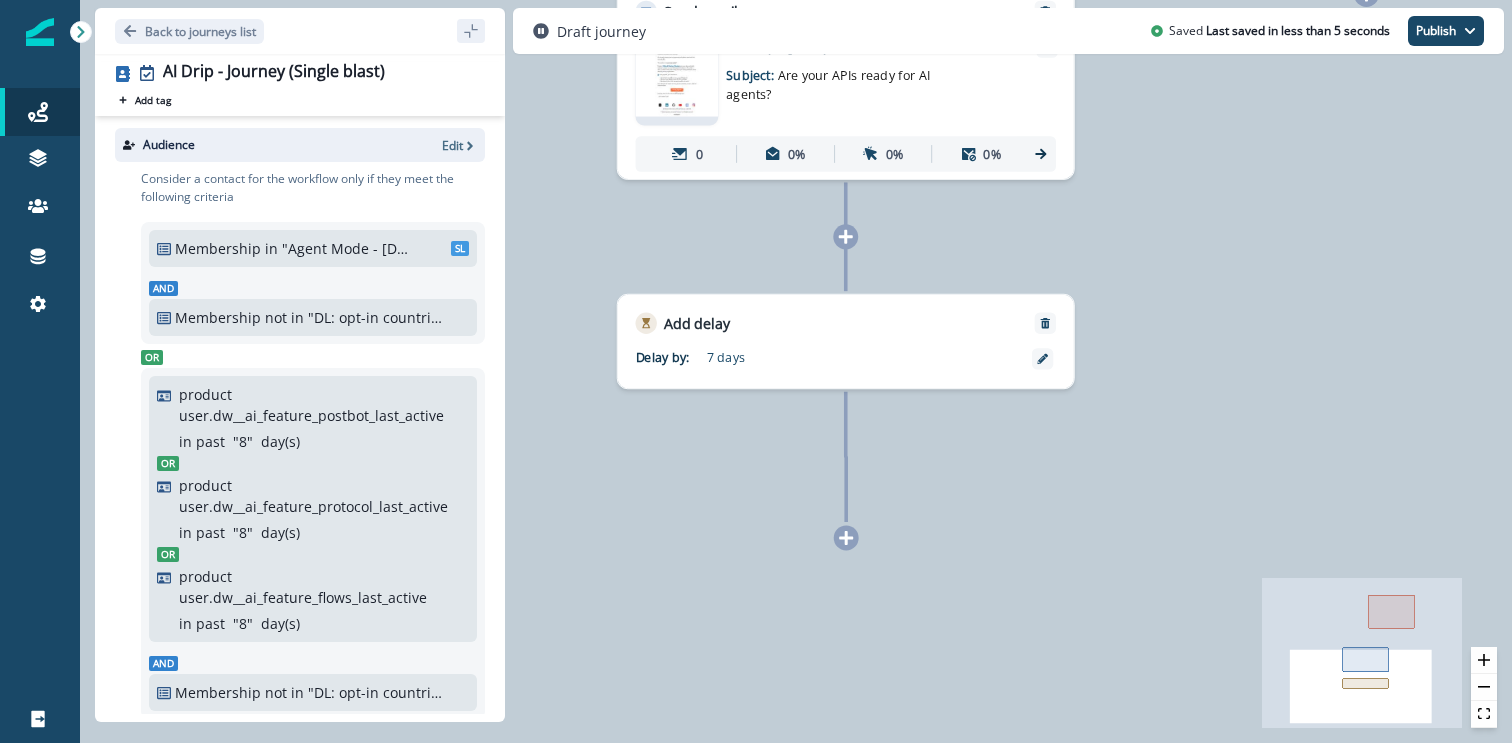 click 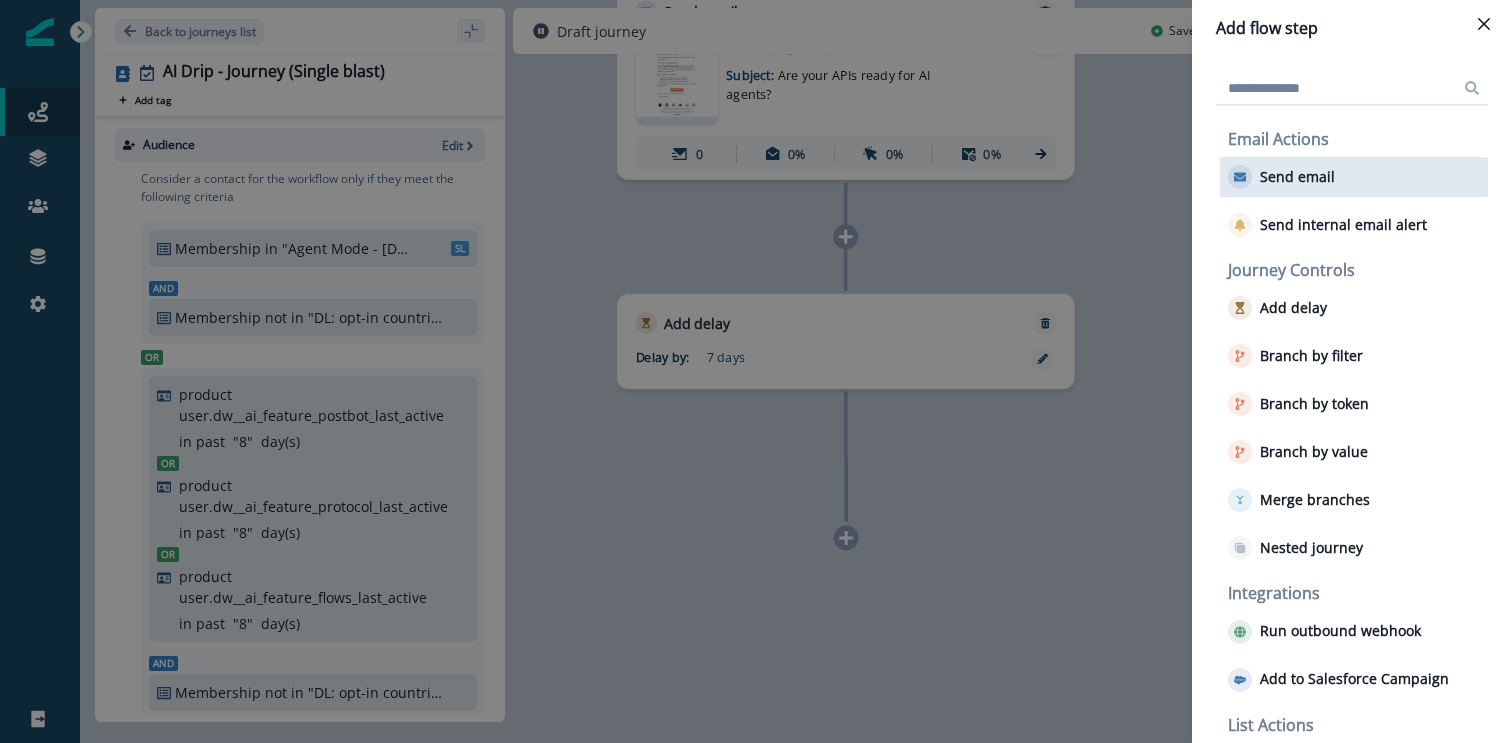 click on "Send email" at bounding box center [1354, 177] 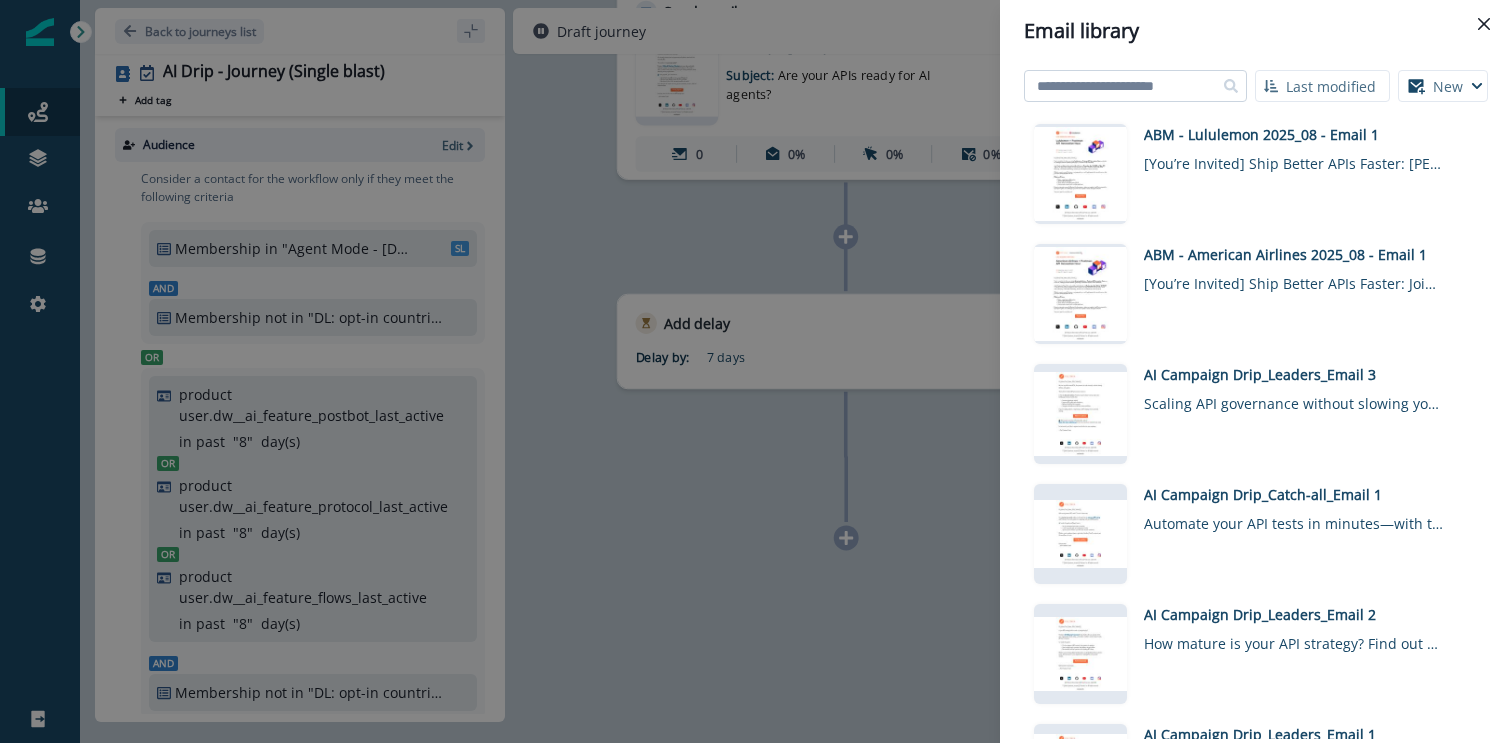 click at bounding box center (1135, 86) 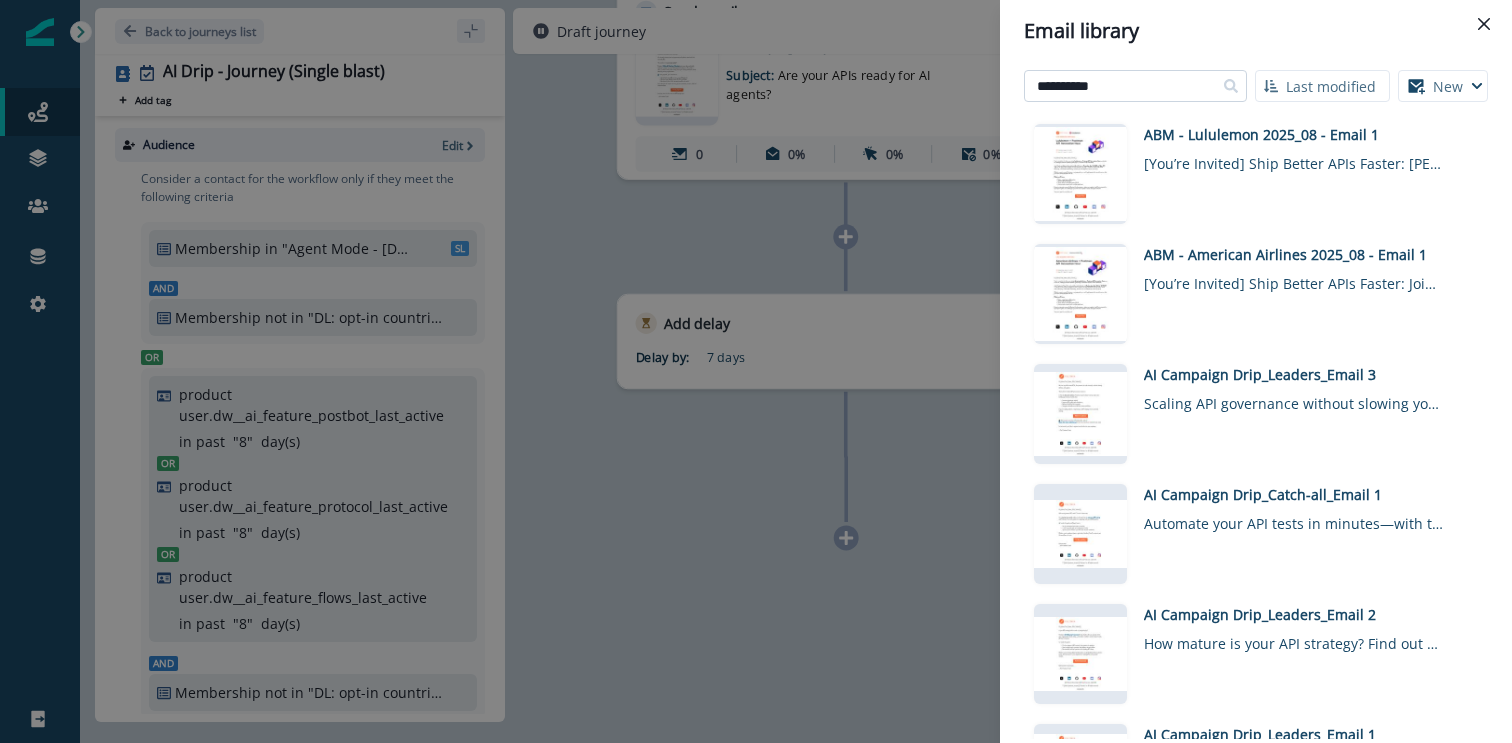 type on "**********" 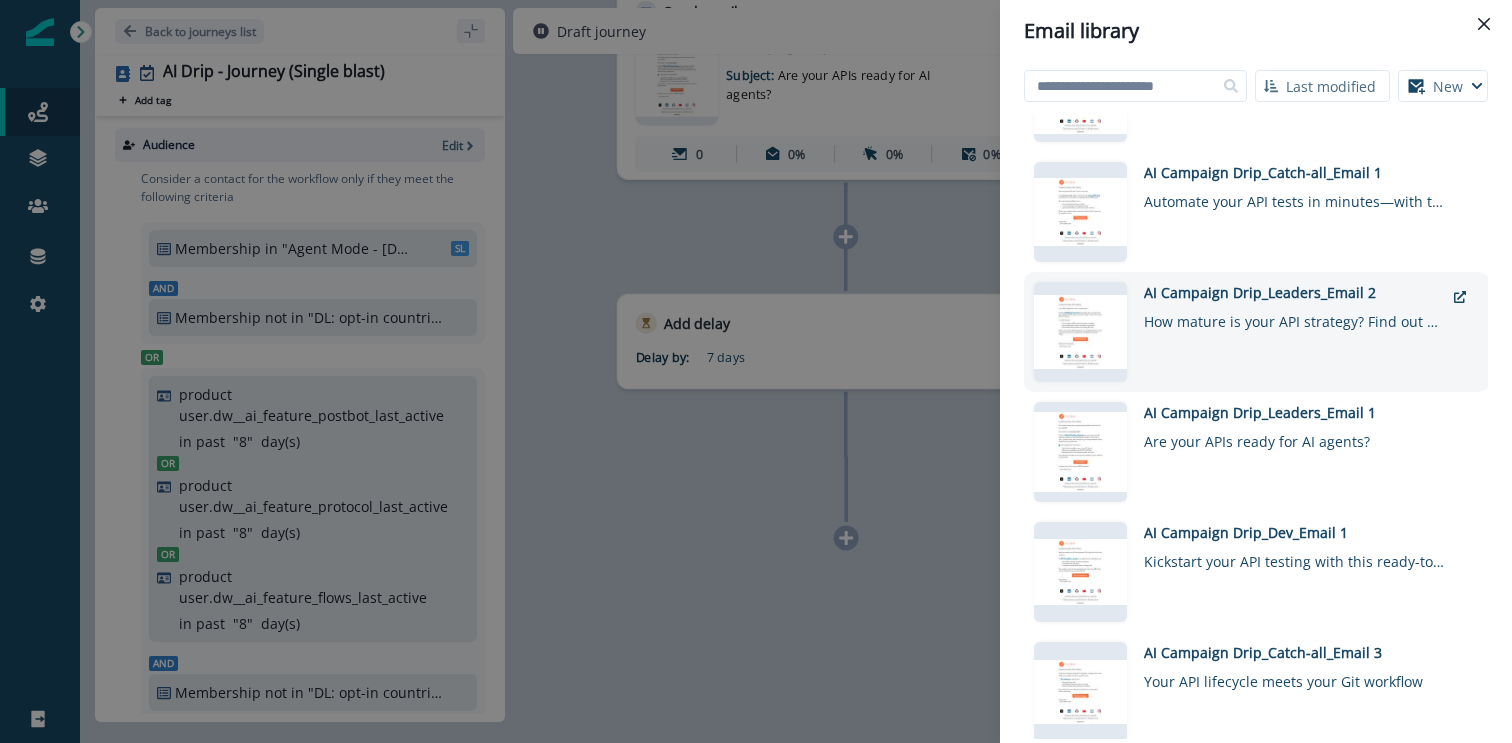 scroll, scrollTop: 324, scrollLeft: 0, axis: vertical 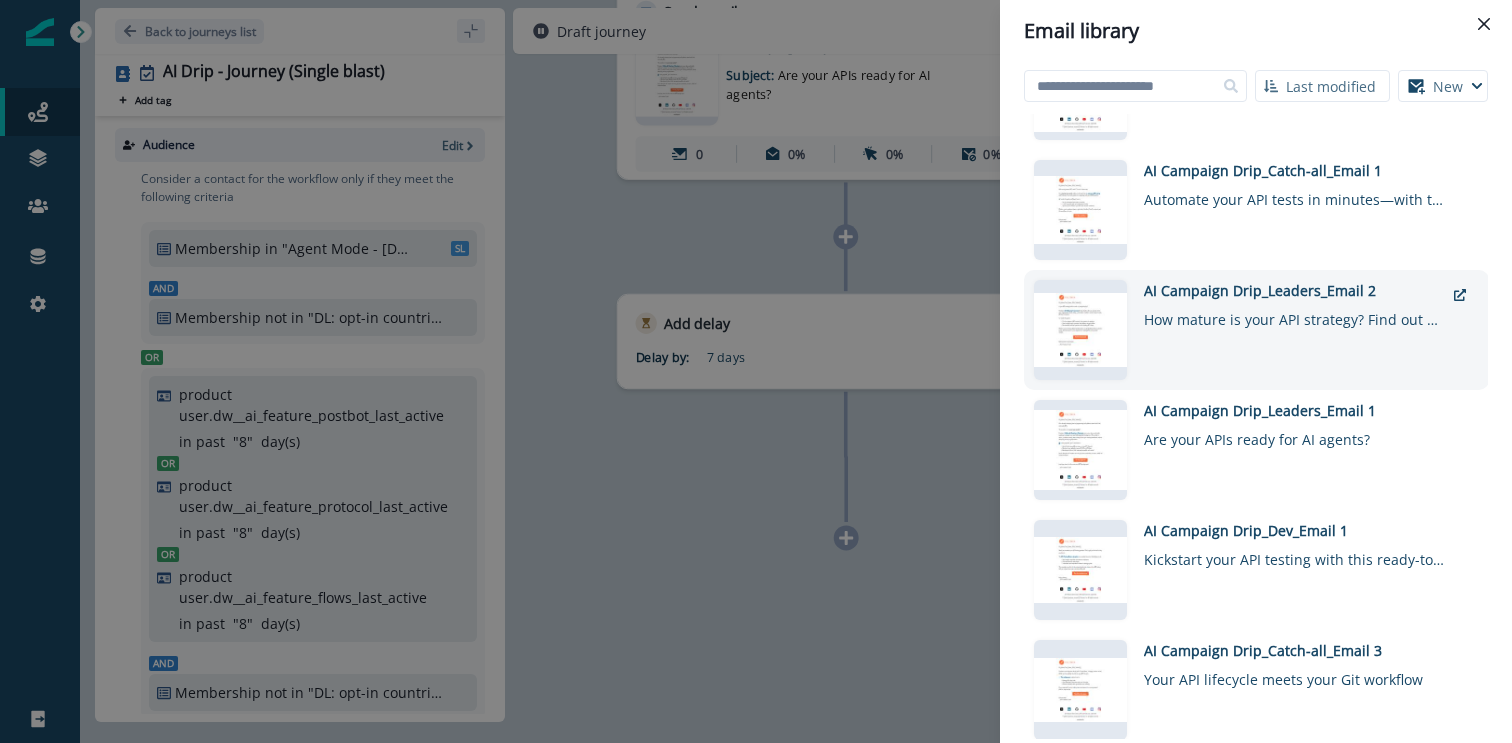 type 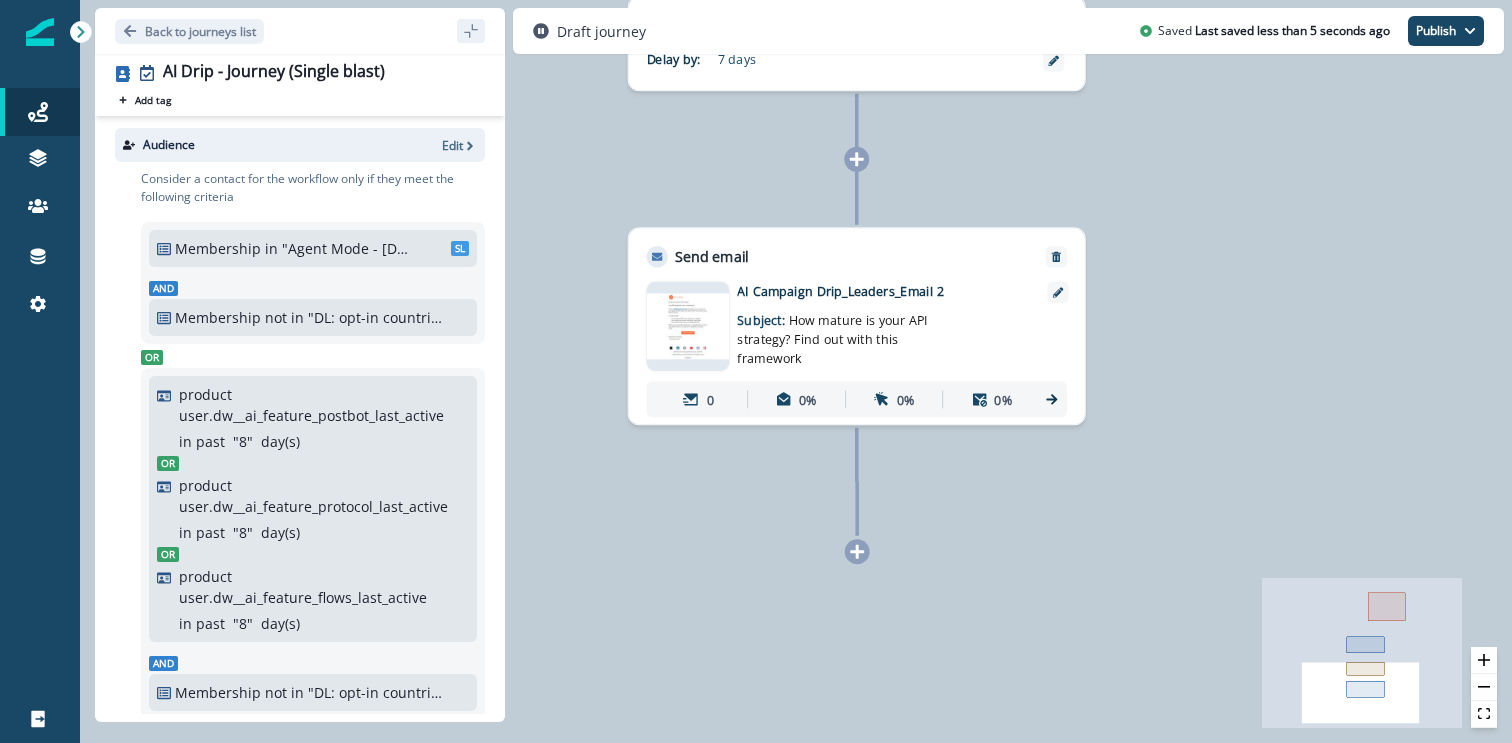 click 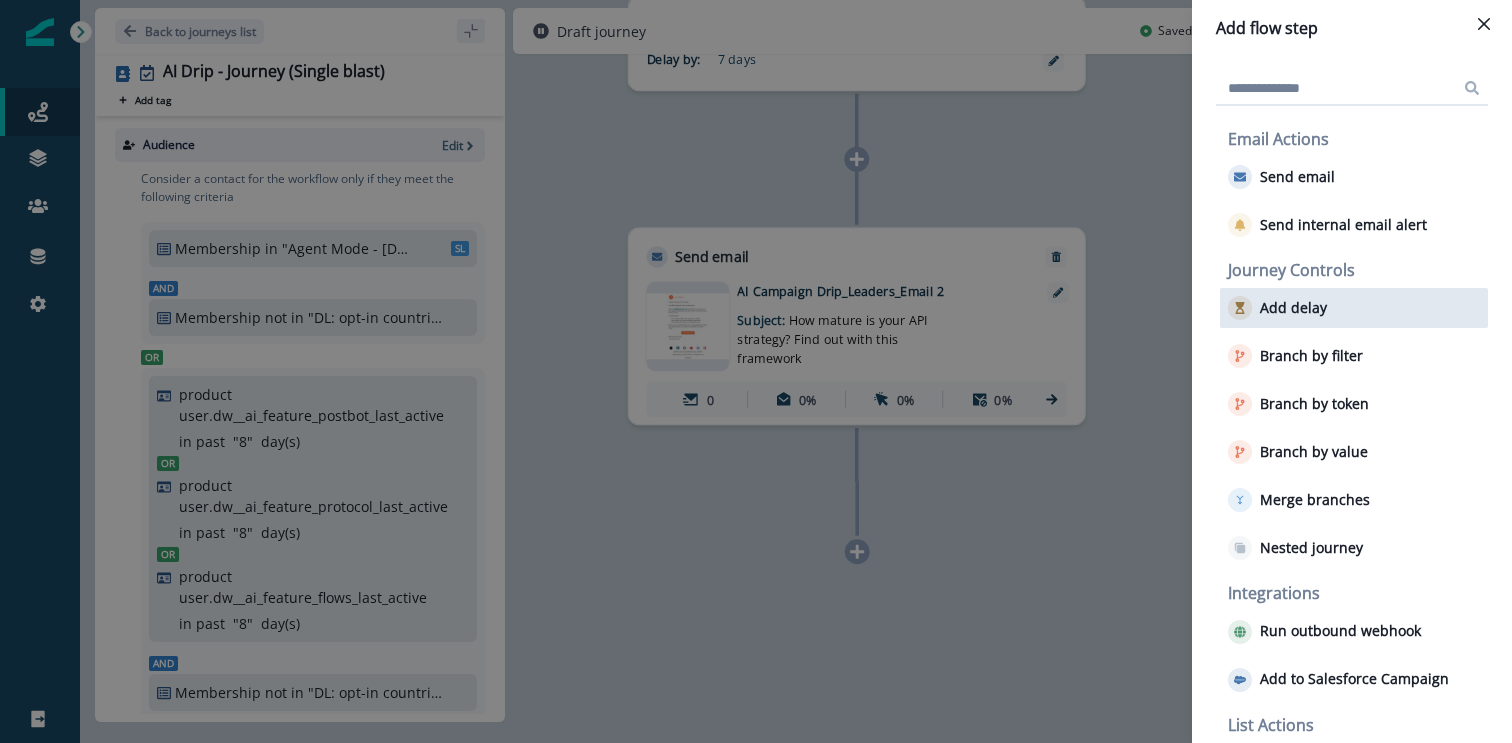 click on "Add delay" at bounding box center (1293, 308) 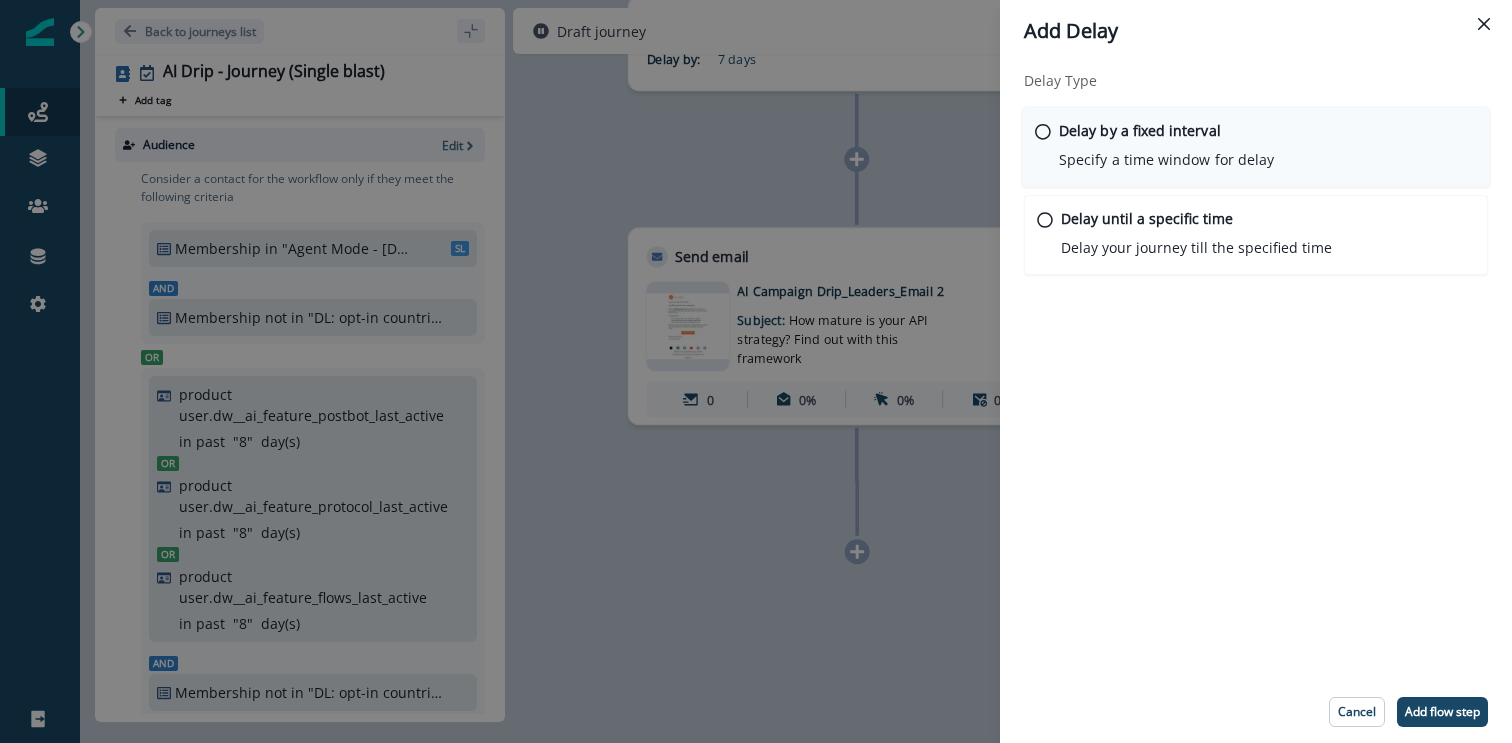click on "Delay by a fixed interval Specify a time window for delay" at bounding box center (1166, 145) 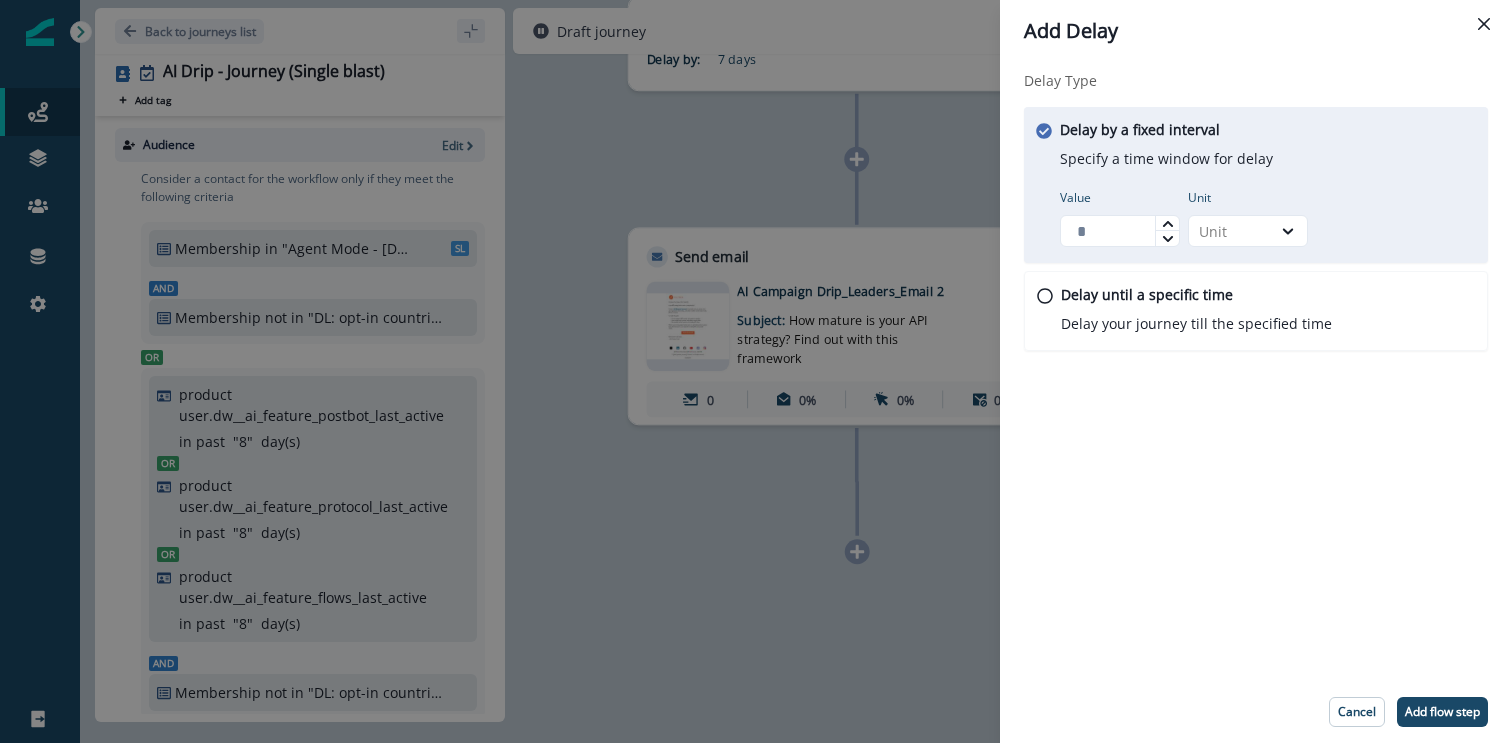 click on "Delay by a fixed interval Specify a time window for delay Value Unit Unit" at bounding box center [1256, 185] 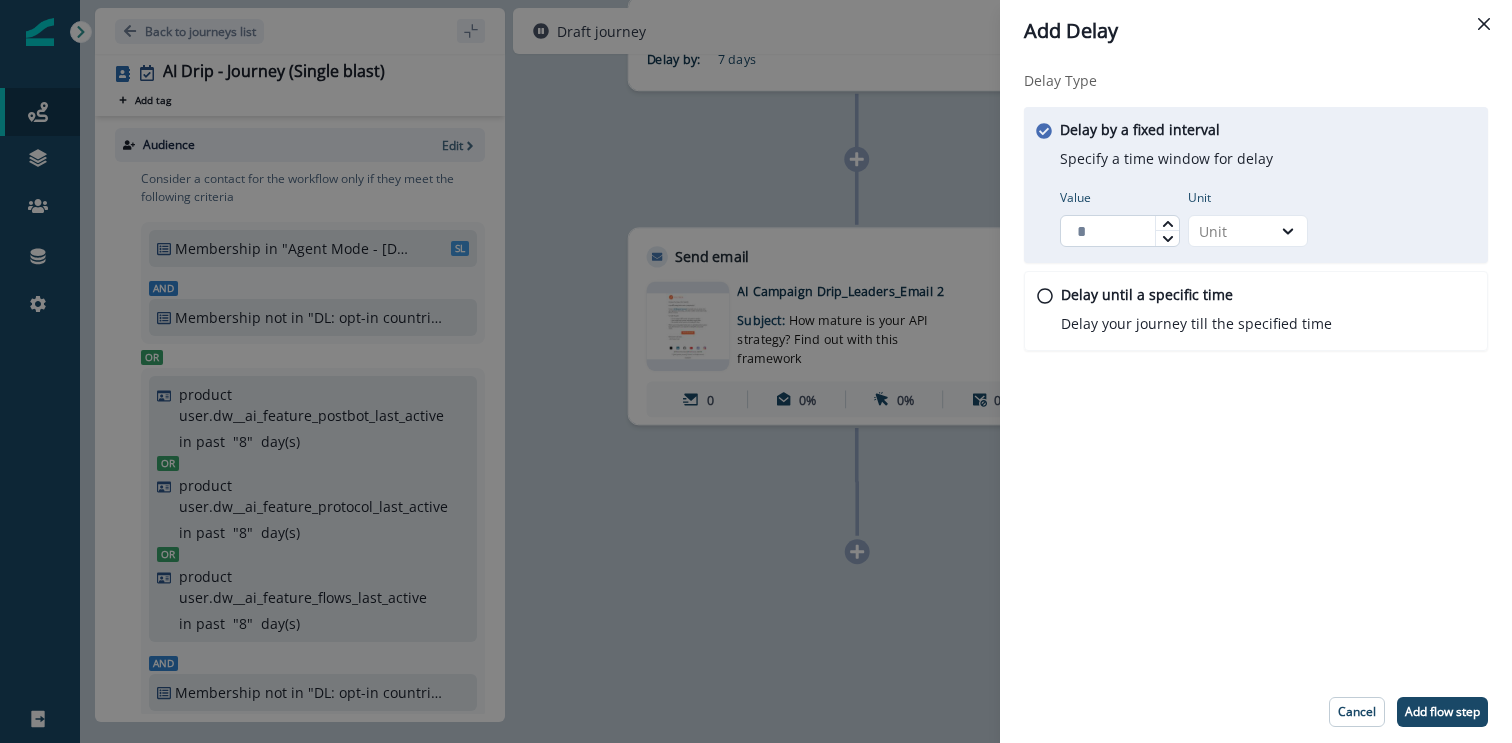 click on "Value" at bounding box center (1120, 231) 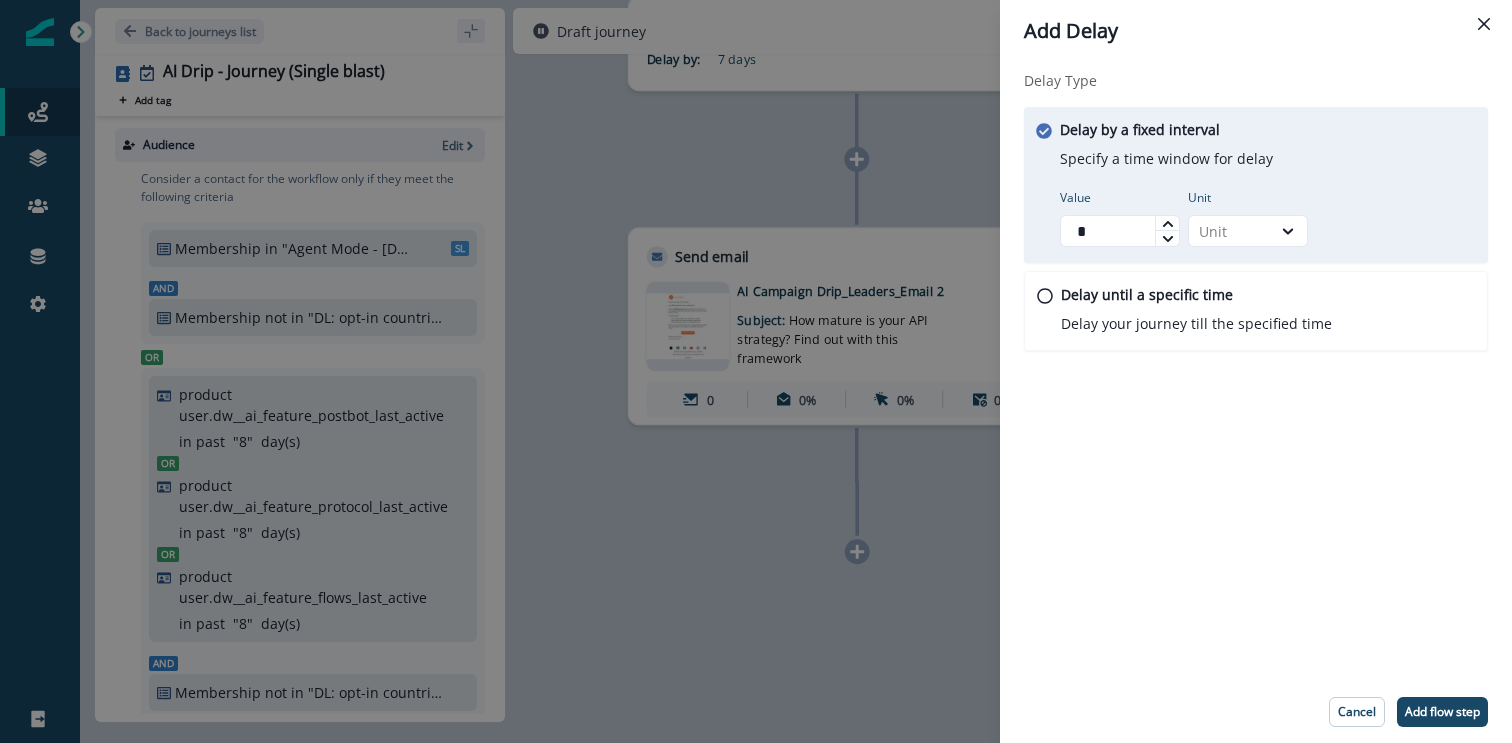 type on "*" 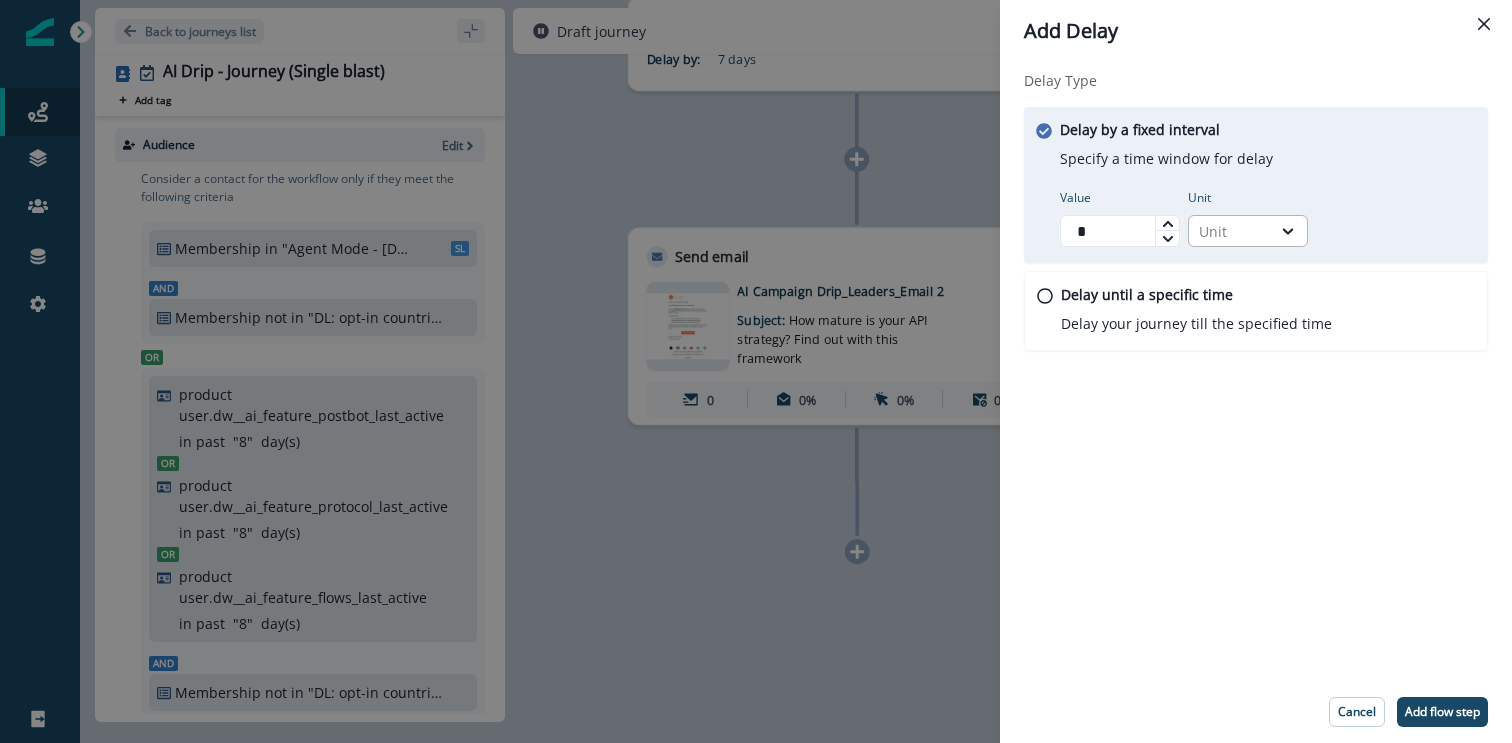 click on "Unit" at bounding box center [1230, 231] 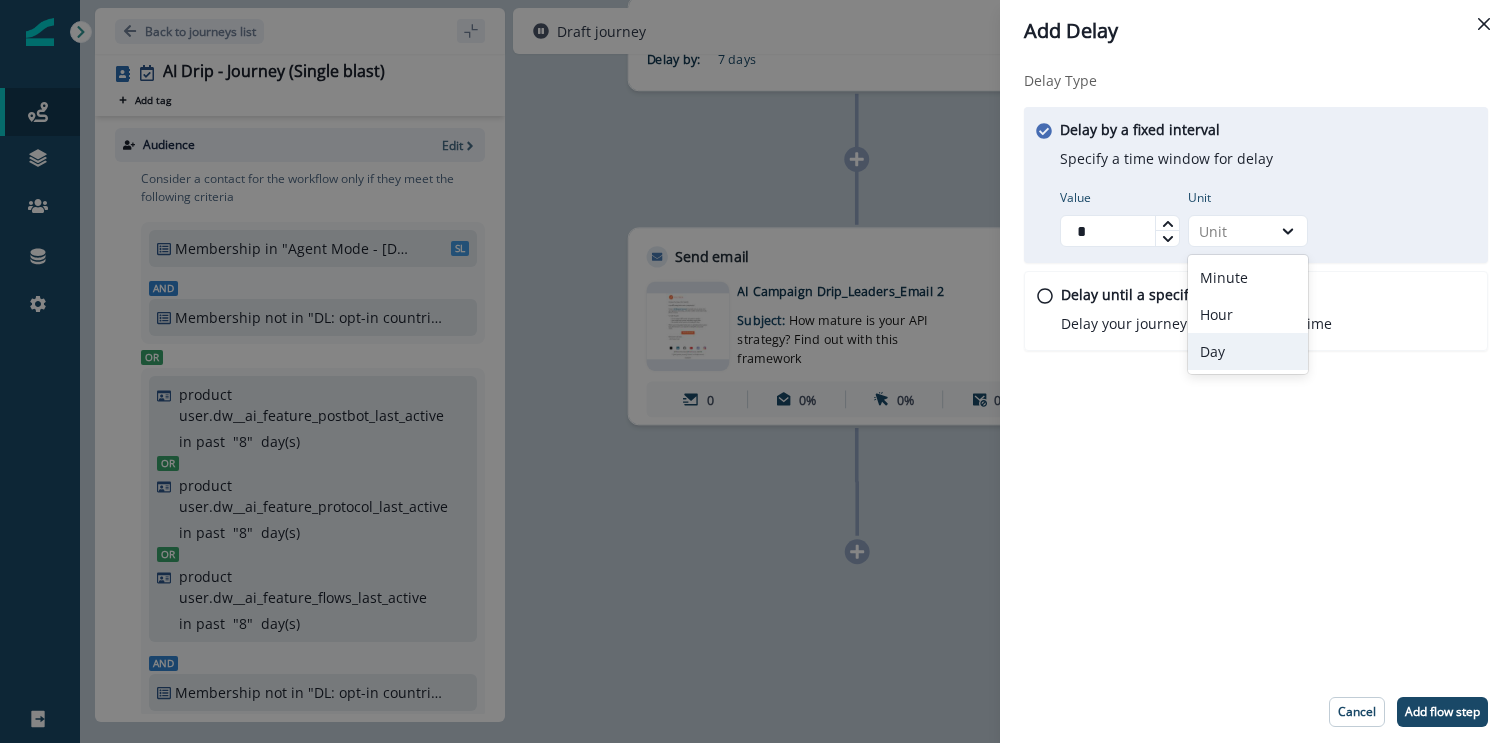 click on "Day" at bounding box center (1248, 351) 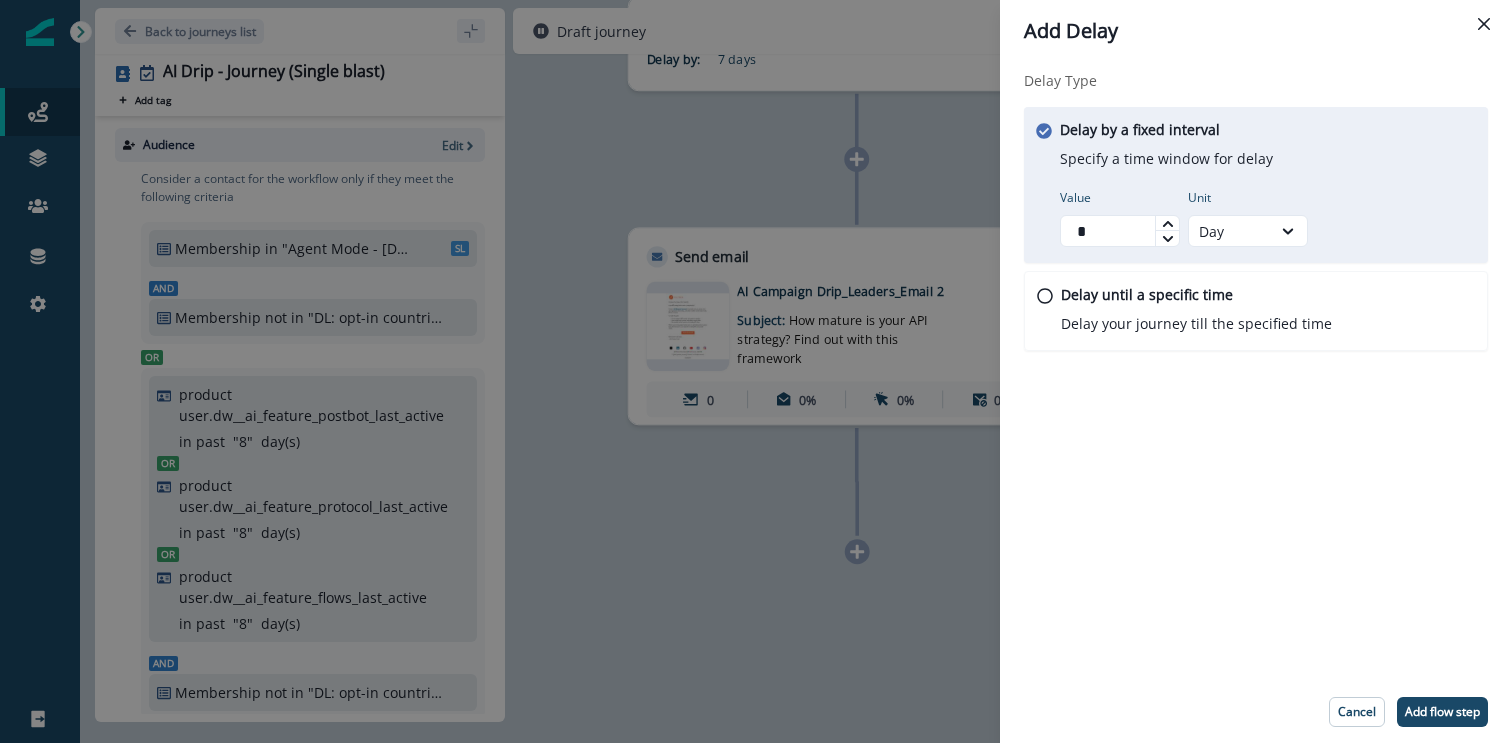 click on "Delay Type Delay by a fixed interval Specify a time window for delay Value * Unit Day Delay until a specific time Delay your journey till the specified time Please select an option Schedule according to recipient timezone   The fallback timezone is: Workspace timezone:   ( UTC -07:00 America/Los_Angeles )" at bounding box center (1256, 371) 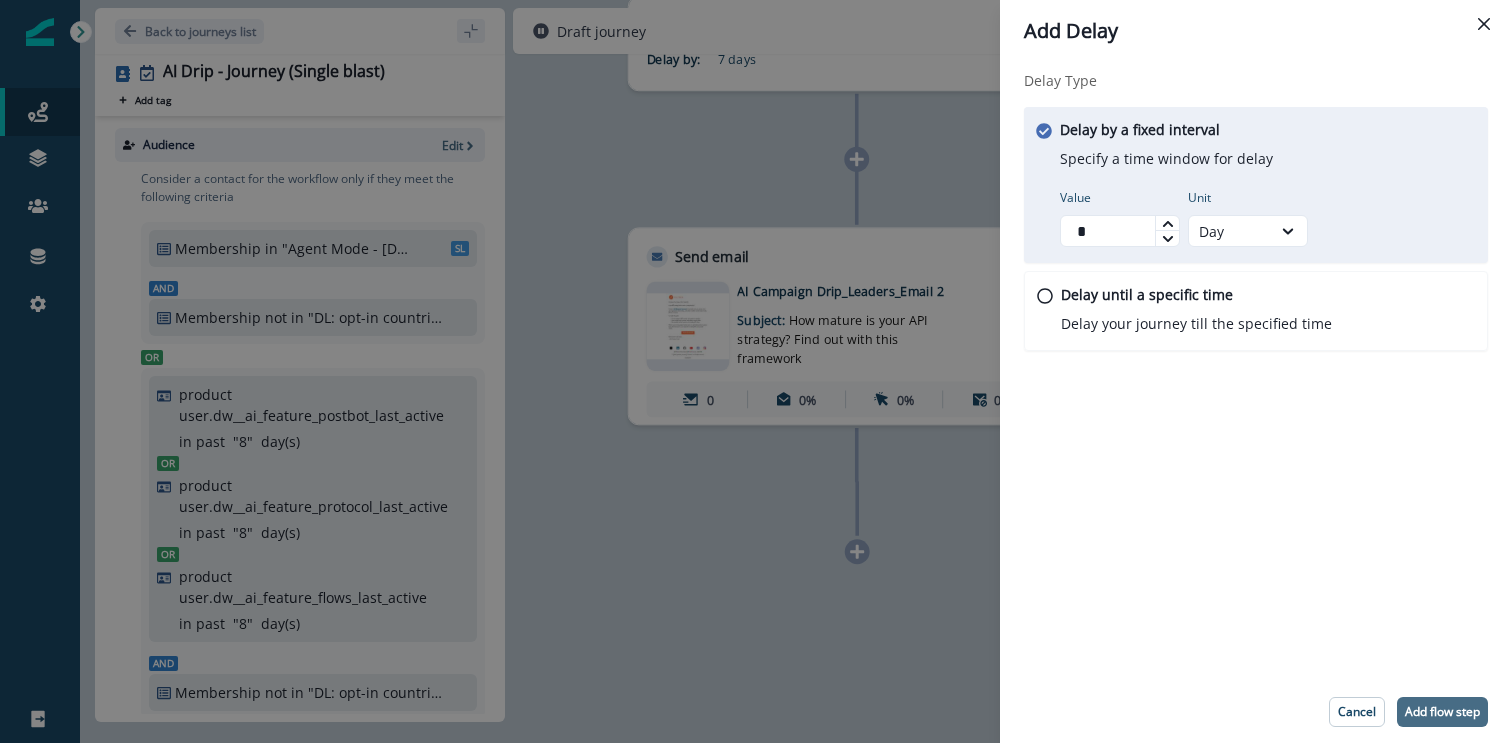 click on "Add flow step" at bounding box center [1442, 712] 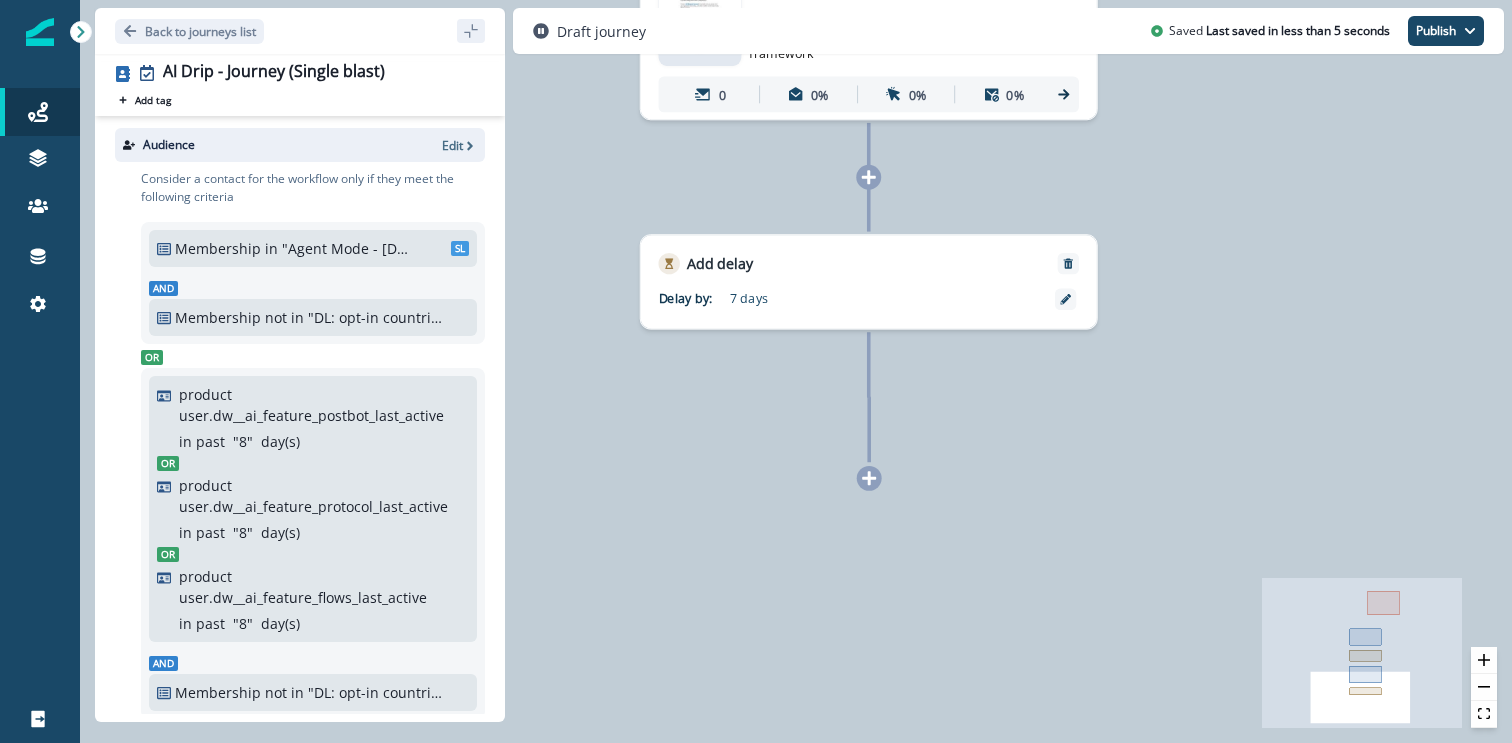 click 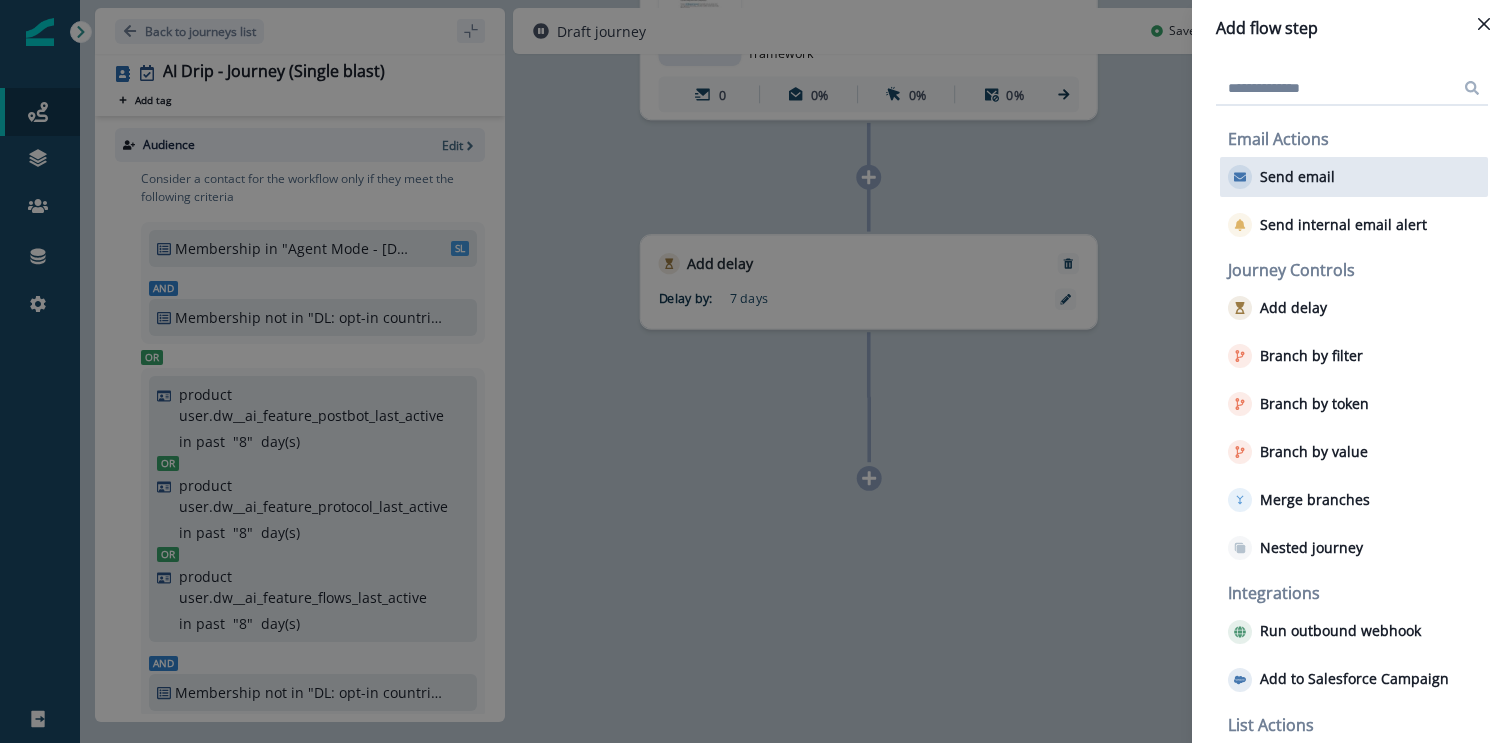 click on "Send email" at bounding box center (1354, 177) 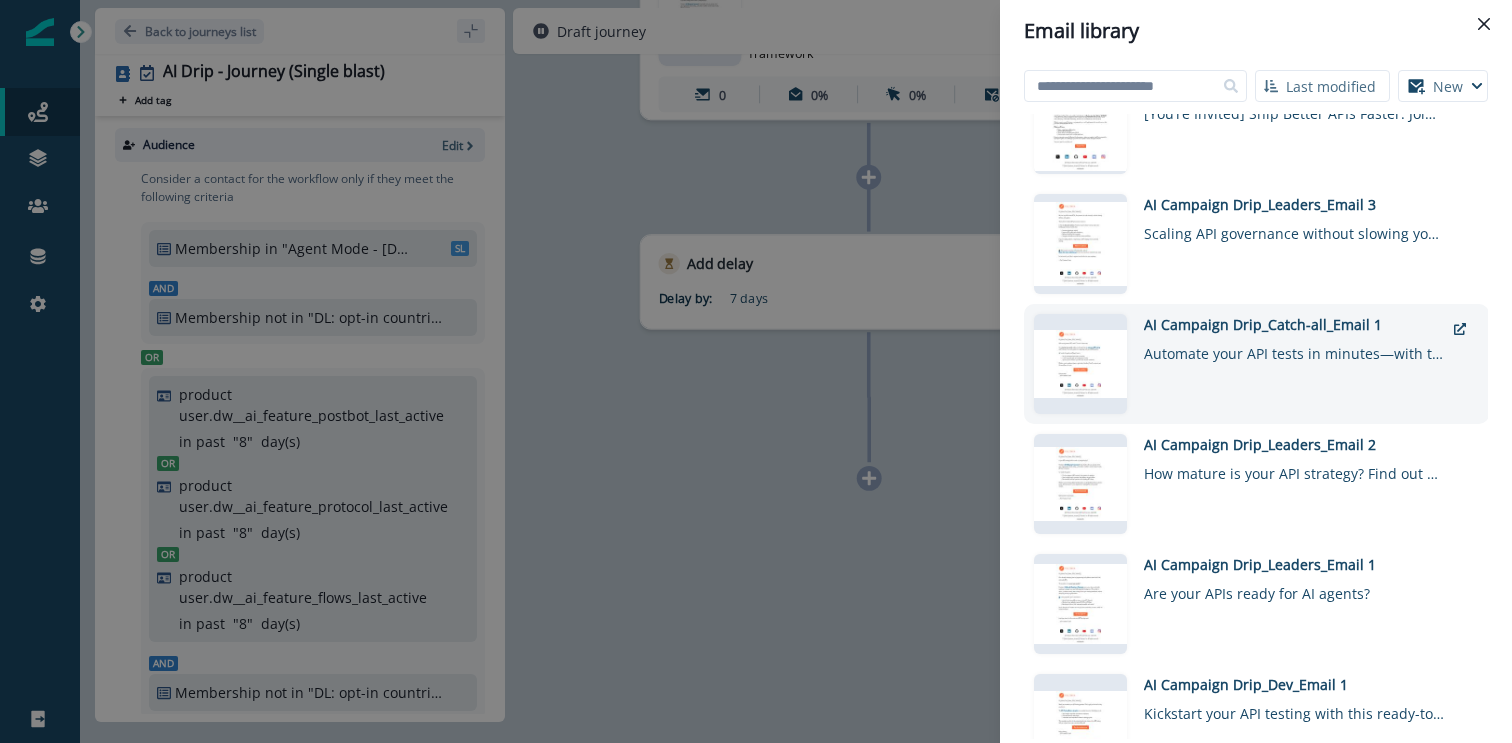 scroll, scrollTop: 139, scrollLeft: 0, axis: vertical 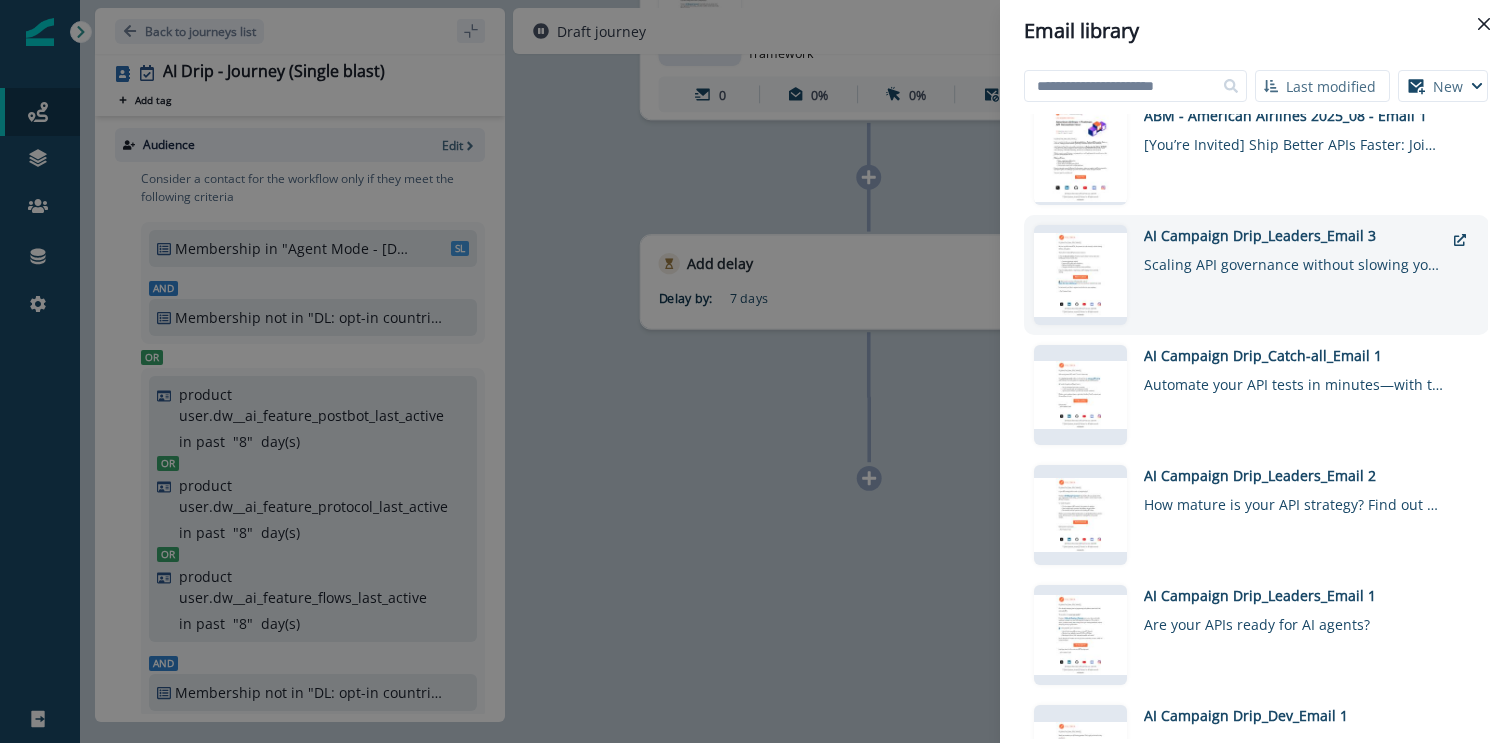 click on "Scaling API governance without slowing your teams" at bounding box center [1294, 260] 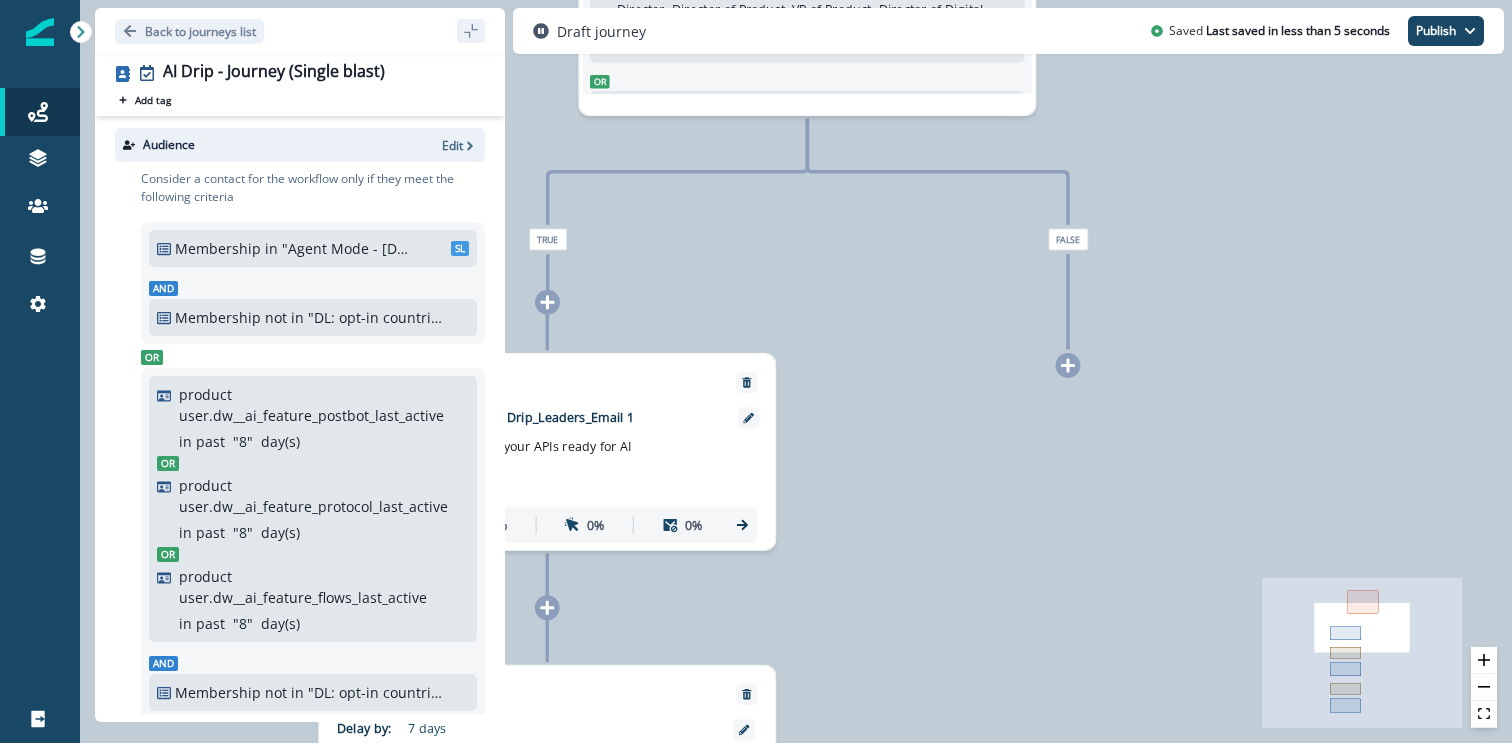 click 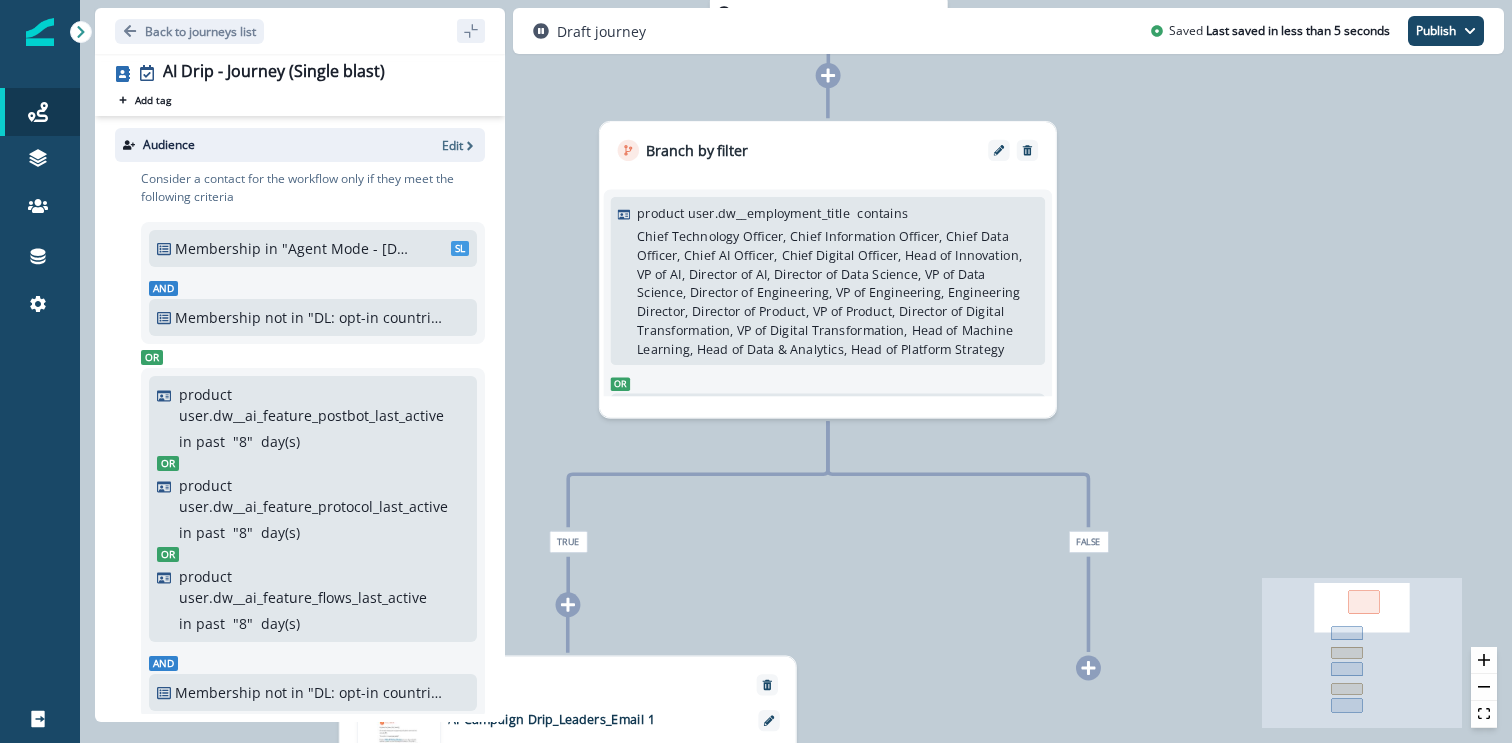 click on "Chief Technology Officer,  Chief Information Officer,  Chief Data Officer,  Chief AI Officer,  Chief Digital Officer,  Head of Innovation,  VP of AI,  Director of AI,  Director of Data Science,  VP of Data Science,  Director of Engineering,  VP of Engineering,  Engineering Director,  Director of Product,  VP of Product,  Director of Digital Transformation,  VP of Digital Transformation,  Head of Machine Learning,  Head of Data & Analytics,  Head of Platform Strategy" at bounding box center (835, 292) 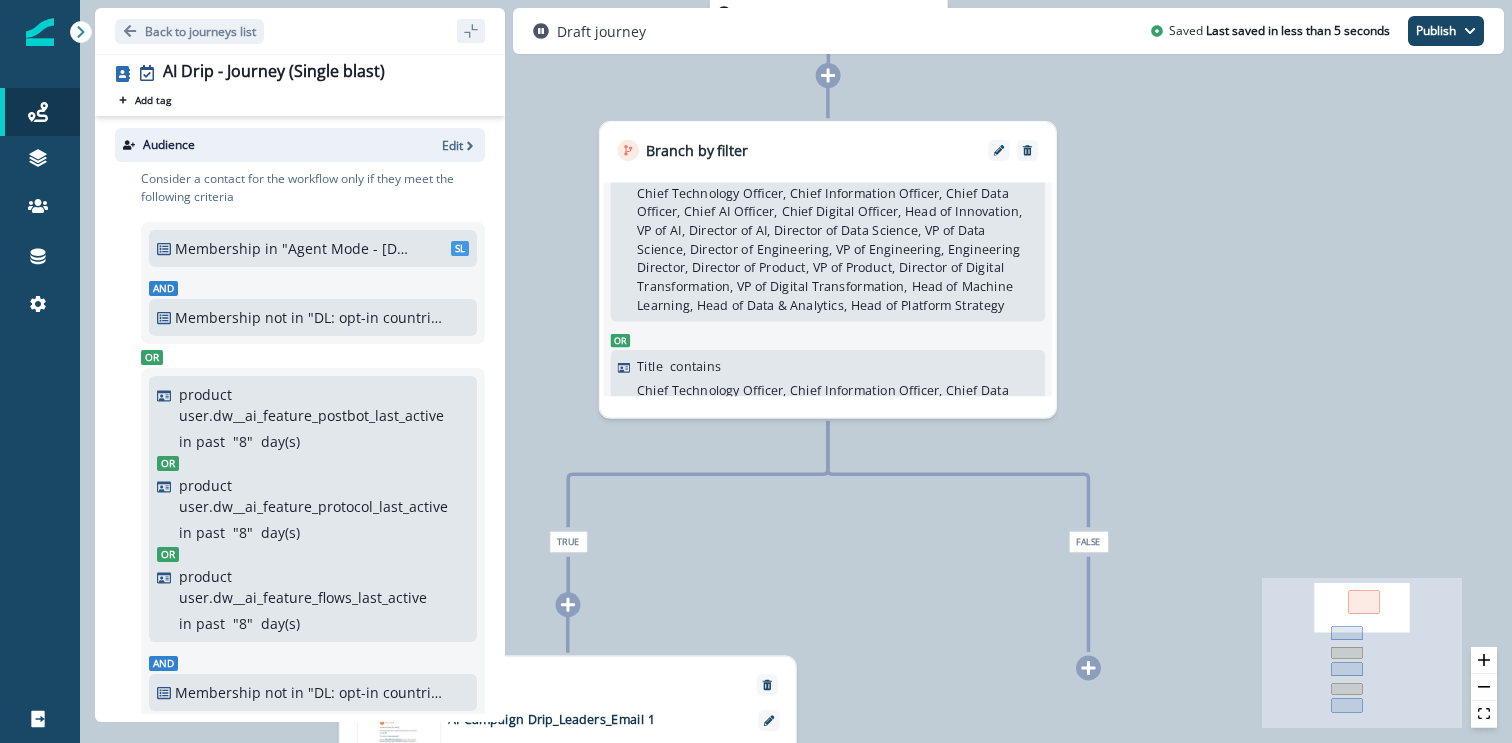 scroll, scrollTop: 0, scrollLeft: 0, axis: both 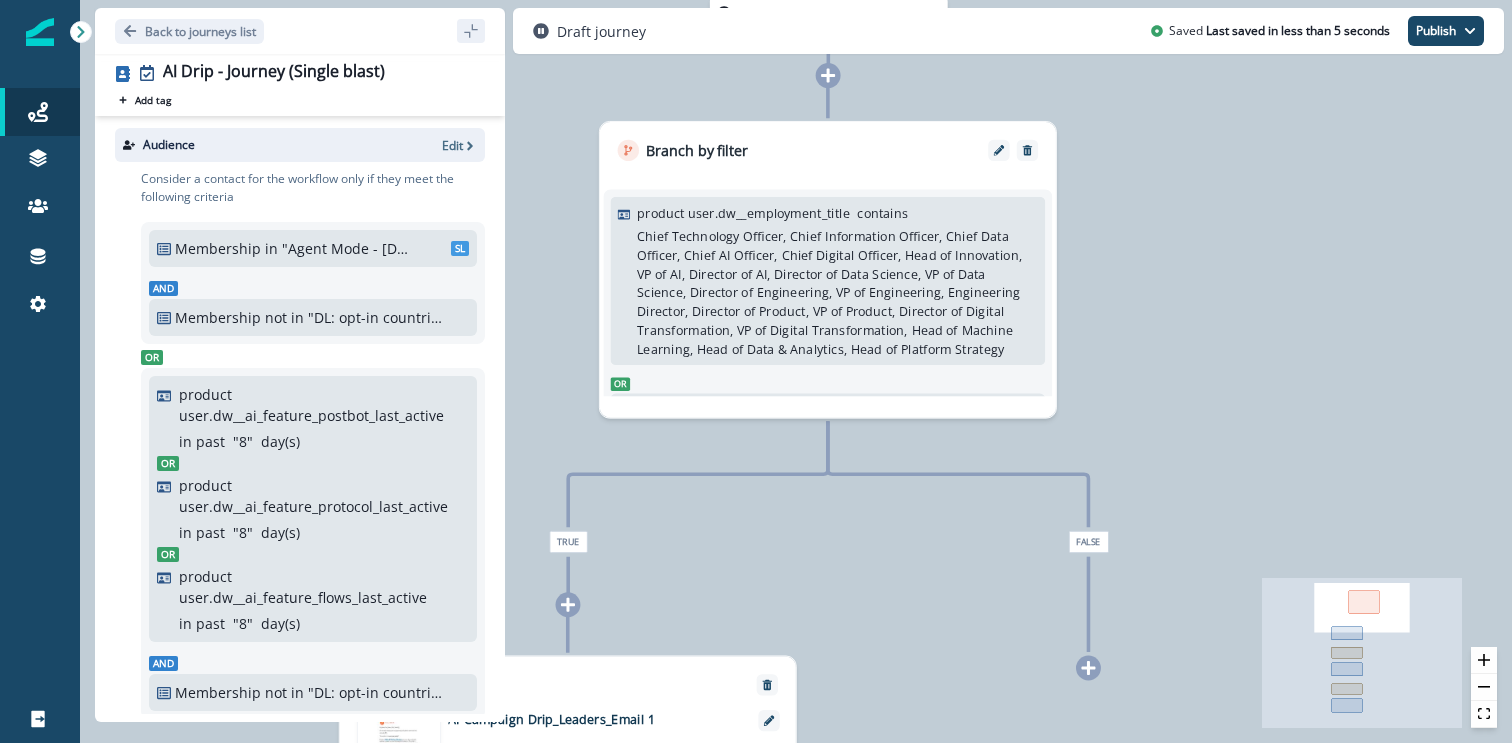 click 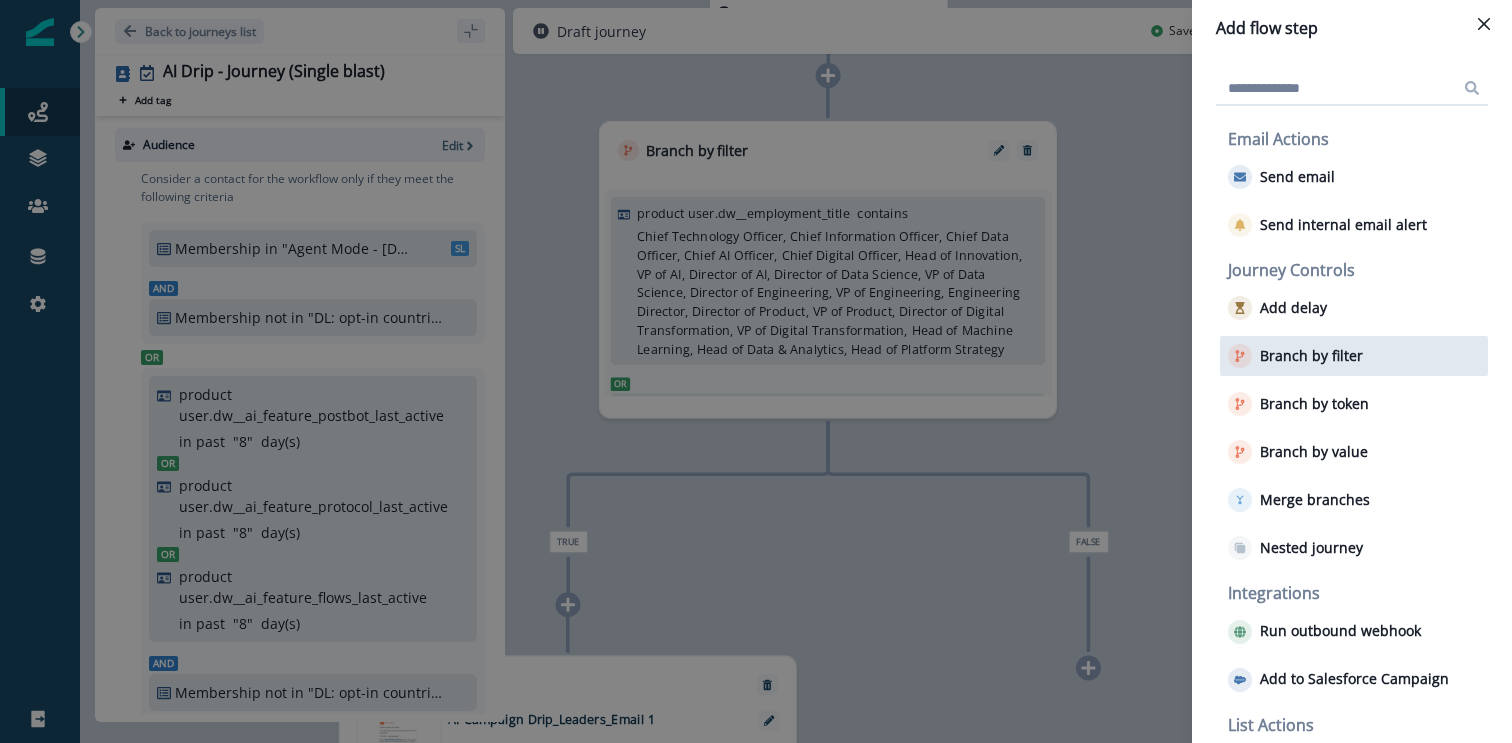 click on "Branch by filter" at bounding box center (1311, 356) 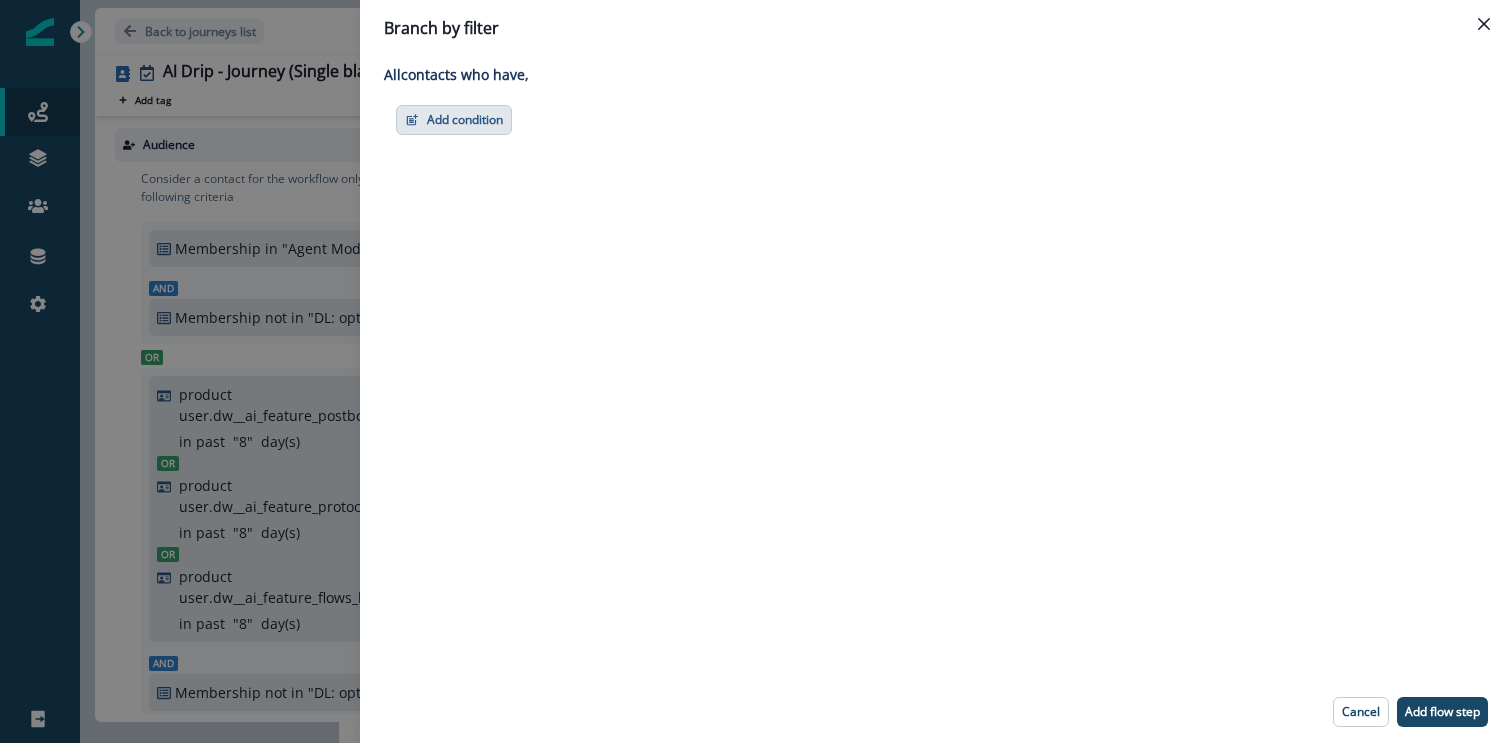 click on "Add condition" at bounding box center [454, 120] 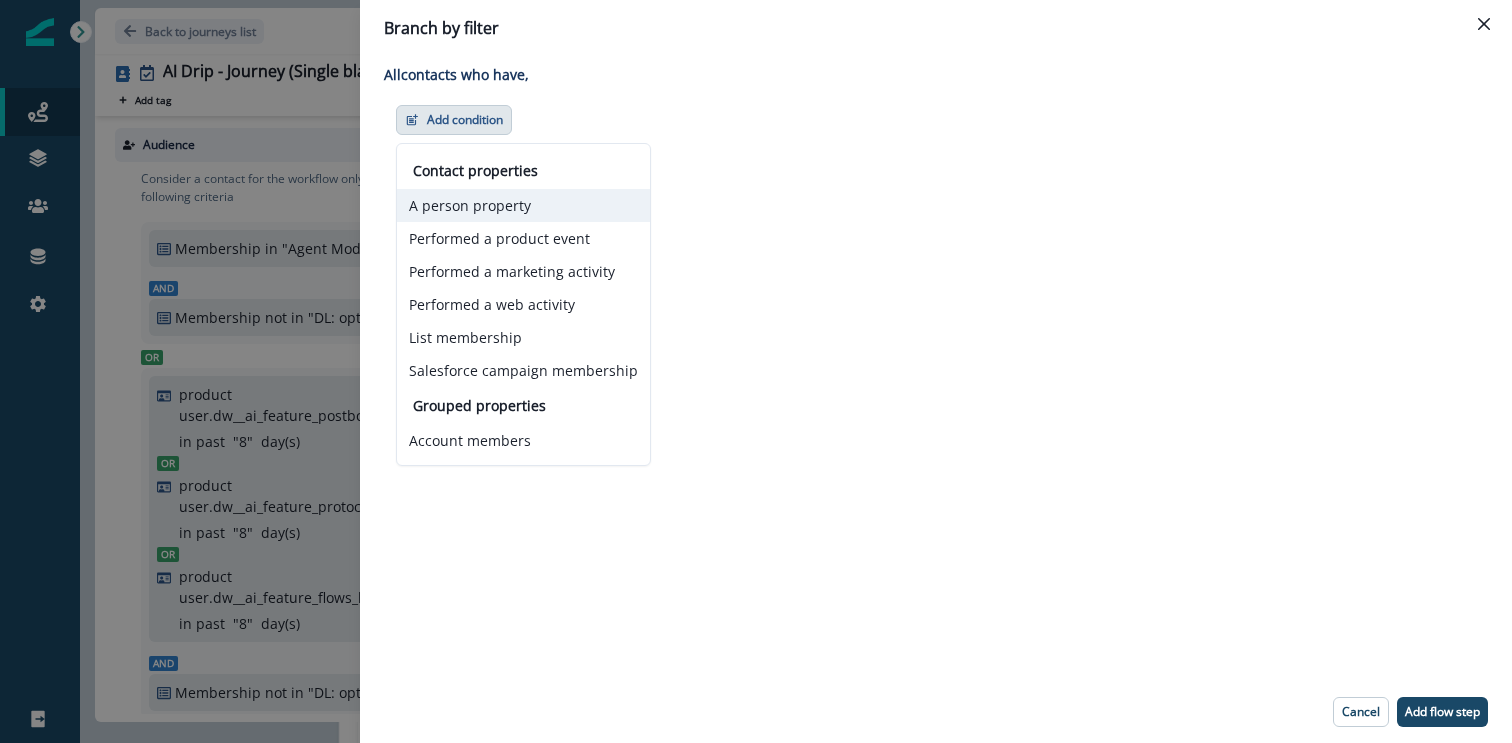 click on "A person property" at bounding box center (523, 205) 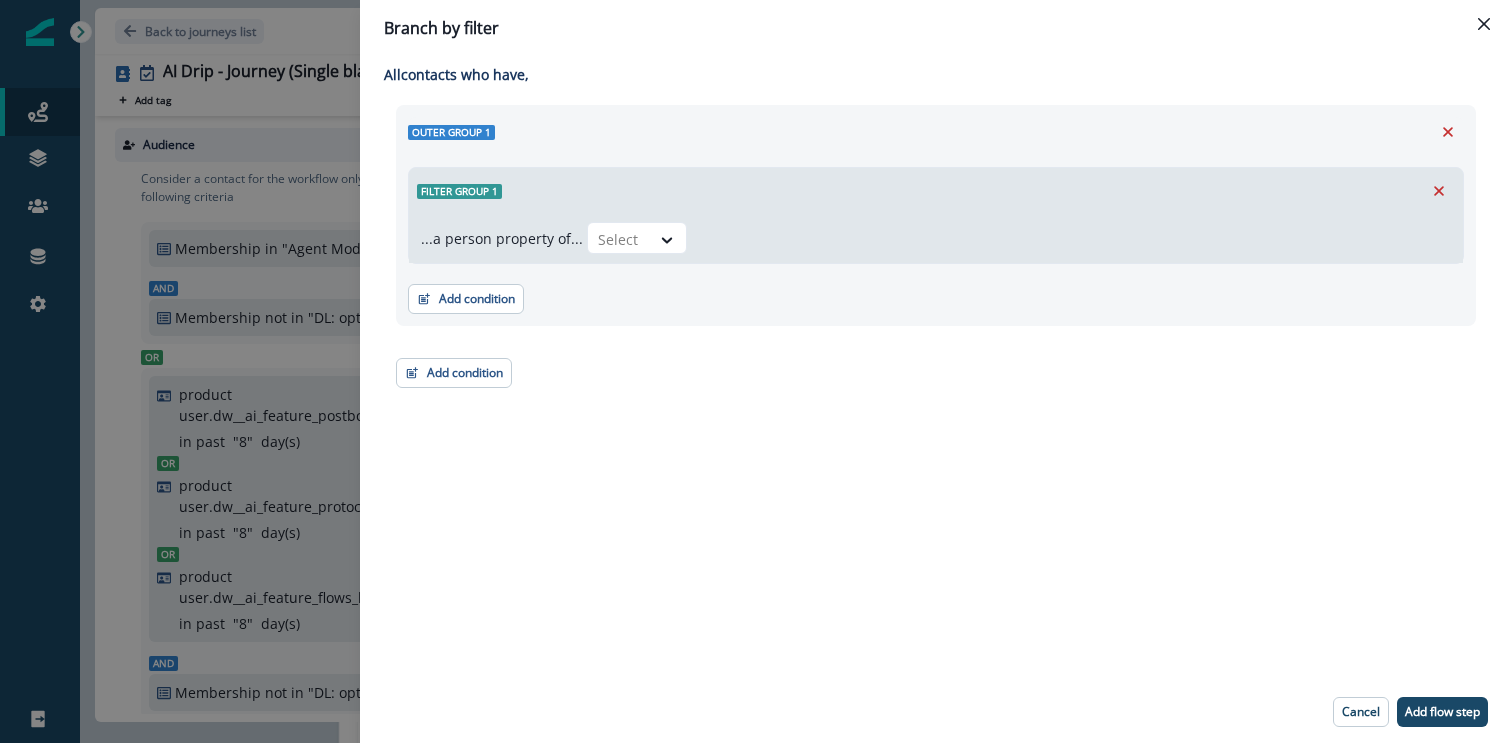 click on "...a person property of... Select" at bounding box center [936, 238] 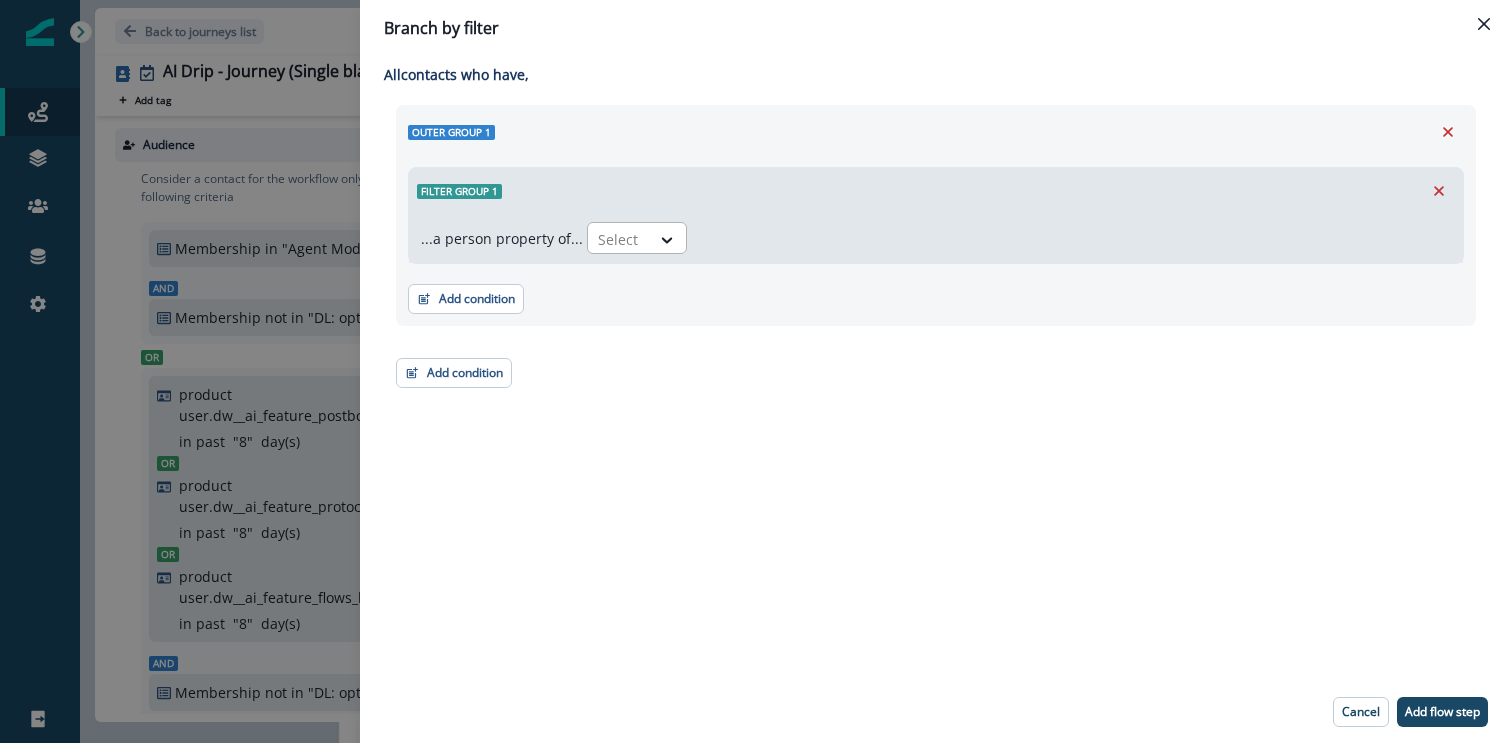 click at bounding box center (619, 239) 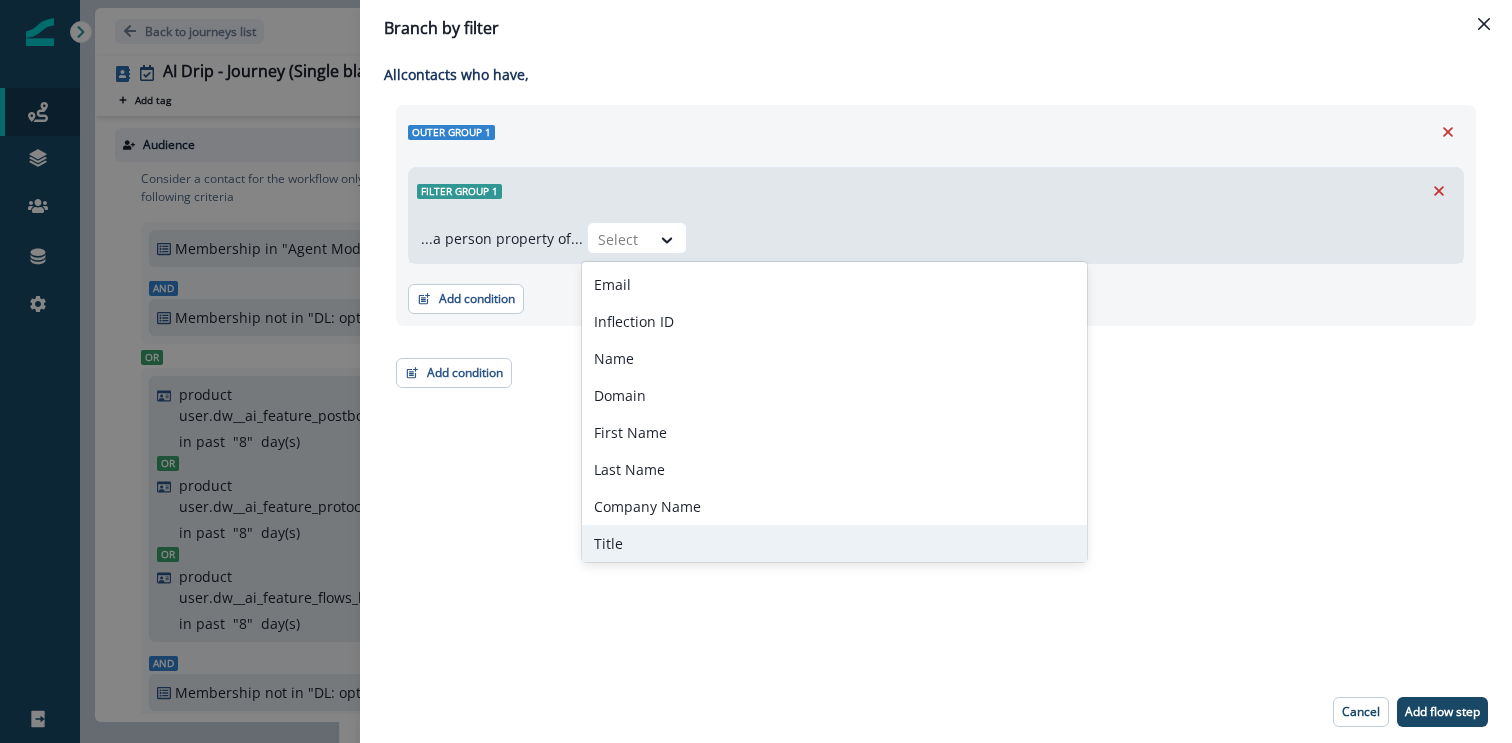 type on "*" 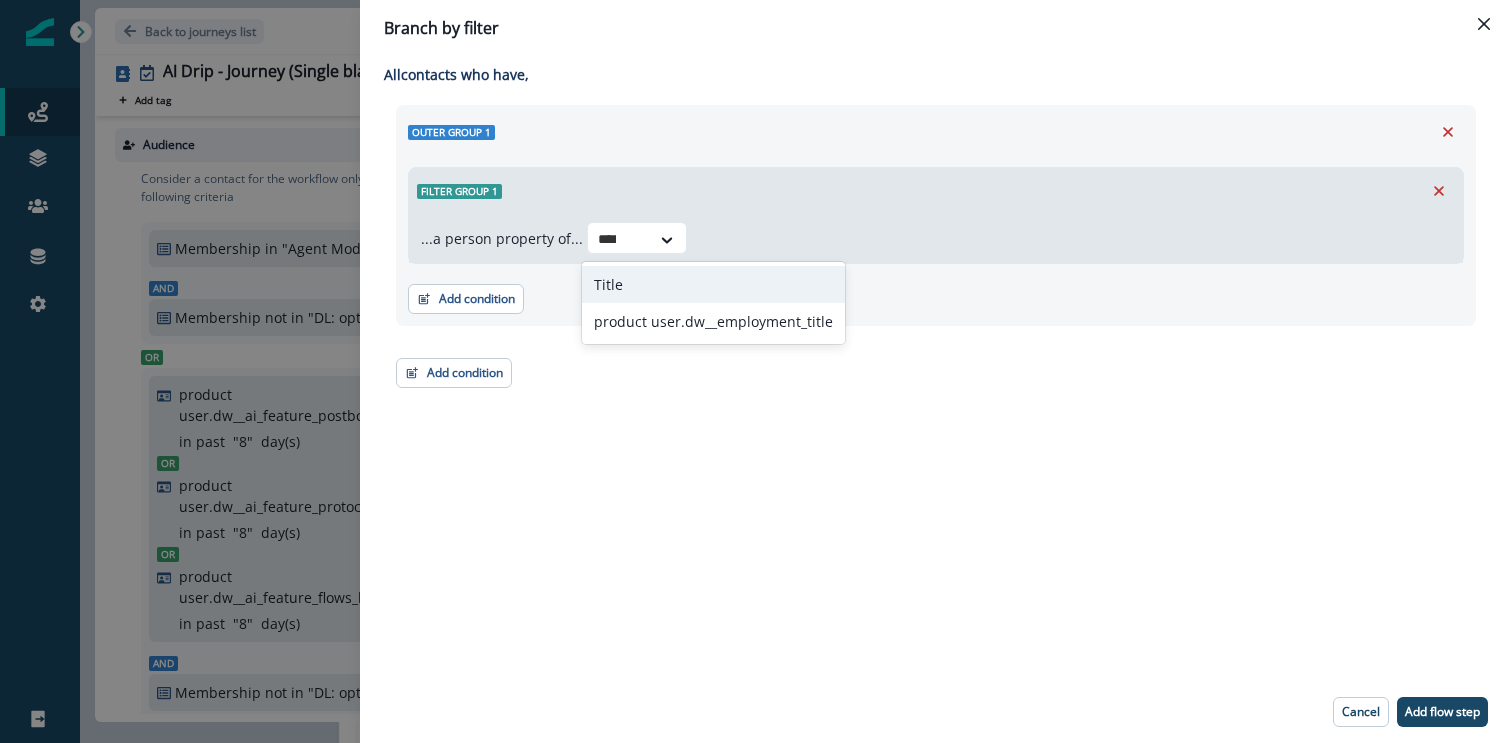 type on "*****" 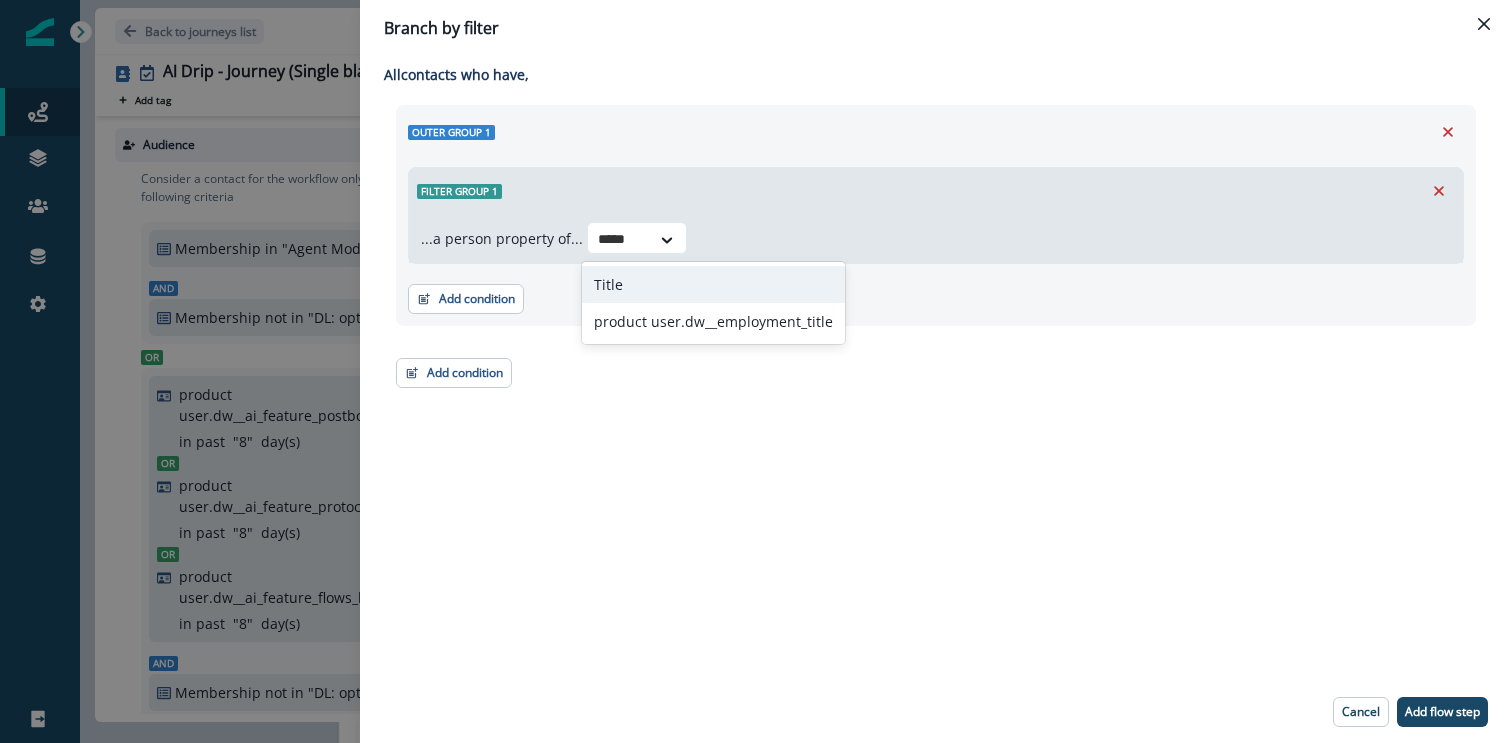 click on "Title product user.dw__employment_title" at bounding box center [713, 303] 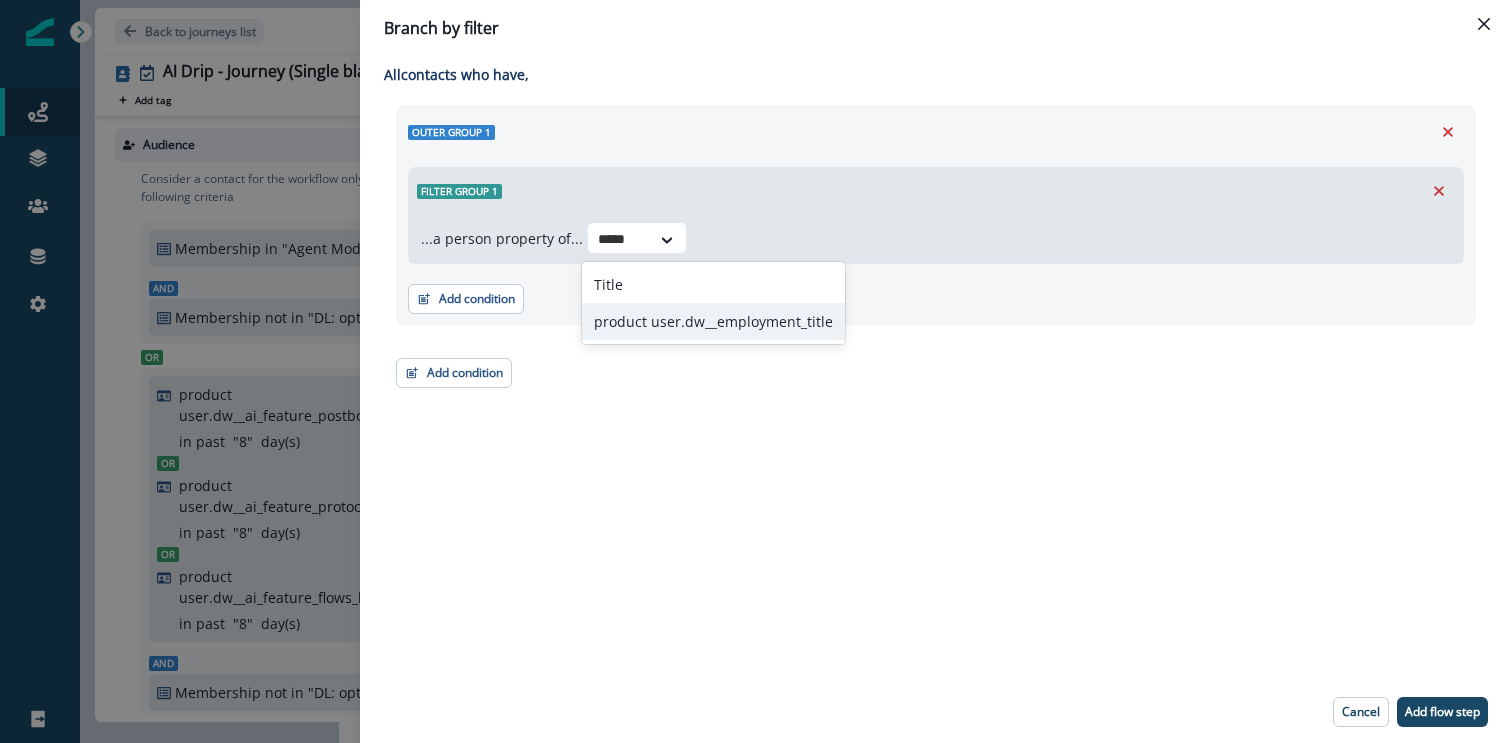 click on "product user.dw__employment_title" at bounding box center (713, 321) 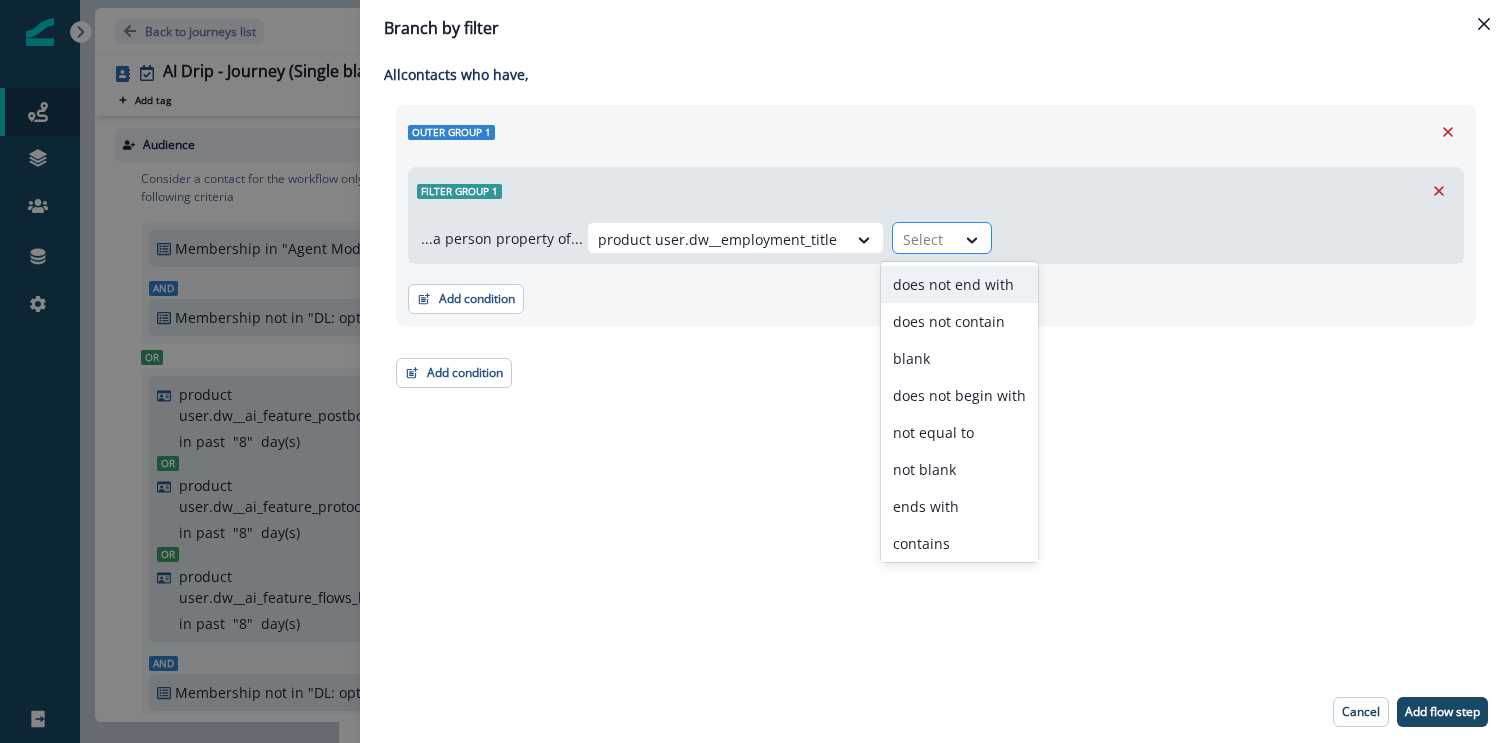 click at bounding box center (924, 239) 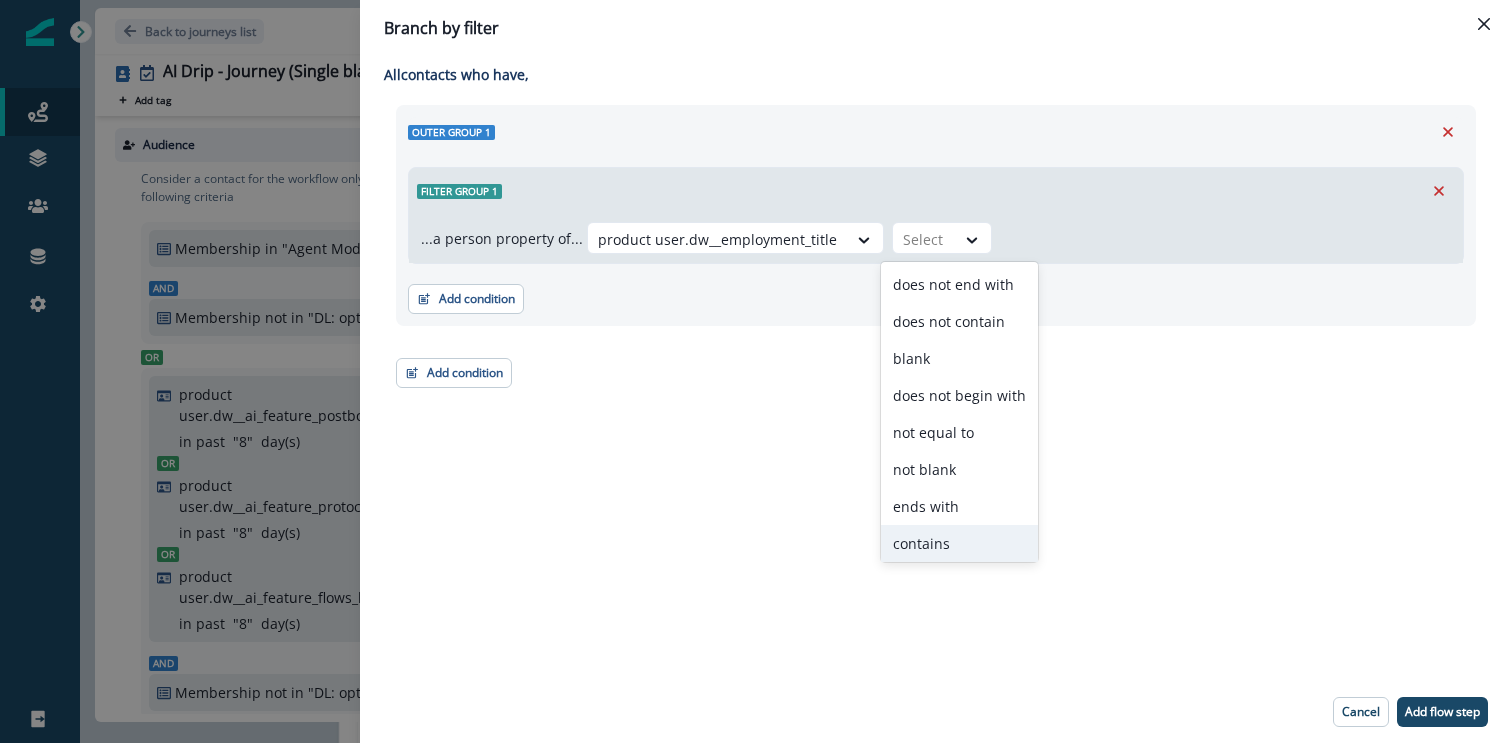click on "contains" at bounding box center [959, 543] 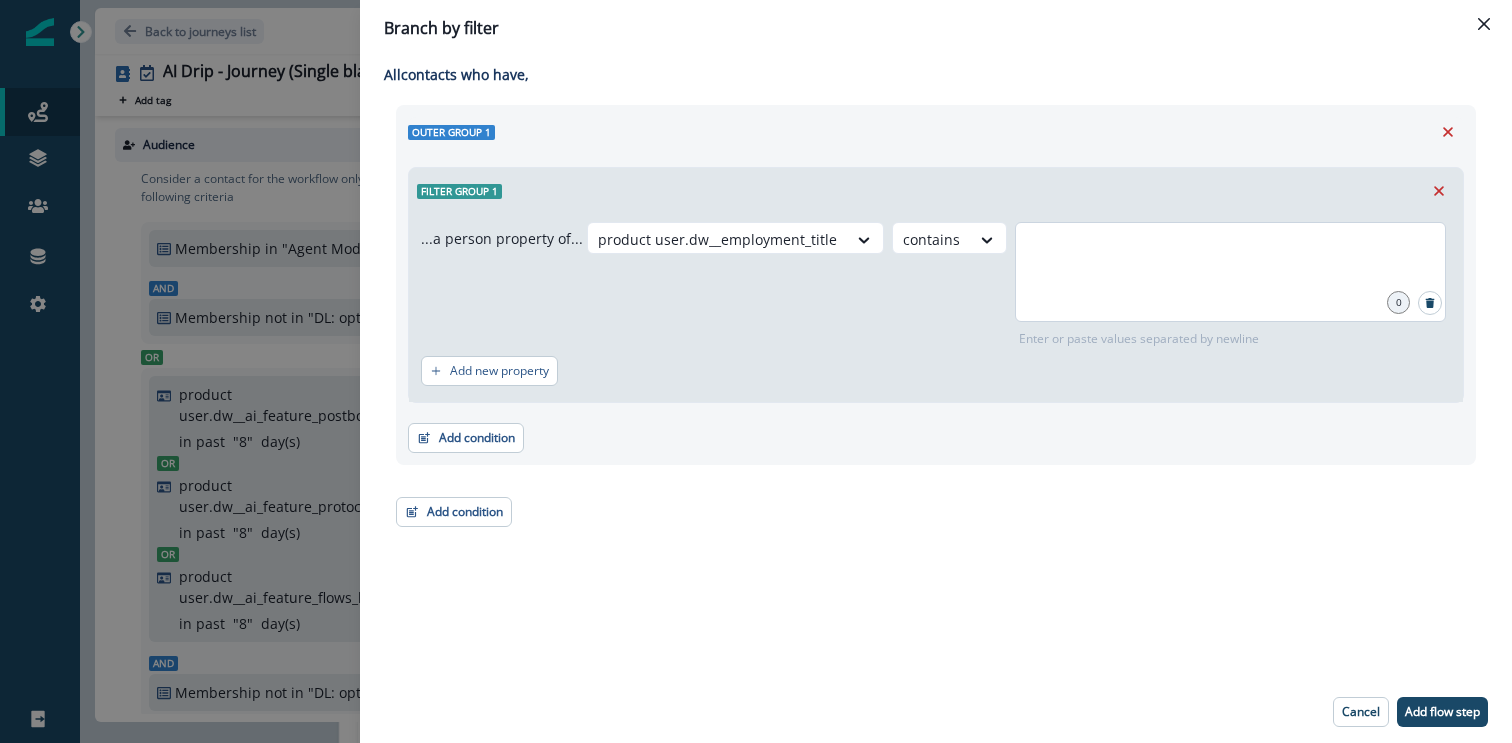 click at bounding box center [1230, 272] 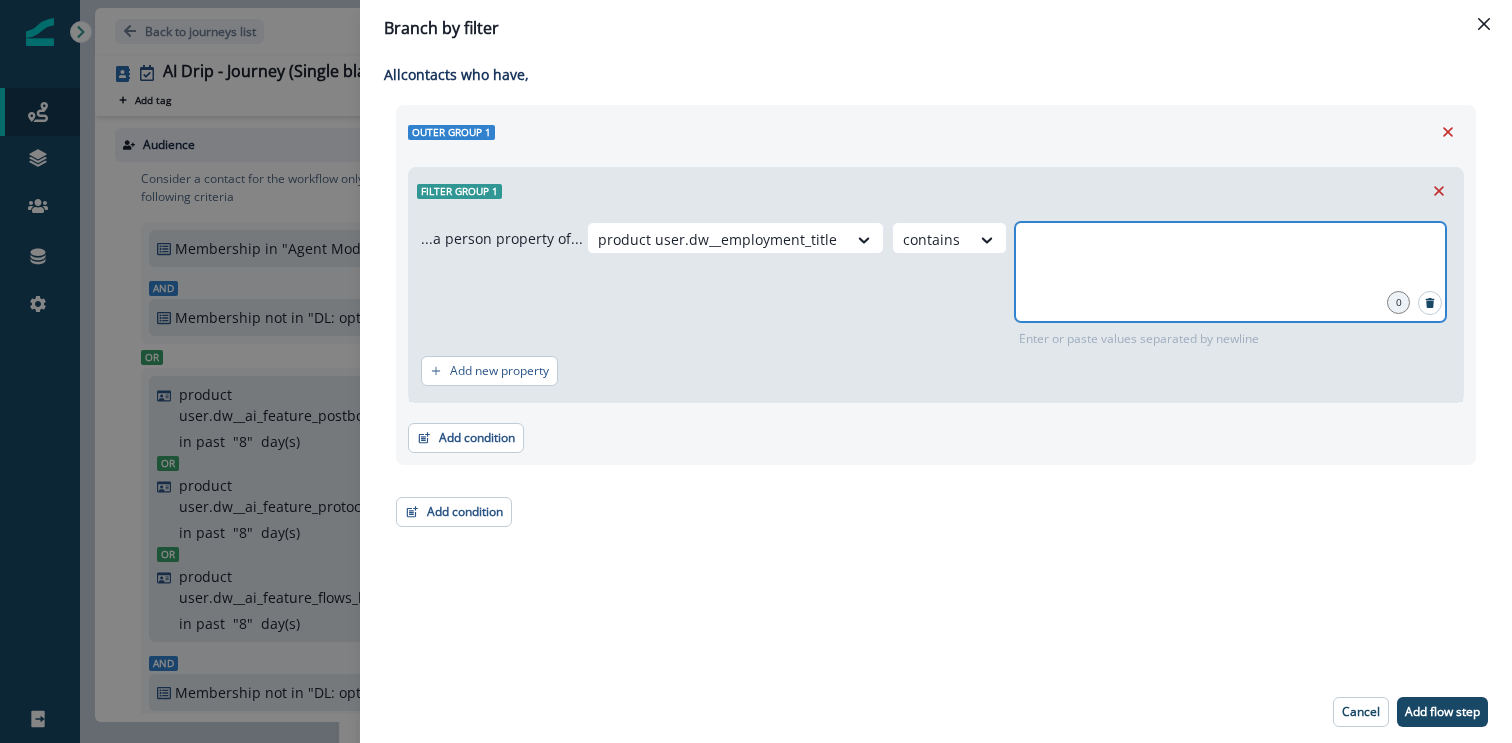 paste on "*" 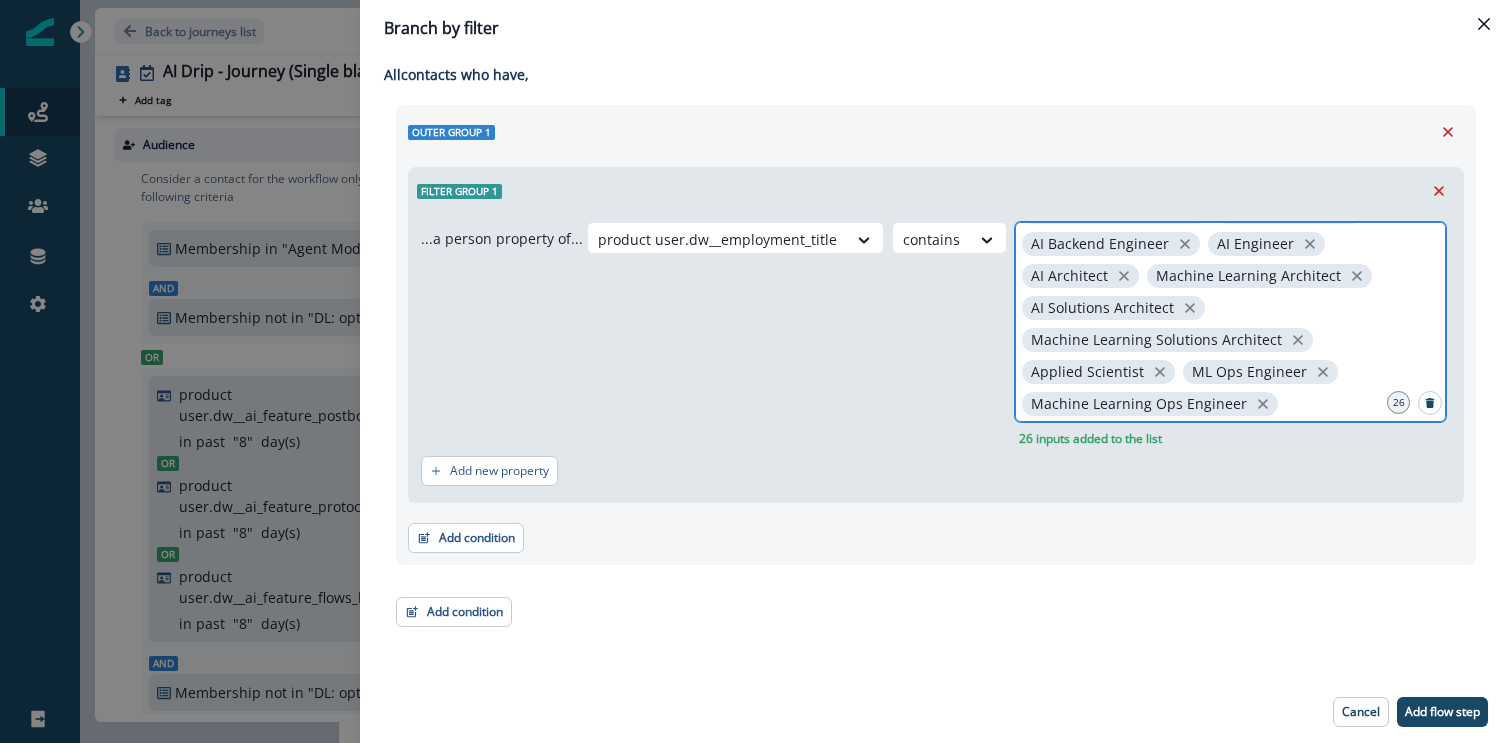 scroll, scrollTop: 298, scrollLeft: 0, axis: vertical 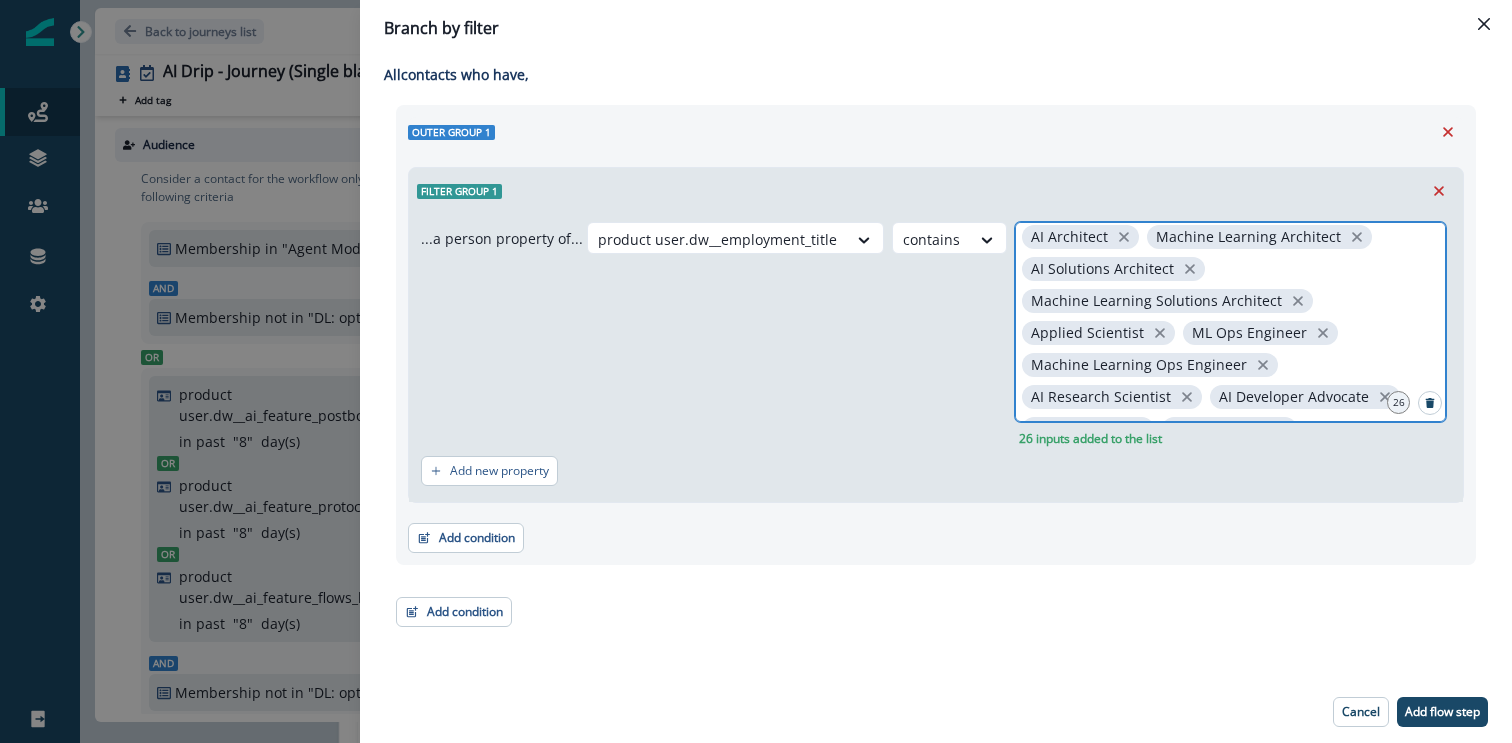 type on "********" 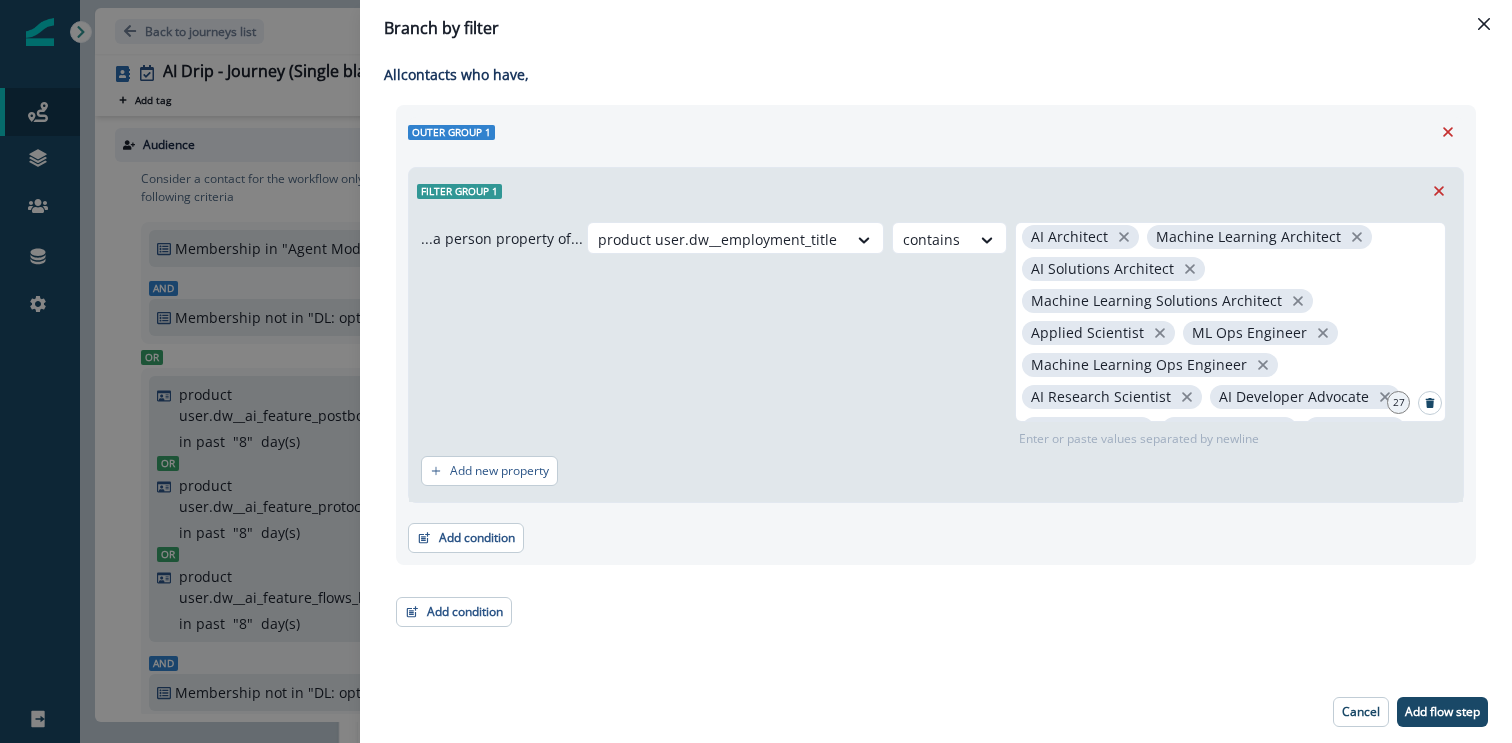 click on "product user.dw__employment_title contains Software Engineer  AI Software Engineer  ML Software Engineer  Machine Learning Engineer  Backend Engineer   Integration Engineer  Integration Backend Engineer  Integration BE Engineer  BE Engineer  AI BE Engineer  API Engineer  API Backend Engineer  API BE Engineer  AI Backend Engineer  AI Engineer  AI Architect  Machine Learning Architect  AI Solutions Architect  Machine Learning Solutions Architect  Applied Scientist  ML Ops Engineer  Machine Learning Ops Engineer  AI Research Scientist   AI Developer Advocate  Data Scientist   Data Engineer Engineer 27 Enter or paste values separated by newline" at bounding box center (1019, 335) 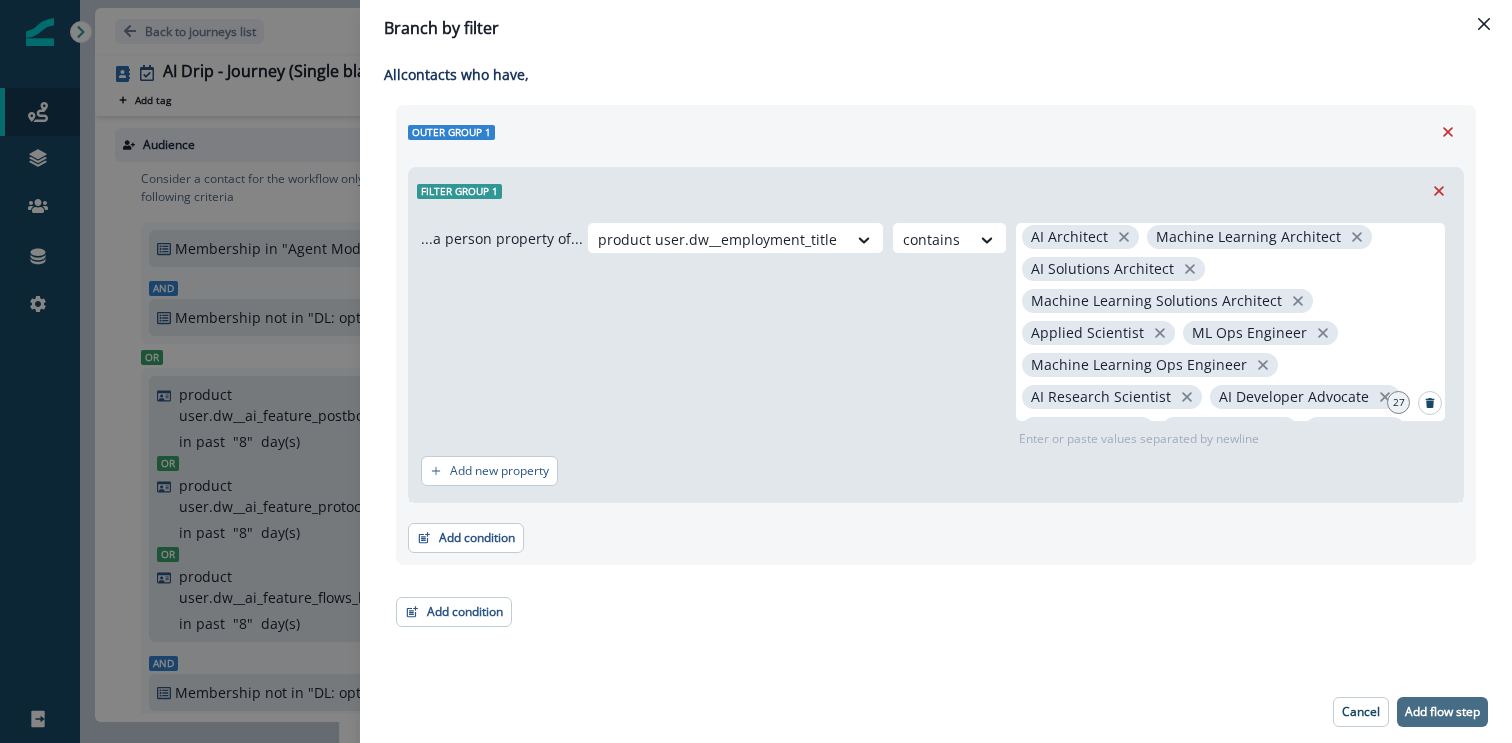 click on "Add flow step" at bounding box center (1442, 712) 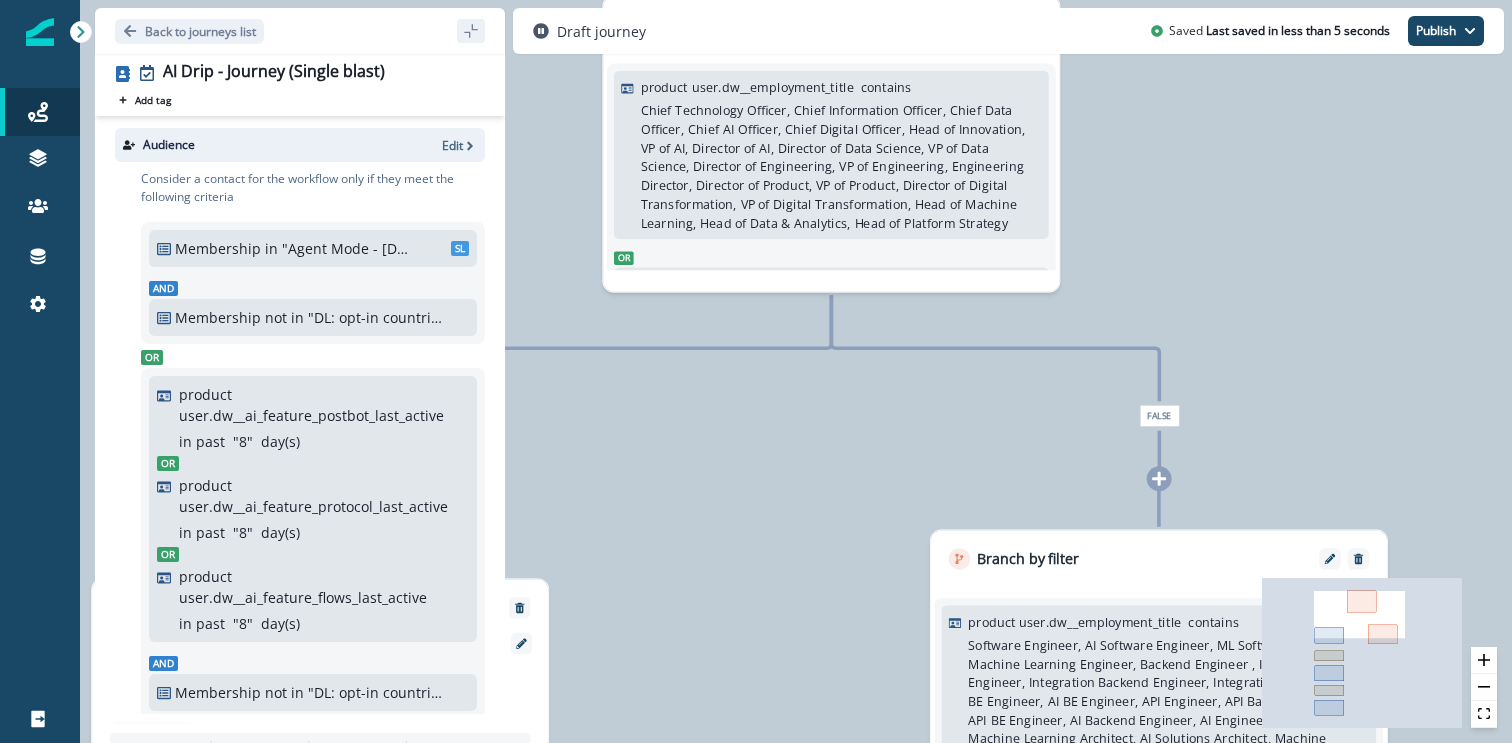 scroll, scrollTop: 15, scrollLeft: 0, axis: vertical 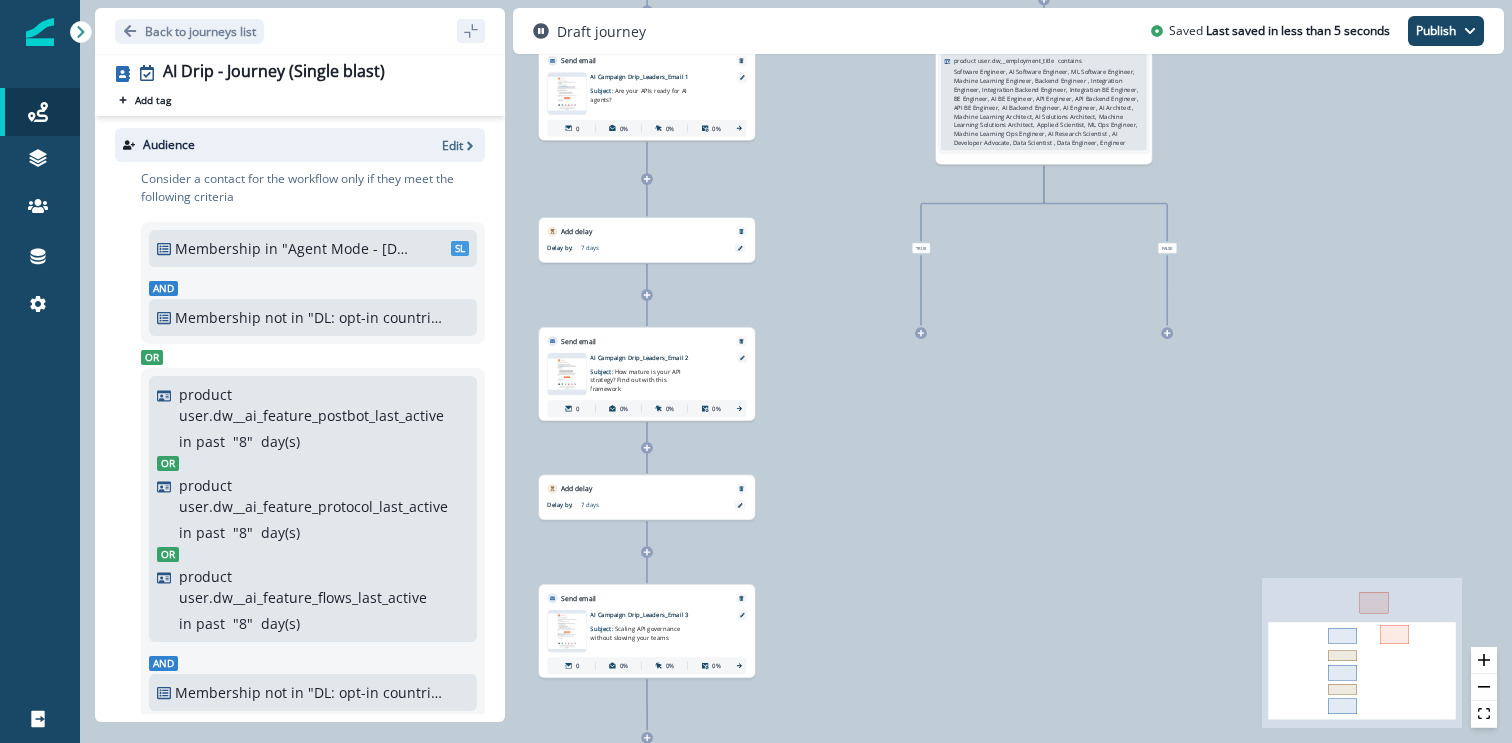drag, startPoint x: 947, startPoint y: 616, endPoint x: 952, endPoint y: 238, distance: 378.03308 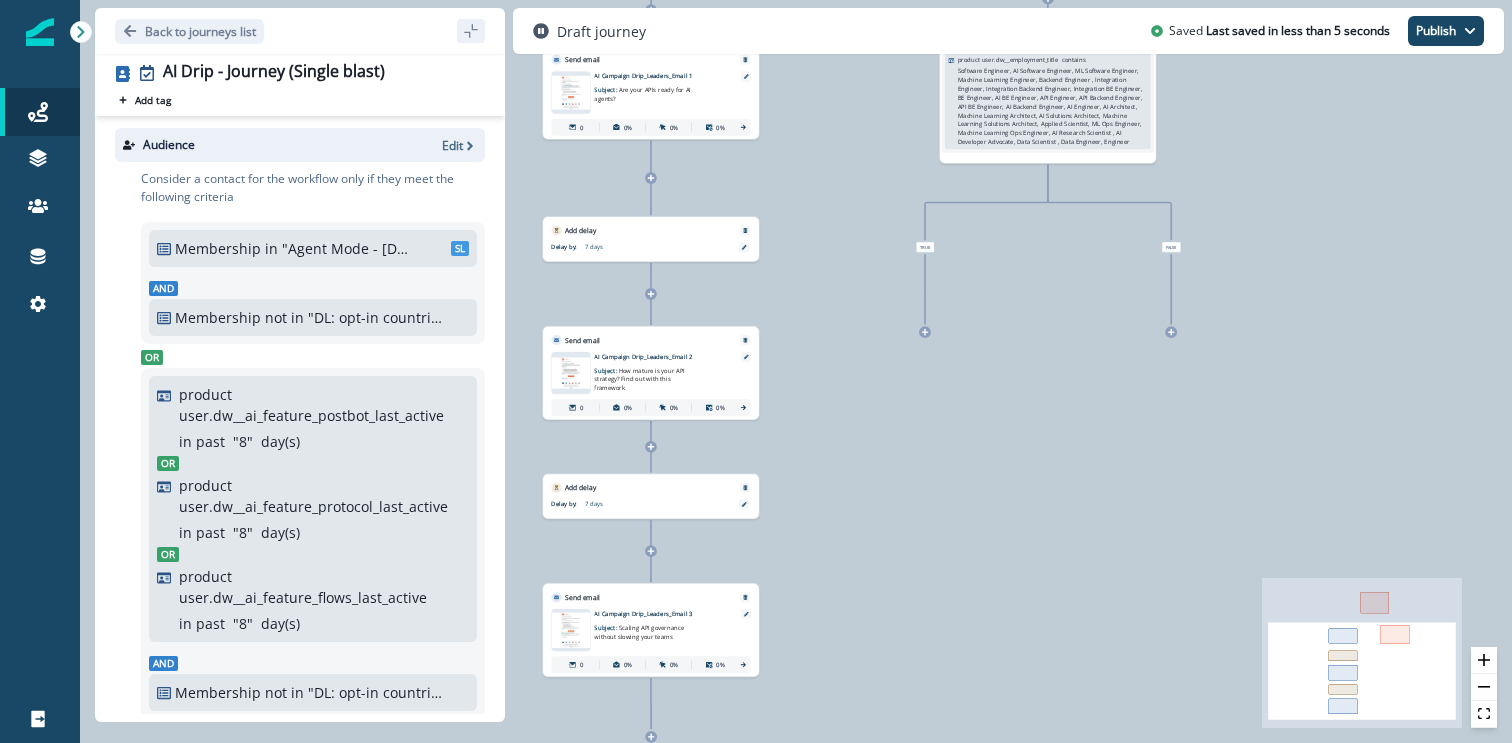click on "0 contact has entered the journey Branch by filter product user.dw__employment_title contains   Chief Technology Officer,  Chief Information Officer,  Chief Data Officer,  Chief AI Officer,  Chief Digital Officer,  Head of Innovation,  VP of AI,  Director of AI,  Director of Data Science,  VP of Data Science,  Director of Engineering,  VP of Engineering,  Engineering Director,  Director of Product,  VP of Product,  Director of Digital Transformation,  VP of Digital Transformation,  Head of Machine Learning,  Head of Data & Analytics,  Head of Platform Strategy   Or Title contains     True Send email Email asset changed, journey reports will be subject to change This asset has overrides for  AI Campaign Drip_Leaders_Email 1 Subject:   Are your APIs ready for AI agents? 0 0% 0% 0% Add delay Delay by:  7 days Delay details incomplete Scheduled according to  workspace  timezone Send email Email asset changed, journey reports will be subject to change This asset has overrides for  AI Campaign Drip_Leaders_Email 2" at bounding box center [796, 371] 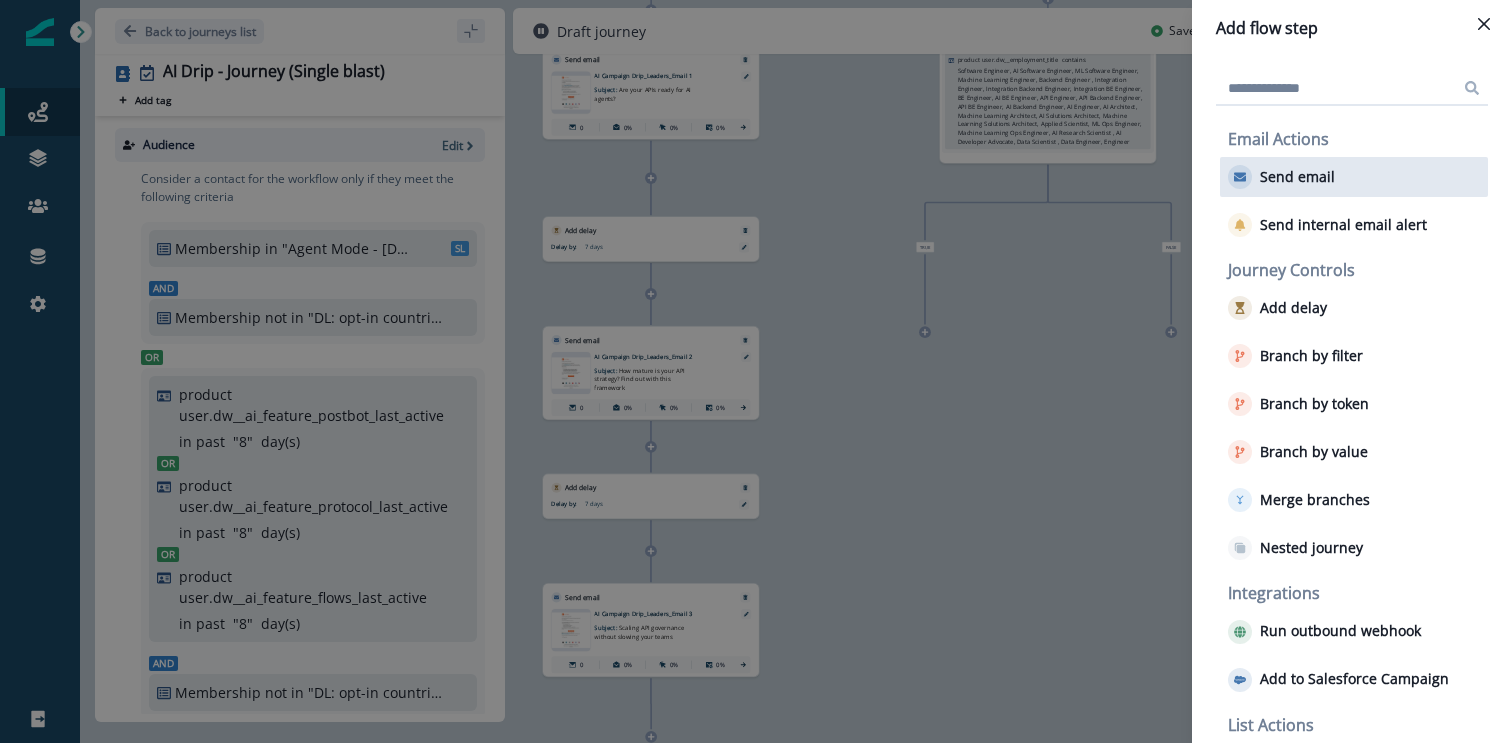 click on "Send email" at bounding box center [1354, 177] 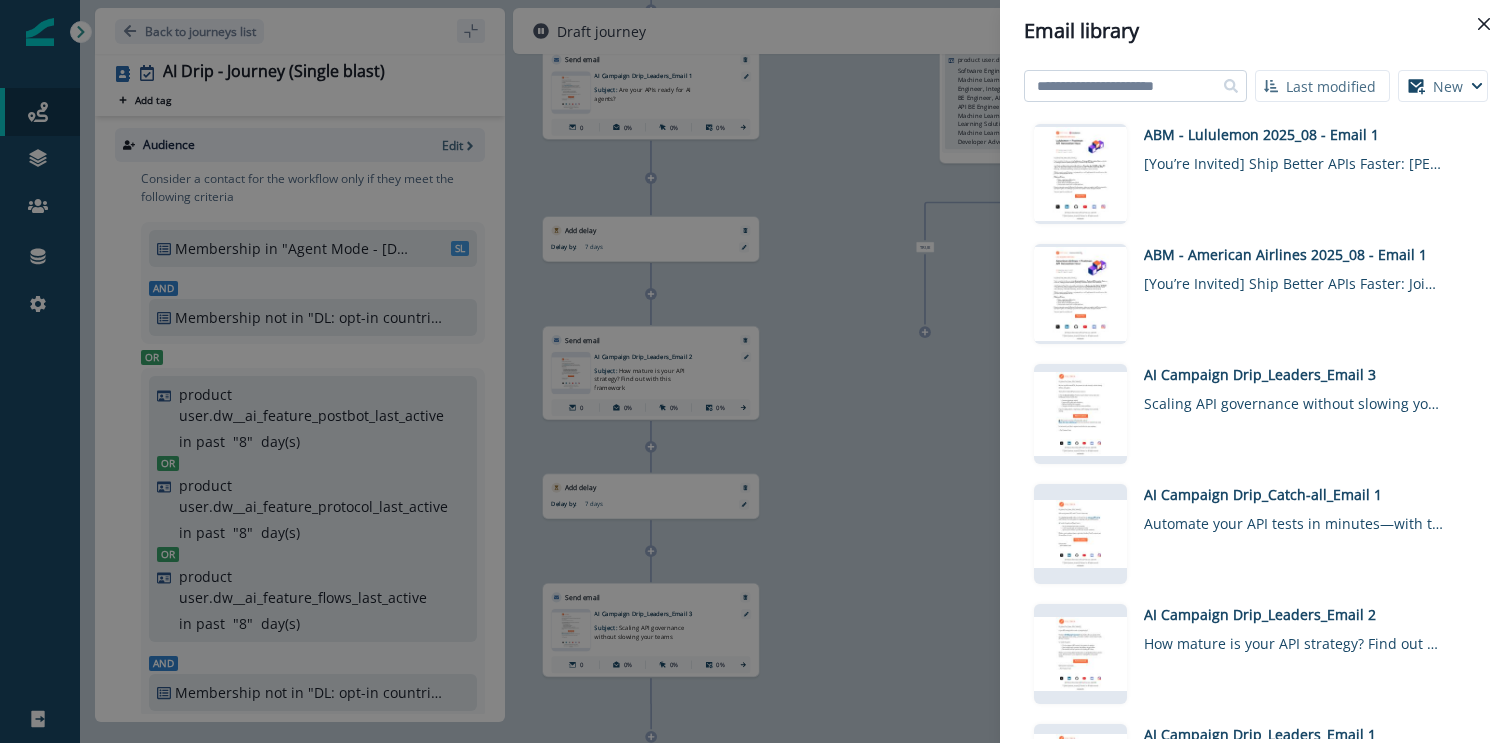 click at bounding box center (1135, 86) 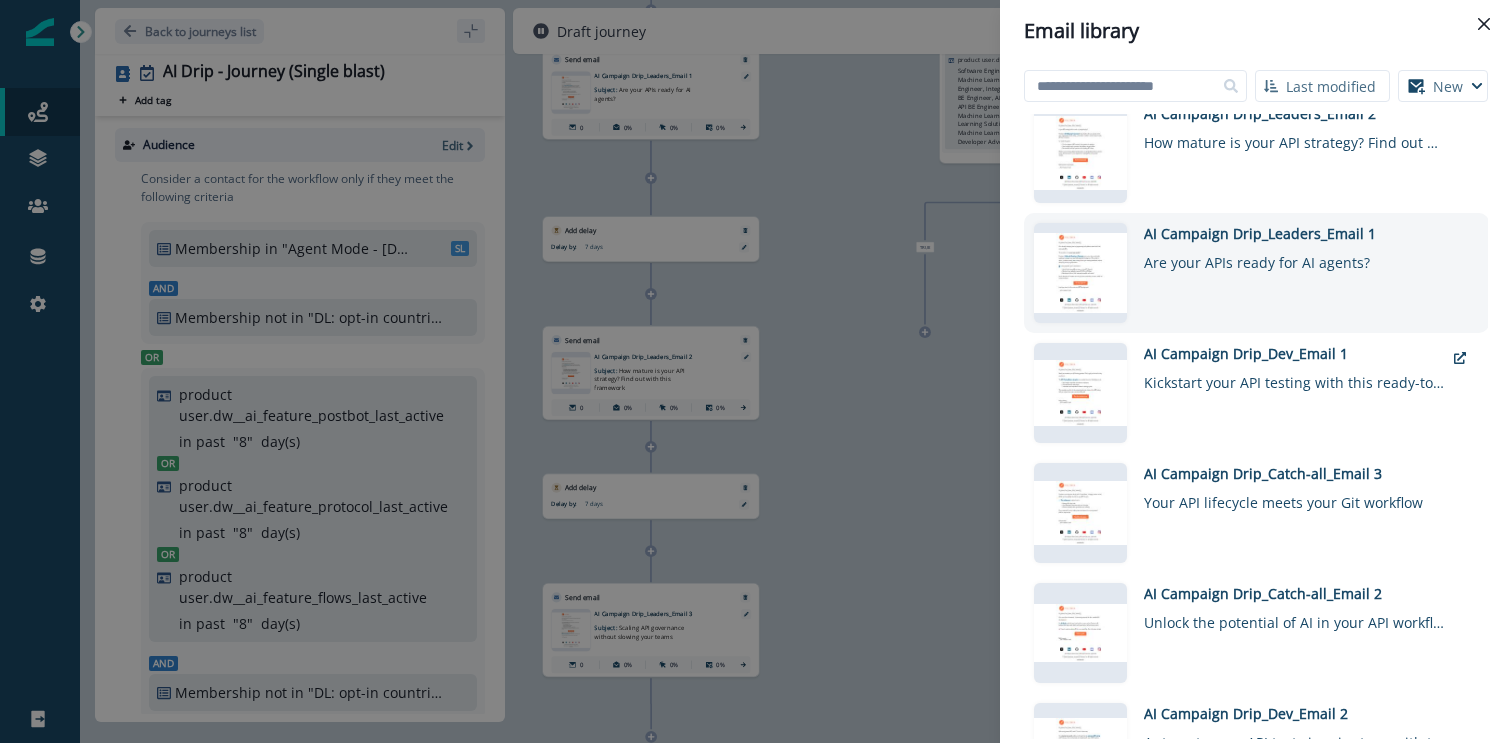 scroll, scrollTop: 540, scrollLeft: 0, axis: vertical 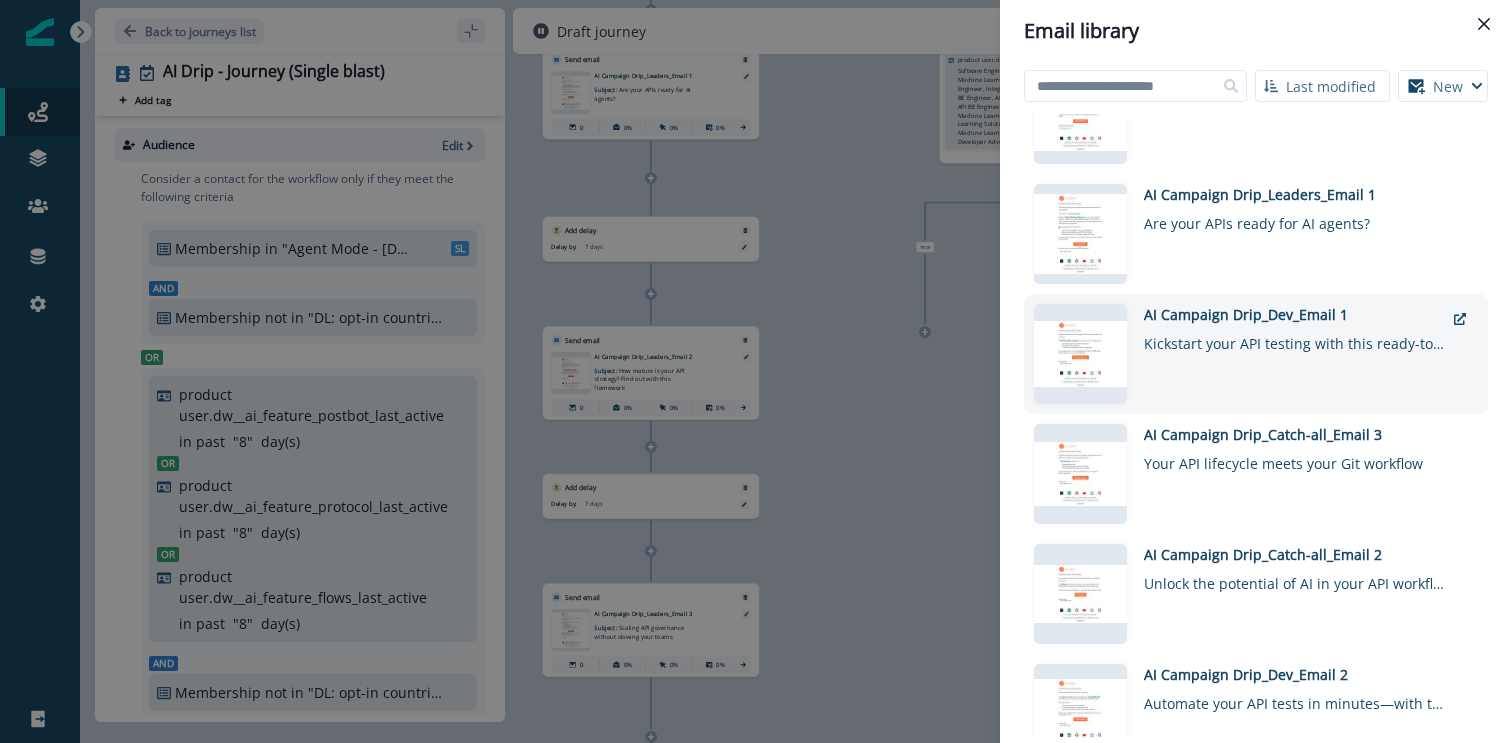 click on "Kickstart your API testing with this ready-to-use Postman template" at bounding box center (1294, 339) 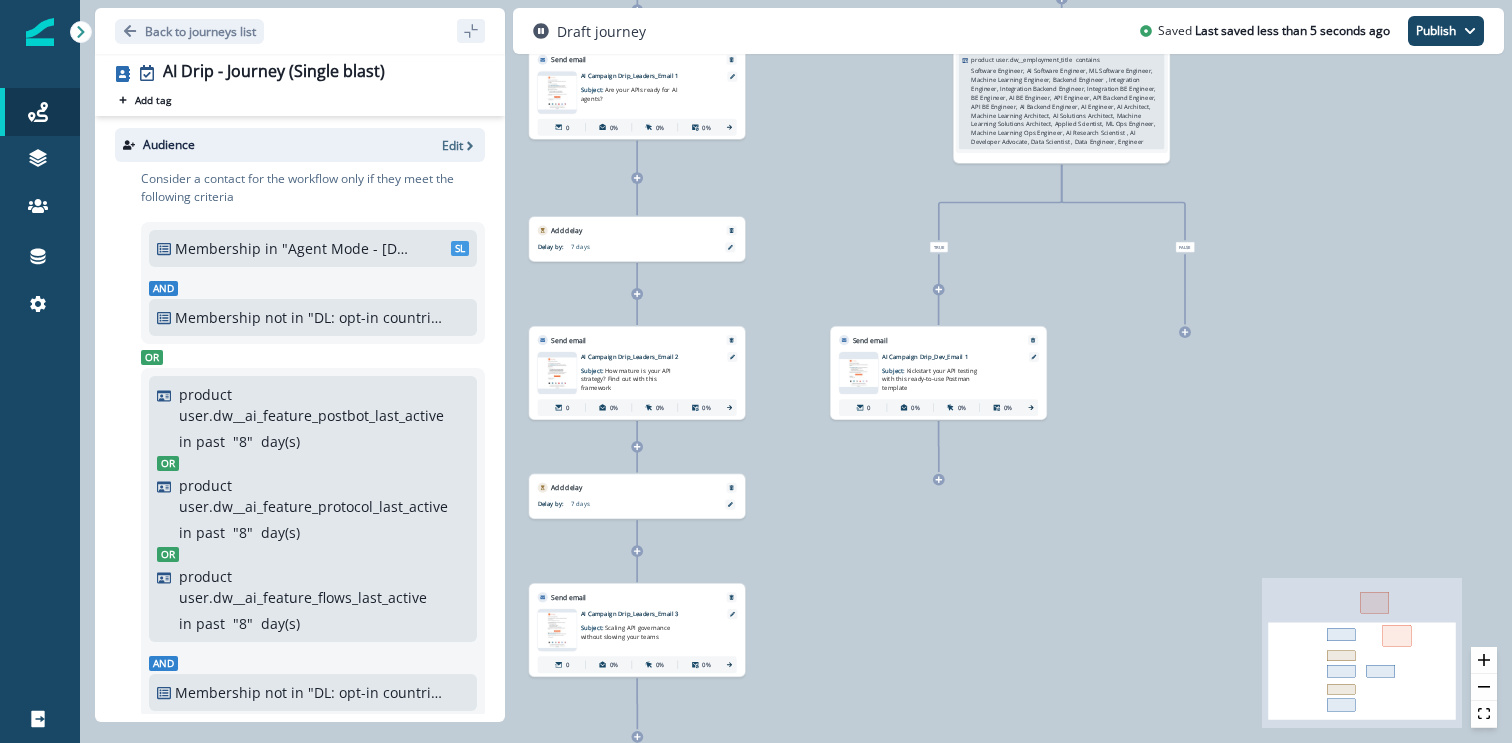 click at bounding box center (939, 480) 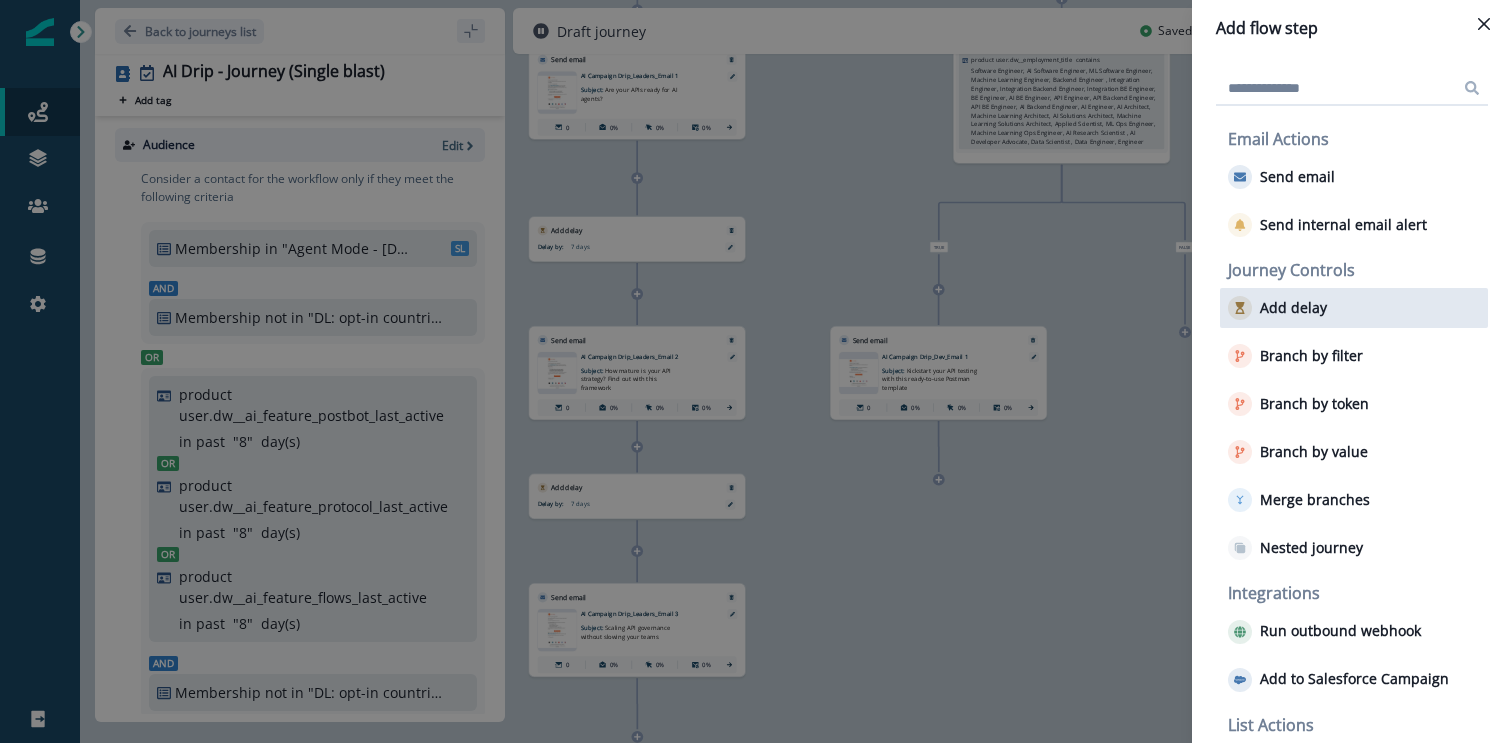 click on "Add delay" at bounding box center [1354, 308] 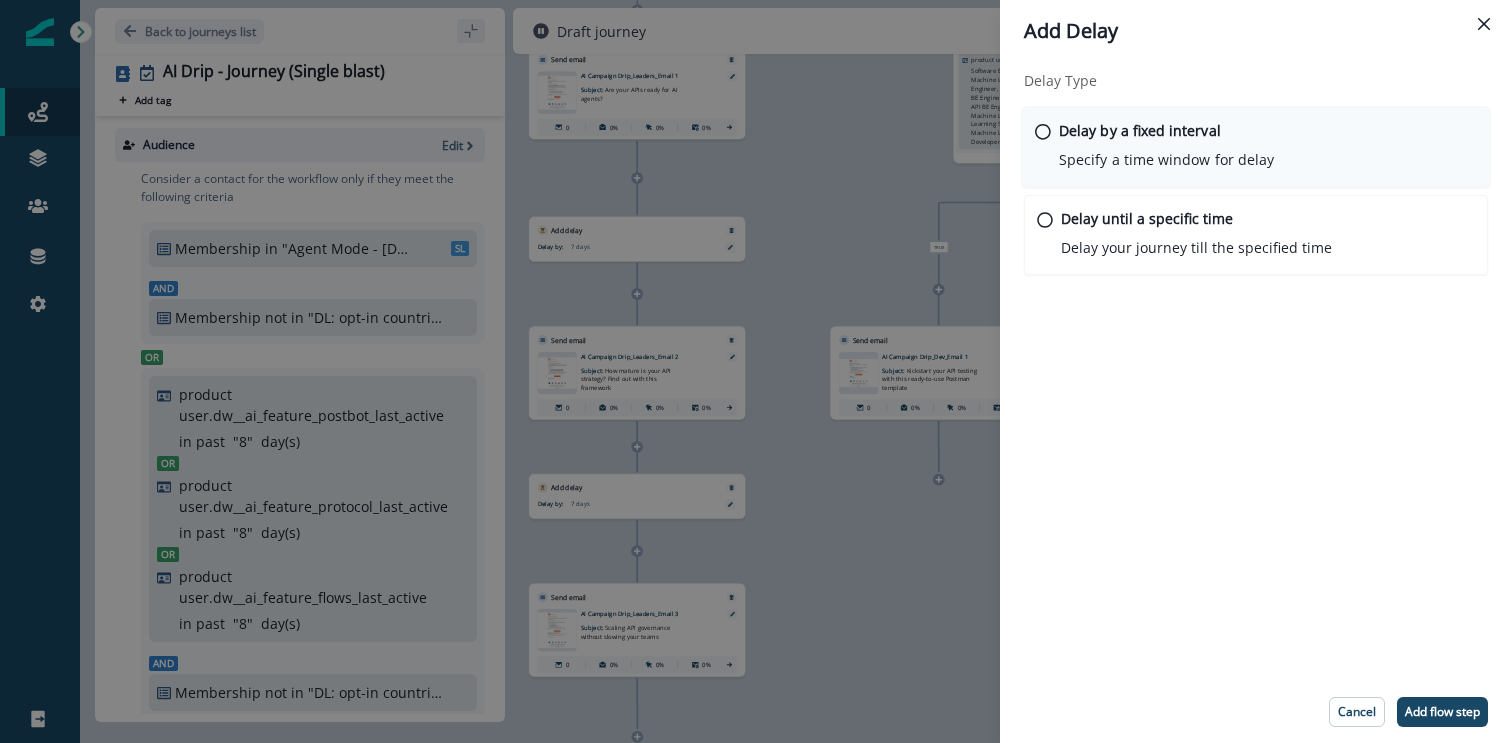 click on "Specify a time window for delay" at bounding box center (1166, 159) 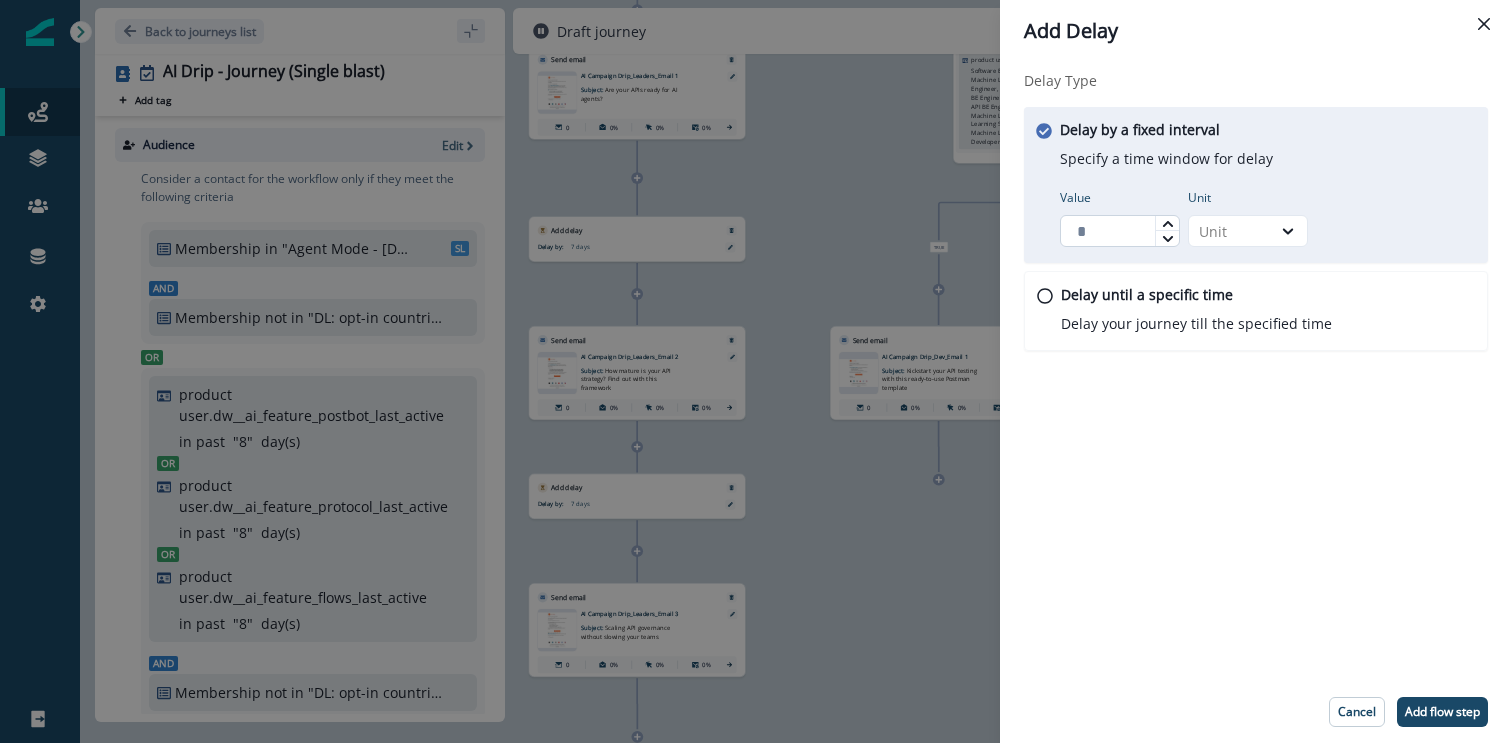 click on "Value" at bounding box center (1120, 231) 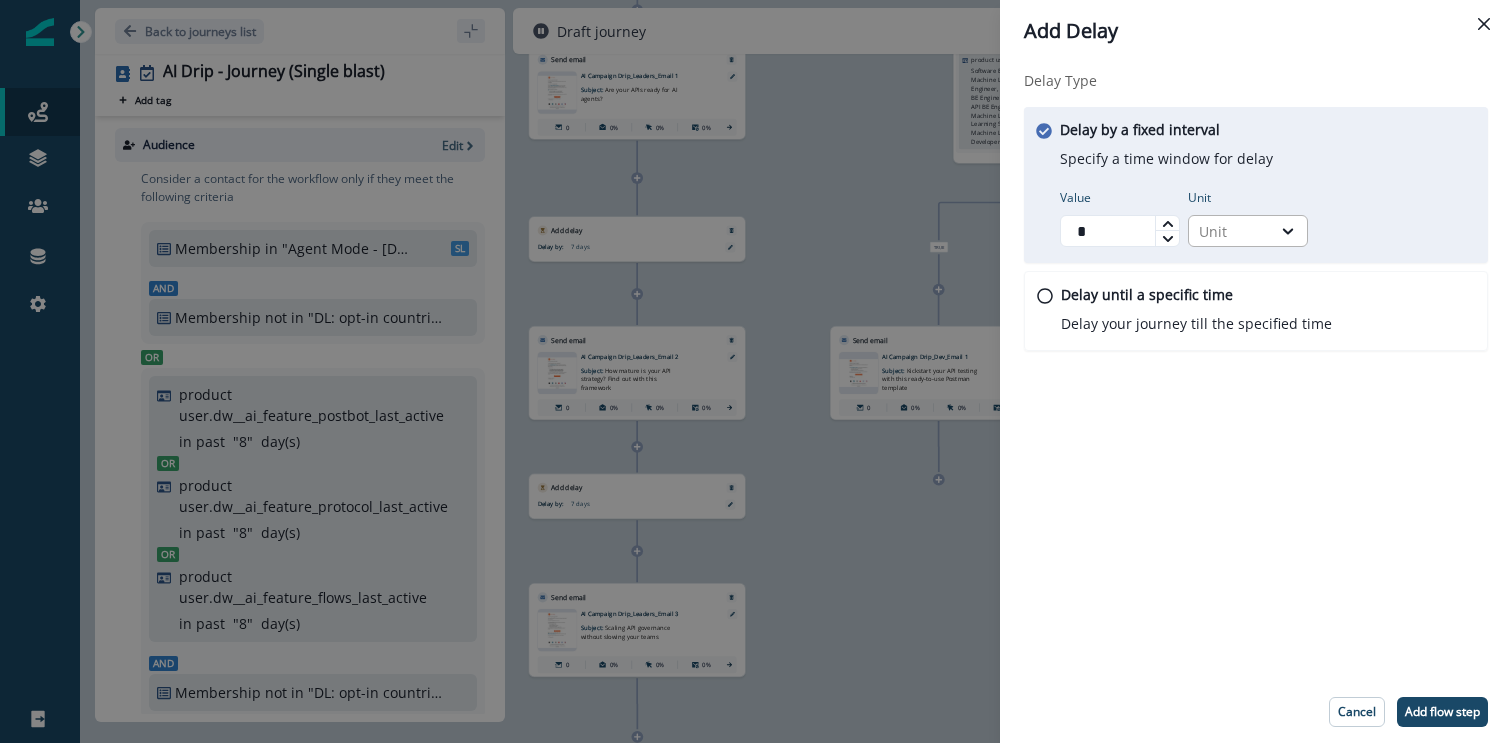 type on "*" 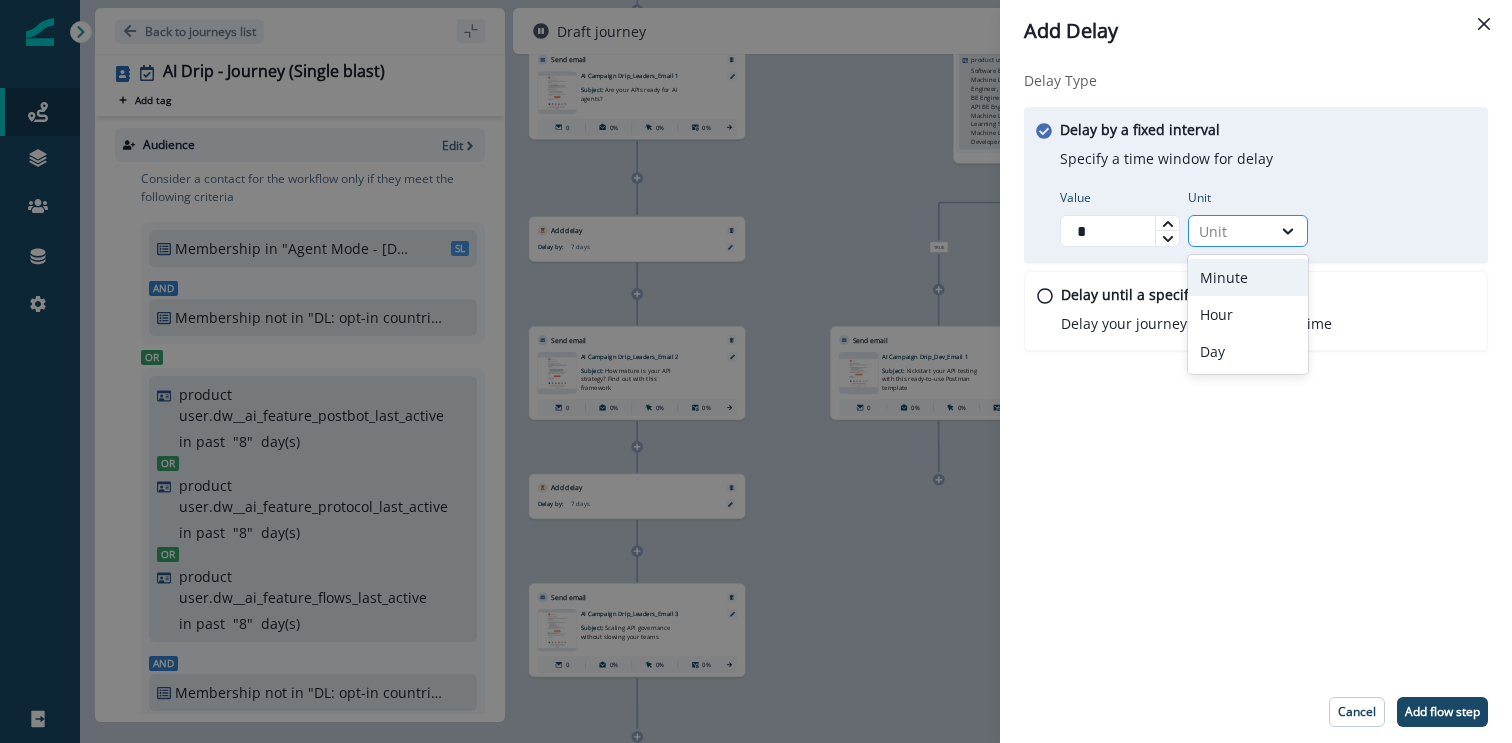 click on "Unit" at bounding box center (1230, 231) 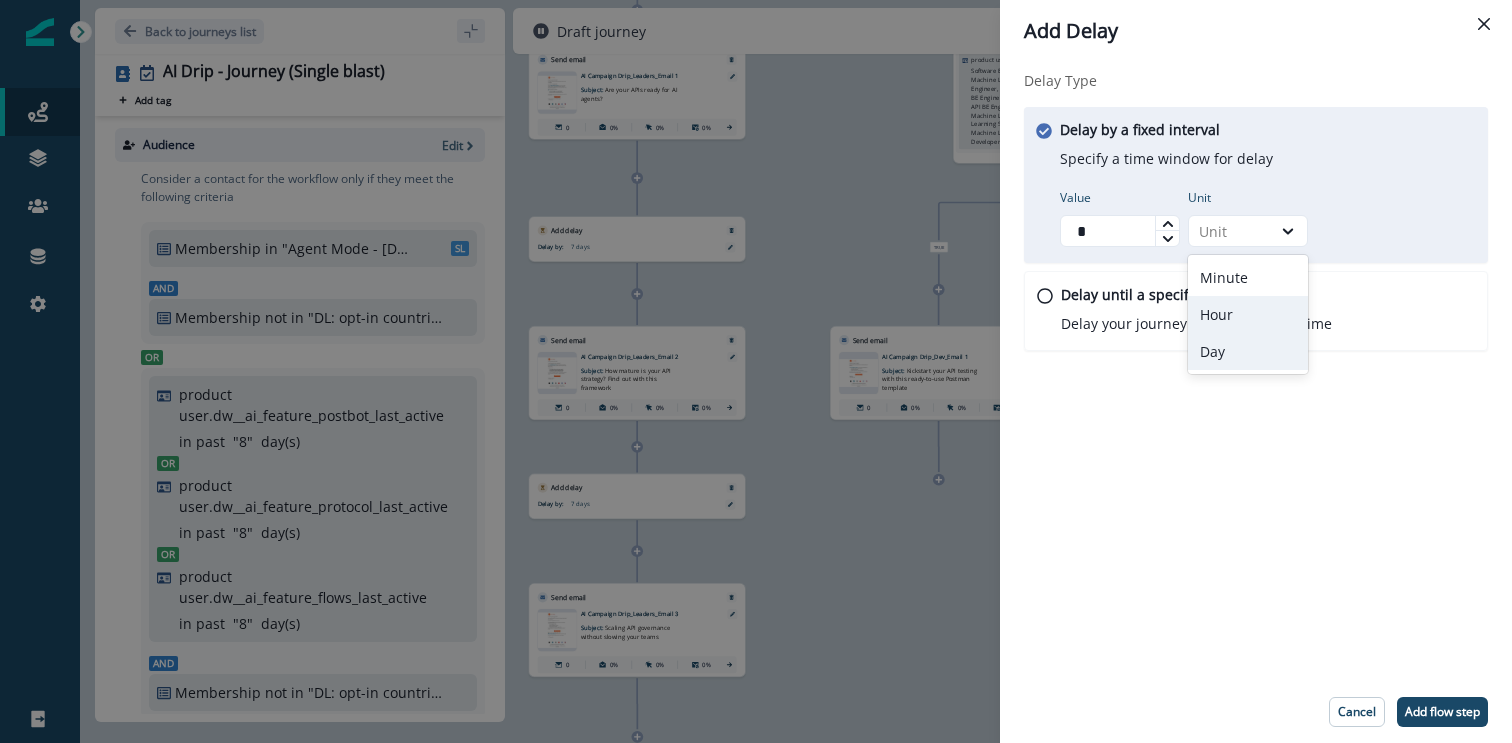 click on "Day" at bounding box center (1248, 351) 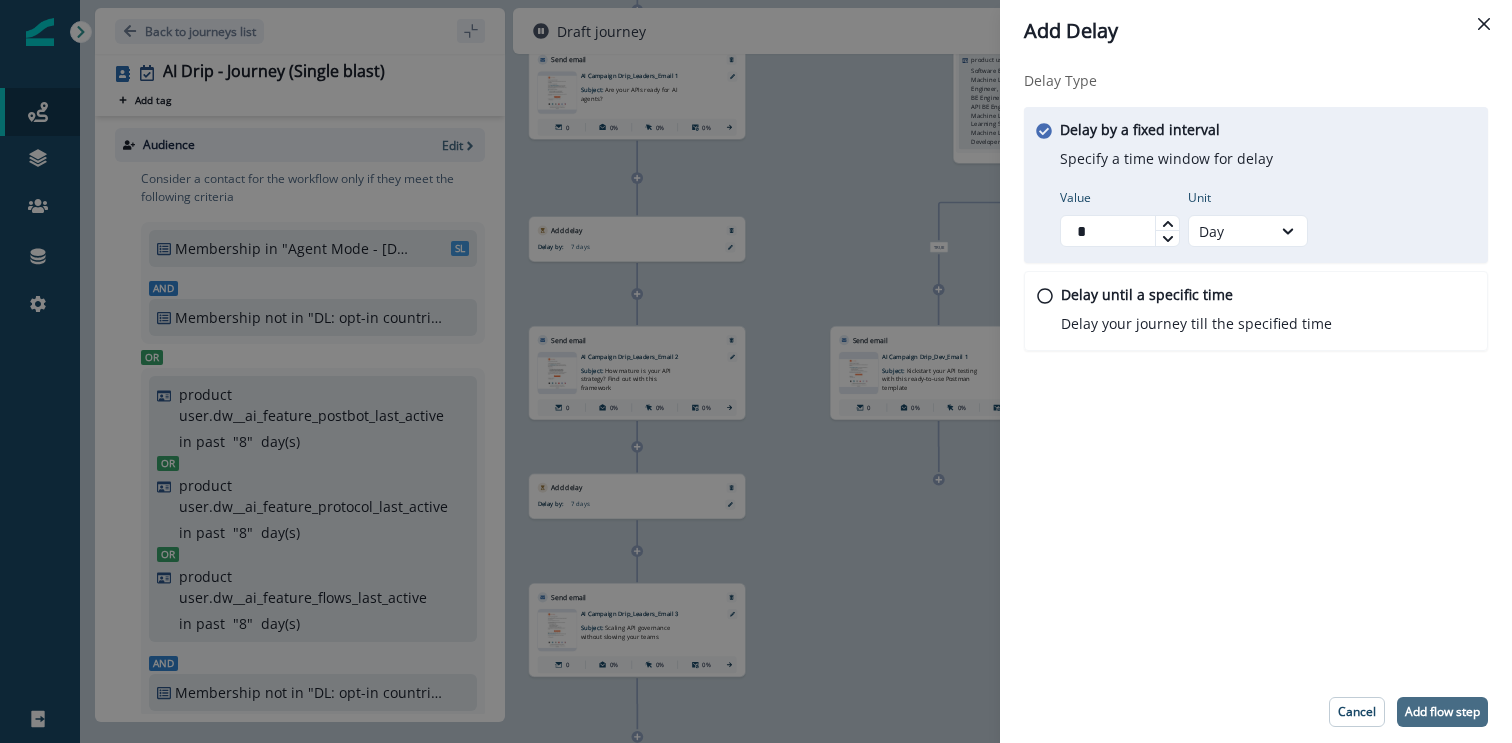 click on "Add flow step" at bounding box center (1442, 712) 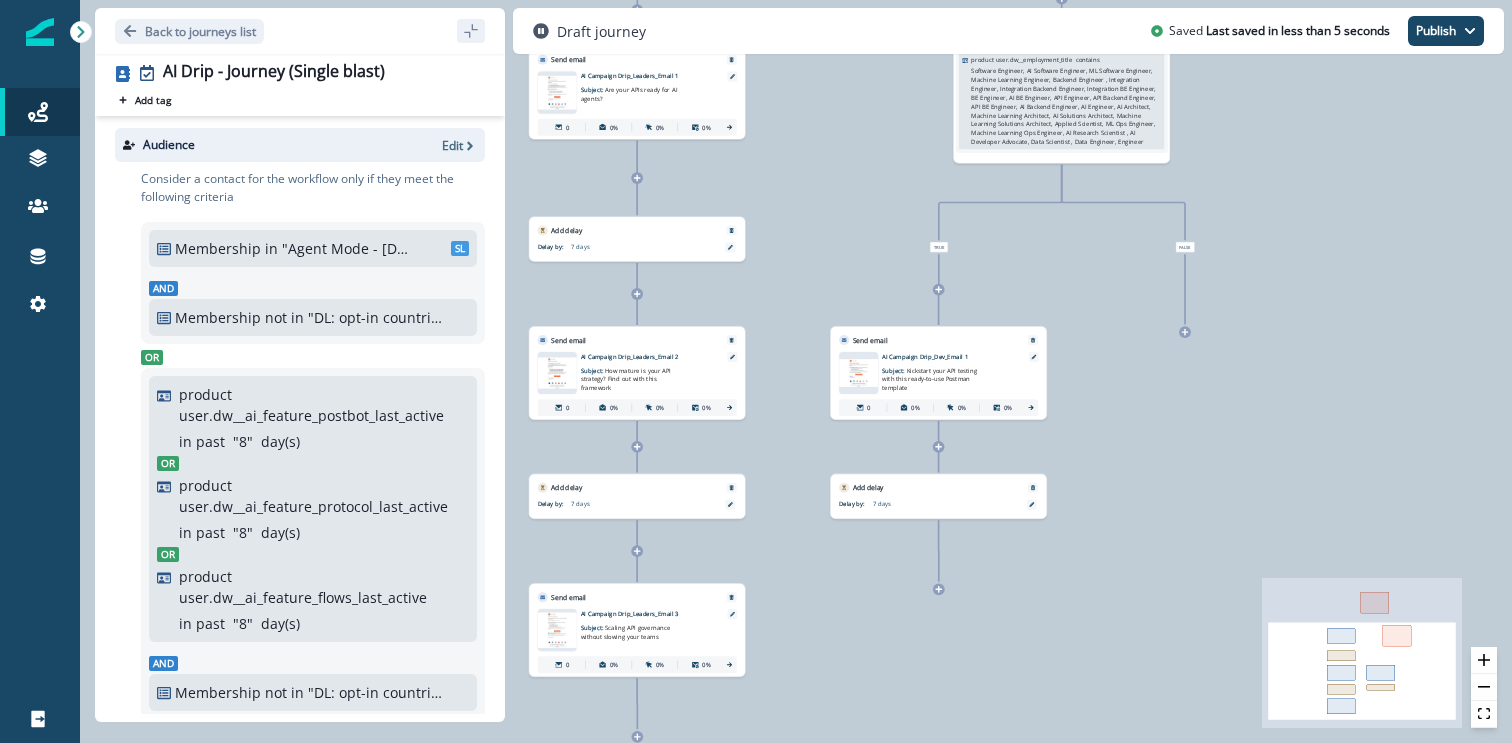 click at bounding box center [939, 589] 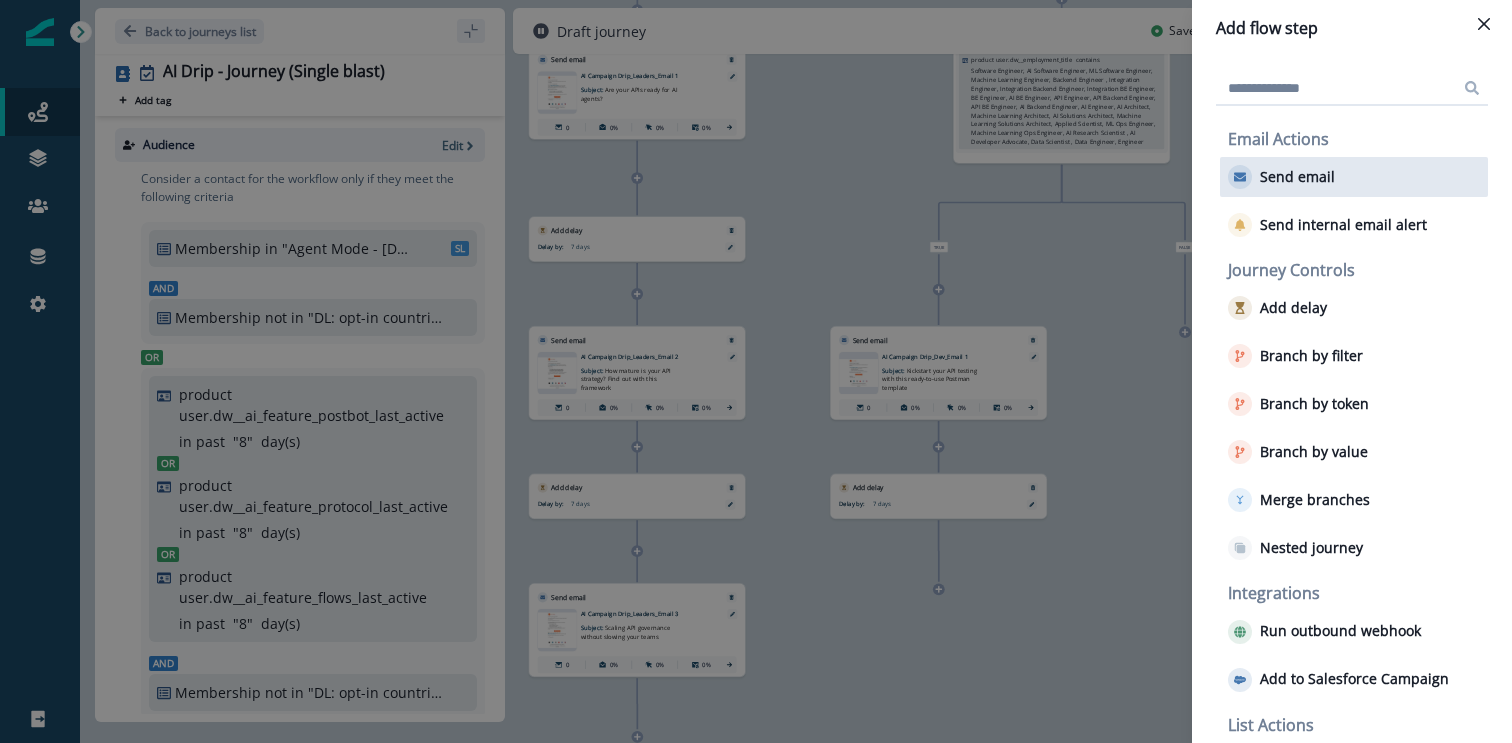 click on "Send email" at bounding box center (1281, 177) 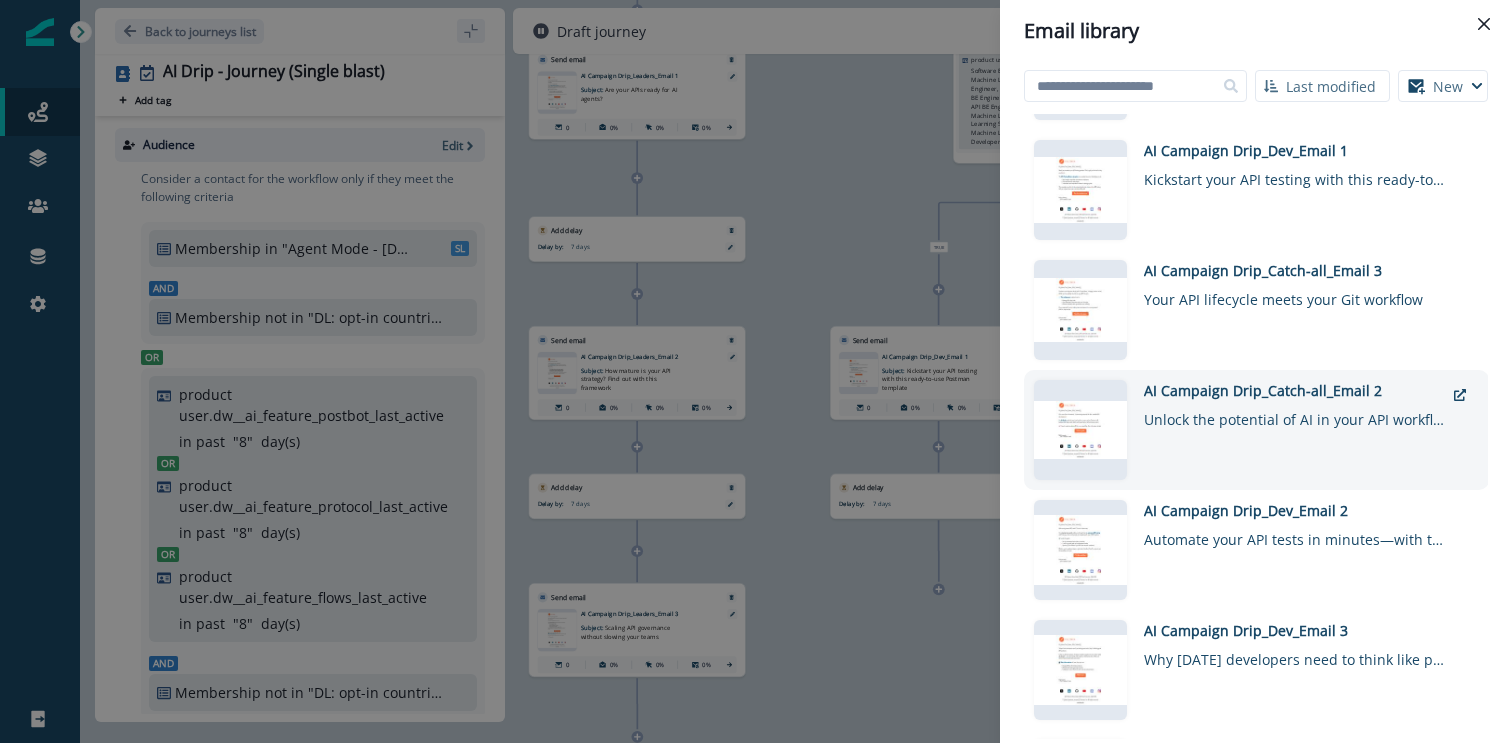 scroll, scrollTop: 712, scrollLeft: 0, axis: vertical 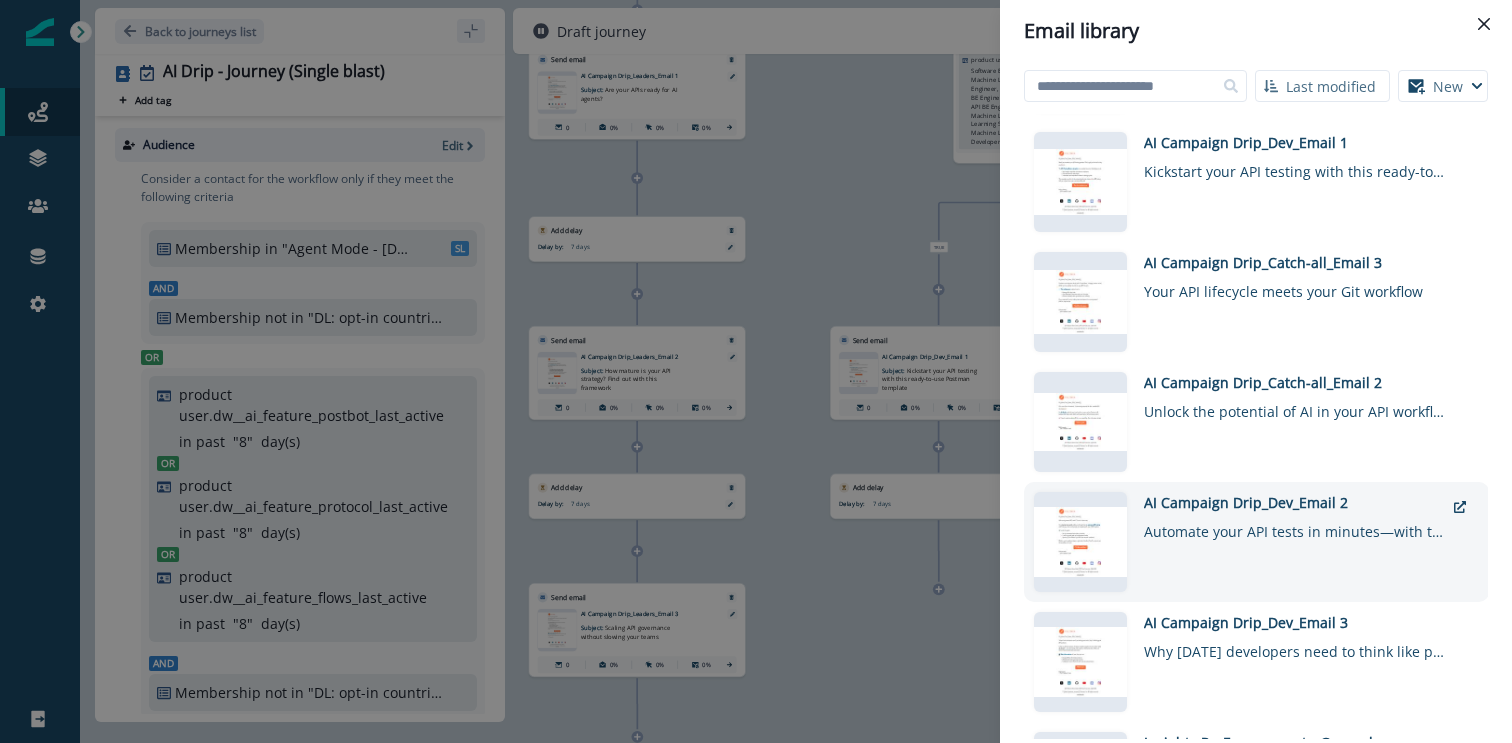 click on "Automate your API tests in minutes—with this guide" at bounding box center [1294, 527] 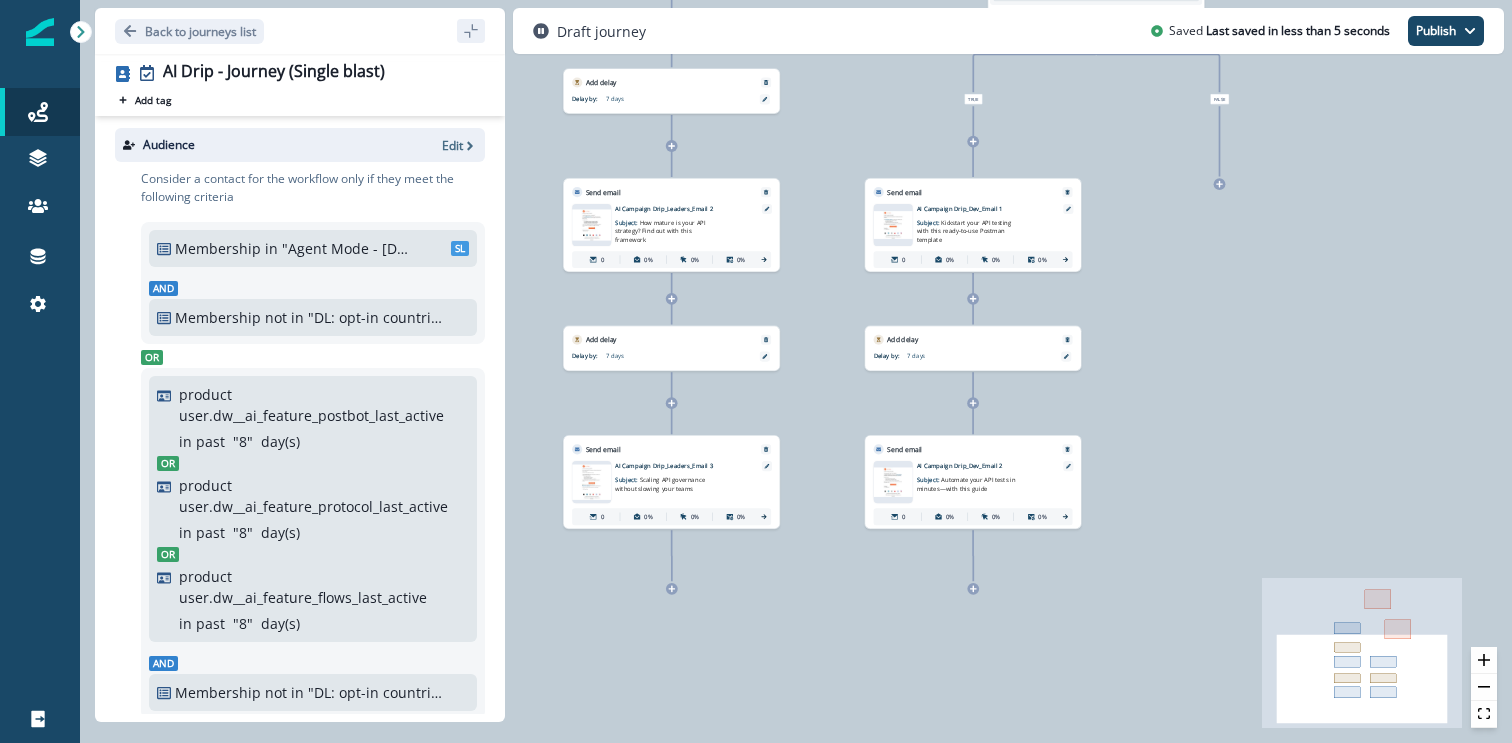 click 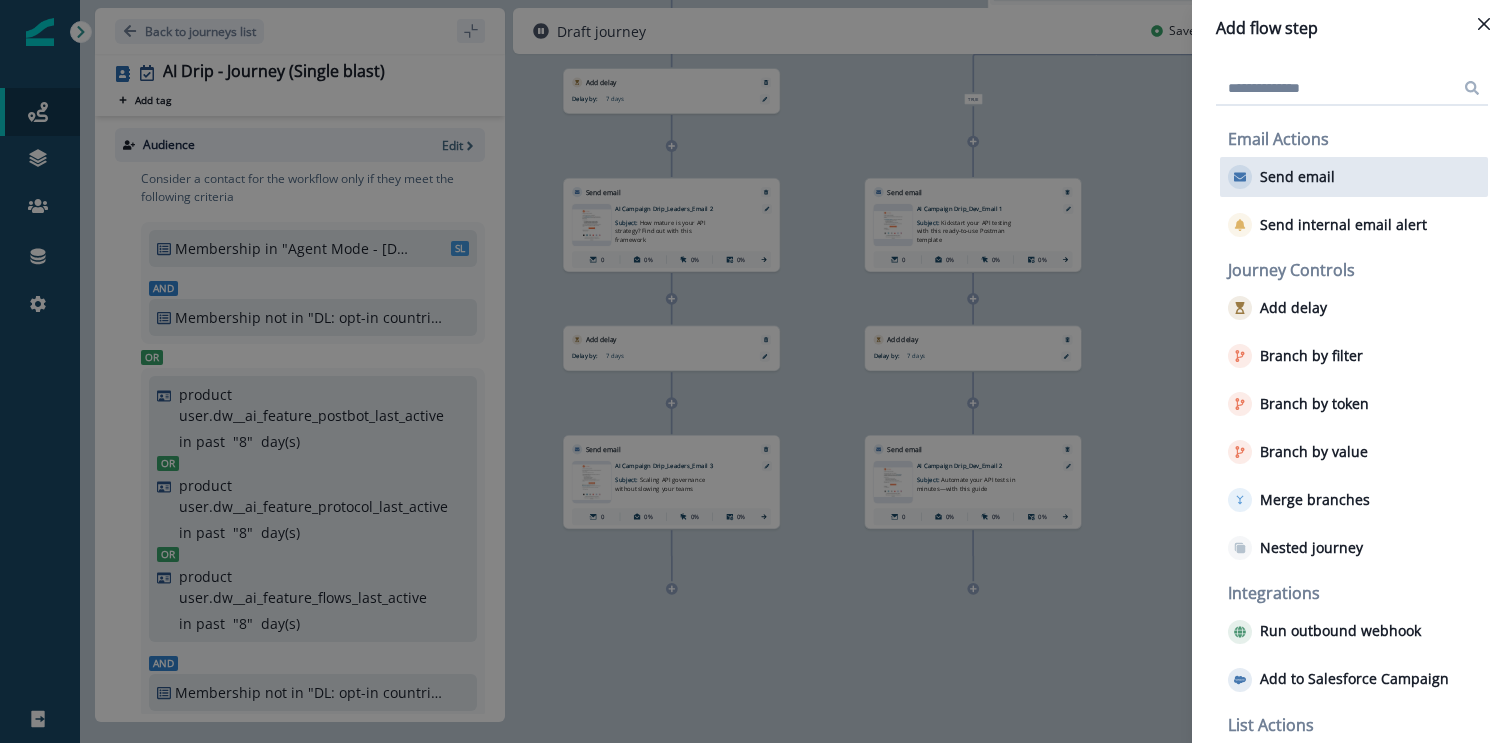 click on "Send email" at bounding box center [1297, 177] 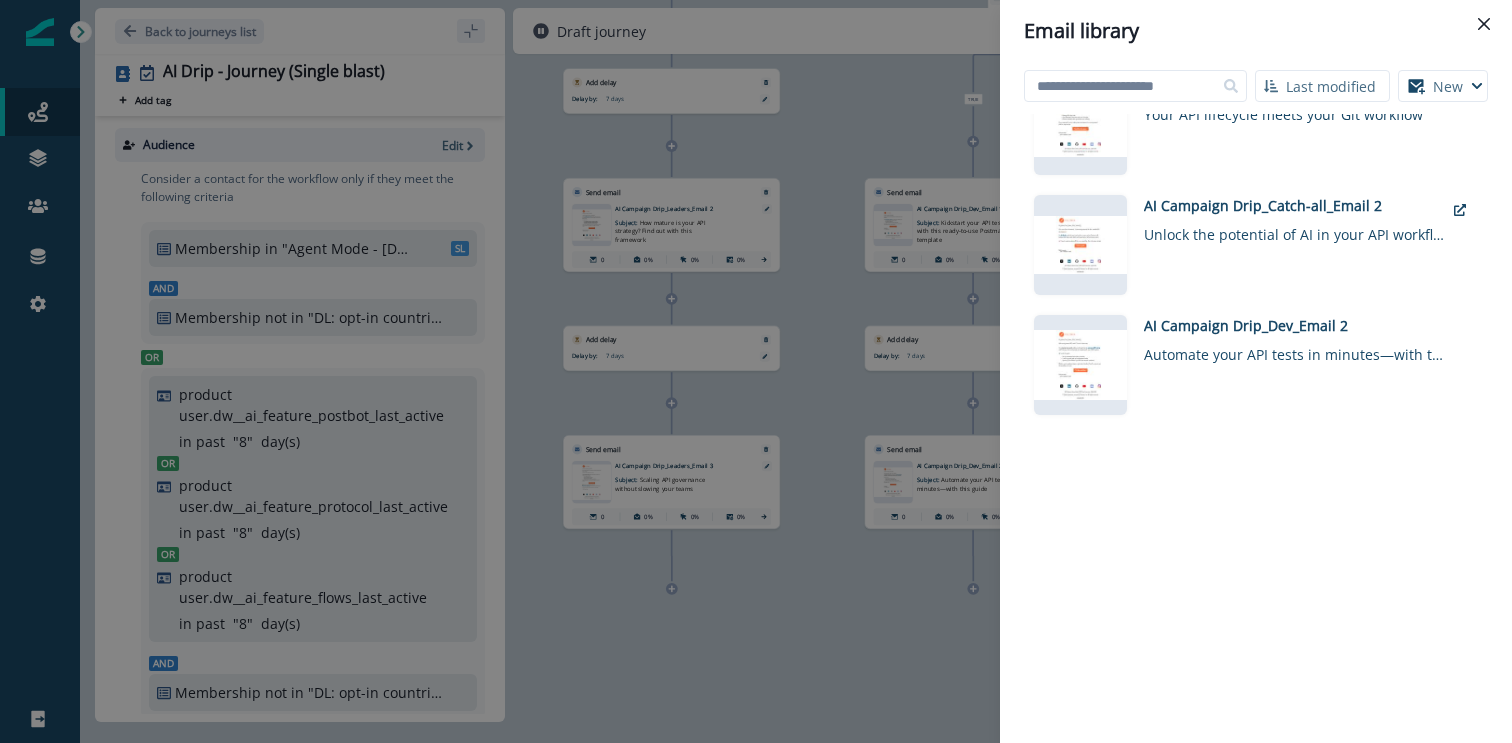 scroll, scrollTop: 1129, scrollLeft: 0, axis: vertical 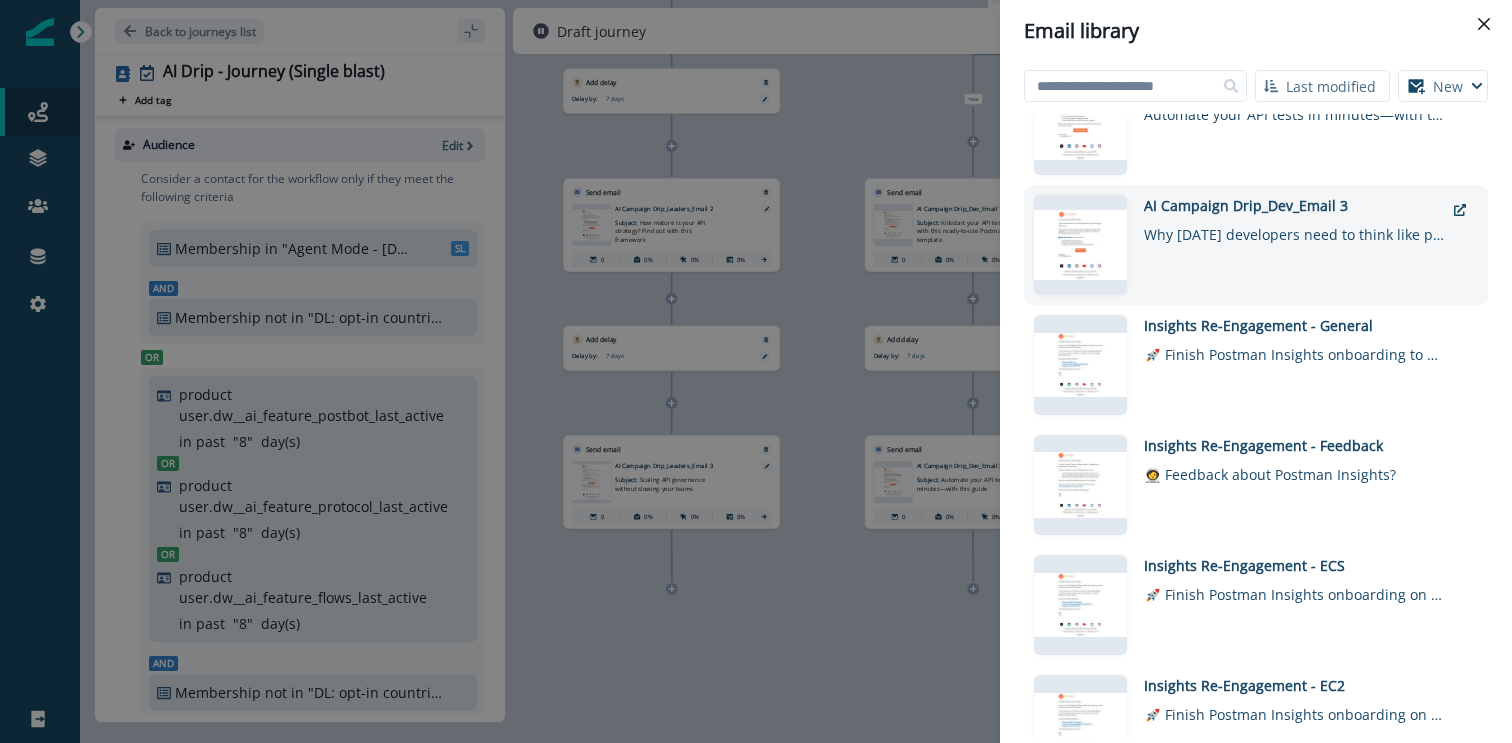 click on "AI Campaign Drip_Dev_Email 3 Why today’s developers need to think like product owners" at bounding box center (1294, 245) 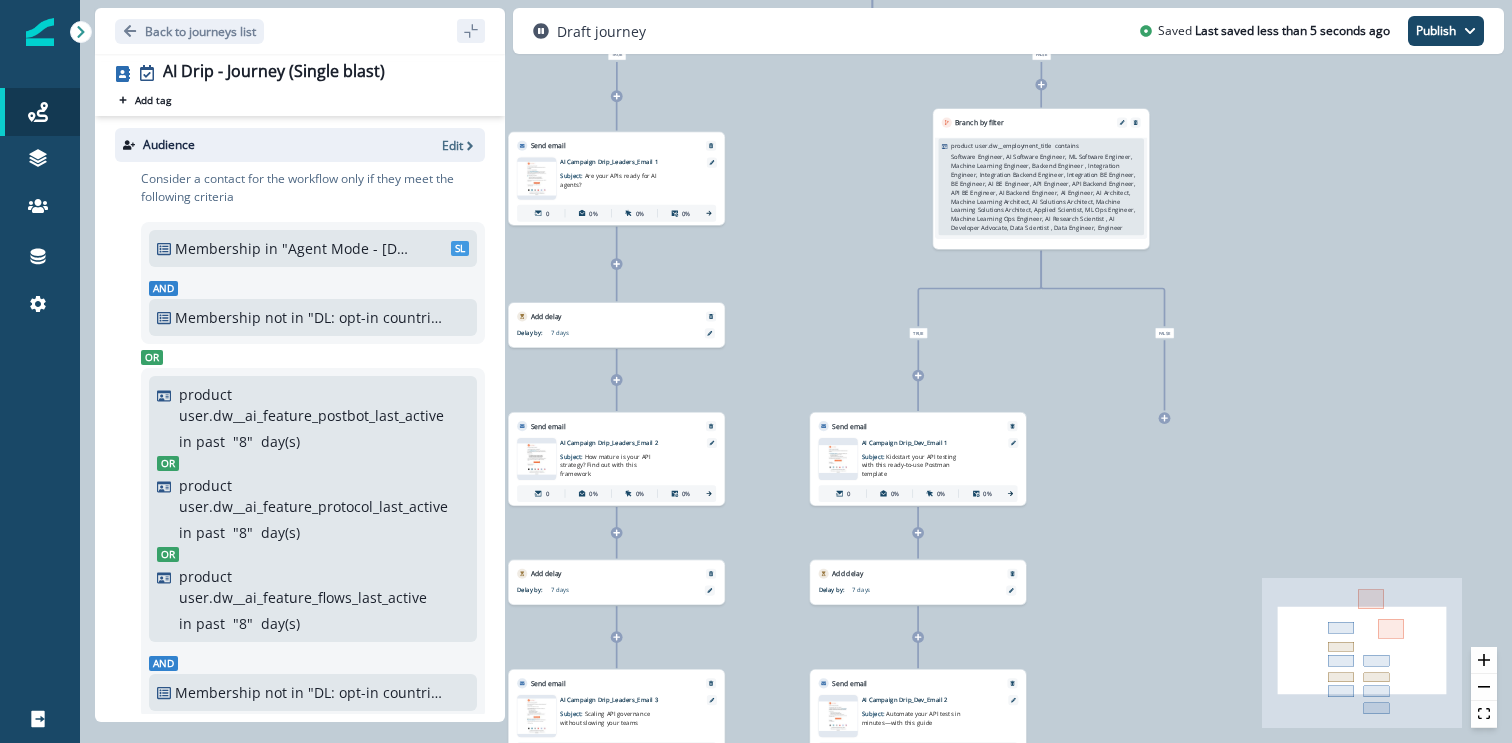 click 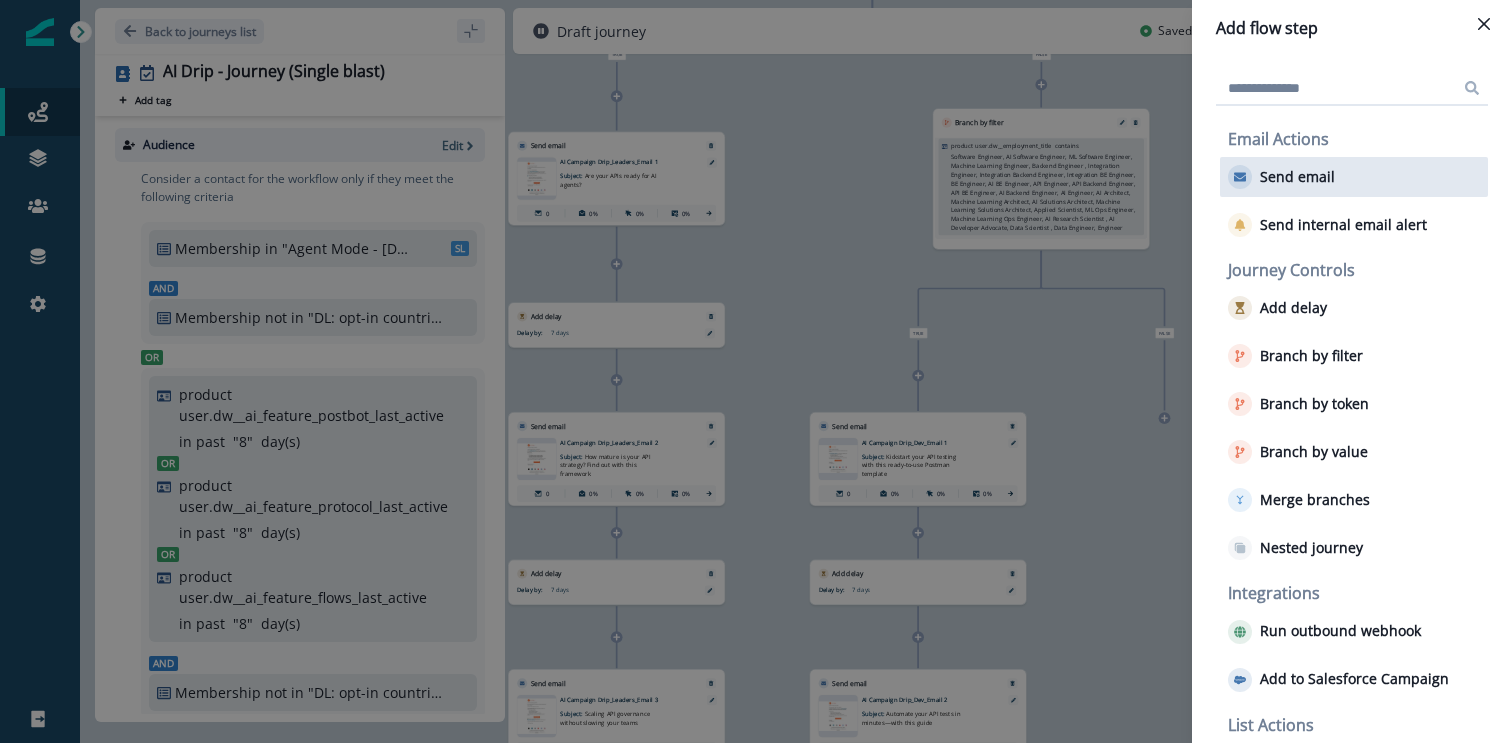 click on "Send email" at bounding box center (1297, 177) 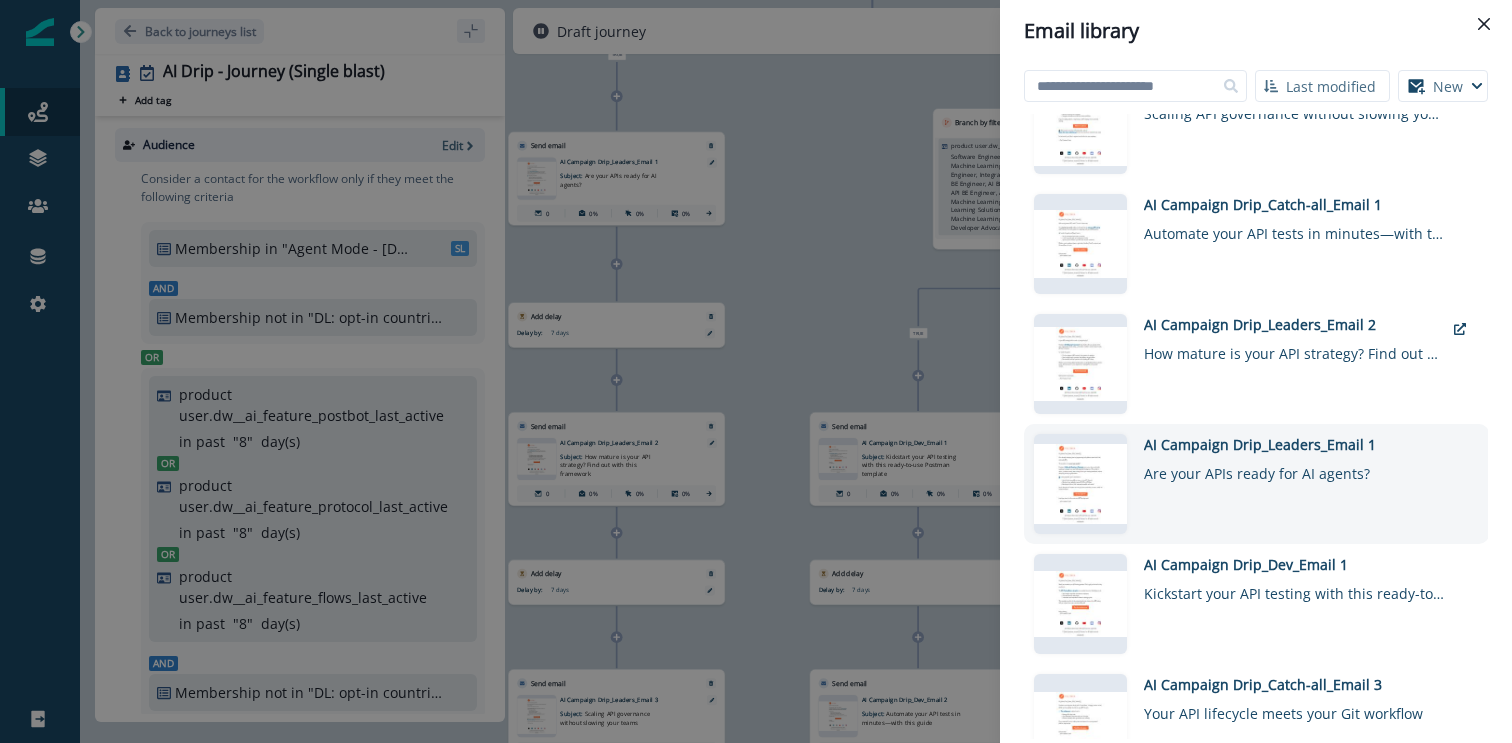 scroll, scrollTop: 215, scrollLeft: 0, axis: vertical 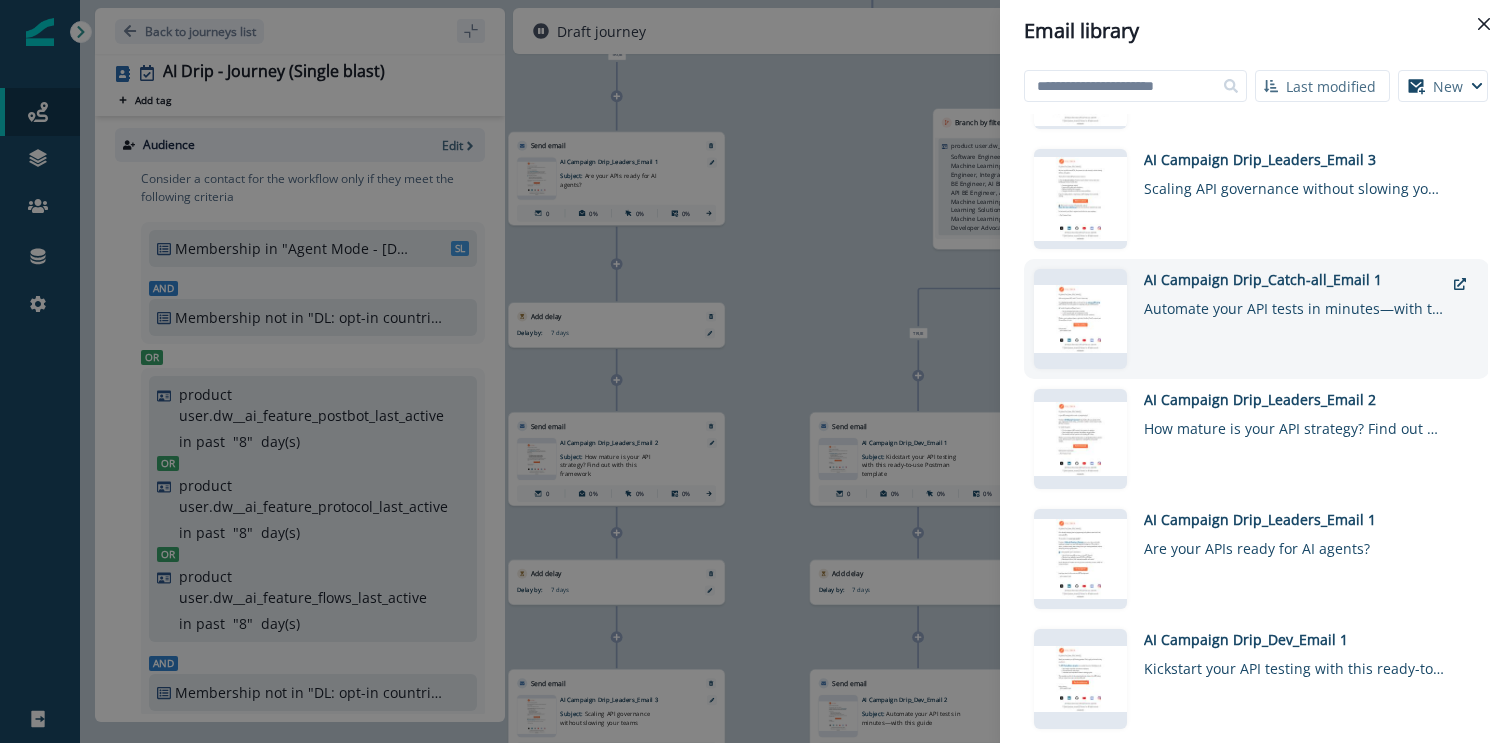 click on "Automate your API tests in minutes—with this guide" at bounding box center [1294, 304] 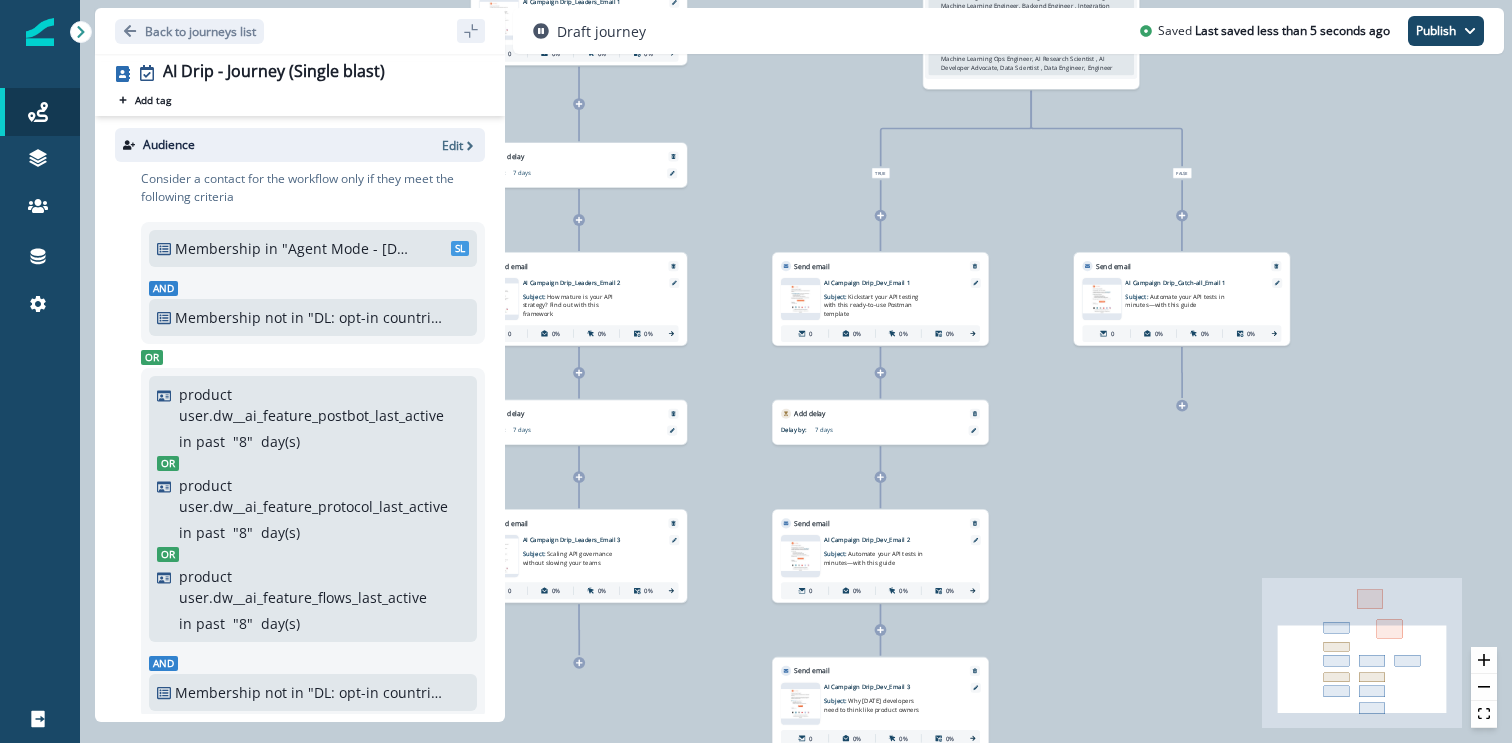 click 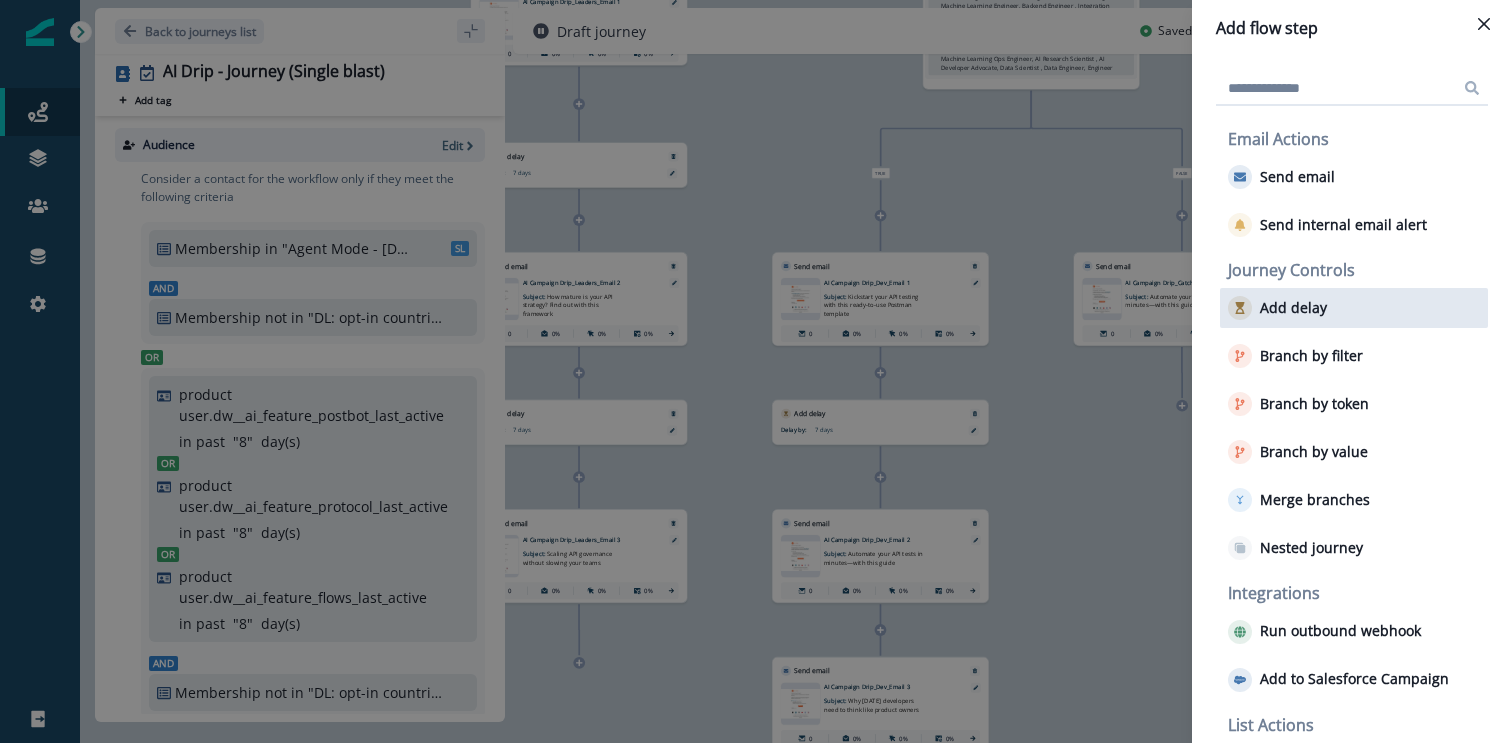 click on "Add delay" at bounding box center (1277, 308) 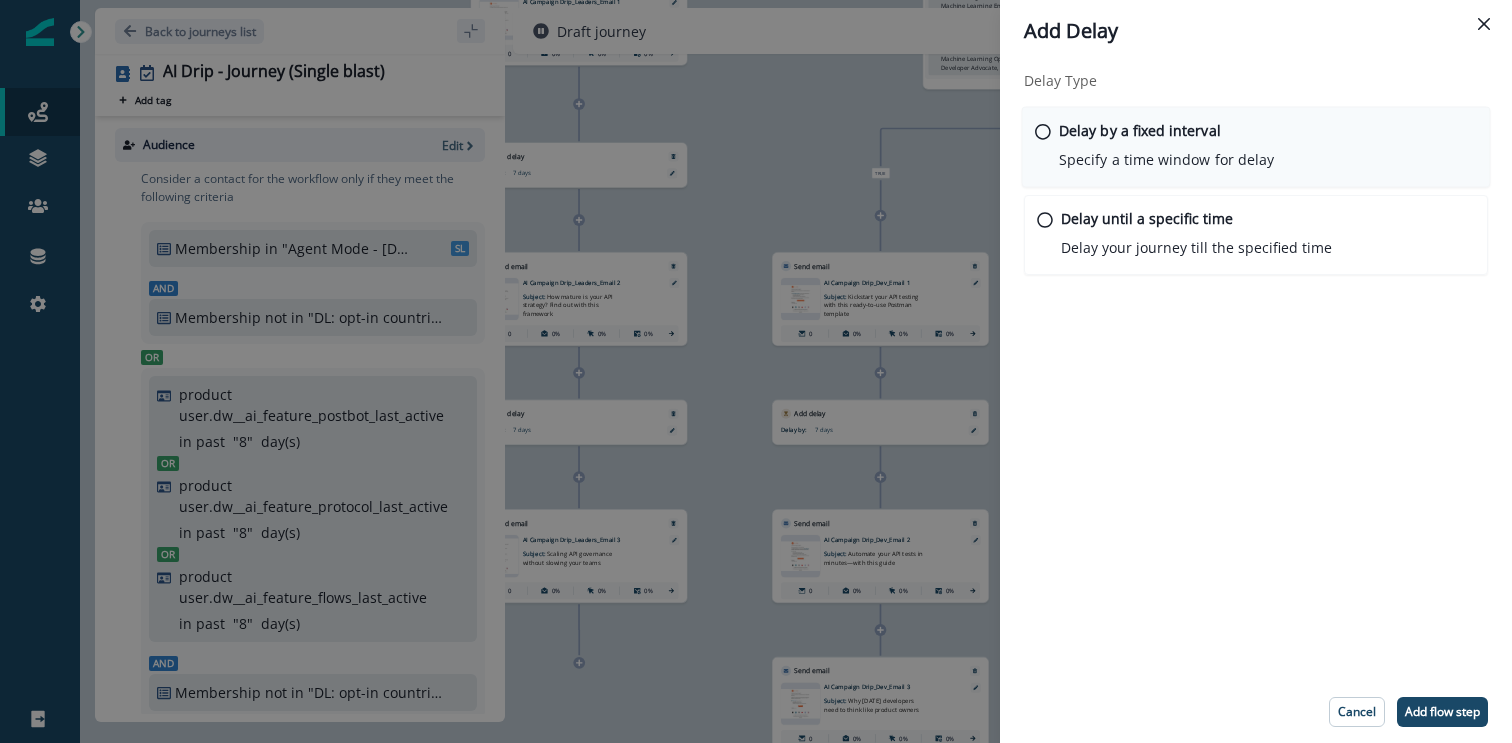 click on "Delay by a fixed interval Specify a time window for delay" at bounding box center [1166, 145] 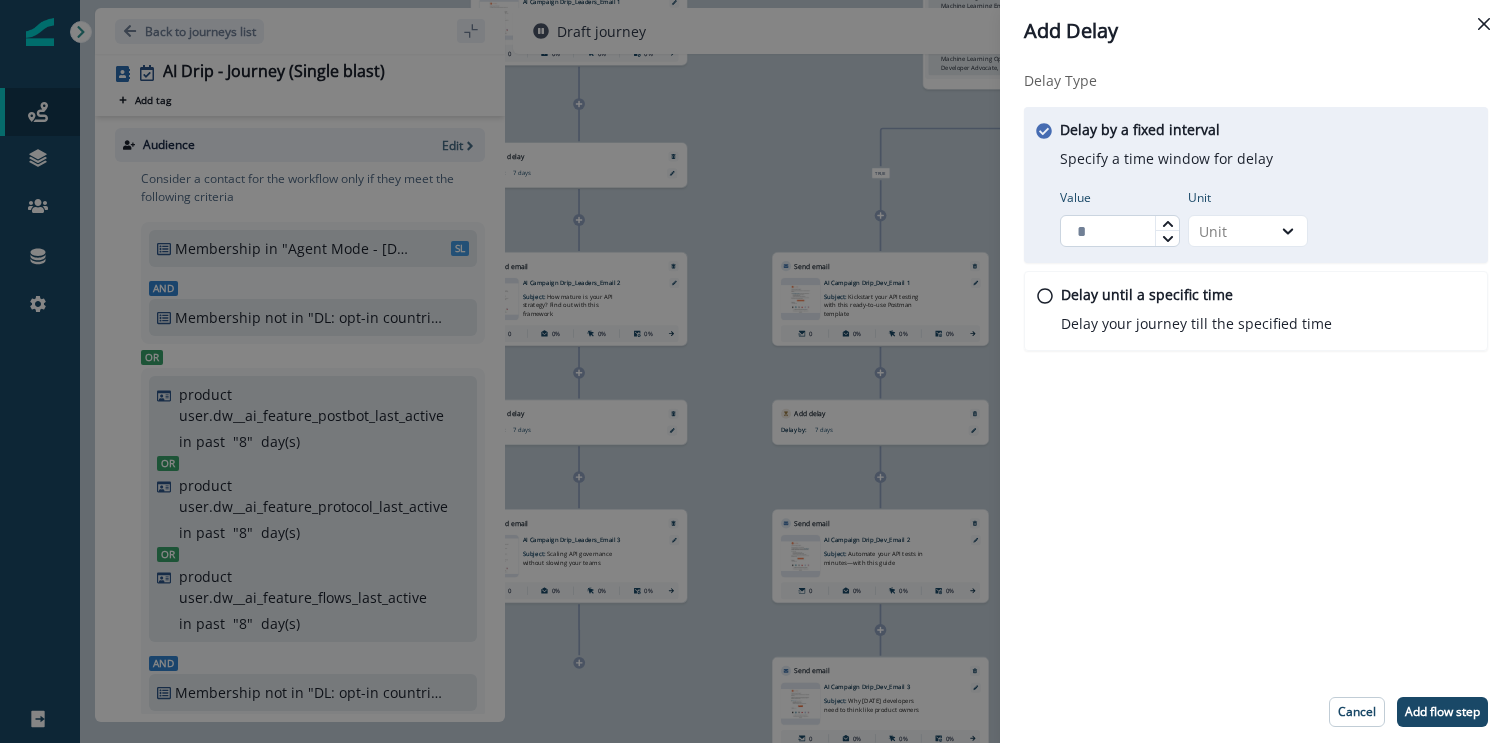 click on "Value" at bounding box center (1120, 231) 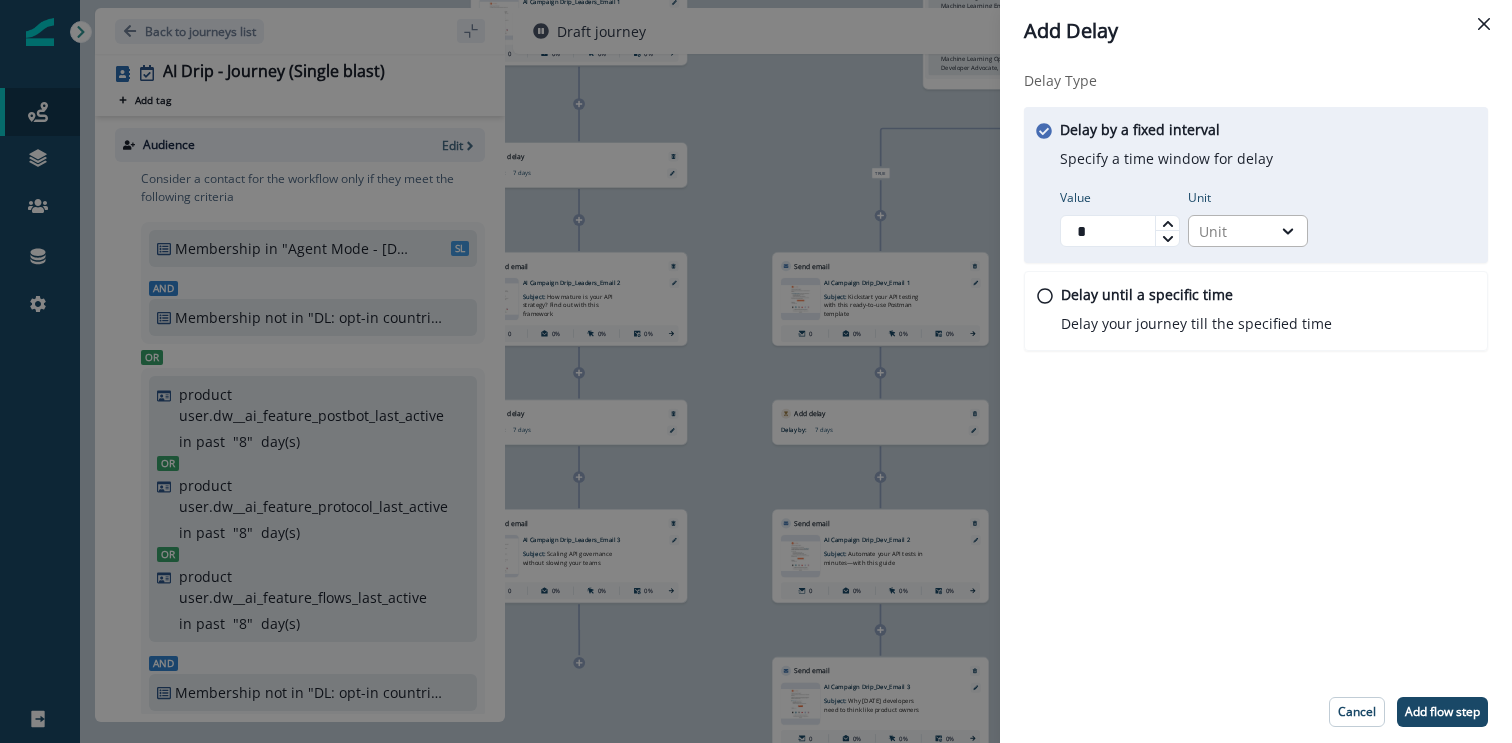 type on "*" 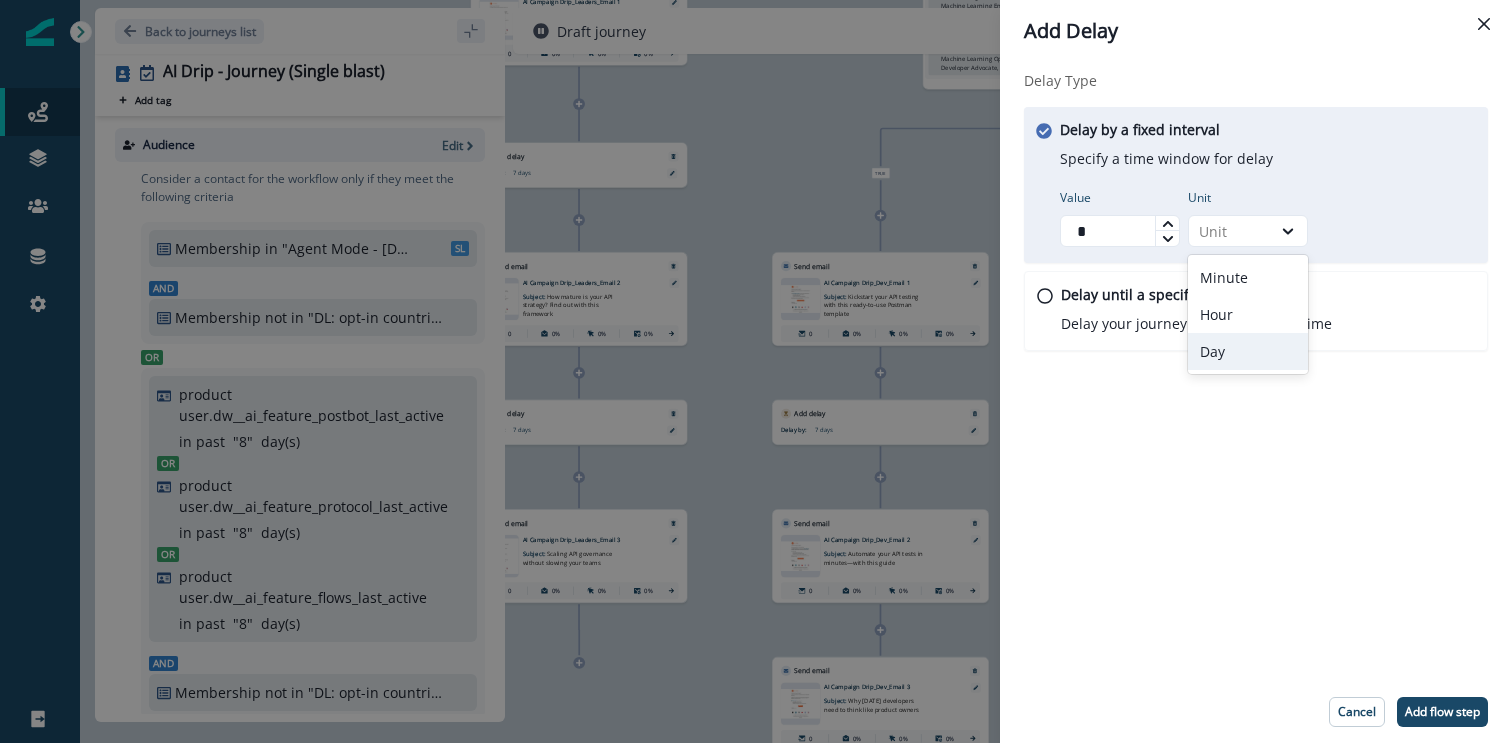 click on "Day" at bounding box center (1248, 351) 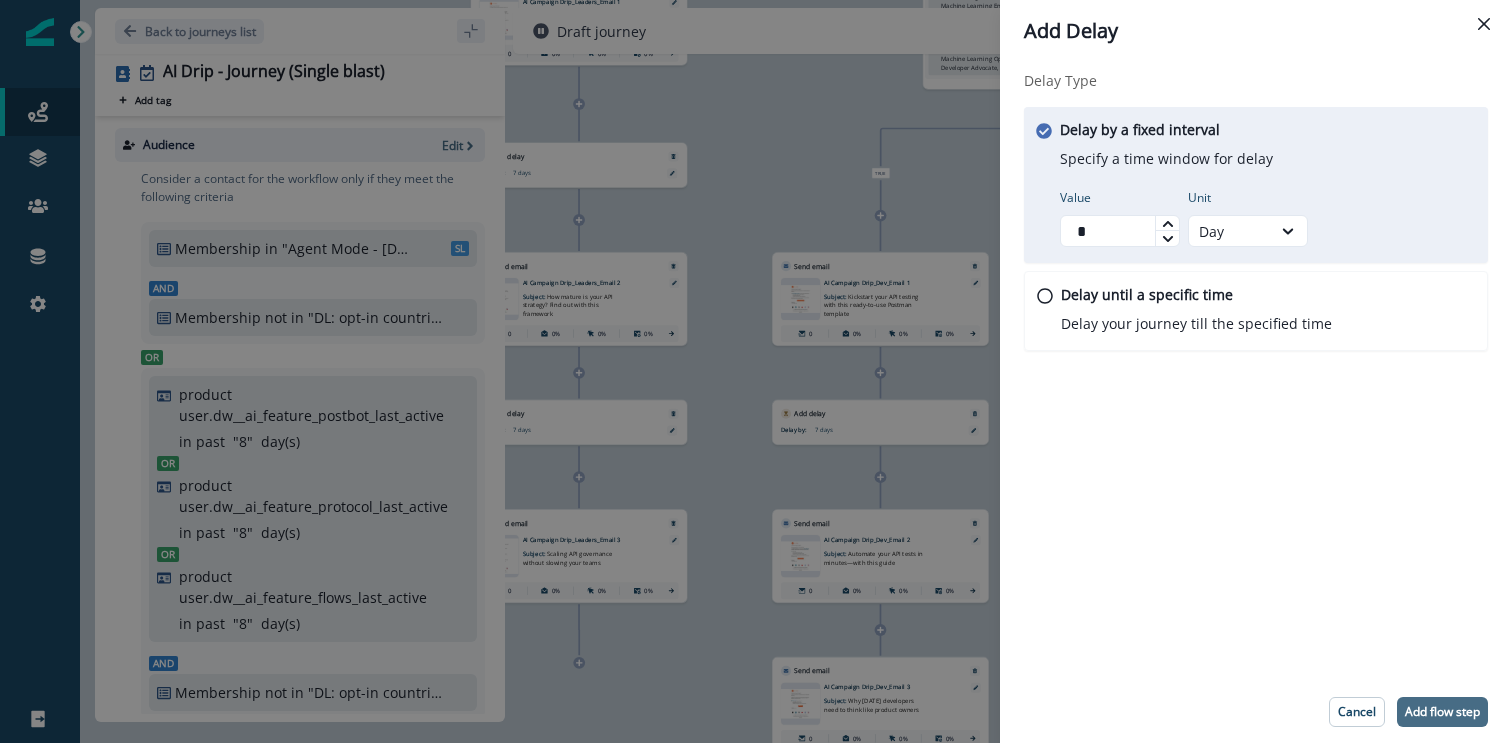 click on "Add flow step" at bounding box center [1442, 712] 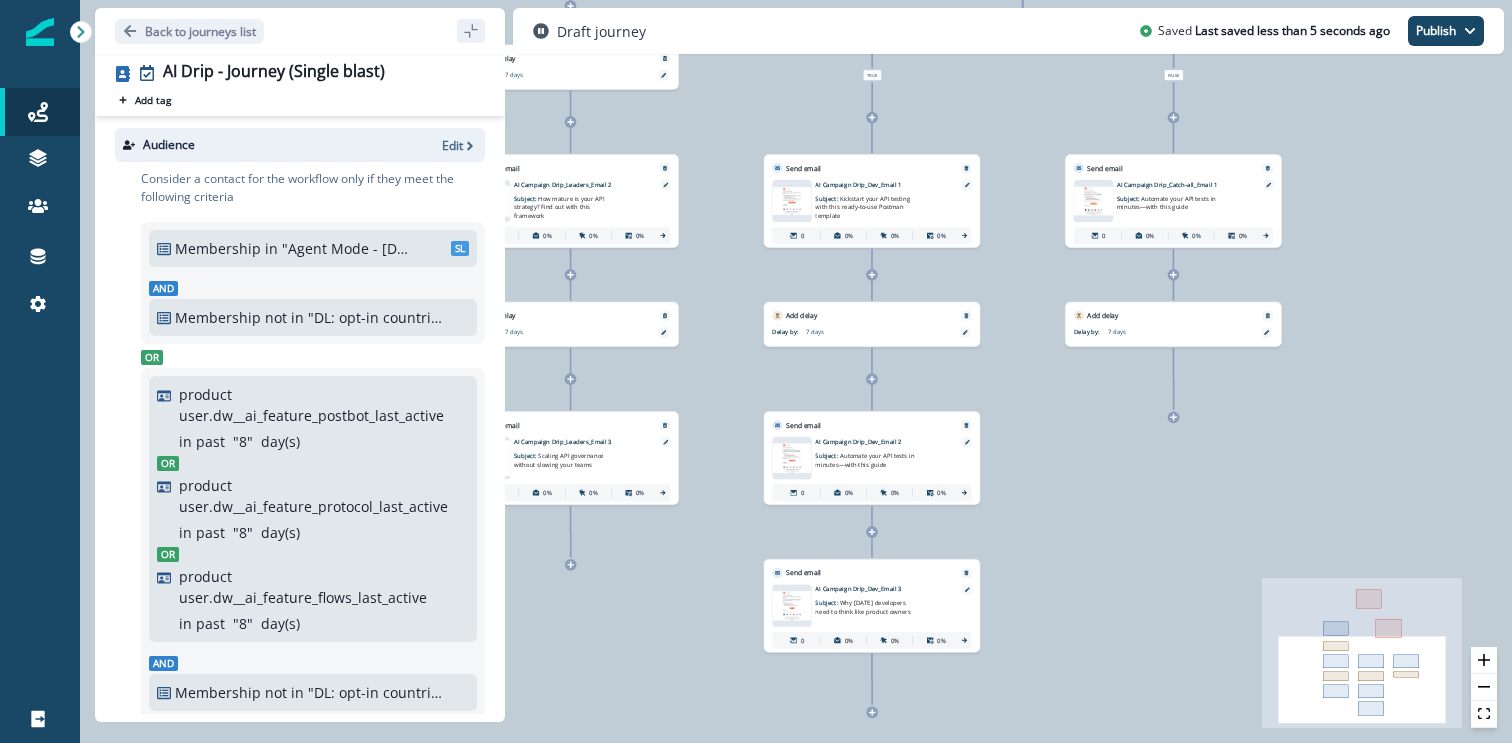 click 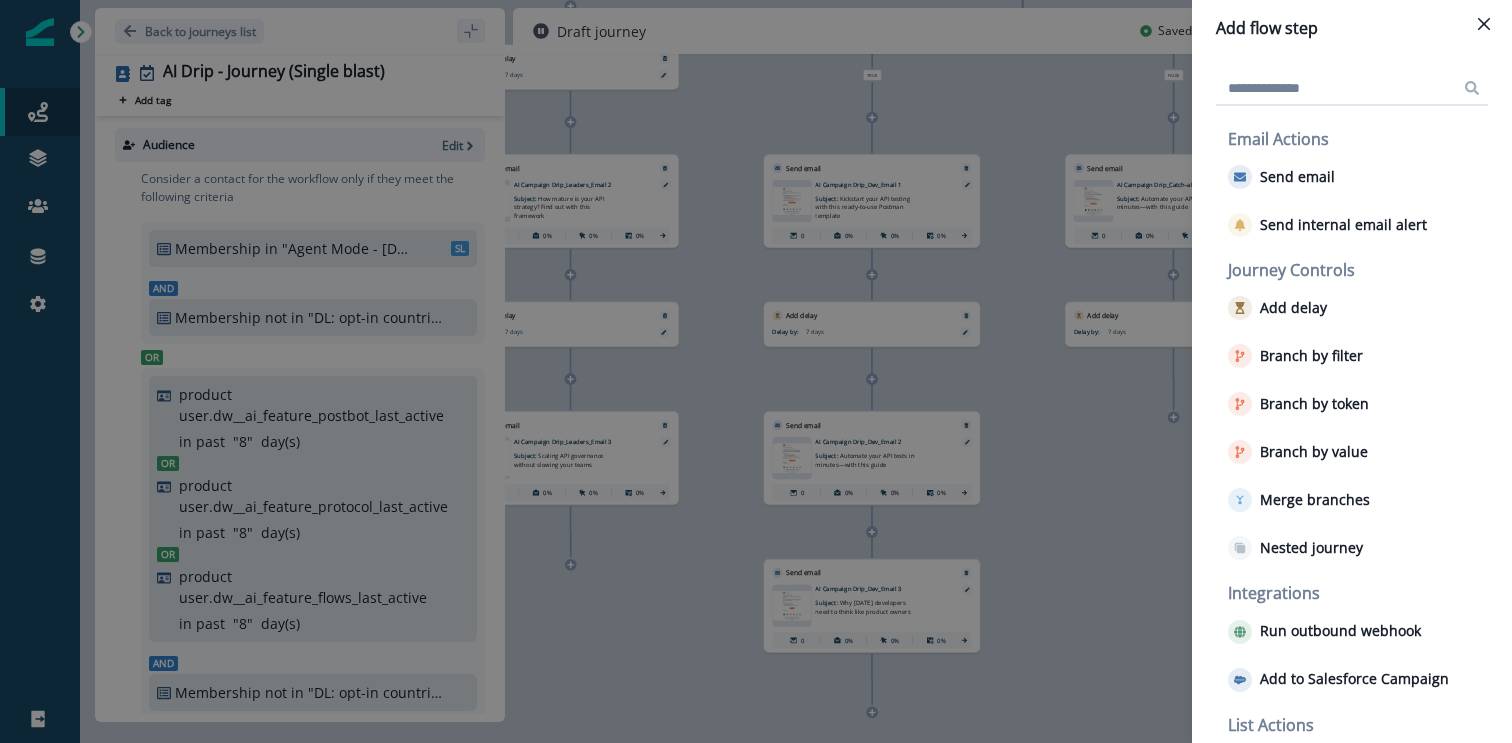 click on "Email Actions Send email Send internal email alert" at bounding box center [1354, 187] 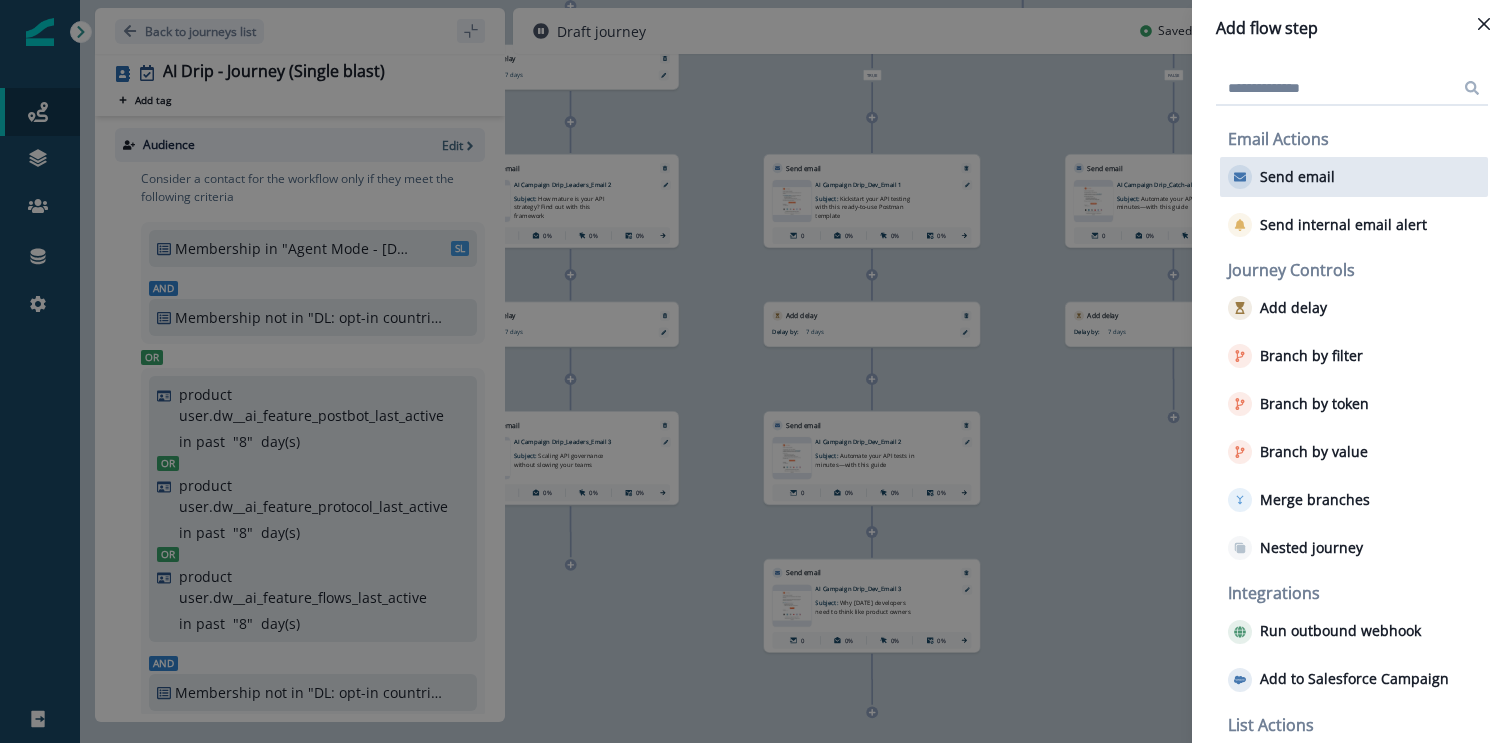 click on "Send email" at bounding box center [1297, 177] 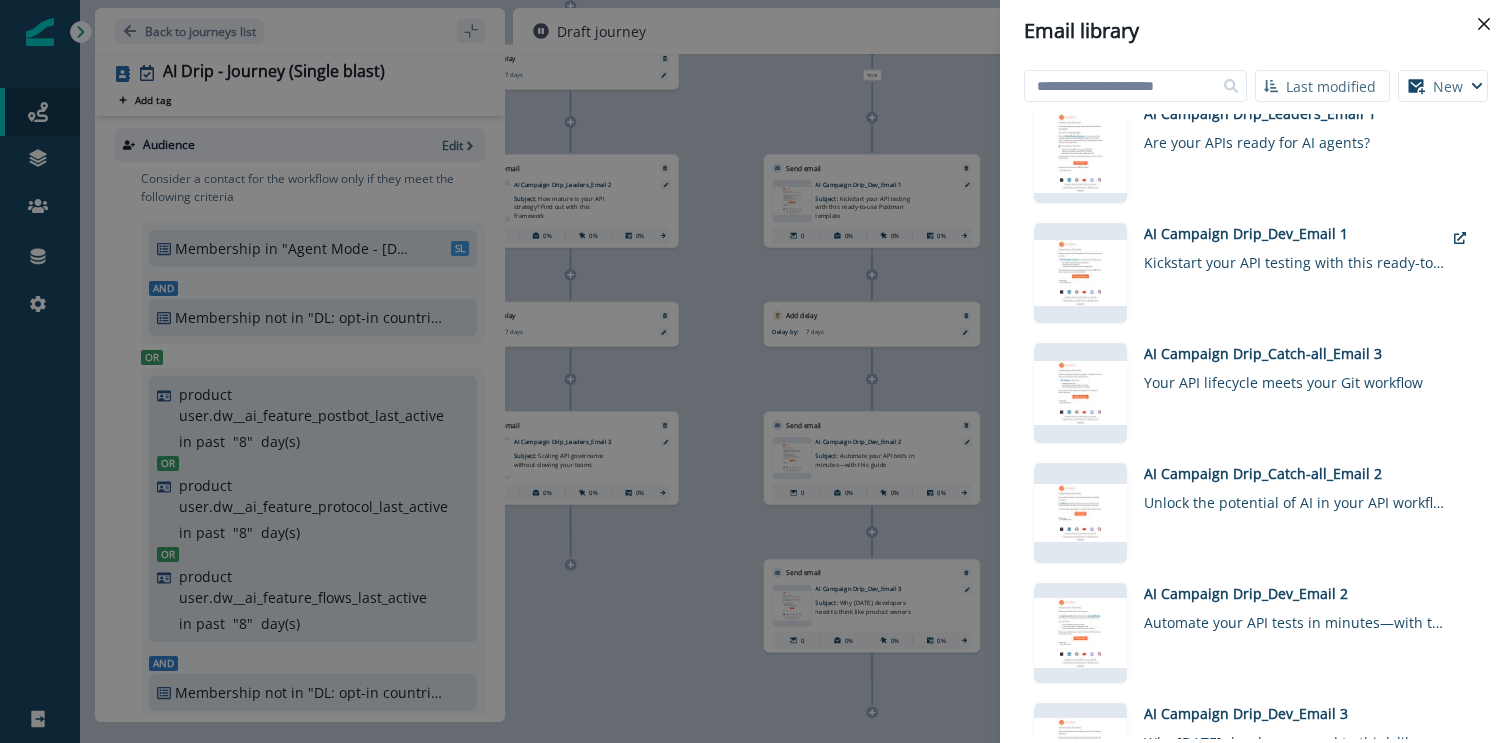 scroll, scrollTop: 673, scrollLeft: 0, axis: vertical 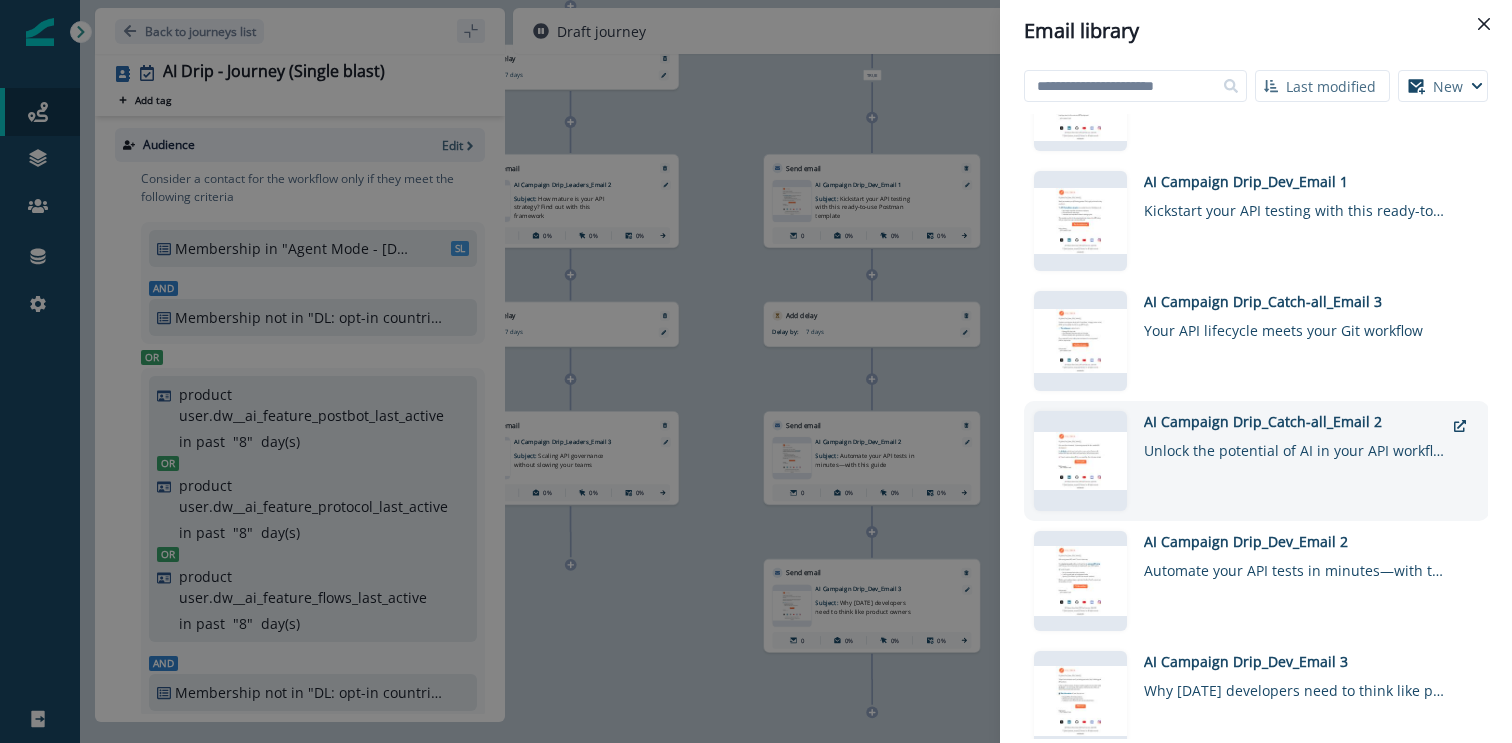 click on "Unlock the potential of AI in your API workflow" at bounding box center [1294, 446] 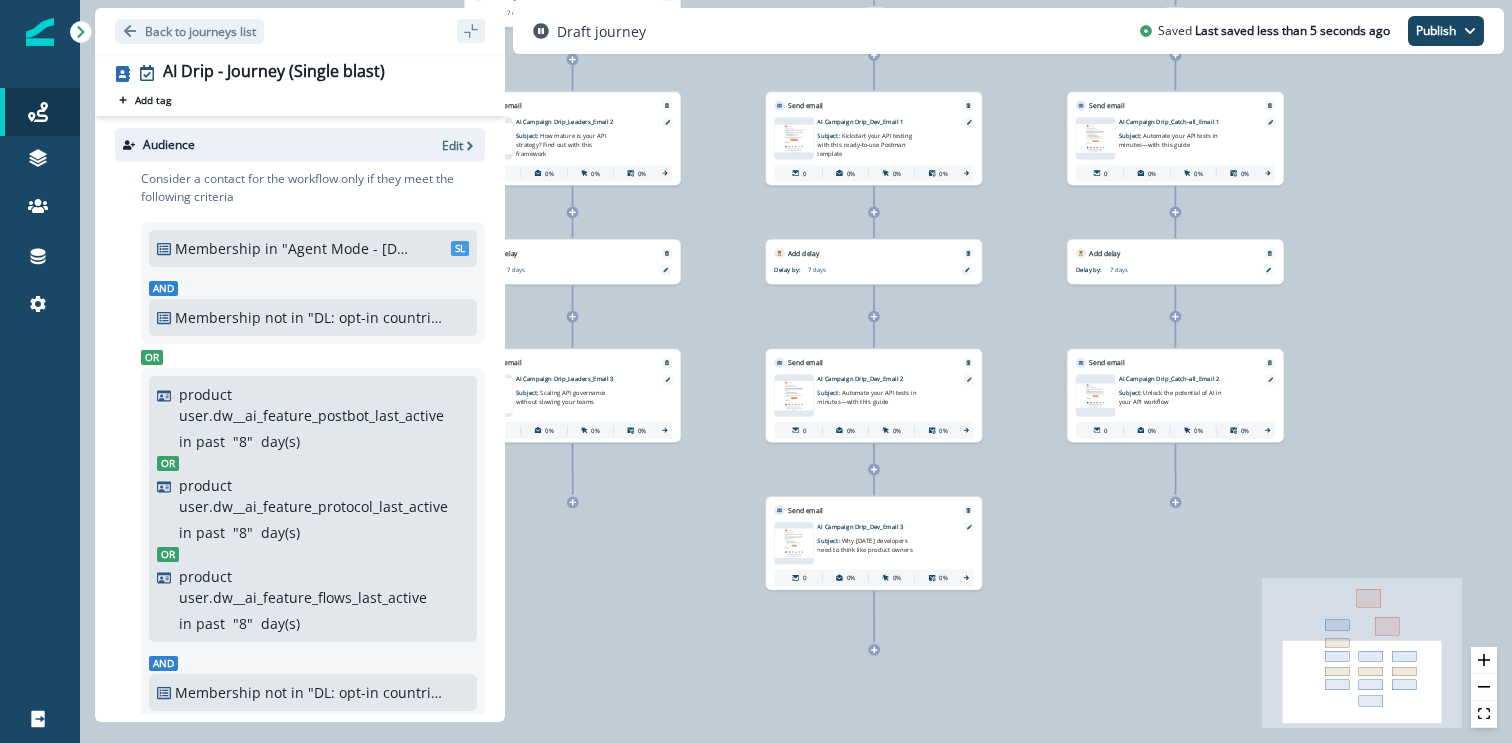 click on "0 contact has entered the journey Branch by filter product user.dw__employment_title contains   Chief Technology Officer,  Chief Information Officer,  Chief Data Officer,  Chief AI Officer,  Chief Digital Officer,  Head of Innovation,  VP of AI,  Director of AI,  Director of Data Science,  VP of Data Science,  Director of Engineering,  VP of Engineering,  Engineering Director,  Director of Product,  VP of Product,  Director of Digital Transformation,  VP of Digital Transformation,  Head of Machine Learning,  Head of Data & Analytics,  Head of Platform Strategy   Or Title contains     True Send email Email asset changed, journey reports will be subject to change This asset has overrides for  AI Campaign Drip_Leaders_Email 1 Subject:   Are your APIs ready for AI agents? 0 0% 0% 0% Add delay Delay by:  7 days Delay details incomplete Scheduled according to  workspace  timezone Send email Email asset changed, journey reports will be subject to change This asset has overrides for  AI Campaign Drip_Leaders_Email 2" at bounding box center (796, 371) 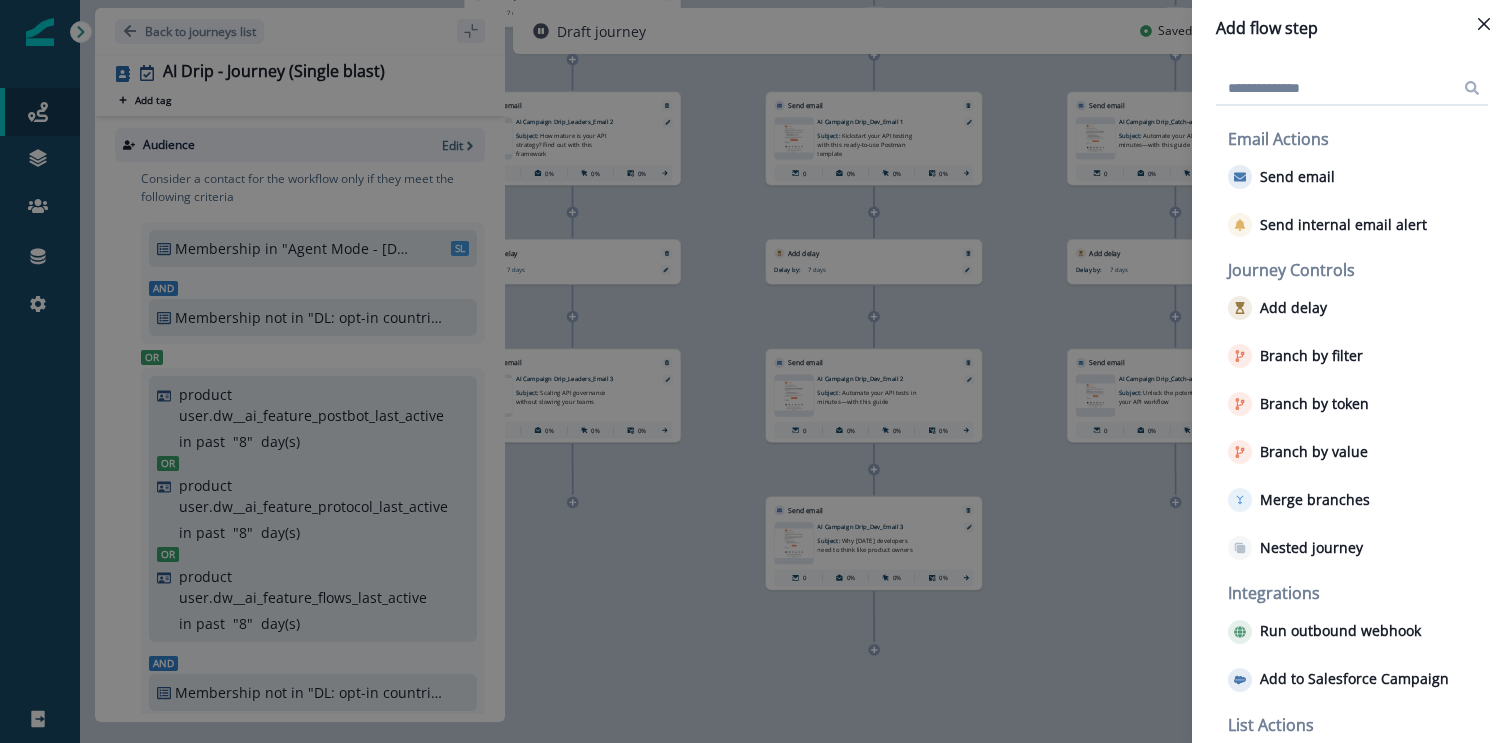 click on "Journey Controls Add delay Branch by filter Branch by token Branch by value Merge branches Nested journey" at bounding box center [1354, 414] 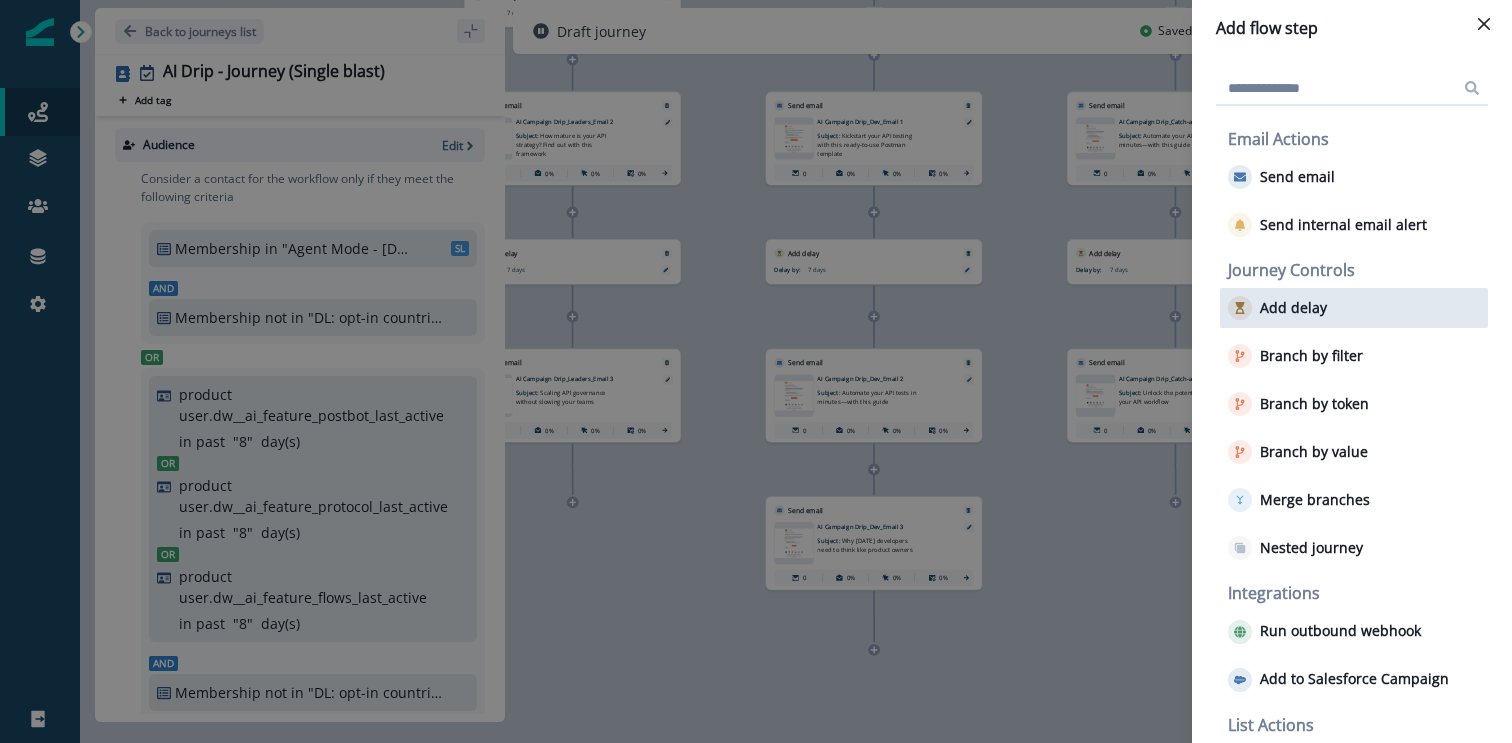 click on "Add delay" at bounding box center [1293, 308] 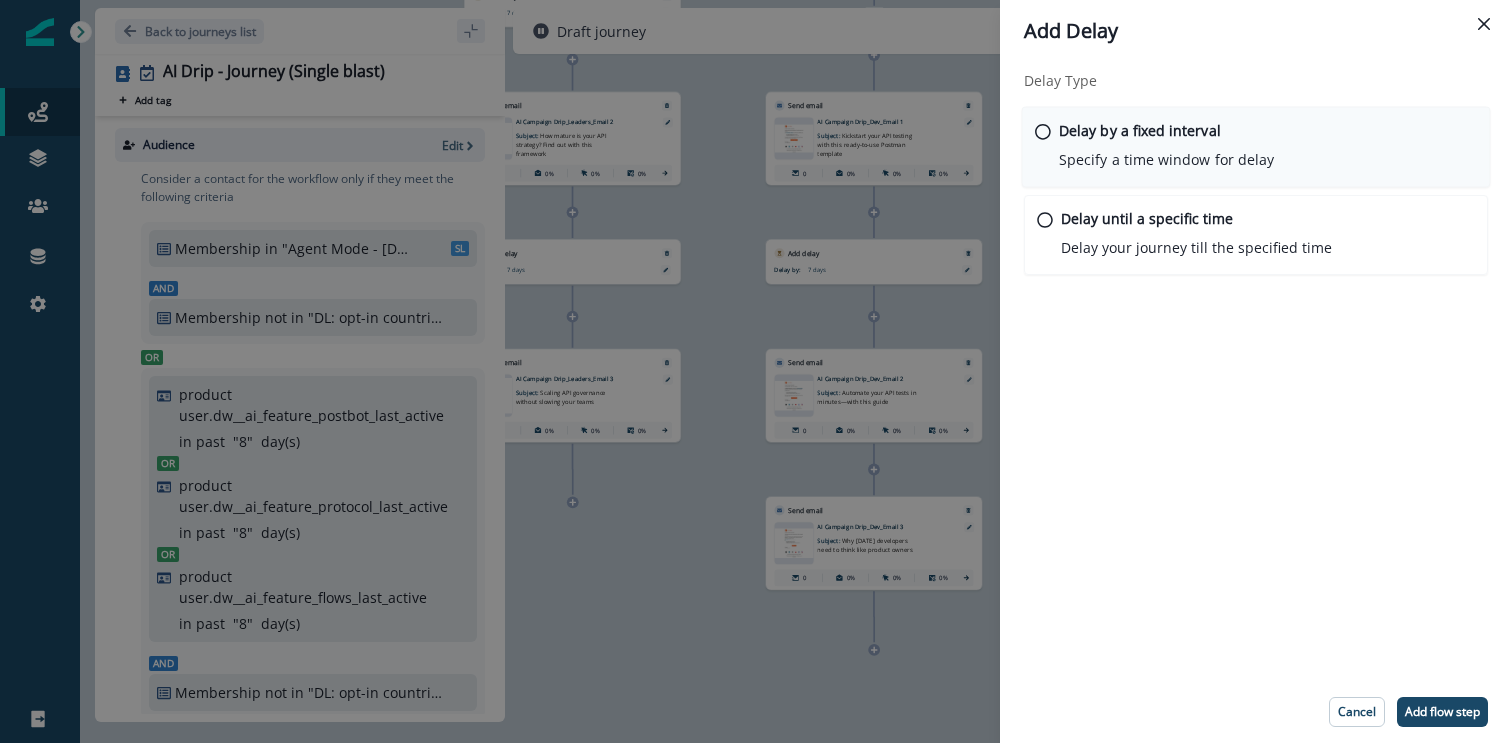 click on "Specify a time window for delay" at bounding box center (1166, 159) 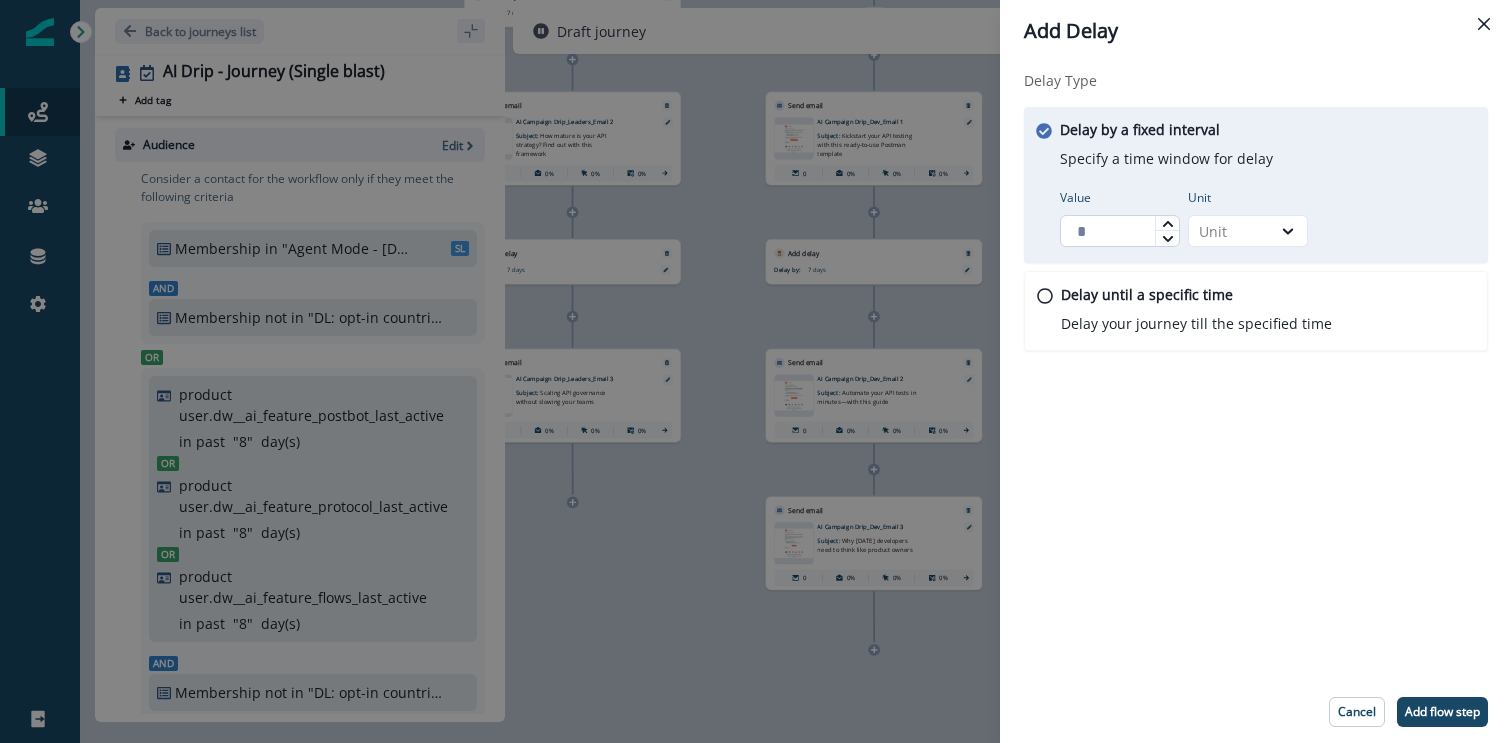 click on "Value" at bounding box center (1120, 231) 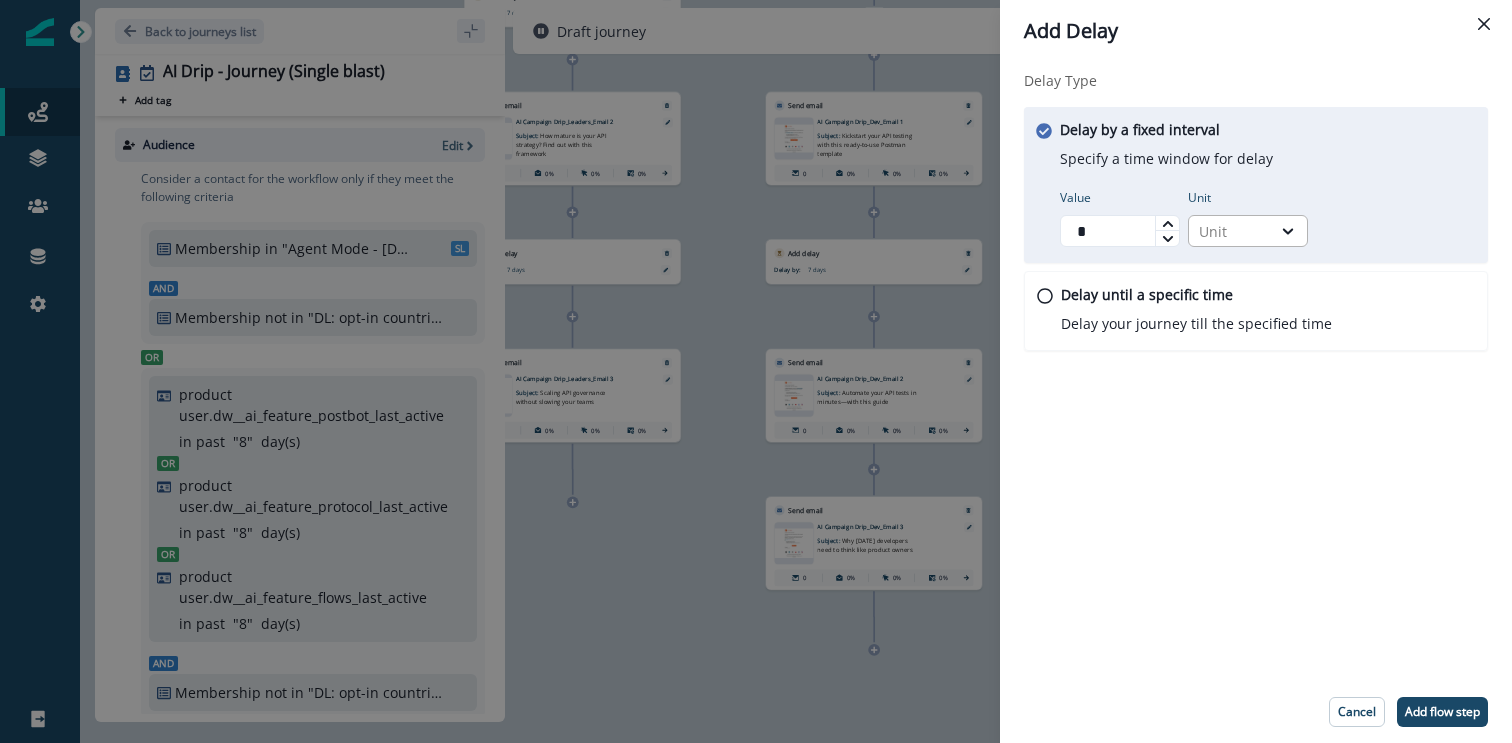 type on "*" 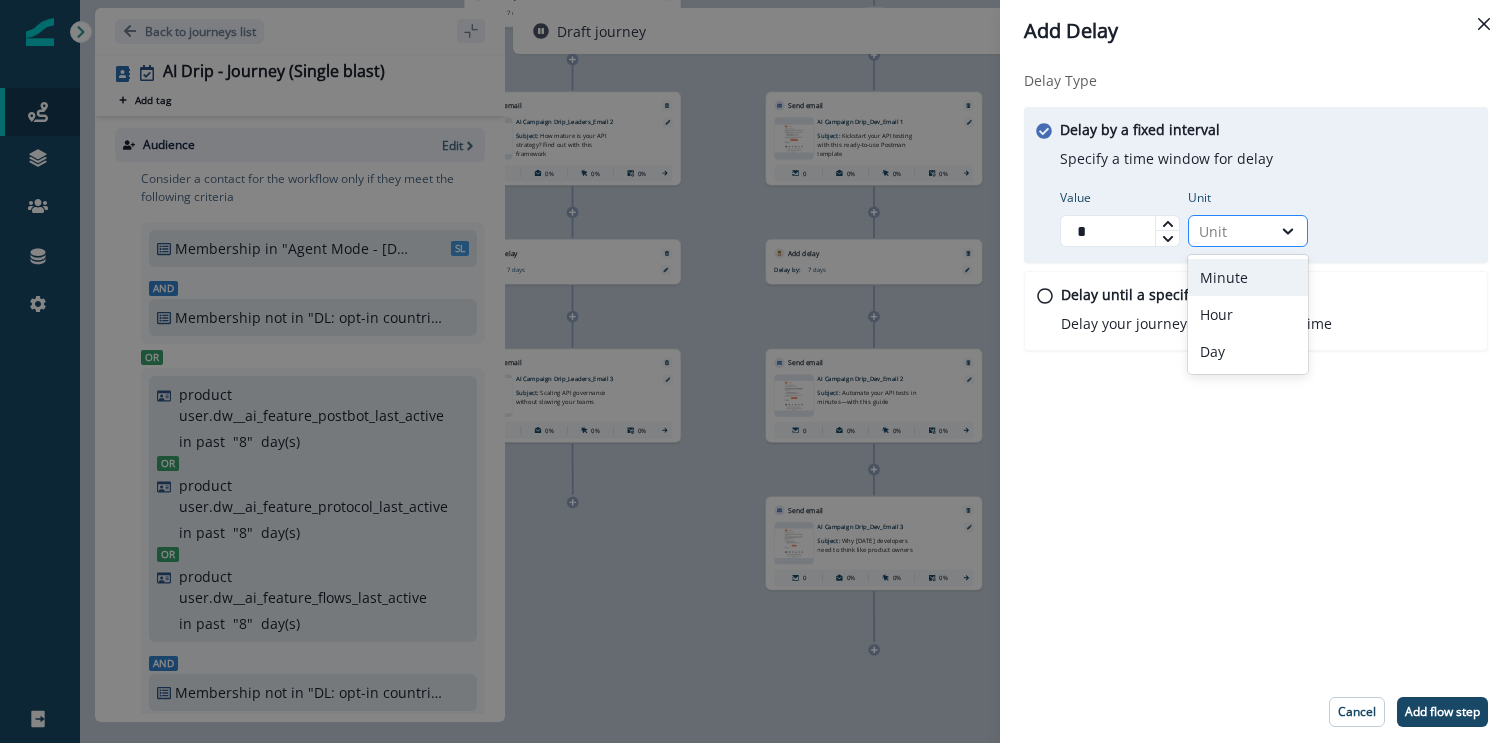 click on "Unit" at bounding box center (1230, 231) 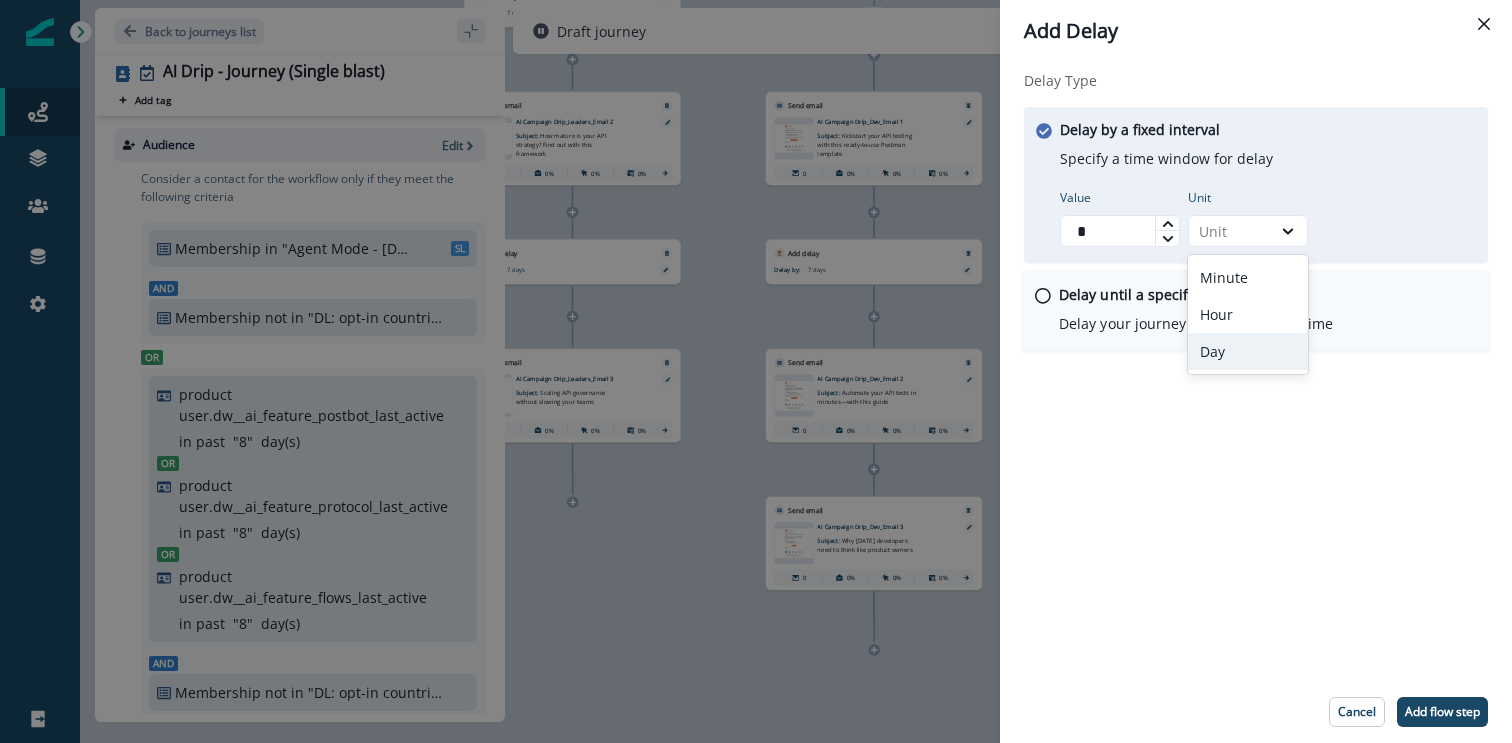 click on "Day" at bounding box center (1248, 351) 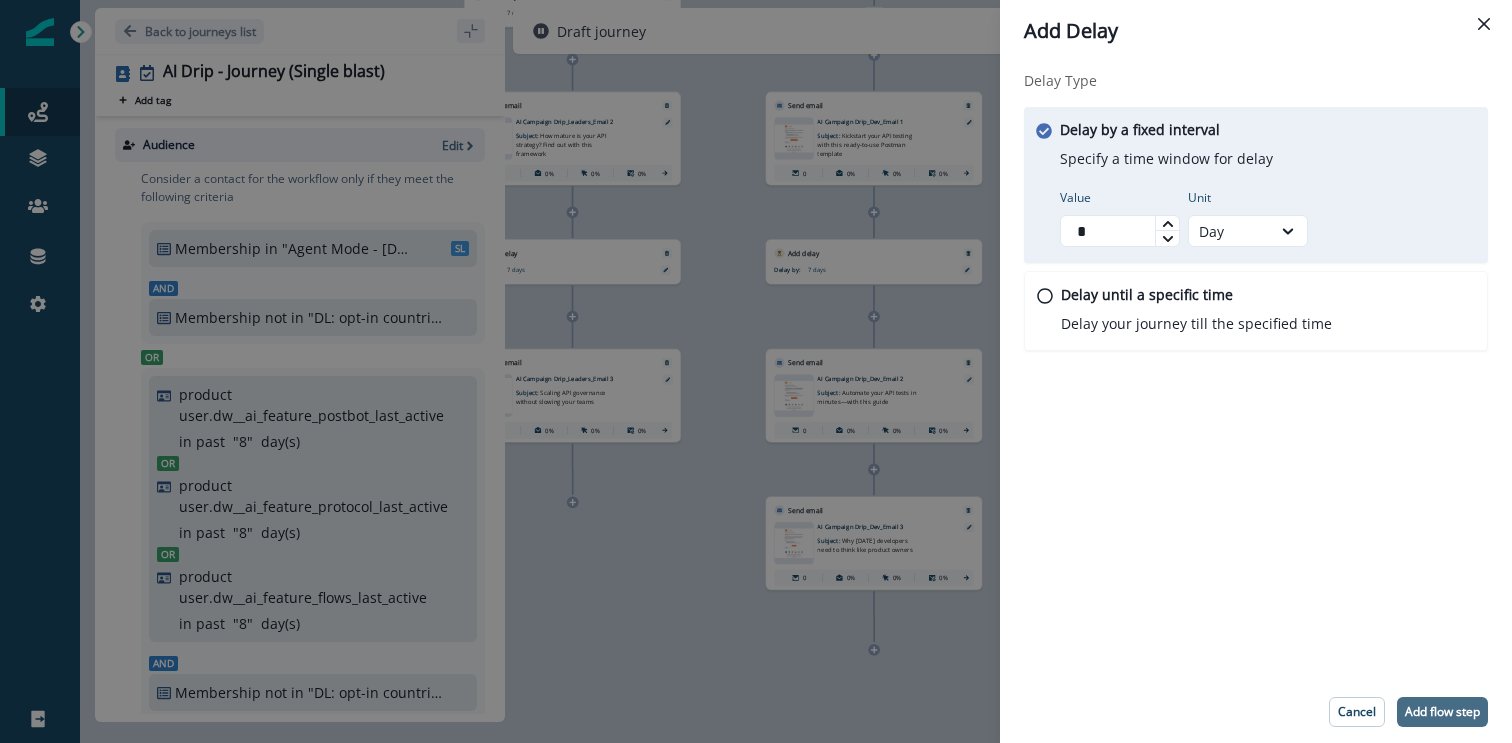 click on "Add flow step" at bounding box center [1442, 712] 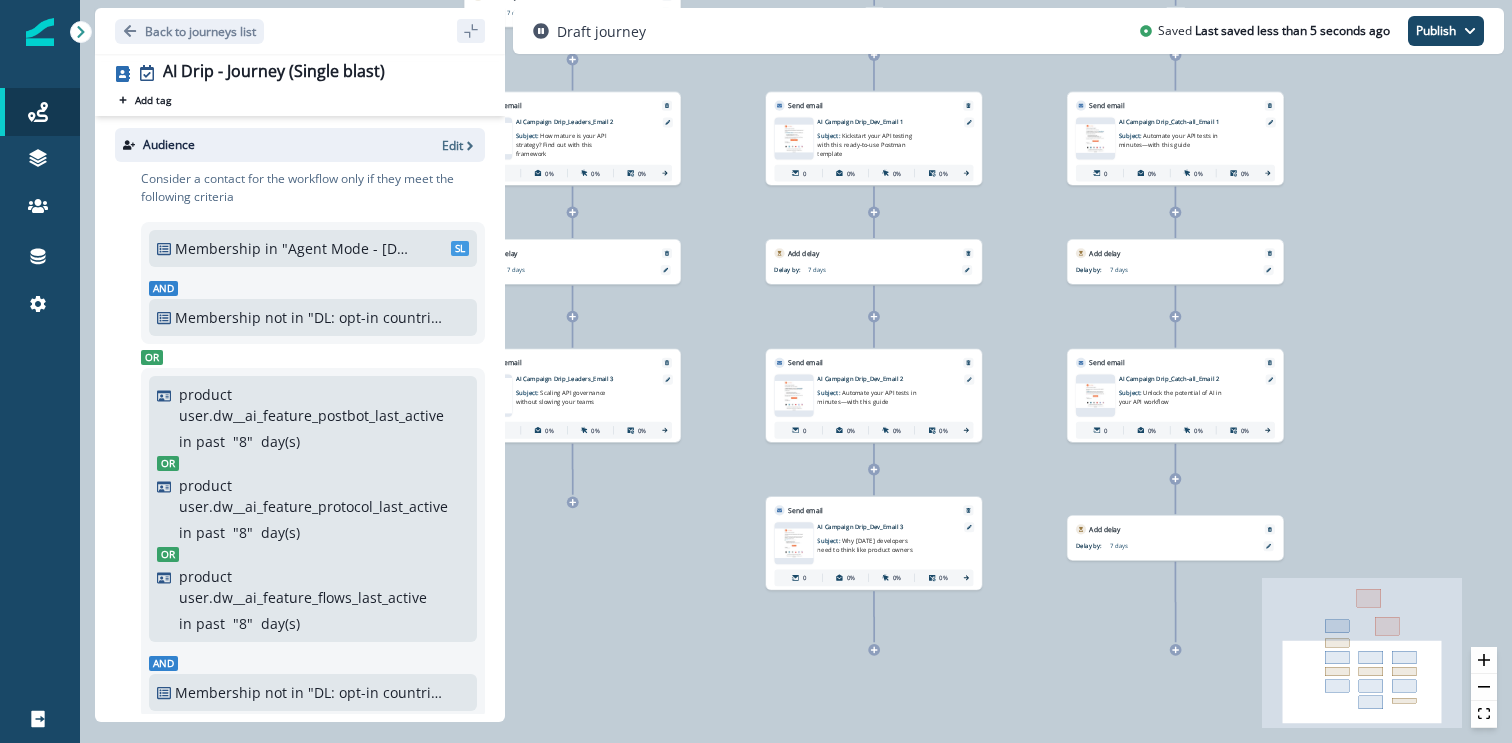 click 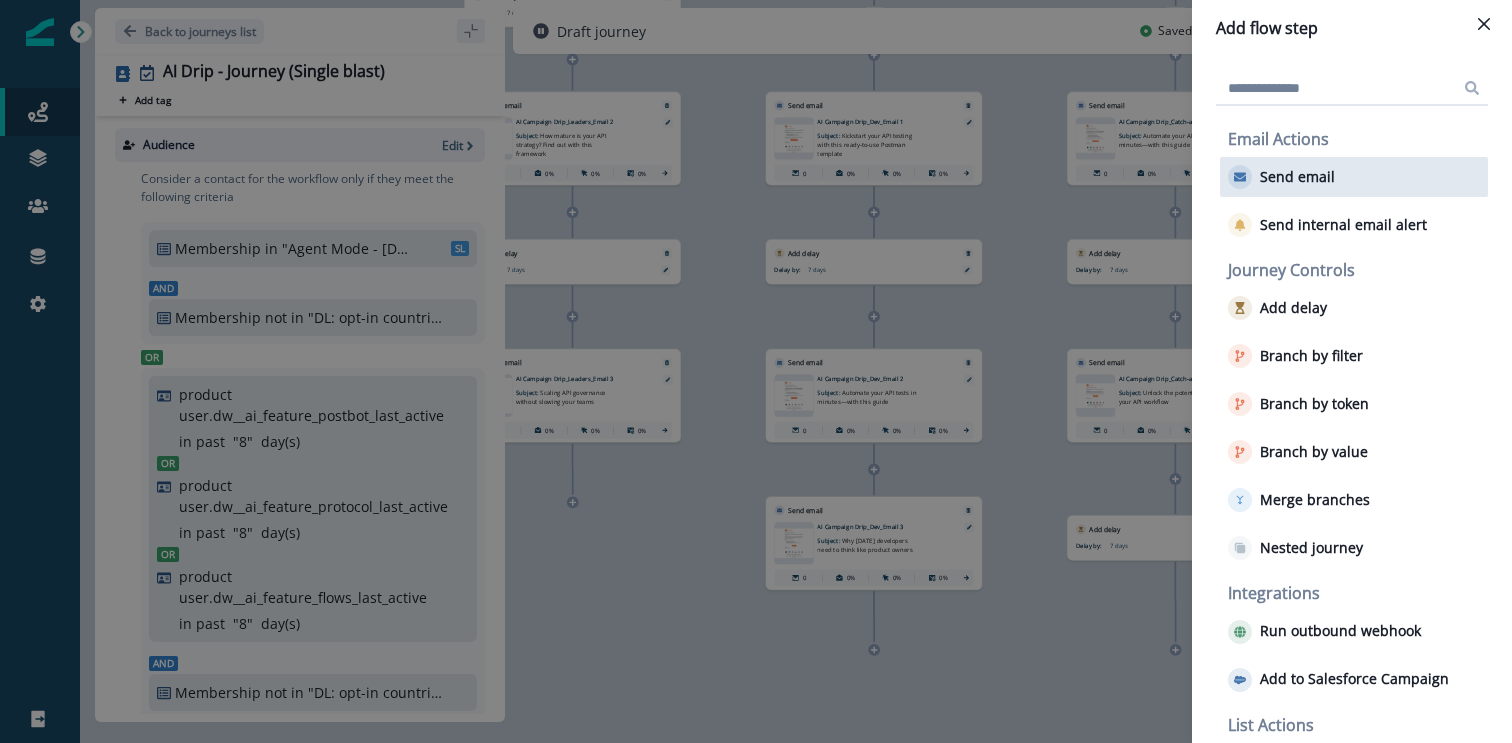 click on "Send email" at bounding box center [1354, 177] 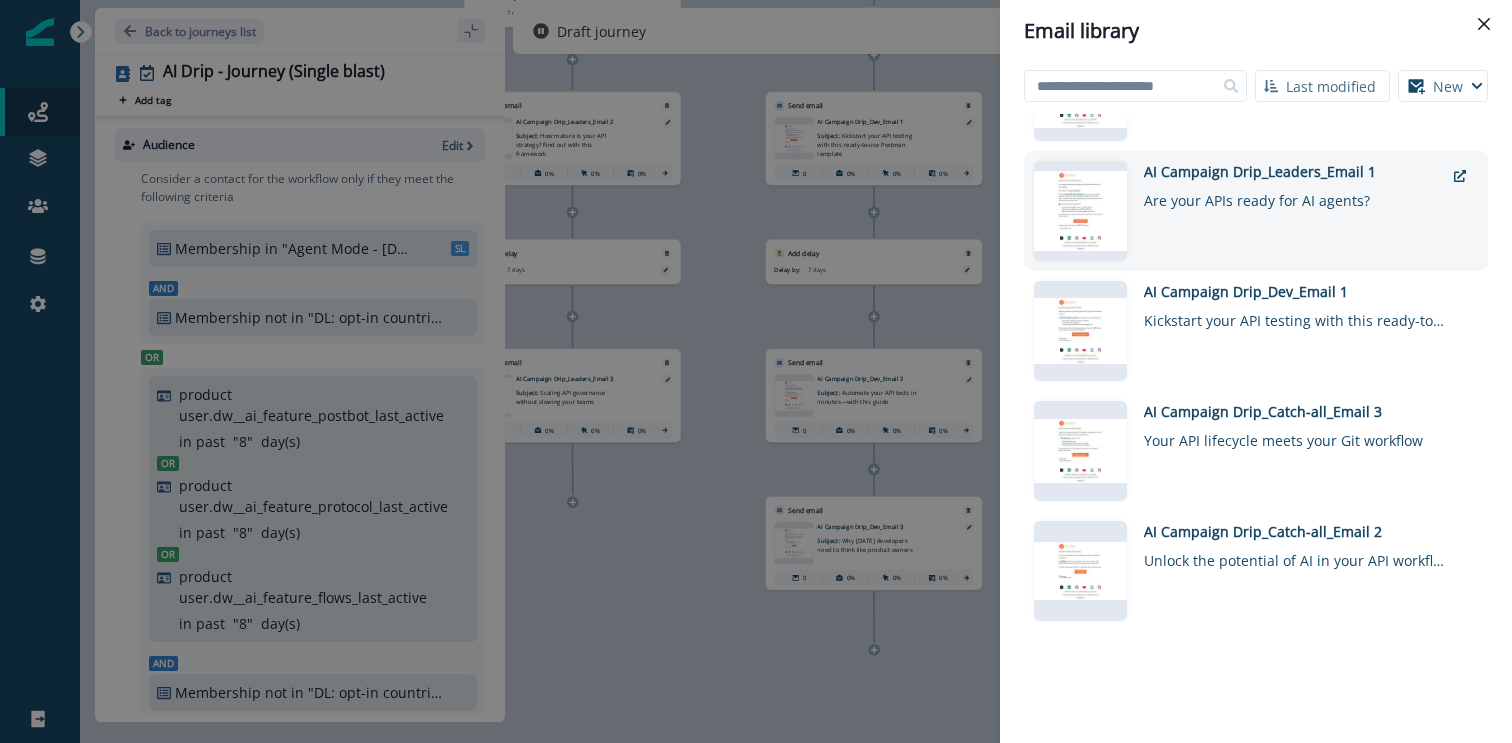 scroll, scrollTop: 606, scrollLeft: 0, axis: vertical 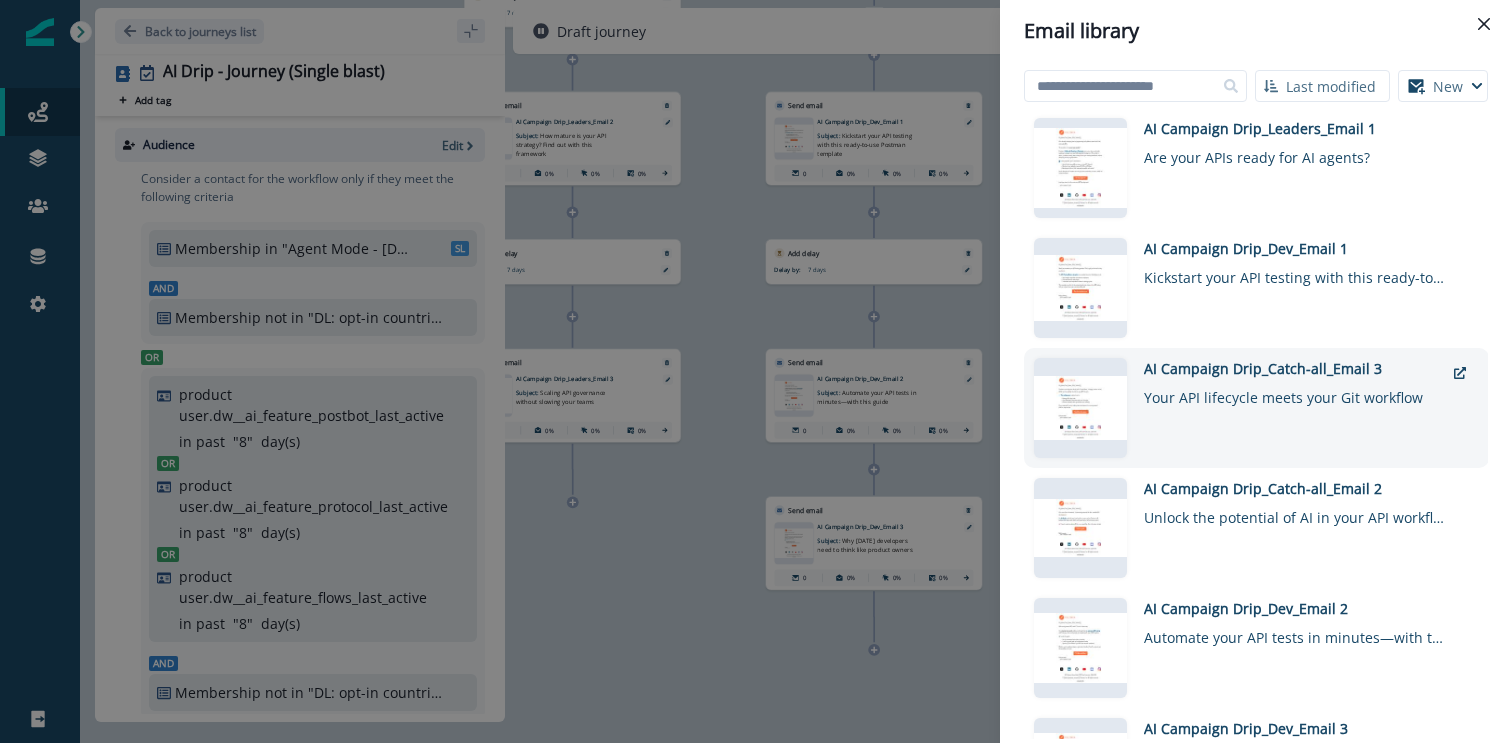 click on "AI Campaign Drip_Catch-all_Email 3 Your API lifecycle meets your Git workflow" at bounding box center (1294, 408) 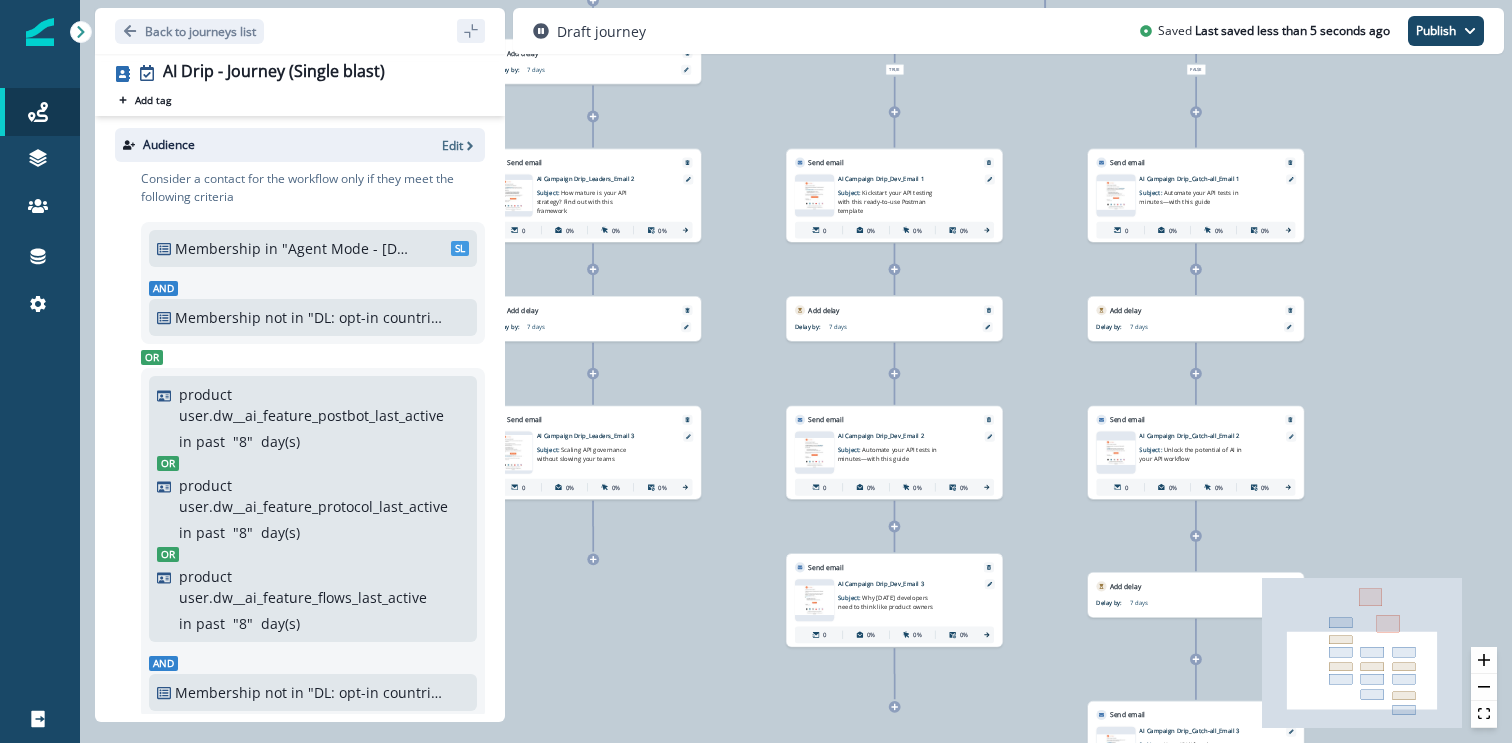 click 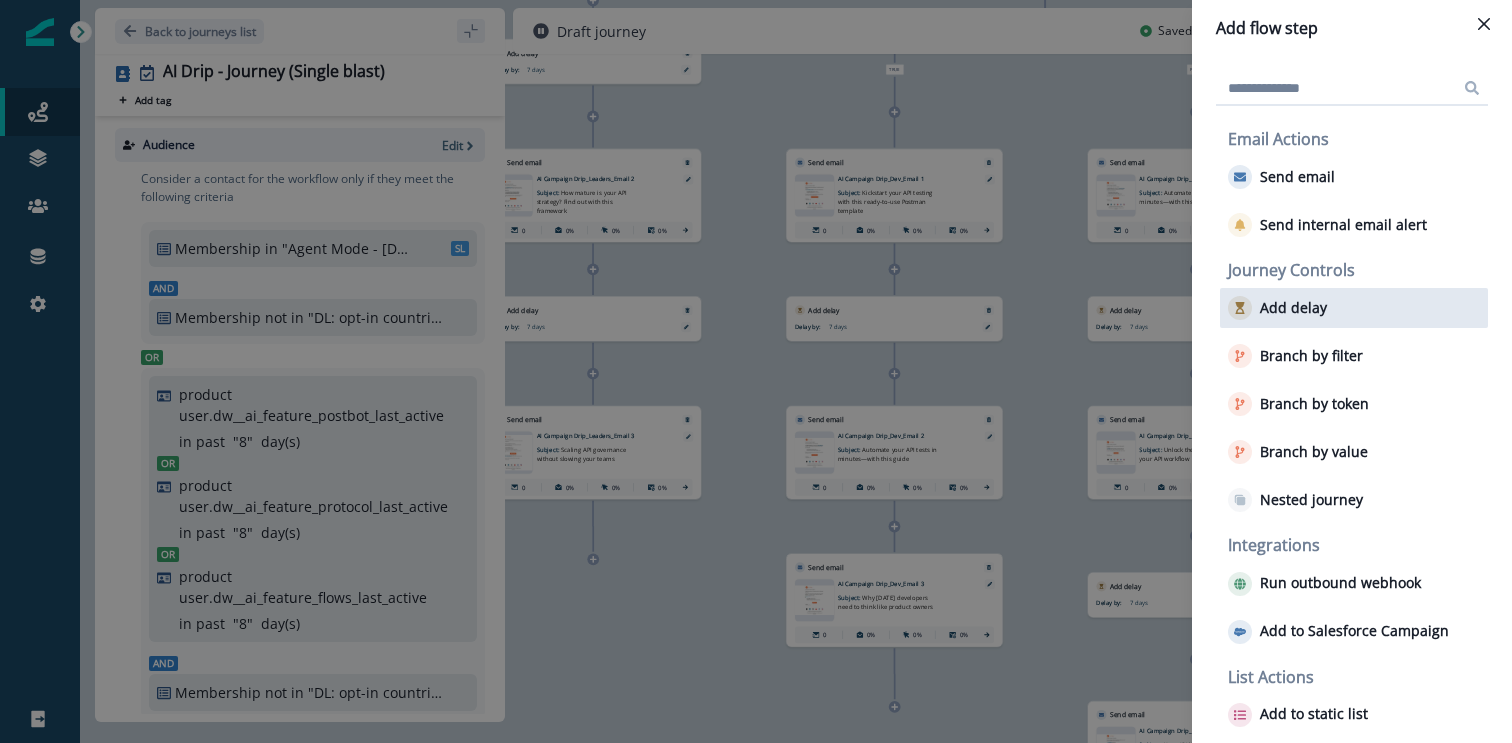 click on "Add delay" at bounding box center [1354, 308] 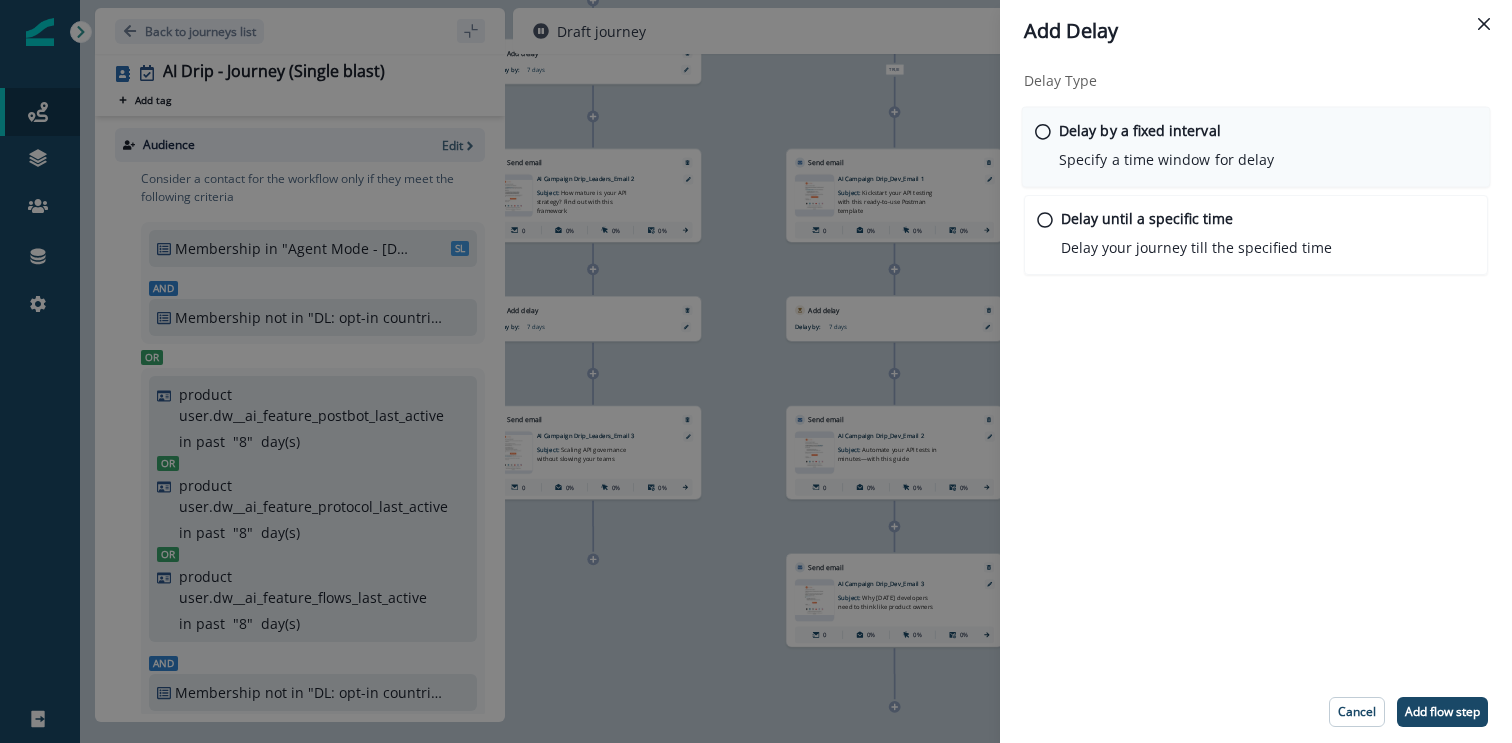 click on "Specify a time window for delay" at bounding box center (1166, 159) 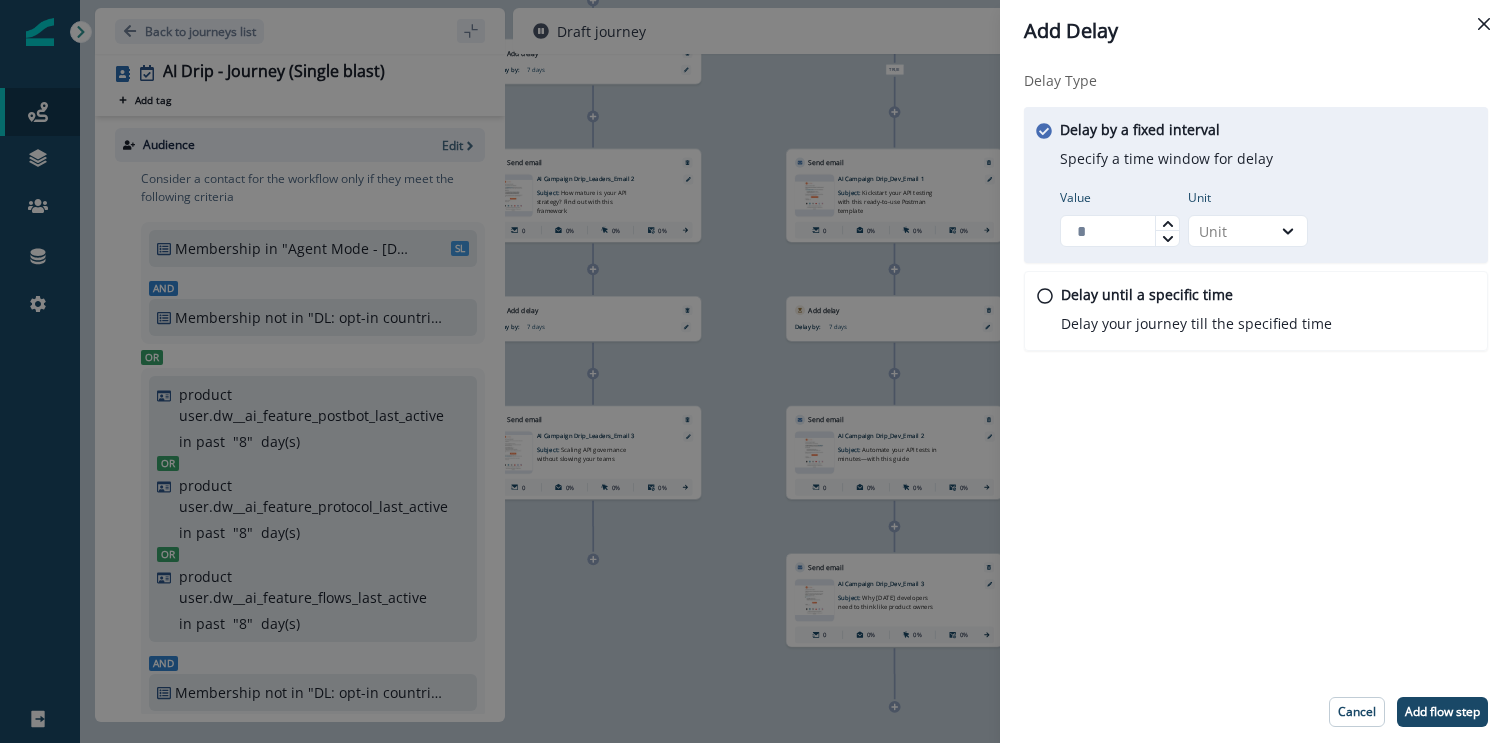 click on "Delay by a fixed interval Specify a time window for delay Value Unit Unit" at bounding box center (1256, 185) 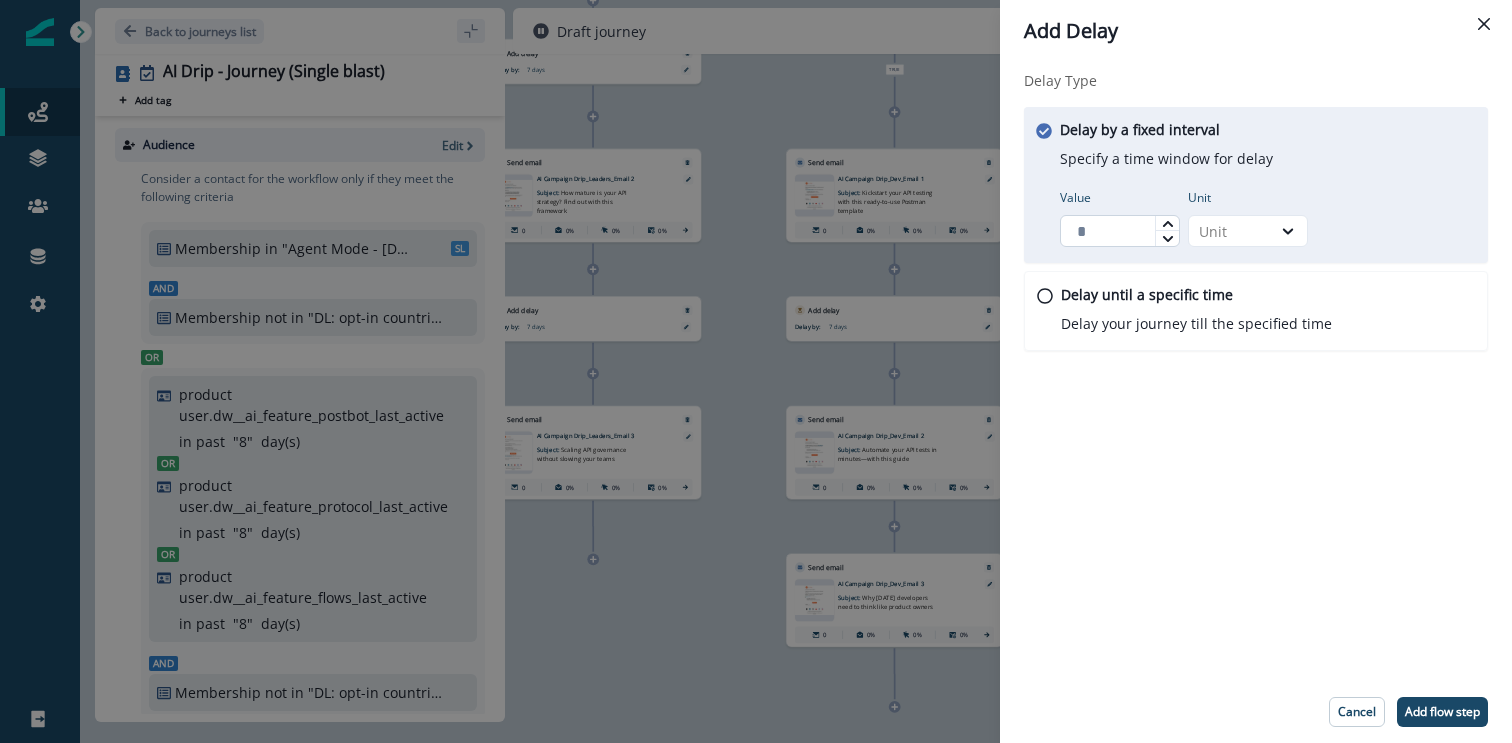click on "Value" at bounding box center [1120, 231] 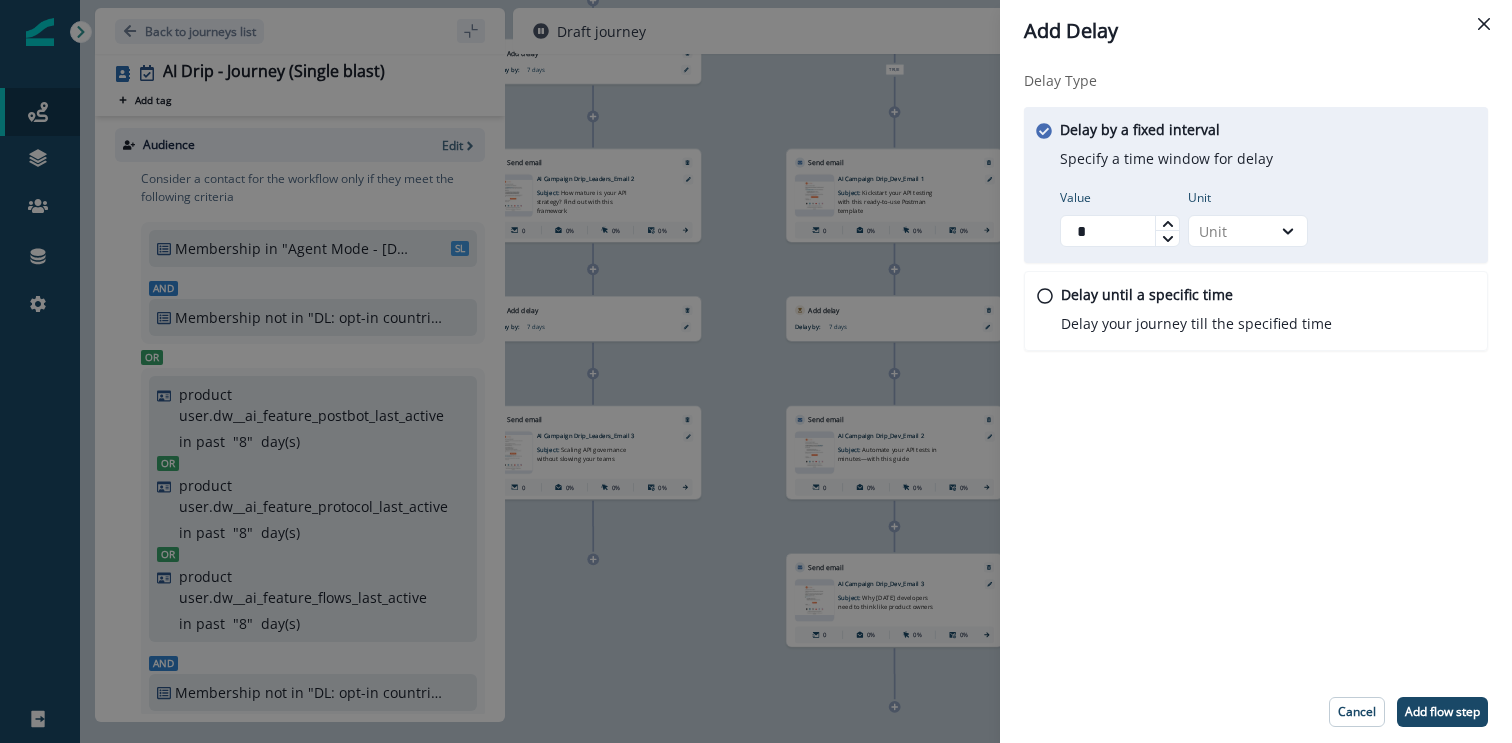 type on "*" 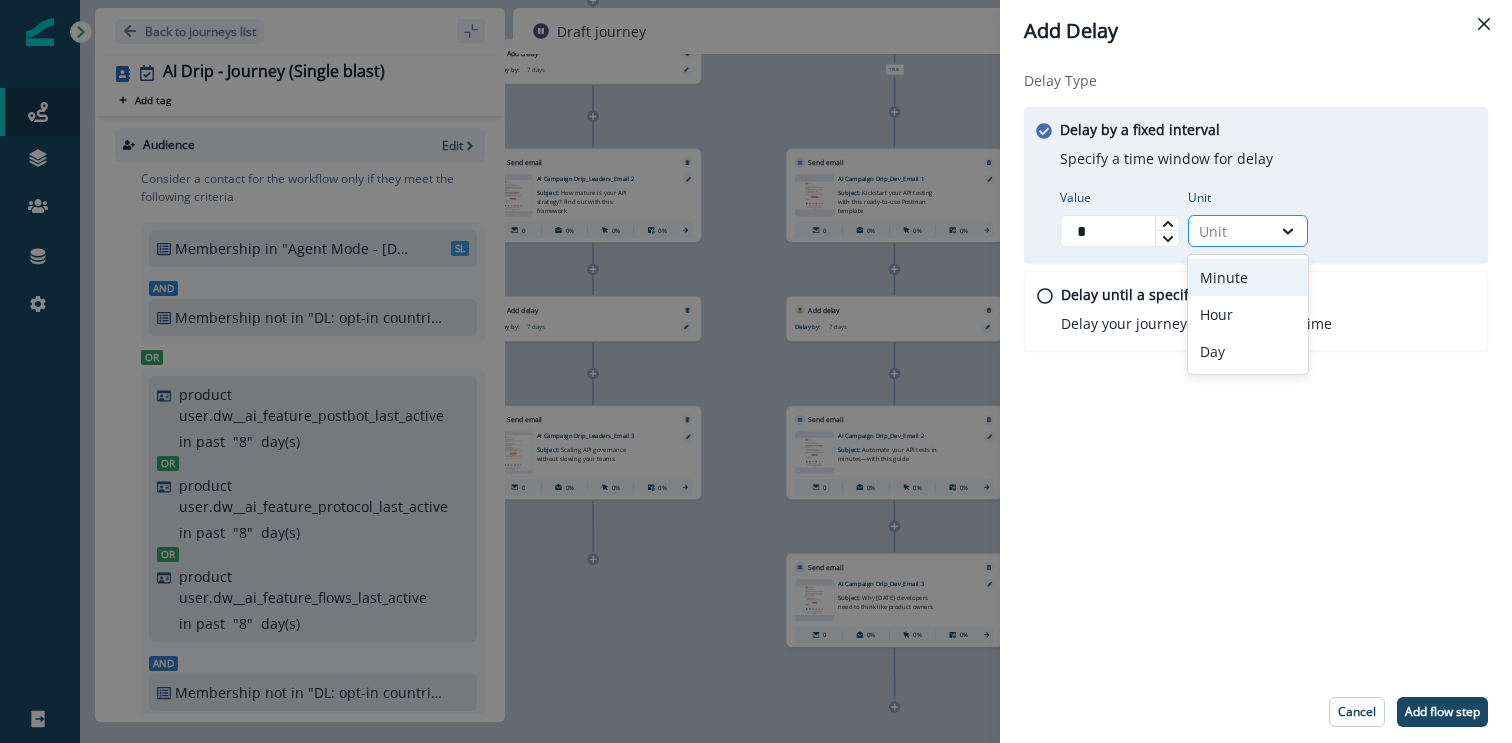 click on "Unit" at bounding box center (1230, 231) 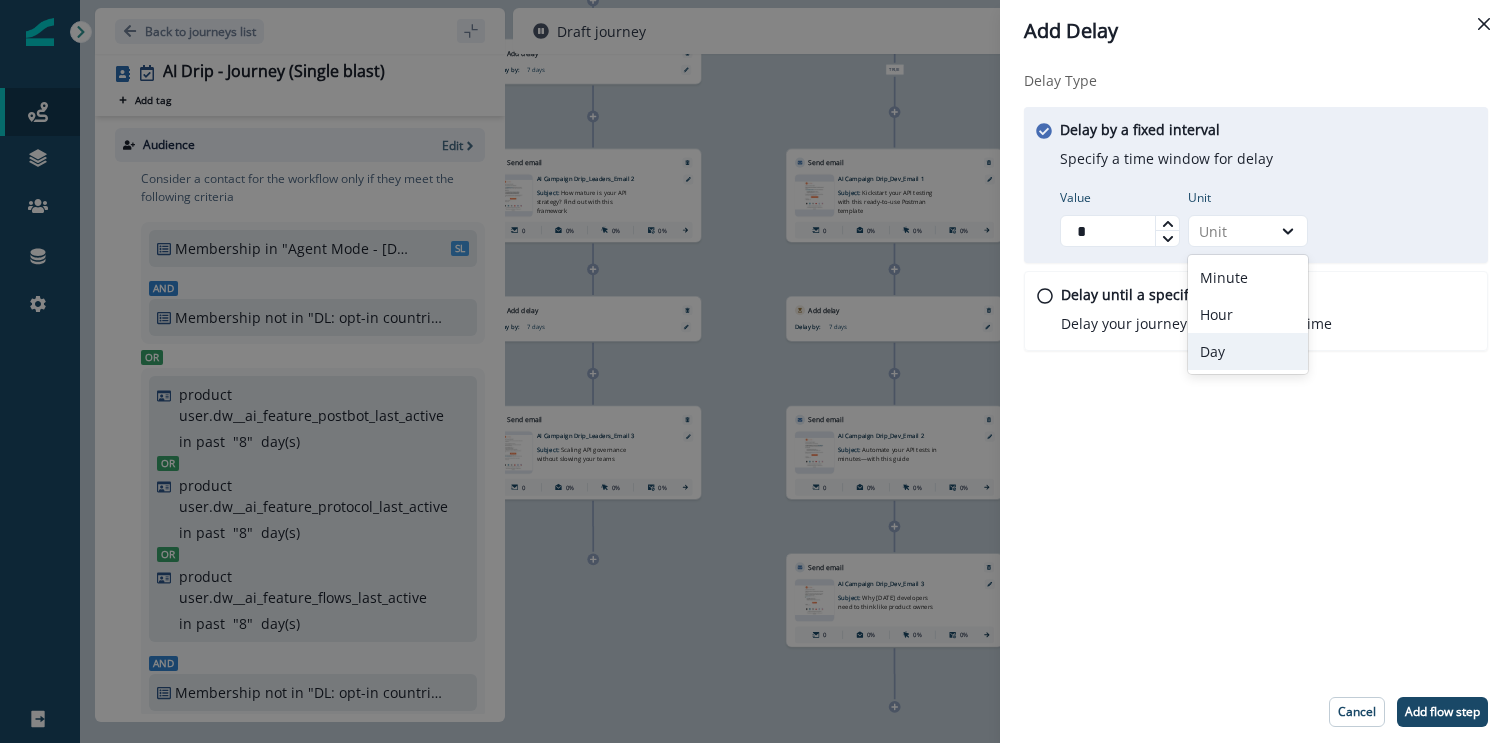 click on "Day" at bounding box center [1248, 351] 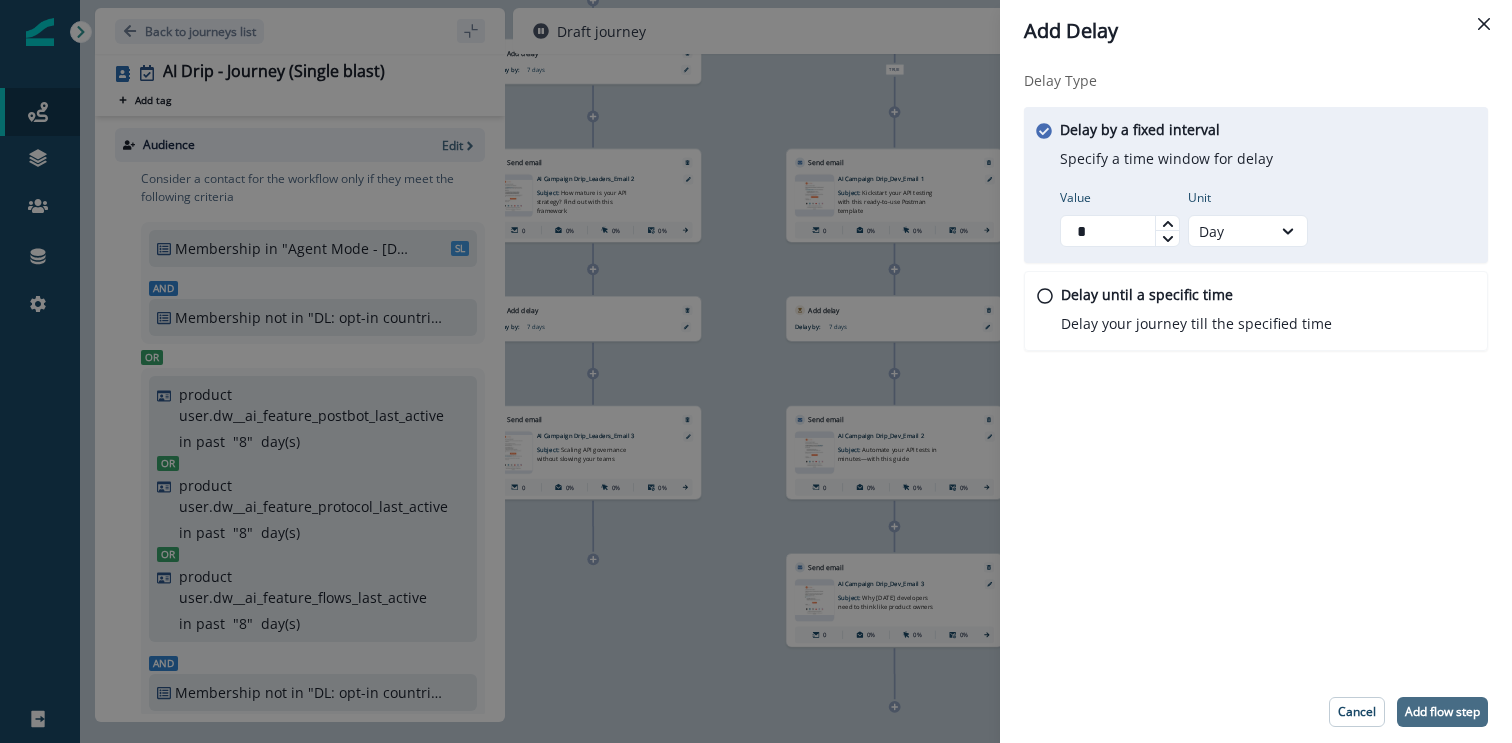 click on "Add flow step" at bounding box center [1442, 712] 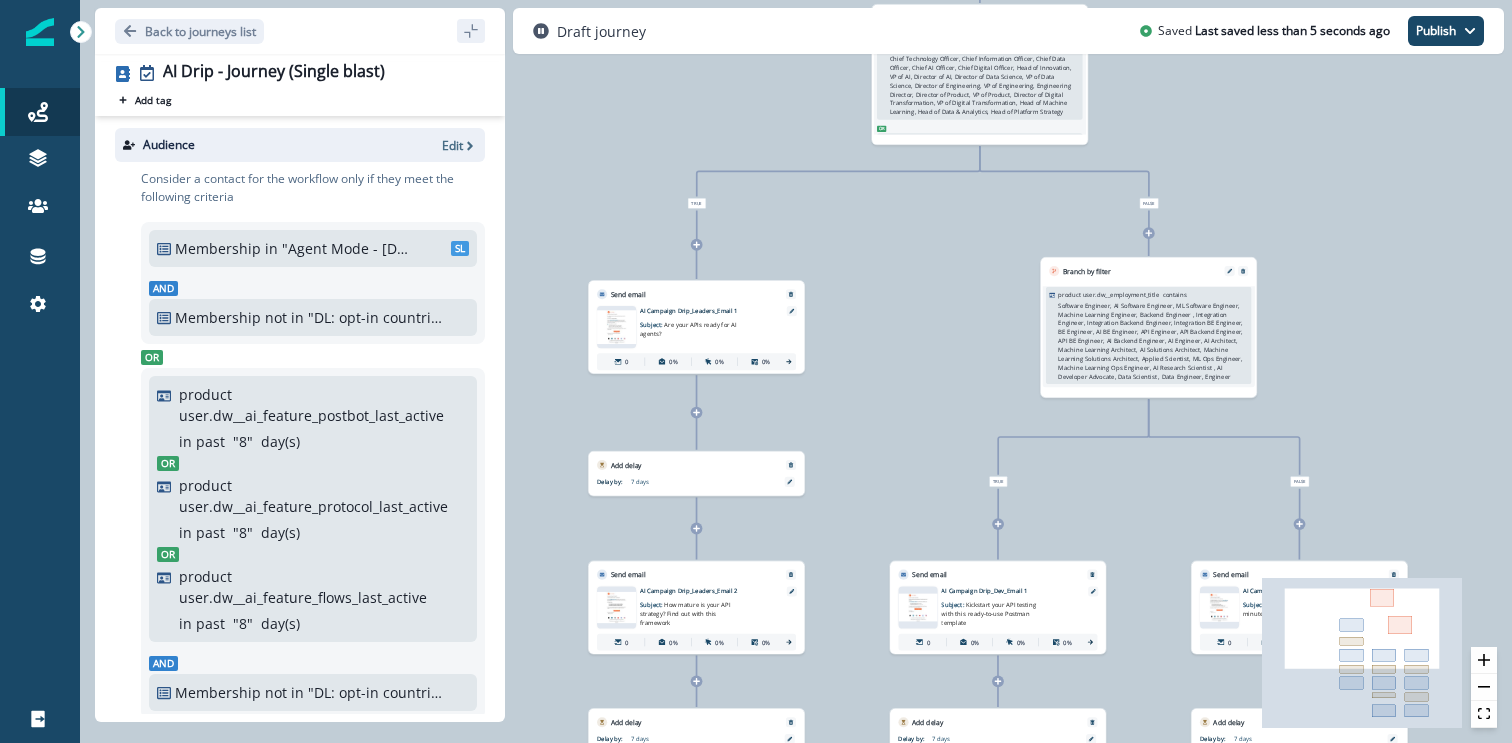 scroll, scrollTop: 303, scrollLeft: 0, axis: vertical 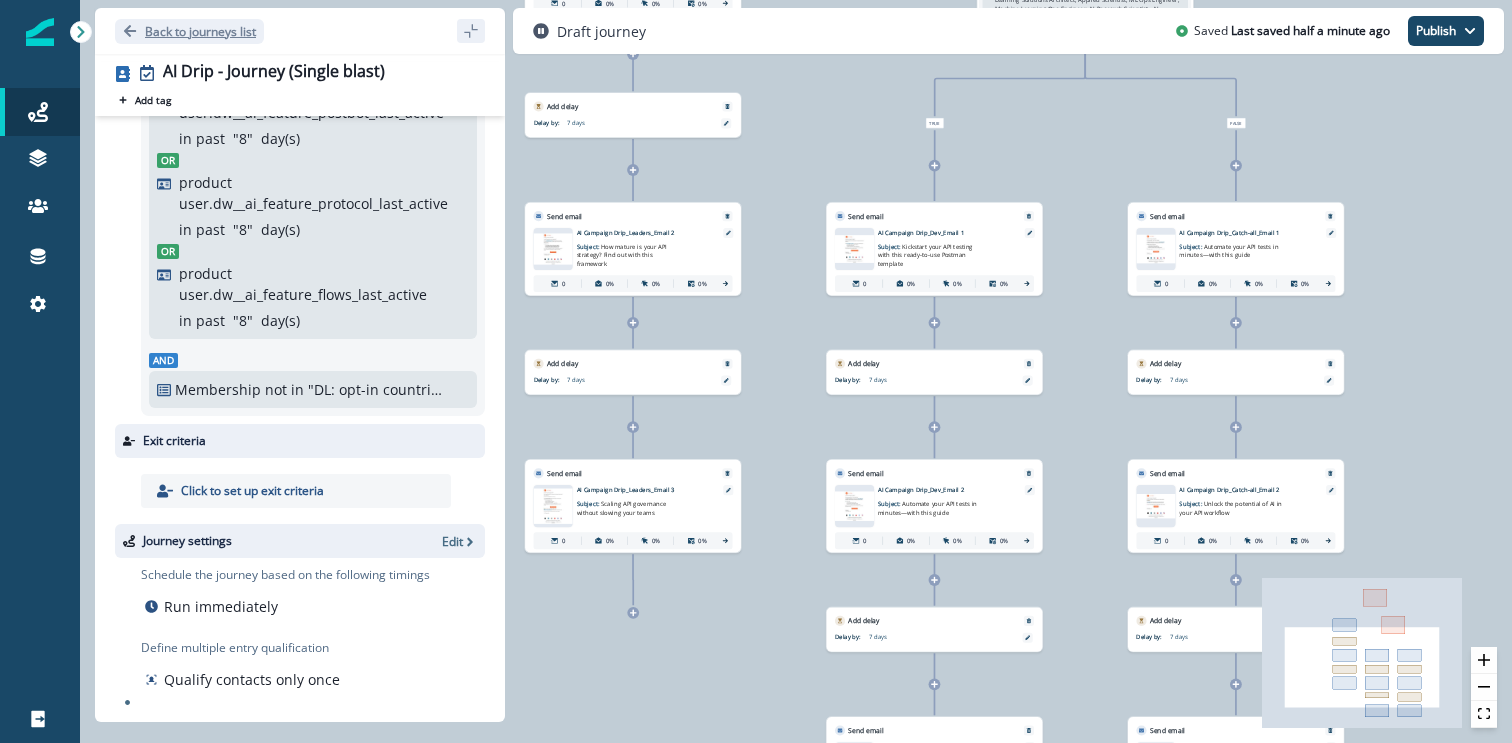 click on "Back to journeys list" at bounding box center (200, 31) 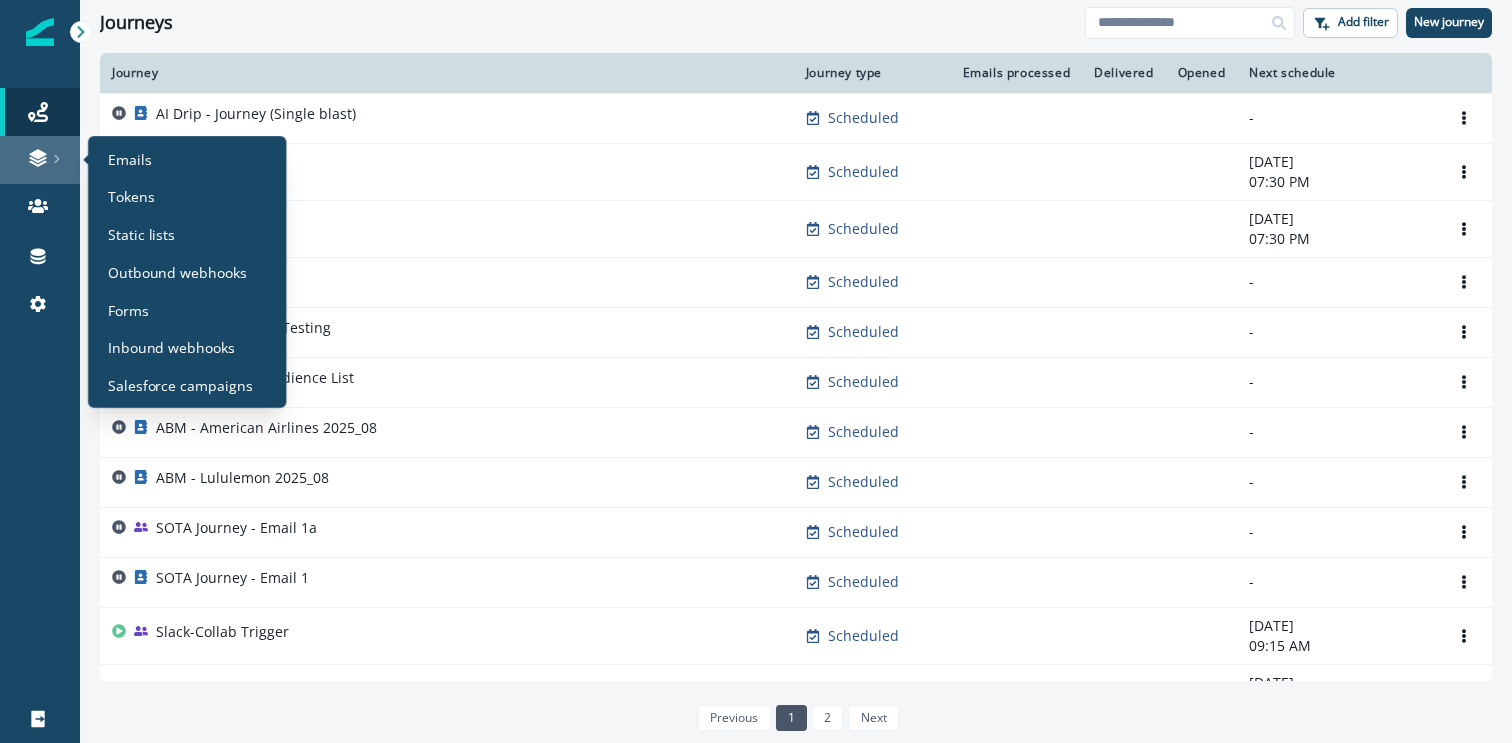 click at bounding box center [40, 158] 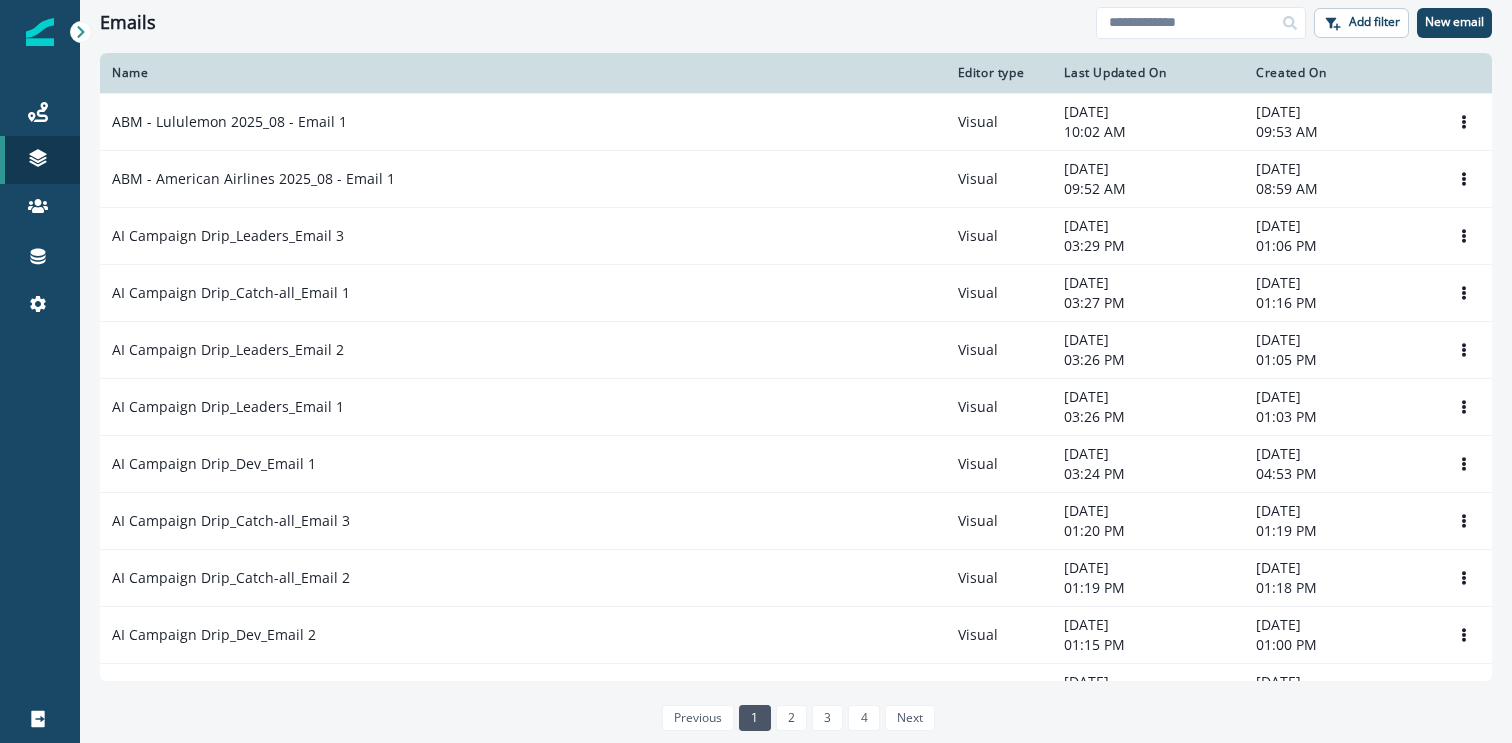 click on "Emails Add filter New email" at bounding box center [796, 22] 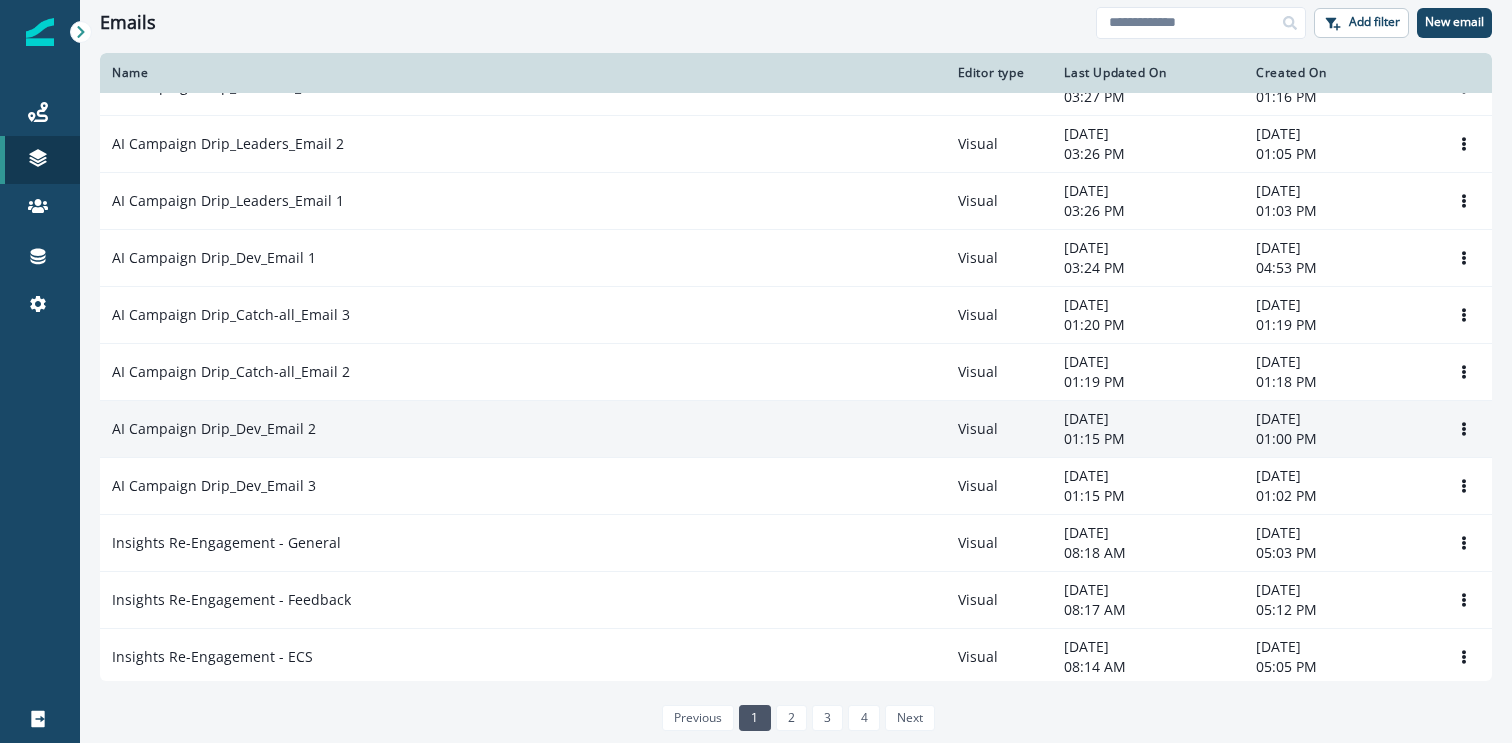 scroll, scrollTop: 221, scrollLeft: 0, axis: vertical 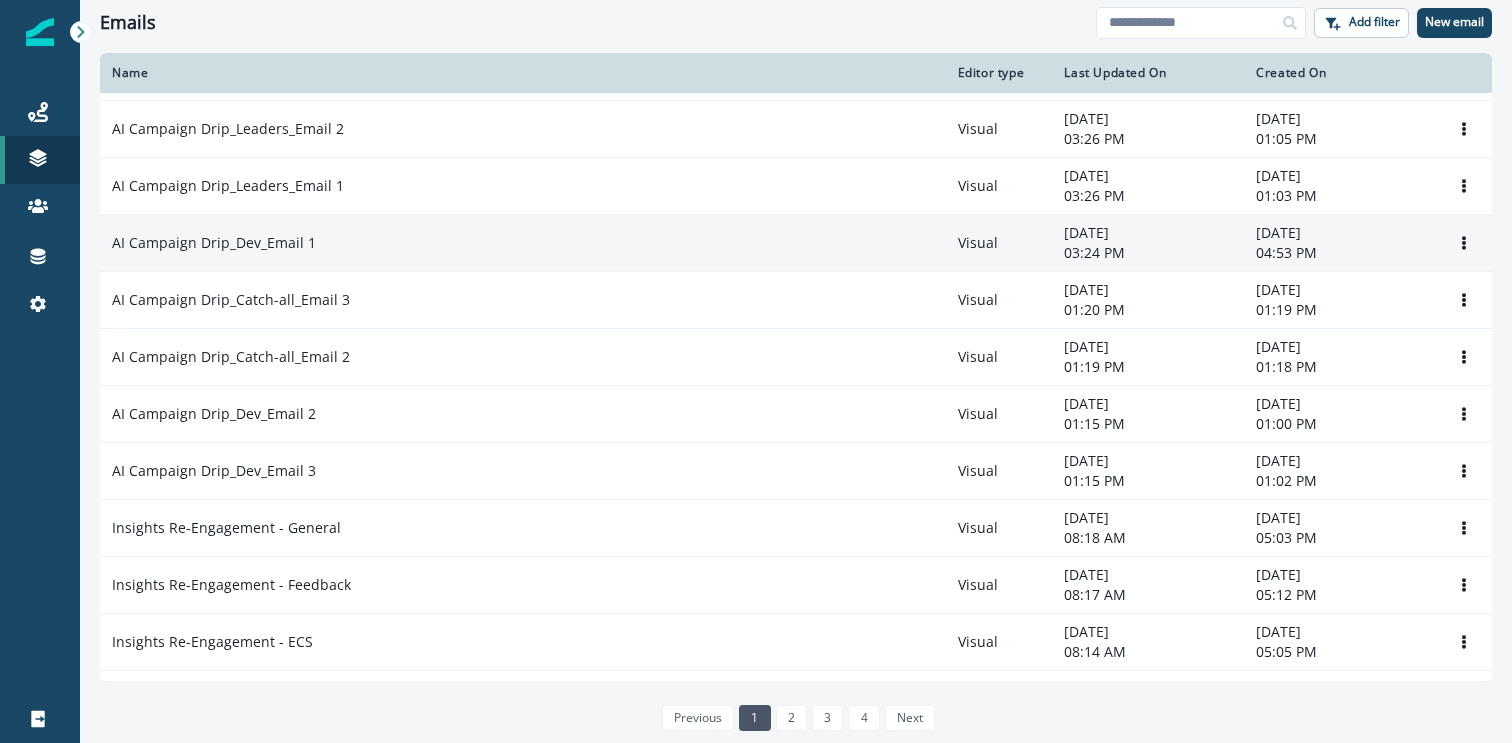 click on "AI Campaign Drip_Dev_Email 1" at bounding box center (523, 243) 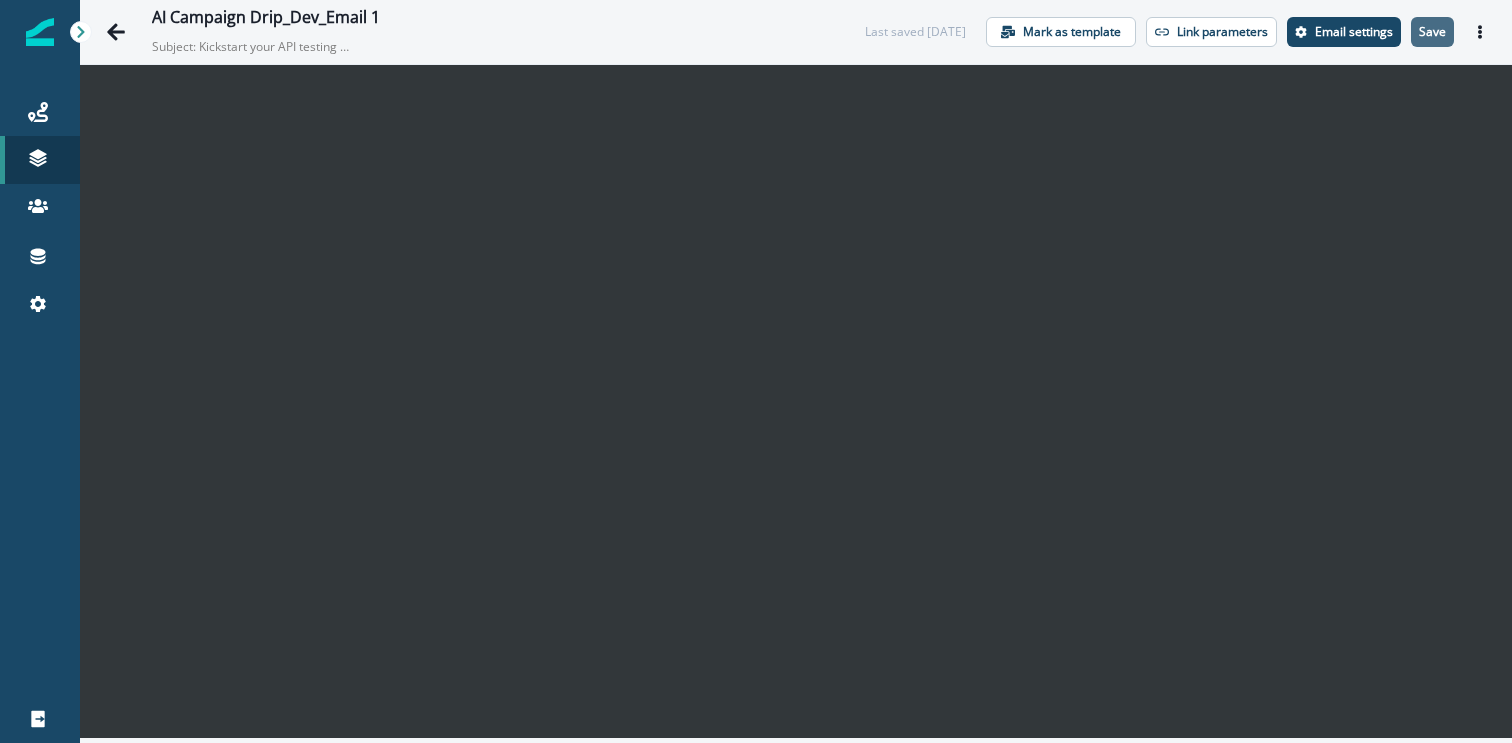 click on "Save" at bounding box center (1432, 32) 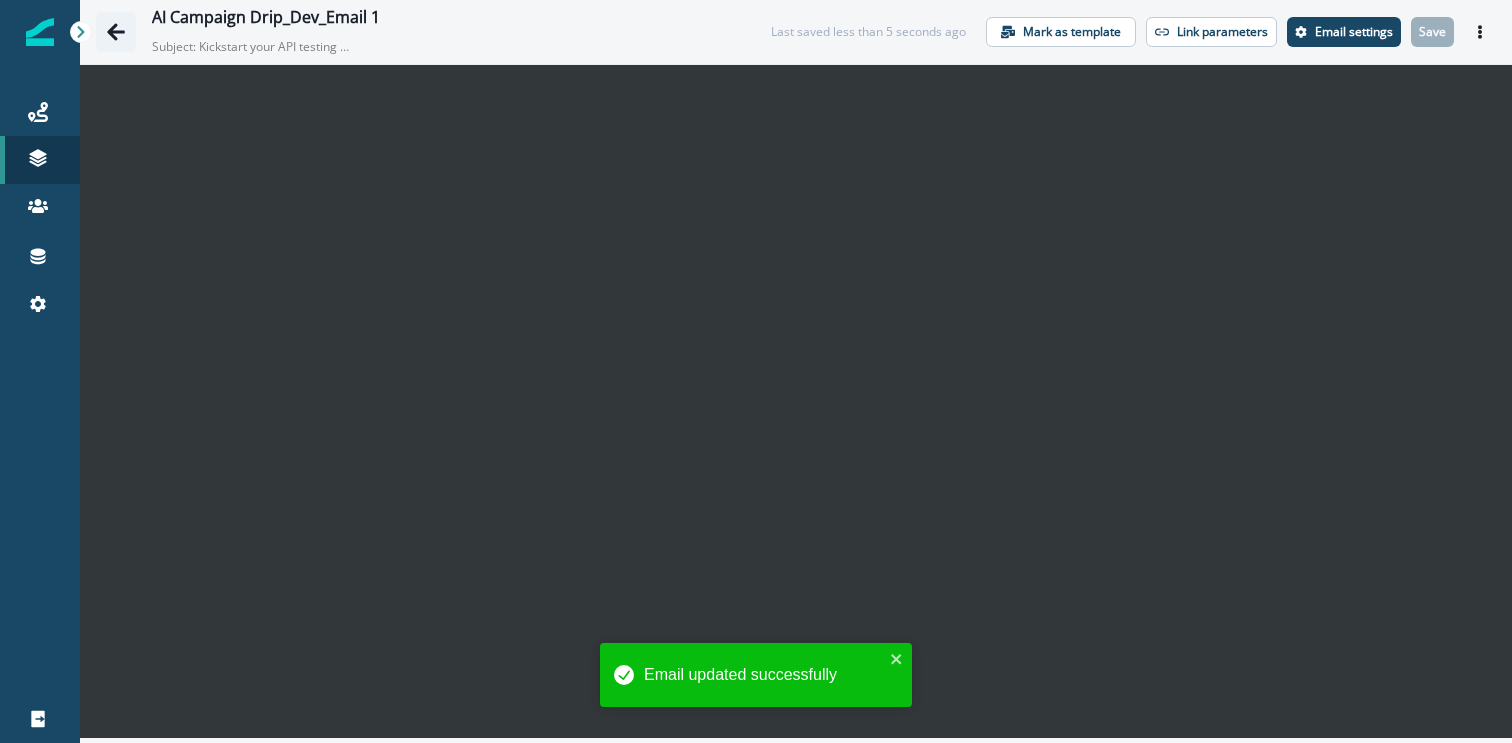 click 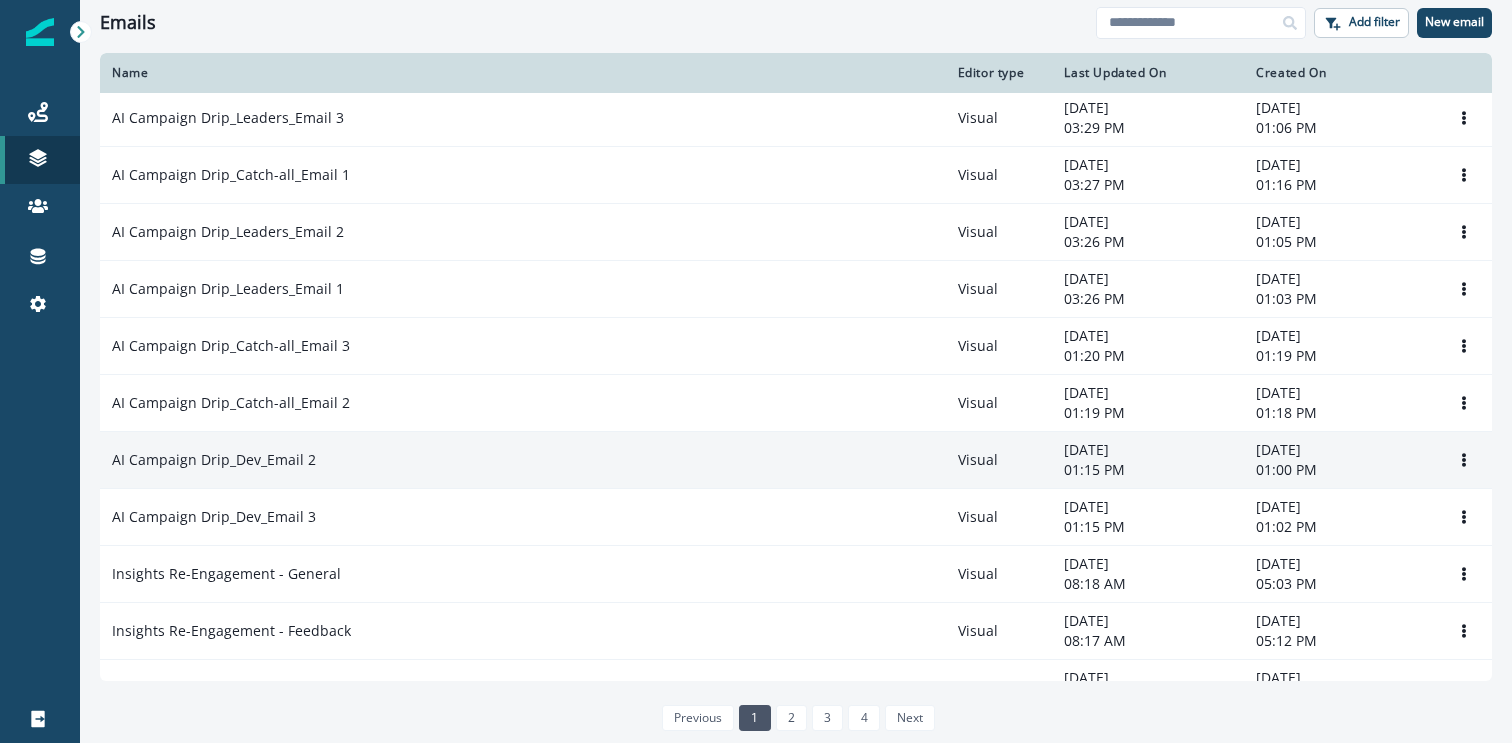 scroll, scrollTop: 181, scrollLeft: 0, axis: vertical 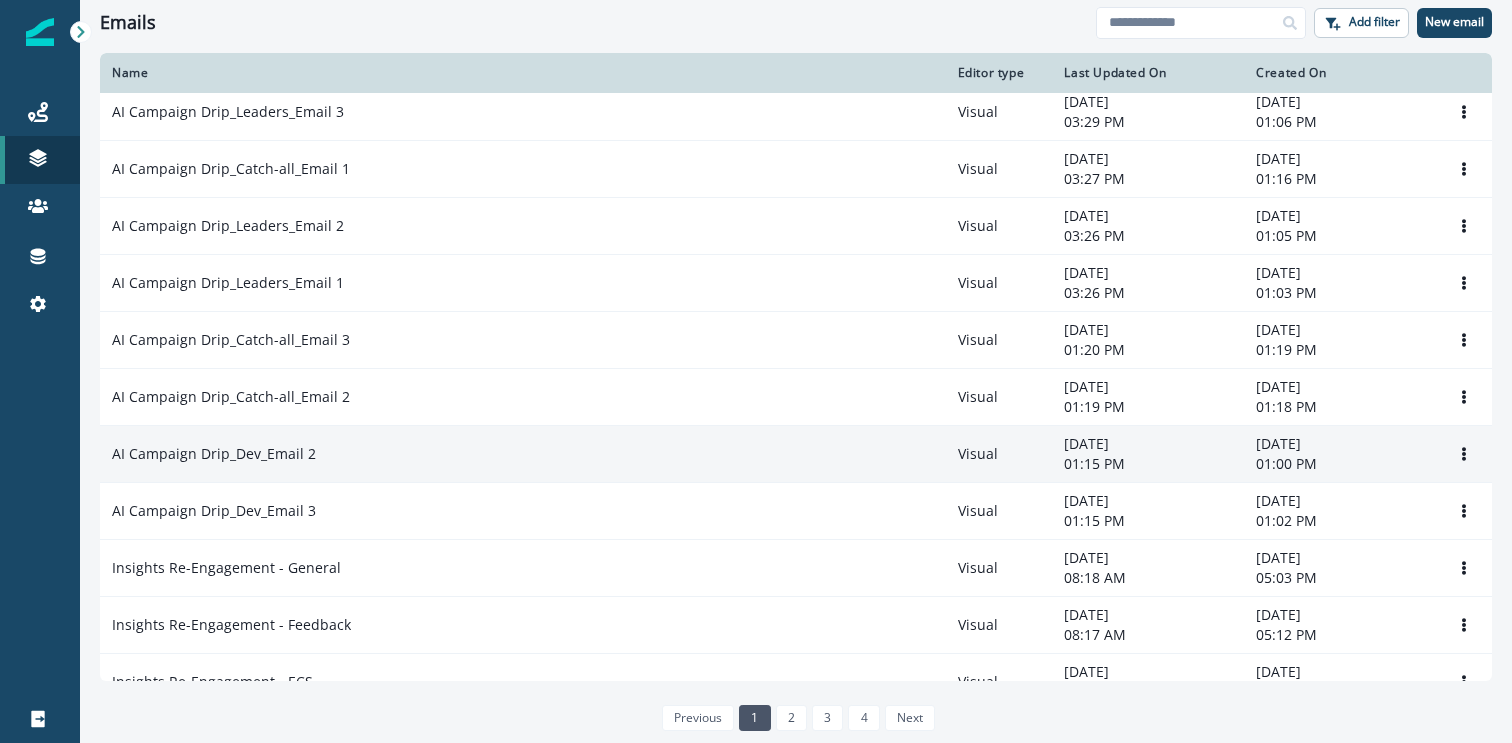 click on "AI Campaign Drip_Dev_Email 2" at bounding box center (214, 454) 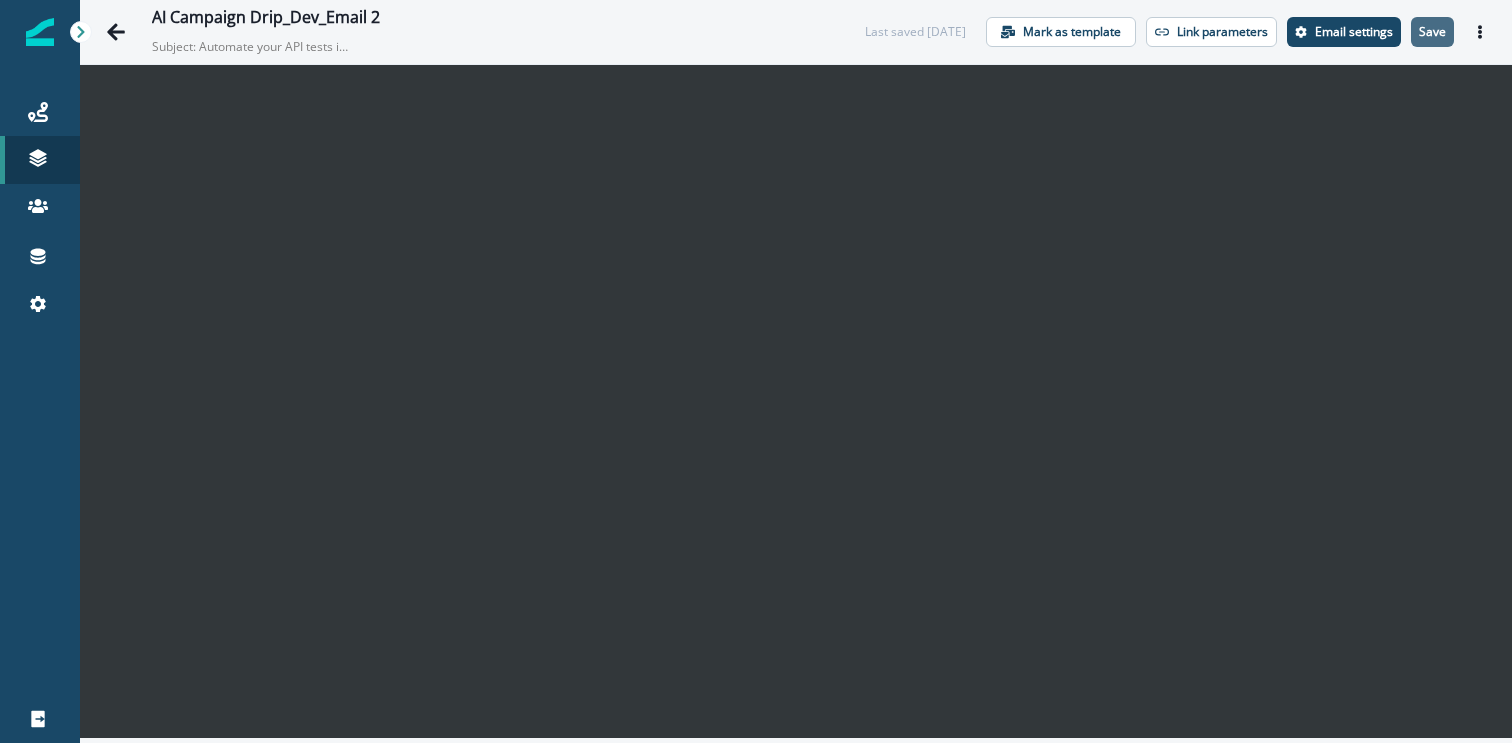 click on "Save" at bounding box center [1432, 32] 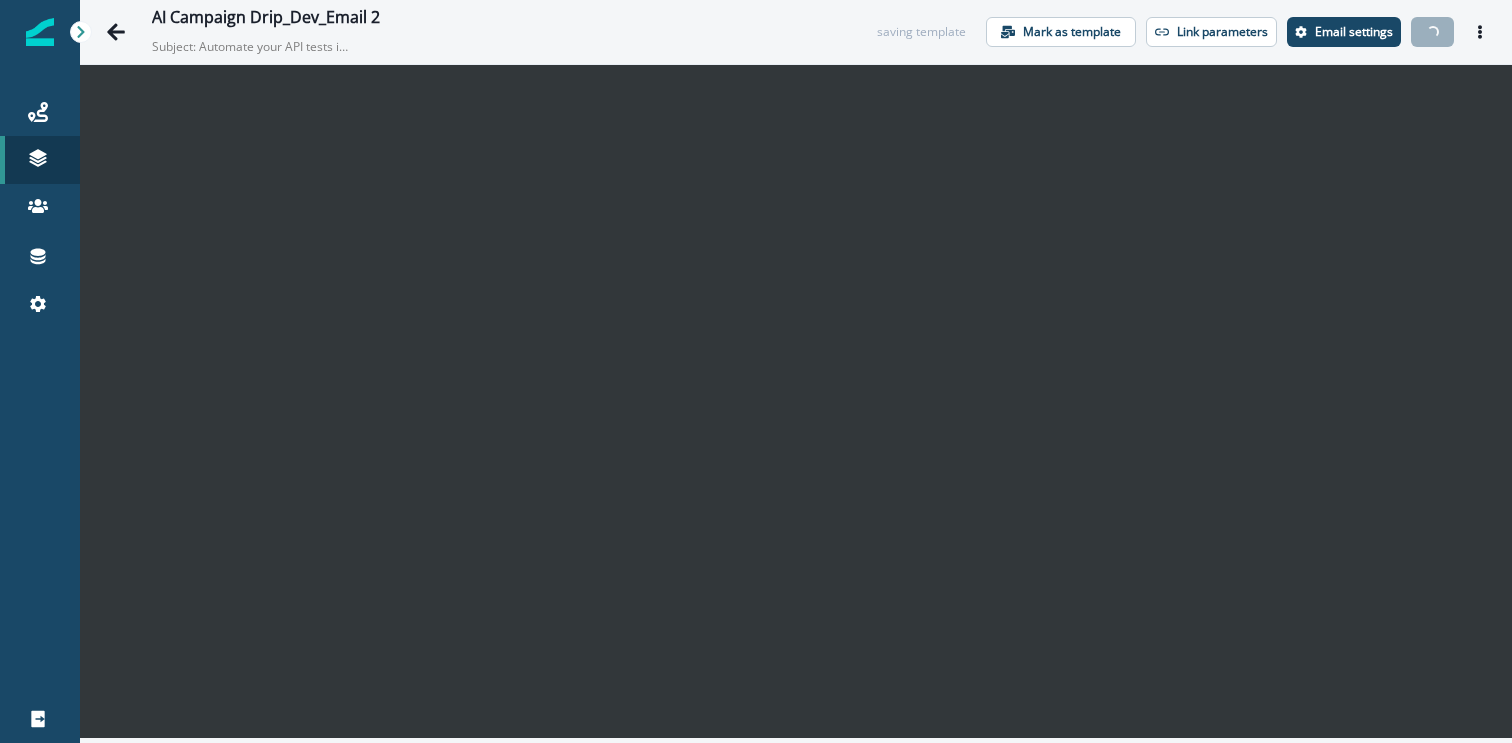 click on "AI Campaign Drip_Dev_Email 2 Subject: Automate your API tests in minutes—with this guide" at bounding box center [494, 32] 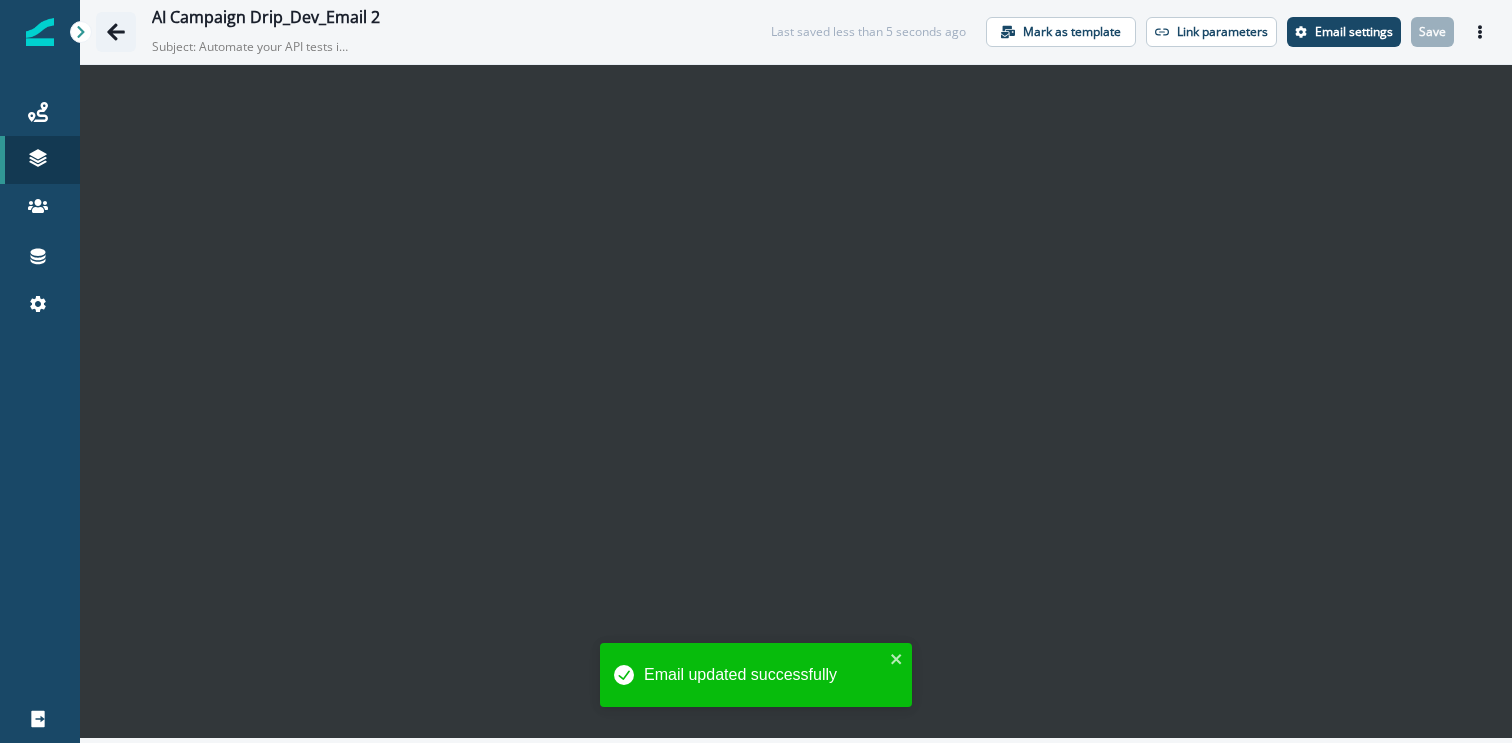click at bounding box center (116, 32) 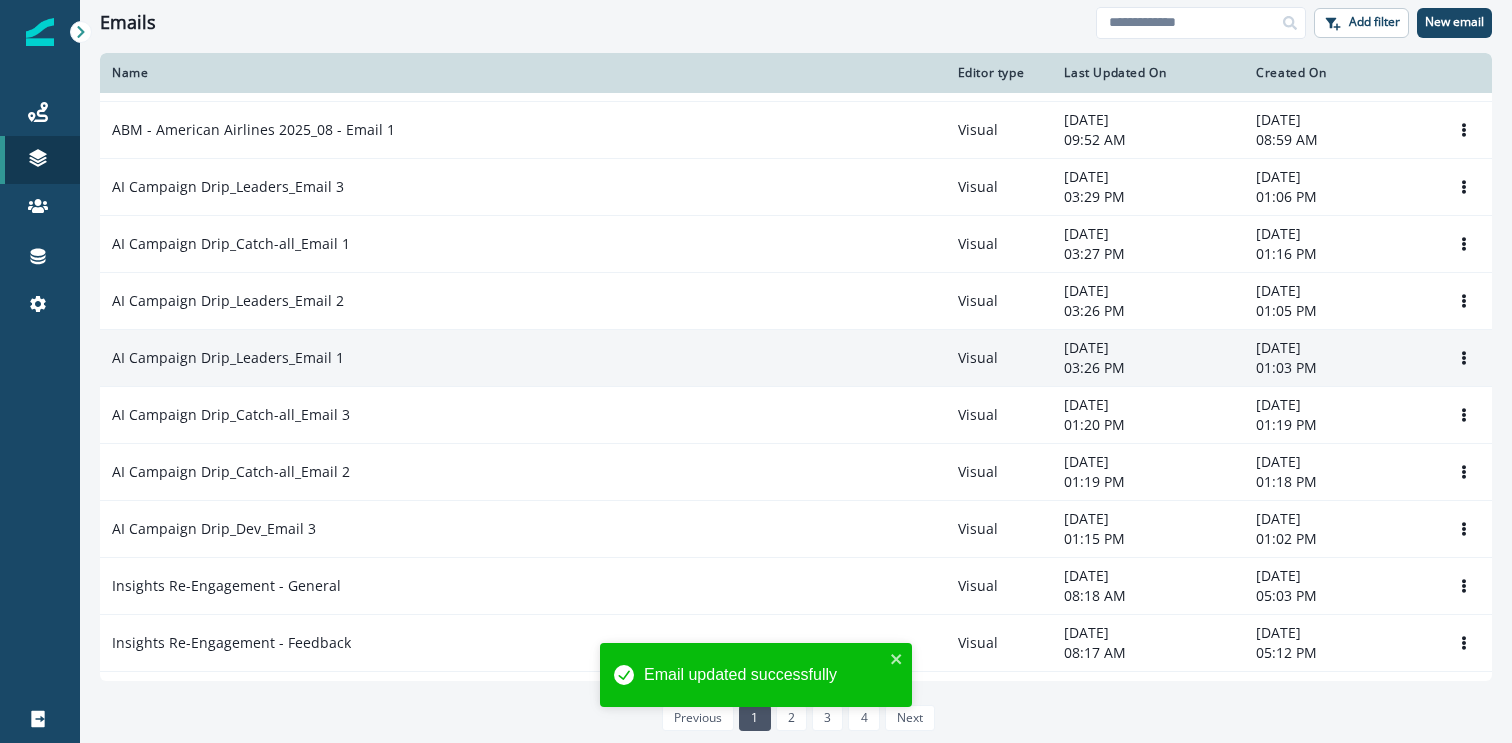 scroll, scrollTop: 190, scrollLeft: 0, axis: vertical 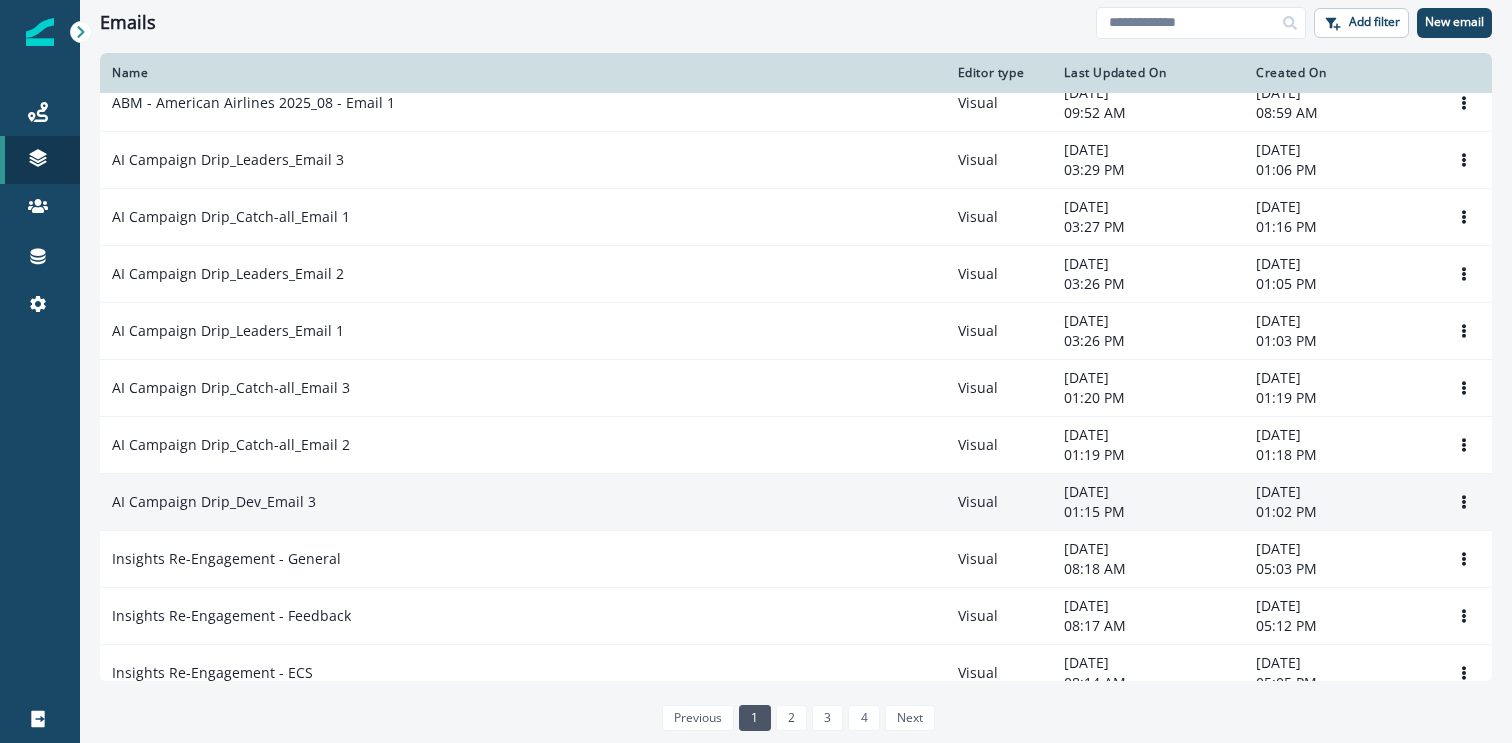 click on "AI Campaign Drip_Dev_Email 3" at bounding box center (523, 502) 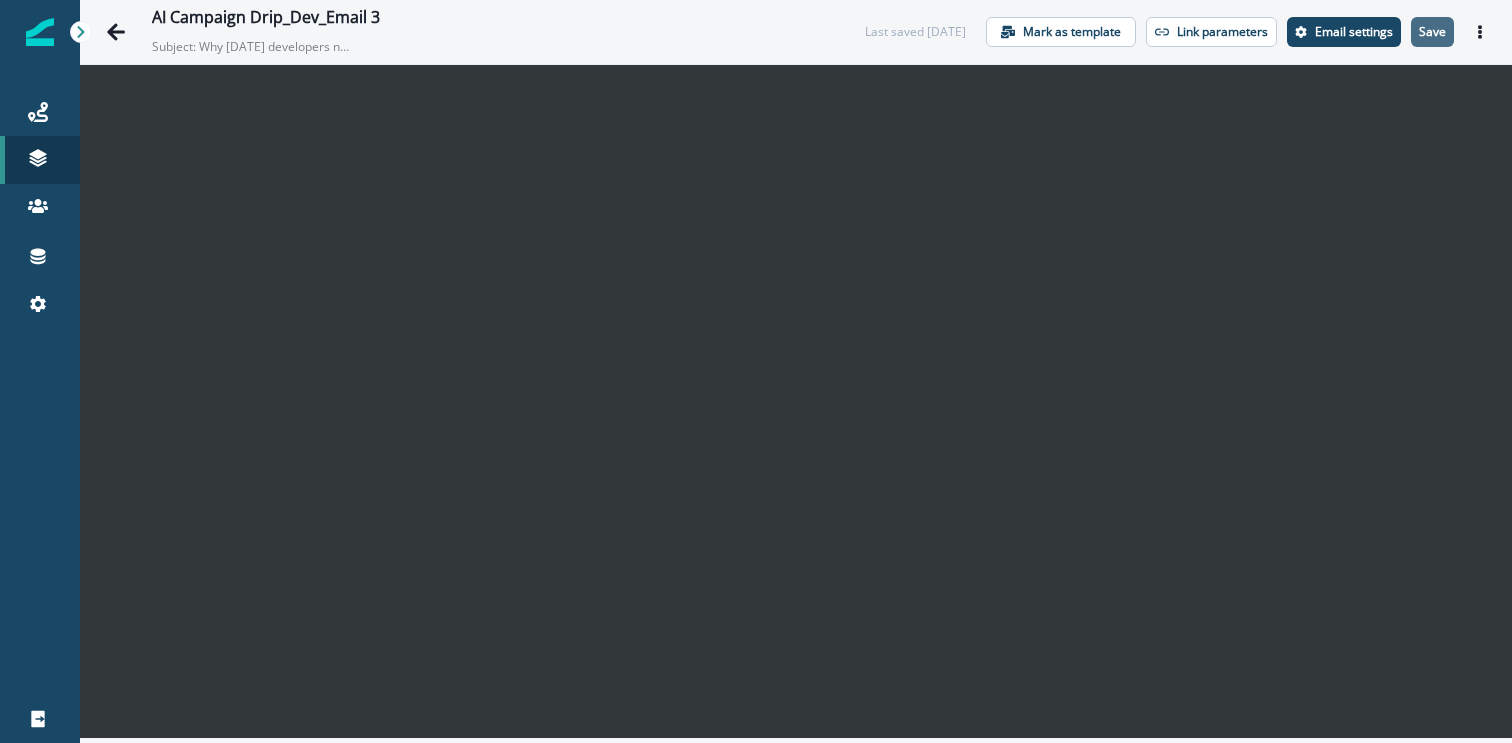 click on "Save" at bounding box center (1432, 32) 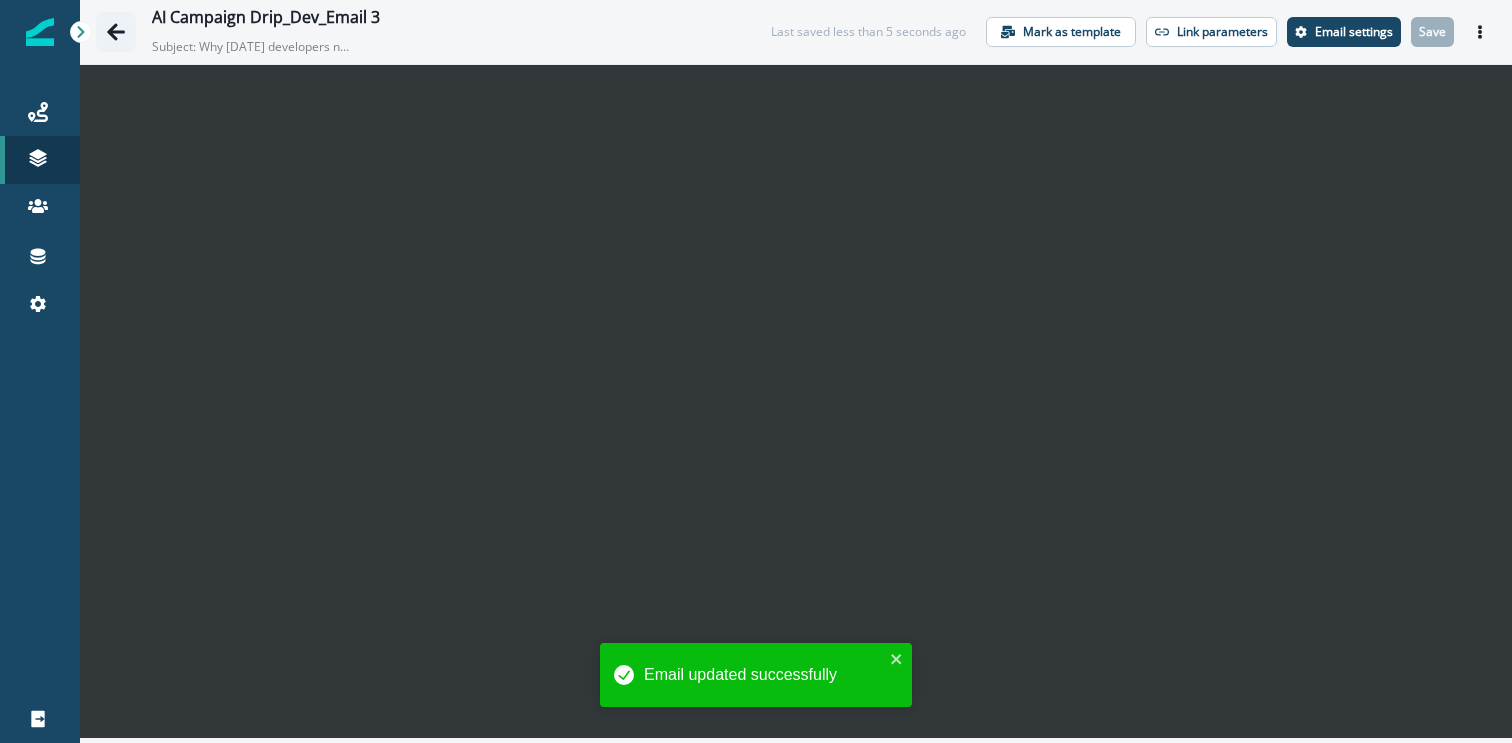 click 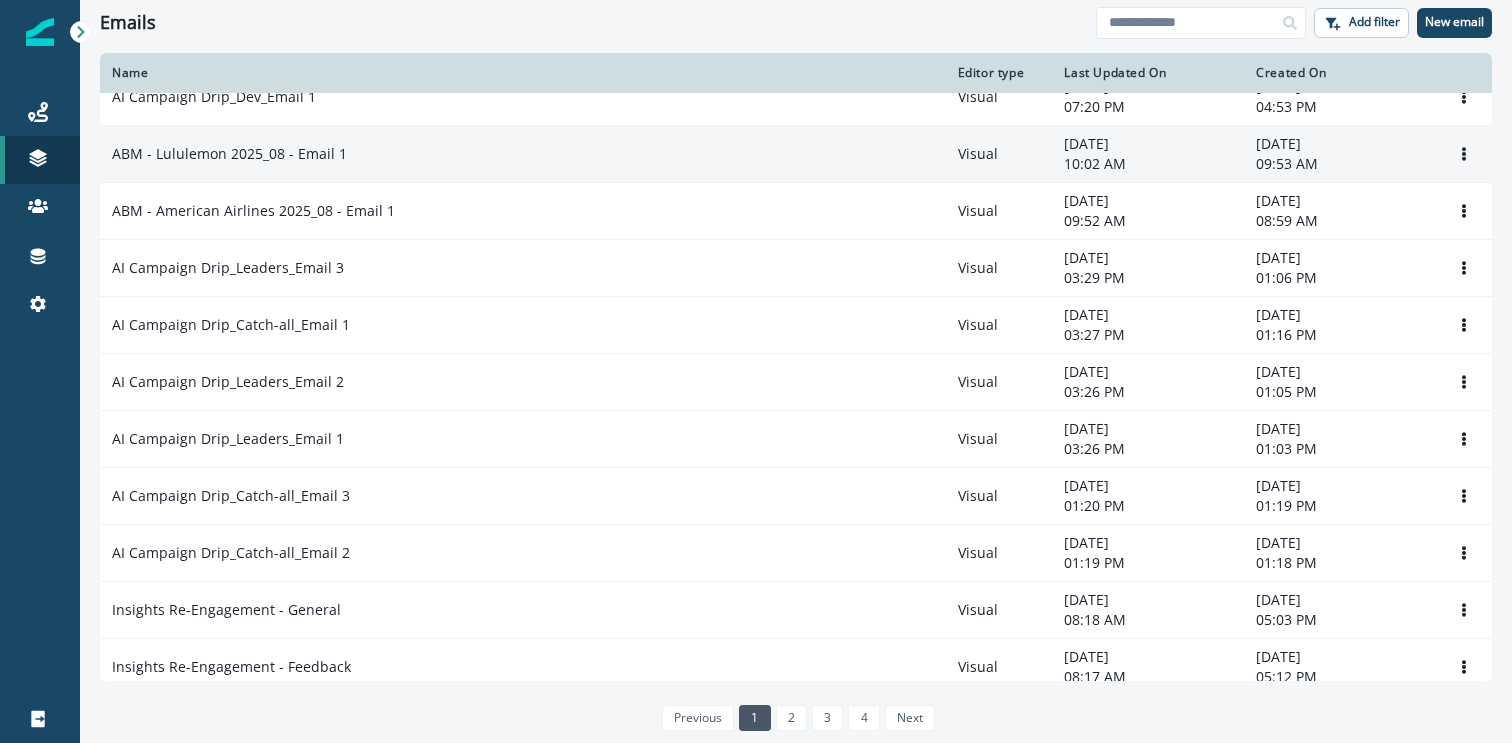 scroll, scrollTop: 225, scrollLeft: 0, axis: vertical 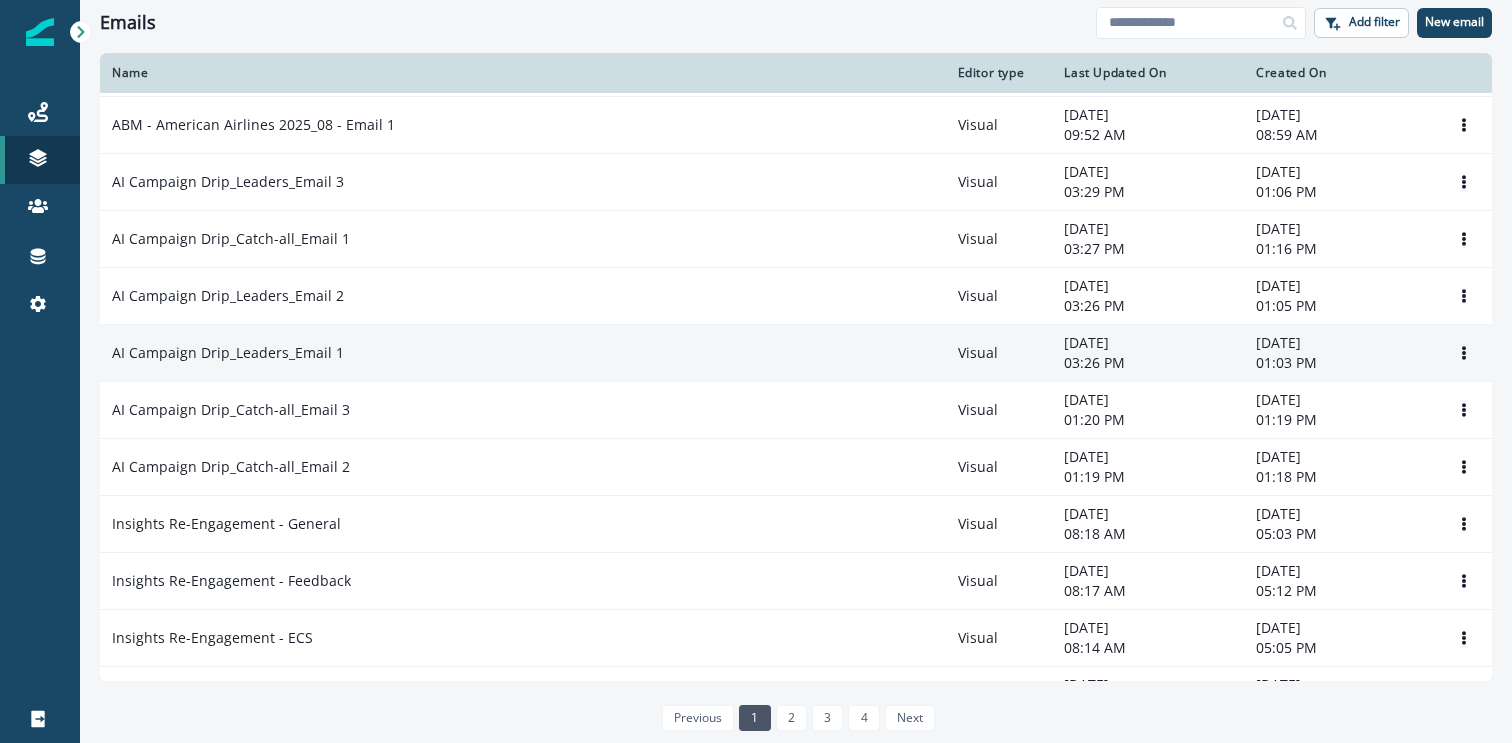 click on "AI Campaign Drip_Leaders_Email 1" at bounding box center [523, 352] 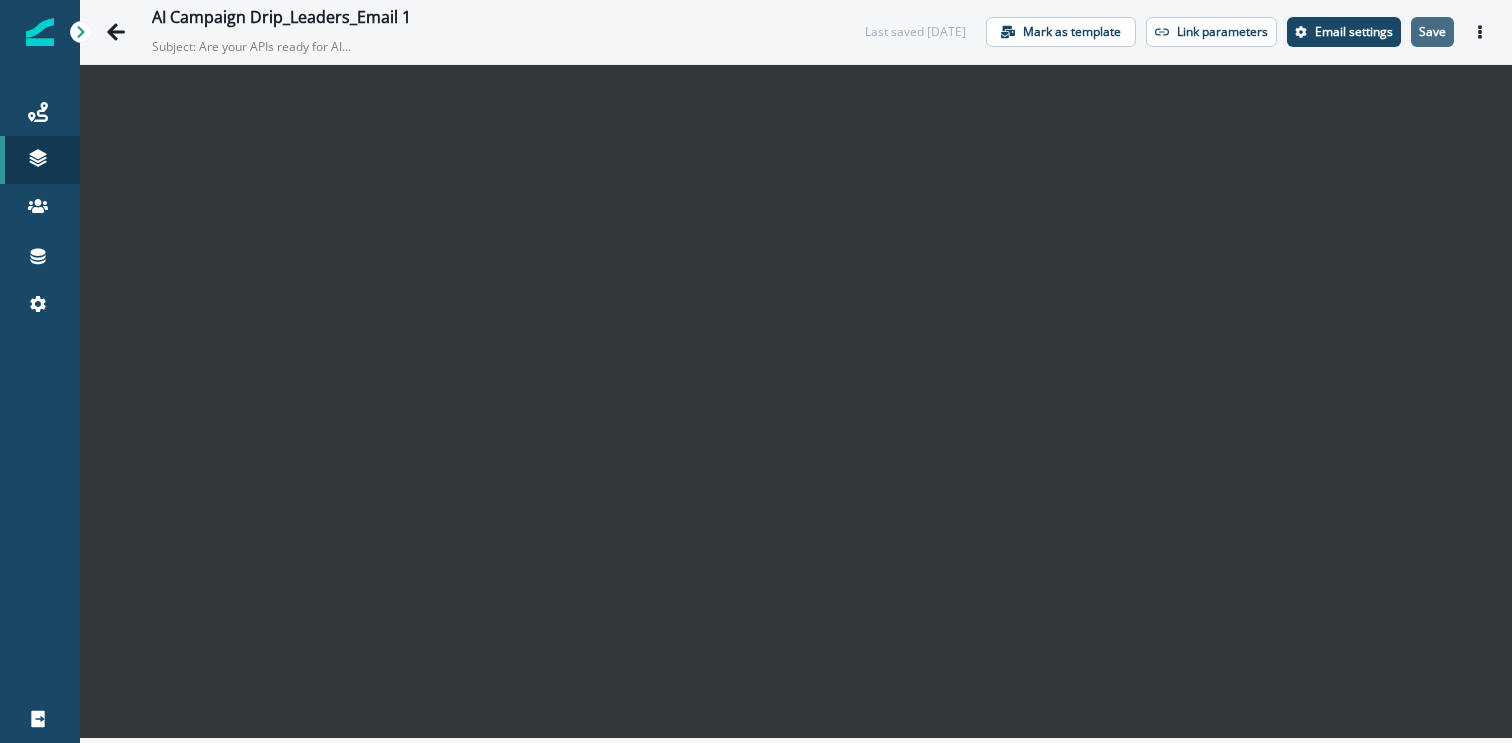 click on "Save" at bounding box center (1432, 32) 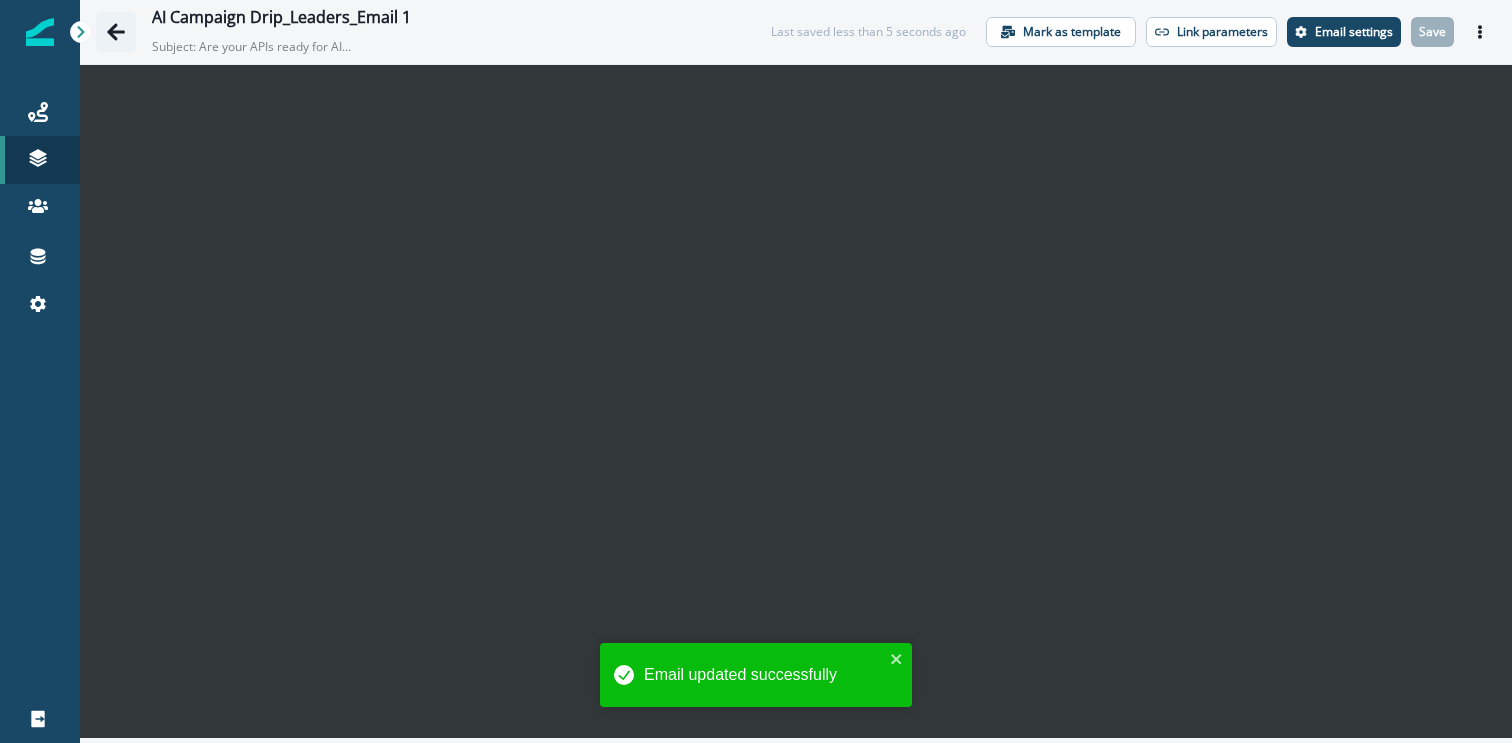 click 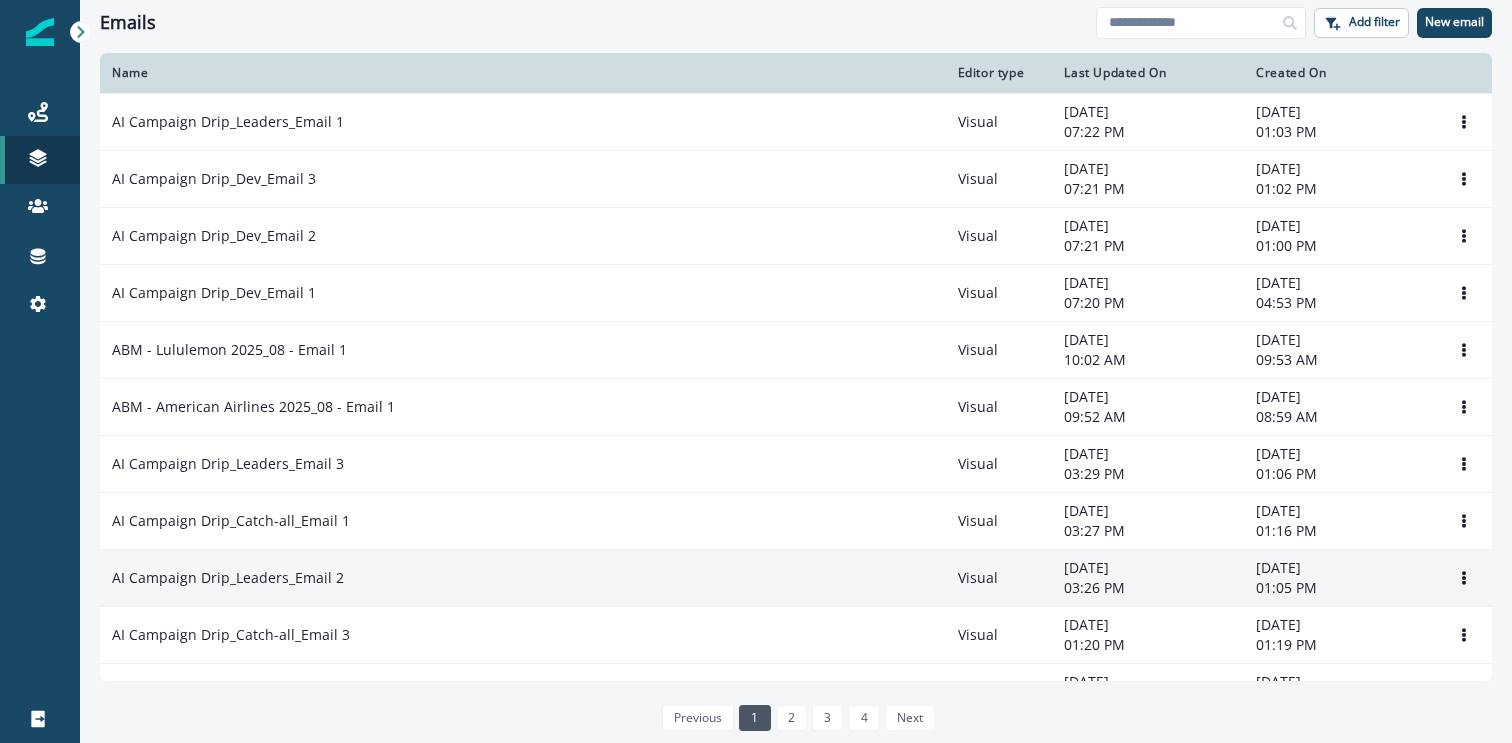click on "AI Campaign Drip_Leaders_Email 2" at bounding box center [523, 578] 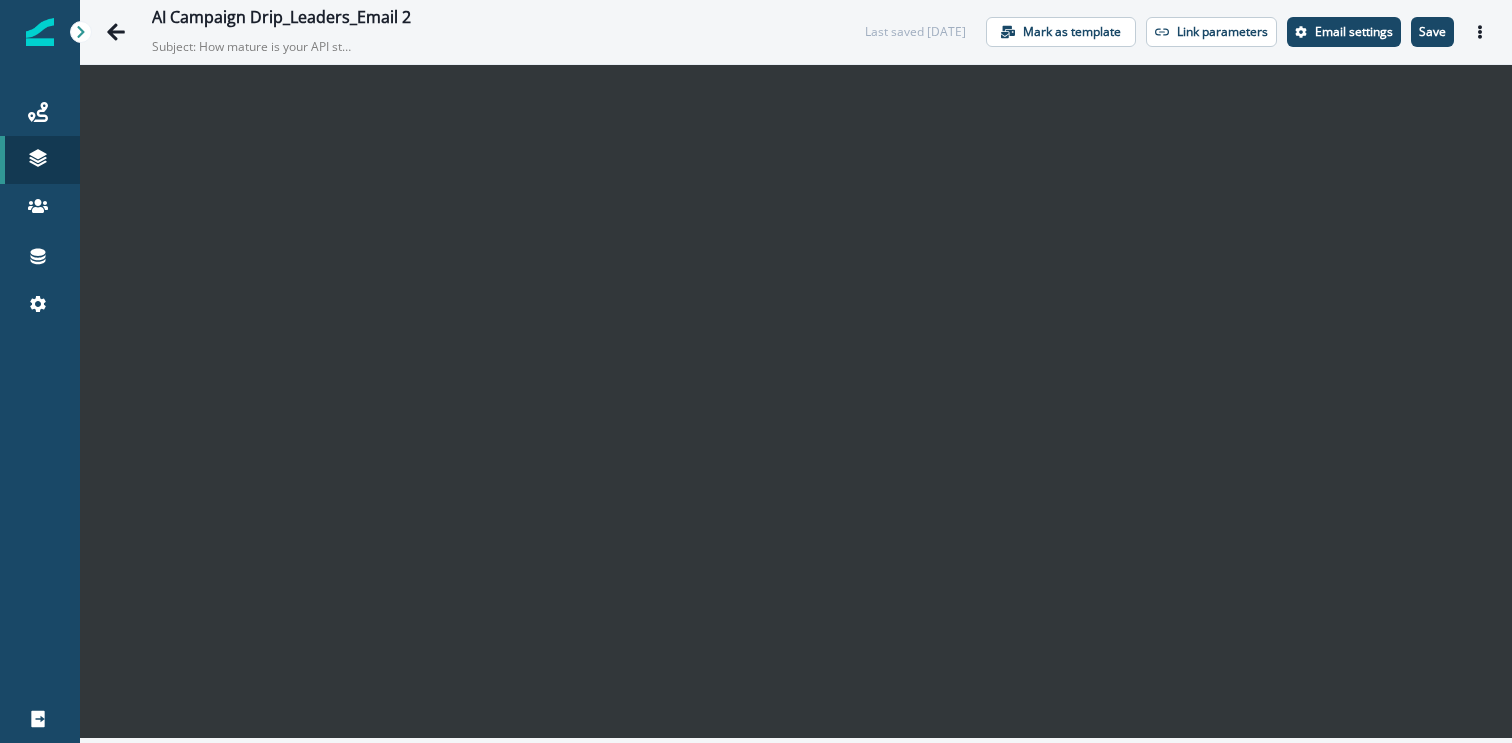 click on "AI Campaign Drip_Leaders_Email 2 Subject: How mature is your API strategy? Find out with this framework Last saved 4 days ago Mark as template Link parameters Email settings Save Preview Export html Send test email" at bounding box center [796, 32] 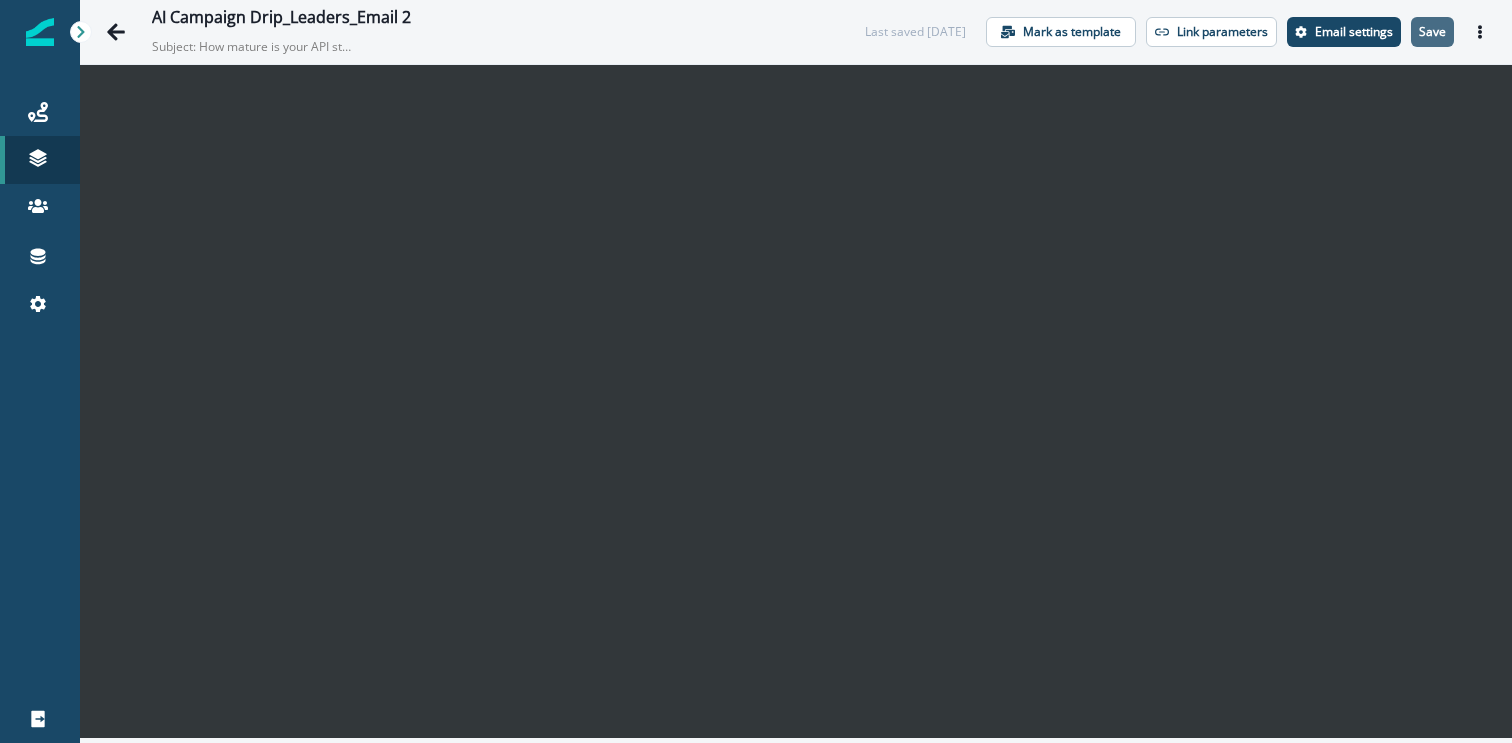 click on "Save" at bounding box center [1432, 32] 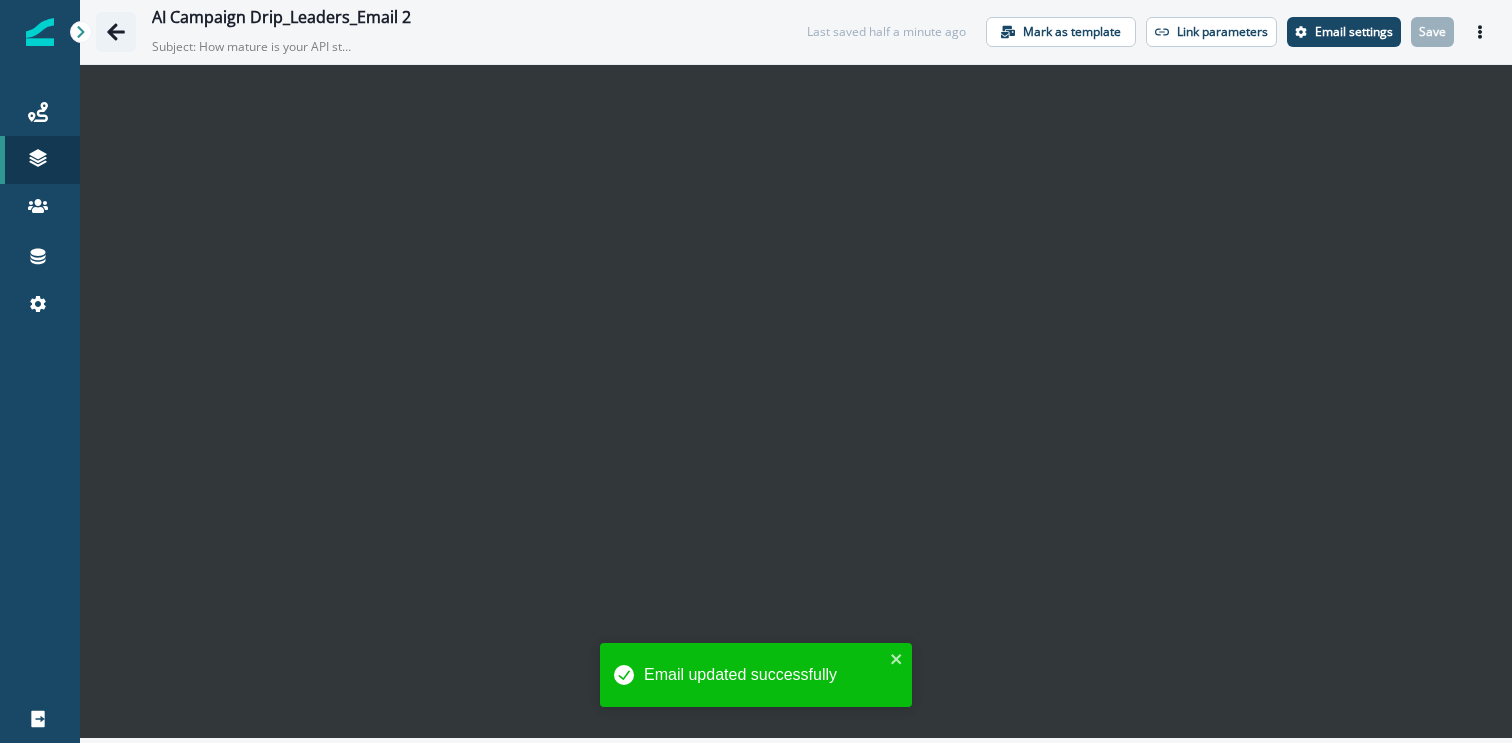 click 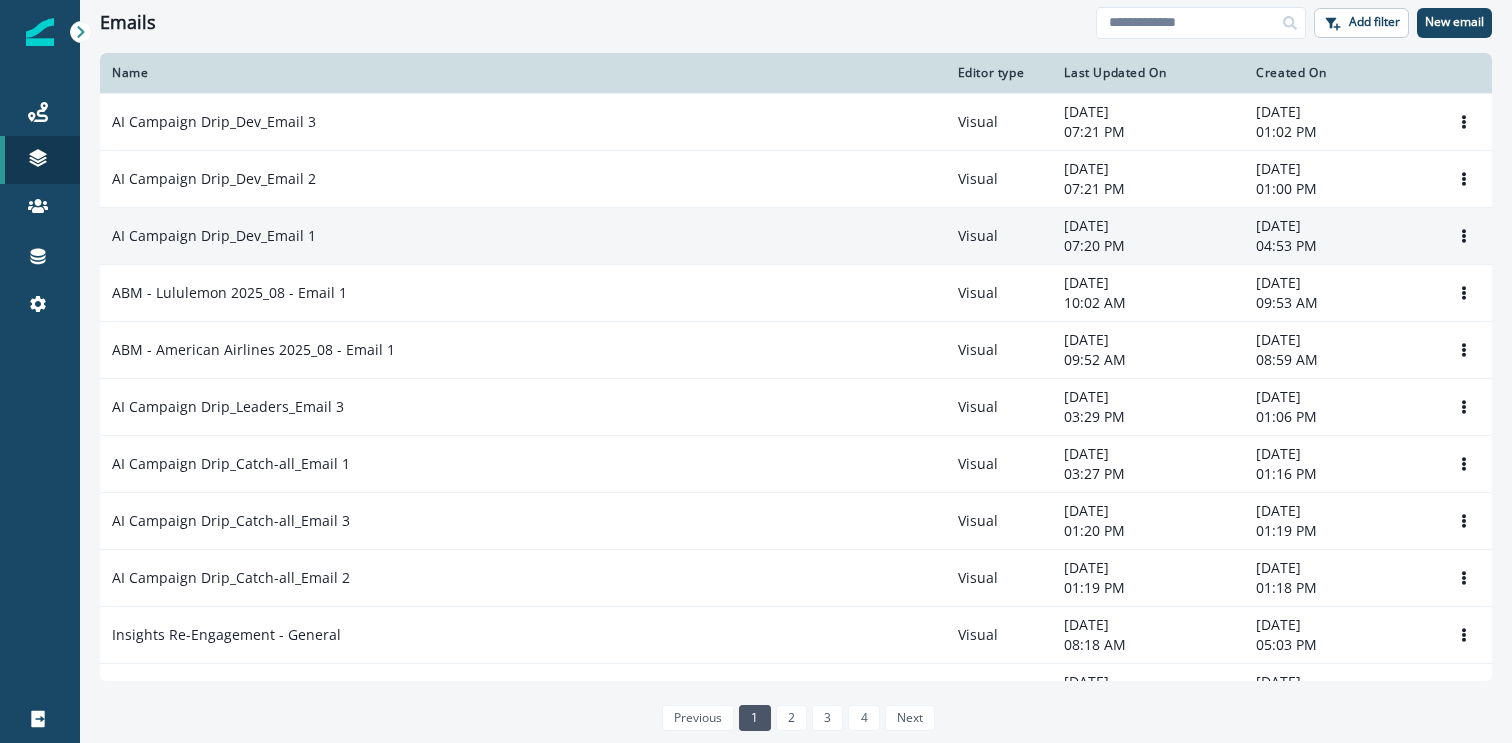scroll, scrollTop: 152, scrollLeft: 0, axis: vertical 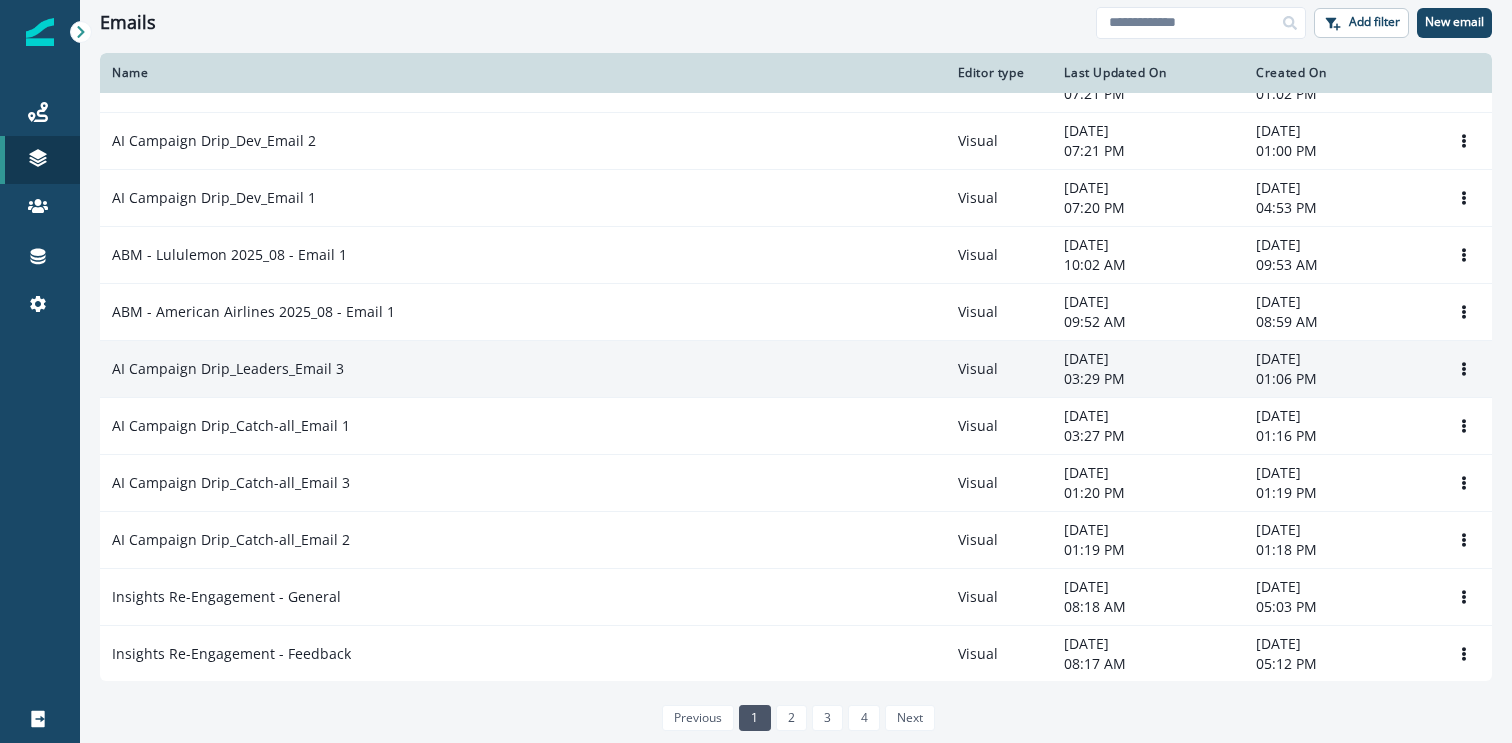 click on "AI Campaign Drip_Leaders_Email 3" at bounding box center [523, 369] 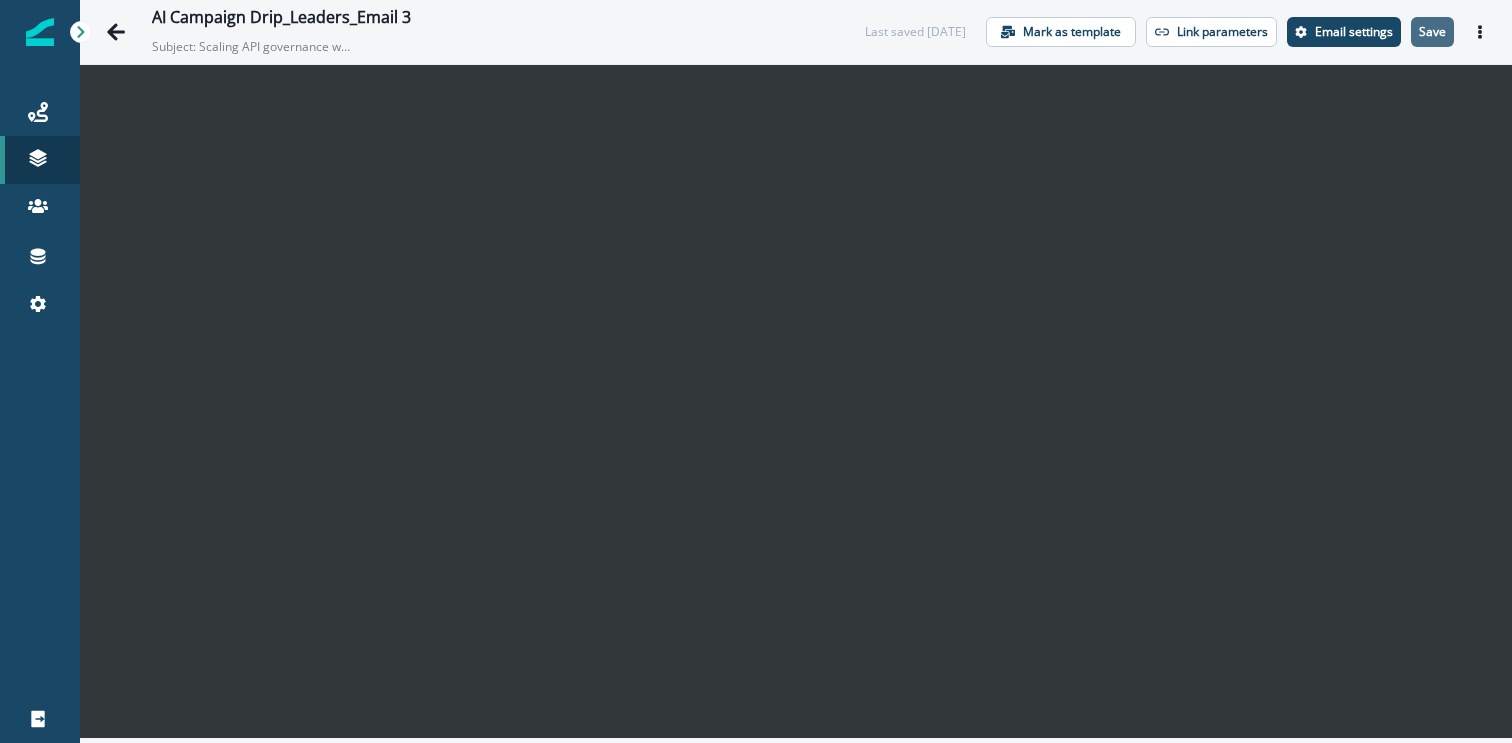 click on "Save" at bounding box center (1432, 32) 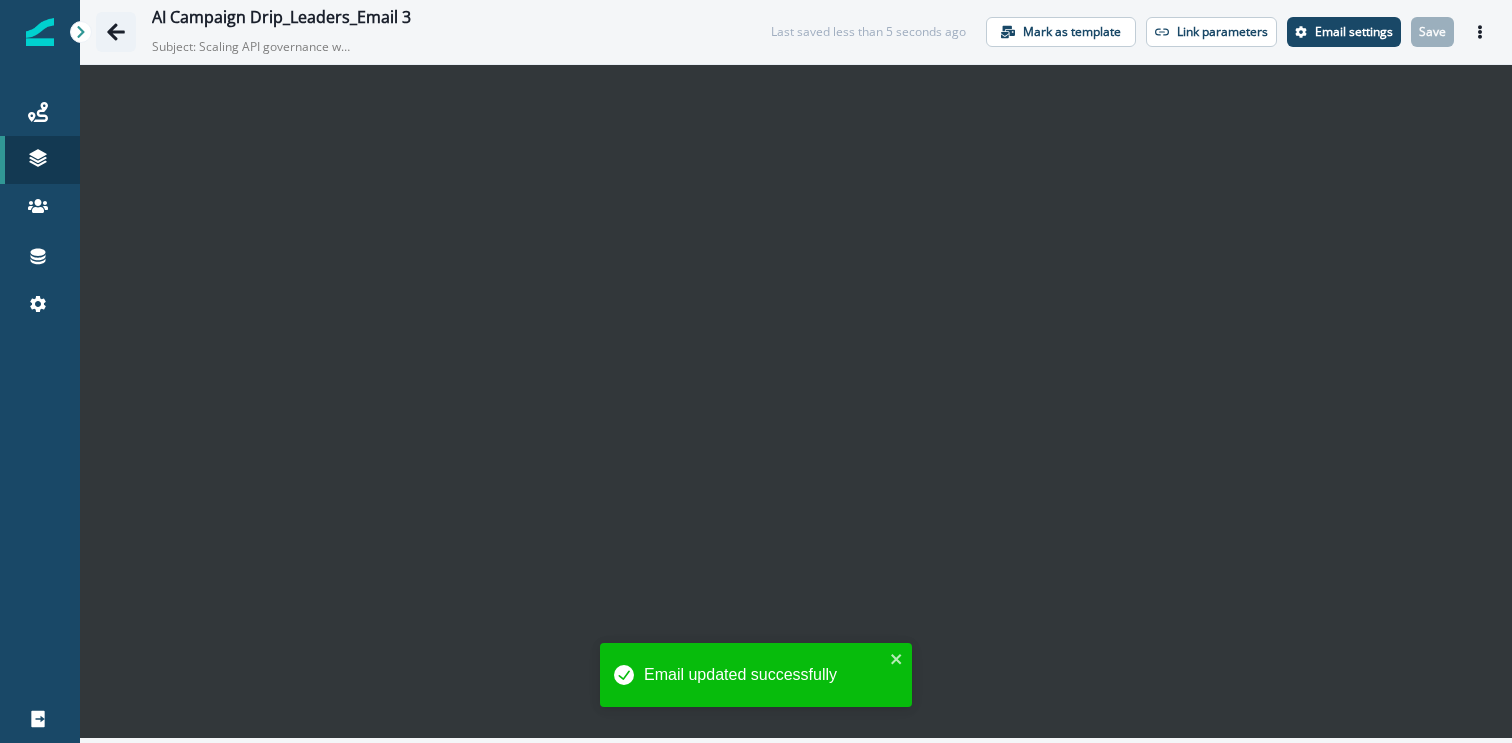 click 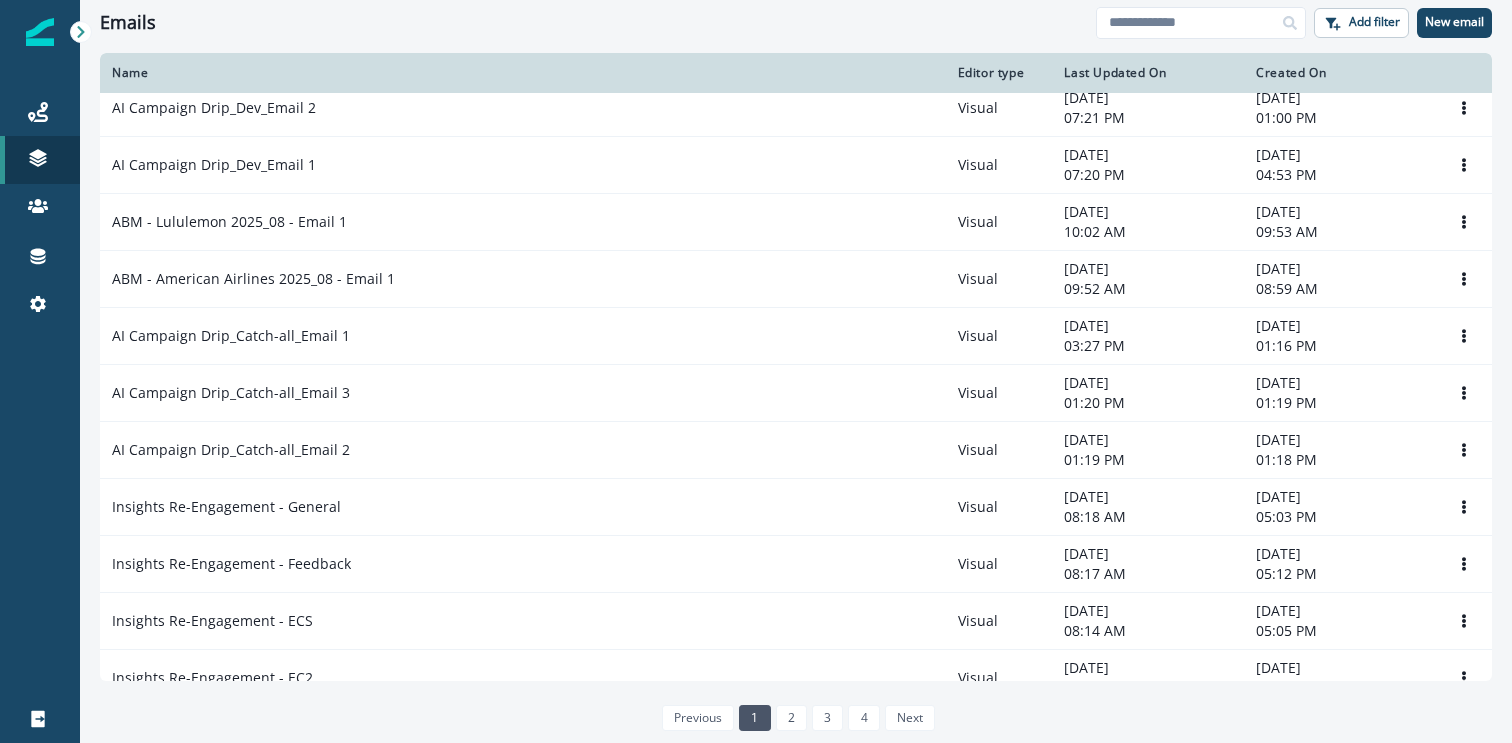 scroll, scrollTop: 254, scrollLeft: 0, axis: vertical 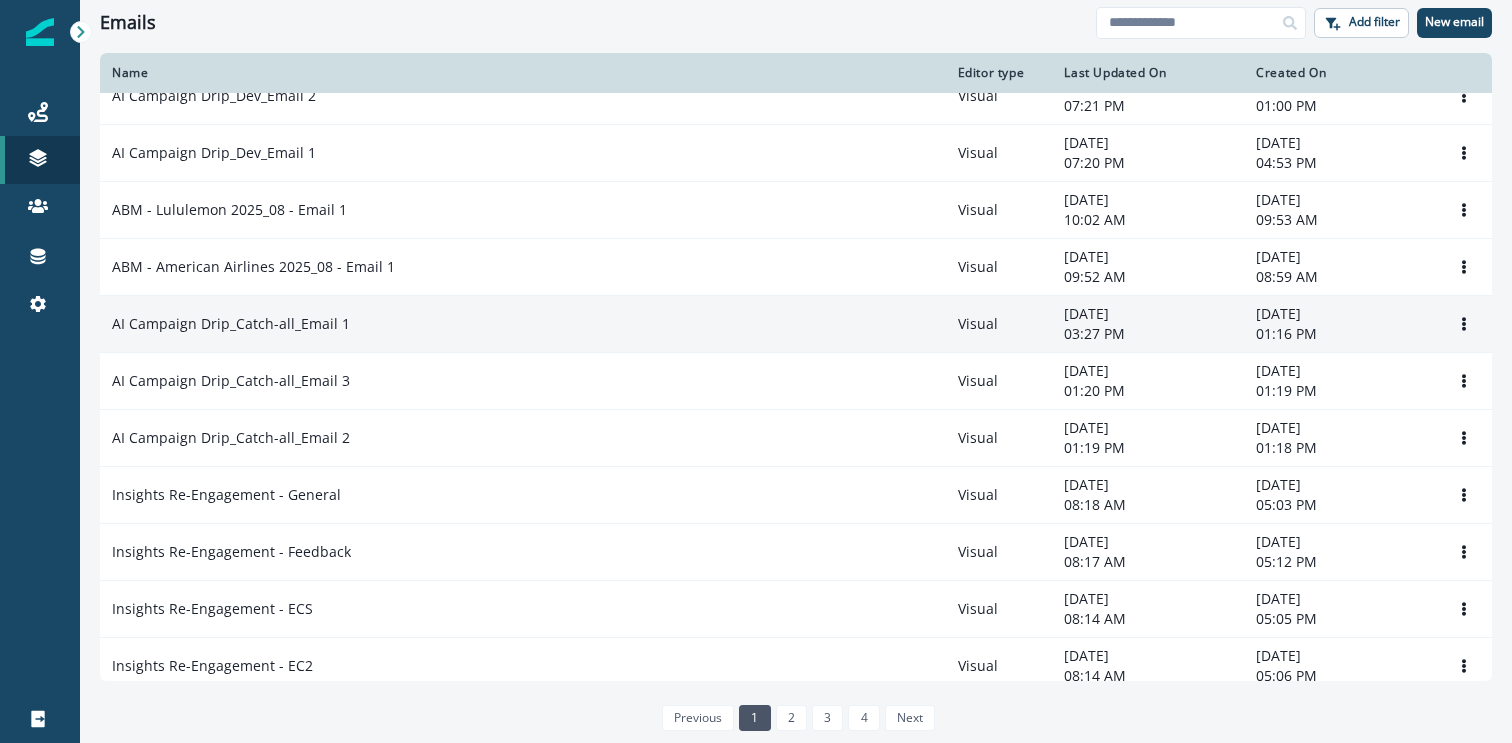 click on "AI Campaign Drip_Catch-all_Email 1" at bounding box center [523, 324] 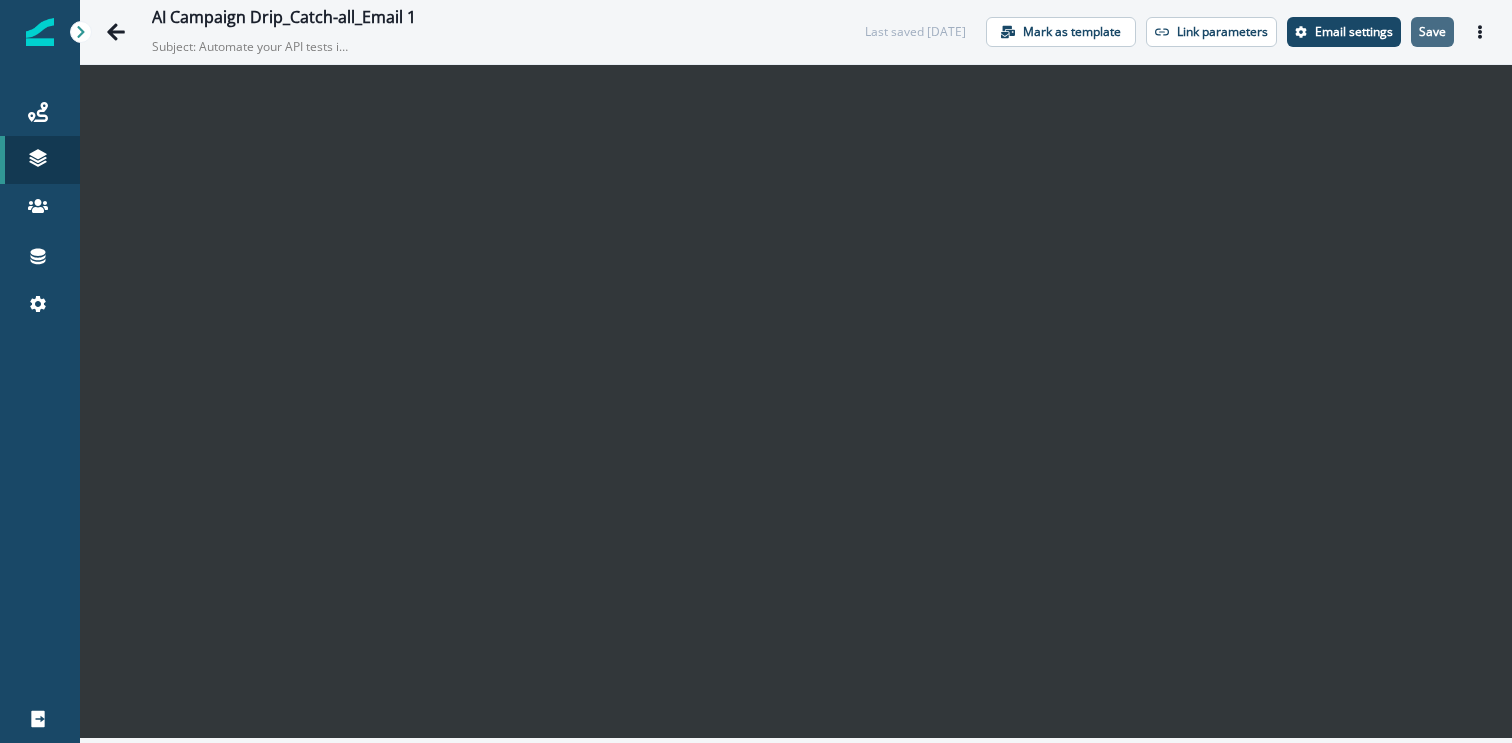 click on "Save" at bounding box center (1432, 32) 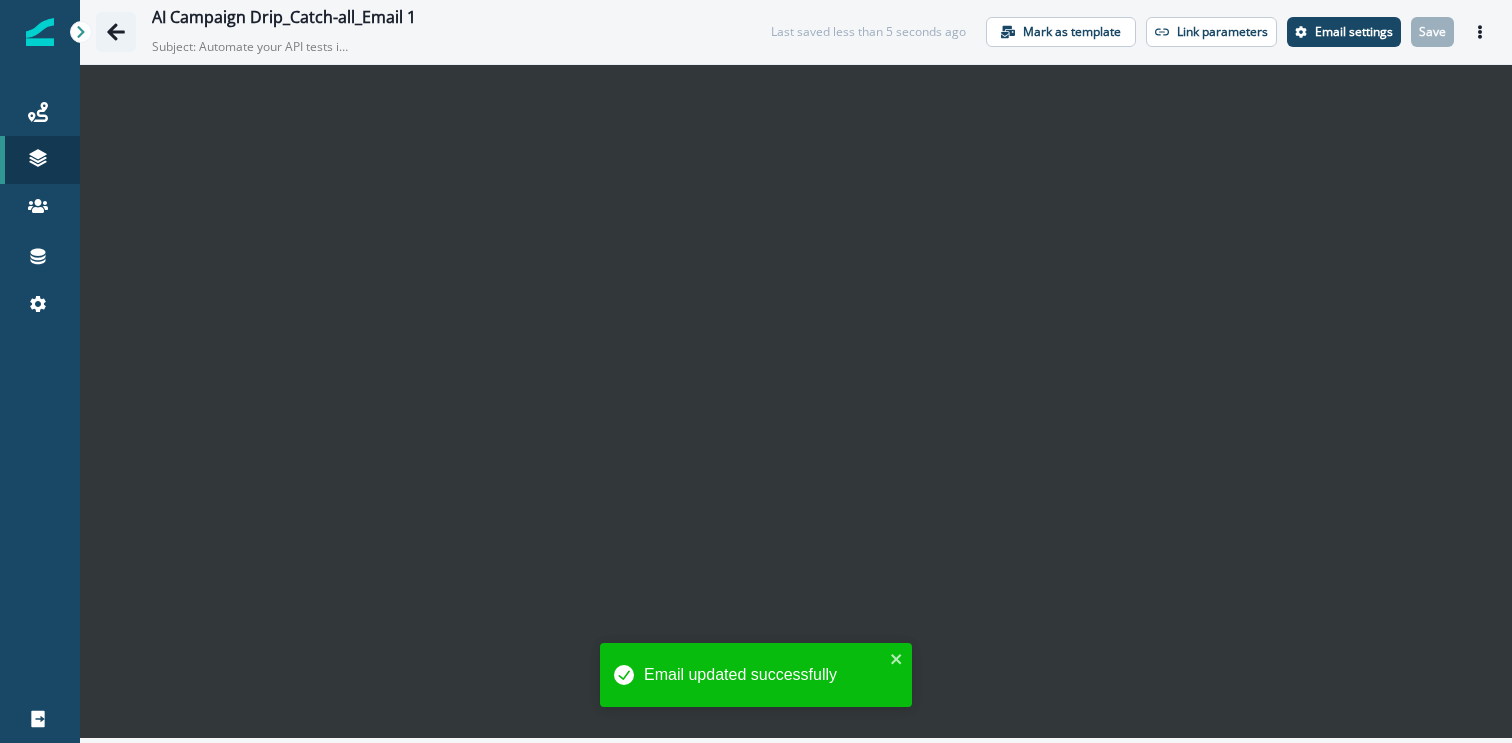 click 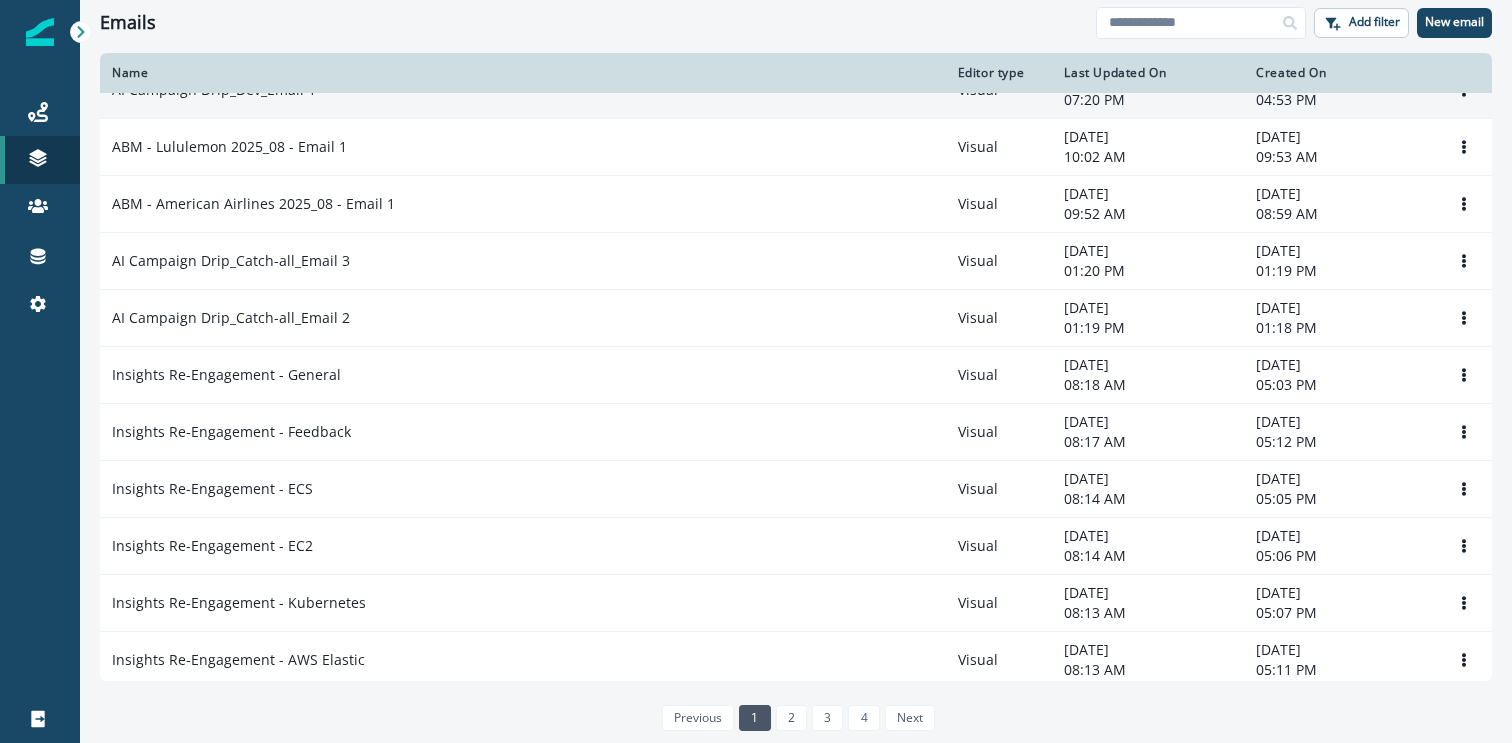 scroll, scrollTop: 407, scrollLeft: 0, axis: vertical 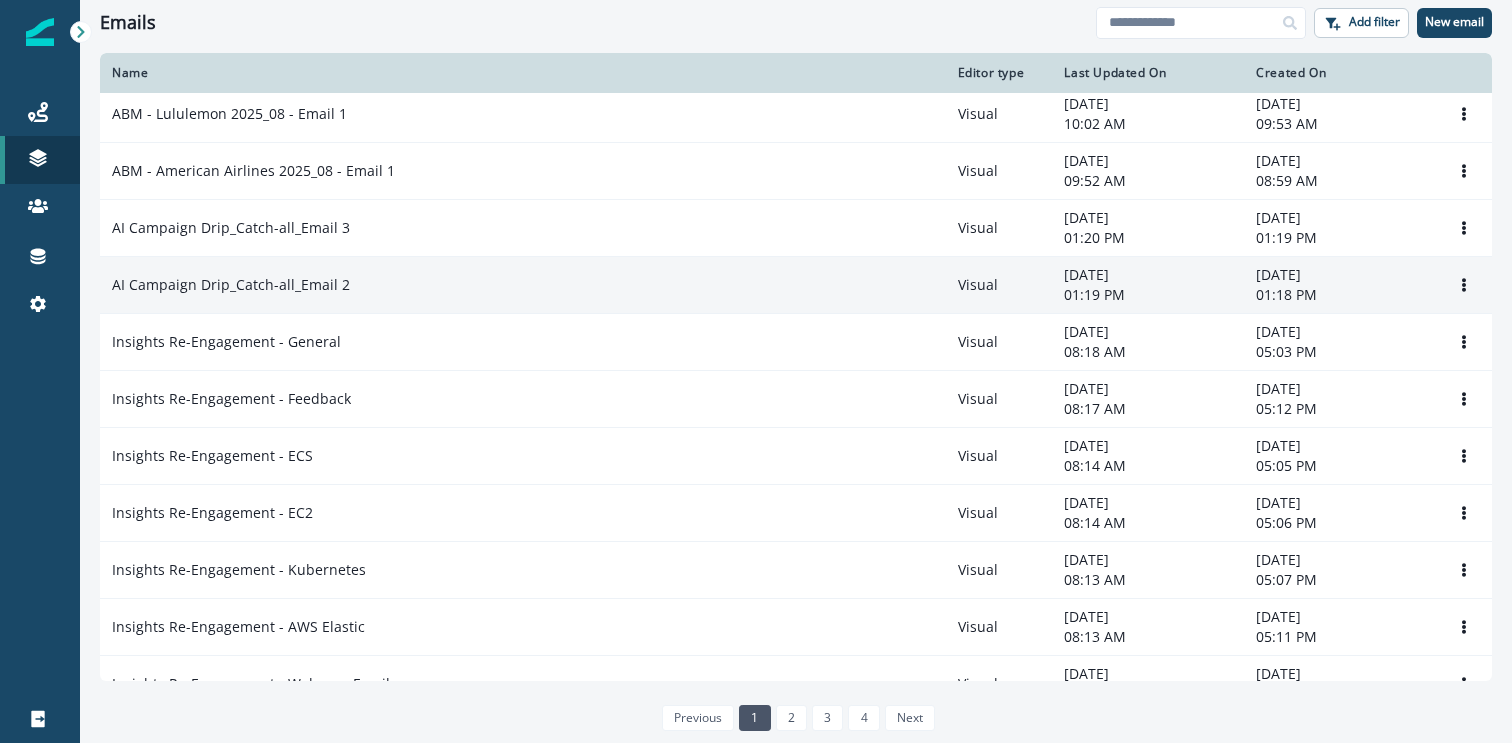 click on "AI Campaign Drip_Catch-all_Email 2" at bounding box center [523, 285] 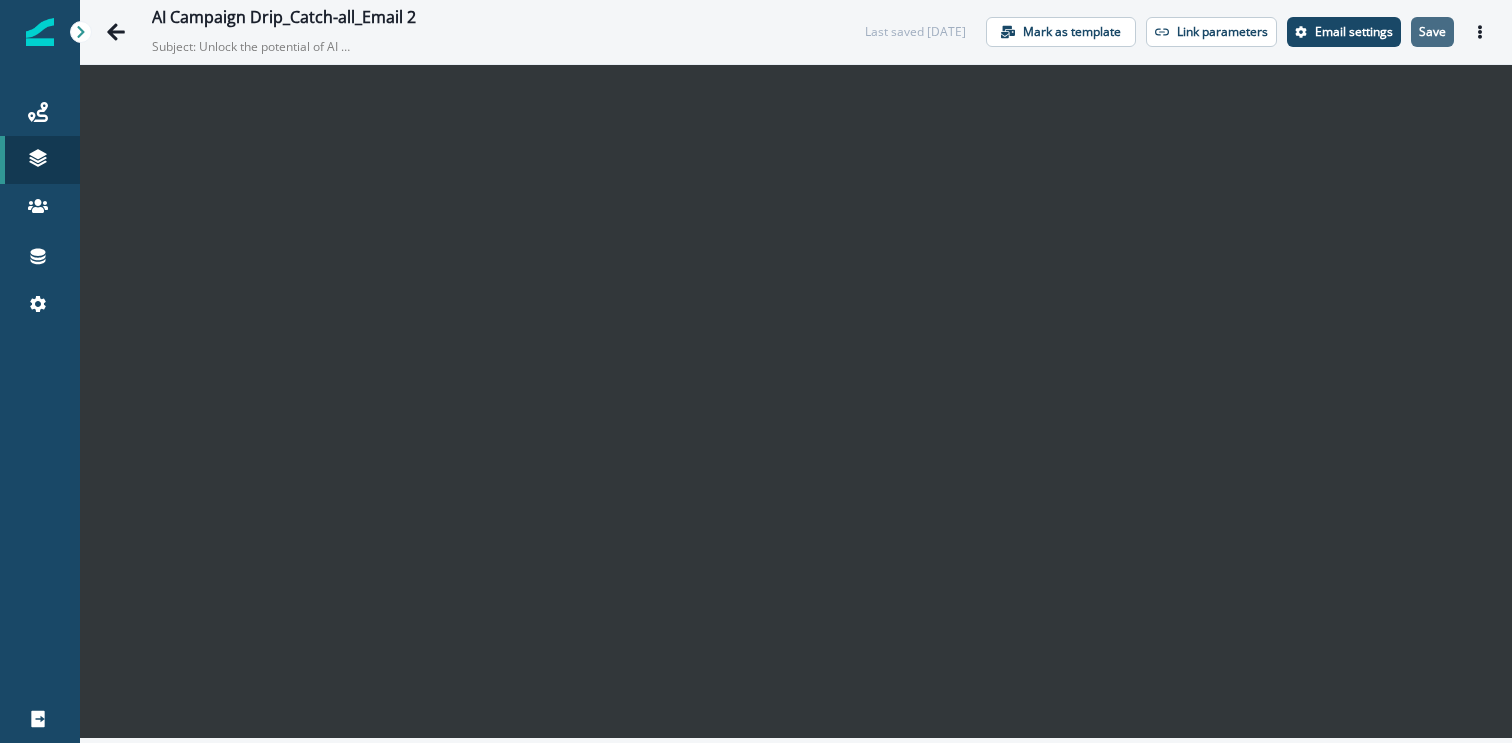 click on "Save" at bounding box center (1432, 32) 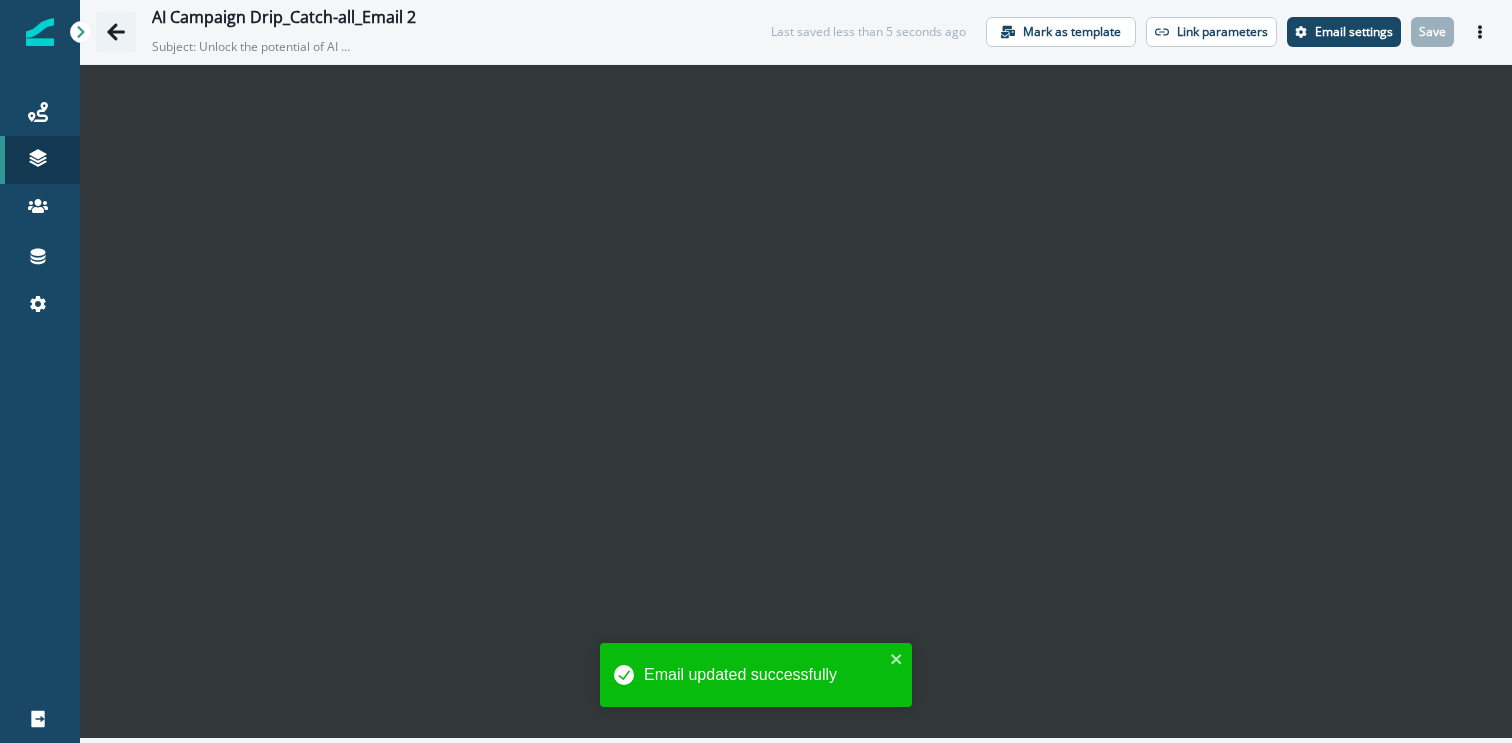 click at bounding box center (116, 32) 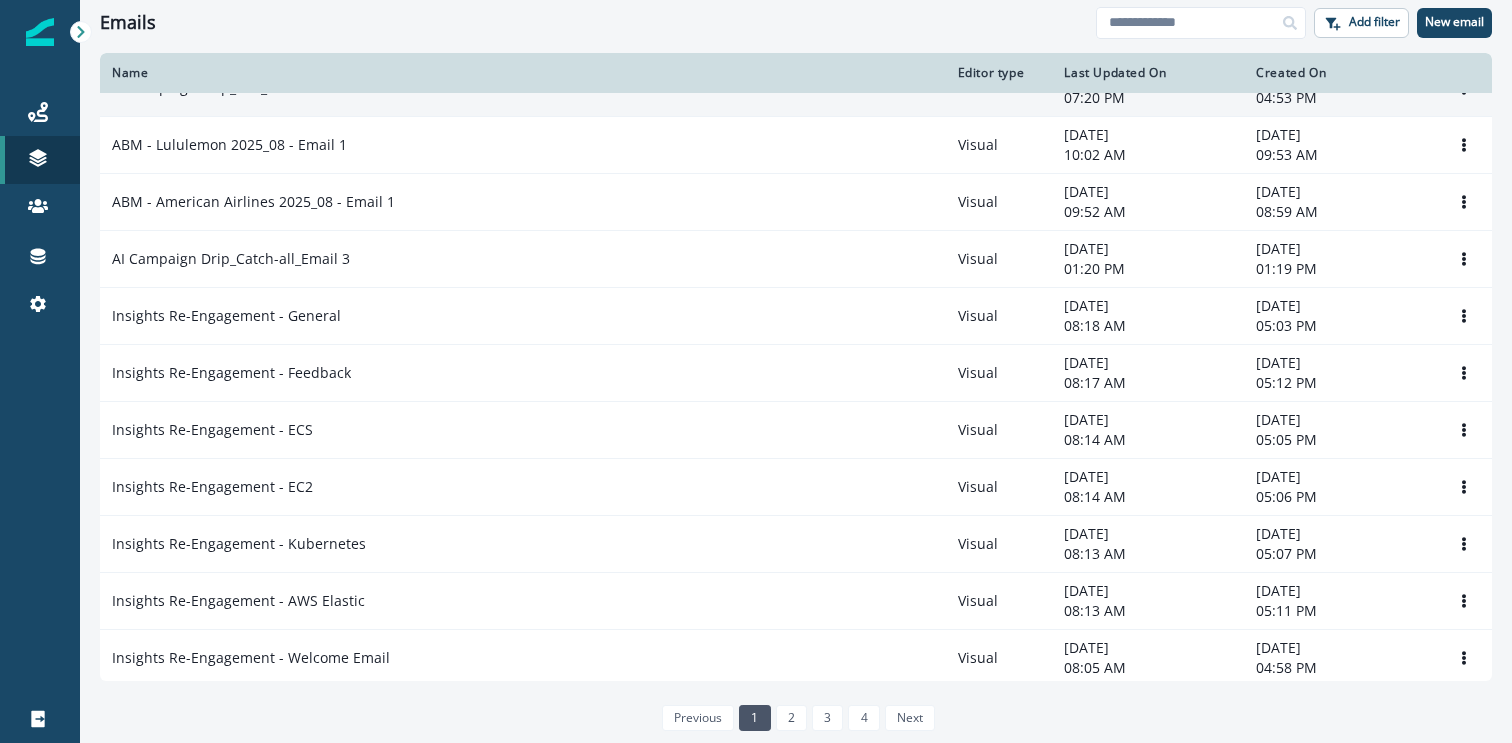 scroll, scrollTop: 498, scrollLeft: 0, axis: vertical 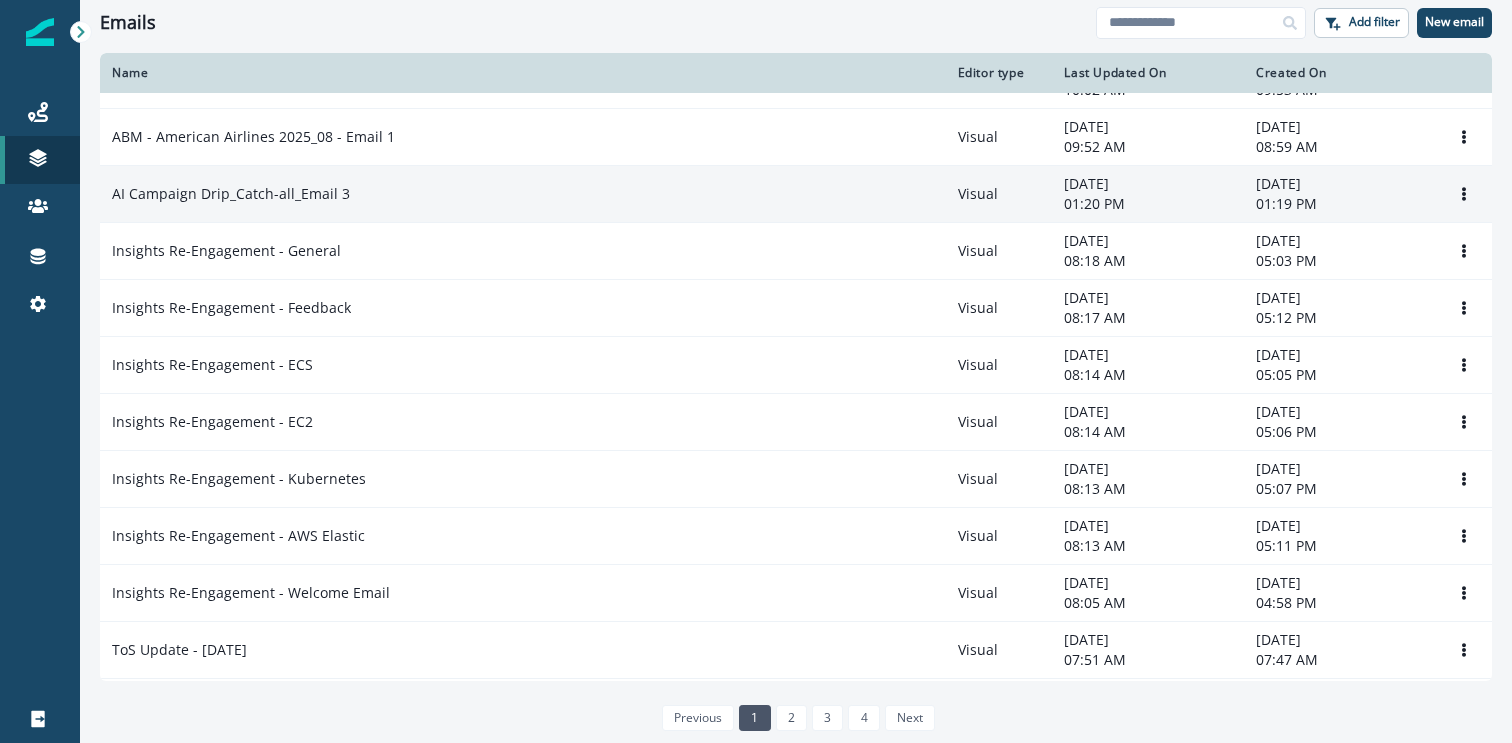 click on "AI Campaign Drip_Catch-all_Email 3" at bounding box center [523, 194] 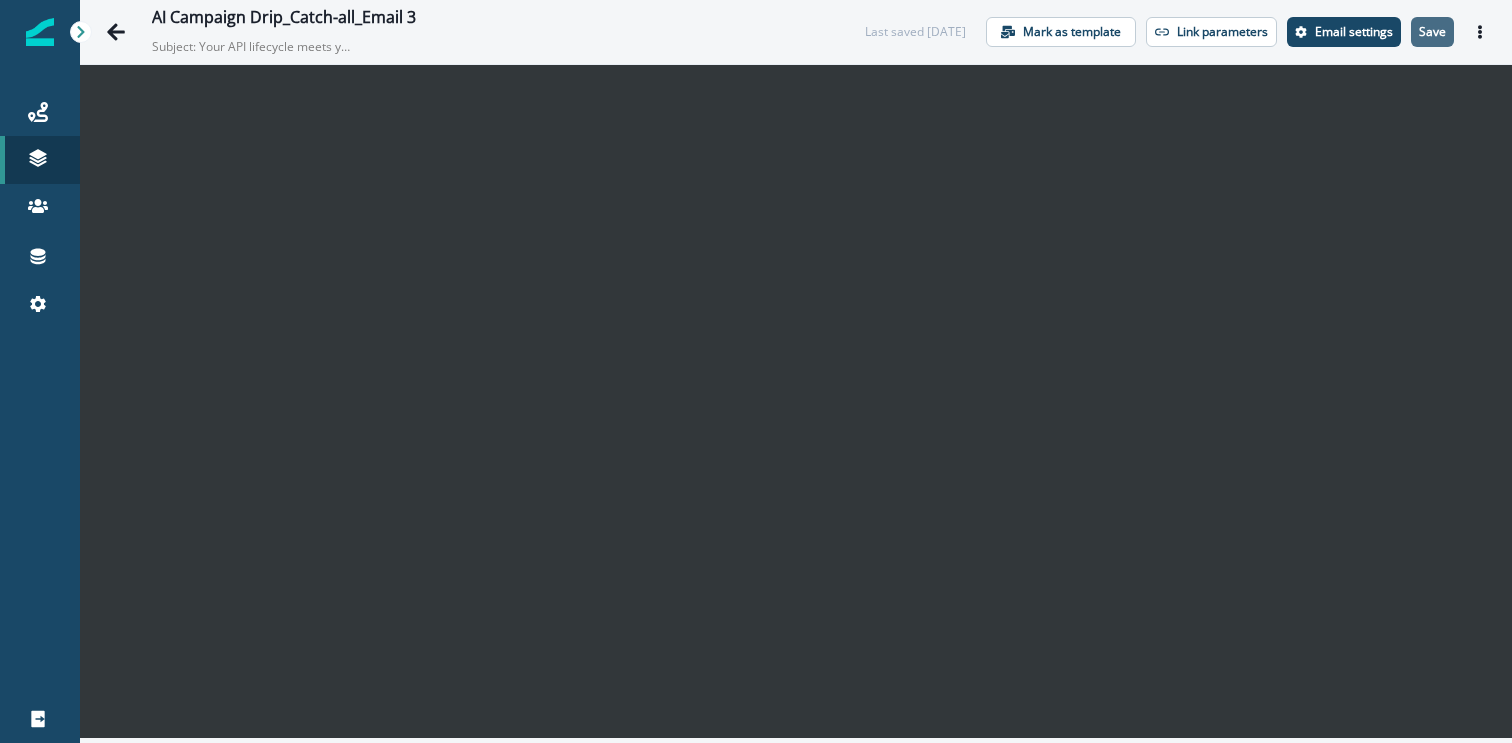 click on "Save" at bounding box center [1432, 32] 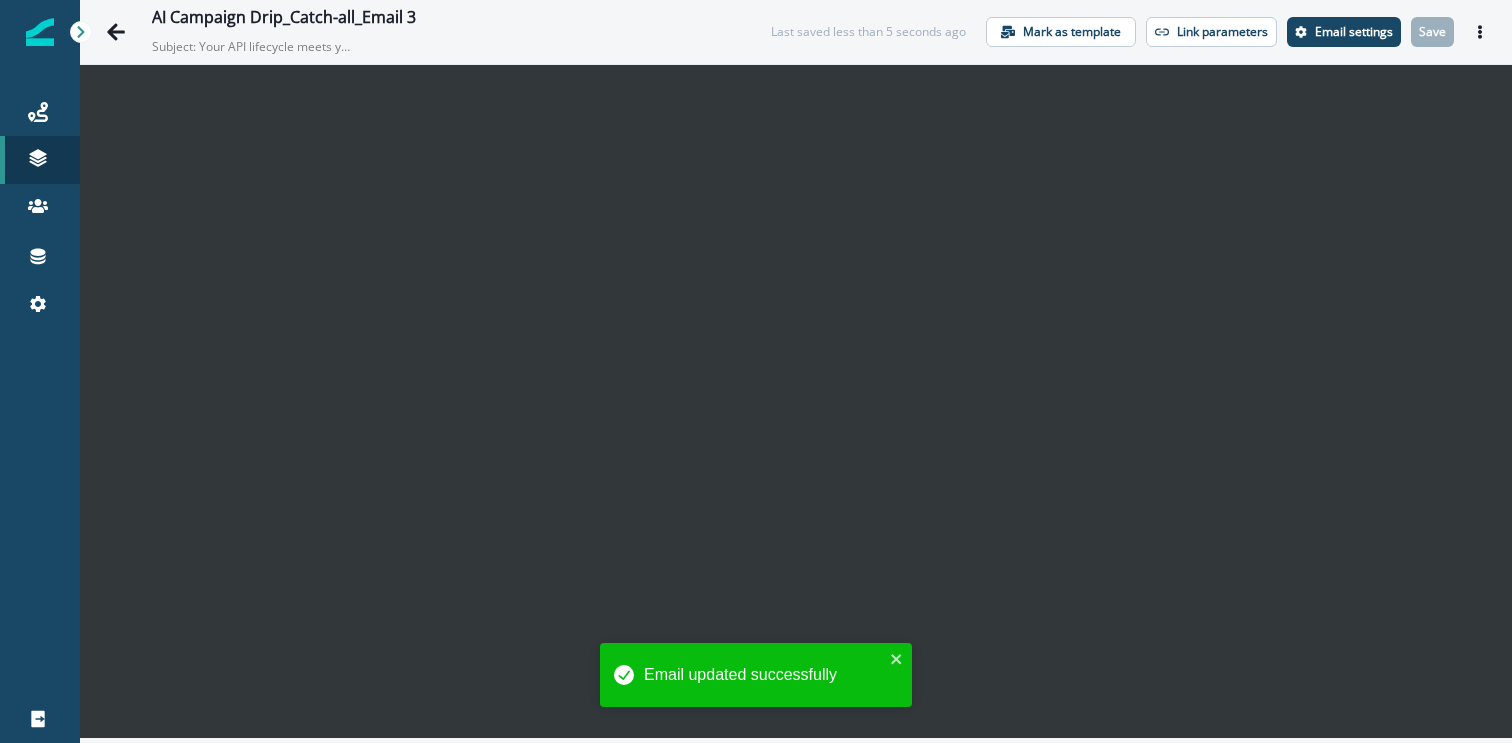 click on "AI Campaign Drip_Catch-all_Email 3 Subject: Your API lifecycle meets your Git workflow" at bounding box center (441, 32) 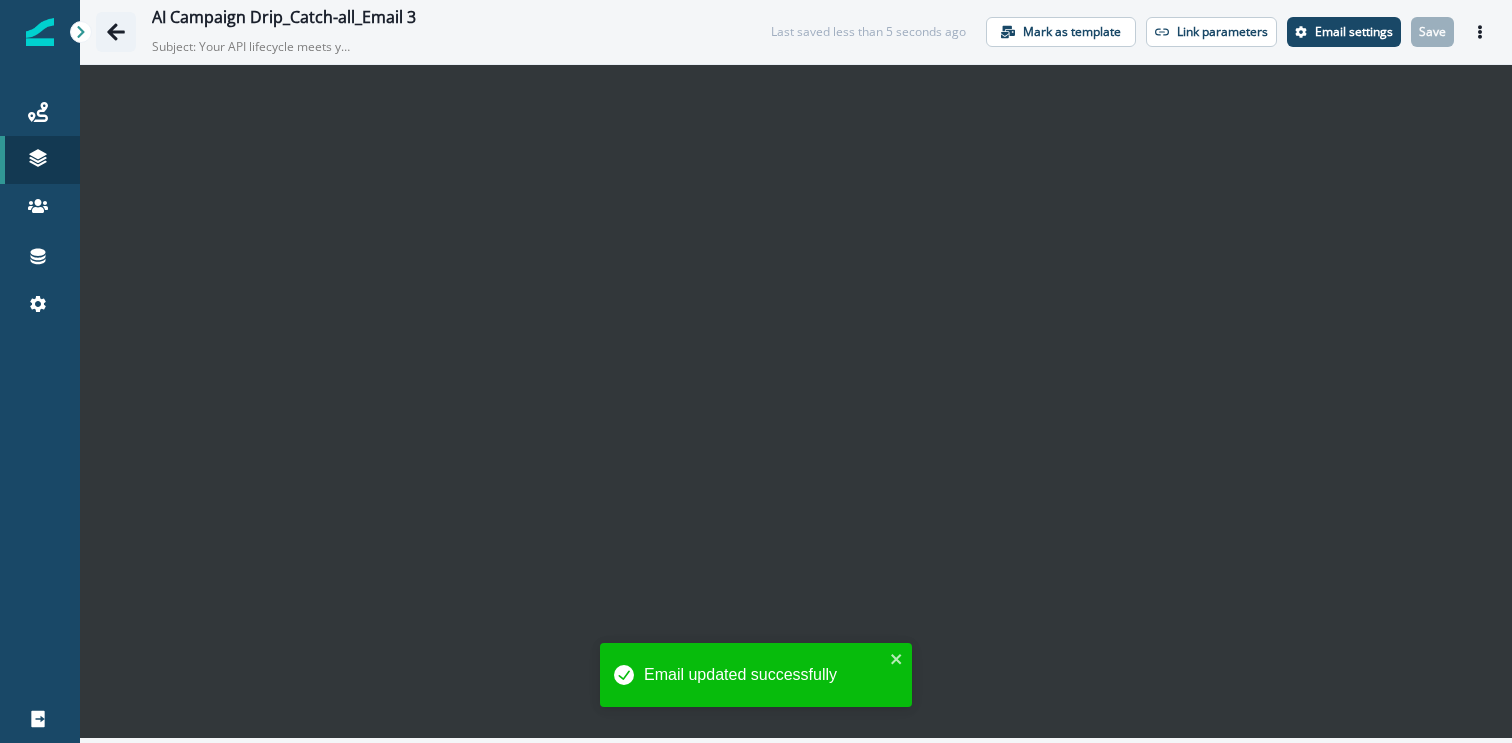click at bounding box center (116, 32) 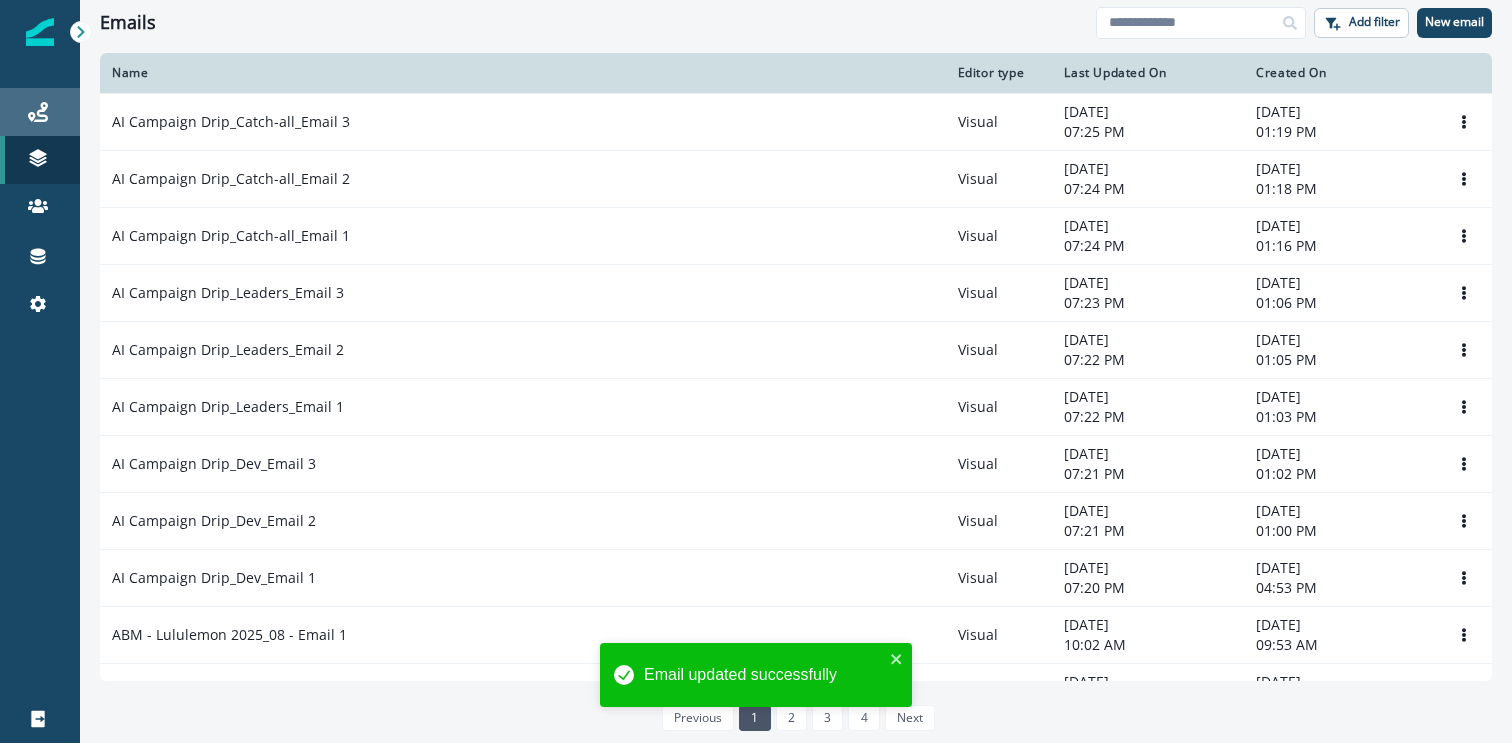 click 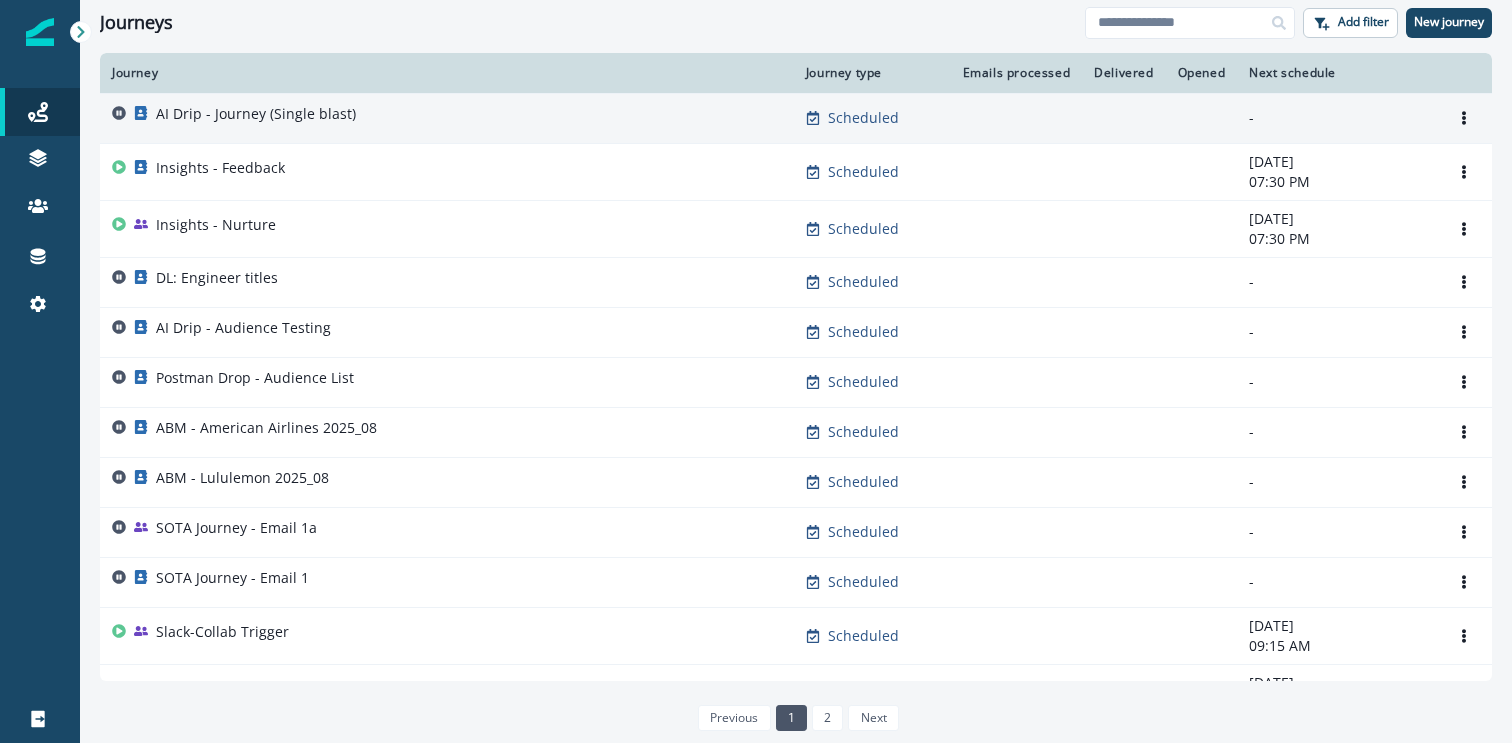 click on "AI Drip - Journey (Single blast)" at bounding box center [256, 114] 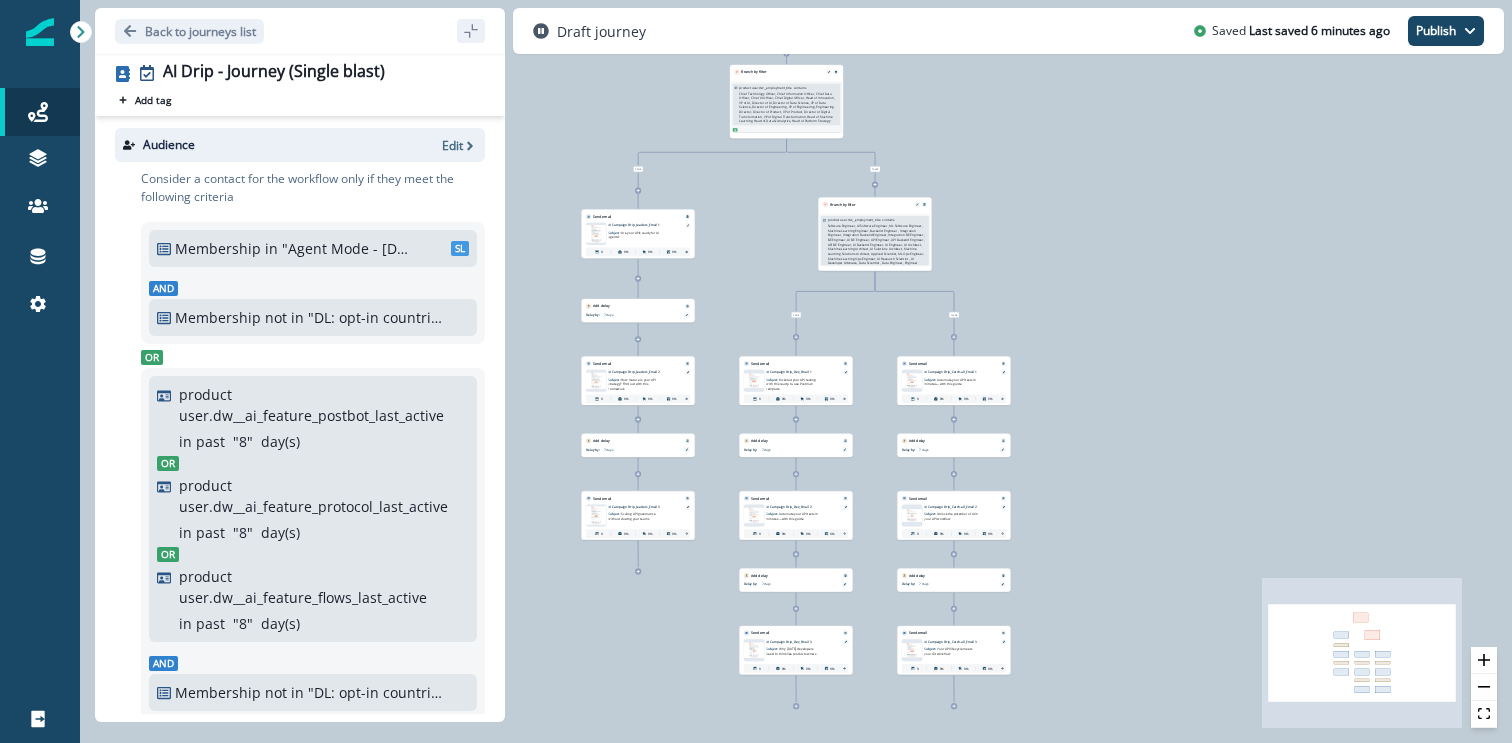 click on "0 contact has entered the journey Branch by filter product user.dw__employment_title contains   Chief Technology Officer,  Chief Information Officer,  Chief Data Officer,  Chief AI Officer,  Chief Digital Officer,  Head of Innovation,  VP of AI,  Director of AI,  Director of Data Science,  VP of Data Science,  Director of Engineering,  VP of Engineering,  Engineering Director,  Director of Product,  VP of Product,  Director of Digital Transformation,  VP of Digital Transformation,  Head of Machine Learning,  Head of Data & Analytics,  Head of Platform Strategy   Or Title contains     True Send email Email asset changed, journey reports will be subject to change This asset has overrides for  AI Campaign Drip_Leaders_Email 1 Subject:   Are your APIs ready for AI agents? 0 0% 0% 0% Add delay Delay by:  7 days Delay details incomplete Scheduled according to  workspace  timezone Send email Email asset changed, journey reports will be subject to change This asset has overrides for  AI Campaign Drip_Leaders_Email 2" at bounding box center [796, 371] 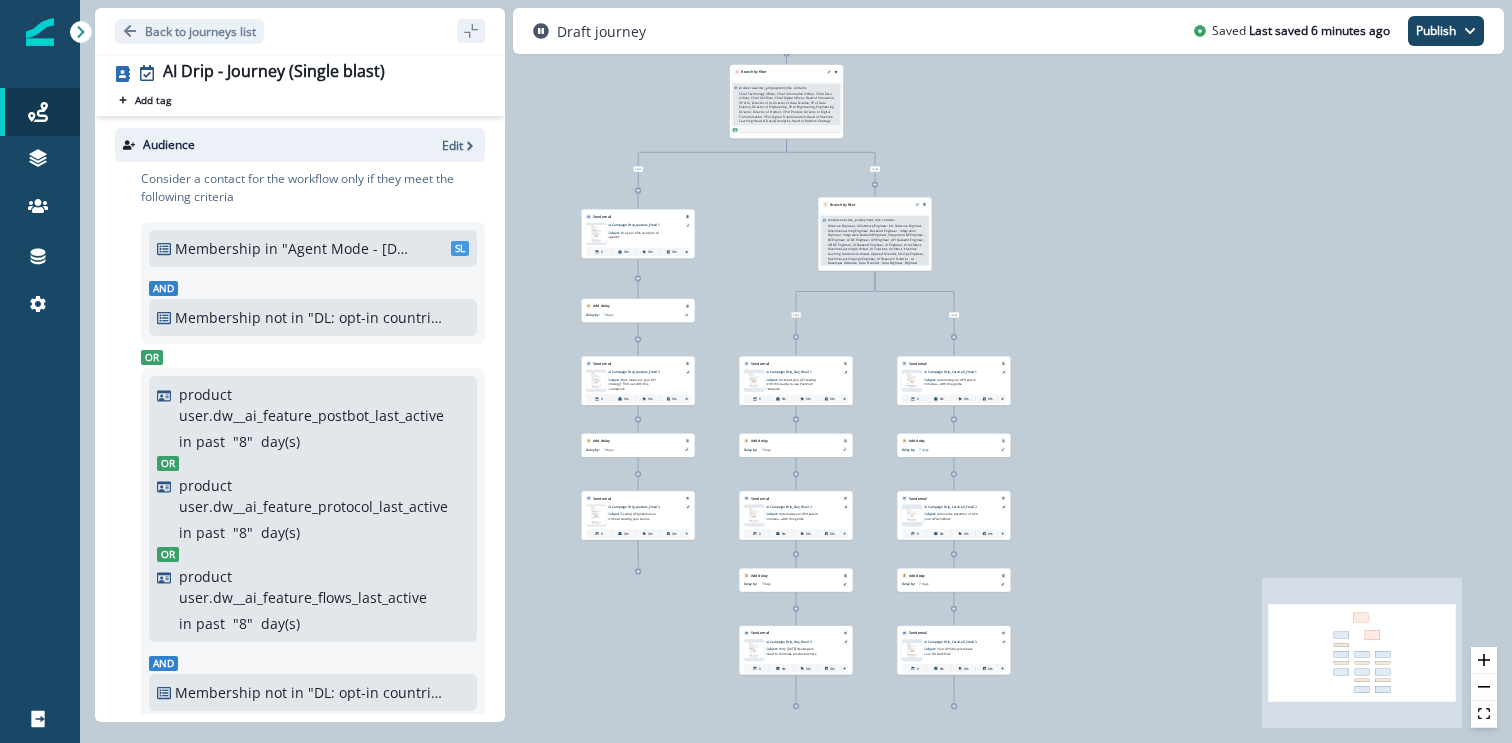 click on "Are your APIs ready for AI agents?" at bounding box center (633, 234) 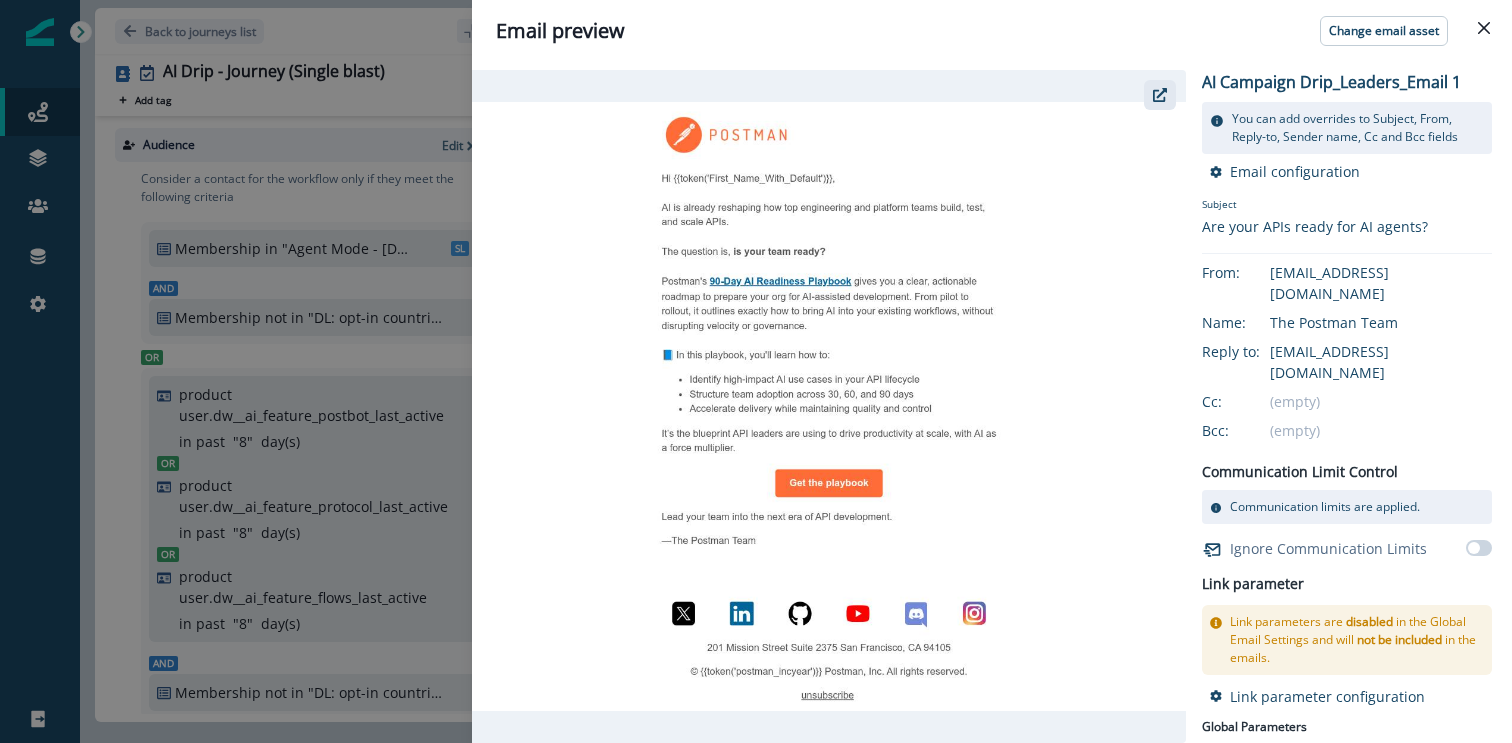 click at bounding box center [1160, 95] 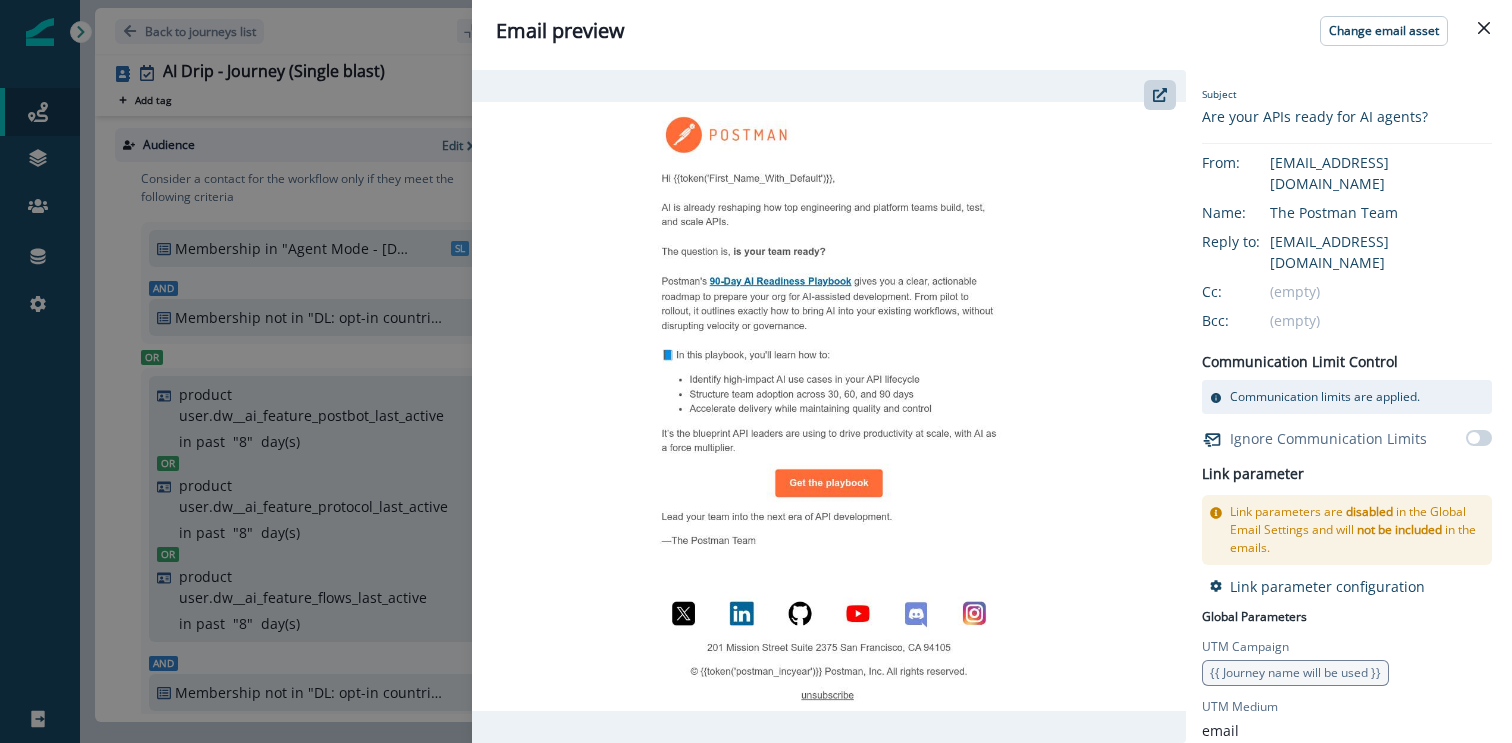 scroll, scrollTop: 0, scrollLeft: 0, axis: both 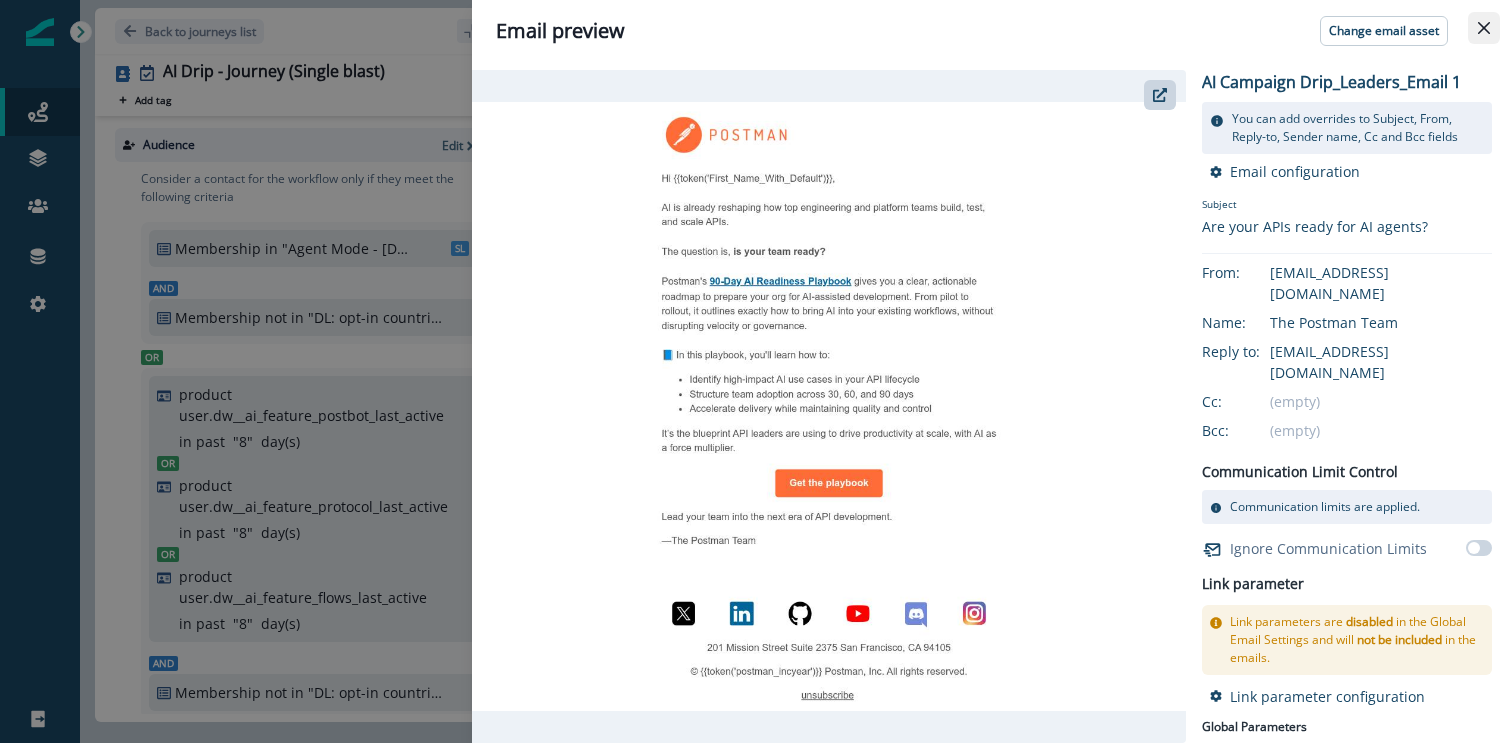 click at bounding box center (1484, 28) 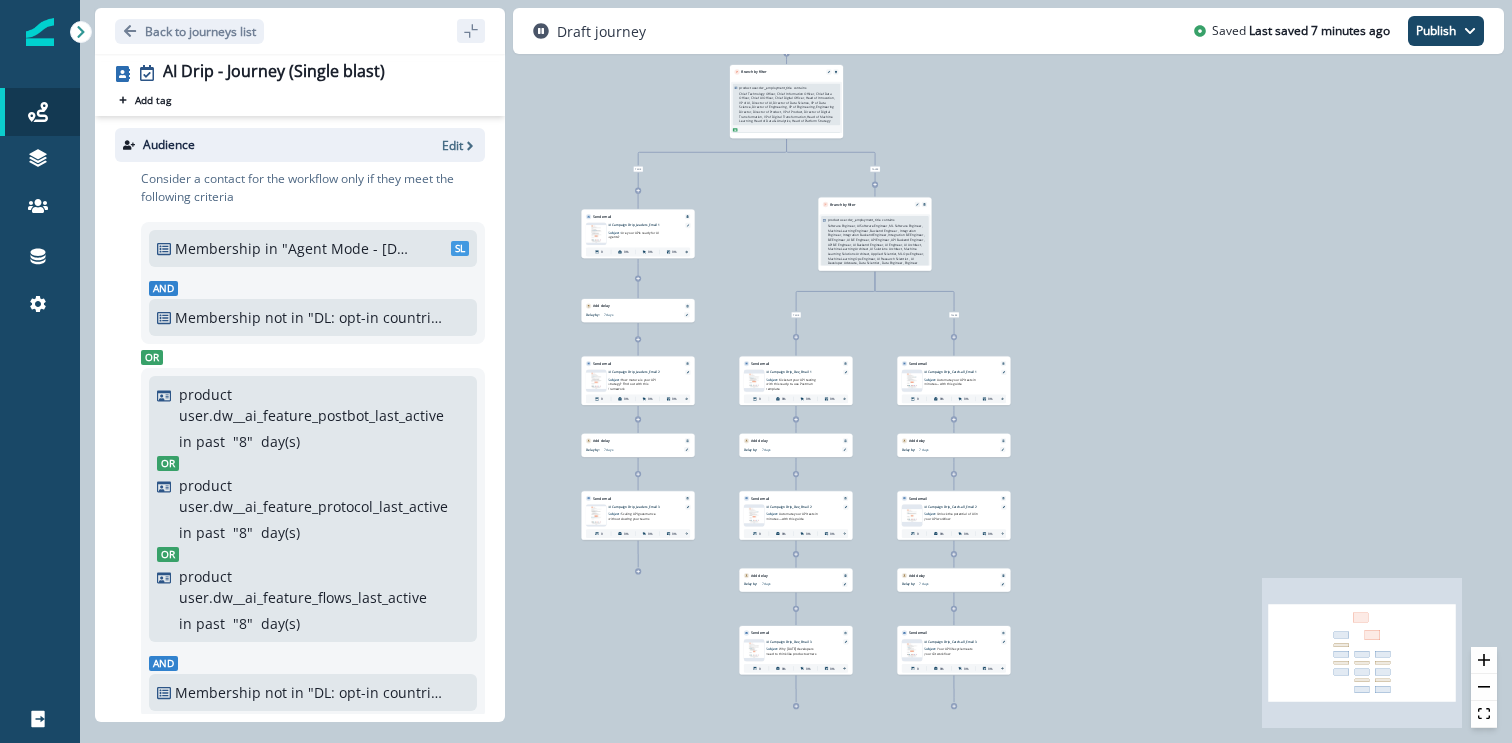 click on "Subject:   Are your APIs ready for AI agents?" at bounding box center (635, 233) 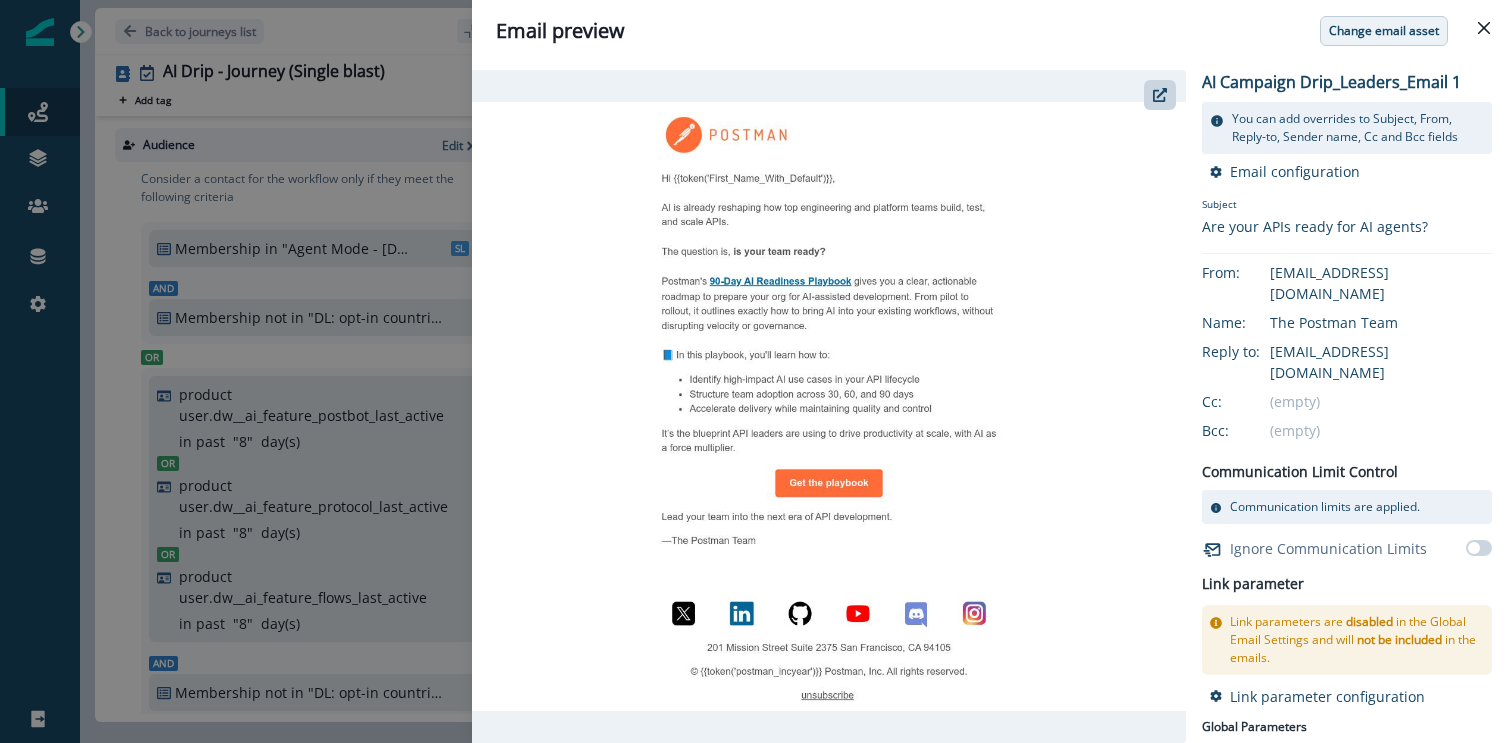 click on "Change email asset" at bounding box center (1384, 31) 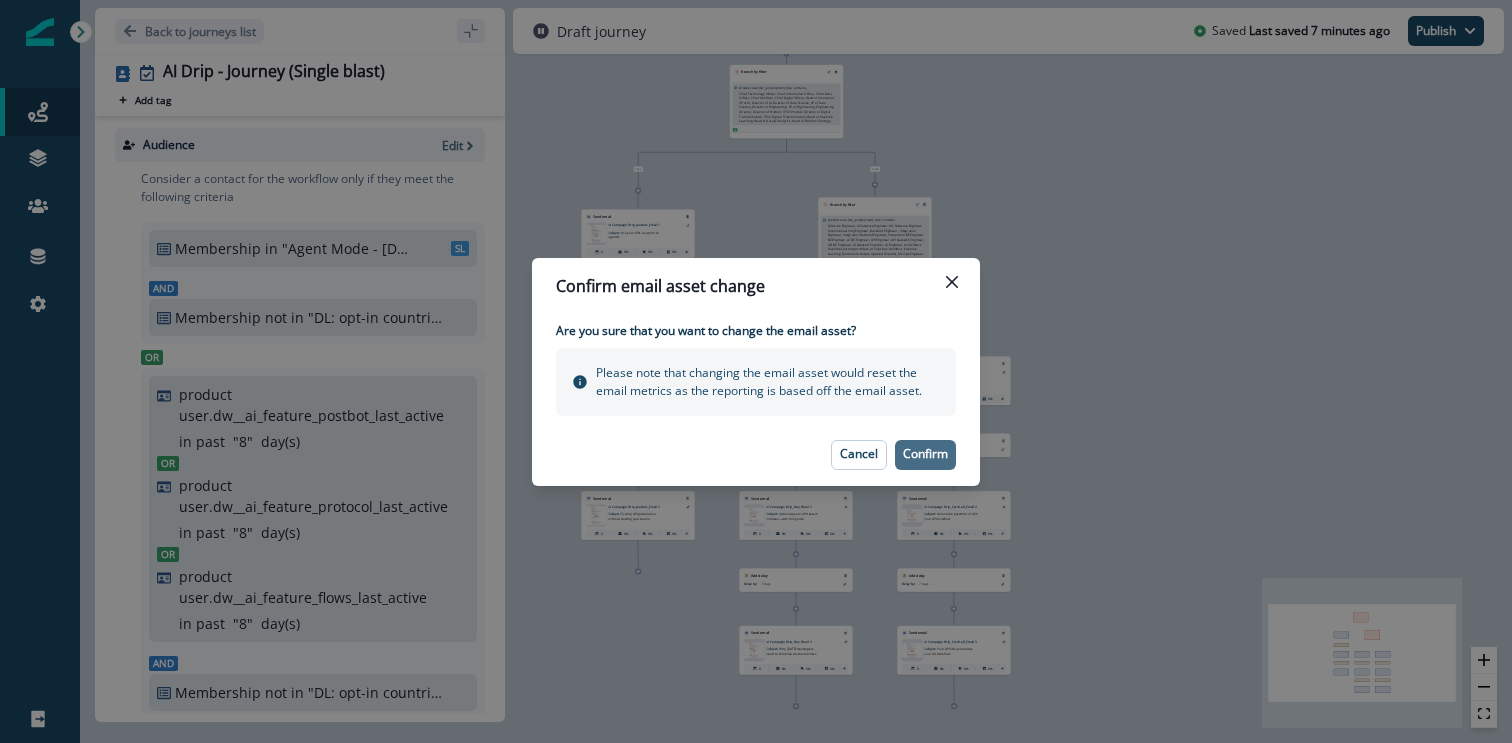 click on "Confirm" at bounding box center (925, 455) 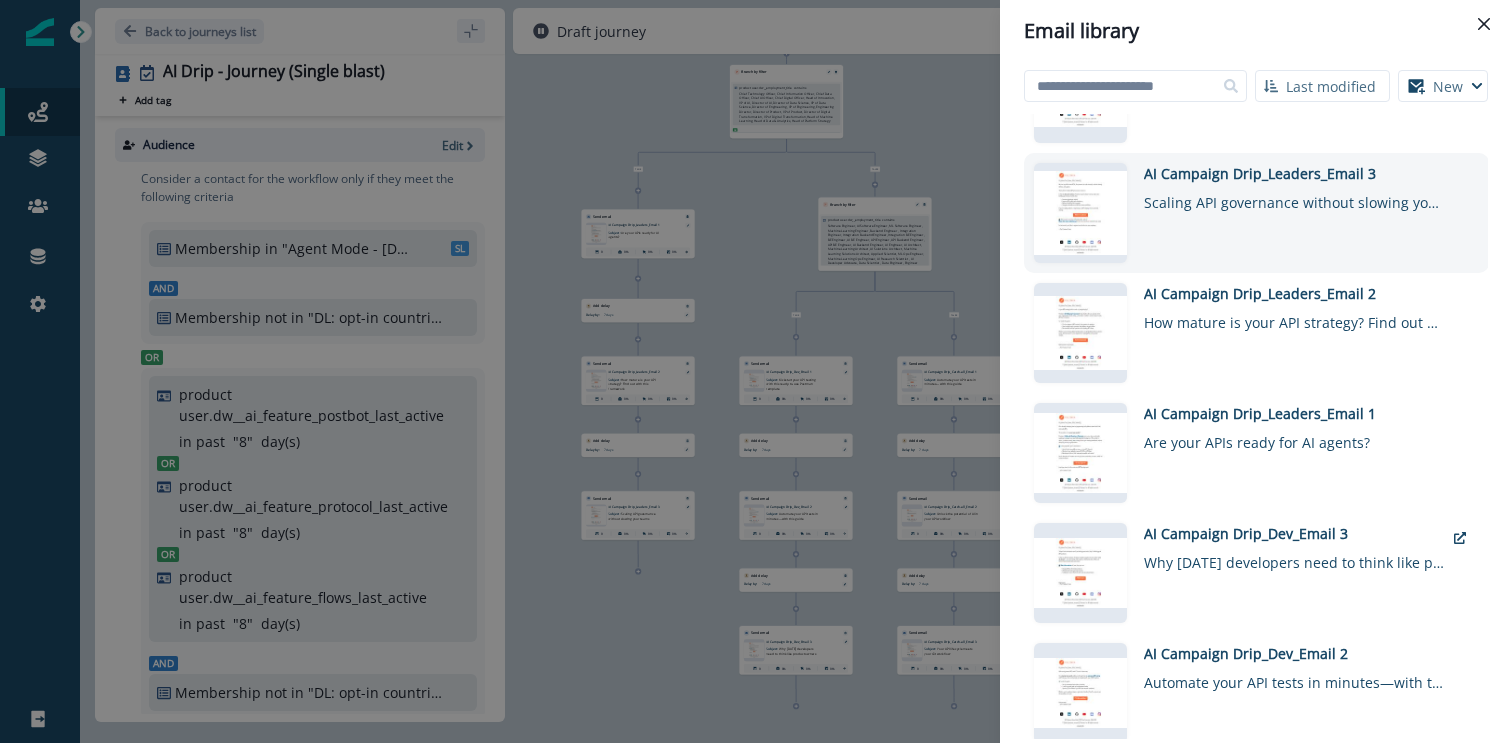 scroll, scrollTop: 317, scrollLeft: 0, axis: vertical 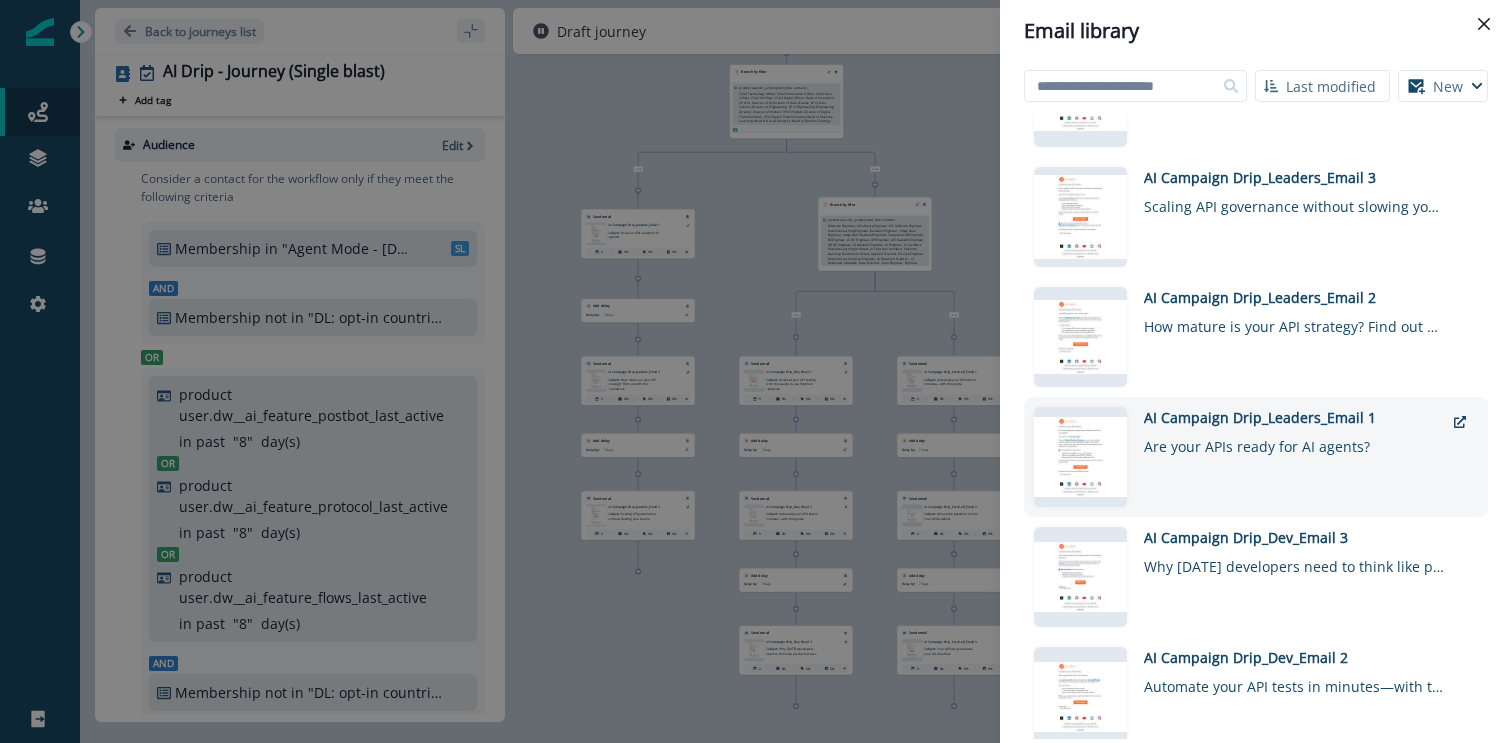 click on "Are your APIs ready for AI agents?" at bounding box center (1294, 442) 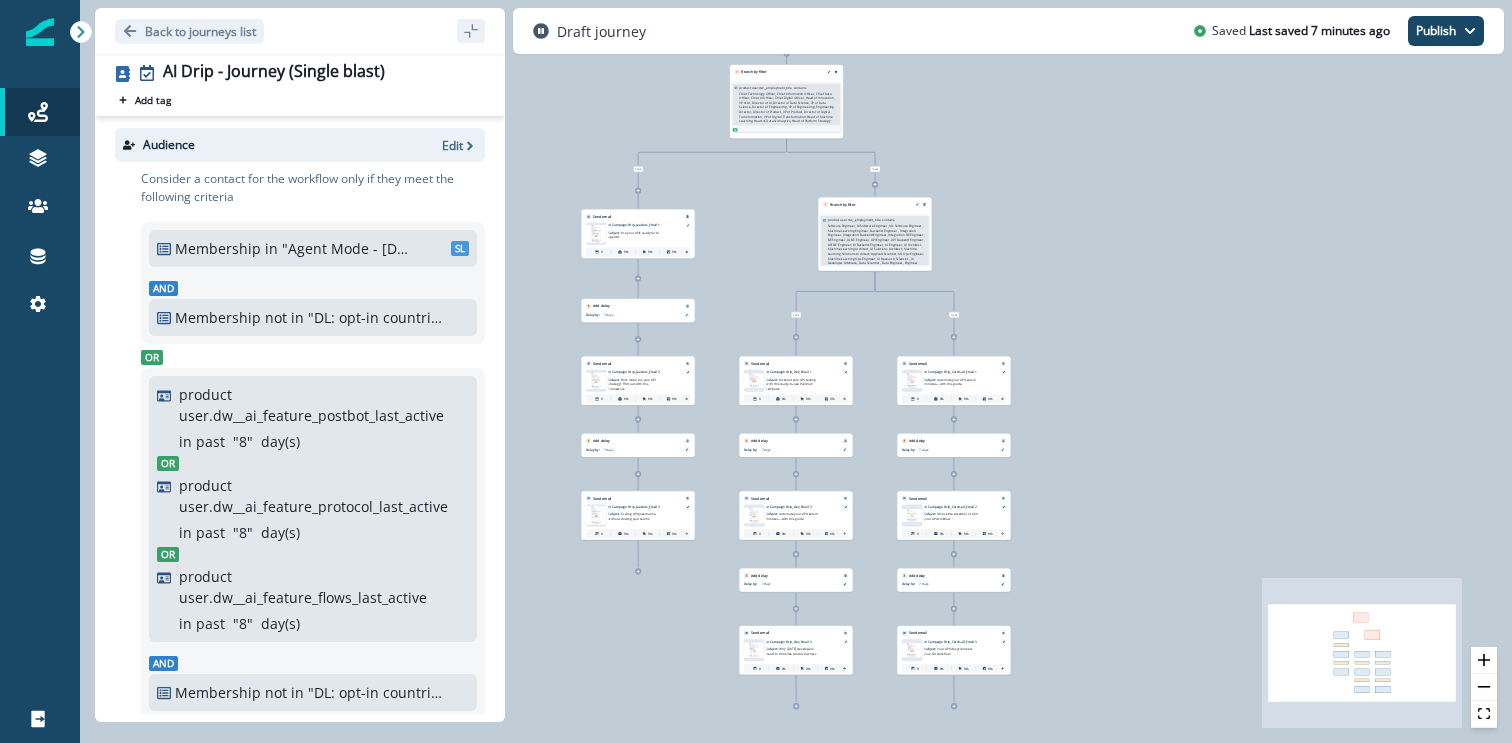 click on "AI Campaign Drip_Leaders_Email 1" at bounding box center [643, 225] 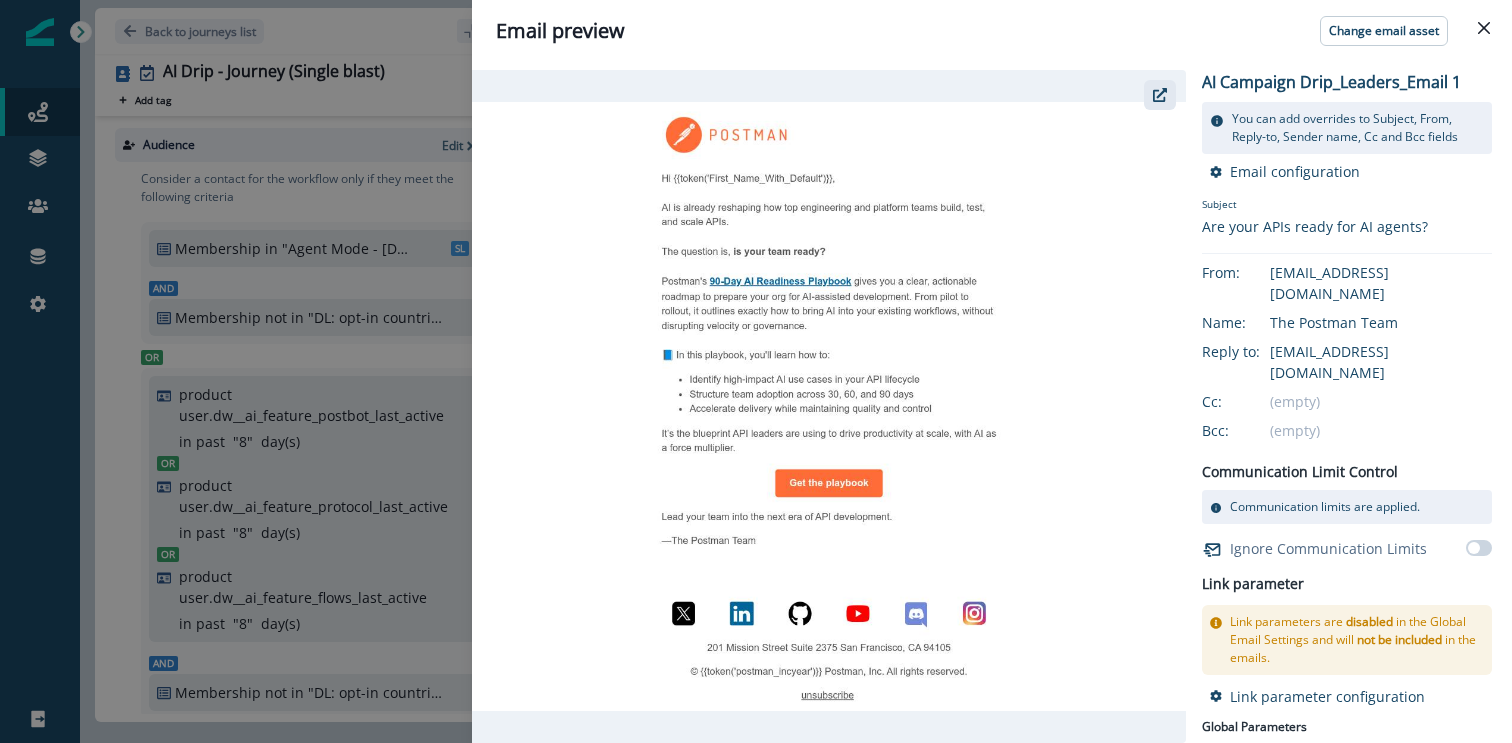 click at bounding box center [1160, 95] 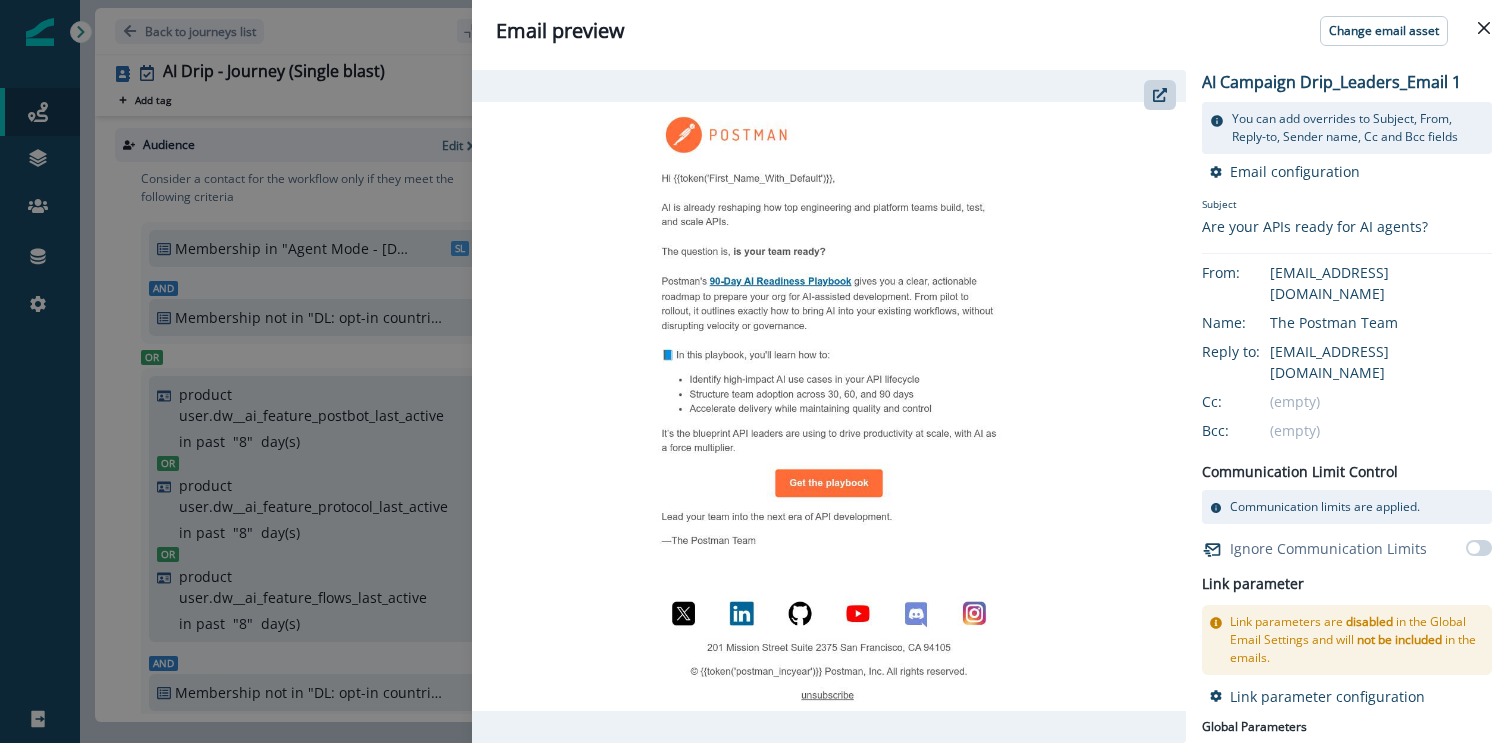 click on "Email preview Change email asset AI Campaign Drip_Leaders_Email 1 You can add overrides to Subject, From, Reply-to, Sender name, Cc and Bcc fields Email configuration Subject Are your APIs ready for AI agents? From: Postman@postman.com Name: The Postman Team Reply to: Postman@postman.com Cc: (empty) Bcc: (empty) Communication Limit Control Communication limits are applied. Ignore Communication Limits Link parameter Link parameters are   disabled   in the Global Email Settings and will   not be included   in the emails. Link parameter configuration Global Parameters UTM Campaign {{ Journey name will be used }} UTM Medium email UTM Source inflection UTM Content {{ Email asset name will be used }} Asset Parameters Email Parameters" at bounding box center [756, 371] 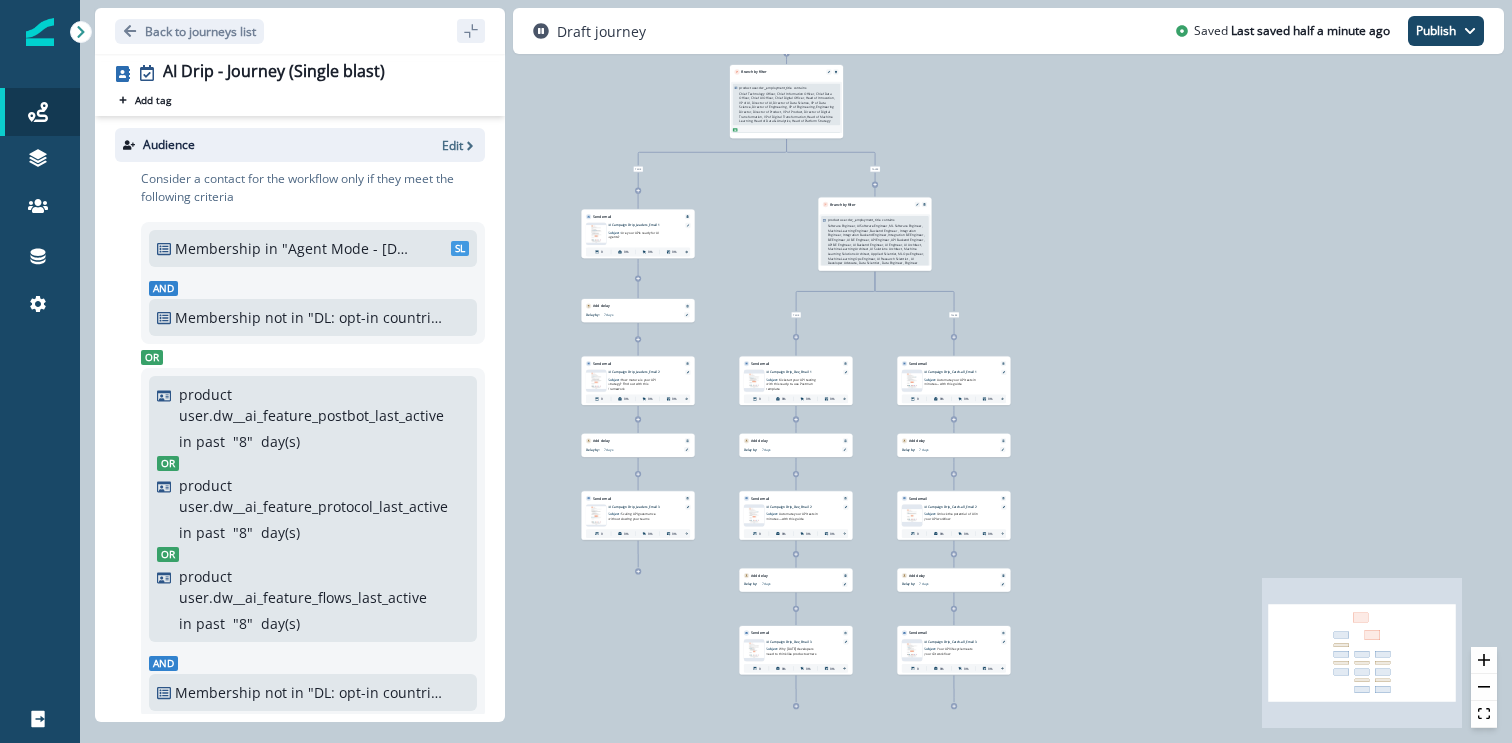 click on "Subject:   Are your APIs ready for AI agents?" at bounding box center [635, 233] 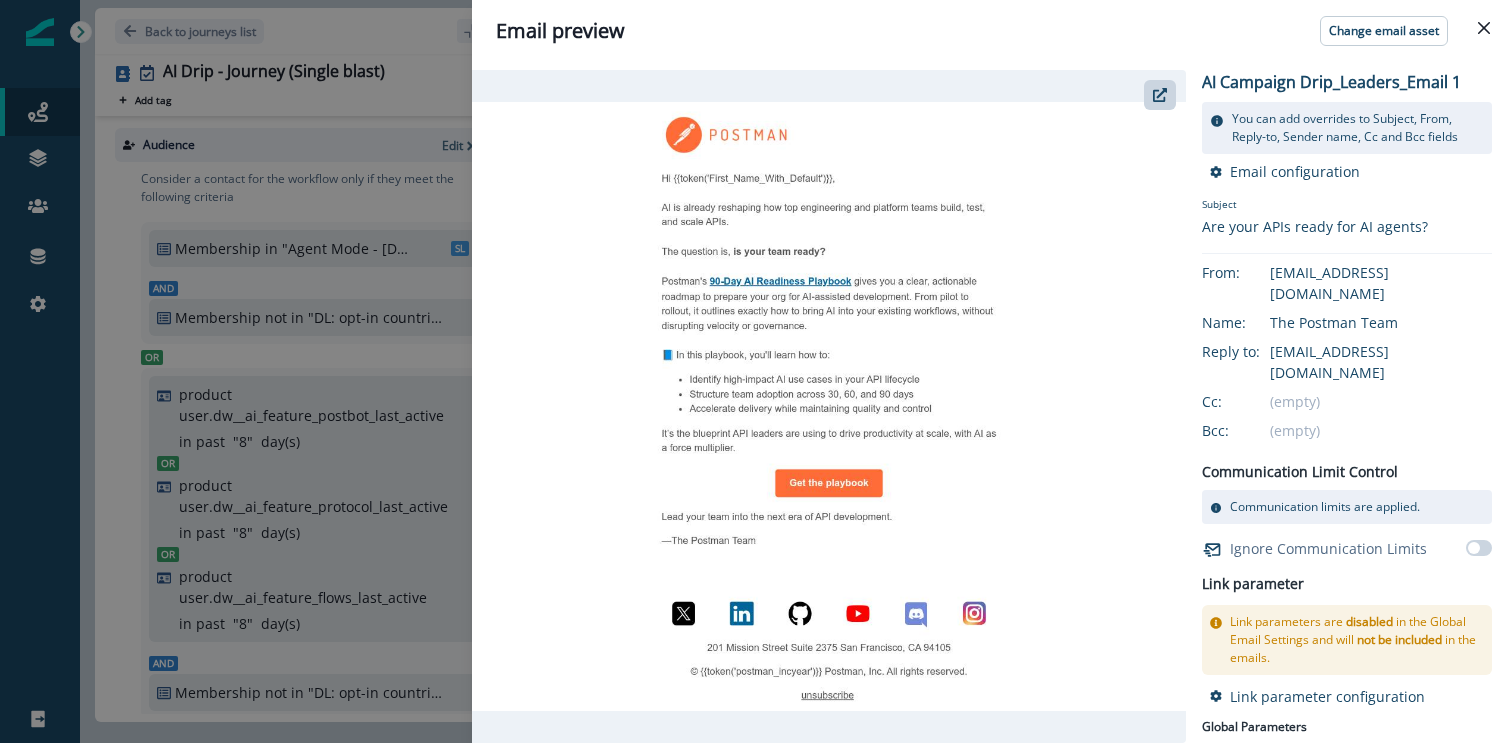 click on "Email preview Change email asset AI Campaign Drip_Leaders_Email 1 You can add overrides to Subject, From, Reply-to, Sender name, Cc and Bcc fields Email configuration Subject Are your APIs ready for AI agents? From: Postman@postman.com Name: The Postman Team Reply to: Postman@postman.com Cc: (empty) Bcc: (empty) Communication Limit Control Communication limits are applied. Ignore Communication Limits Link parameter Link parameters are   disabled   in the Global Email Settings and will   not be included   in the emails. Link parameter configuration Global Parameters UTM Campaign {{ Journey name will be used }} UTM Medium email UTM Source inflection UTM Content {{ Email asset name will be used }} Asset Parameters Email Parameters" at bounding box center (756, 371) 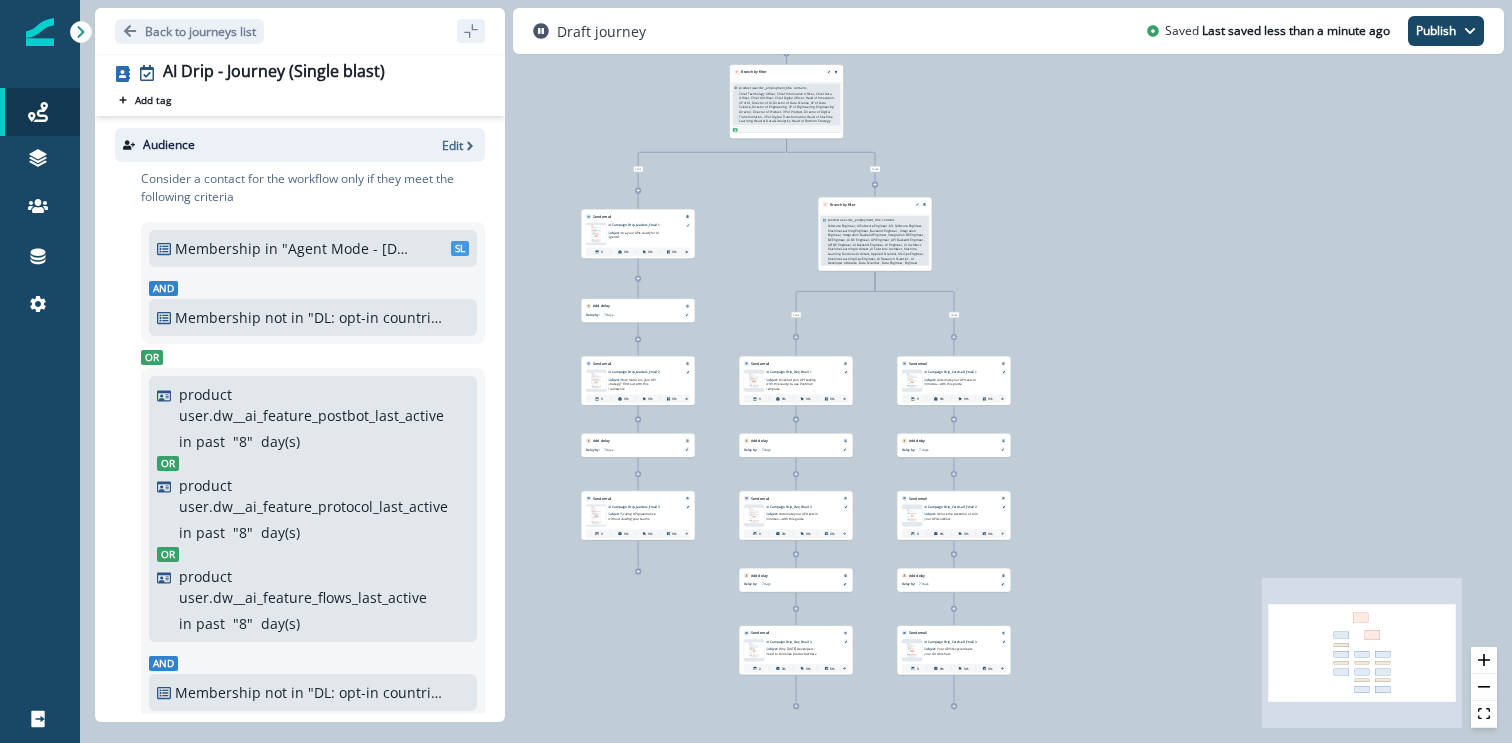 click on "Subject:   Are your APIs ready for AI agents?" at bounding box center (635, 233) 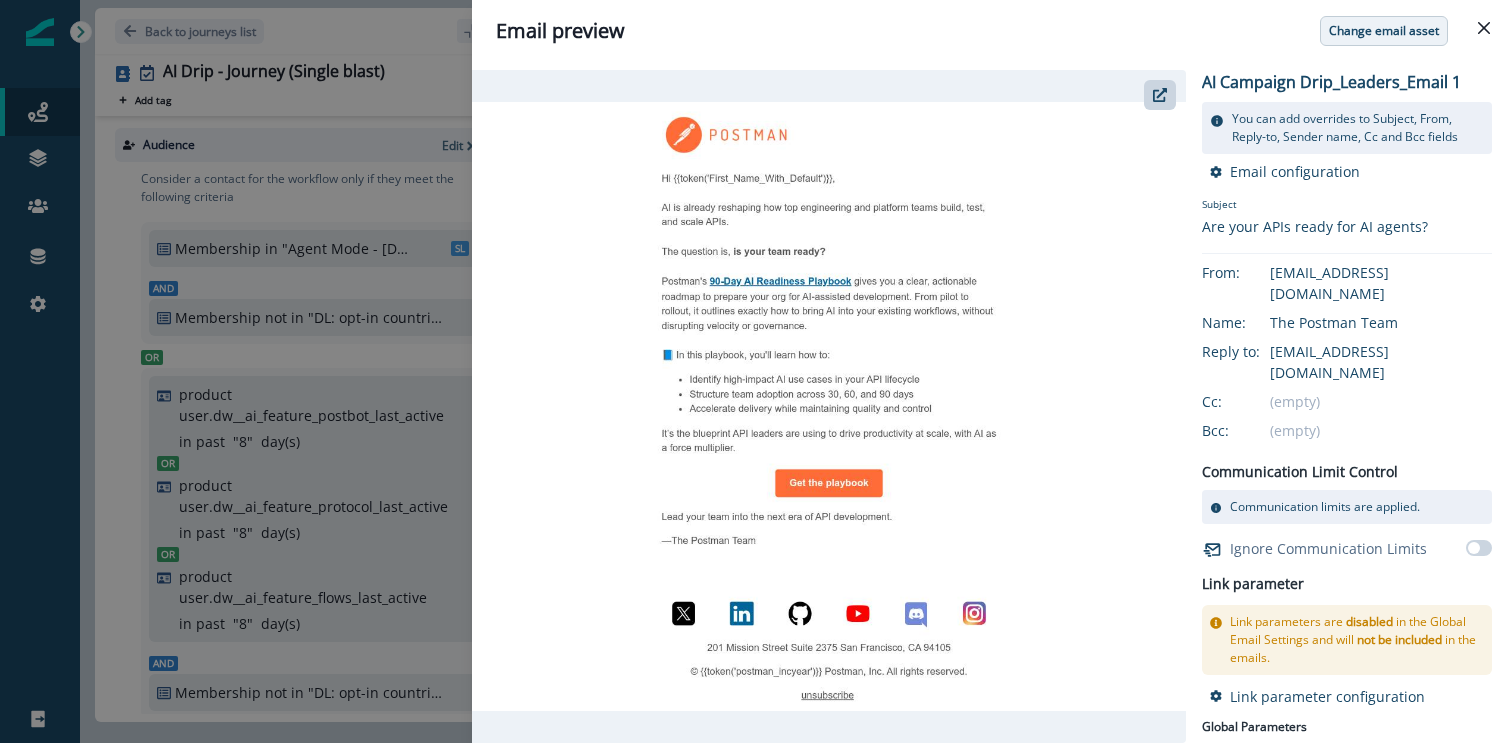click on "Change email asset" at bounding box center [1384, 31] 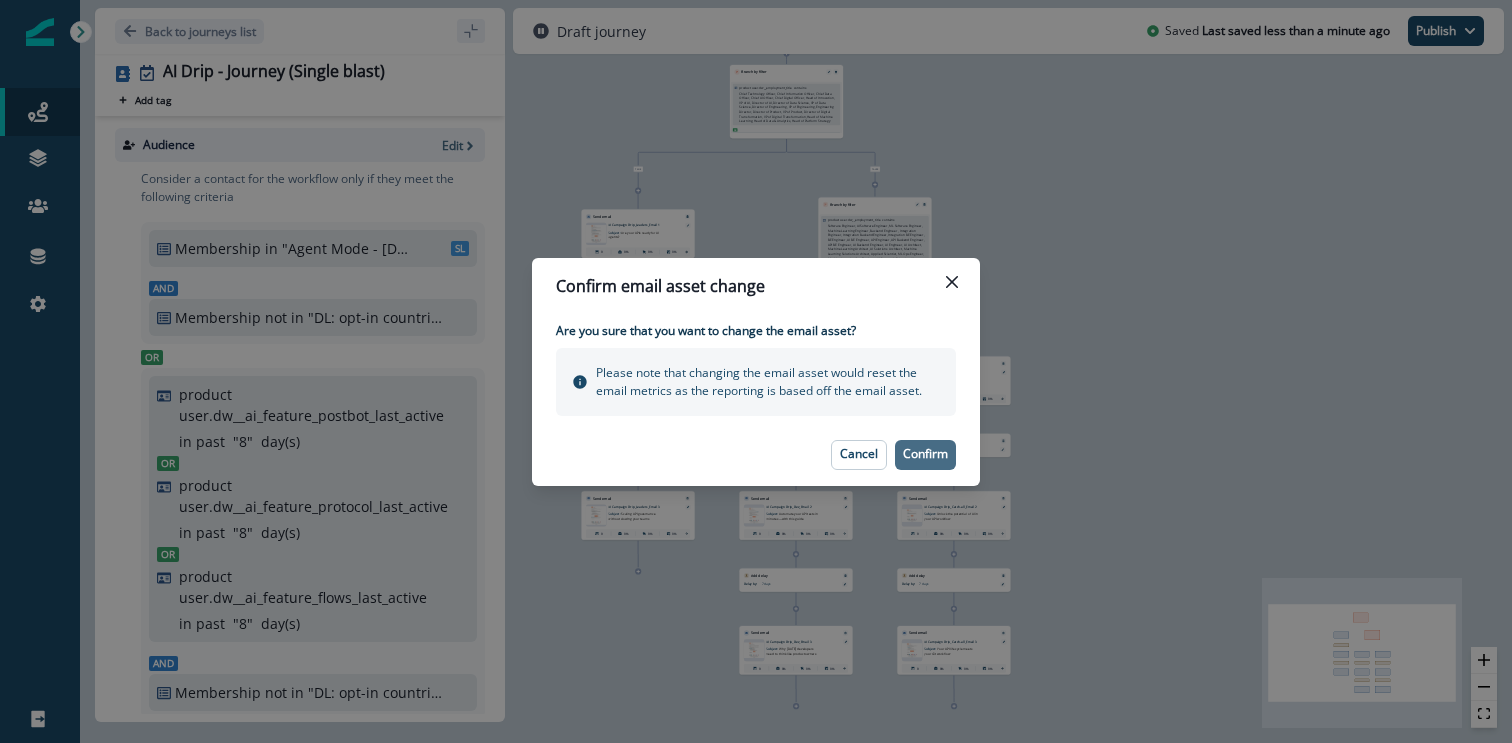 click on "Confirm" at bounding box center (925, 454) 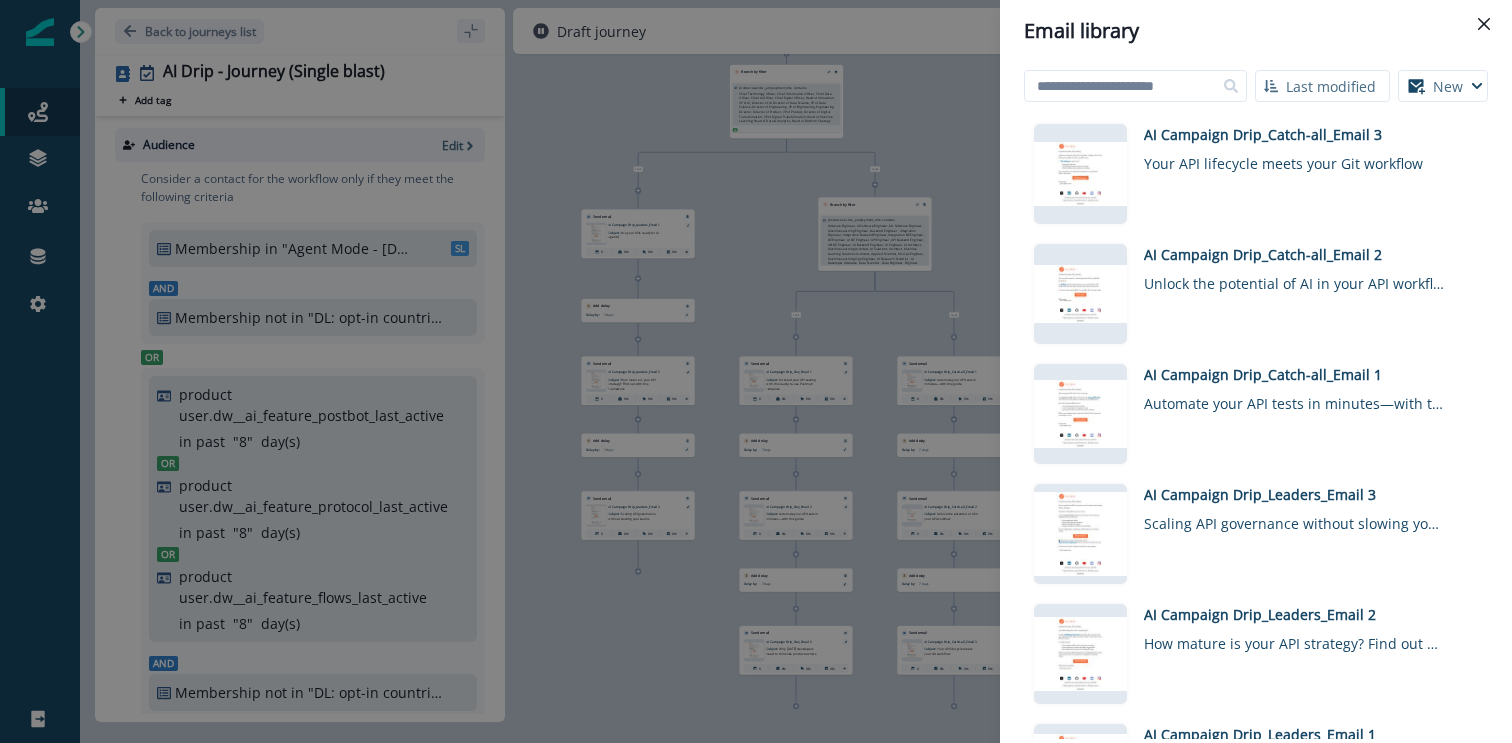 click on "Email library Last modified Name (A-Z) Last modified Last created New Visual editor HTML editor (Advanced) Click to preview AI Campaign Drip_Catch-all_Email 3 Your API lifecycle meets your Git workflow Click to preview AI Campaign Drip_Catch-all_Email 2 Unlock the potential of AI in your API workflow Click to preview AI Campaign Drip_Catch-all_Email 1 Automate your API tests in minutes—with this guide Click to preview AI Campaign Drip_Leaders_Email 3 Scaling API governance without slowing your teams Click to preview AI Campaign Drip_Leaders_Email 2 How mature is your API strategy? Find out with this framework Click to preview AI Campaign Drip_Leaders_Email 1 Are your APIs ready for AI agents? Click to preview AI Campaign Drip_Dev_Email 3 Why today’s developers need to think like product owners" at bounding box center [756, 371] 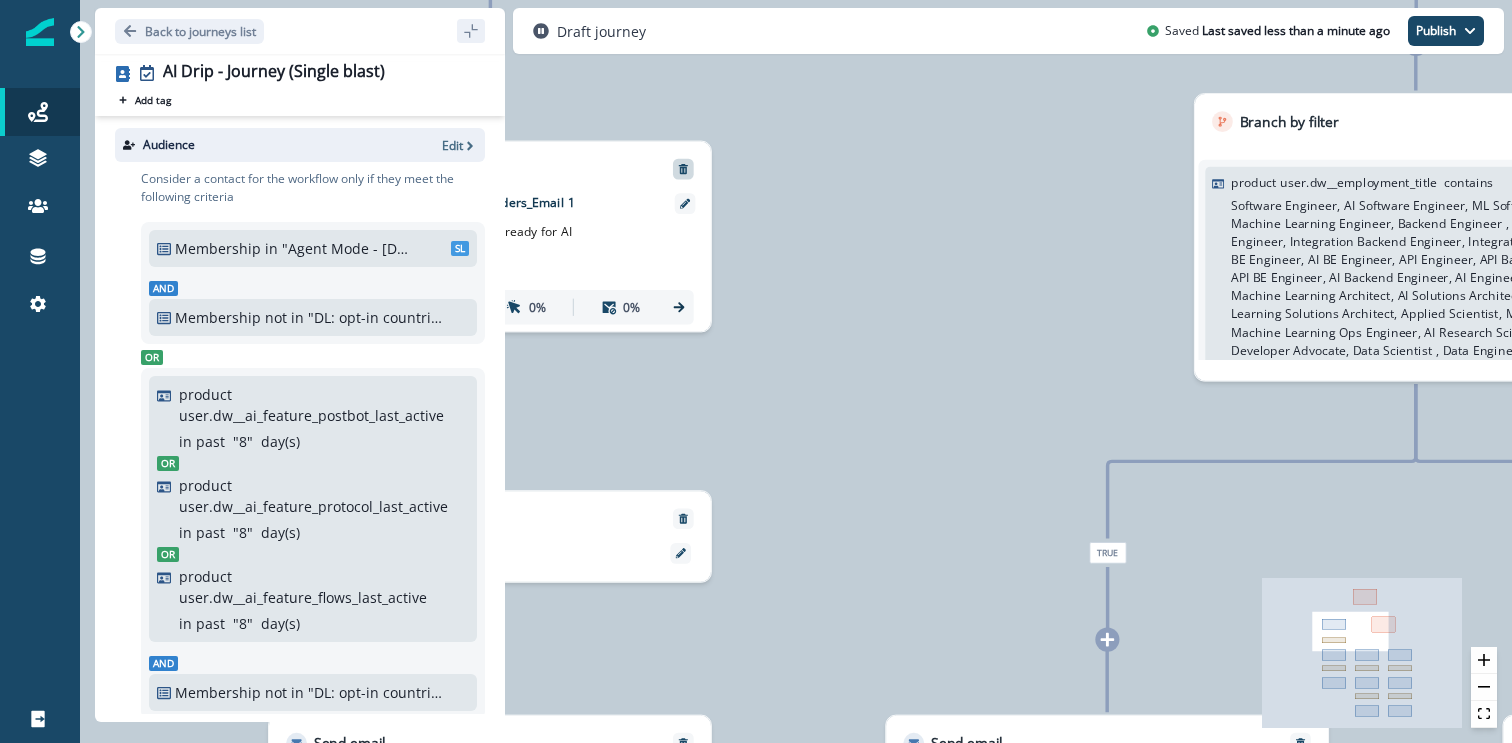 click 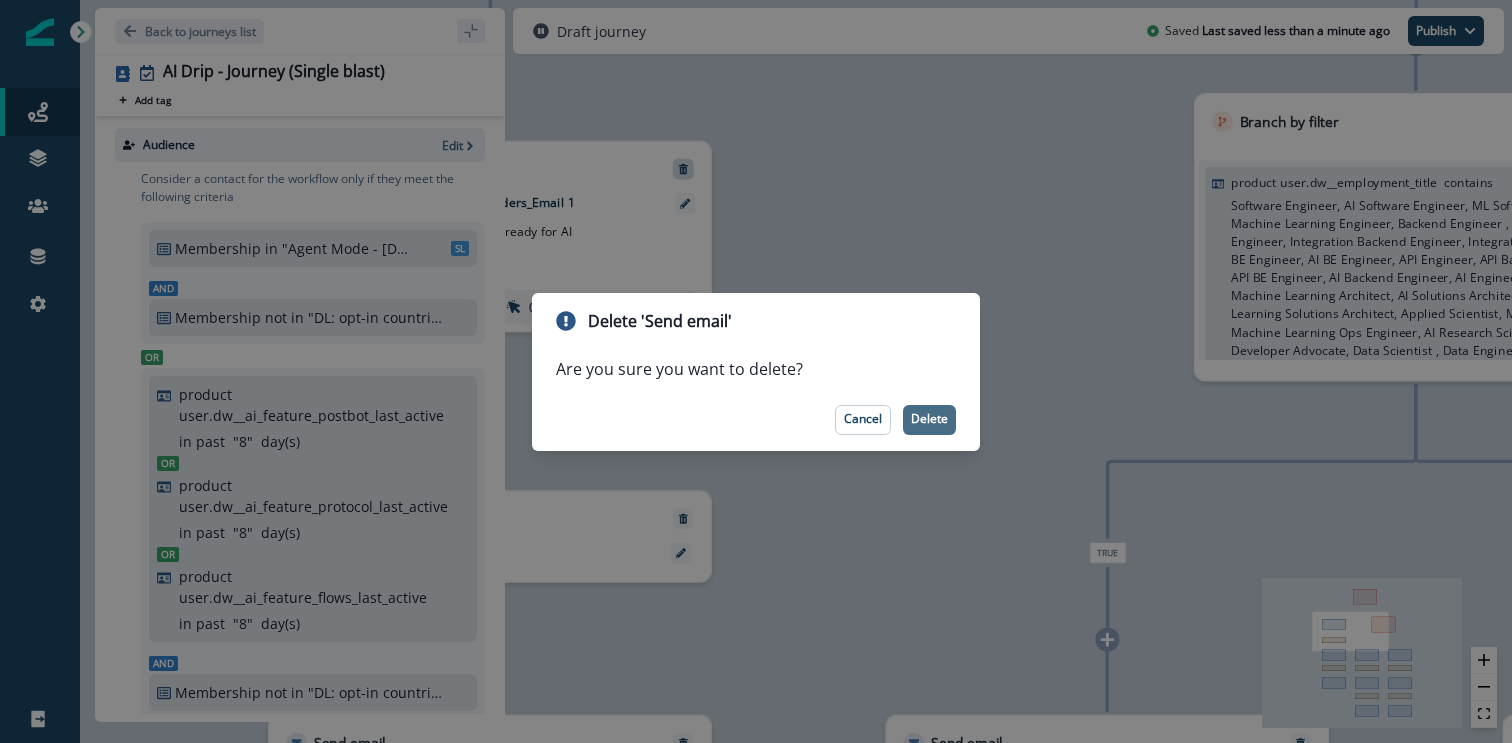 click on "Delete" at bounding box center (929, 419) 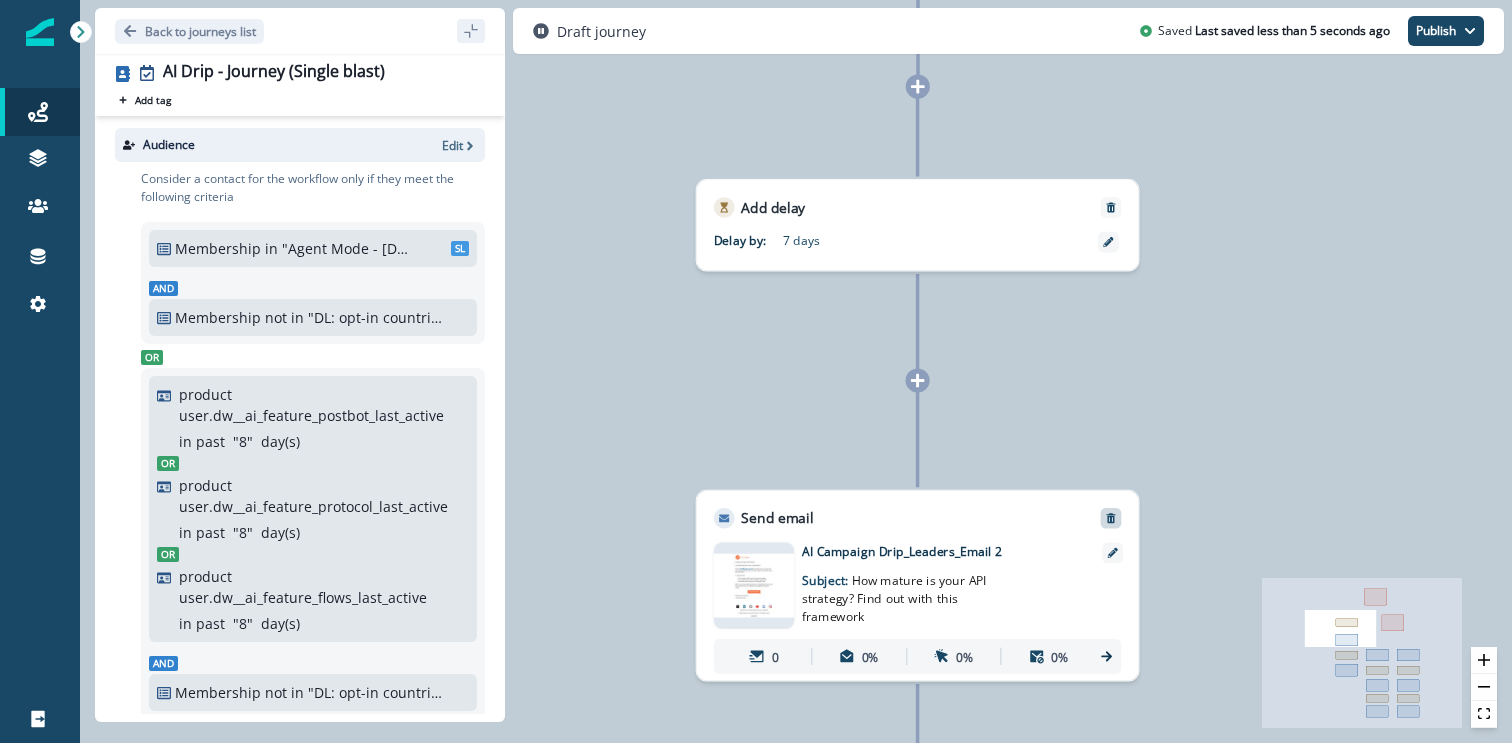 click at bounding box center [1111, 518] 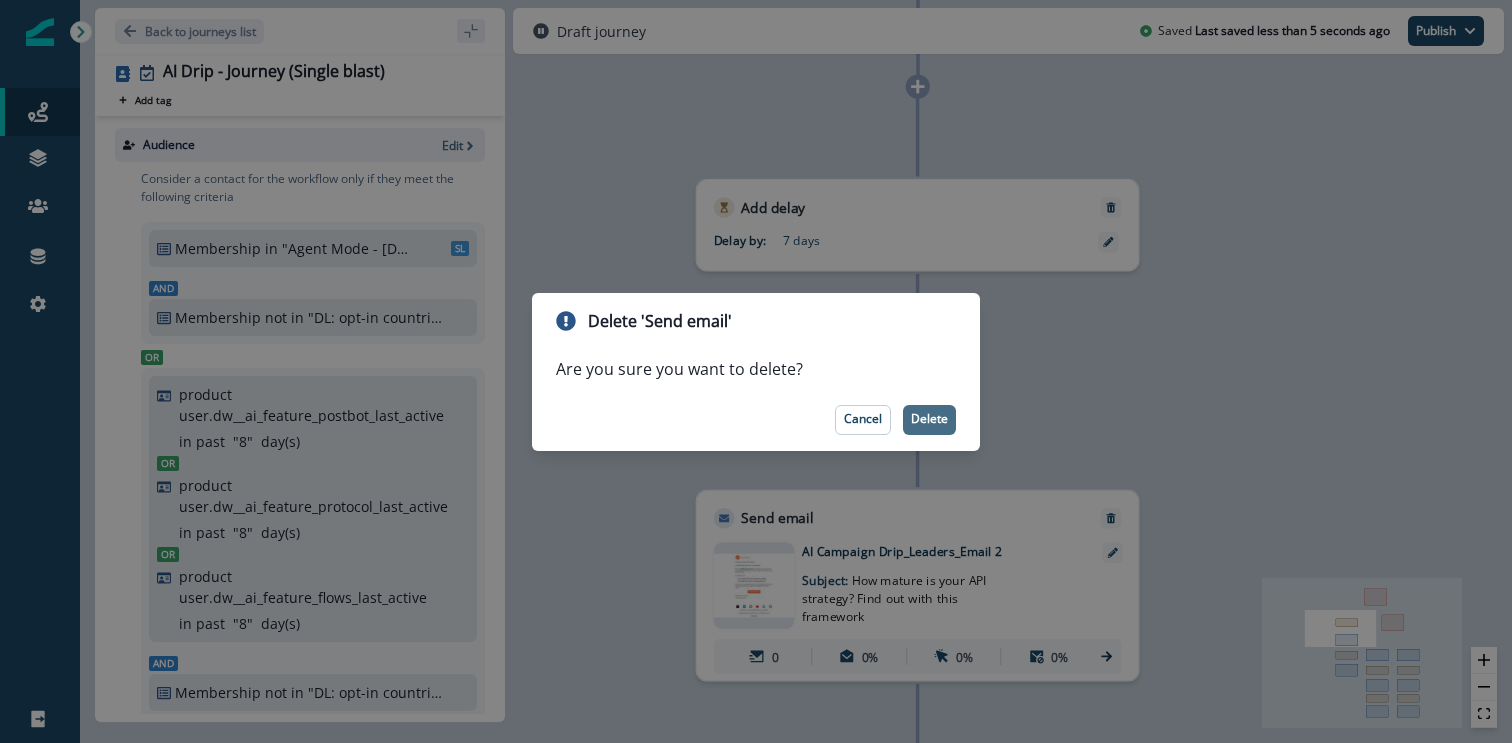 click on "Delete" at bounding box center [929, 419] 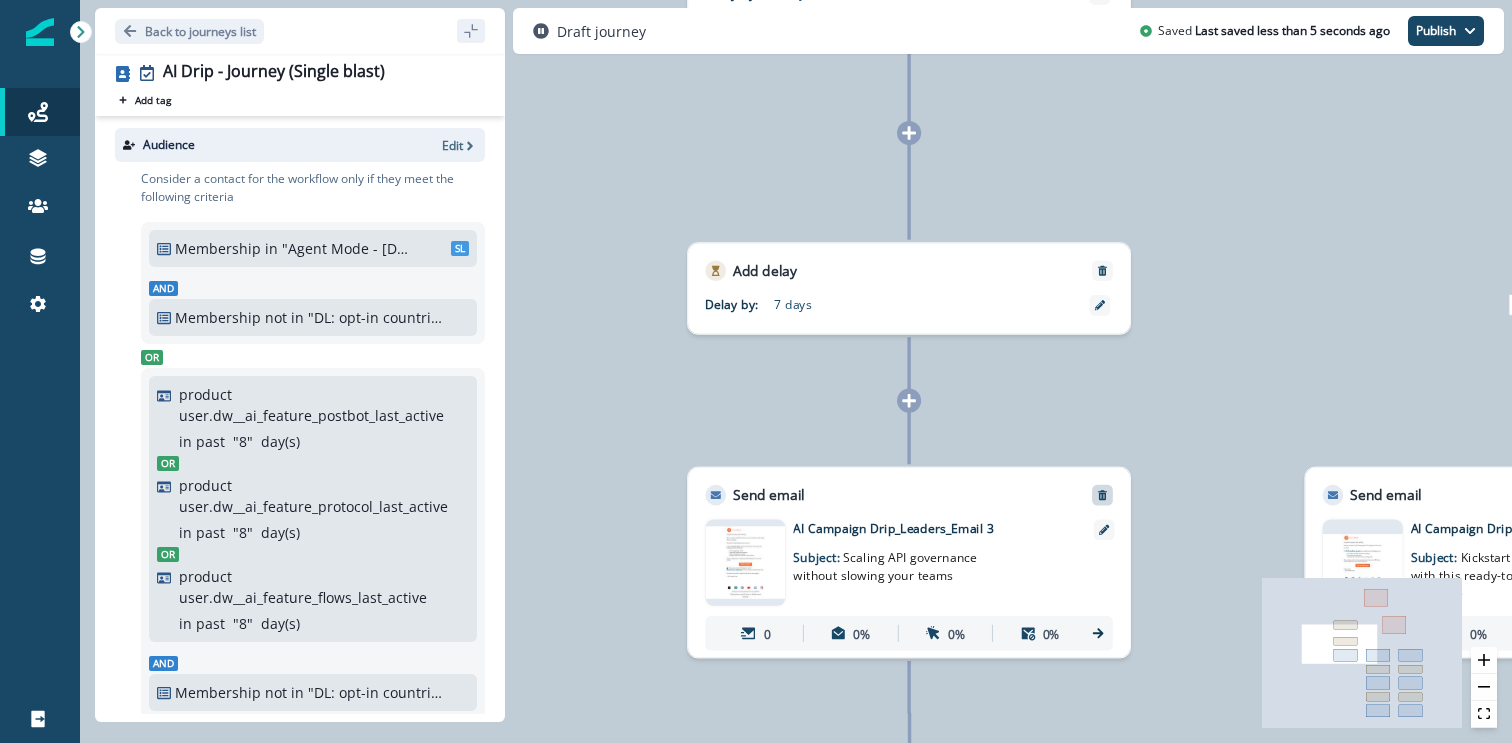 click 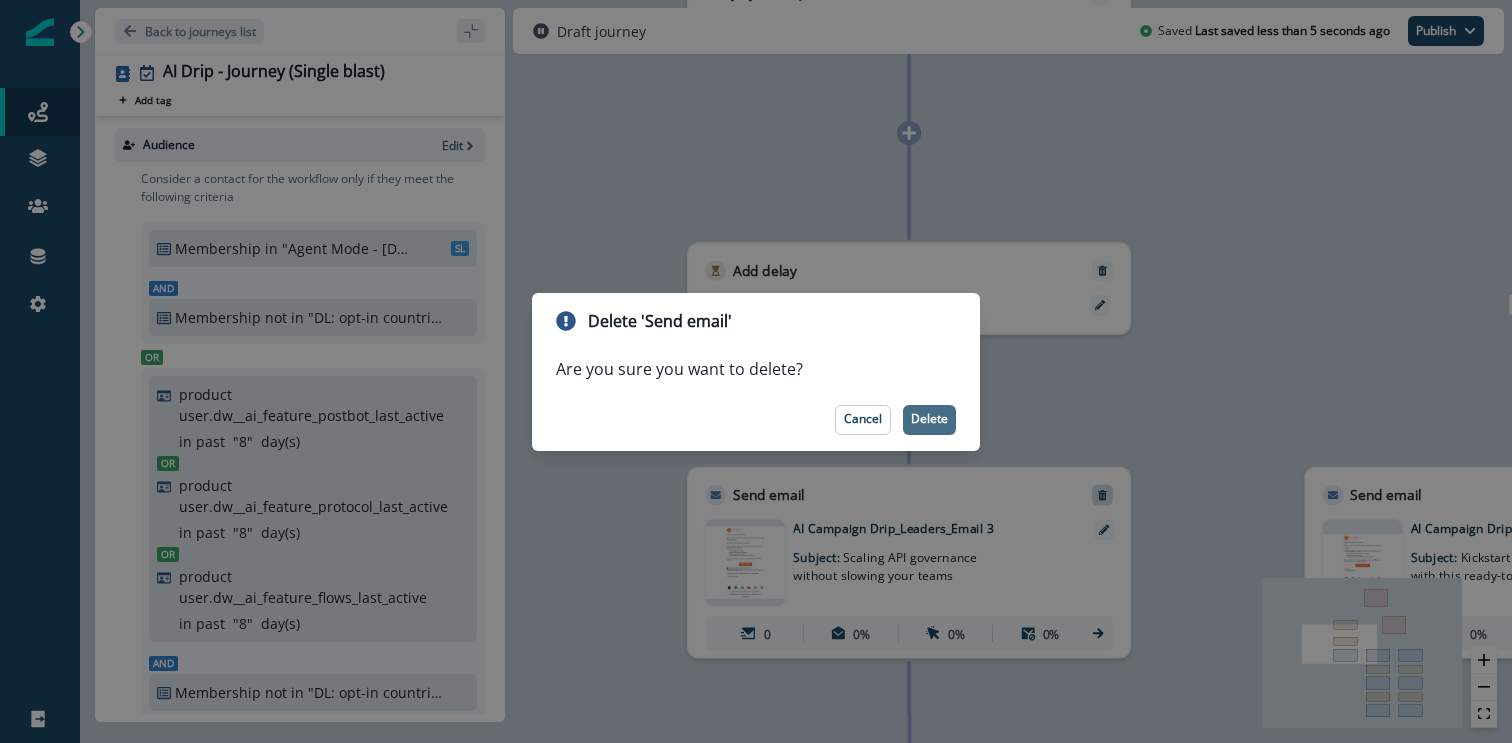 click on "Delete" at bounding box center (929, 420) 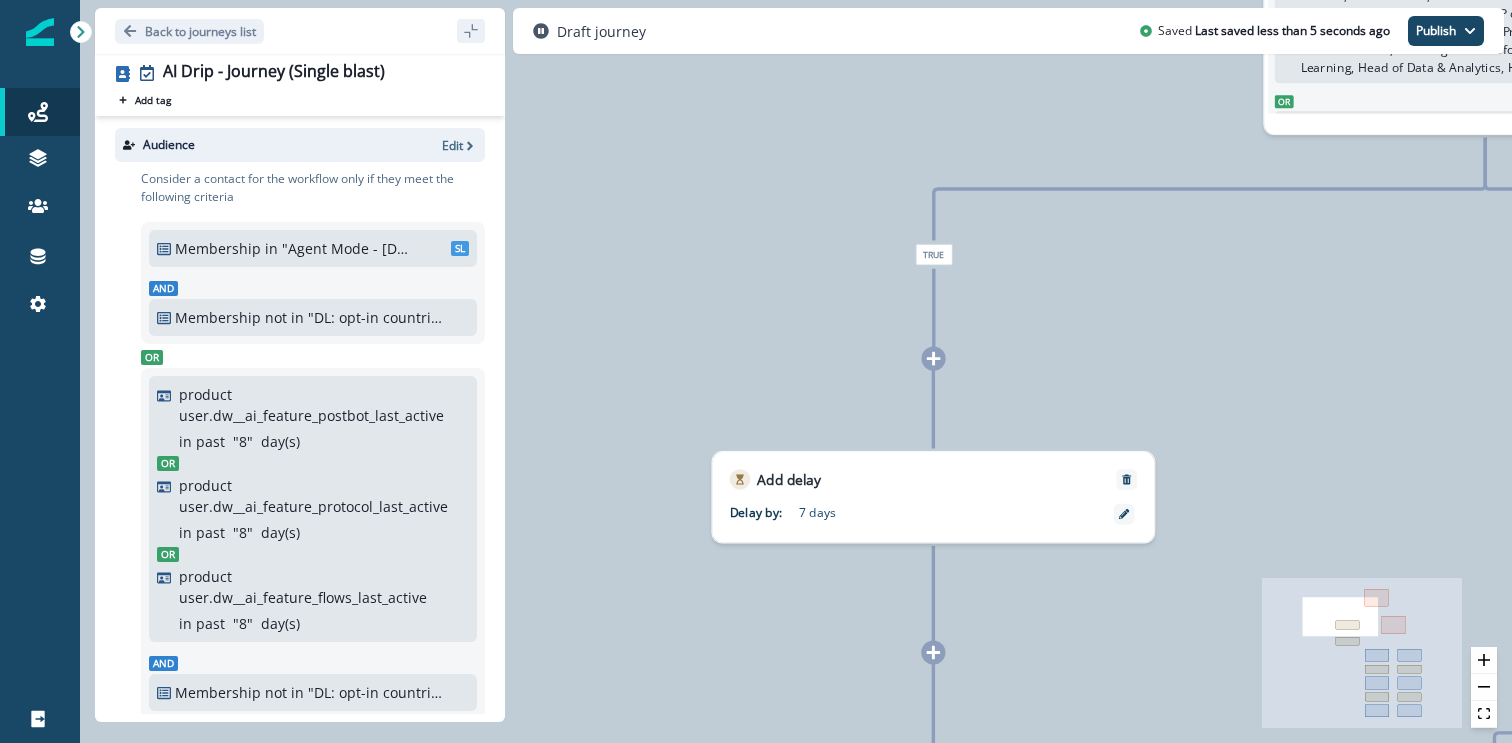 click at bounding box center [933, 359] 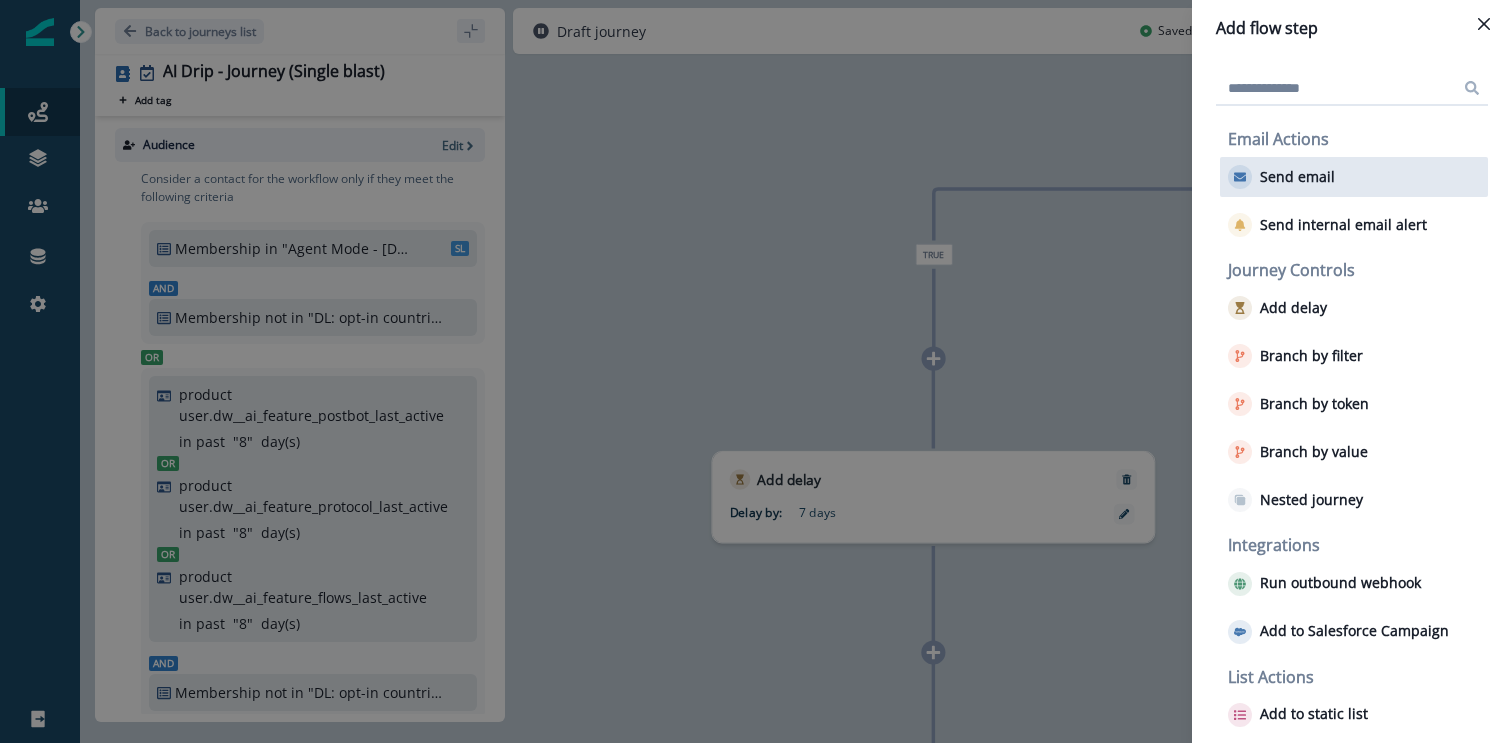 click on "Send email" at bounding box center (1297, 177) 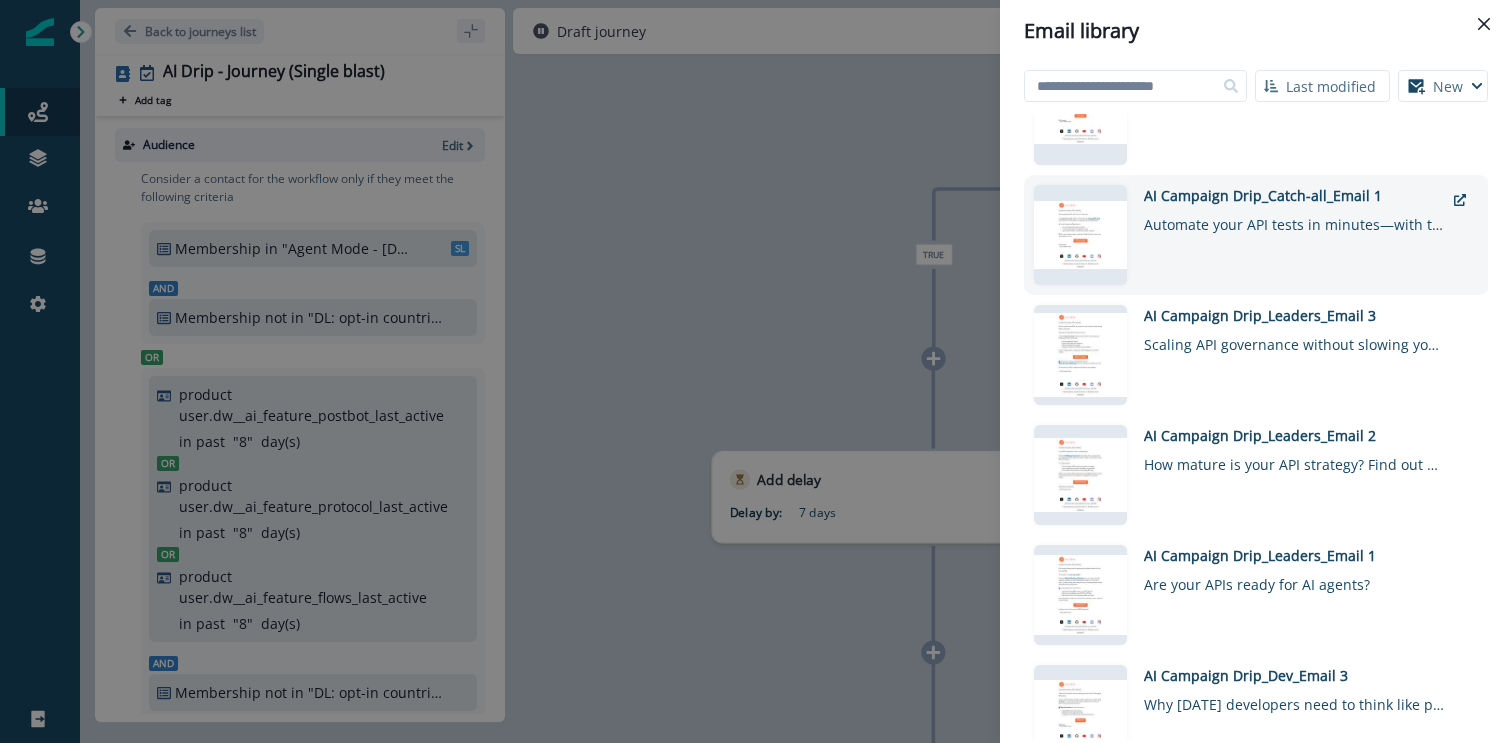 scroll, scrollTop: 233, scrollLeft: 0, axis: vertical 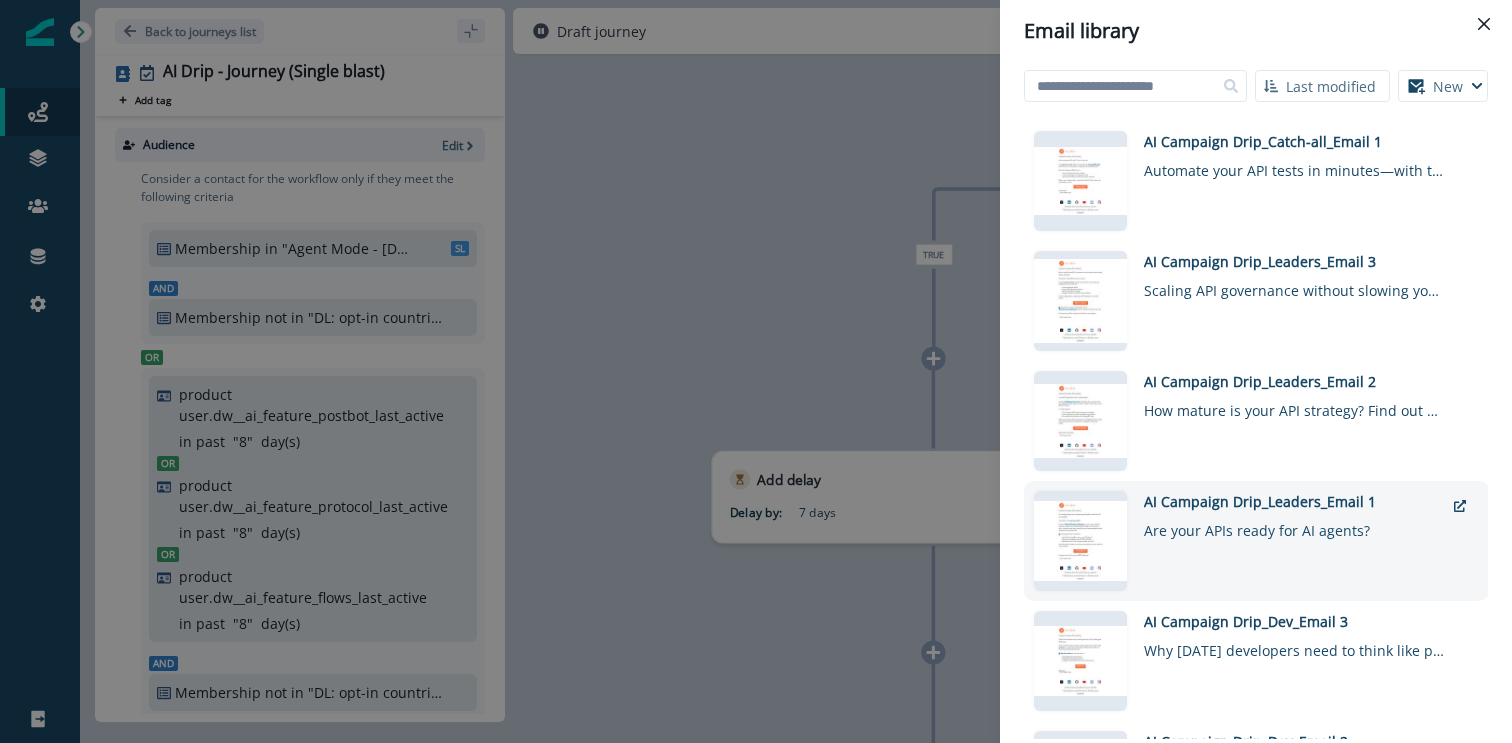 click on "Are your APIs ready for AI agents?" at bounding box center [1294, 526] 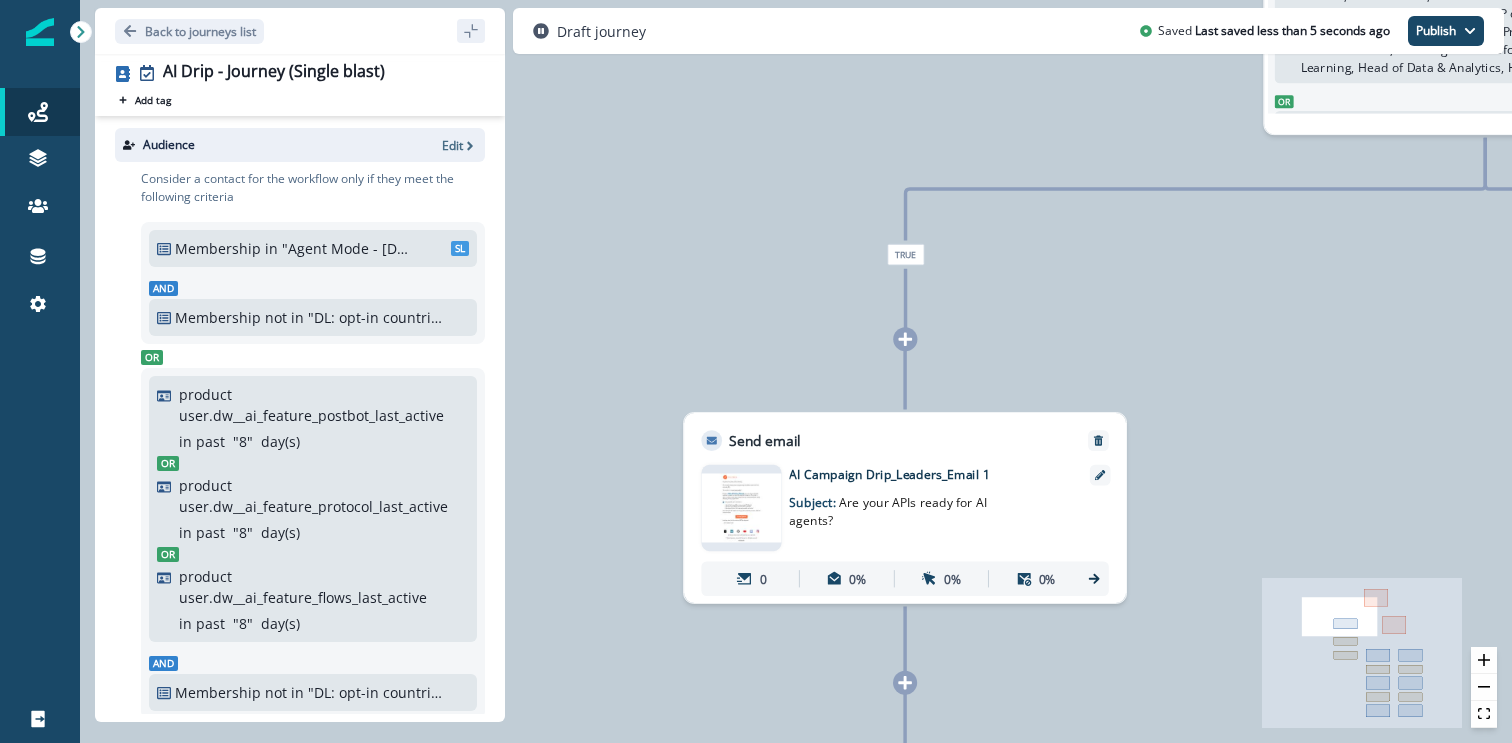 click on "AI Campaign Drip_Leaders_Email 1" at bounding box center (927, 474) 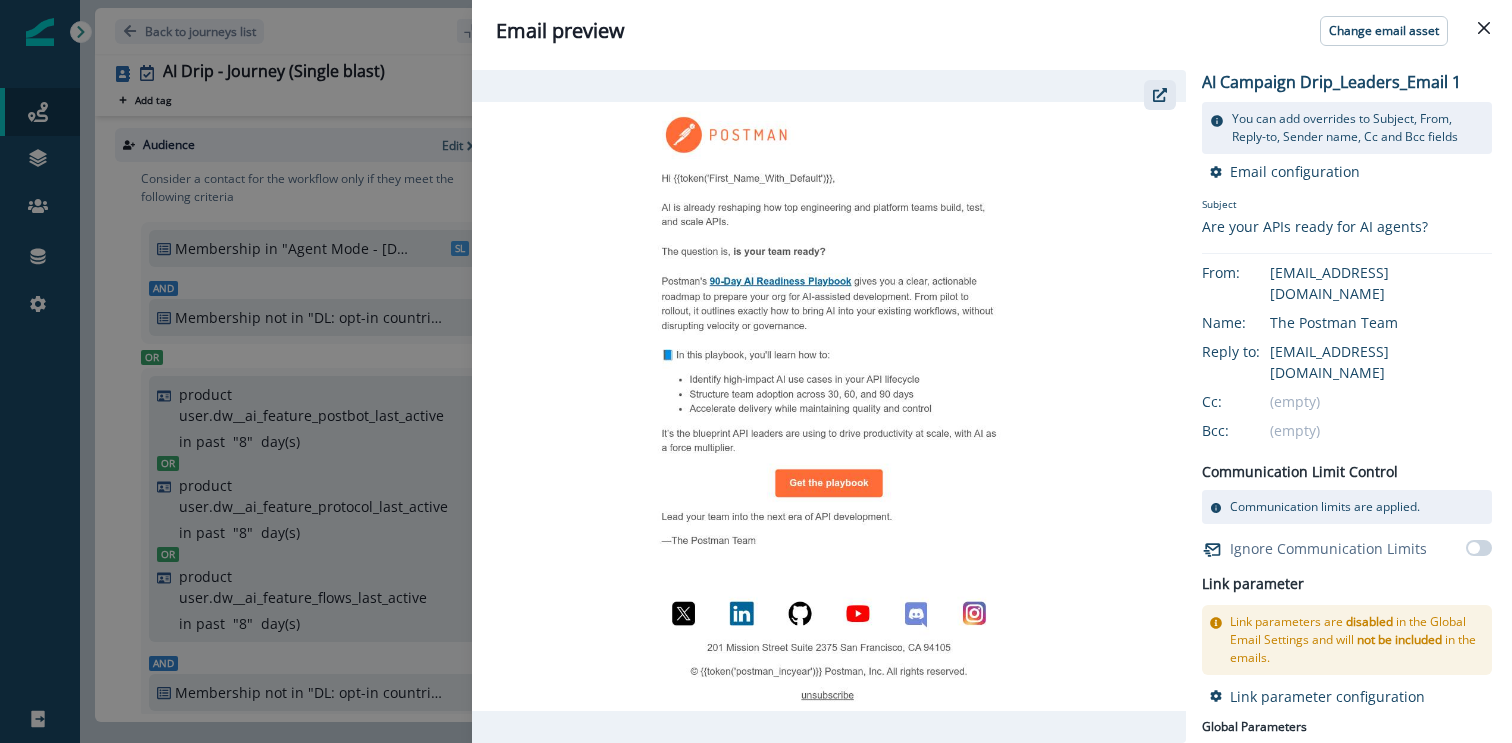 click at bounding box center [1160, 95] 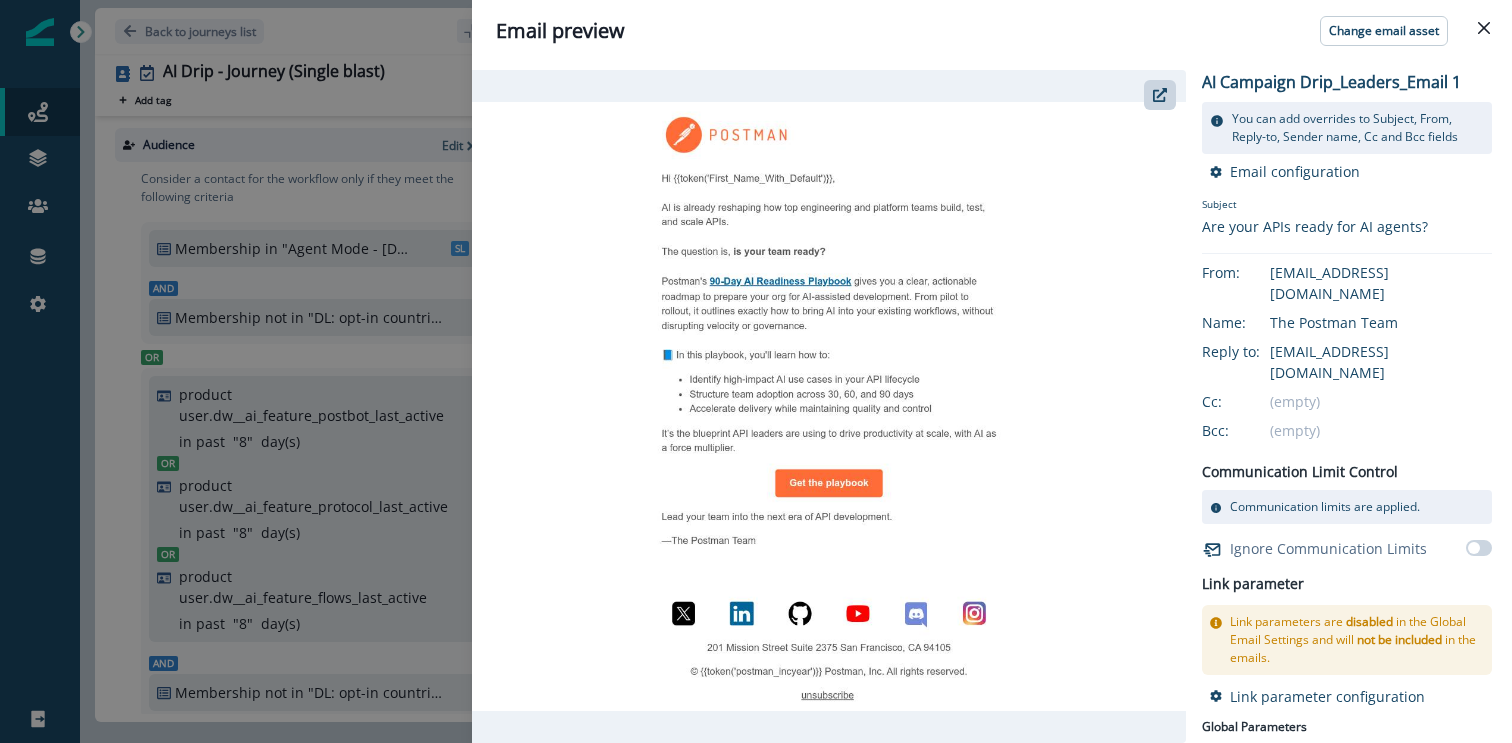 click on "Email preview Change email asset AI Campaign Drip_Leaders_Email 1 You can add overrides to Subject, From, Reply-to, Sender name, Cc and Bcc fields Email configuration Subject Are your APIs ready for AI agents? From: Postman@postman.com Name: The Postman Team Reply to: Postman@postman.com Cc: (empty) Bcc: (empty) Communication Limit Control Communication limits are applied. Ignore Communication Limits Link parameter Link parameters are   disabled   in the Global Email Settings and will   not be included   in the emails. Link parameter configuration Global Parameters UTM Campaign {{ Journey name will be used }} UTM Medium email UTM Source inflection UTM Content {{ Email asset name will be used }} Asset Parameters Email Parameters" at bounding box center [756, 371] 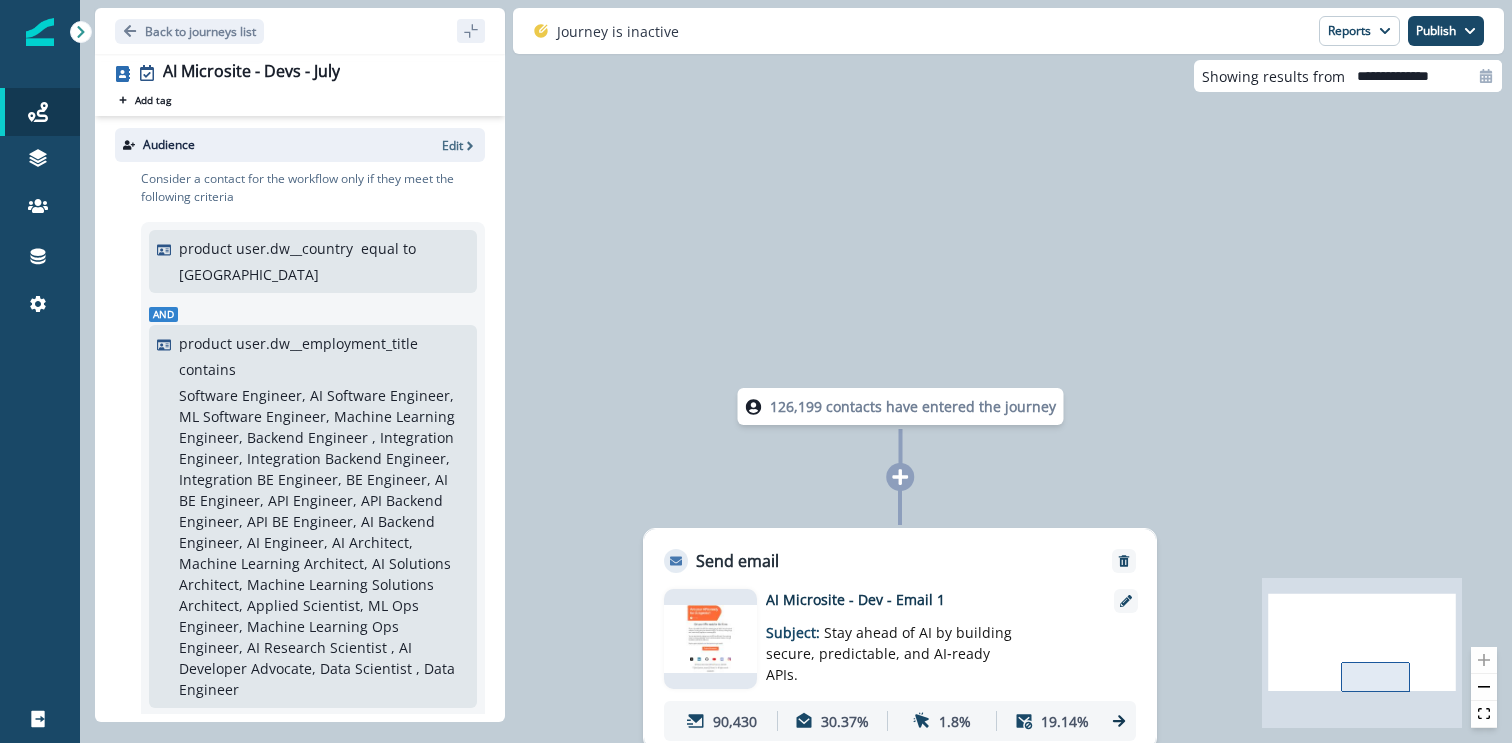 scroll, scrollTop: 0, scrollLeft: 0, axis: both 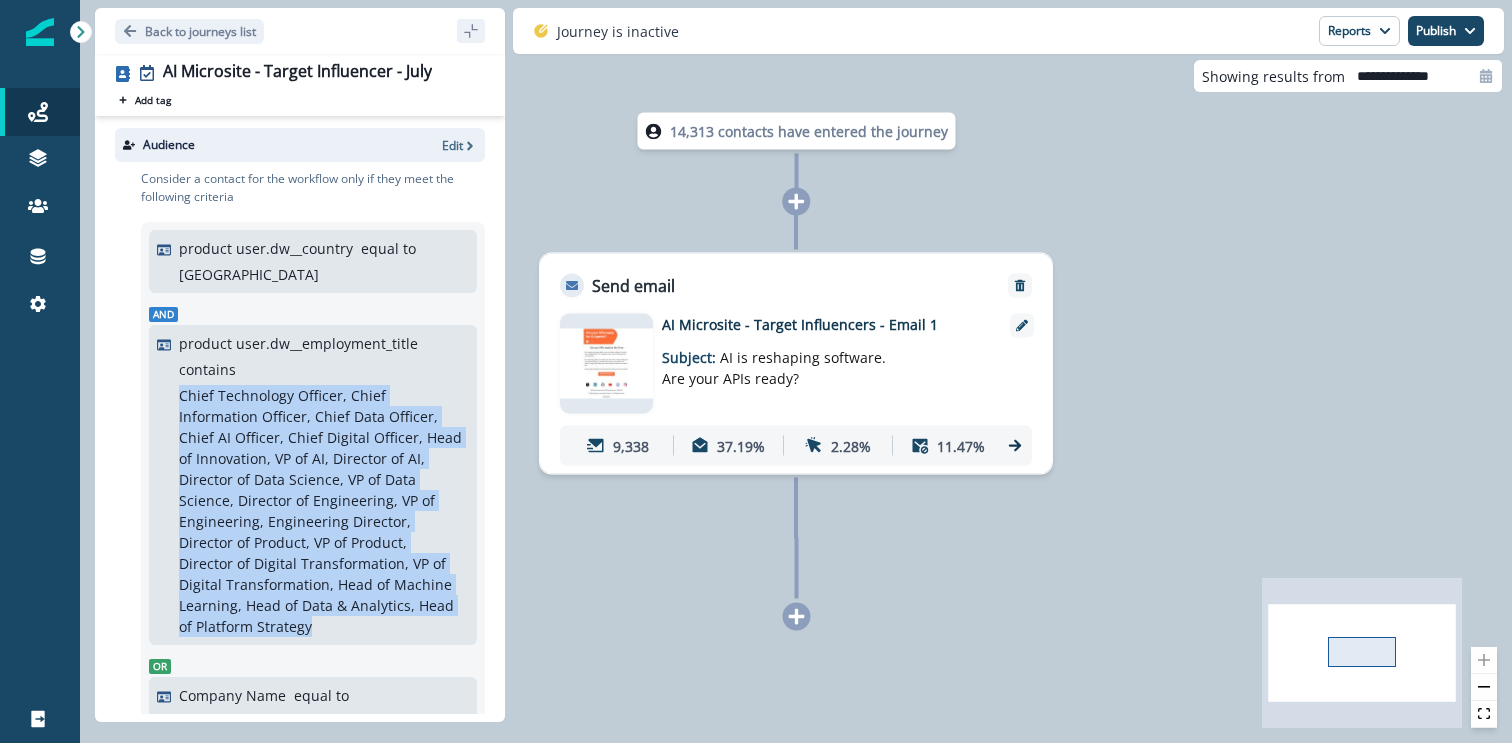 drag, startPoint x: 174, startPoint y: 397, endPoint x: 431, endPoint y: 604, distance: 329.99698 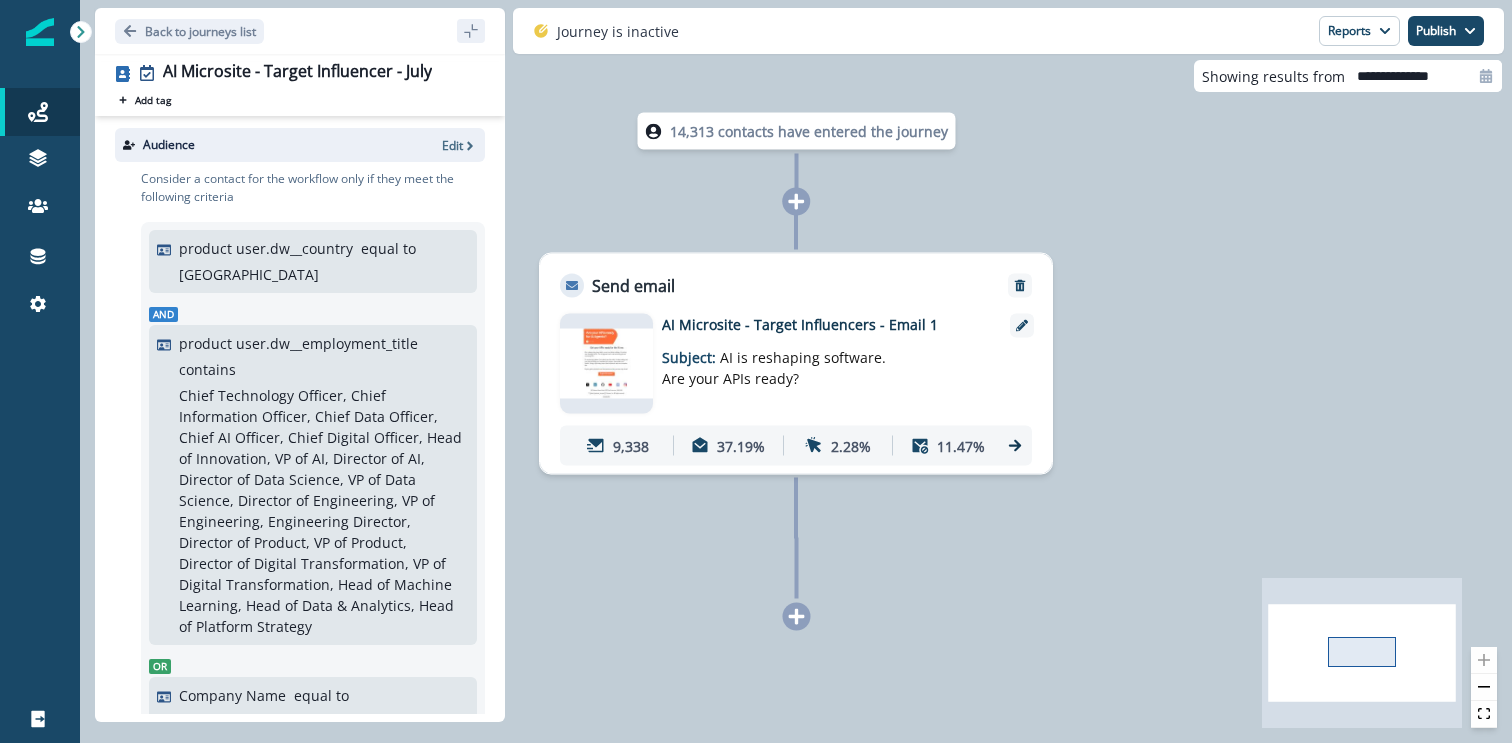 scroll, scrollTop: 0, scrollLeft: 0, axis: both 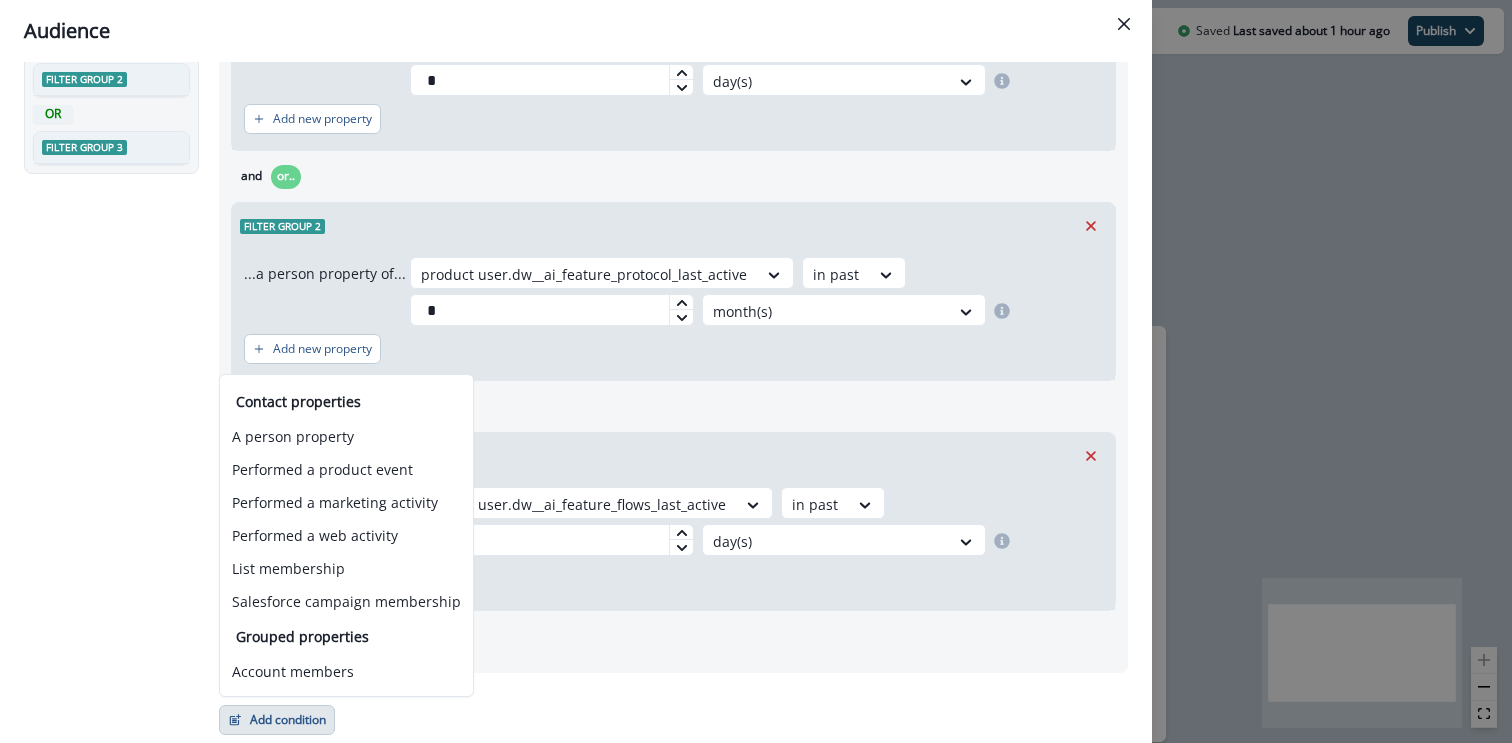 click on "and or.." at bounding box center [673, 406] 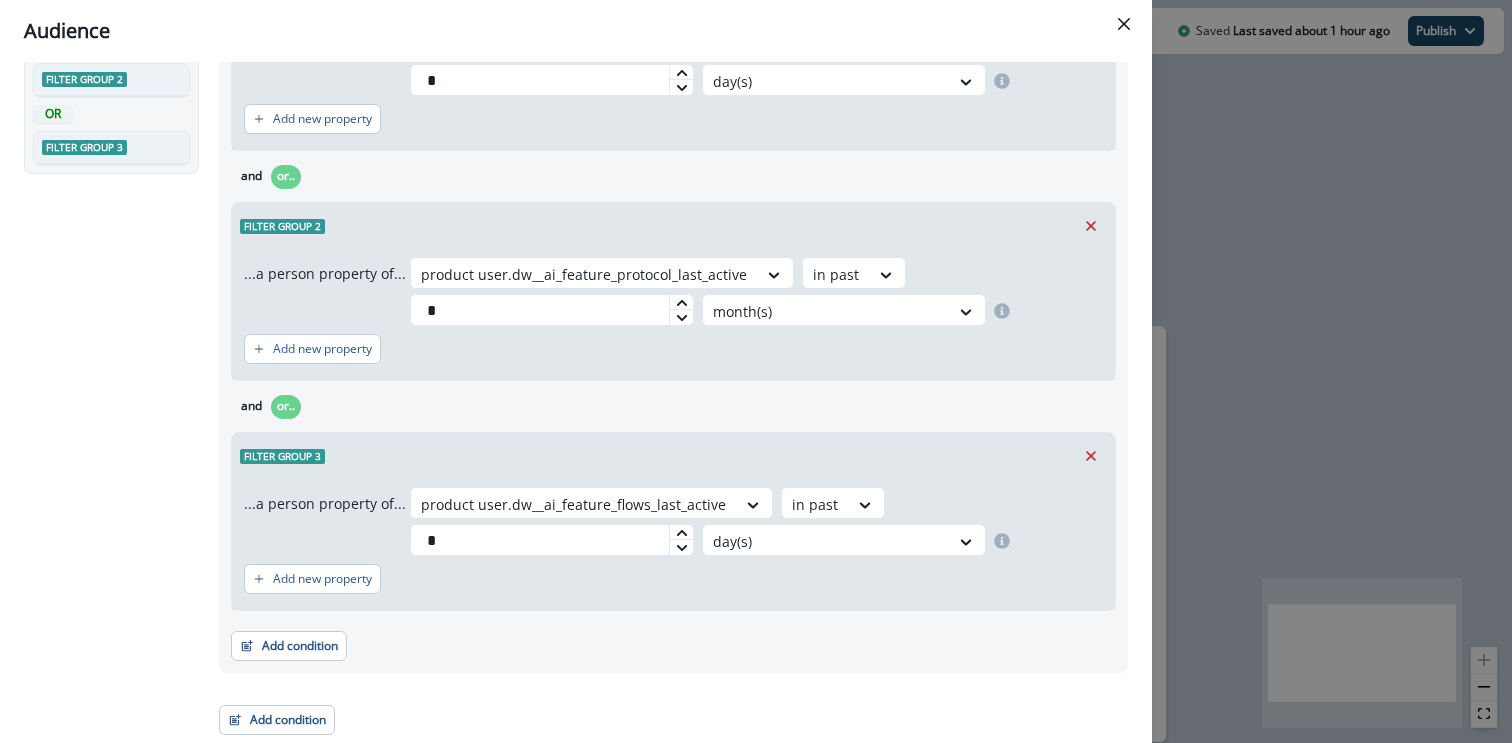 scroll, scrollTop: 0, scrollLeft: 0, axis: both 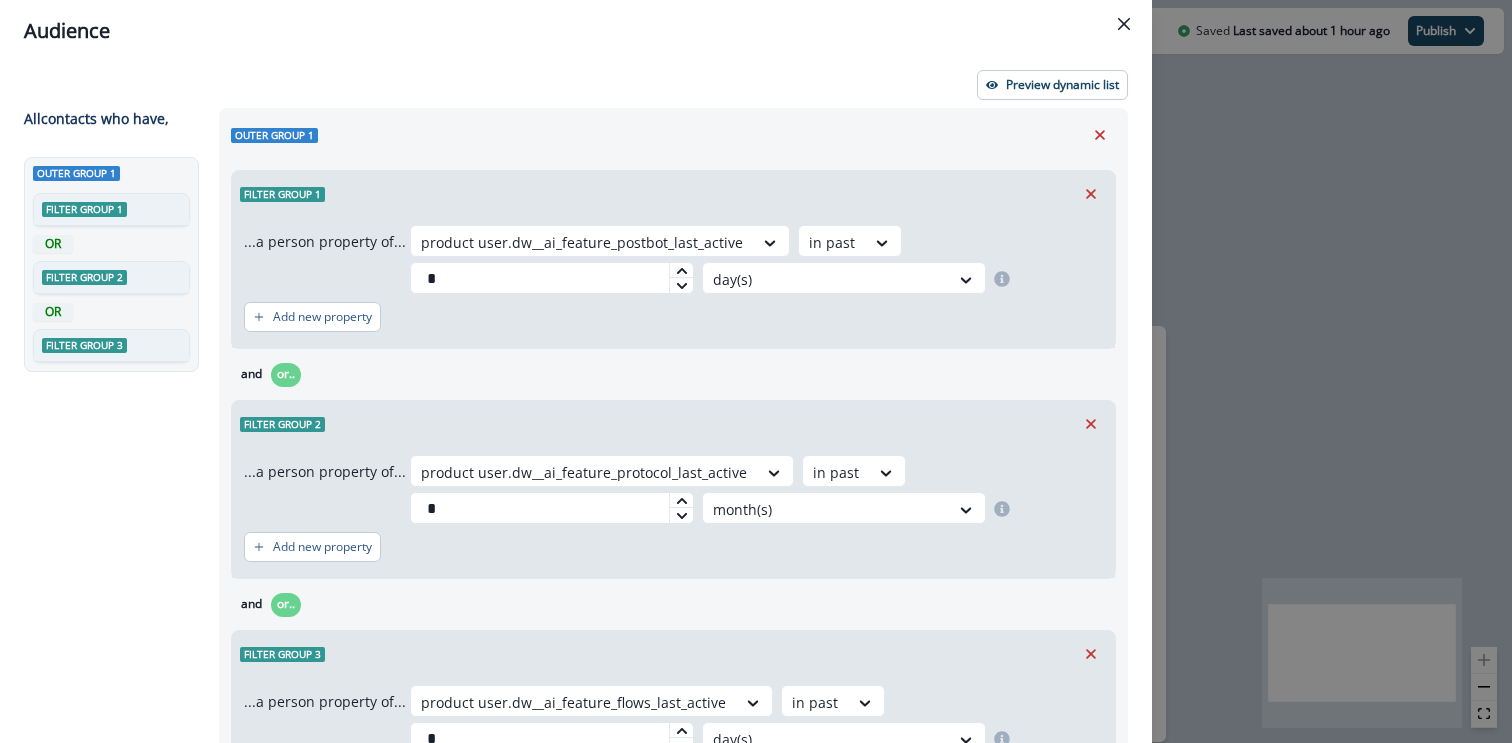 click on "Audience Preview dynamic list All  contact s who have, Outer group 1 Filter group 1 OR Filter group 2 OR Filter group 3 Outer group 1 Filter group 1 ...a person property of... product user.dw__ai_feature_postbot_last_active in past * day(s) Add new property and or.. Filter group 2 ...a person property of... product user.dw__ai_feature_protocol_last_active in past * month(s) Add new property and or.. Filter group 3 ...a person property of... product user.dw__ai_feature_flows_last_active in past * day(s) Add new property Add condition Contact properties A person property Performed a product event Performed a marketing activity Performed a web activity List membership Salesforce campaign membership Add condition Contact properties A person property Performed a product event Performed a marketing activity Performed a web activity List membership Salesforce campaign membership Grouped properties Account members" at bounding box center [756, 371] 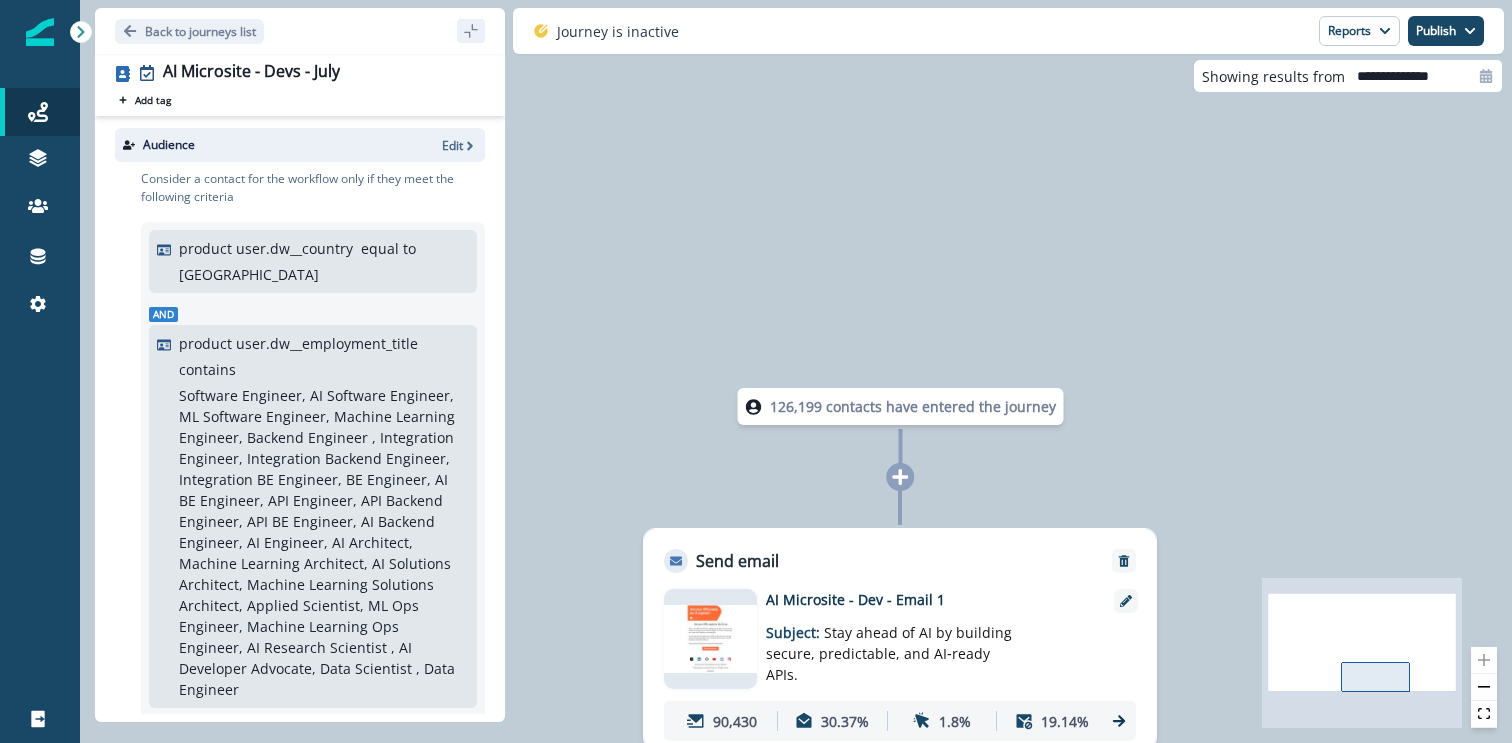 scroll, scrollTop: 0, scrollLeft: 0, axis: both 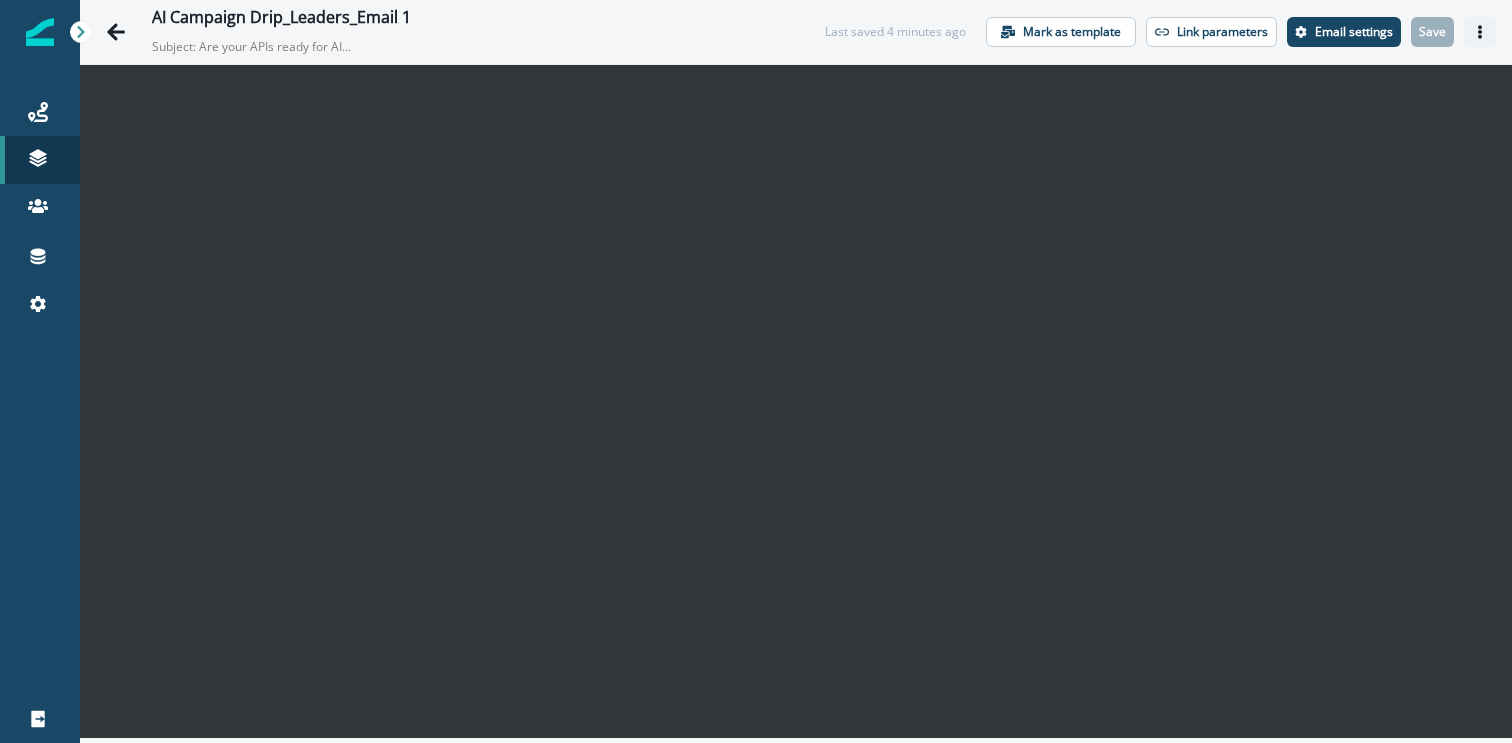 click 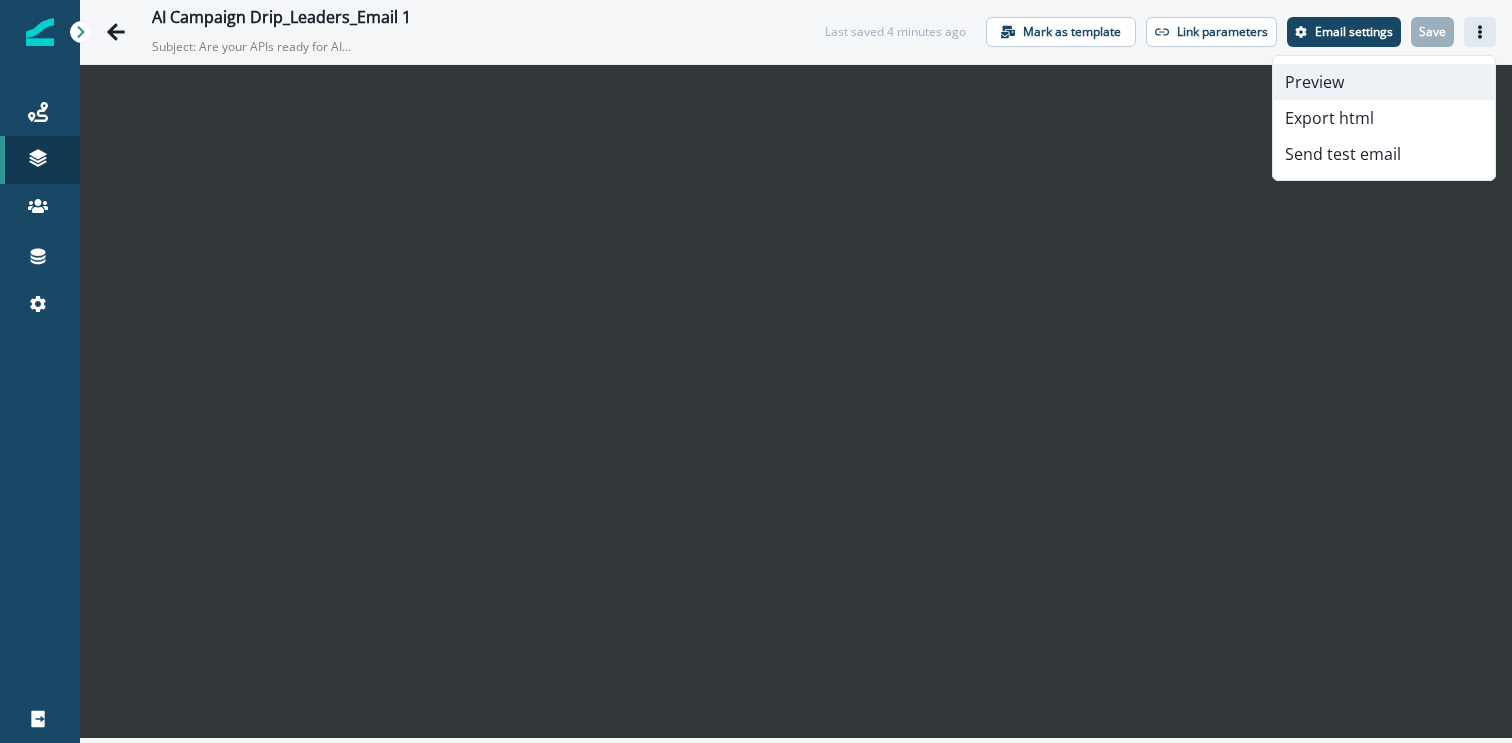click on "Preview" at bounding box center (1384, 82) 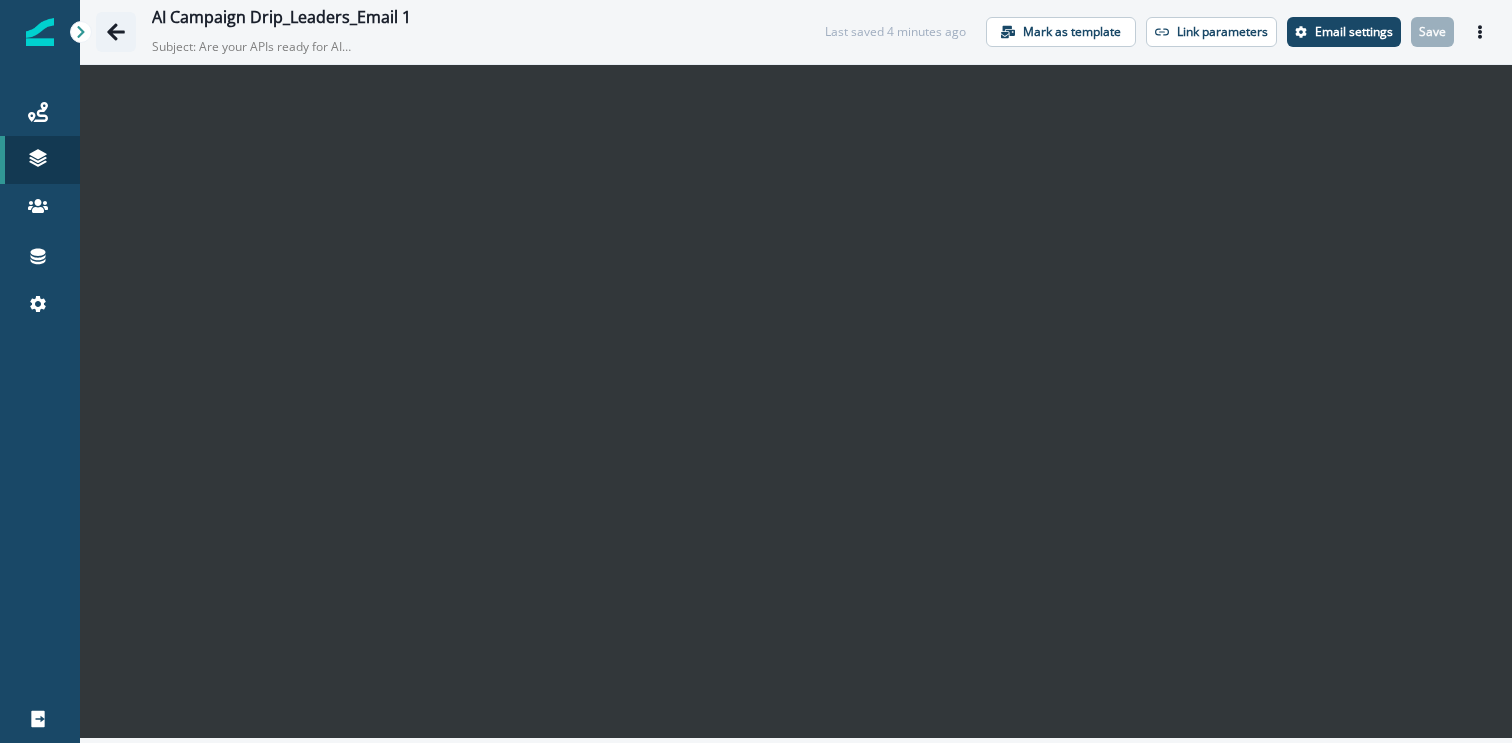click 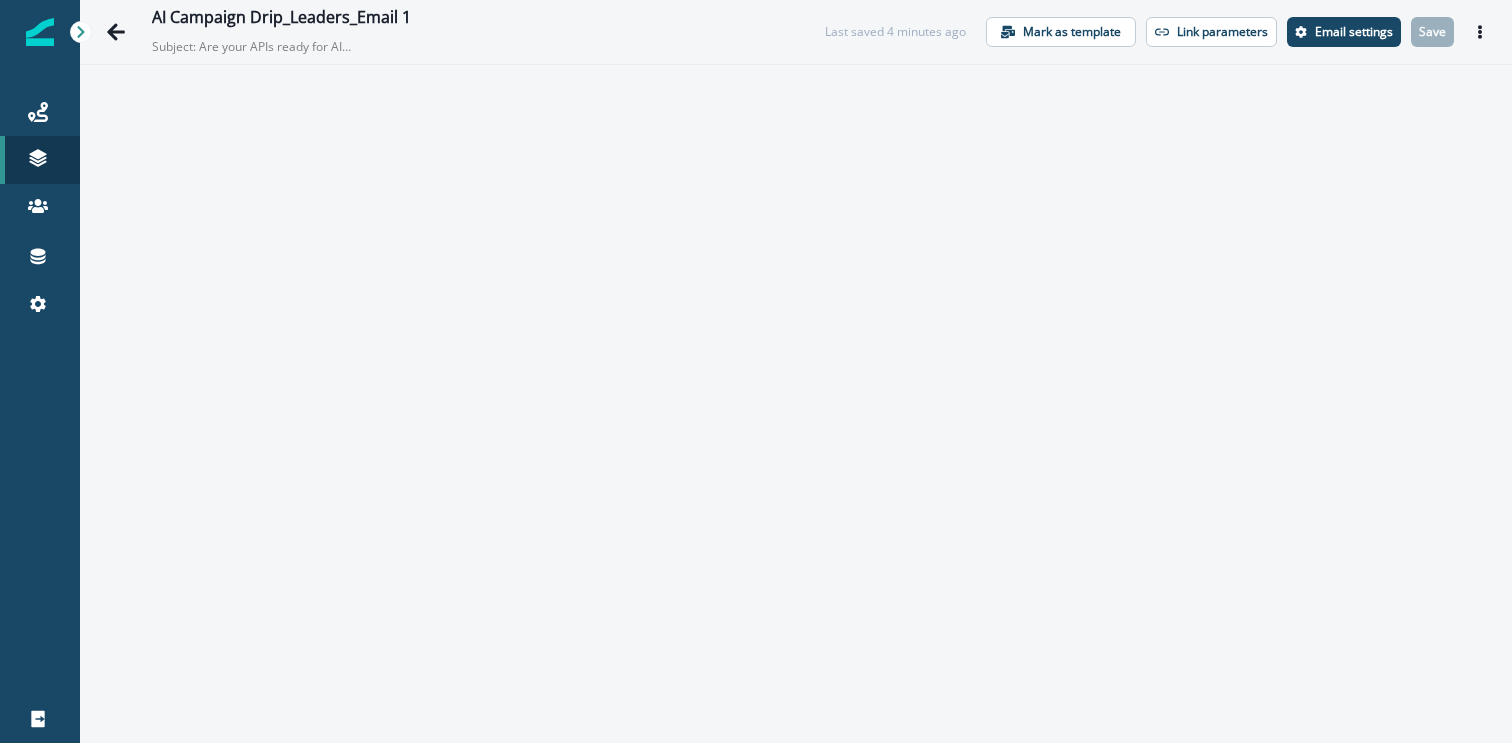scroll, scrollTop: 0, scrollLeft: 0, axis: both 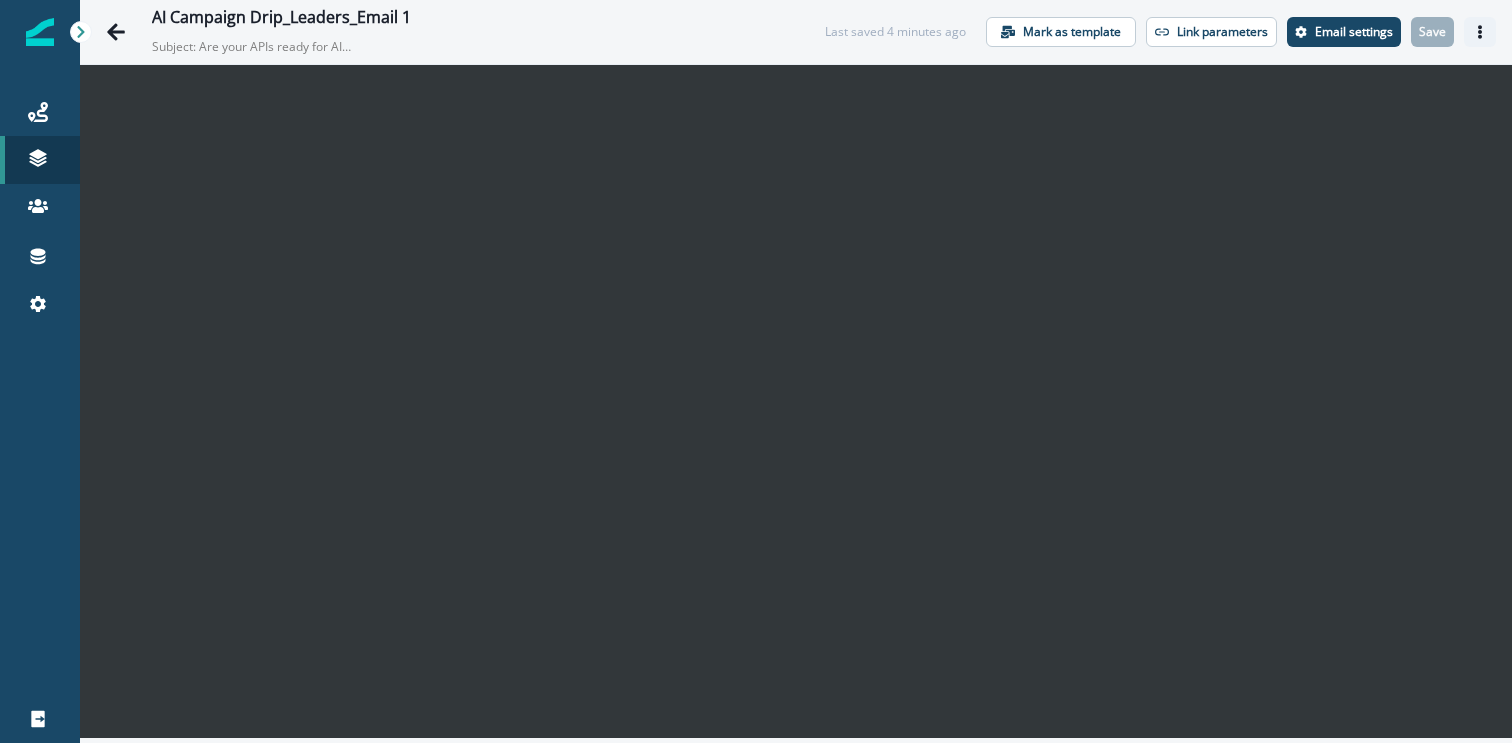 click 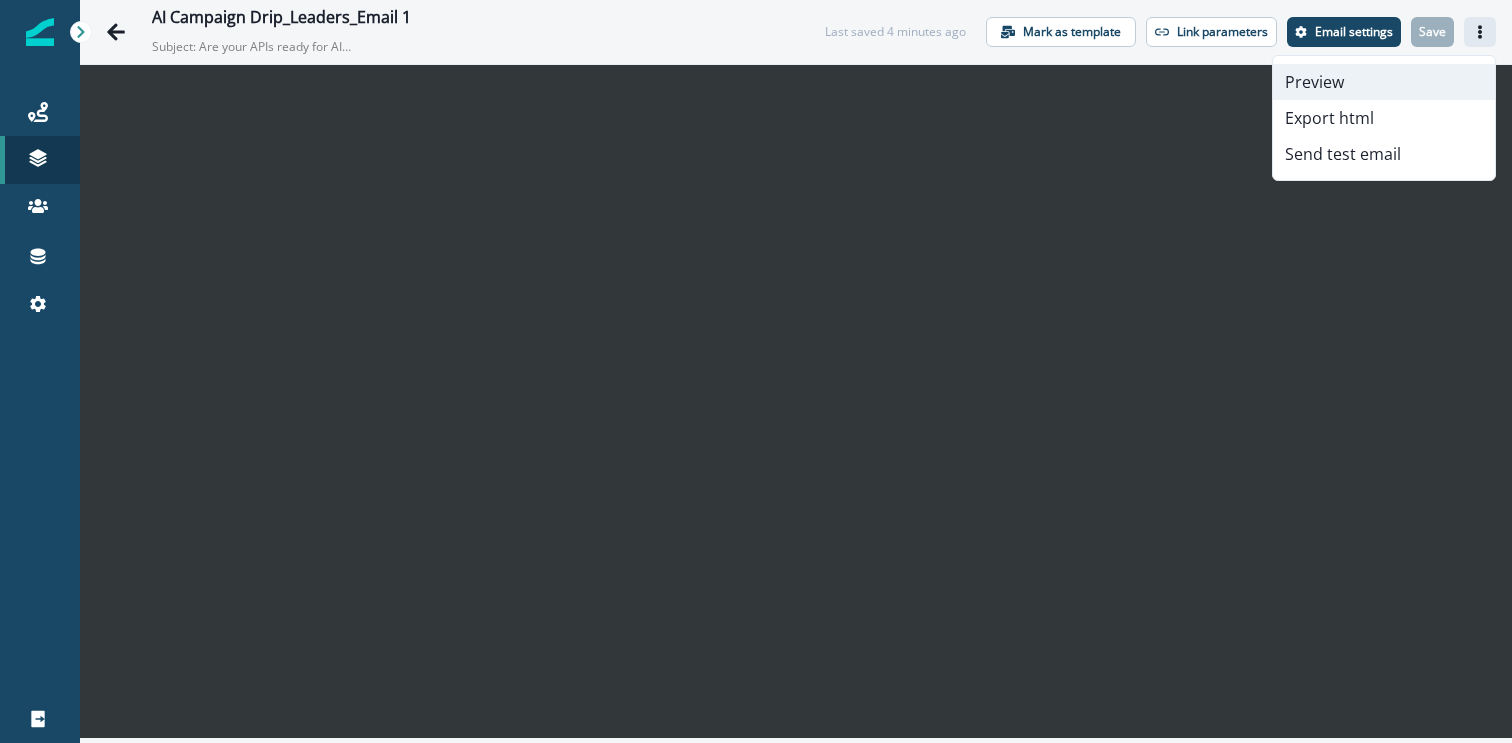 click on "Preview" at bounding box center (1384, 82) 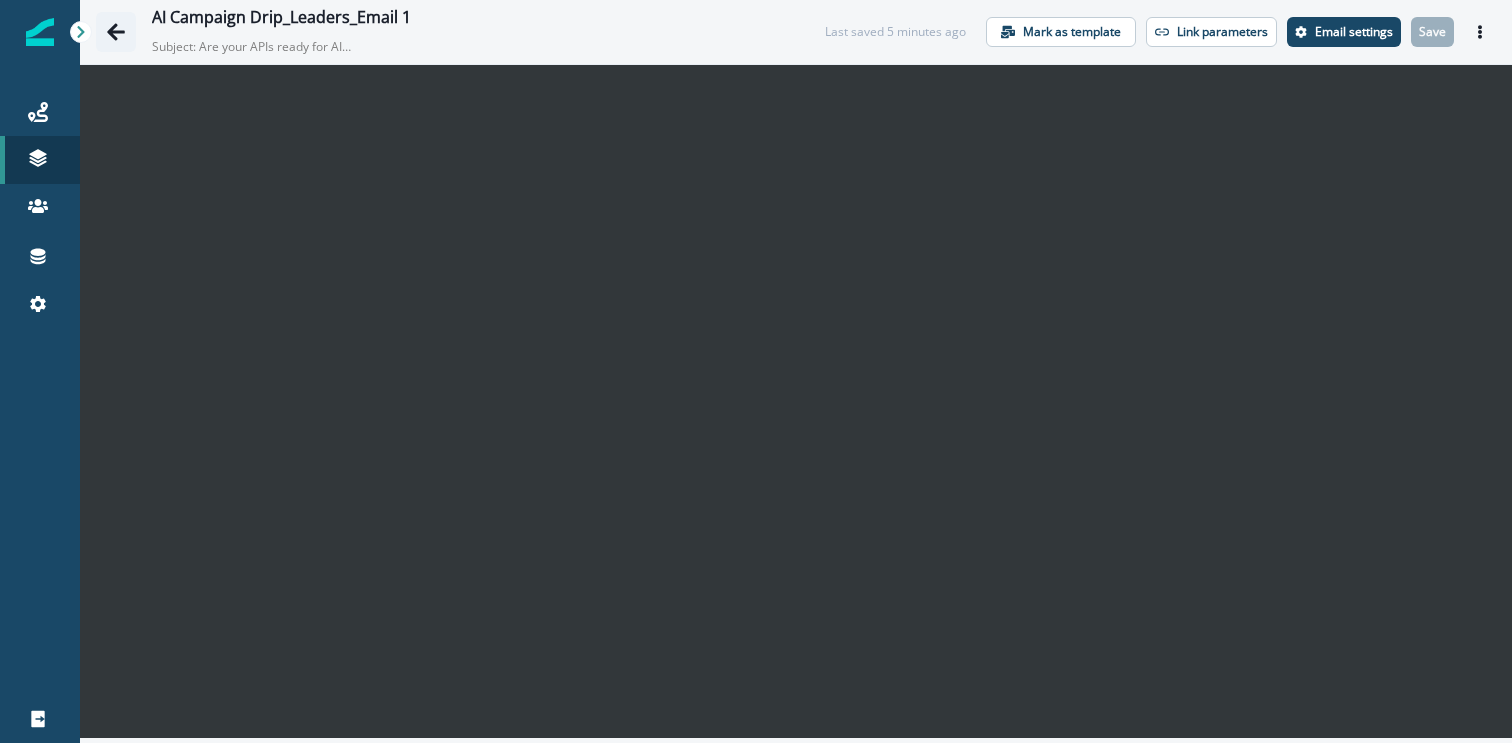 click at bounding box center (116, 32) 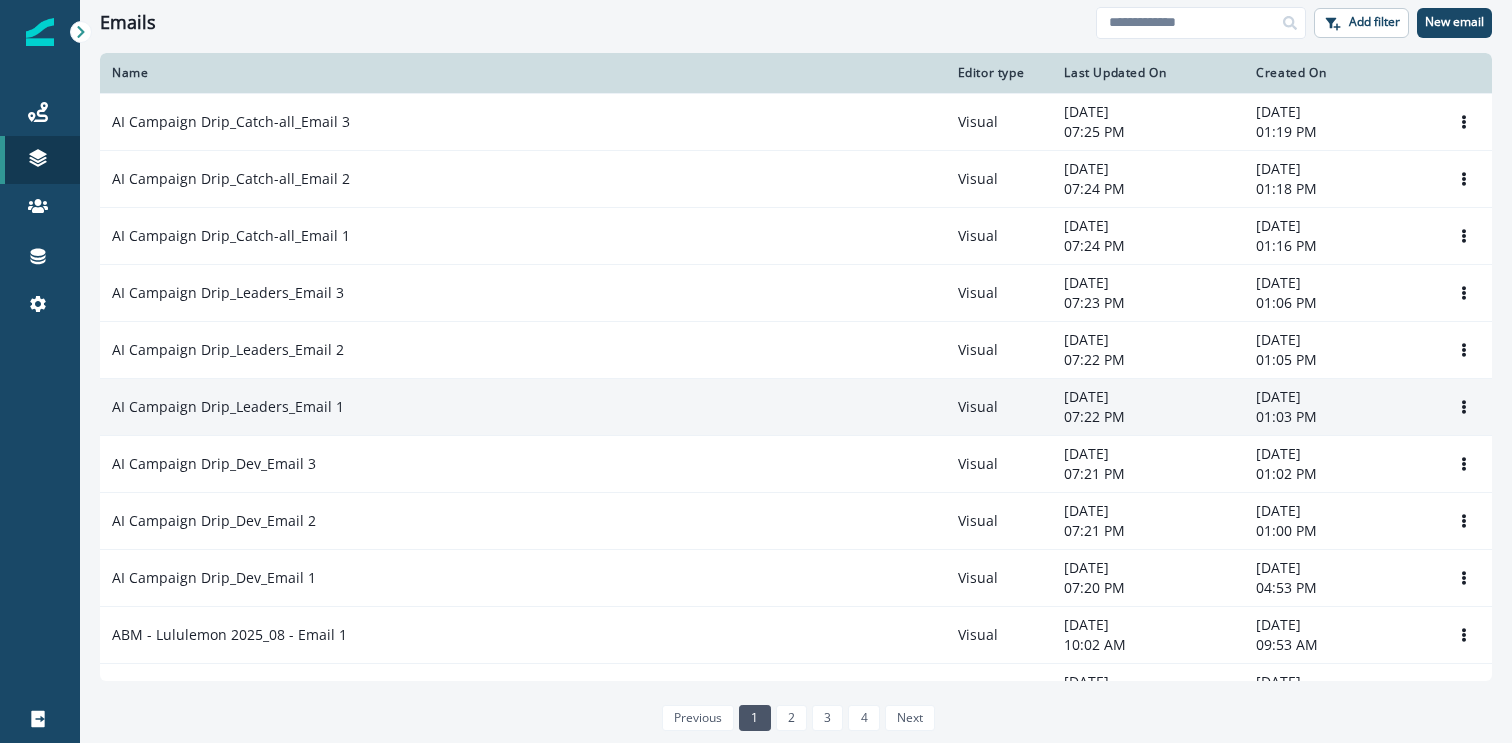 click on "AI Campaign Drip_Leaders_Email 1" at bounding box center (523, 407) 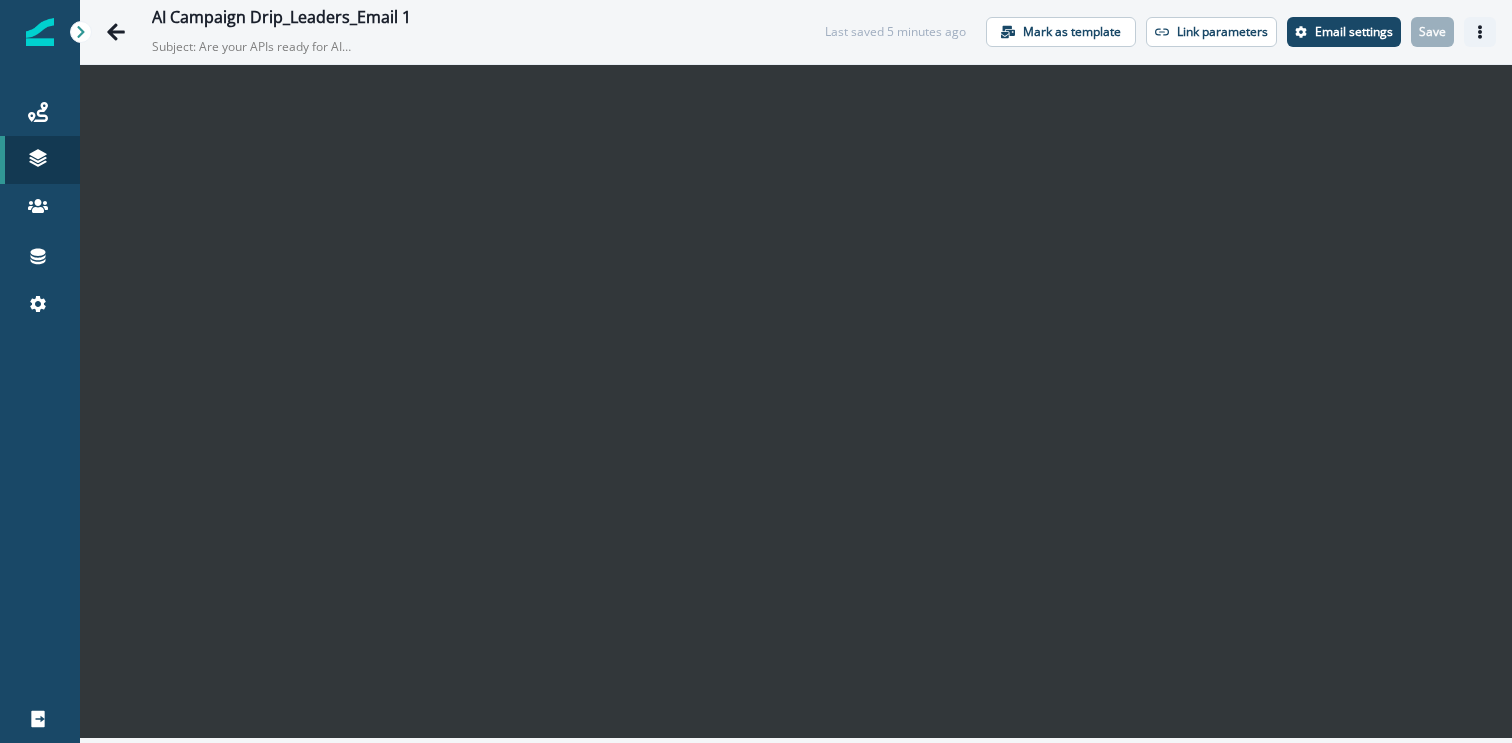 click 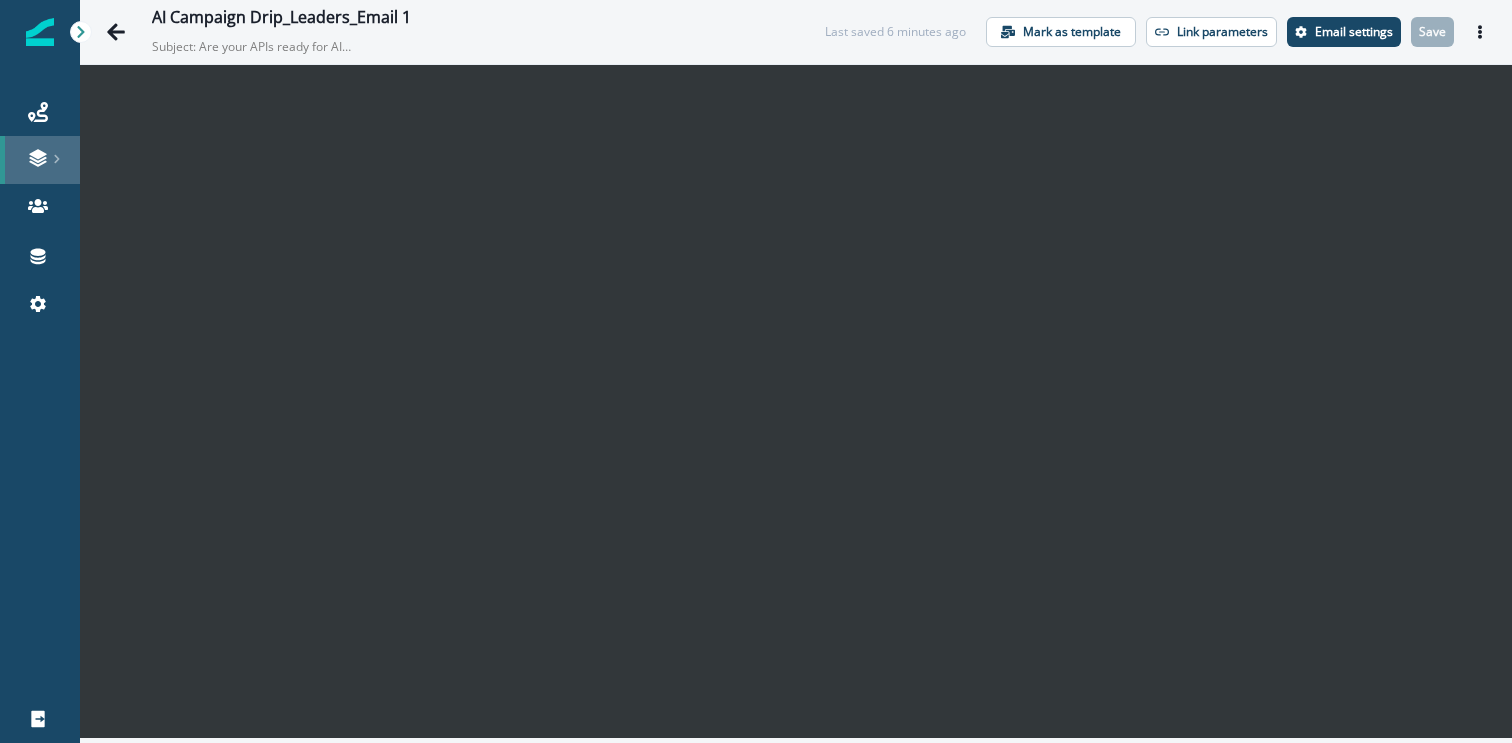 click at bounding box center (40, 160) 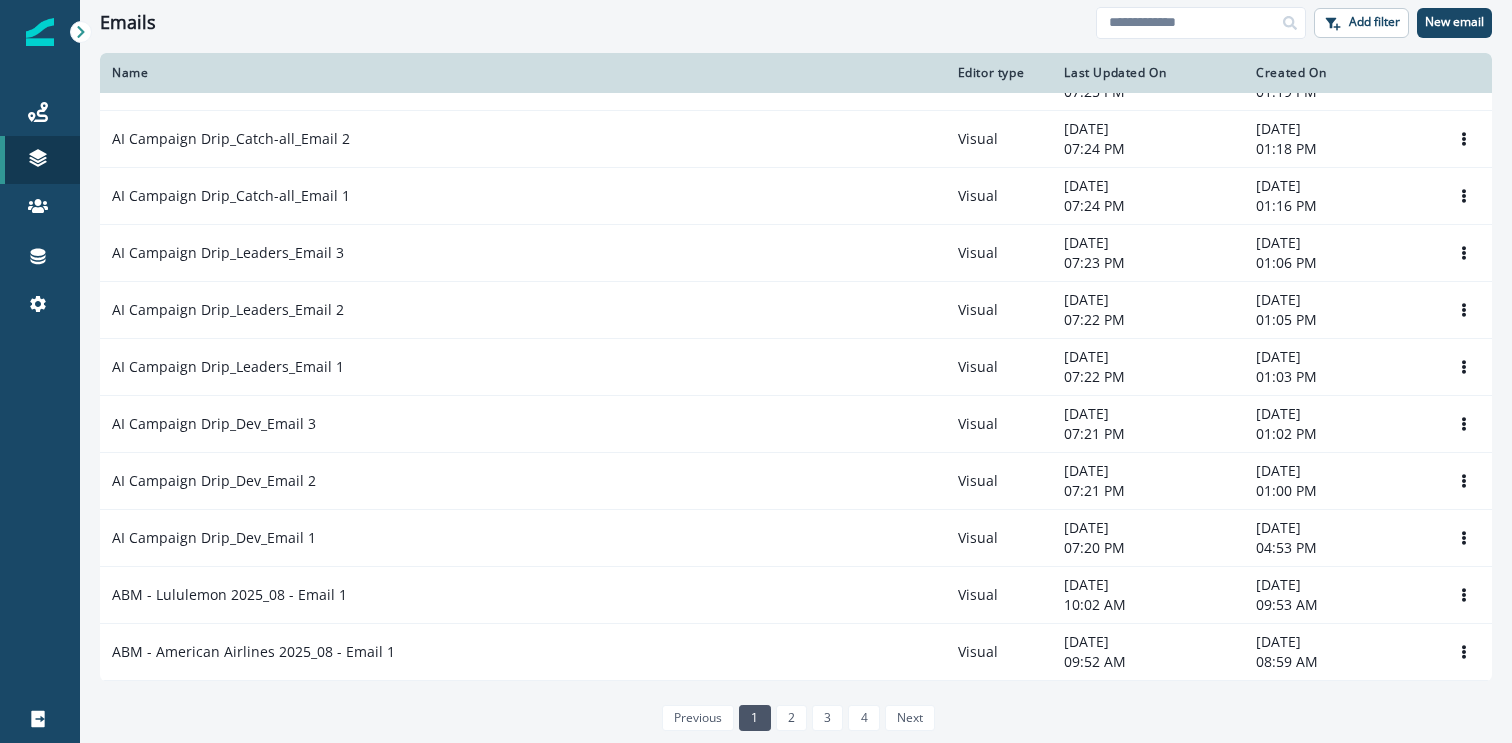 scroll, scrollTop: 0, scrollLeft: 0, axis: both 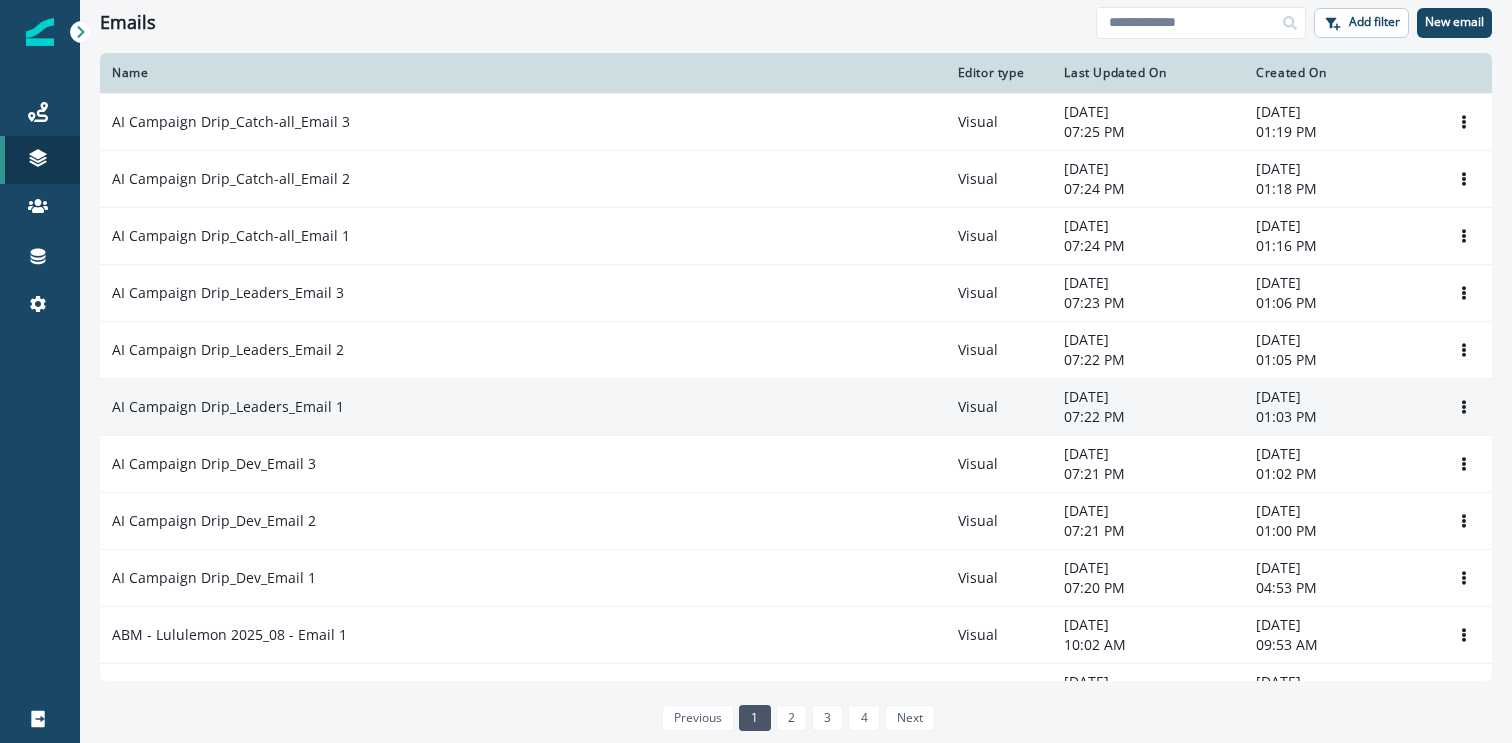 click on "AI Campaign Drip_Leaders_Email 1" at bounding box center [523, 406] 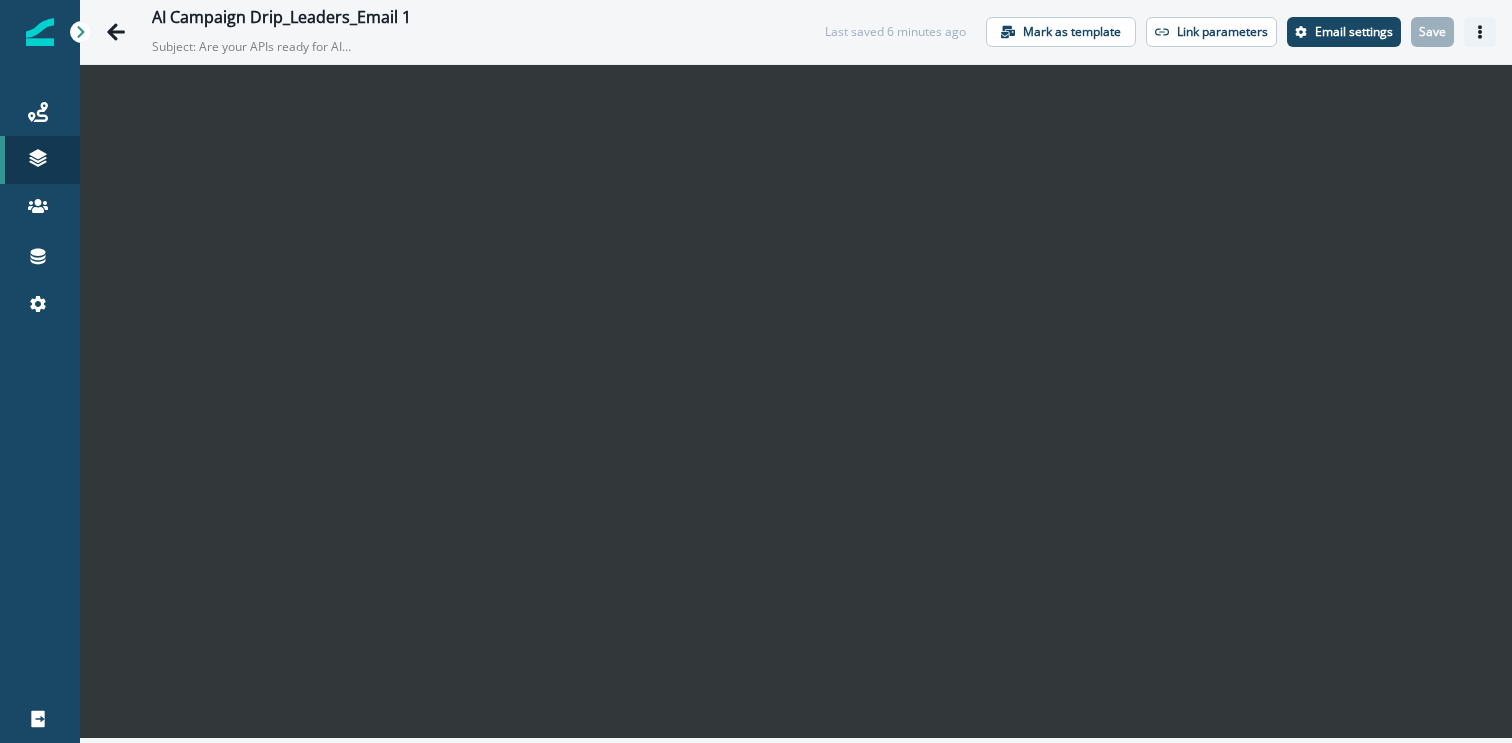 click 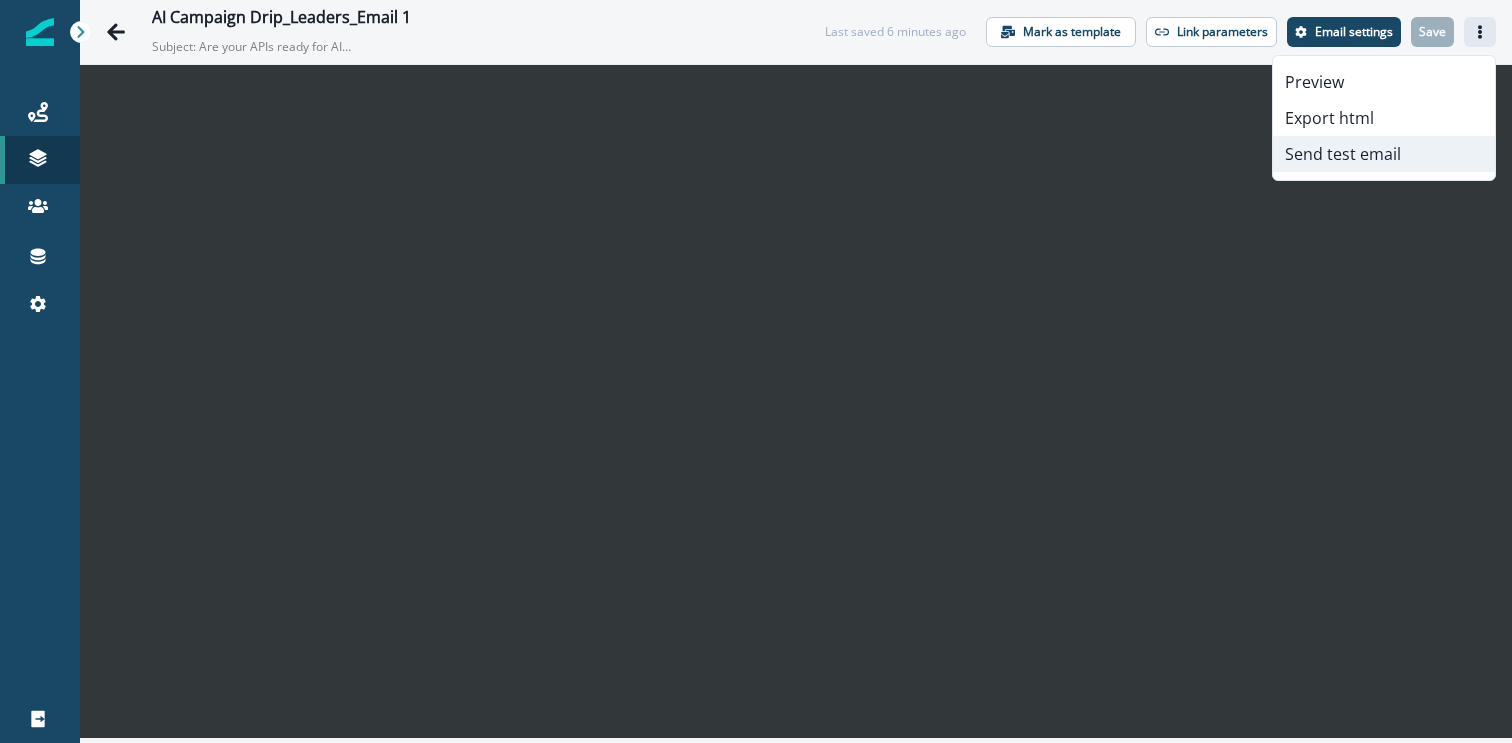 click on "Send test email" at bounding box center [1384, 154] 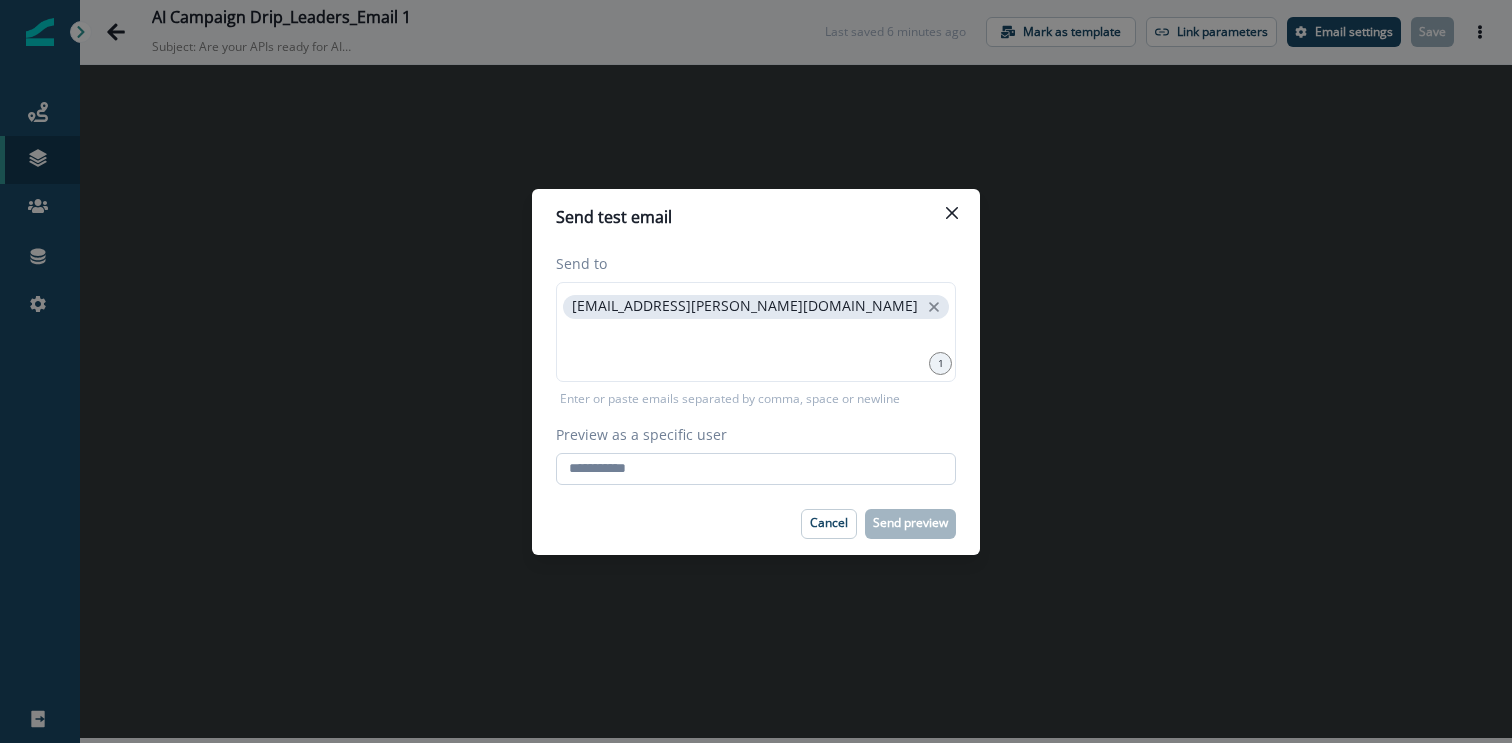 click on "Preview as a specific user" at bounding box center (756, 469) 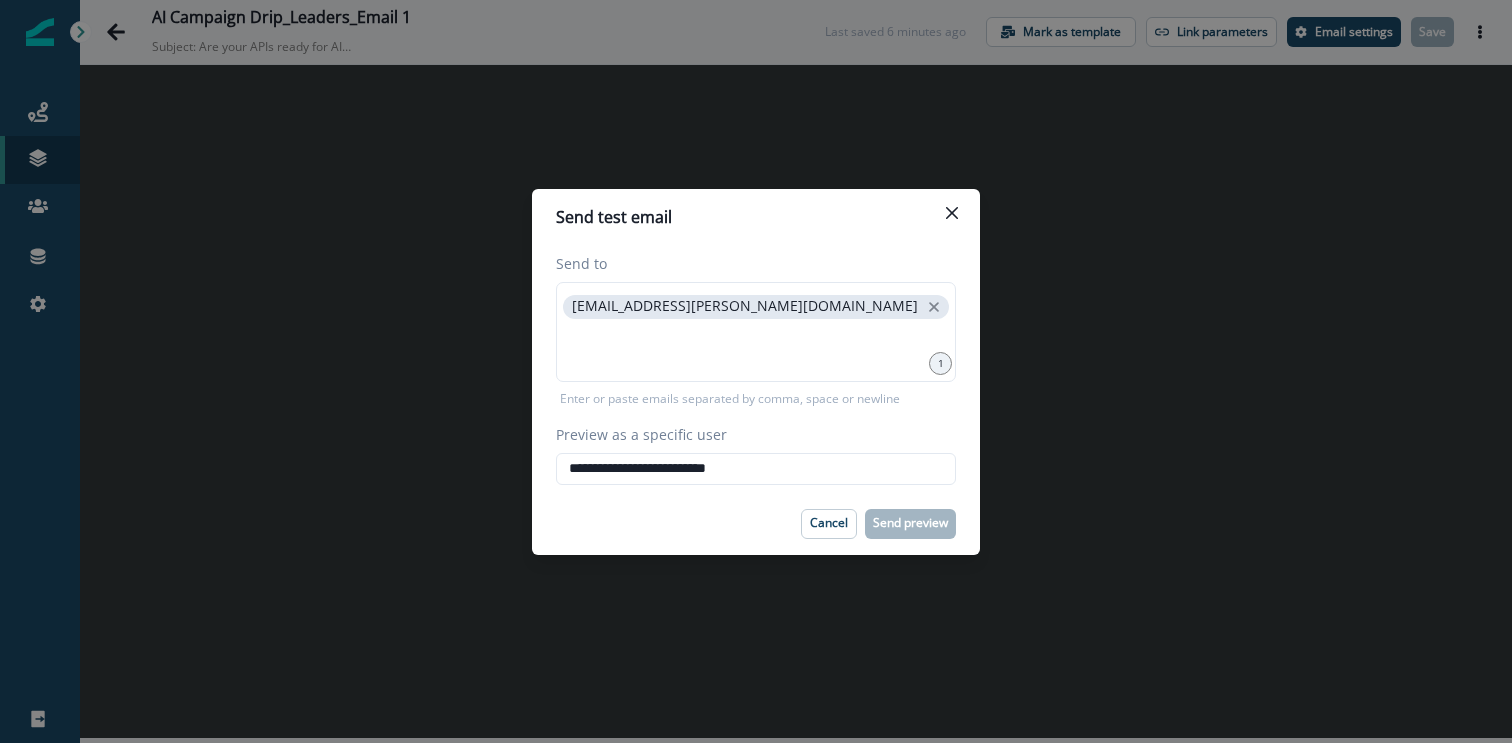type on "**********" 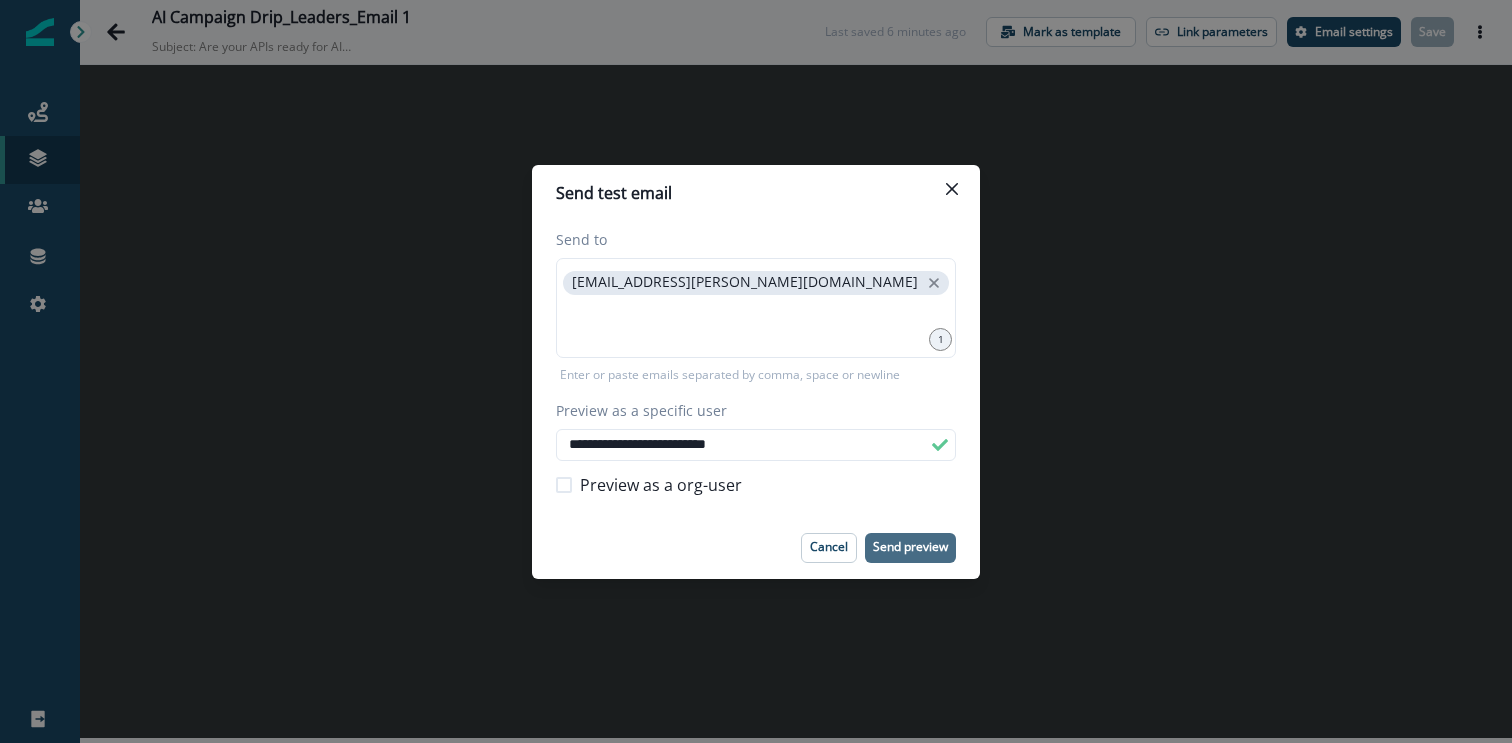 click on "Send preview" at bounding box center (910, 547) 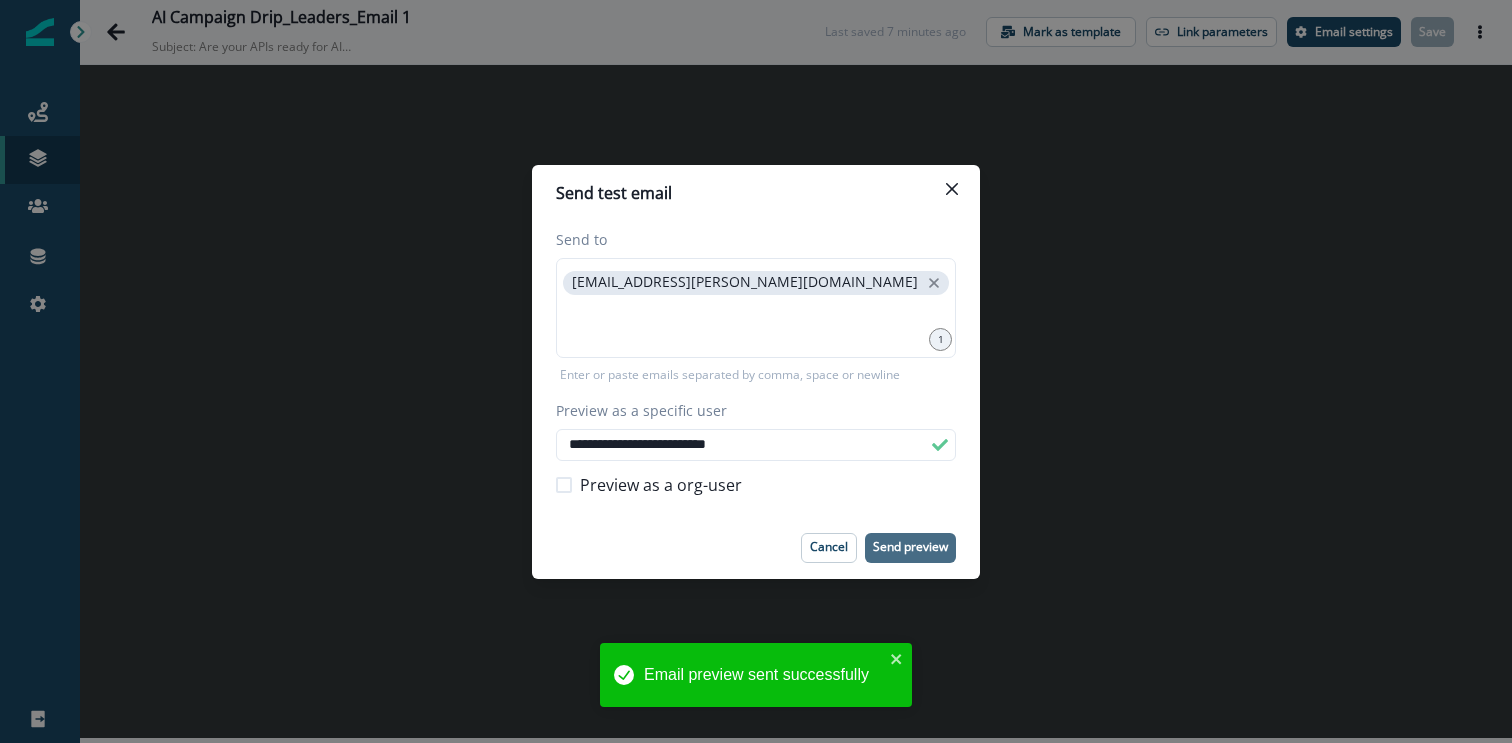 click on "**********" at bounding box center (756, 371) 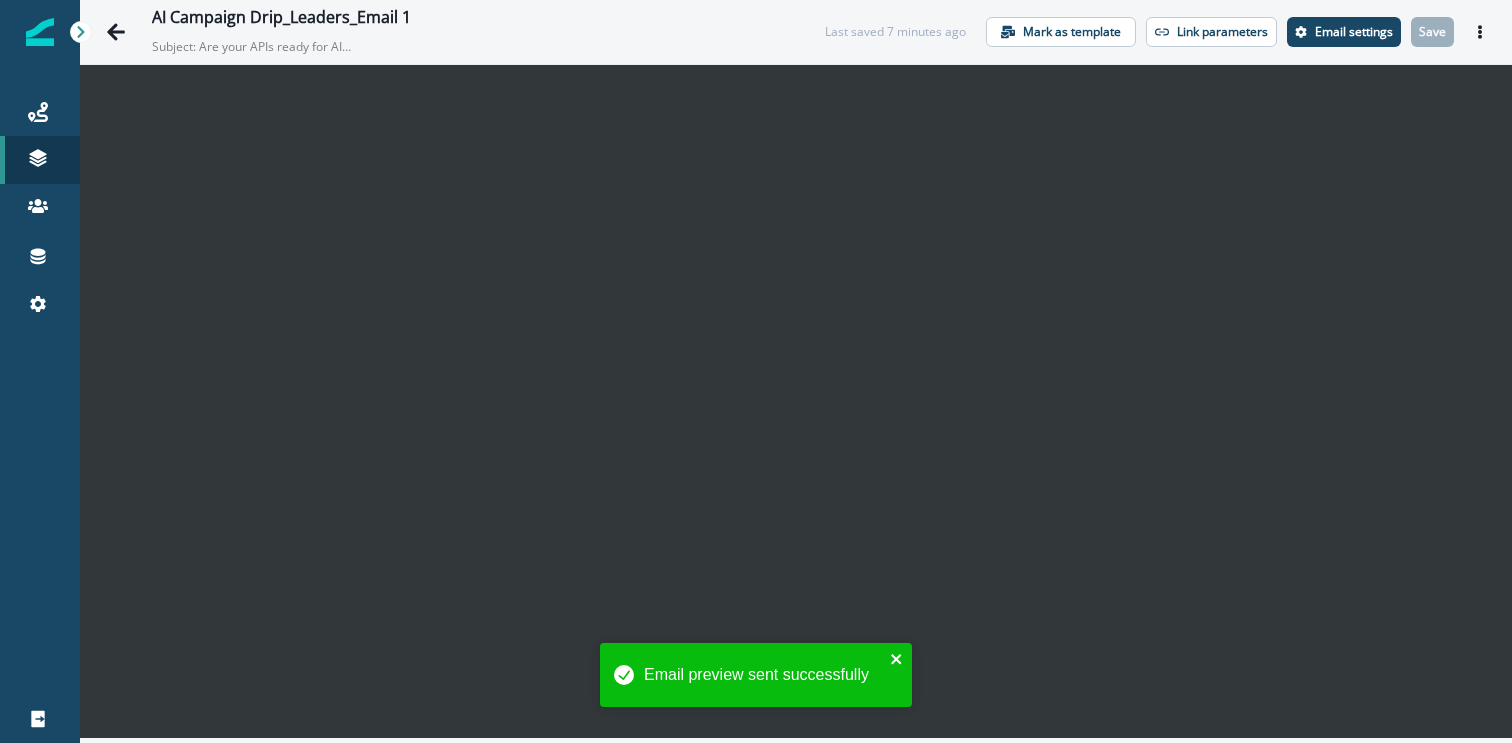 click 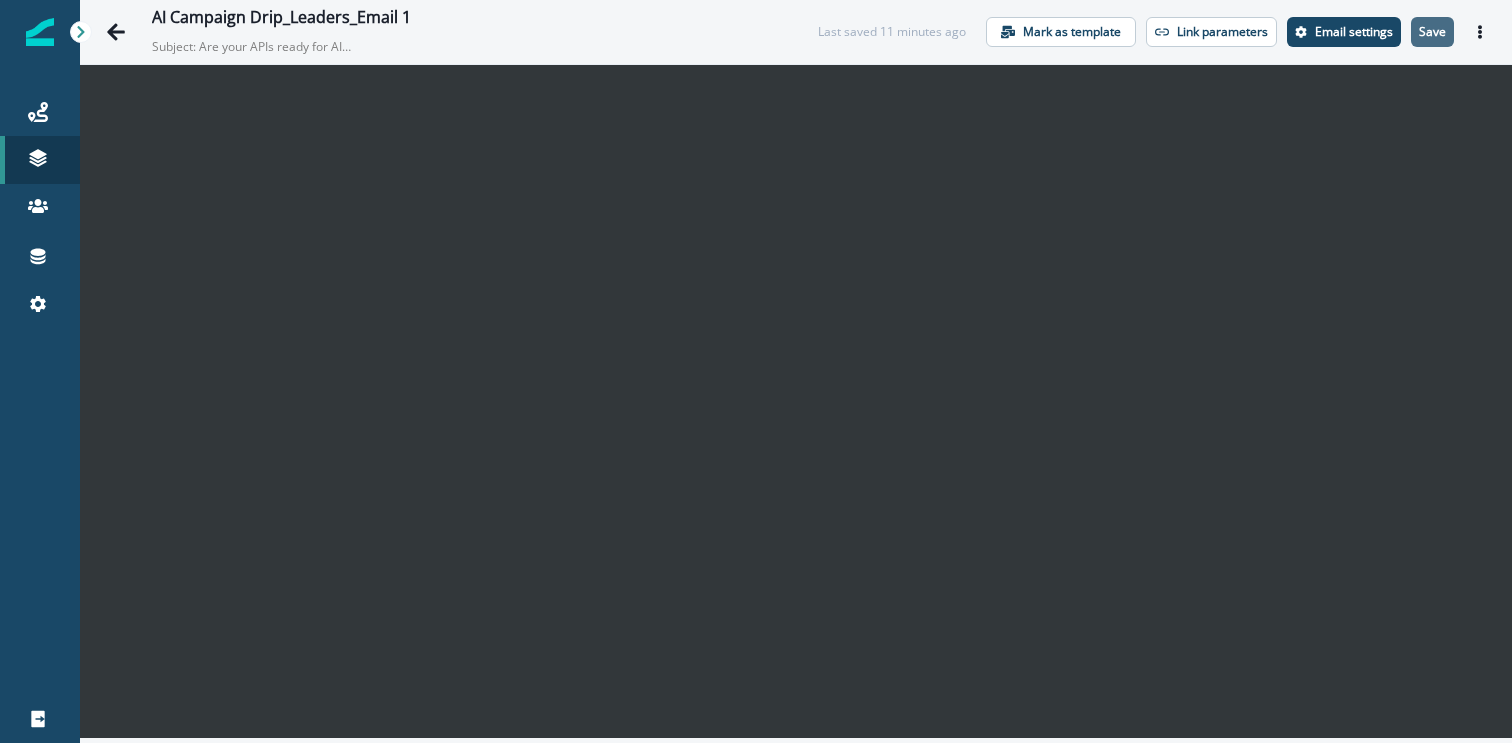 click on "Save" at bounding box center [1432, 32] 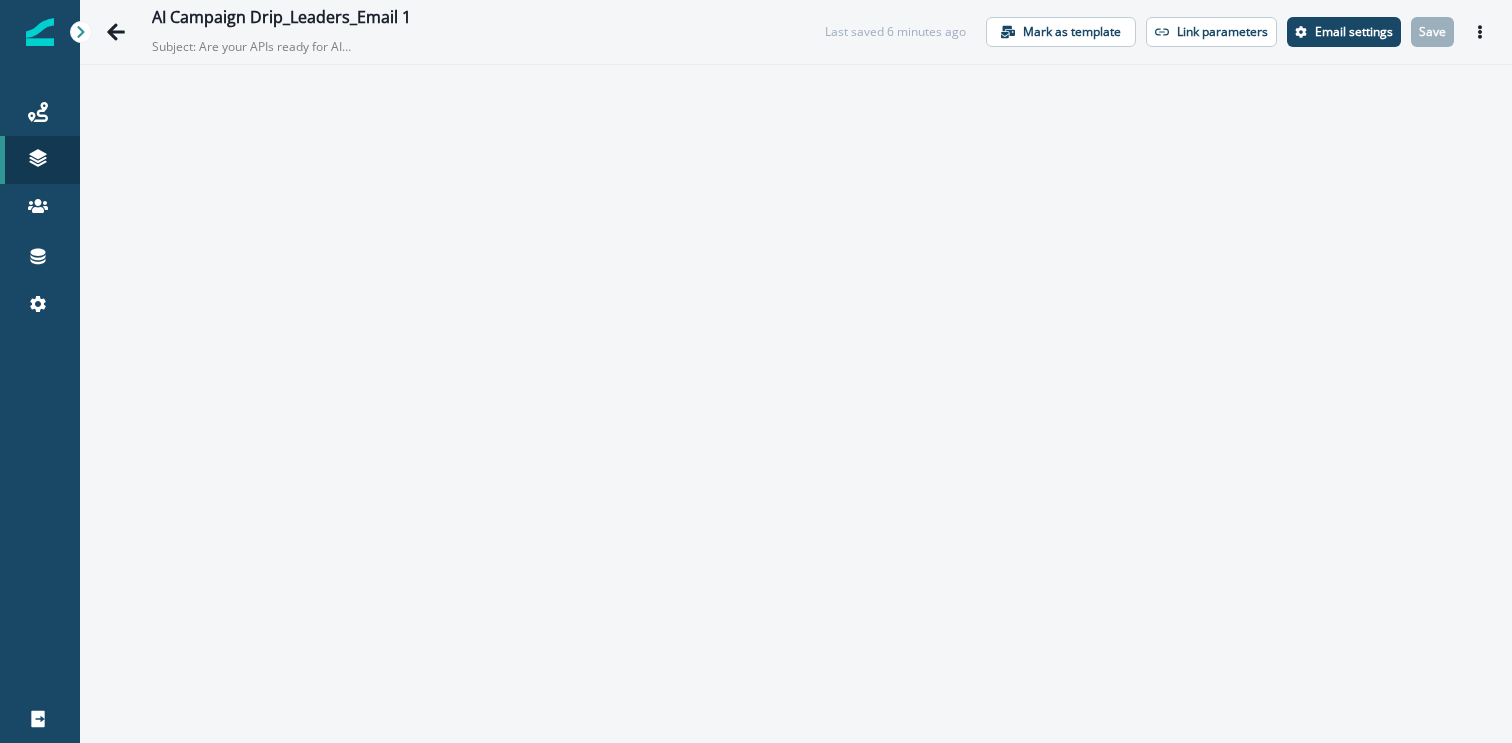 scroll, scrollTop: 0, scrollLeft: 0, axis: both 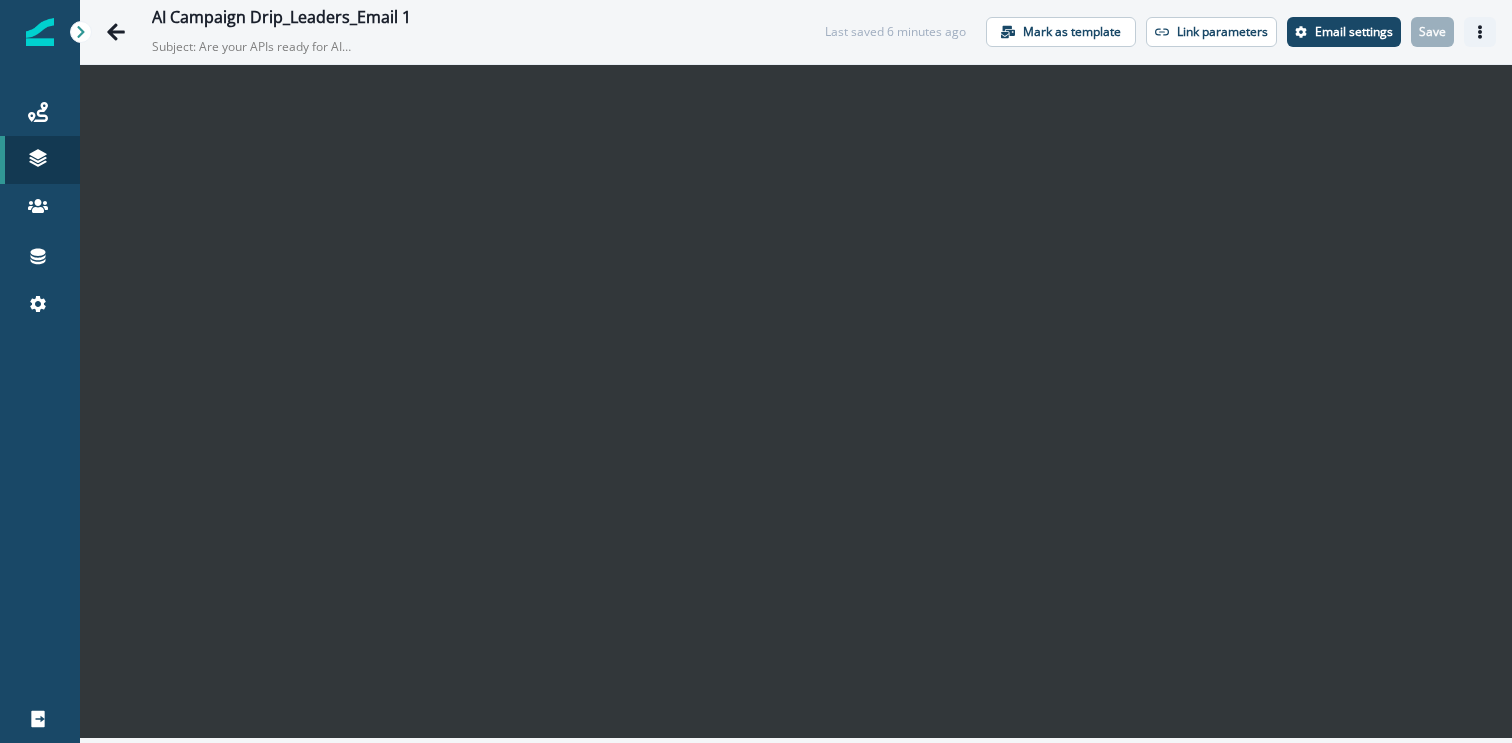 click 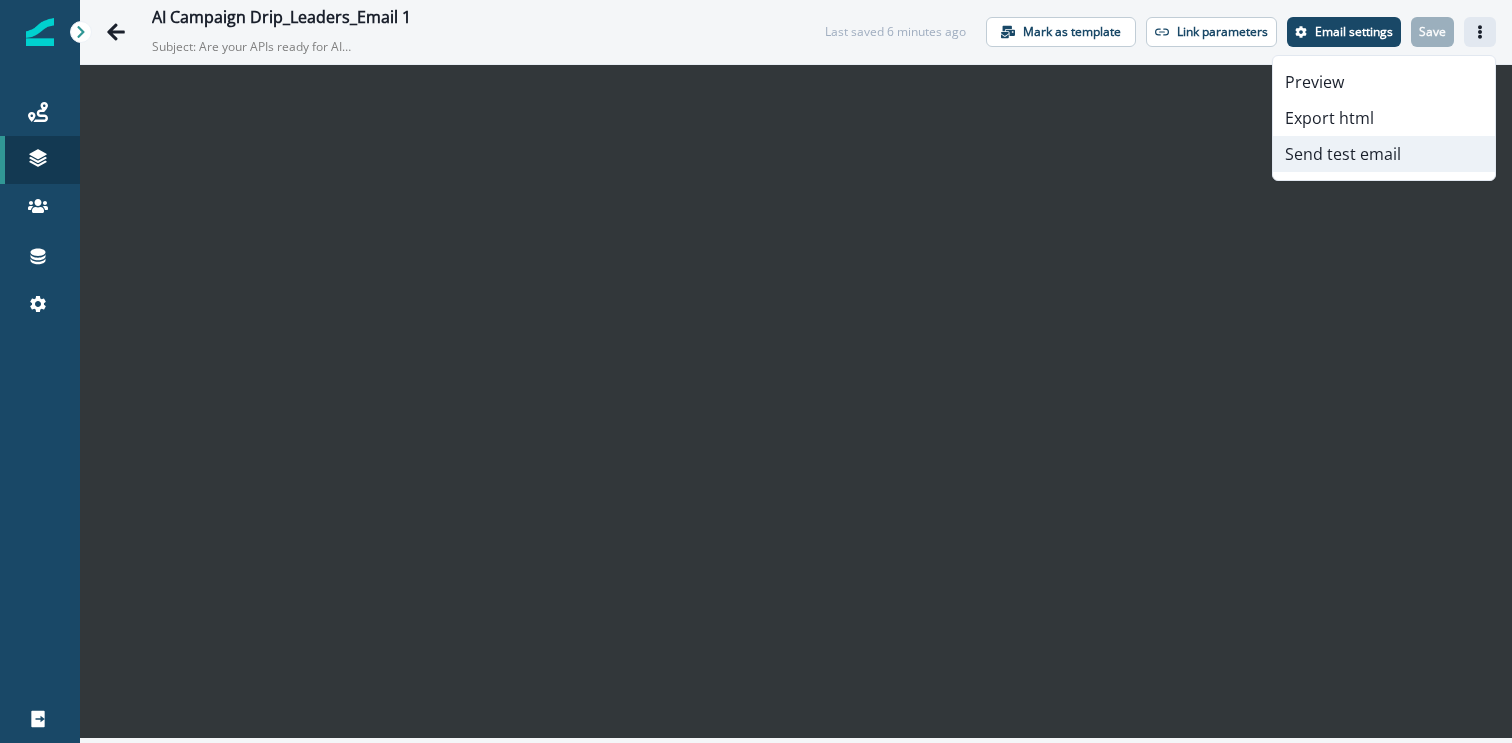 click on "Send test email" at bounding box center (1384, 154) 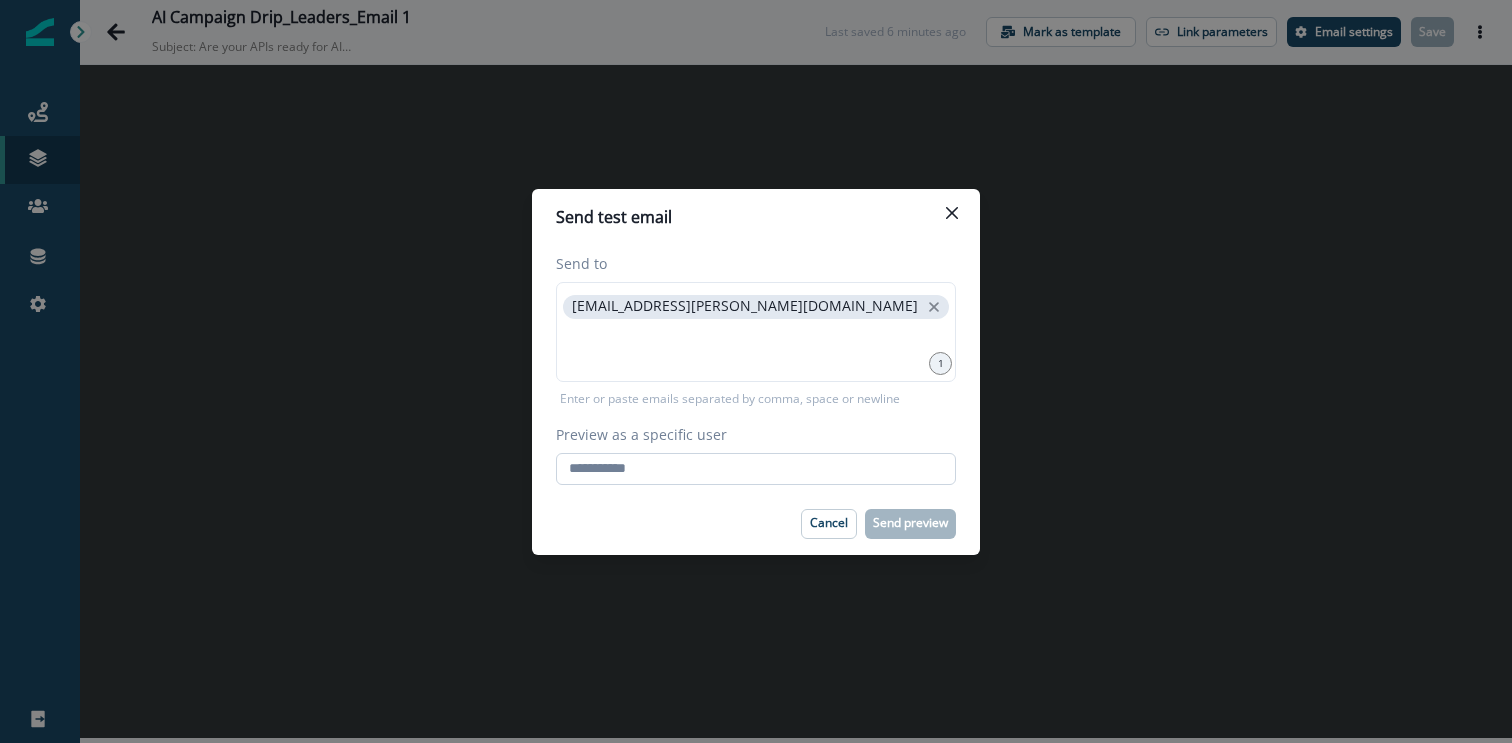 click on "Preview as a specific user" at bounding box center [756, 469] 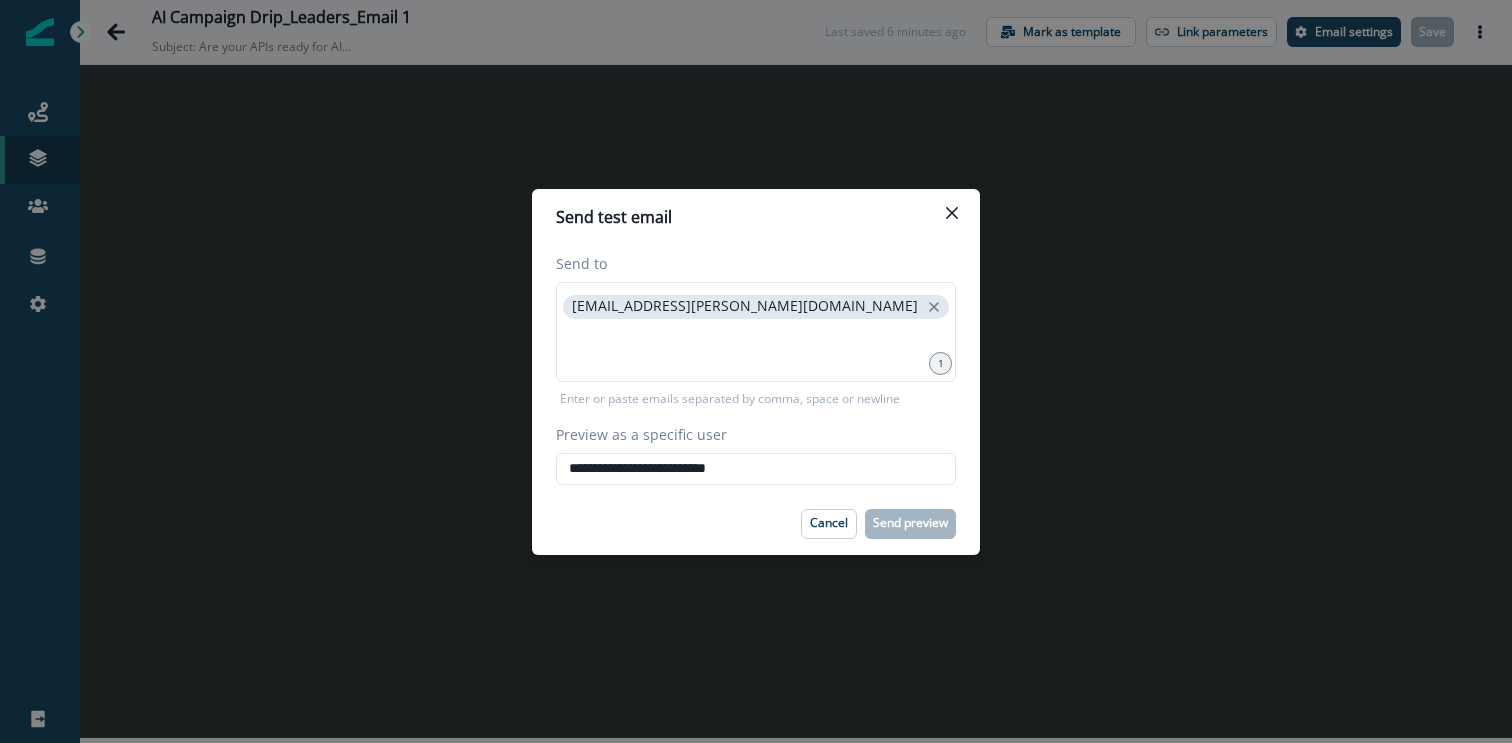 type on "**********" 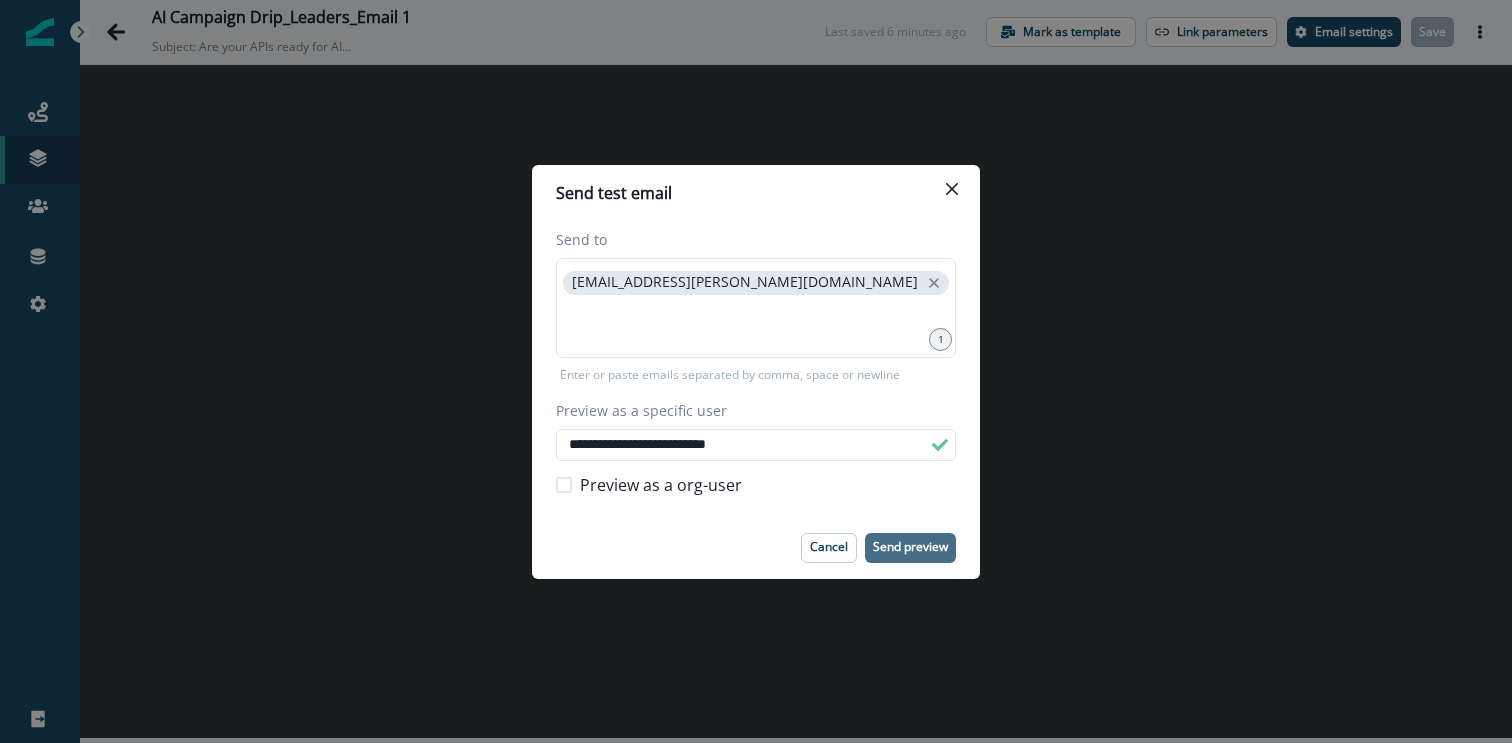click on "Send preview" at bounding box center [910, 547] 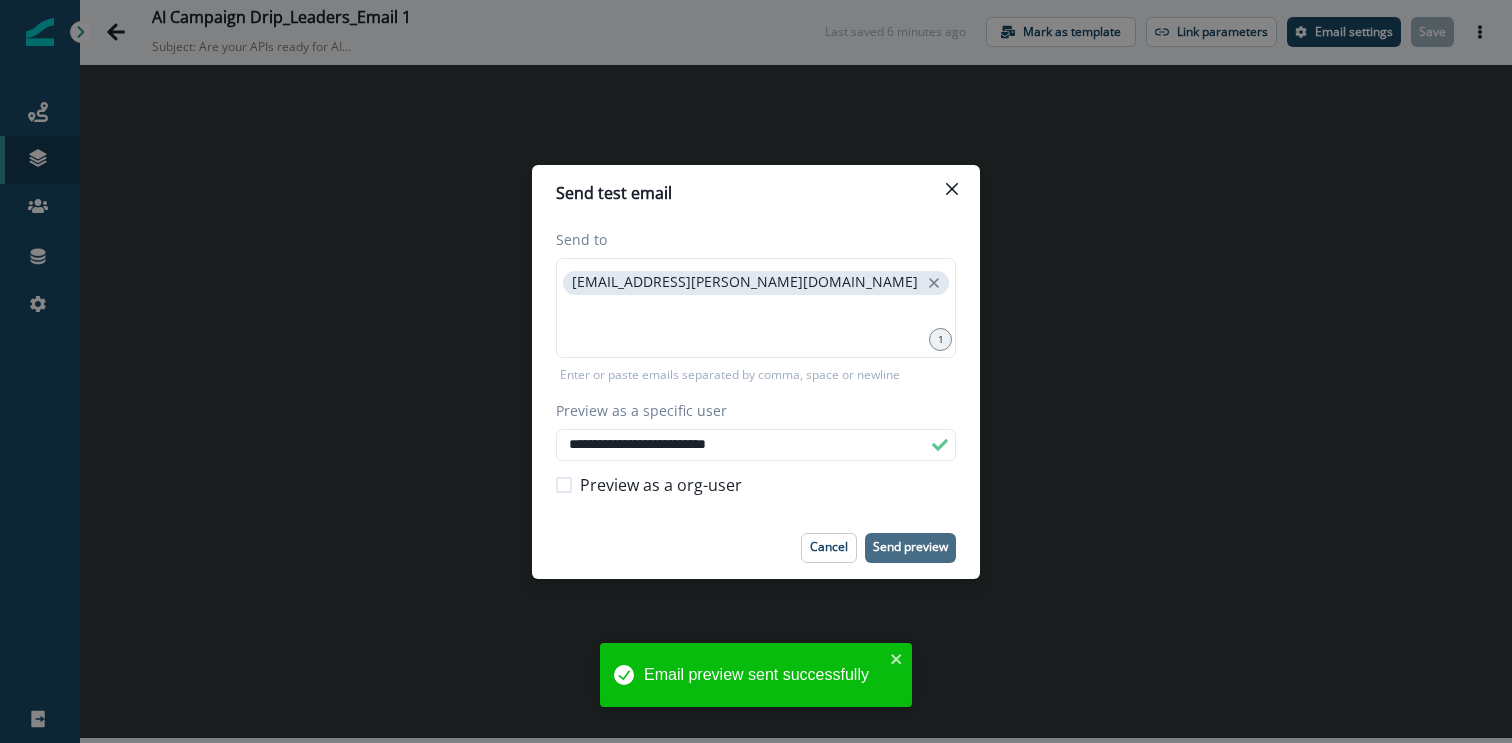 click on "**********" at bounding box center (756, 371) 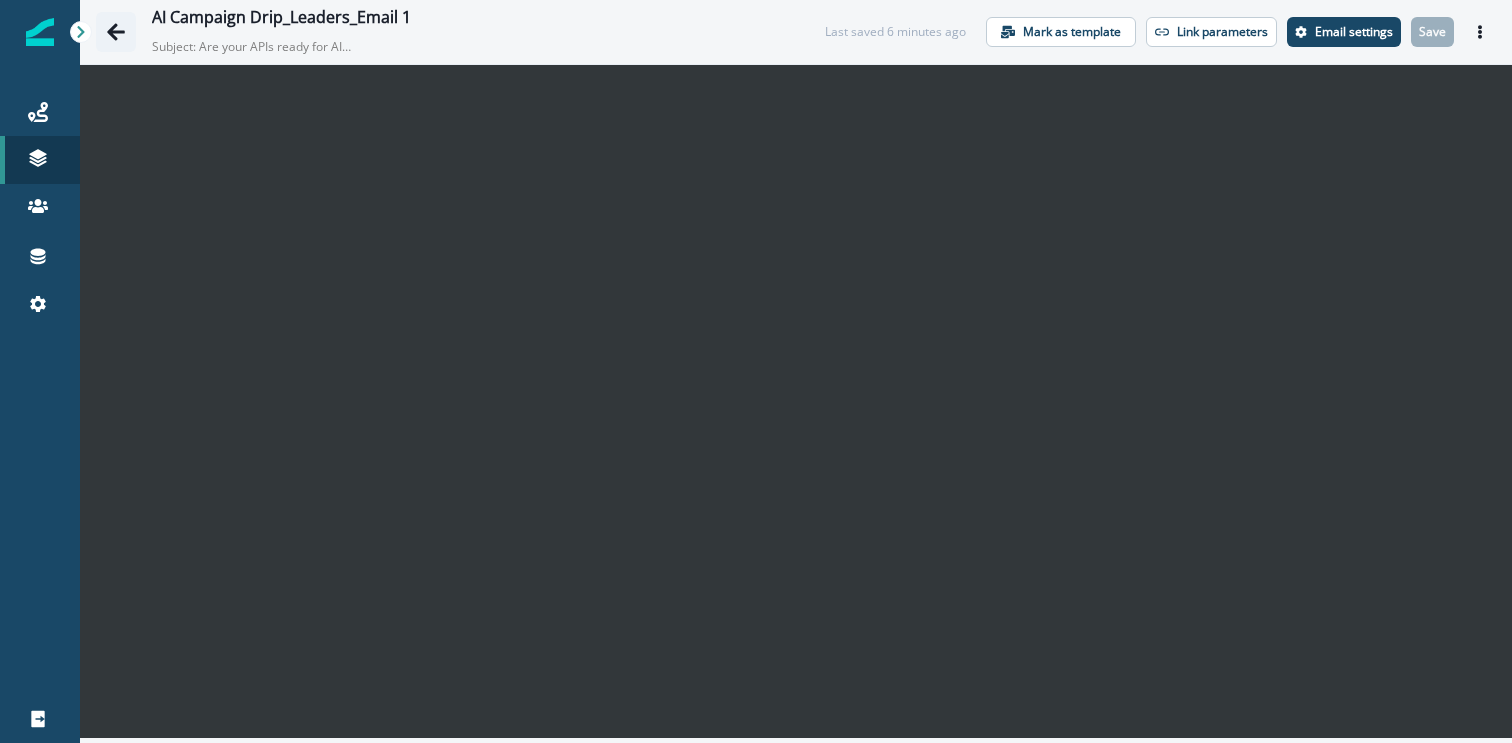 click at bounding box center [116, 32] 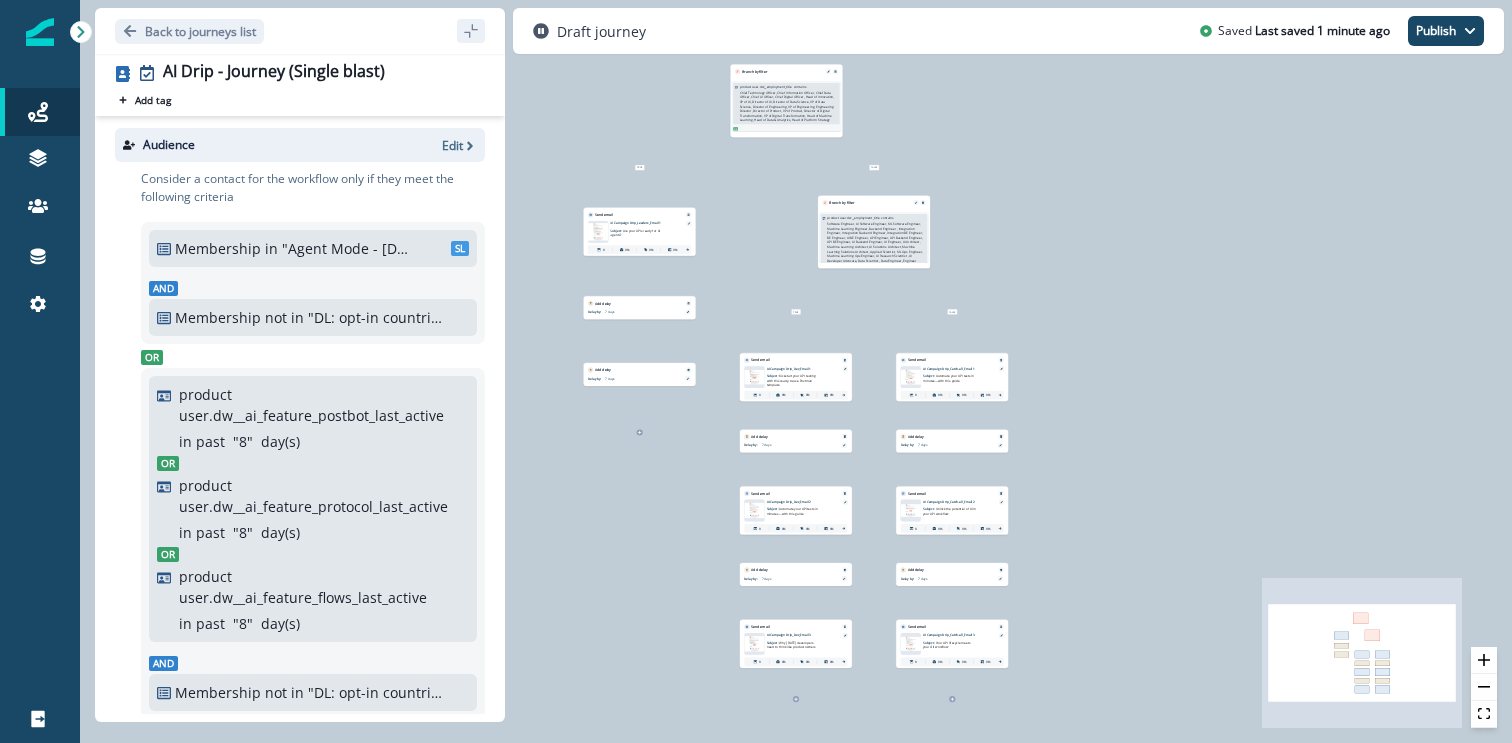 scroll, scrollTop: 0, scrollLeft: 0, axis: both 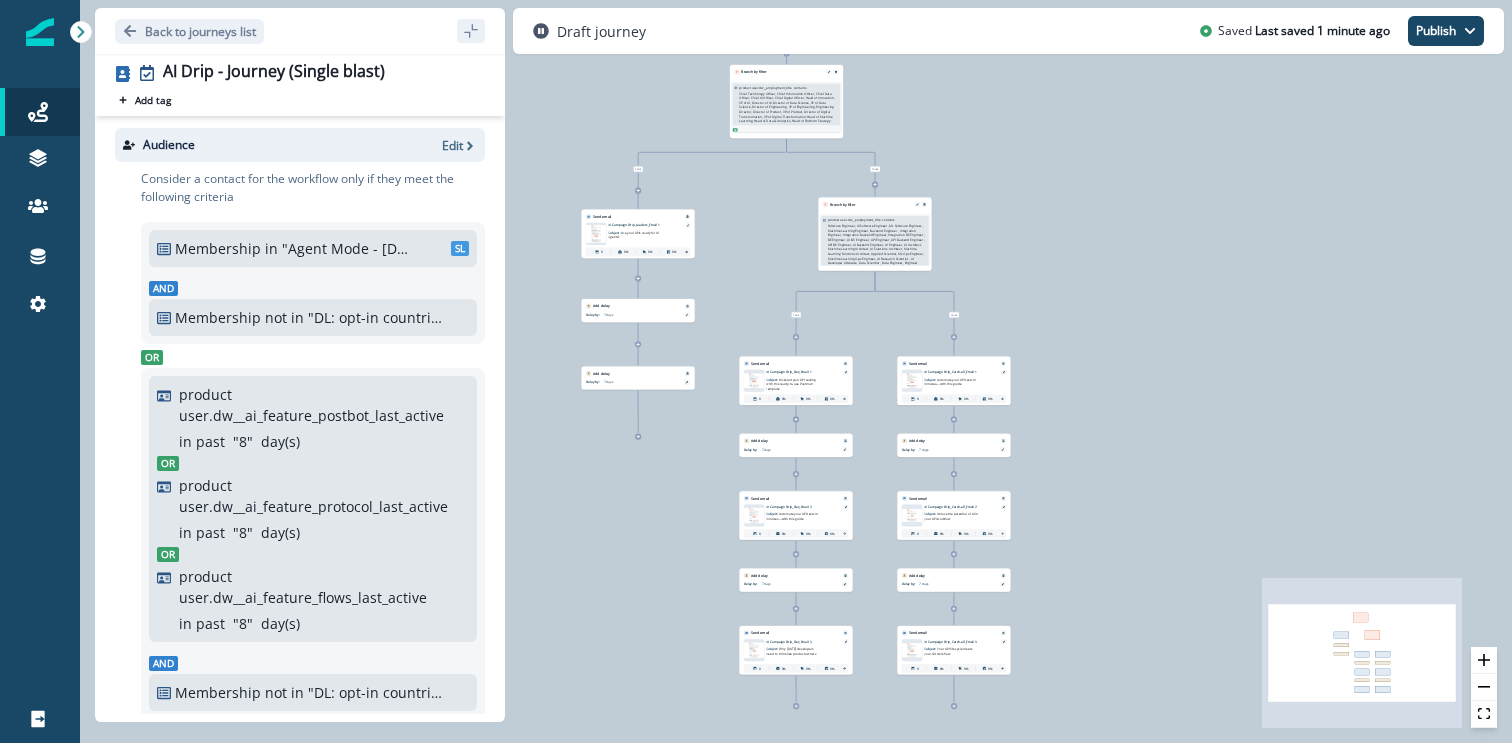 click on "AI Campaign Drip_Leaders_Email 1 Subject:   Are your APIs ready for AI agents?" at bounding box center (644, 234) 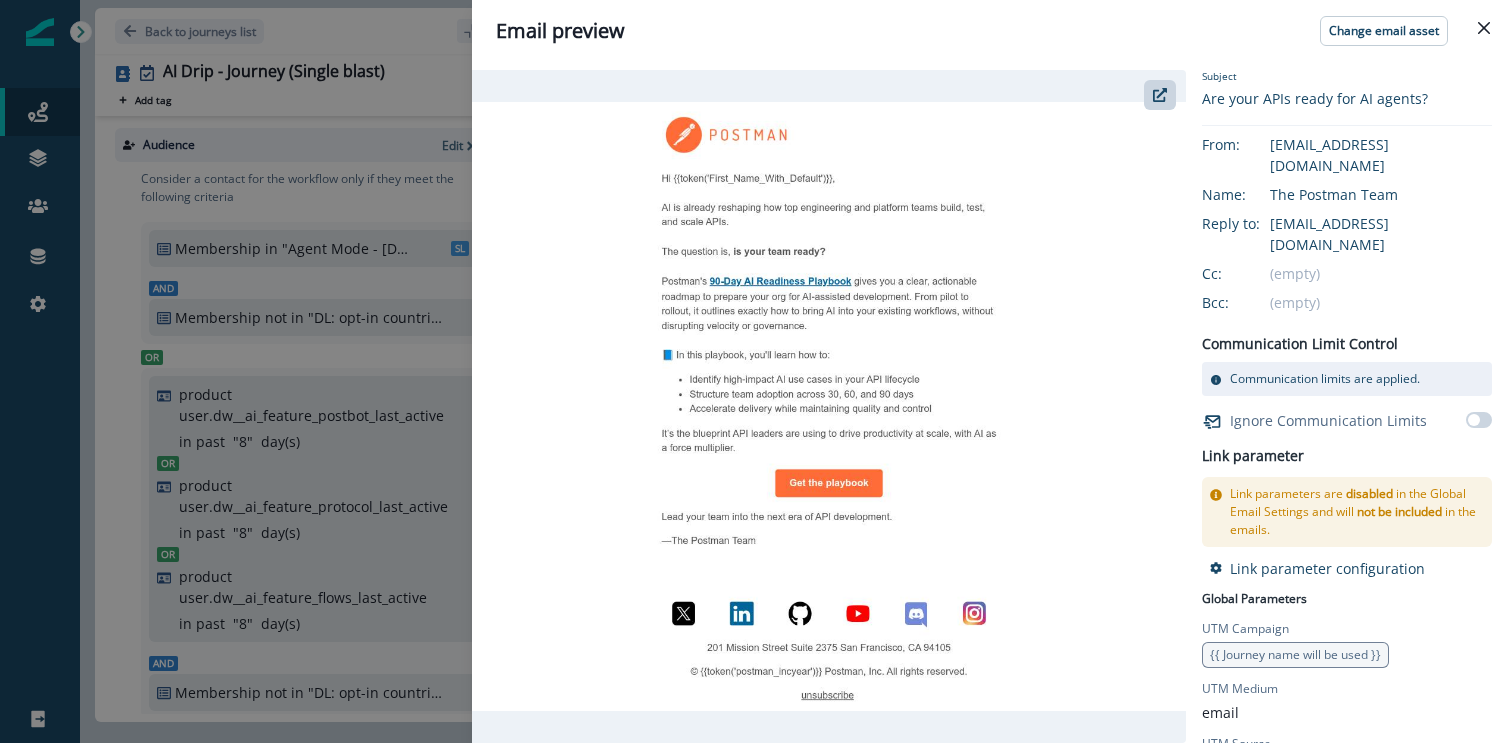 scroll, scrollTop: 217, scrollLeft: 0, axis: vertical 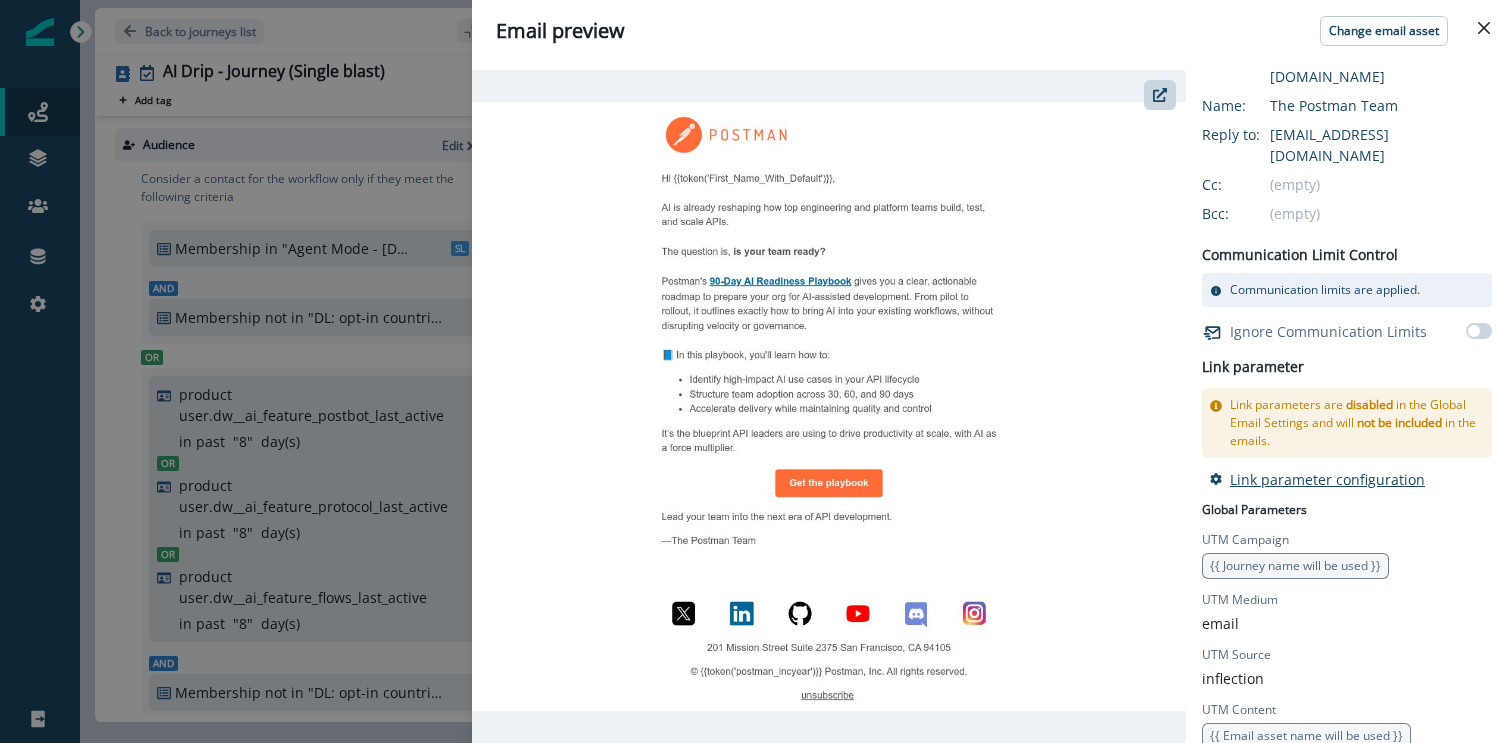 click on "Link parameter configuration" at bounding box center (1327, 479) 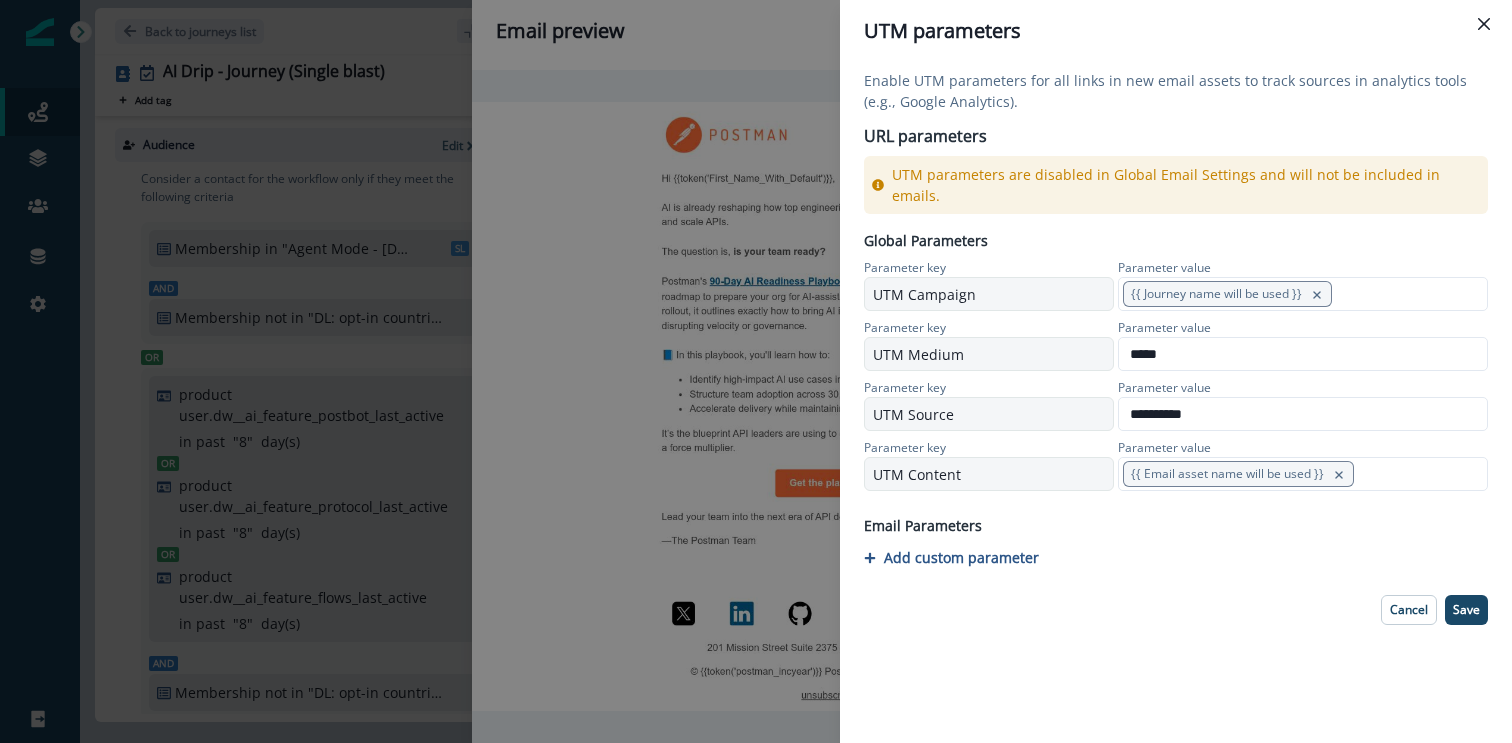 click on "**********" at bounding box center [756, 371] 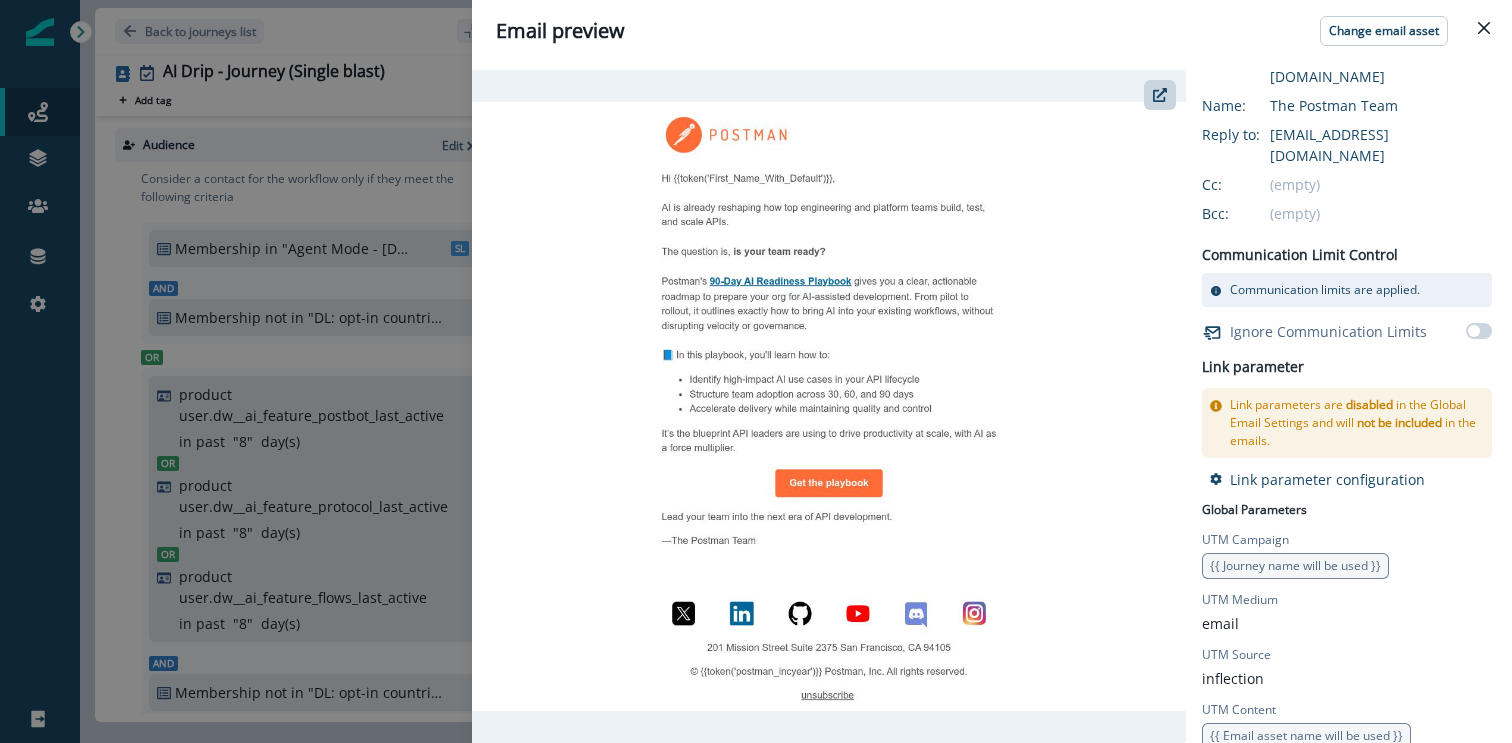 click on "Email preview Change email asset AI Campaign Drip_Leaders_Email 1 You can add overrides to Subject, From, Reply-to, Sender name, Cc and Bcc fields Email configuration Subject Are your APIs ready for AI agents? From: [EMAIL_ADDRESS][DOMAIN_NAME] Name: The Postman Team Reply to: [EMAIL_ADDRESS][DOMAIN_NAME] Cc: (empty) Bcc: (empty) Communication Limit Control Communication limits are applied. Ignore Communication Limits Link parameter Link parameters are   disabled   in the Global Email Settings and will   not be included   in the emails. Link parameter configuration Global Parameters UTM Campaign {{ Journey name will be used }} UTM Medium email UTM Source inflection UTM Content {{ Email asset name will be used }} Asset Parameters Email Parameters" at bounding box center (756, 371) 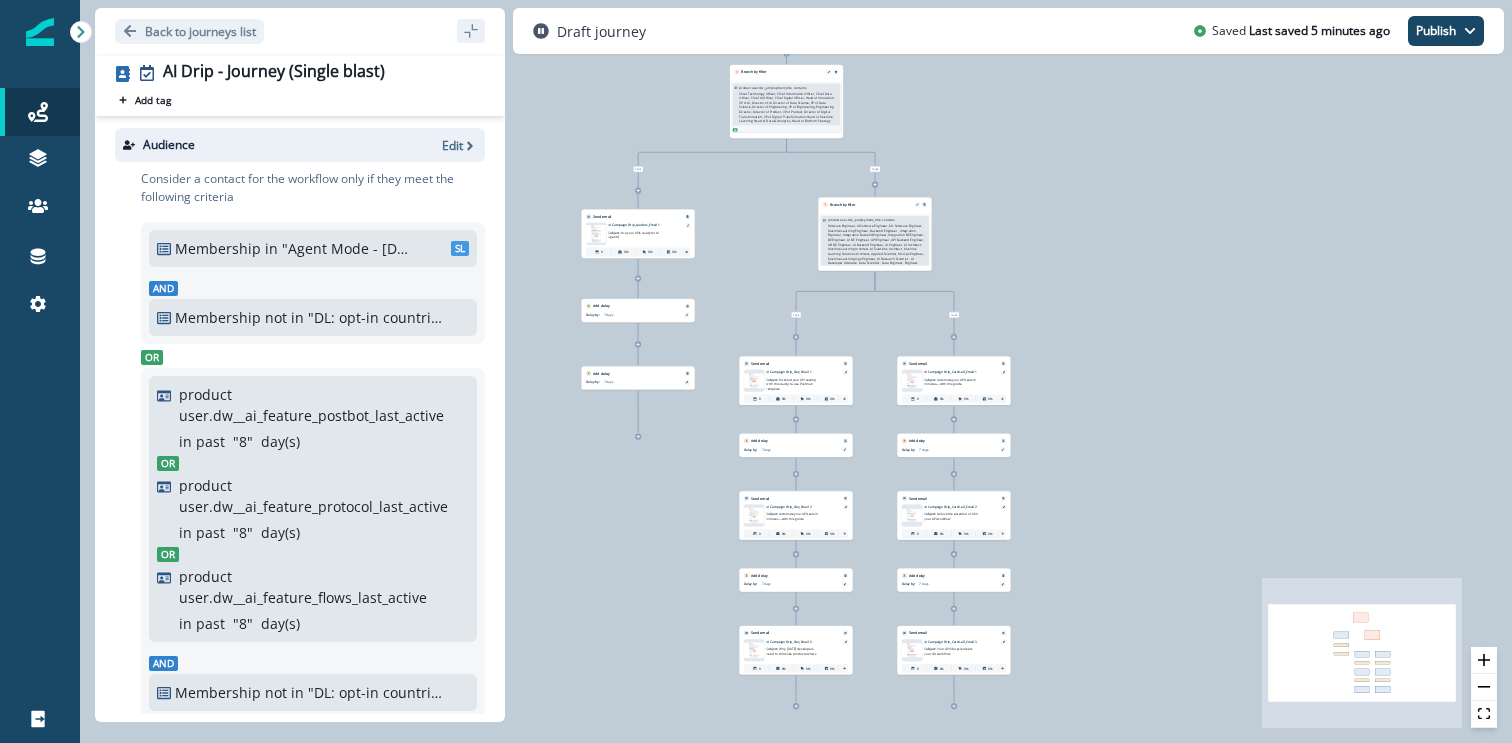 click on "Are your APIs ready for AI agents?" at bounding box center (633, 234) 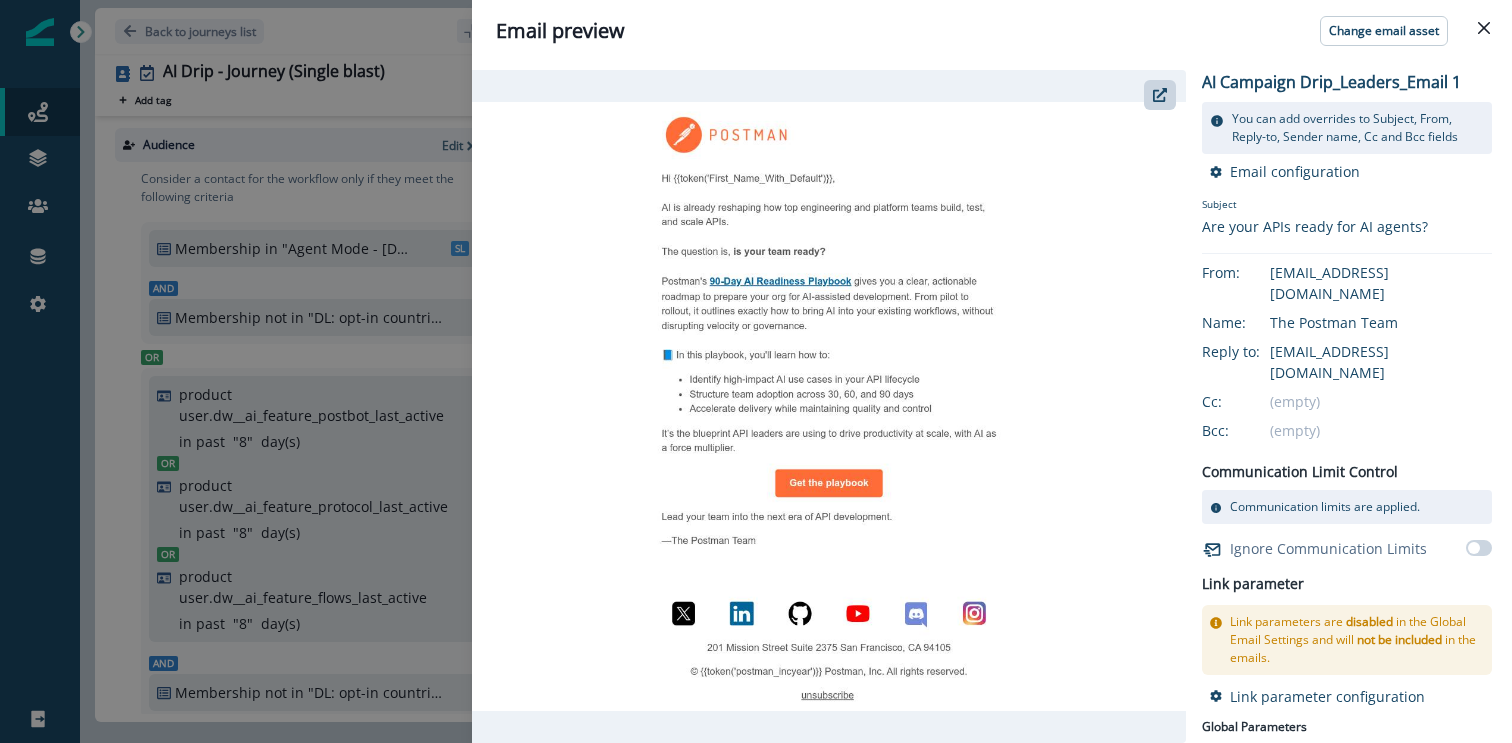 click on "Email preview Change email asset AI Campaign Drip_Leaders_Email 1 You can add overrides to Subject, From, Reply-to, Sender name, Cc and Bcc fields Email configuration Subject Are your APIs ready for AI agents? From: [EMAIL_ADDRESS][DOMAIN_NAME] Name: The Postman Team Reply to: [EMAIL_ADDRESS][DOMAIN_NAME] Cc: (empty) Bcc: (empty) Communication Limit Control Communication limits are applied. Ignore Communication Limits Link parameter Link parameters are   disabled   in the Global Email Settings and will   not be included   in the emails. Link parameter configuration Global Parameters UTM Campaign {{ Journey name will be used }} UTM Medium email UTM Source inflection UTM Content {{ Email asset name will be used }} Asset Parameters Email Parameters" at bounding box center [756, 371] 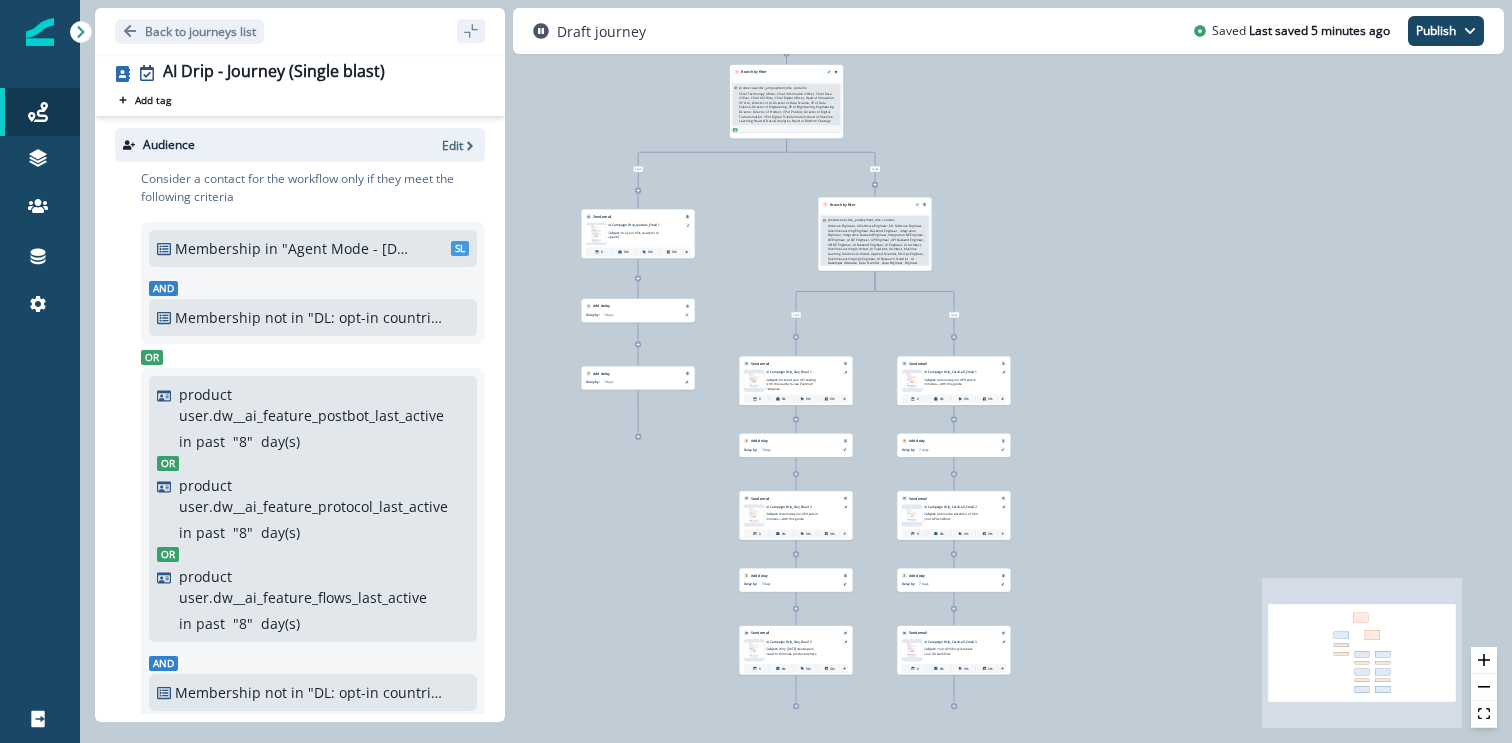 click on "AI Campaign Drip_Leaders_Email 1" at bounding box center [643, 225] 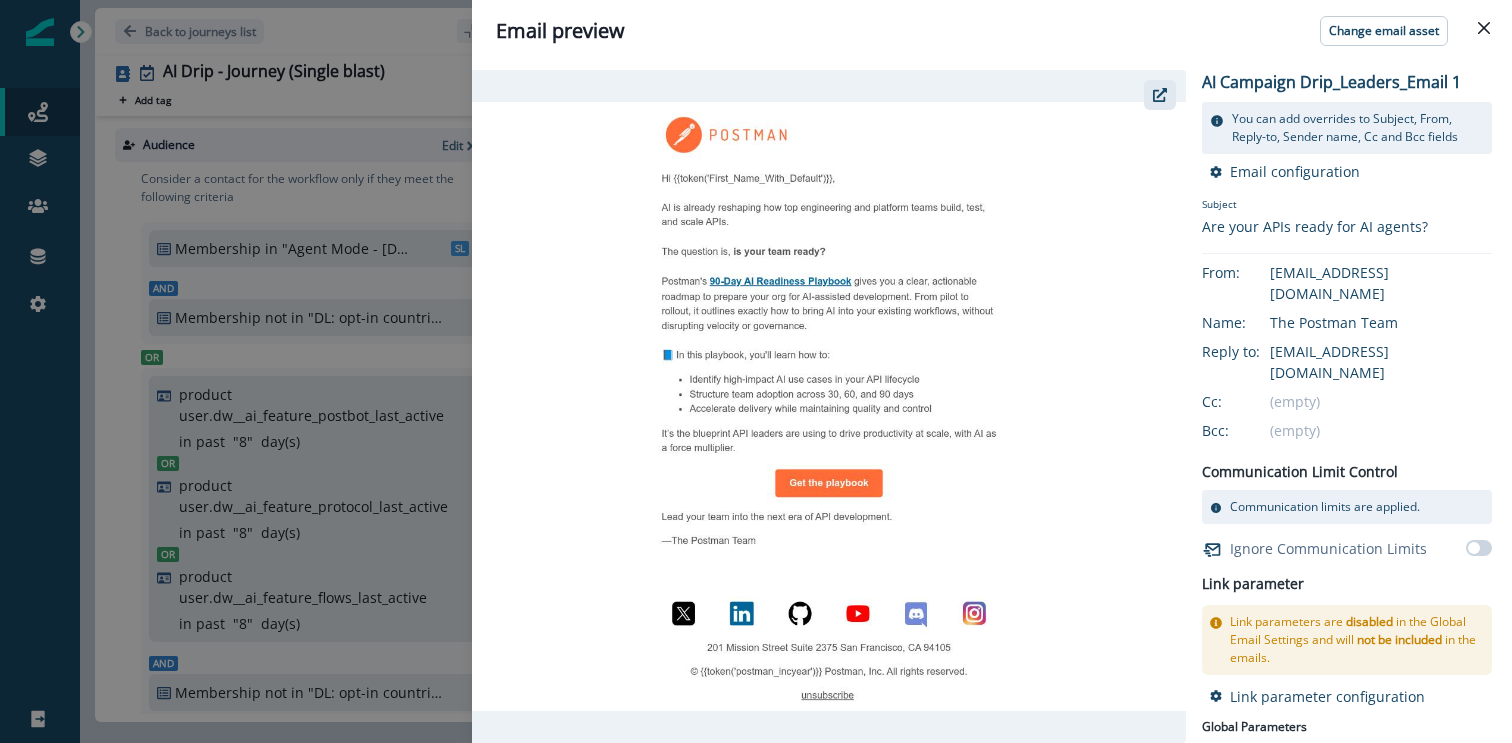 click 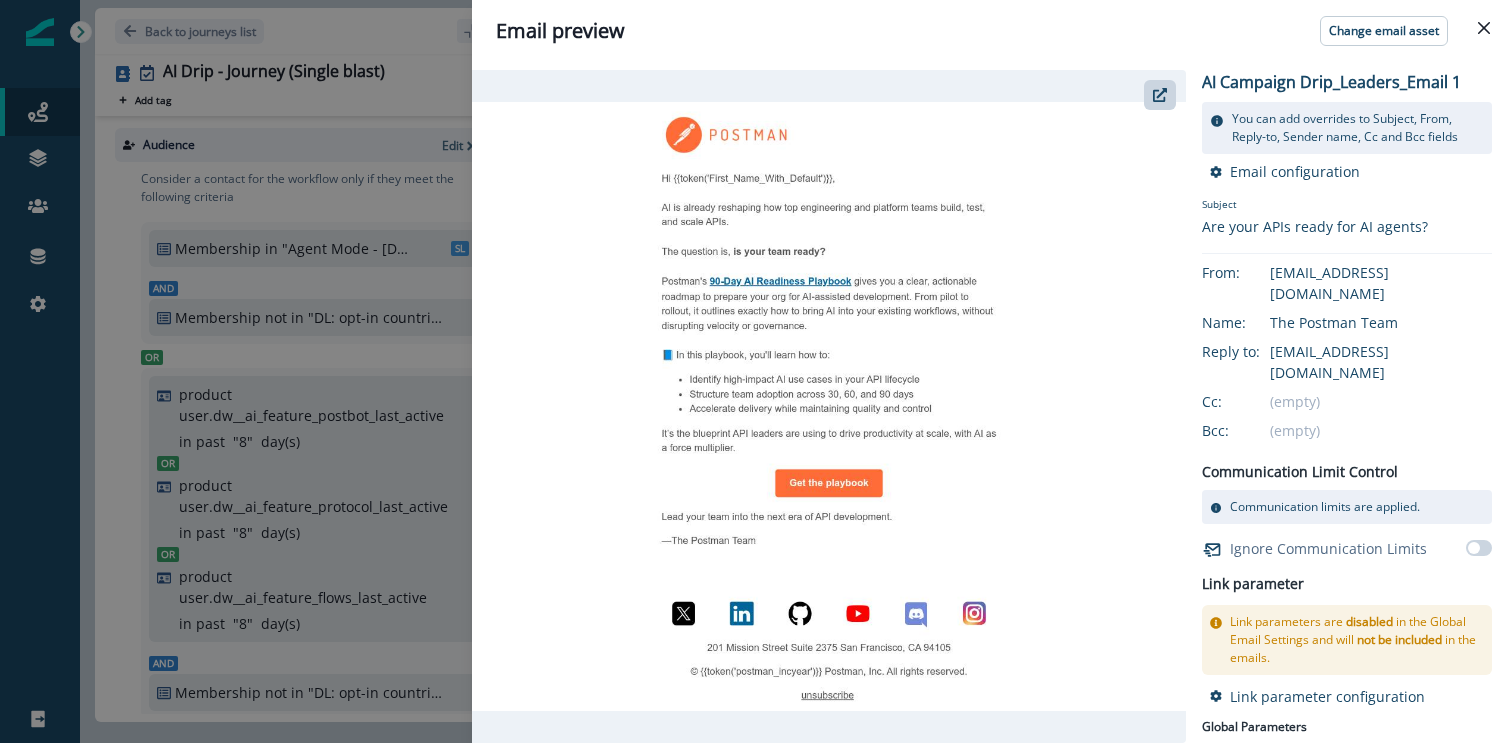 click on "Email preview Change email asset AI Campaign Drip_Leaders_Email 1 You can add overrides to Subject, From, Reply-to, Sender name, Cc and Bcc fields Email configuration Subject Are your APIs ready for AI agents? From: [EMAIL_ADDRESS][DOMAIN_NAME] Name: The Postman Team Reply to: [EMAIL_ADDRESS][DOMAIN_NAME] Cc: (empty) Bcc: (empty) Communication Limit Control Communication limits are applied. Ignore Communication Limits Link parameter Link parameters are   disabled   in the Global Email Settings and will   not be included   in the emails. Link parameter configuration Global Parameters UTM Campaign {{ Journey name will be used }} UTM Medium email UTM Source inflection UTM Content {{ Email asset name will be used }} Asset Parameters Email Parameters" at bounding box center [756, 371] 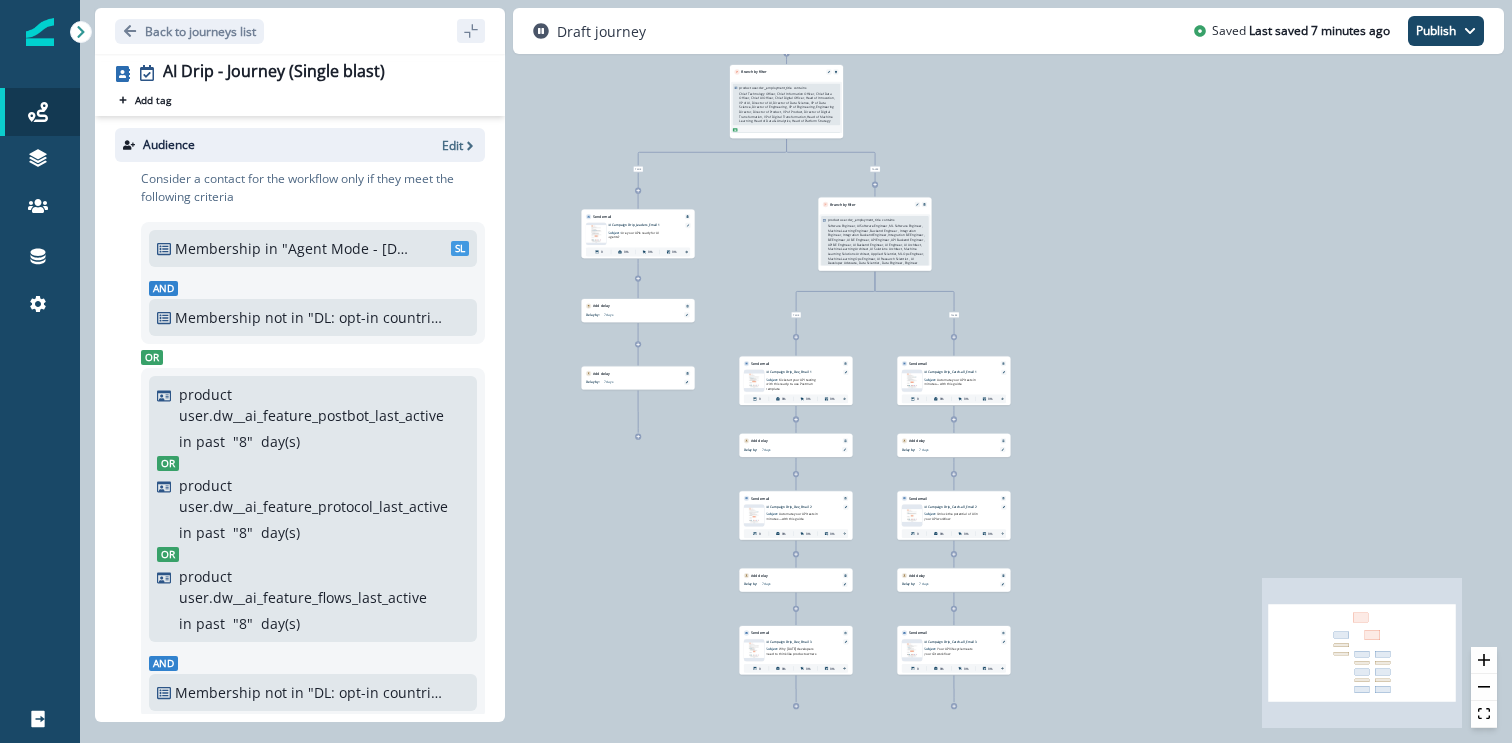 click on "Subject:   Kickstart your API testing with this ready-to-use Postman template" at bounding box center (793, 382) 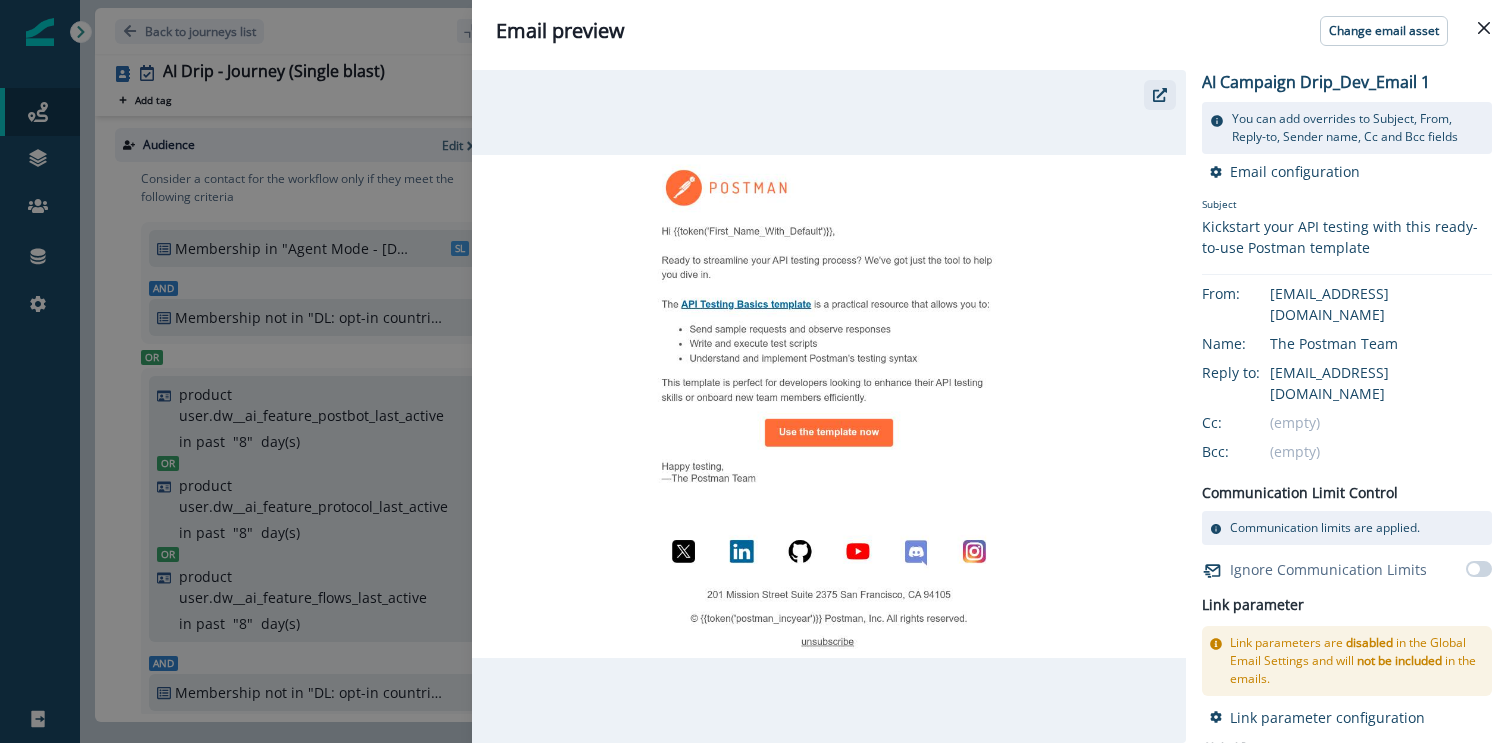 click at bounding box center [1160, 95] 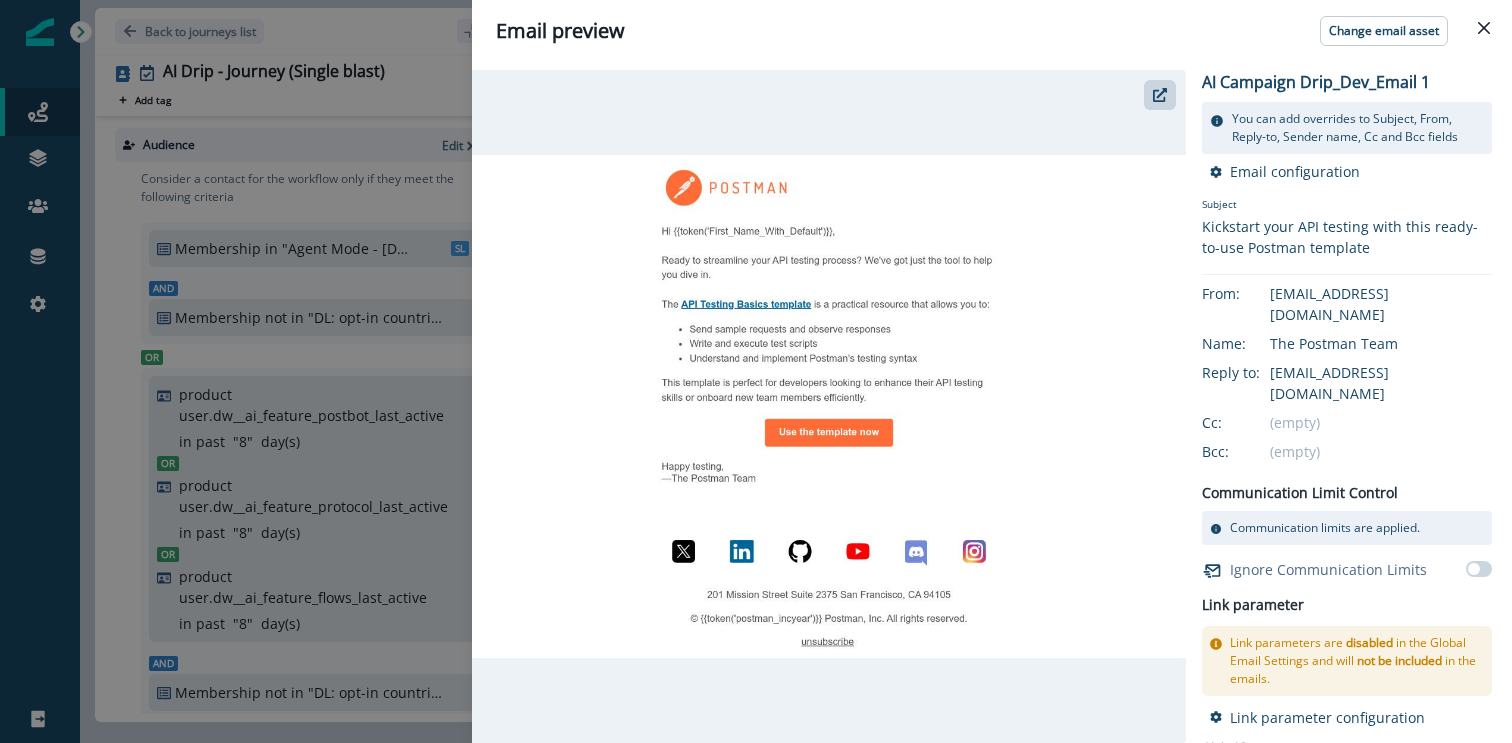 click on "Email preview Change email asset AI Campaign Drip_Dev_Email 1 You can add overrides to Subject, From, Reply-to, Sender name, Cc and Bcc fields Email configuration Subject Kickstart your API testing with this ready-to-use Postman template From: [EMAIL_ADDRESS][DOMAIN_NAME] Name: The Postman Team Reply to: [EMAIL_ADDRESS][DOMAIN_NAME] Cc: (empty) Bcc: (empty) Communication Limit Control Communication limits are applied. Ignore Communication Limits Link parameter Link parameters are   disabled   in the Global Email Settings and will   not be included   in the emails. Link parameter configuration Global Parameters UTM Campaign {{ Journey name will be used }} UTM Medium email UTM Source inflection UTM Content {{ Email asset name will be used }} Asset Parameters Email Parameters" at bounding box center (756, 371) 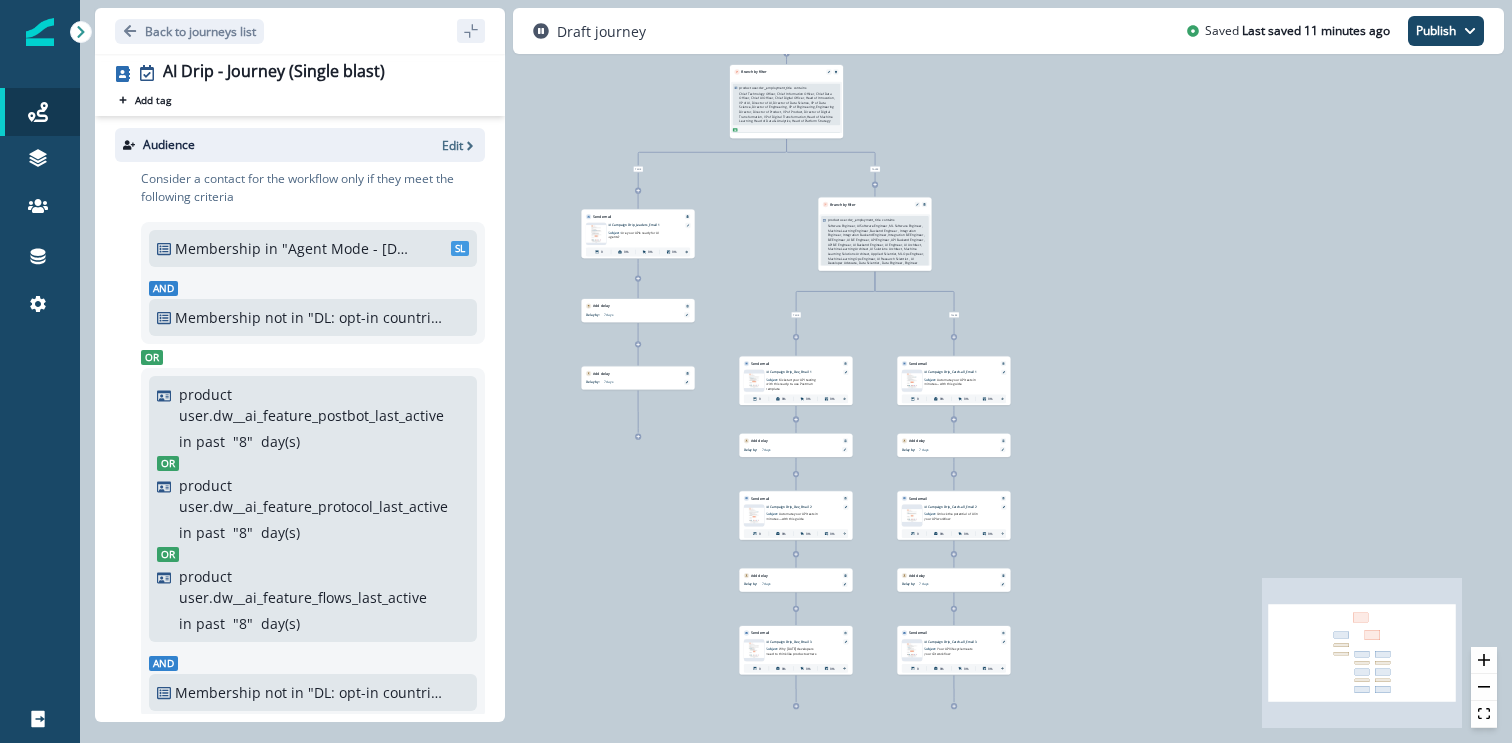 click on "AI Campaign Drip_Leaders_Email 1 Subject:   Are your APIs ready for AI agents?" at bounding box center (644, 234) 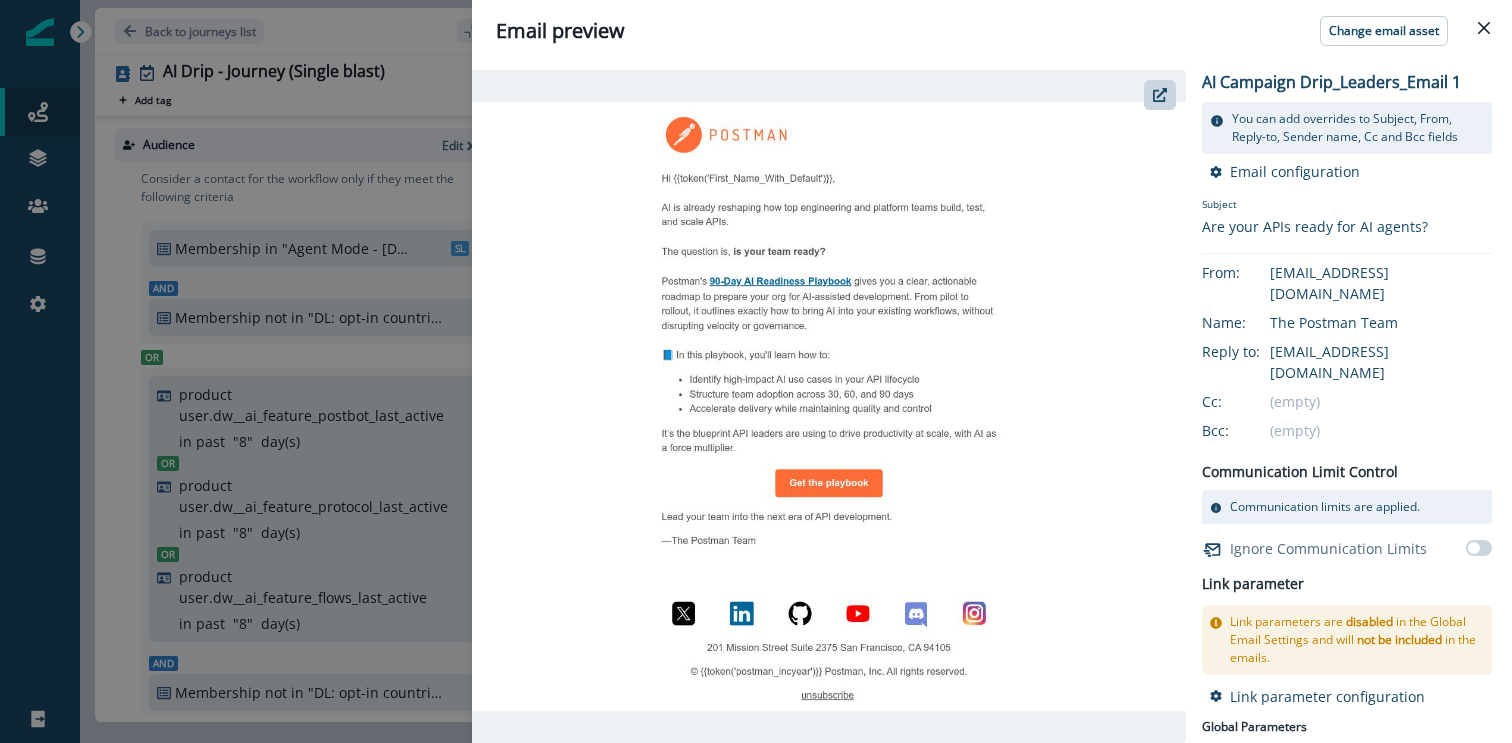 click at bounding box center [829, 406] 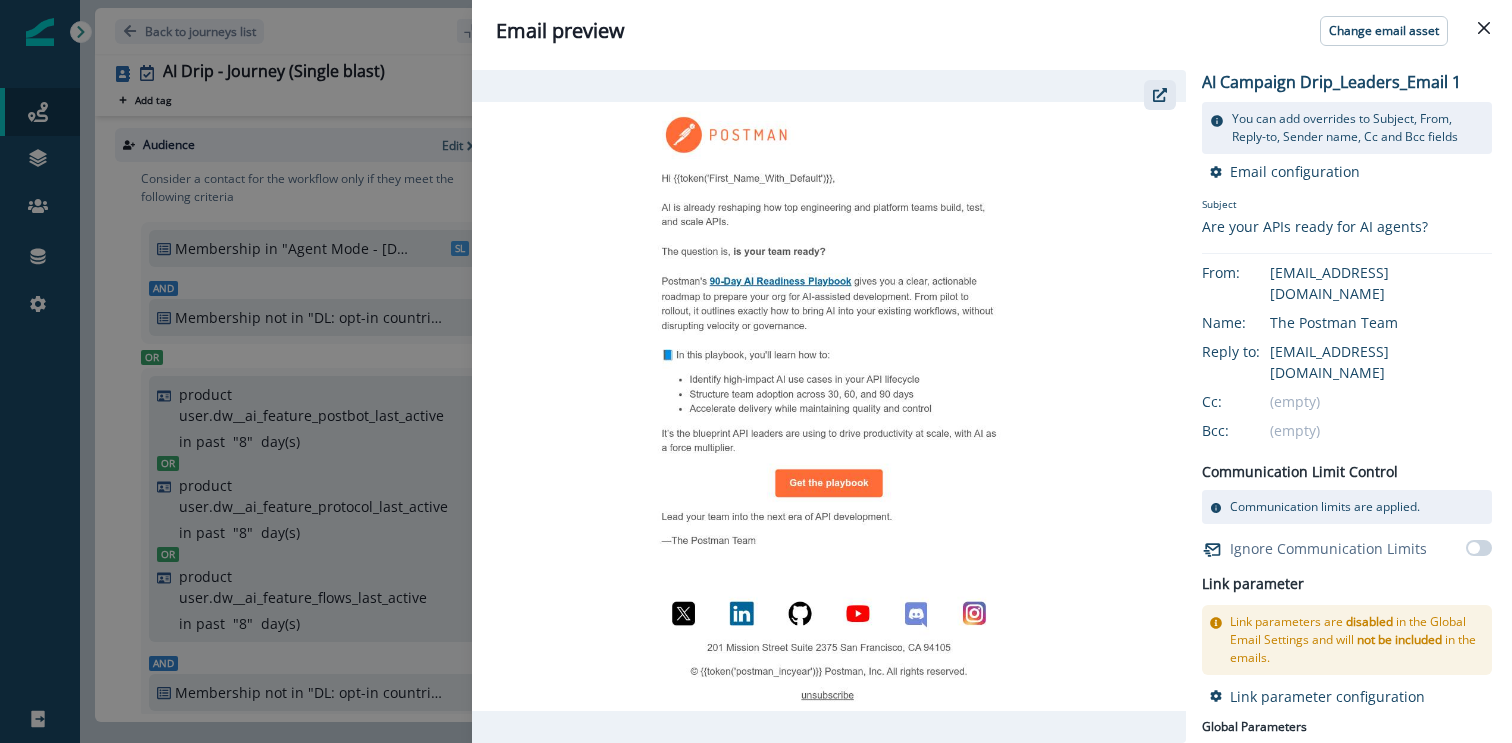 click 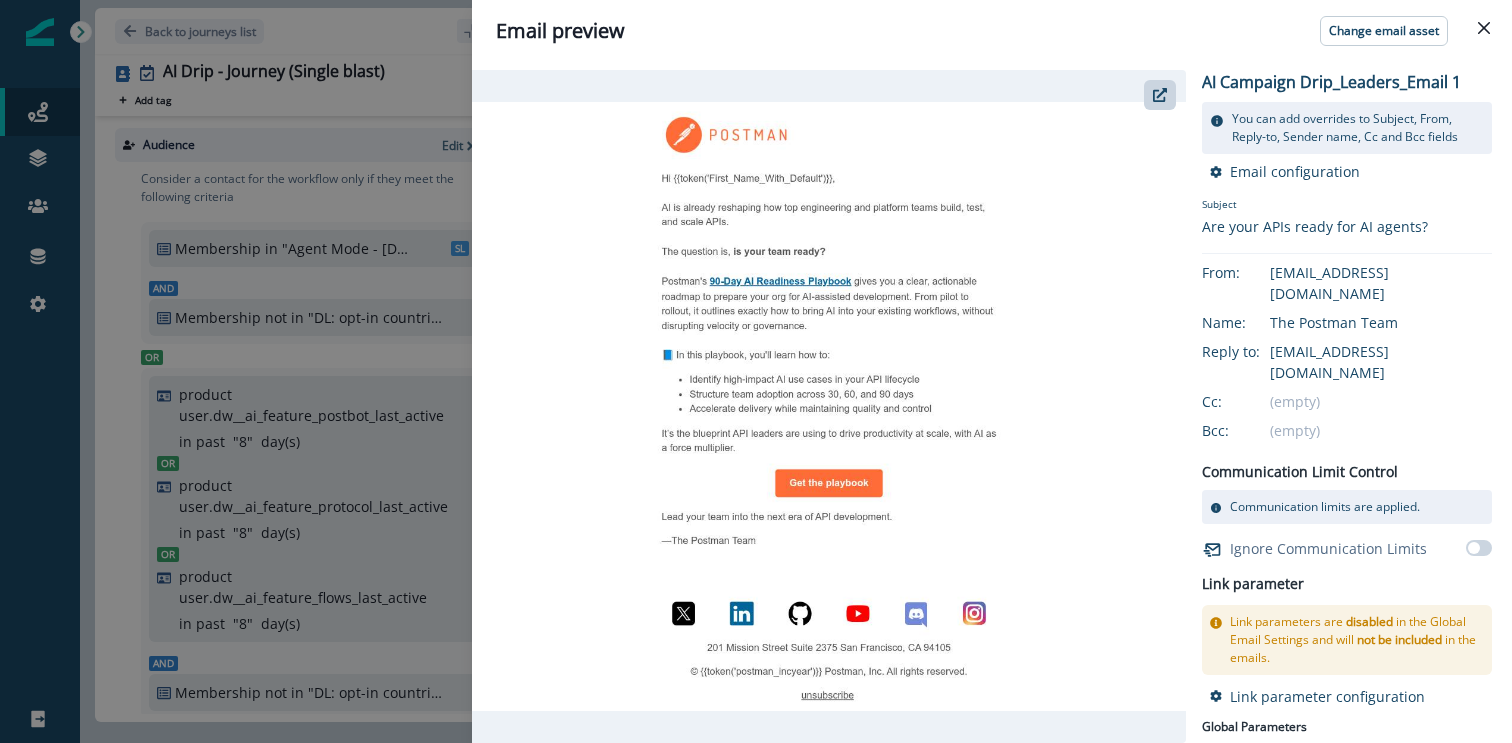 click on "Email preview Change email asset AI Campaign Drip_Leaders_Email 1 You can add overrides to Subject, From, Reply-to, Sender name, Cc and Bcc fields Email configuration Subject Are your APIs ready for AI agents? From: [EMAIL_ADDRESS][DOMAIN_NAME] Name: The Postman Team Reply to: [EMAIL_ADDRESS][DOMAIN_NAME] Cc: (empty) Bcc: (empty) Communication Limit Control Communication limits are applied. Ignore Communication Limits Link parameter Link parameters are   disabled   in the Global Email Settings and will   not be included   in the emails. Link parameter configuration Global Parameters UTM Campaign {{ Journey name will be used }} UTM Medium email UTM Source inflection UTM Content {{ Email asset name will be used }} Asset Parameters Email Parameters" at bounding box center (756, 371) 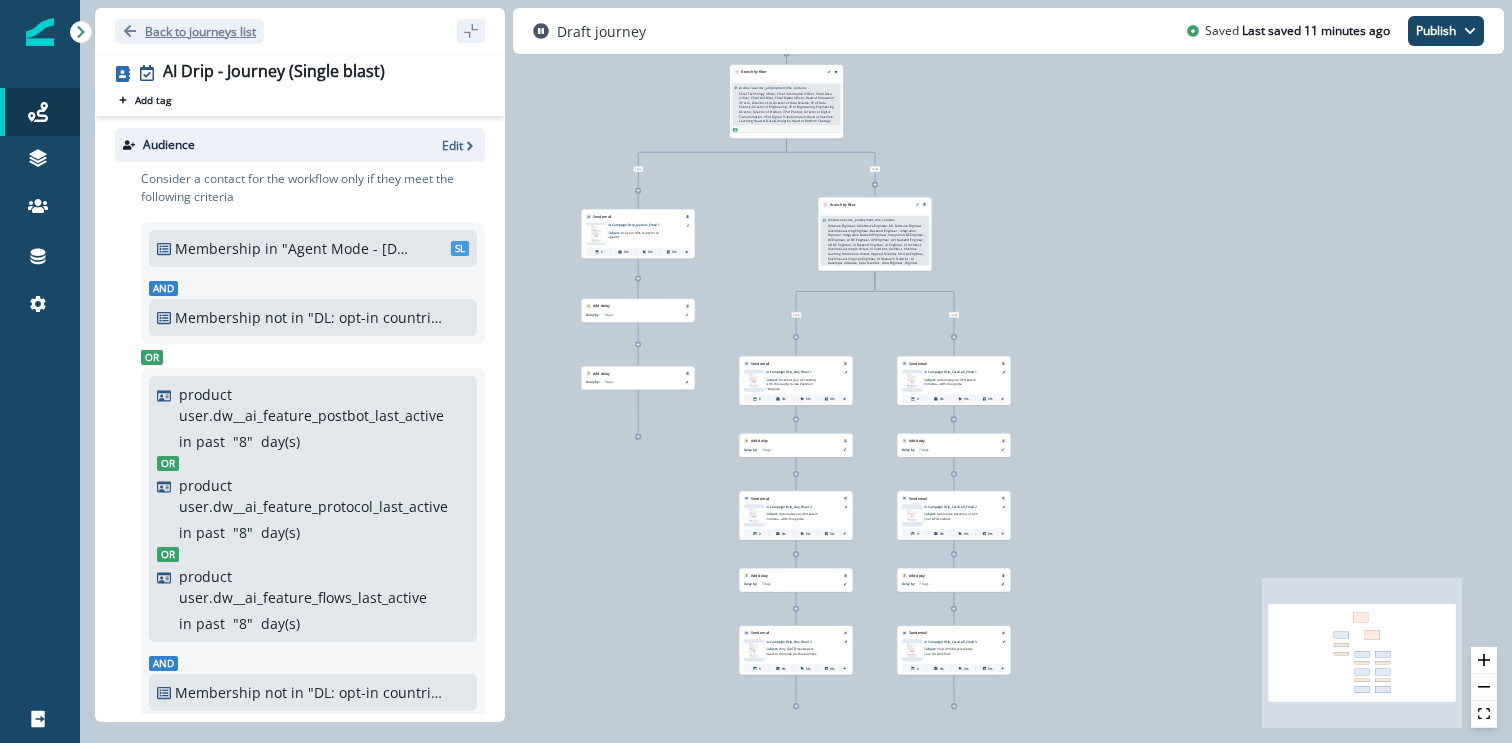 click on "Back to journeys list" at bounding box center (200, 31) 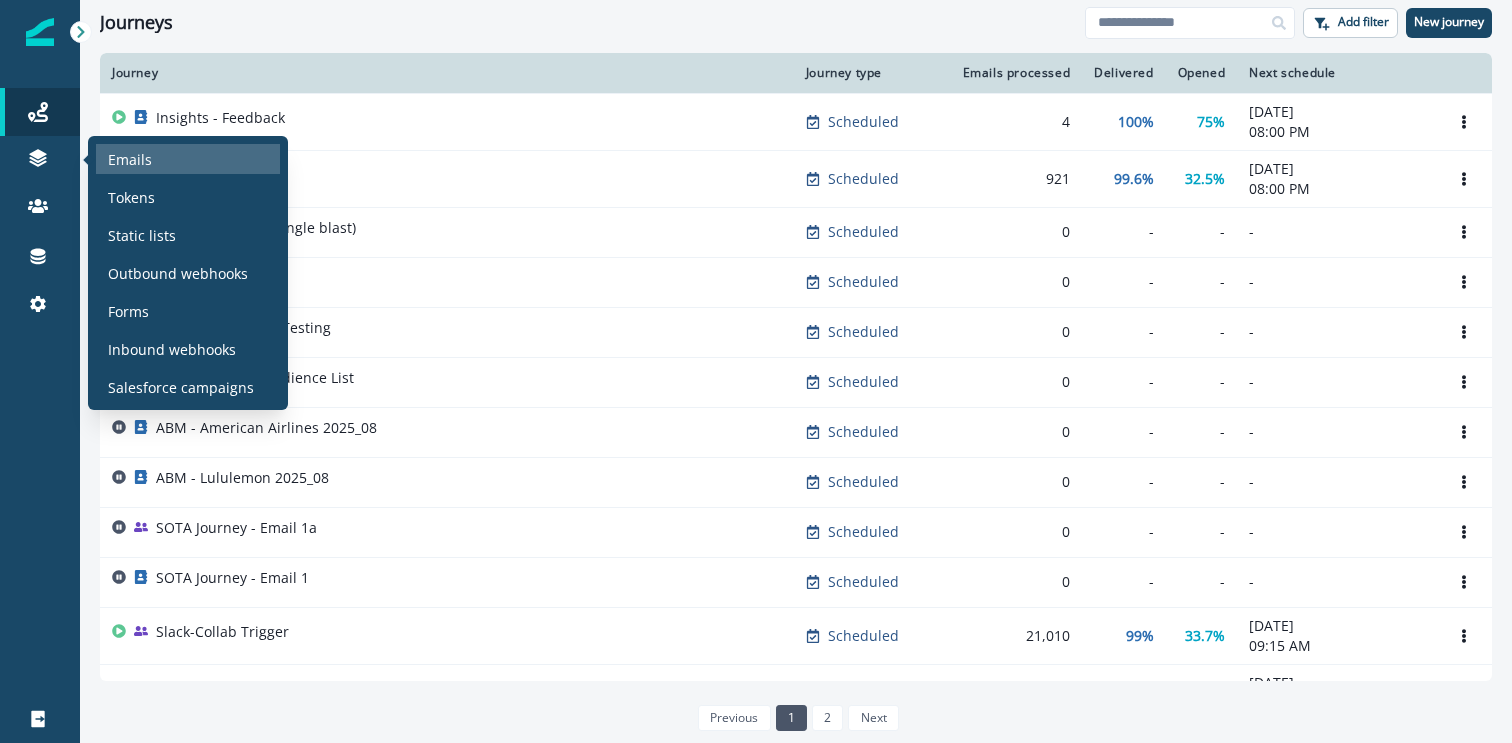 click on "Emails" at bounding box center [130, 159] 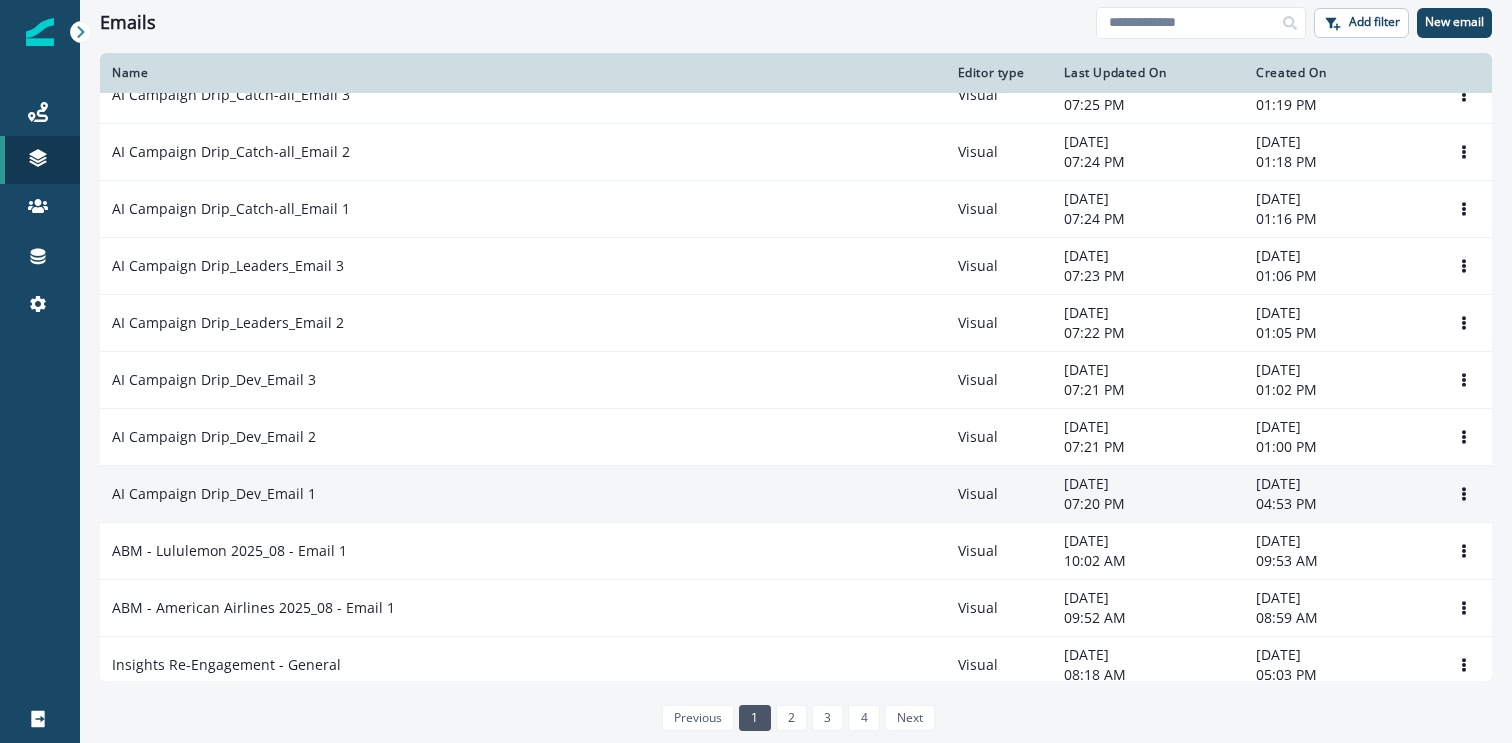 scroll, scrollTop: 0, scrollLeft: 0, axis: both 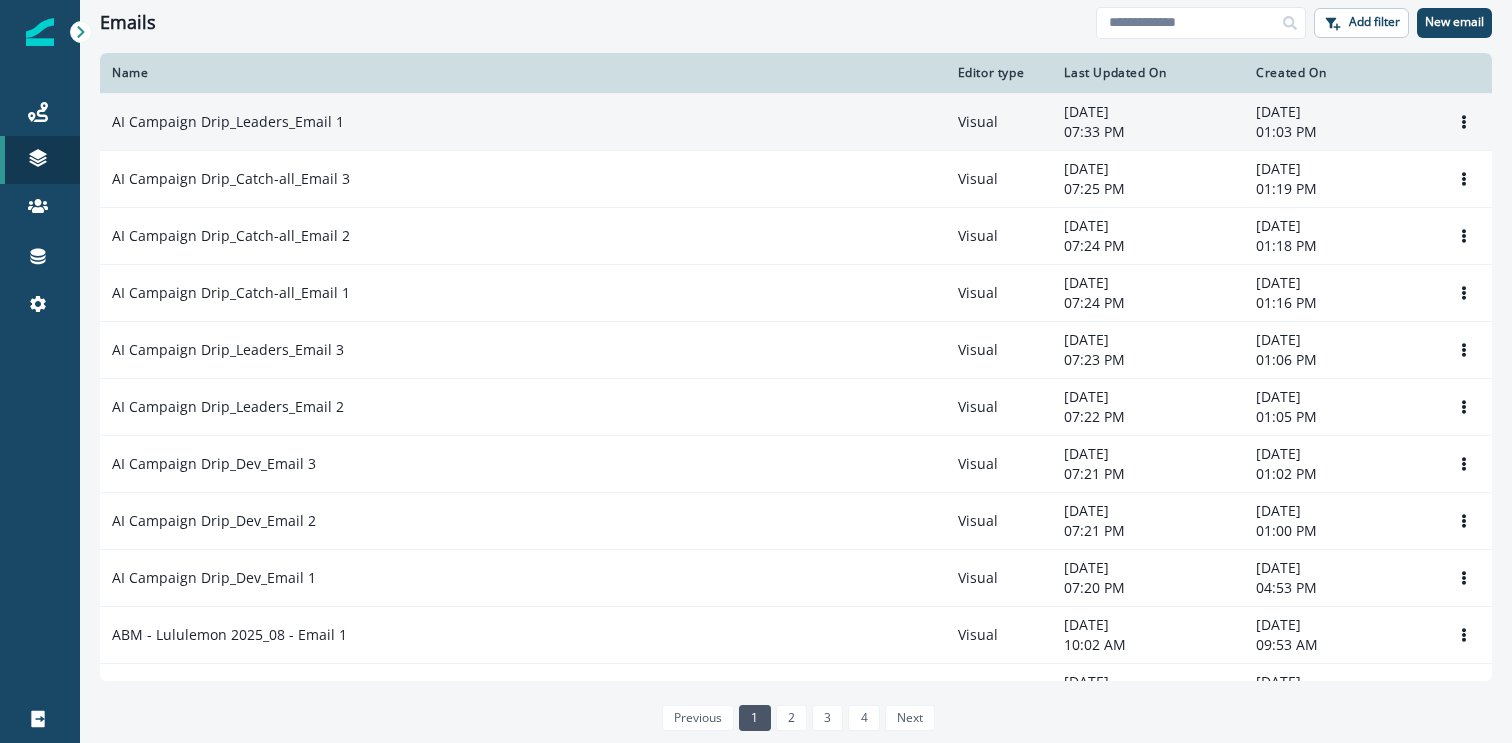 click on "AI Campaign Drip_Leaders_Email 1" at bounding box center (523, 121) 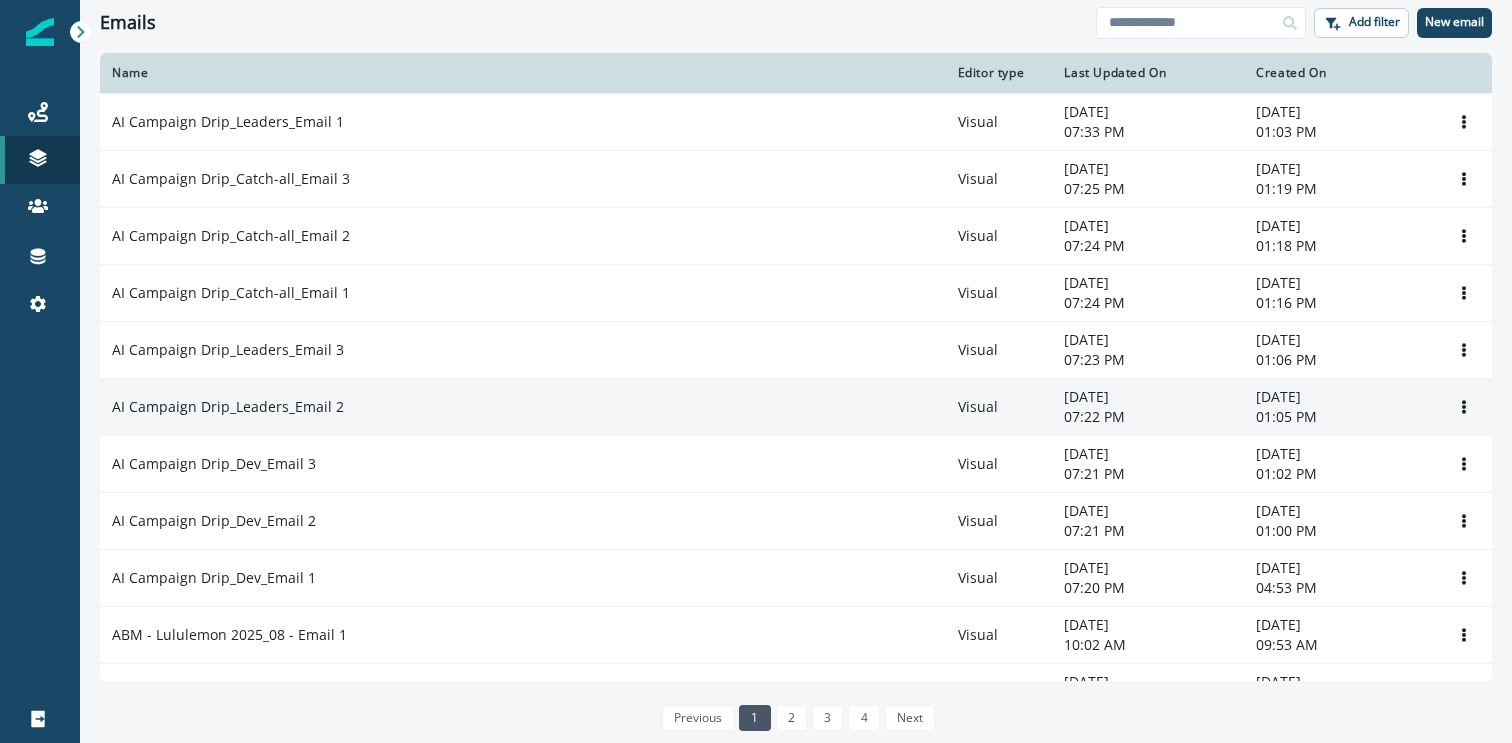click on "AI Campaign Drip_Leaders_Email 2" at bounding box center (228, 407) 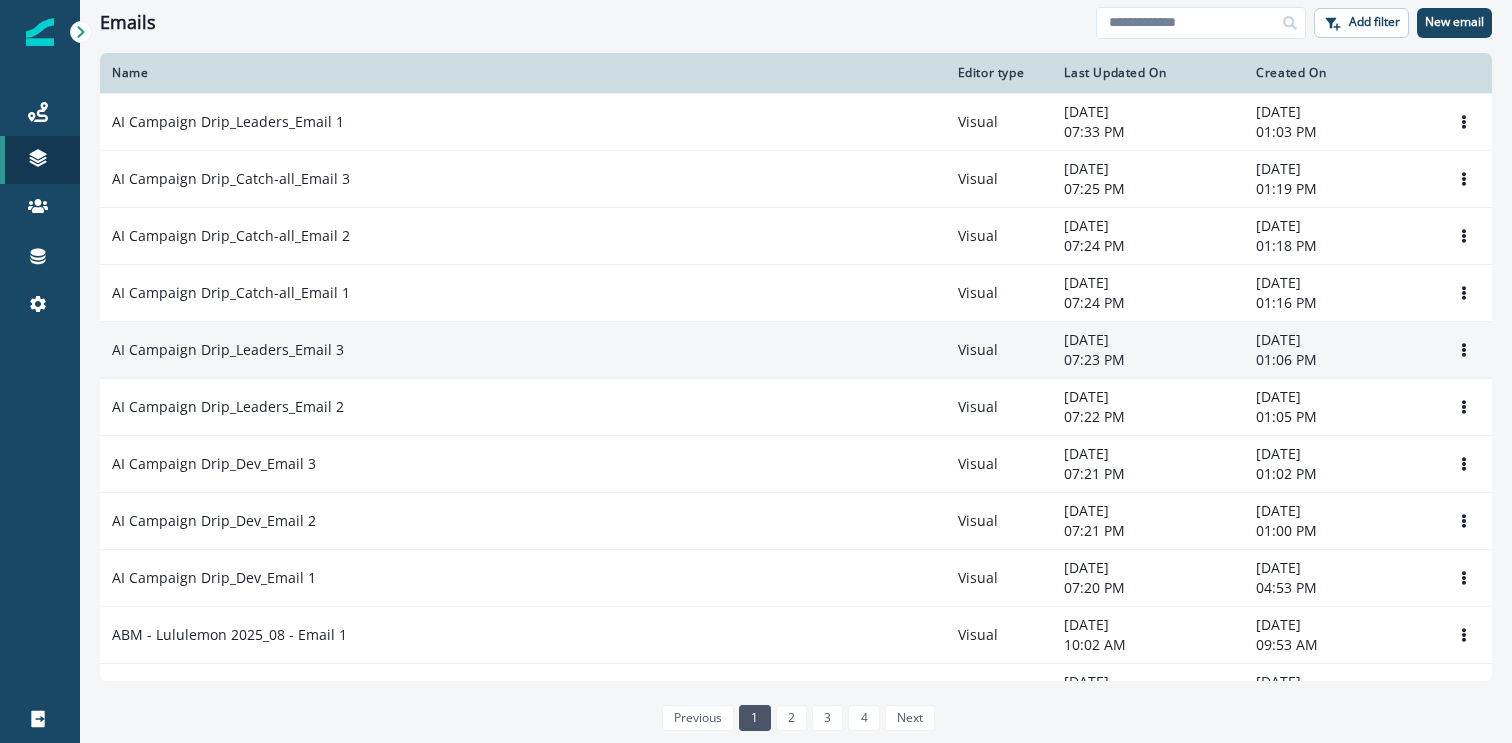 click on "AI Campaign Drip_Leaders_Email 3" at bounding box center (523, 349) 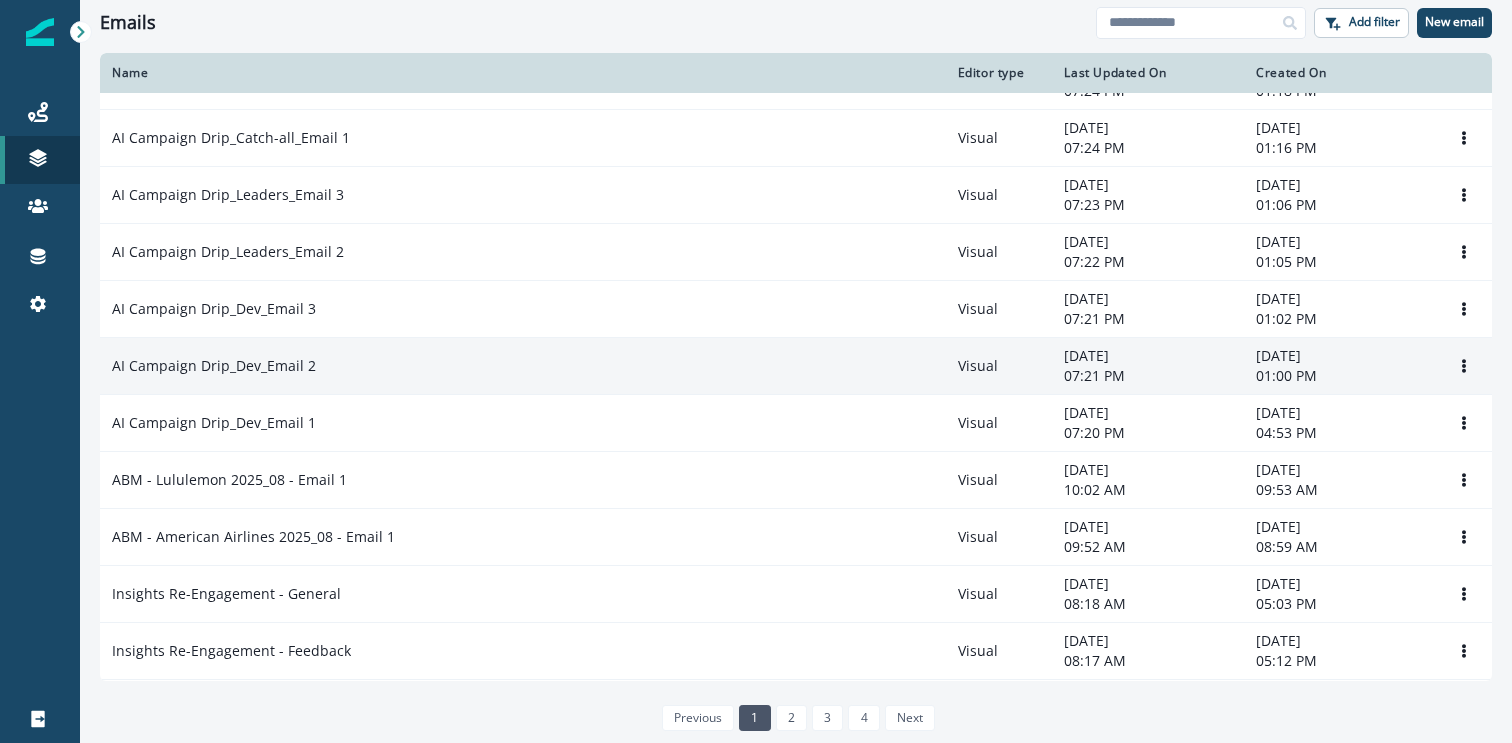 scroll, scrollTop: 0, scrollLeft: 0, axis: both 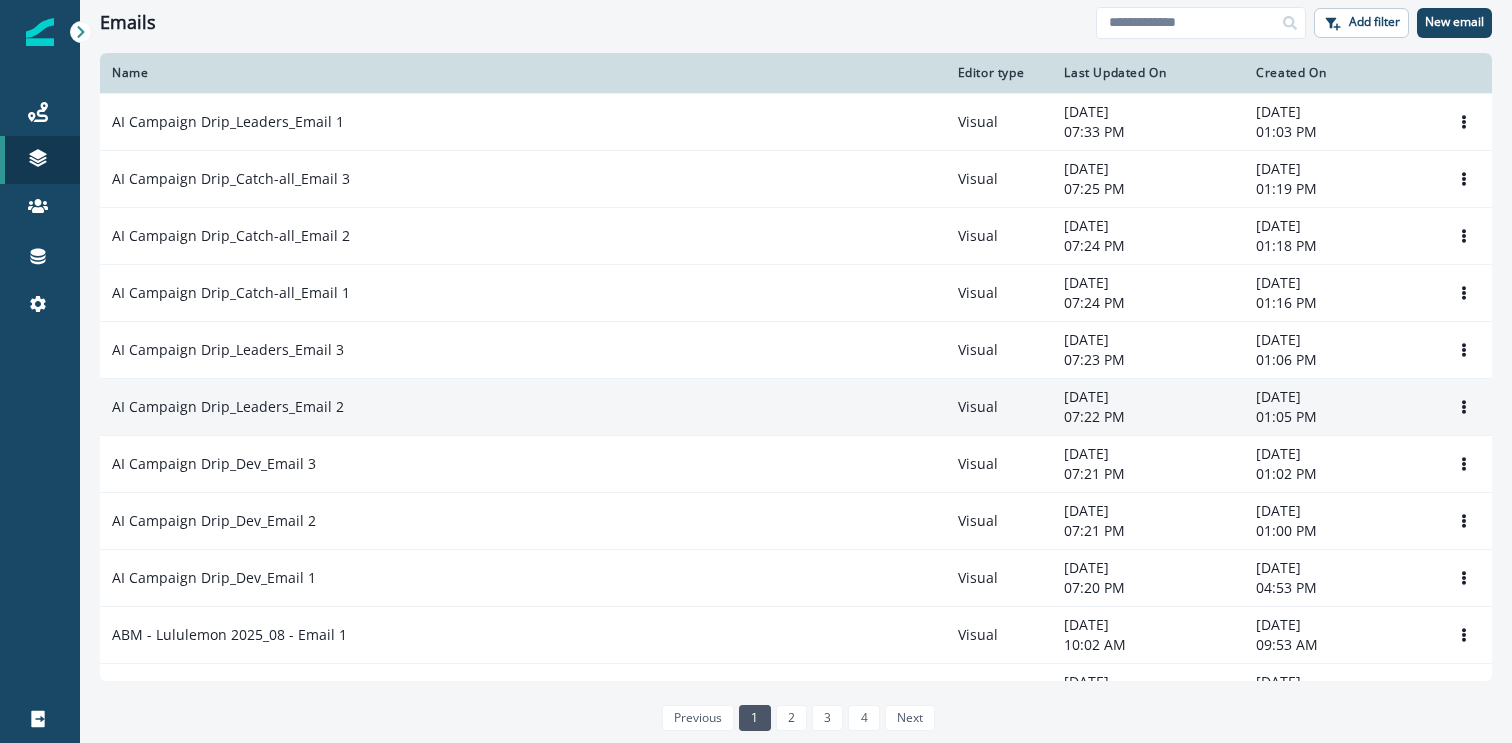 click on "AI Campaign Drip_Leaders_Email 2" at bounding box center (523, 407) 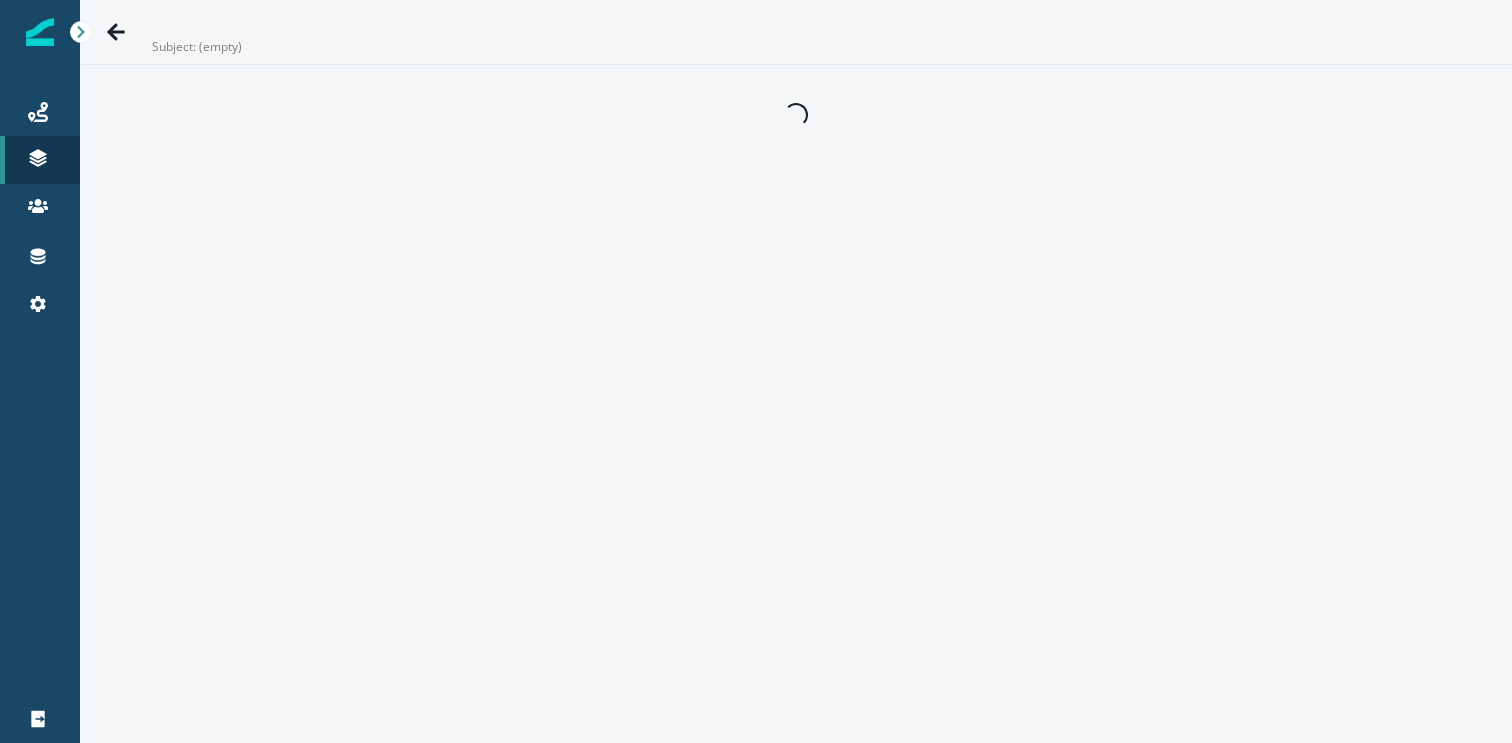 scroll, scrollTop: 0, scrollLeft: 0, axis: both 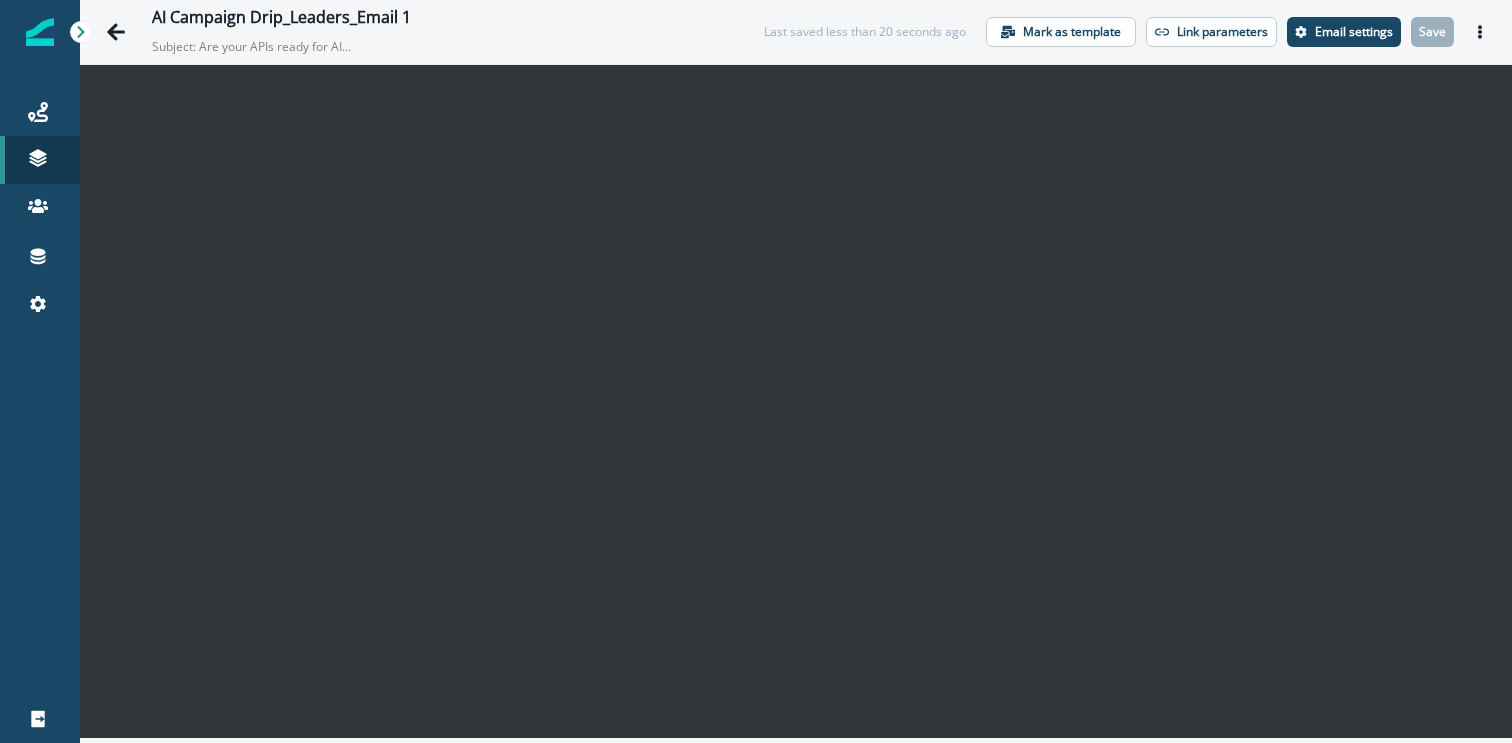 click on "AI Campaign Drip_Leaders_Email 1 Subject: Are your APIs ready for AI agents? Last saved less than 20 seconds ago Mark as template Link parameters Email settings Save Preview Export html Send test email" at bounding box center (796, 32) 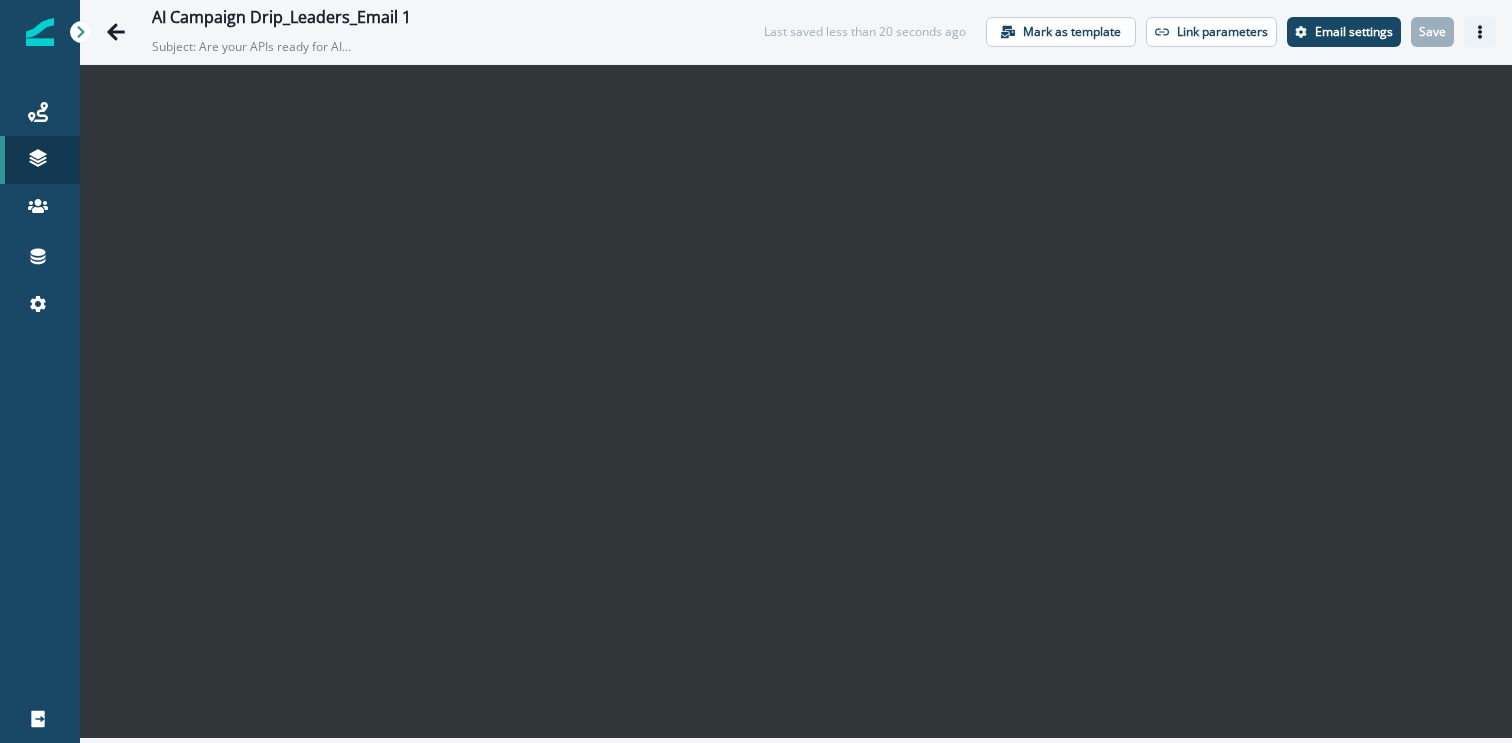 click 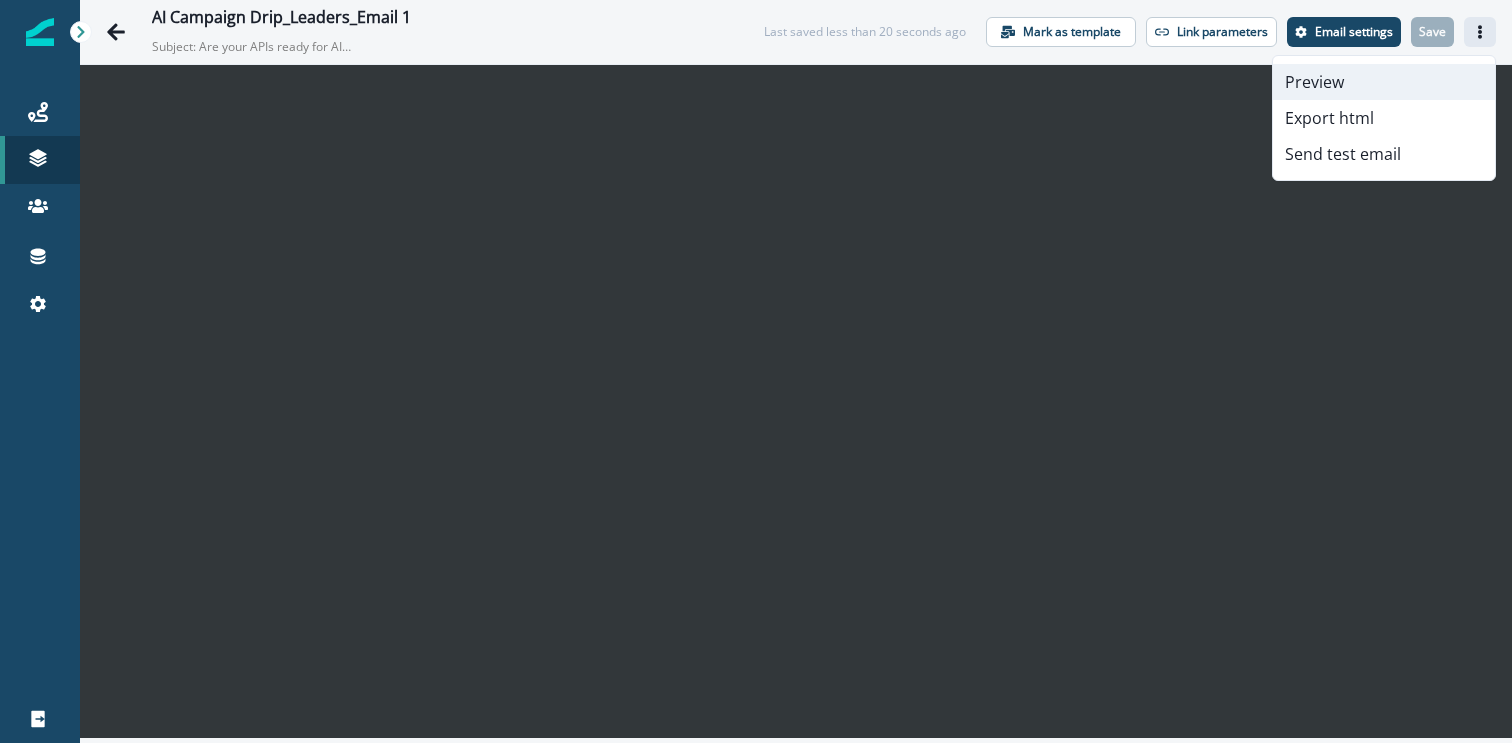 click on "Preview" at bounding box center [1384, 82] 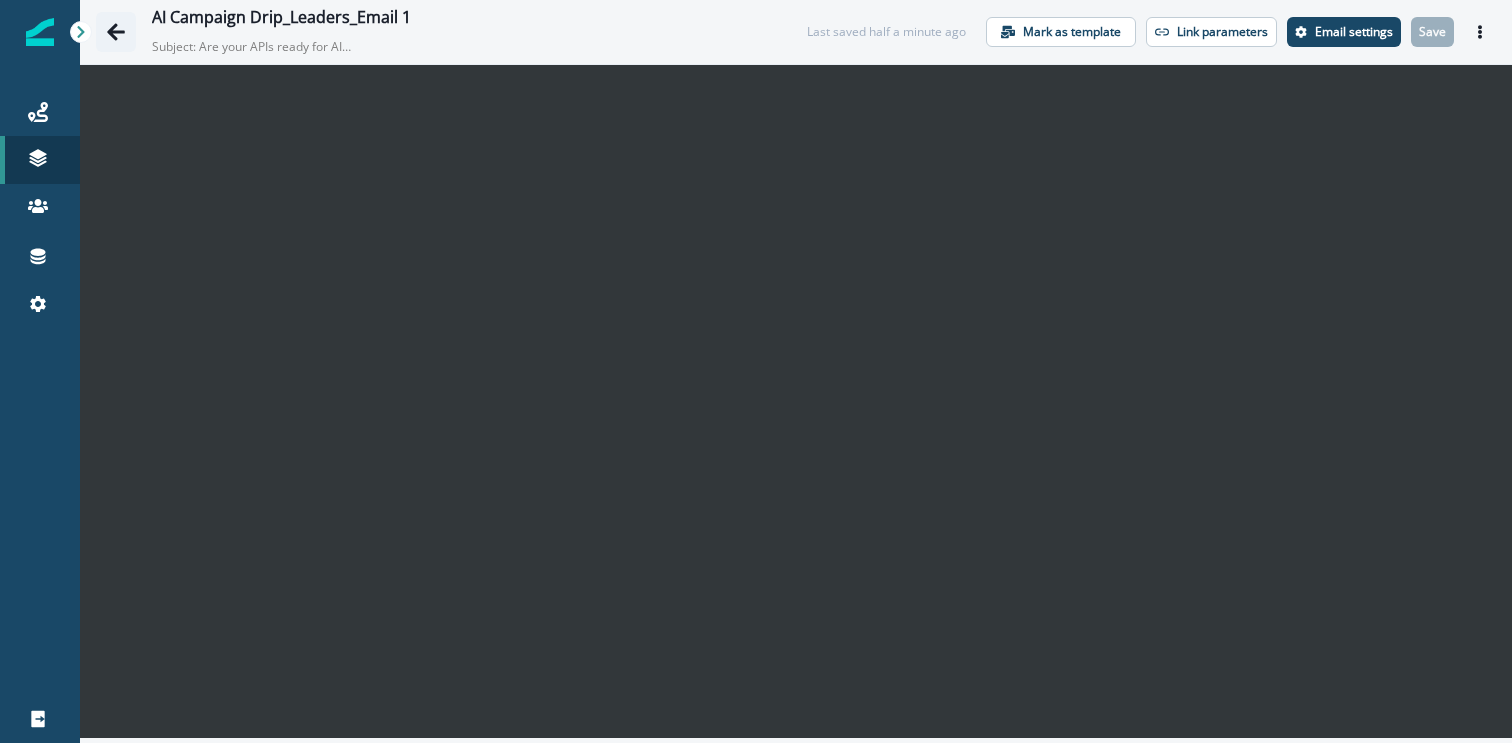click at bounding box center [116, 32] 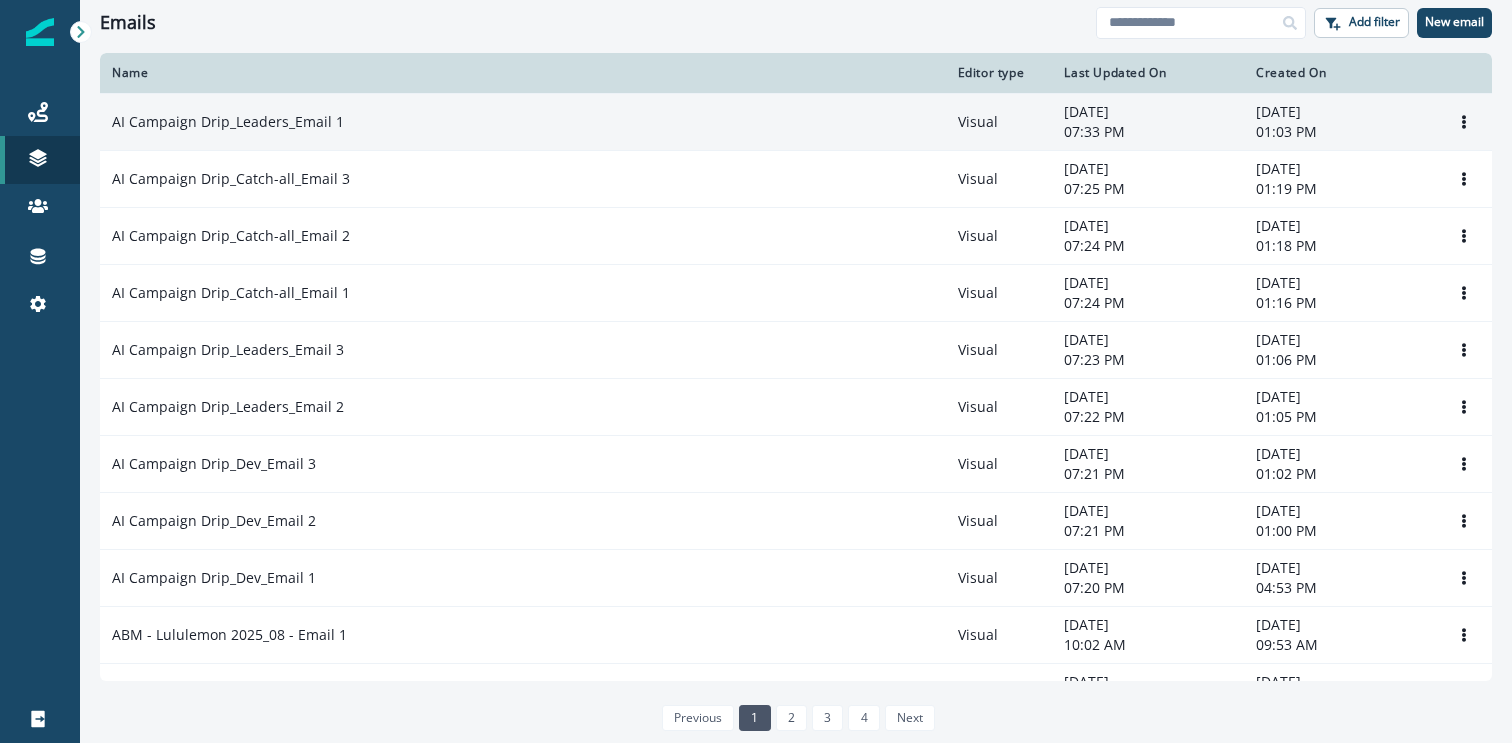 click on "AI Campaign Drip_Leaders_Email 1" at bounding box center (523, 122) 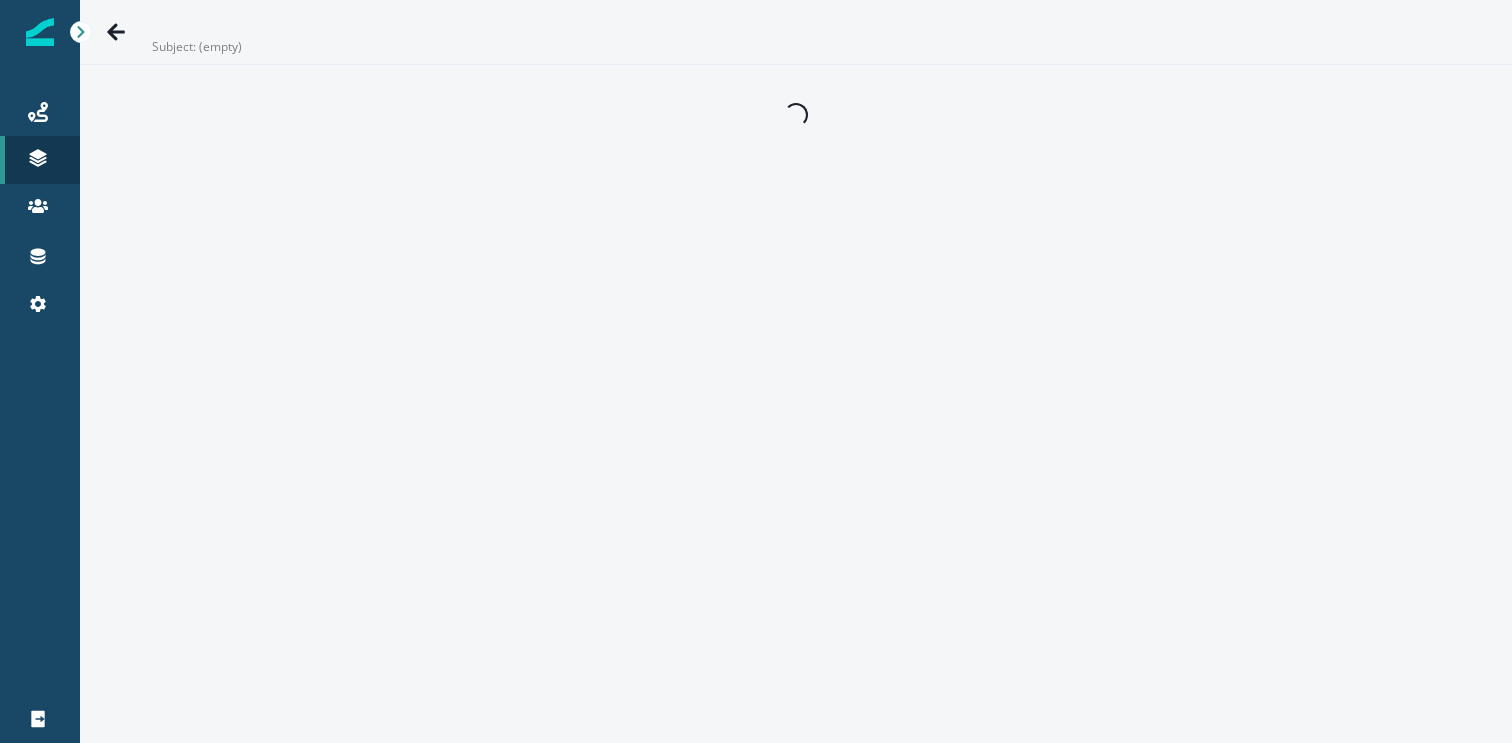scroll, scrollTop: 0, scrollLeft: 0, axis: both 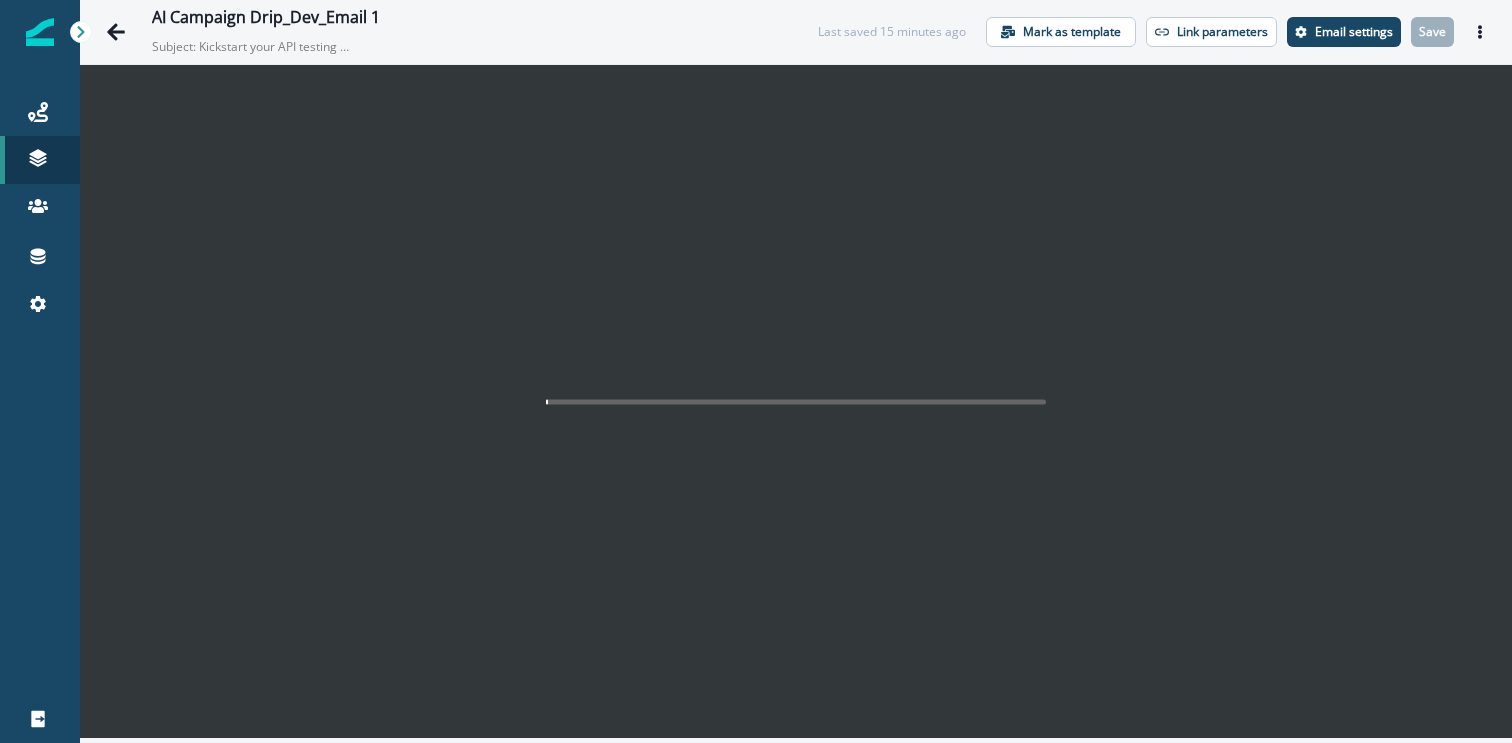 click 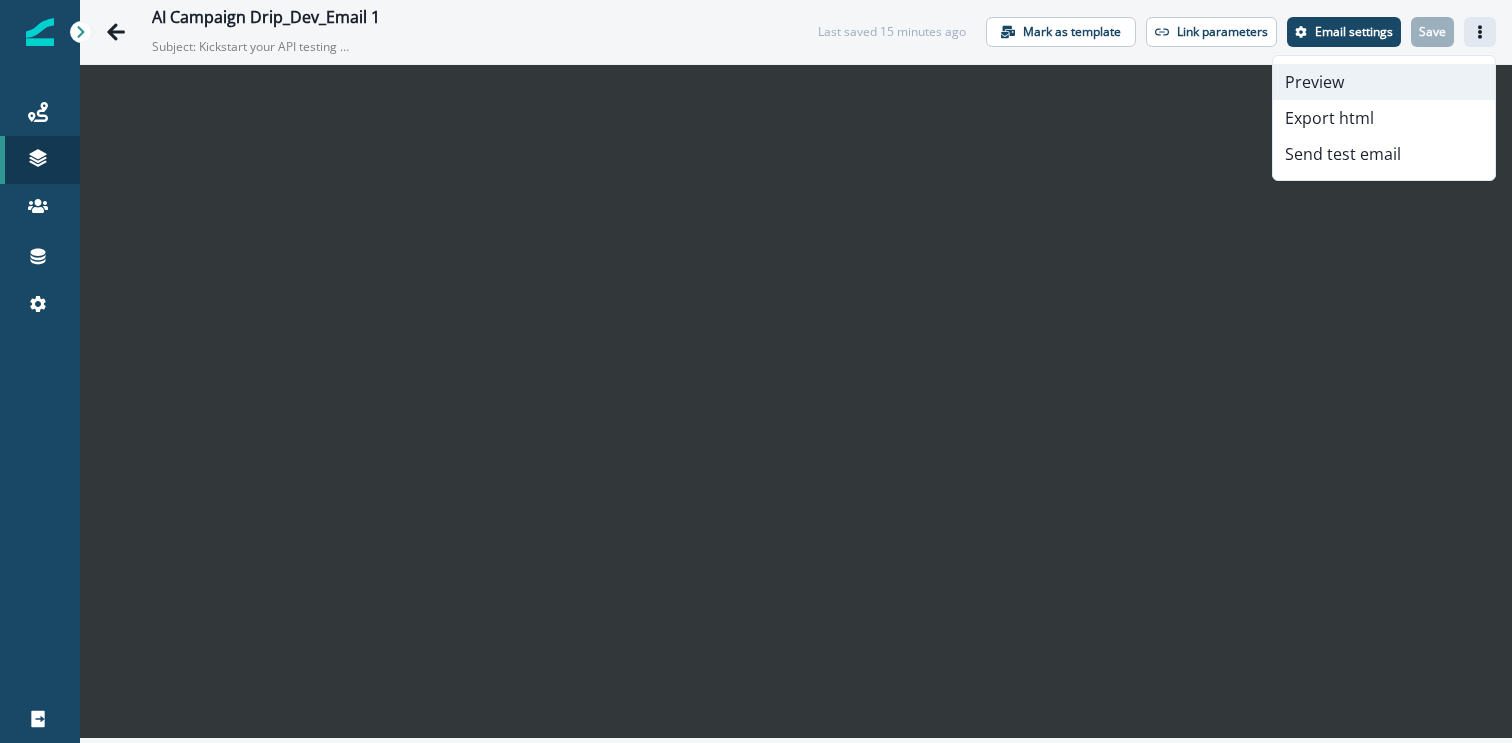 click on "Preview" at bounding box center [1384, 82] 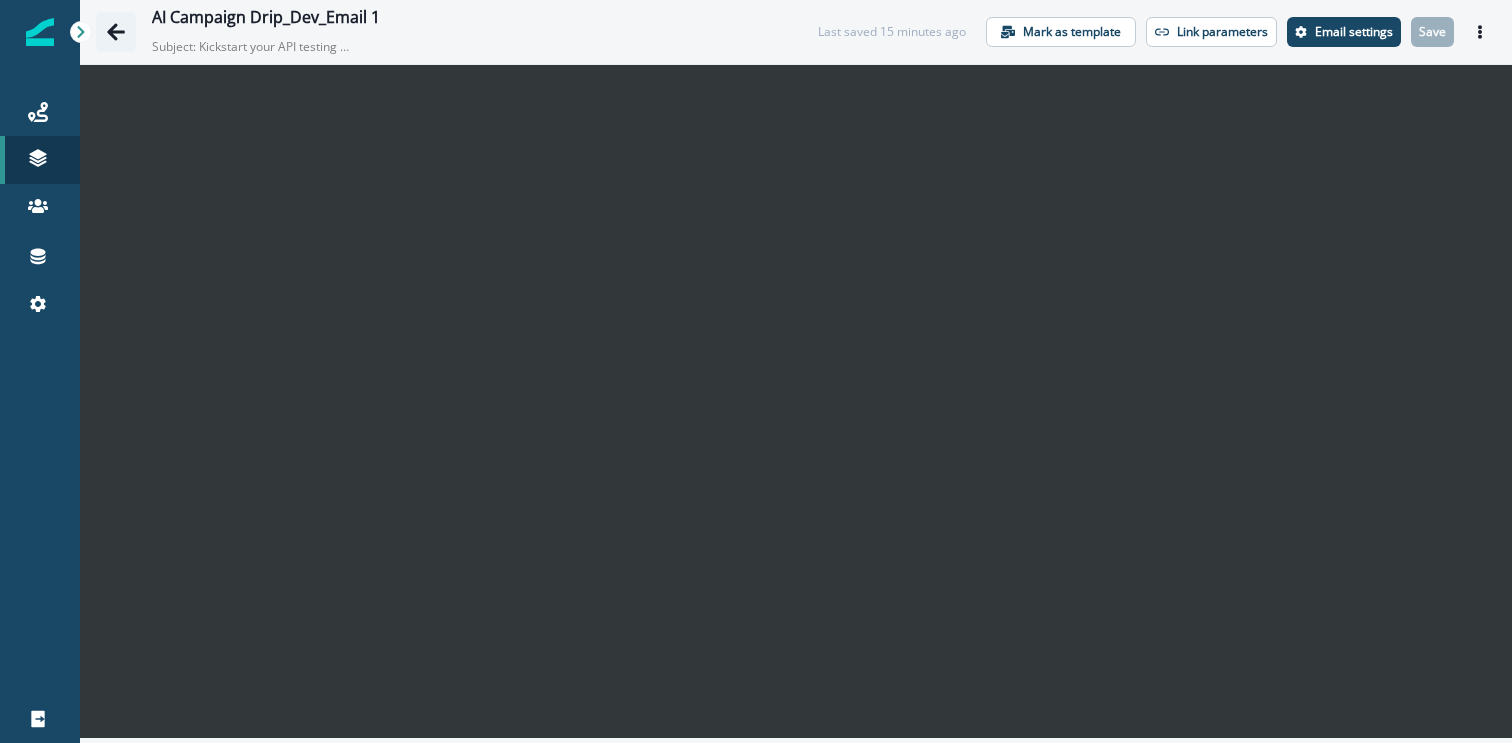 click at bounding box center (116, 32) 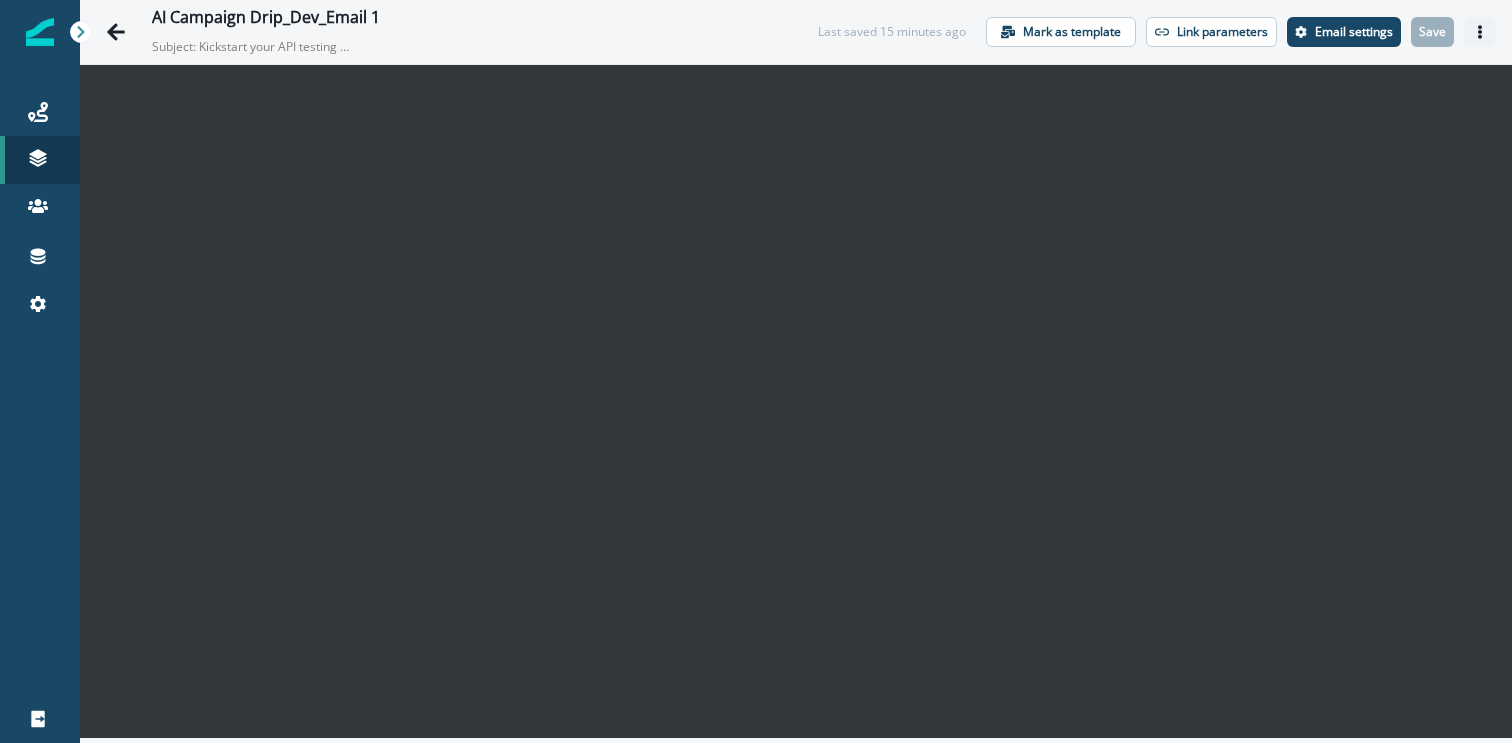 click 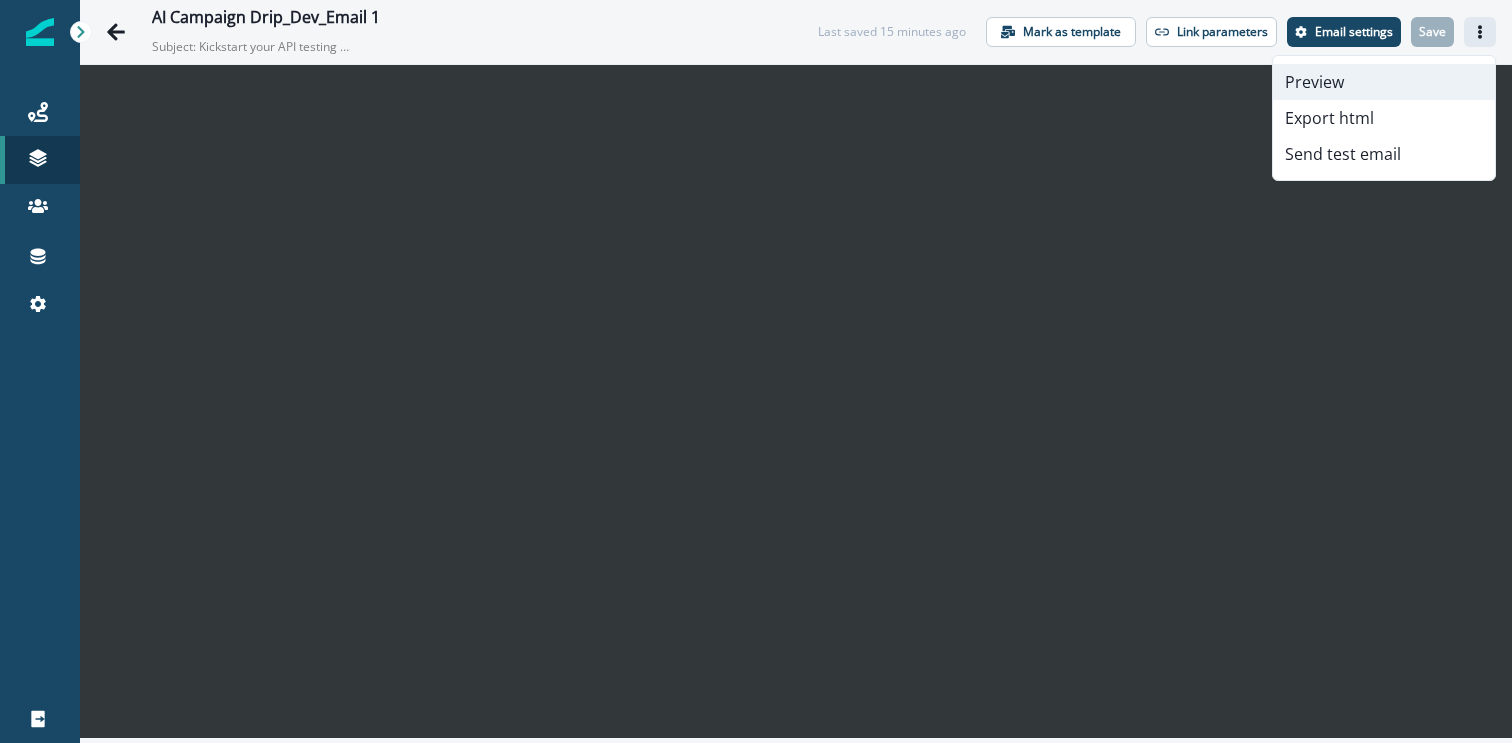 click on "Preview" at bounding box center (1384, 82) 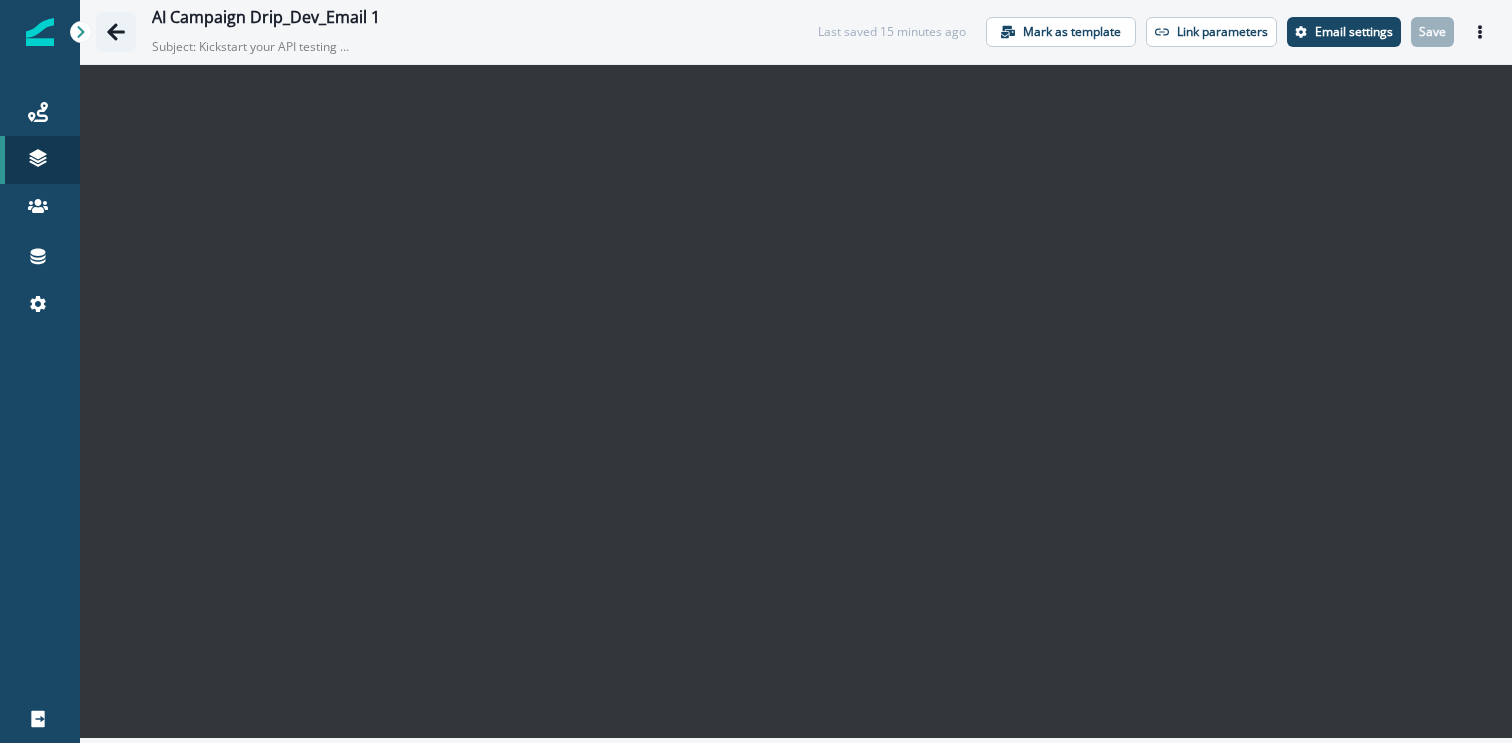 click 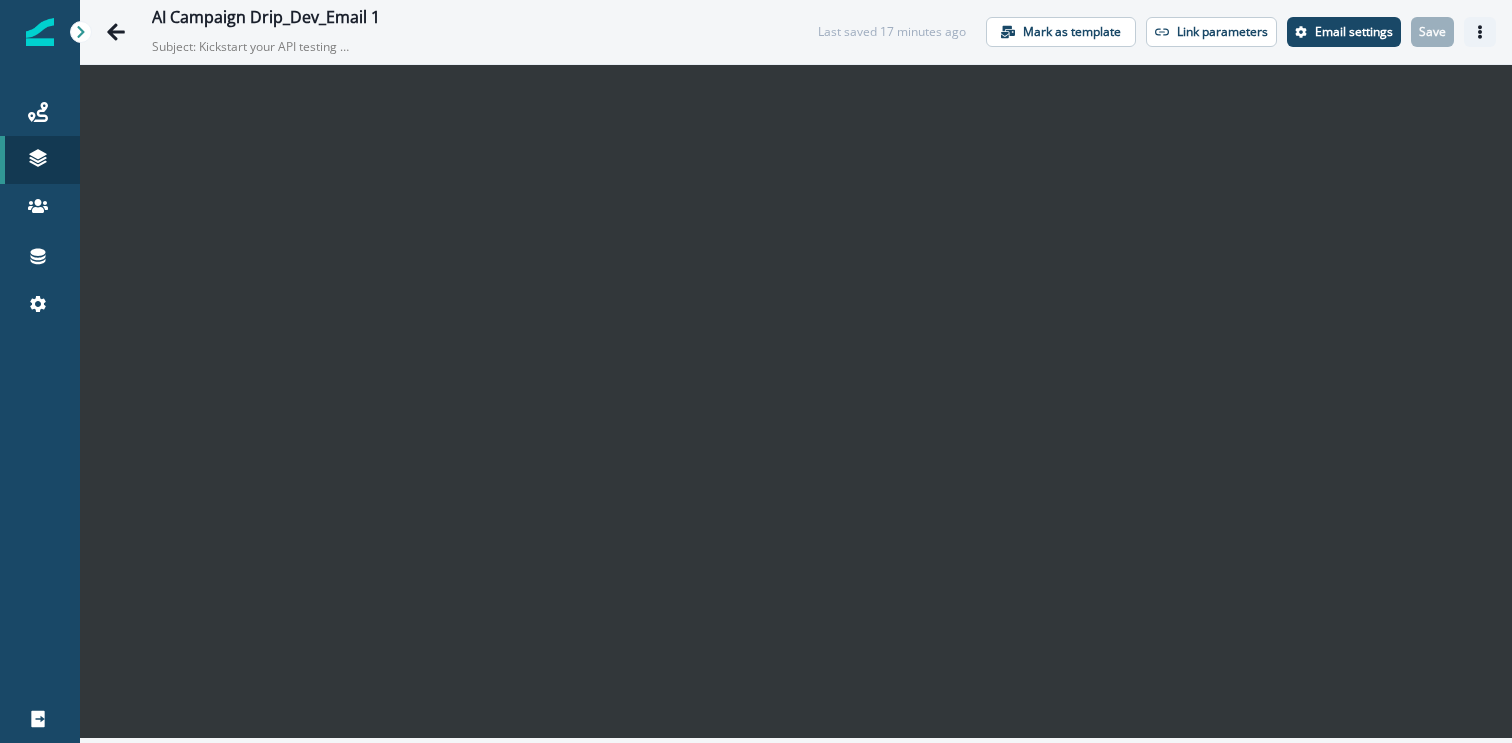 click at bounding box center [1480, 32] 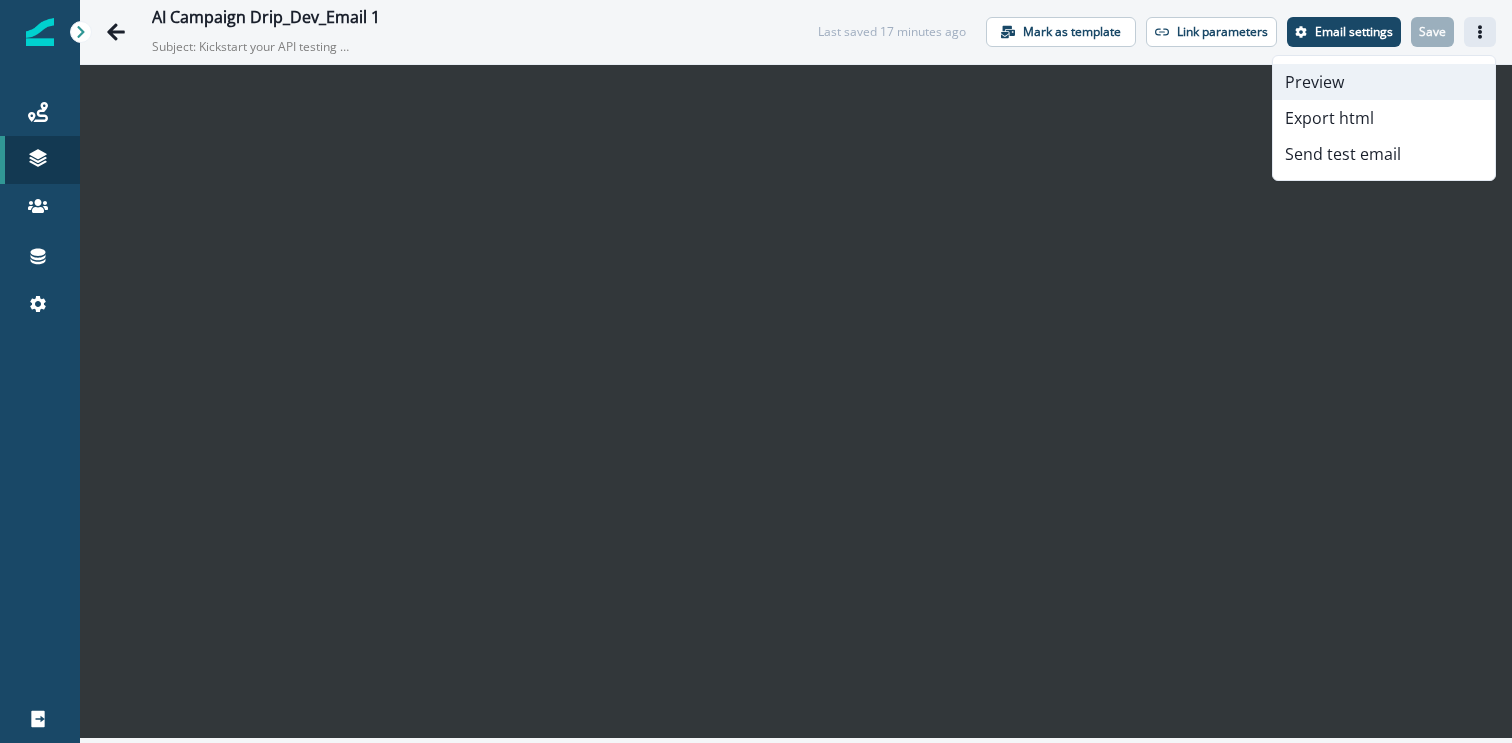 click on "Preview" at bounding box center (1384, 82) 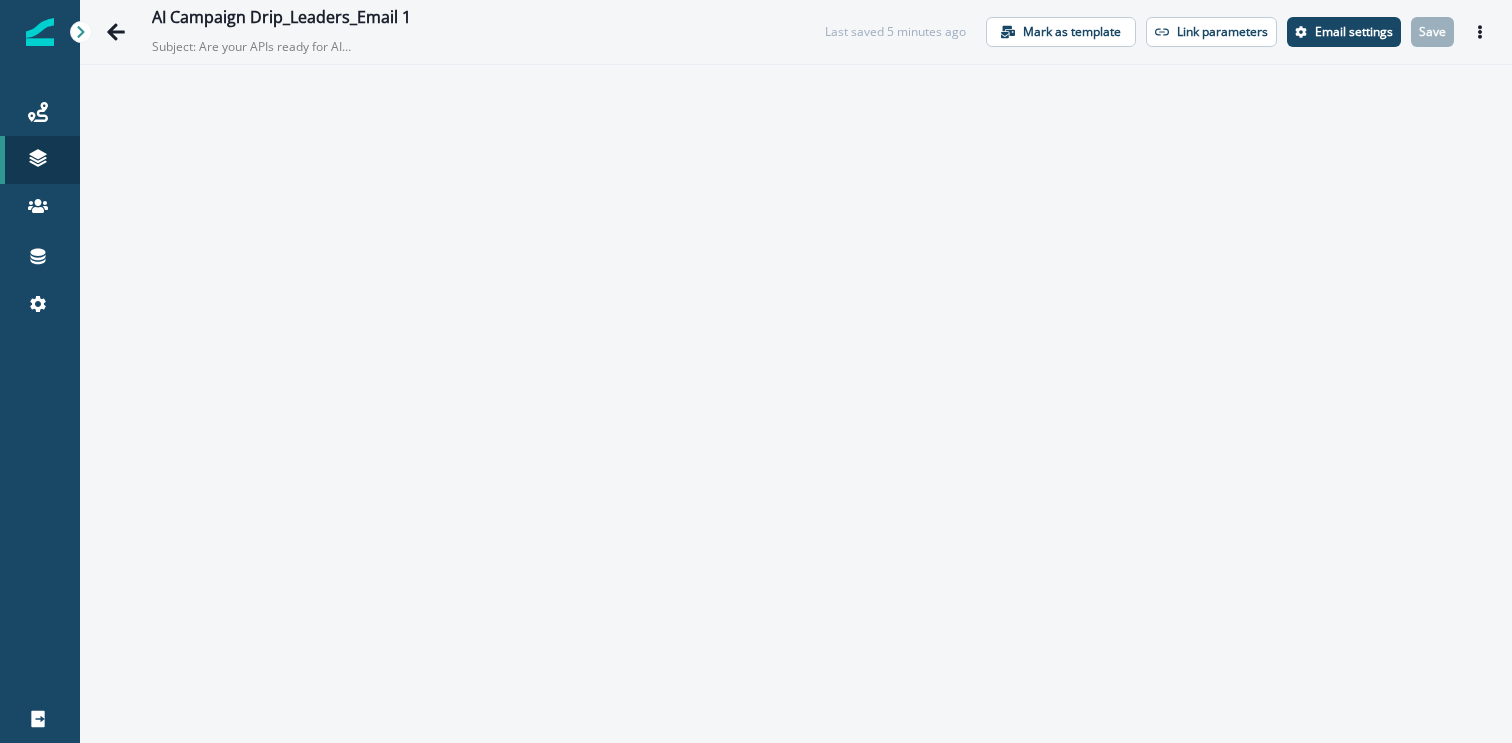 scroll, scrollTop: 0, scrollLeft: 0, axis: both 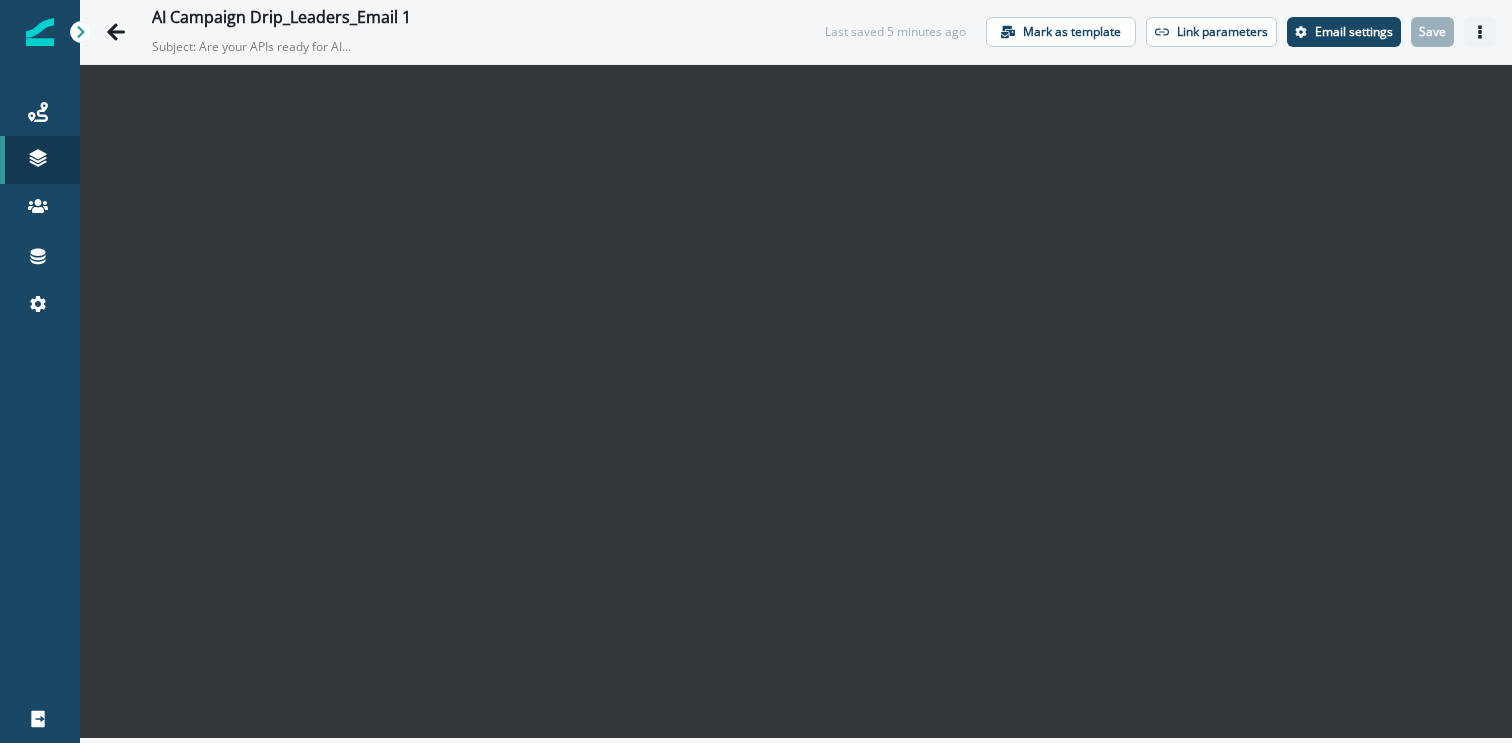click 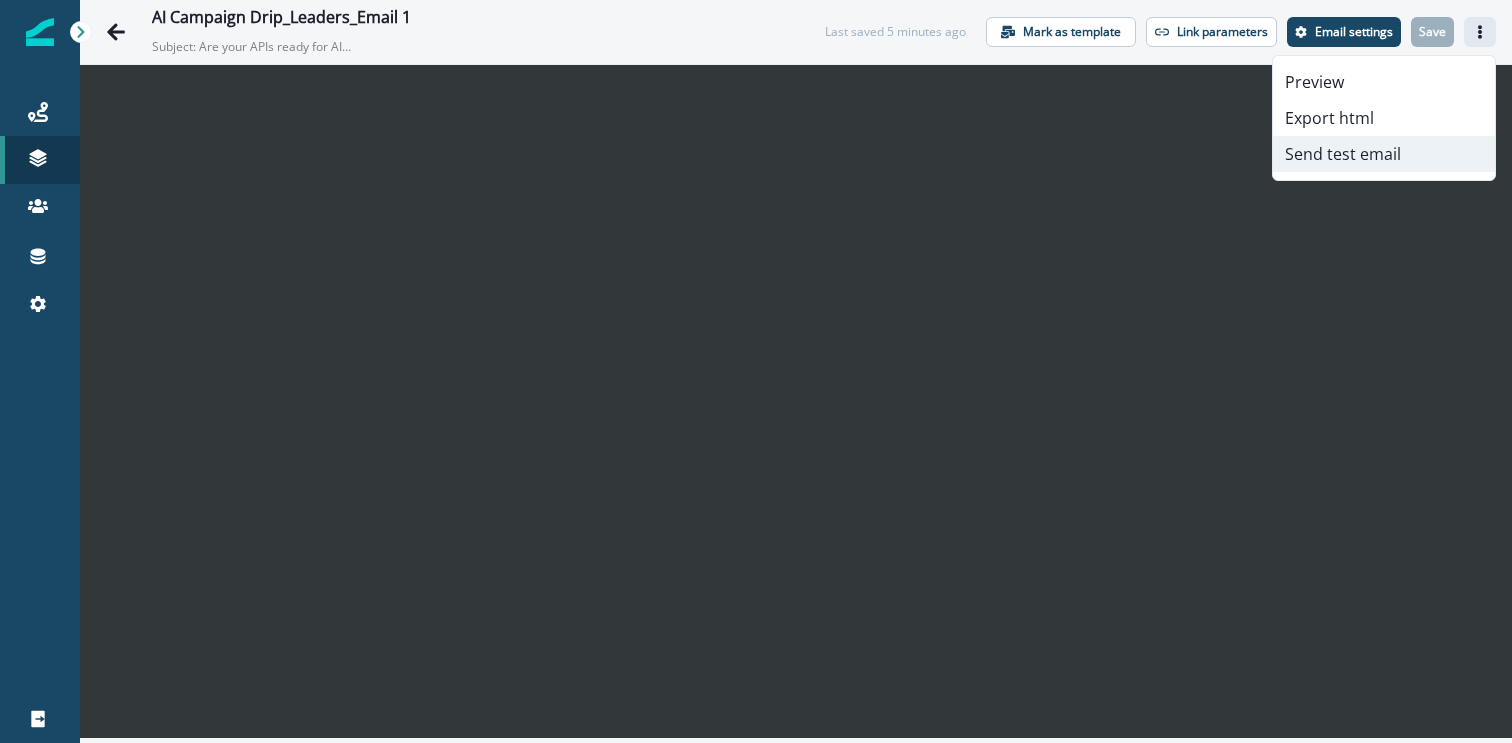 click on "Send test email" at bounding box center (1384, 154) 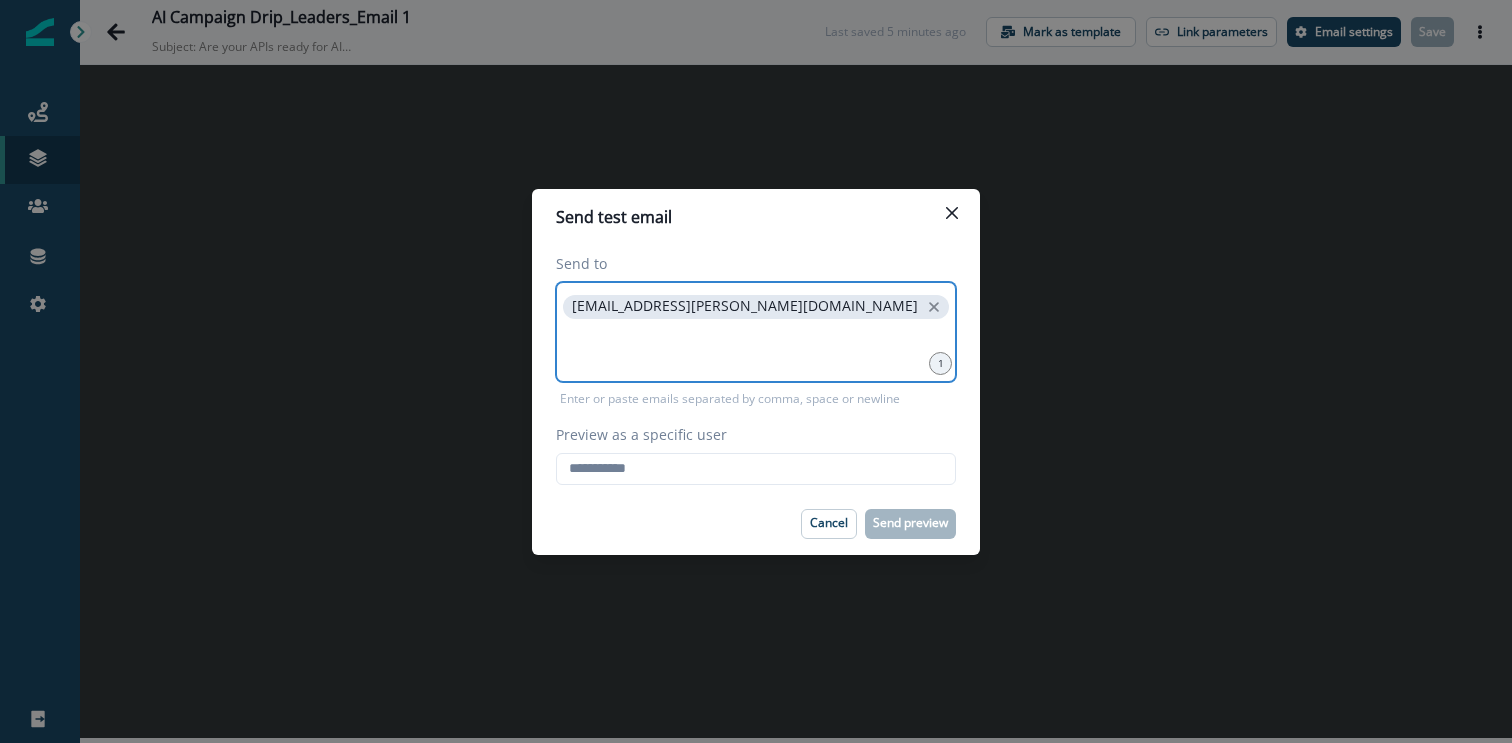 click at bounding box center [756, 348] 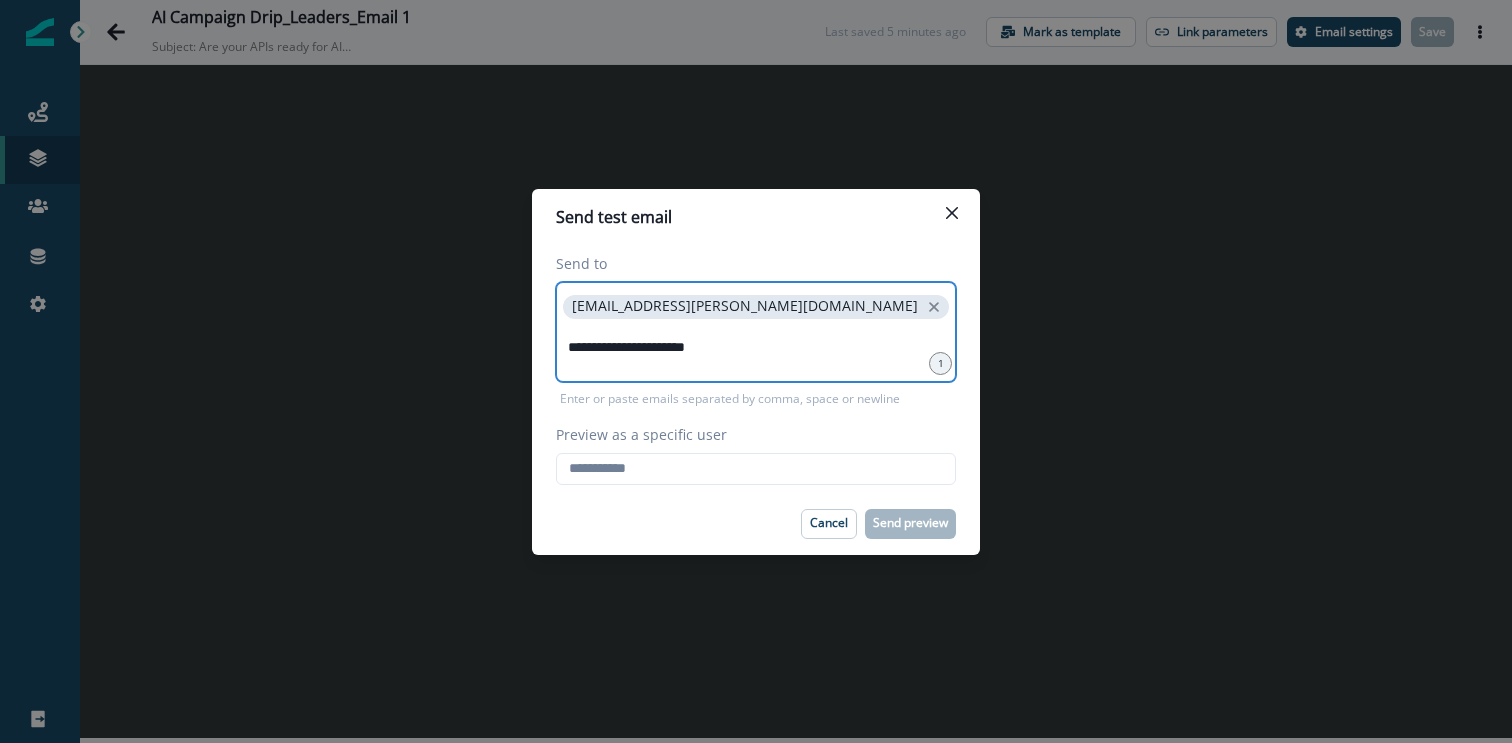 type on "**********" 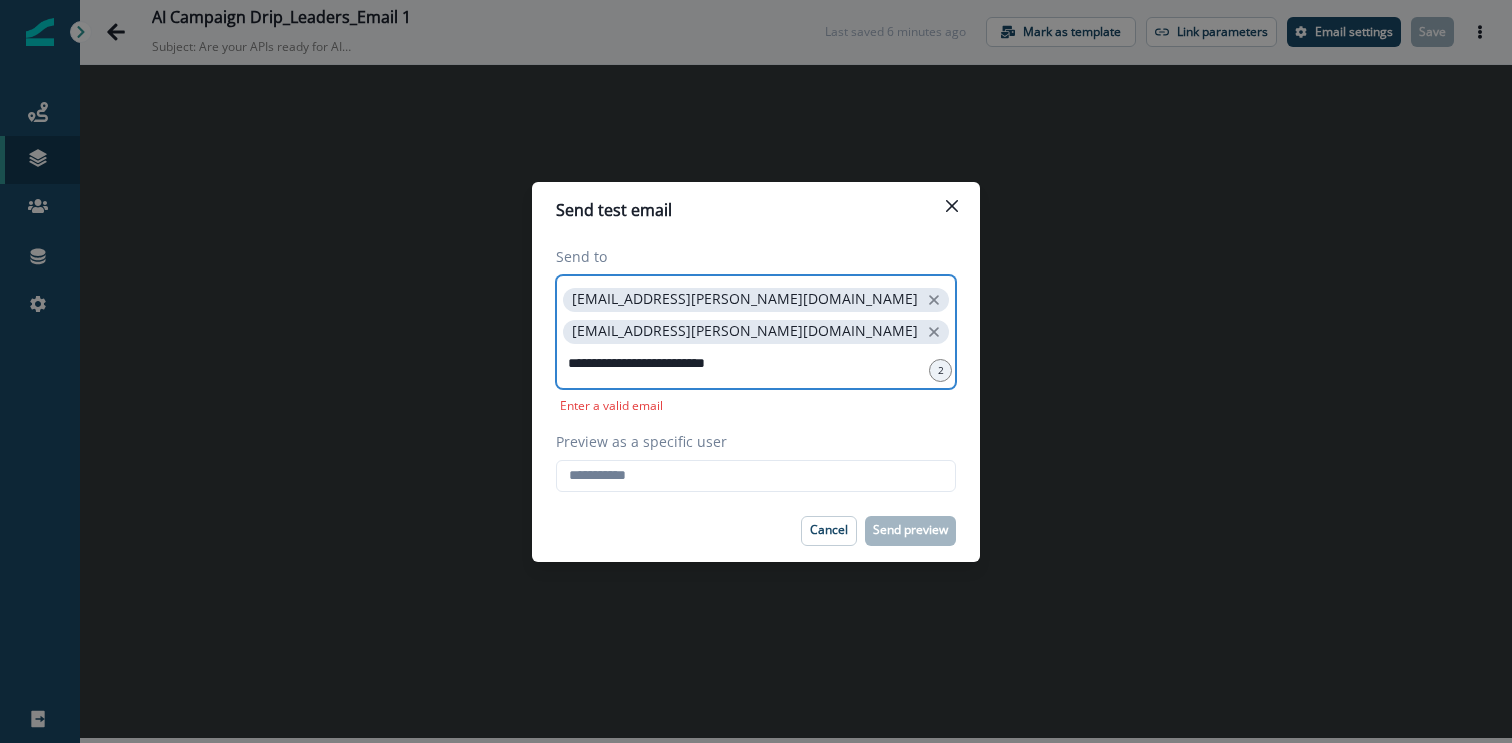 click on "**********" at bounding box center [756, 364] 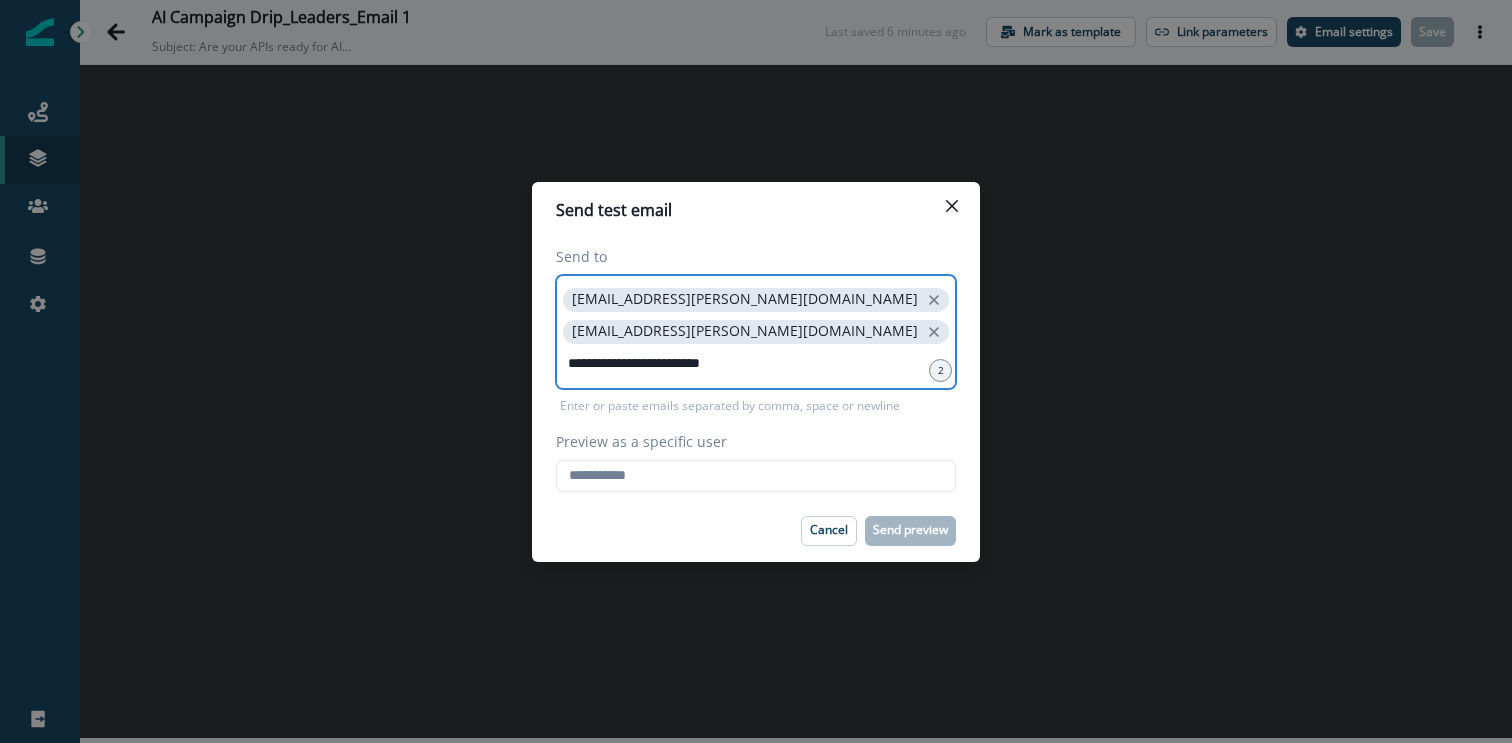 type on "**********" 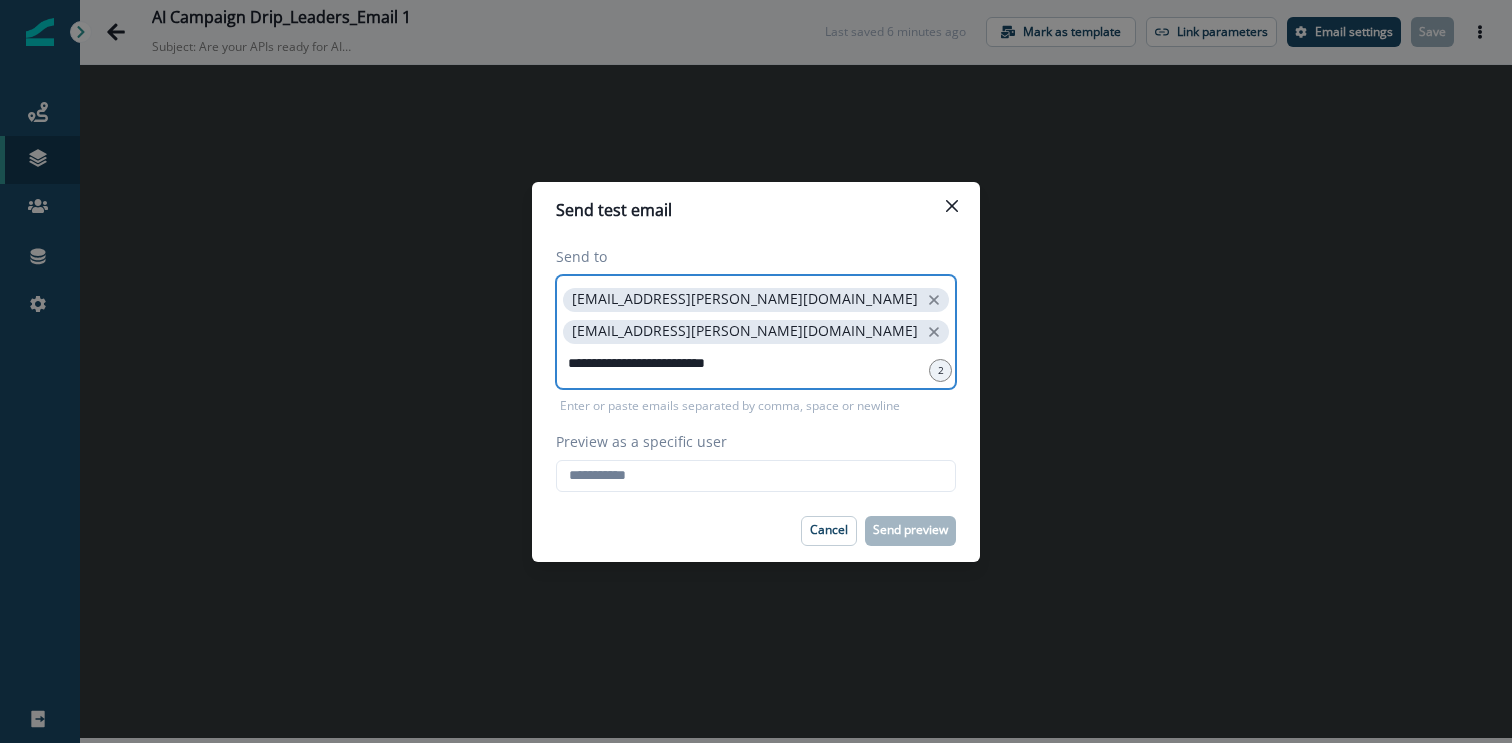type 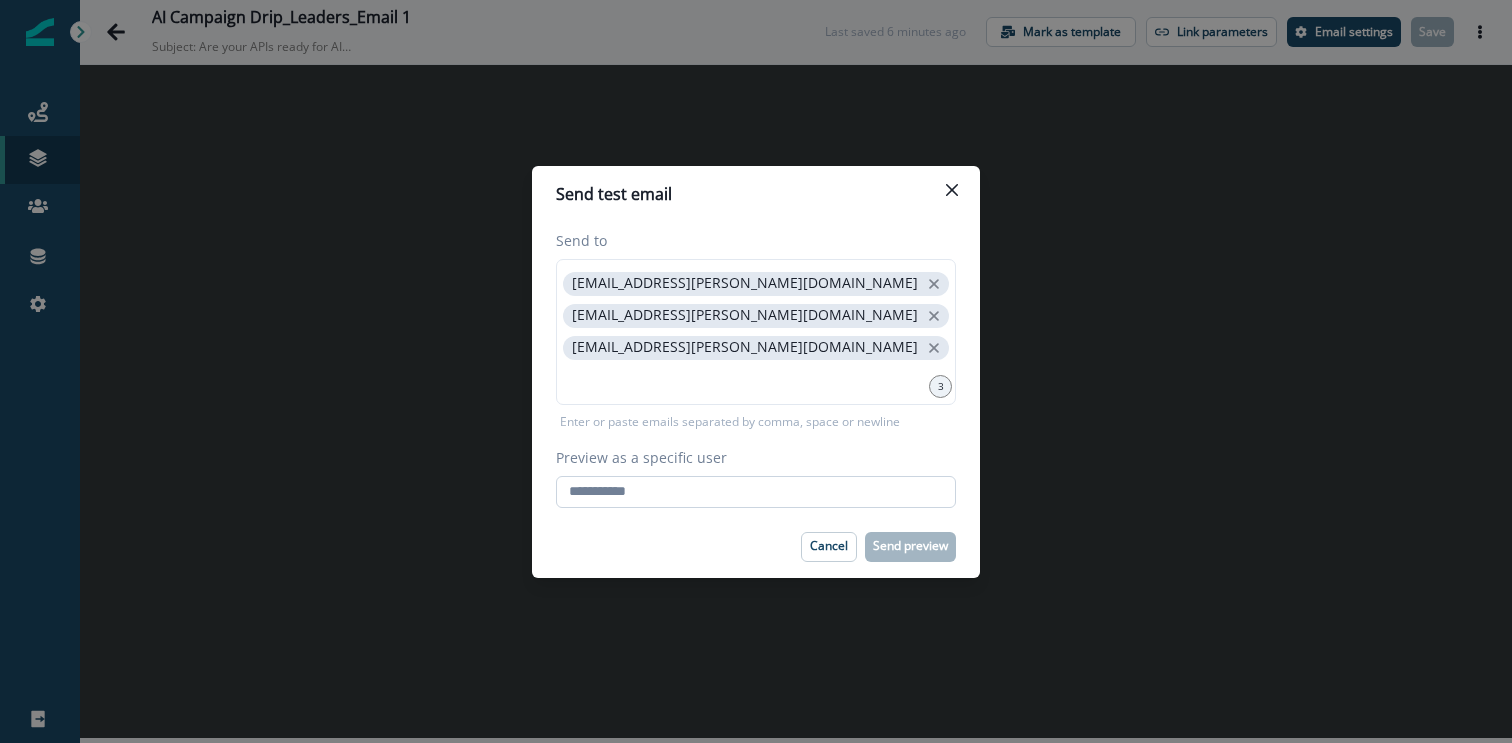 click on "Preview as a specific user" at bounding box center [756, 492] 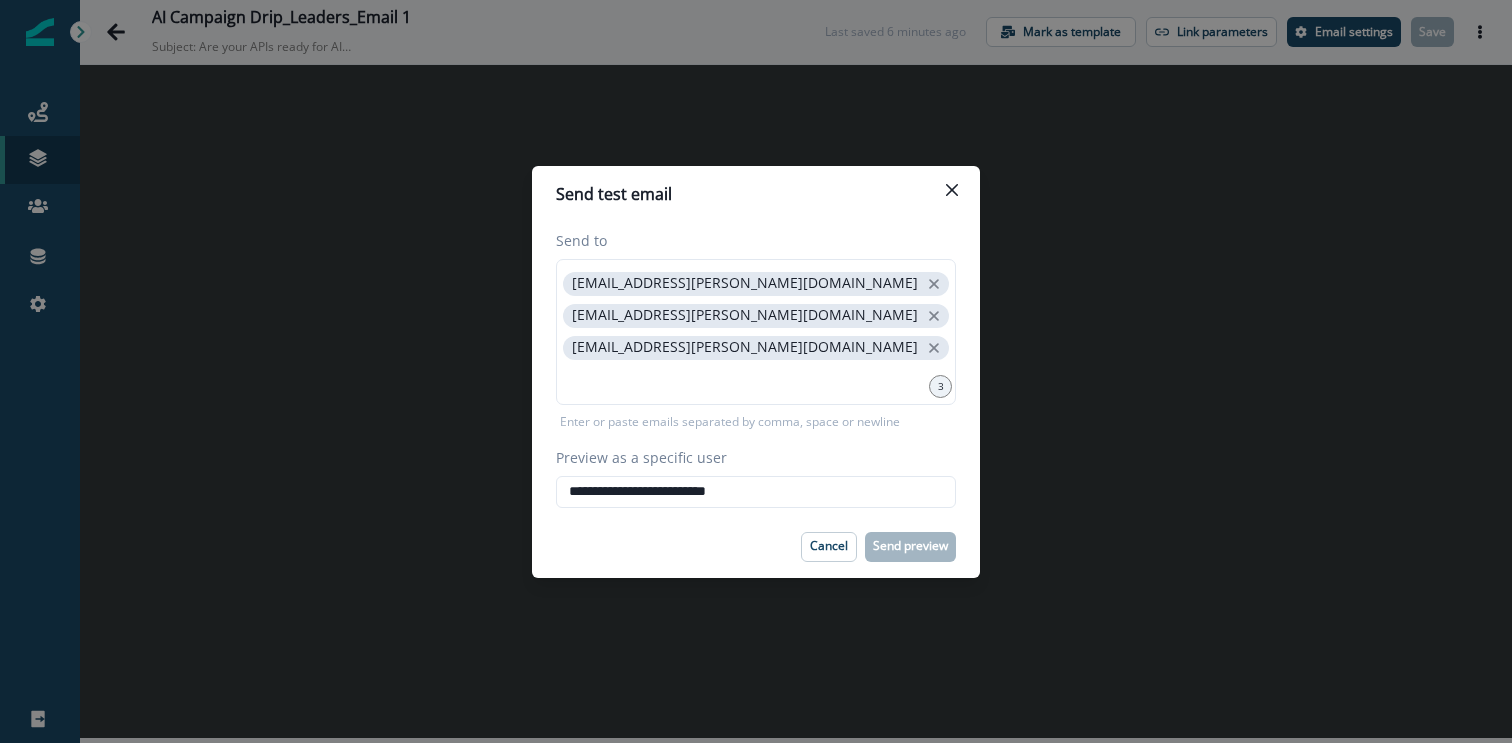 type on "**********" 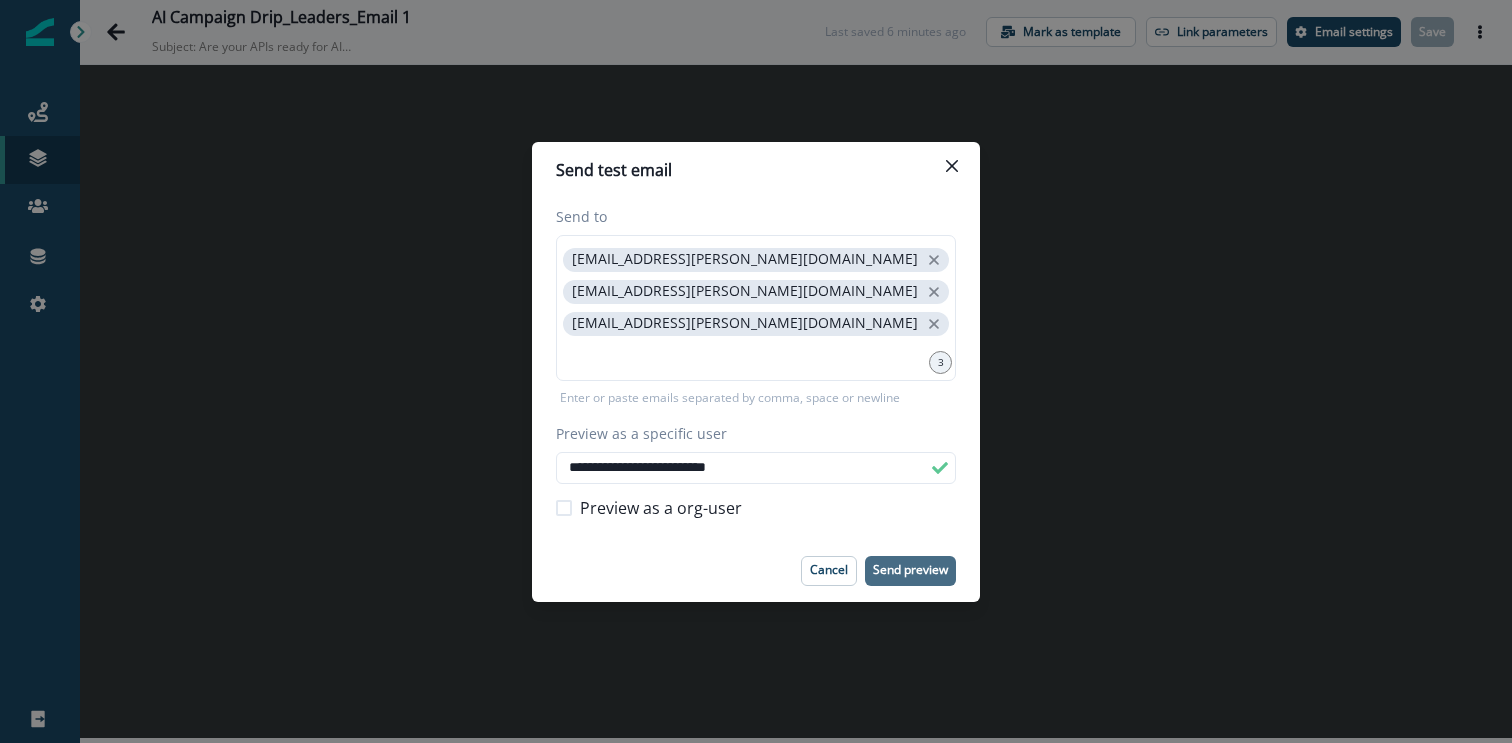 click on "Send preview" at bounding box center [910, 570] 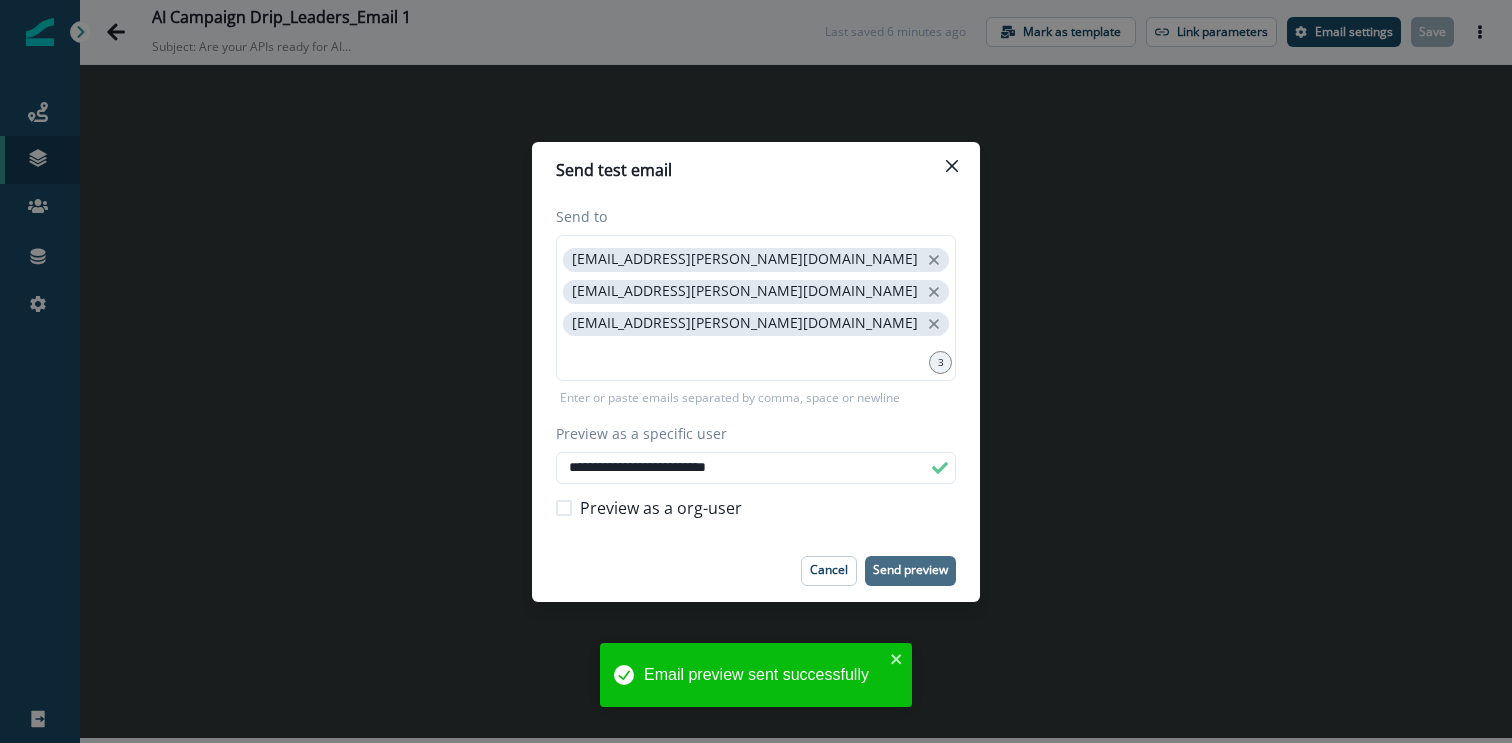 click on "**********" at bounding box center (756, 371) 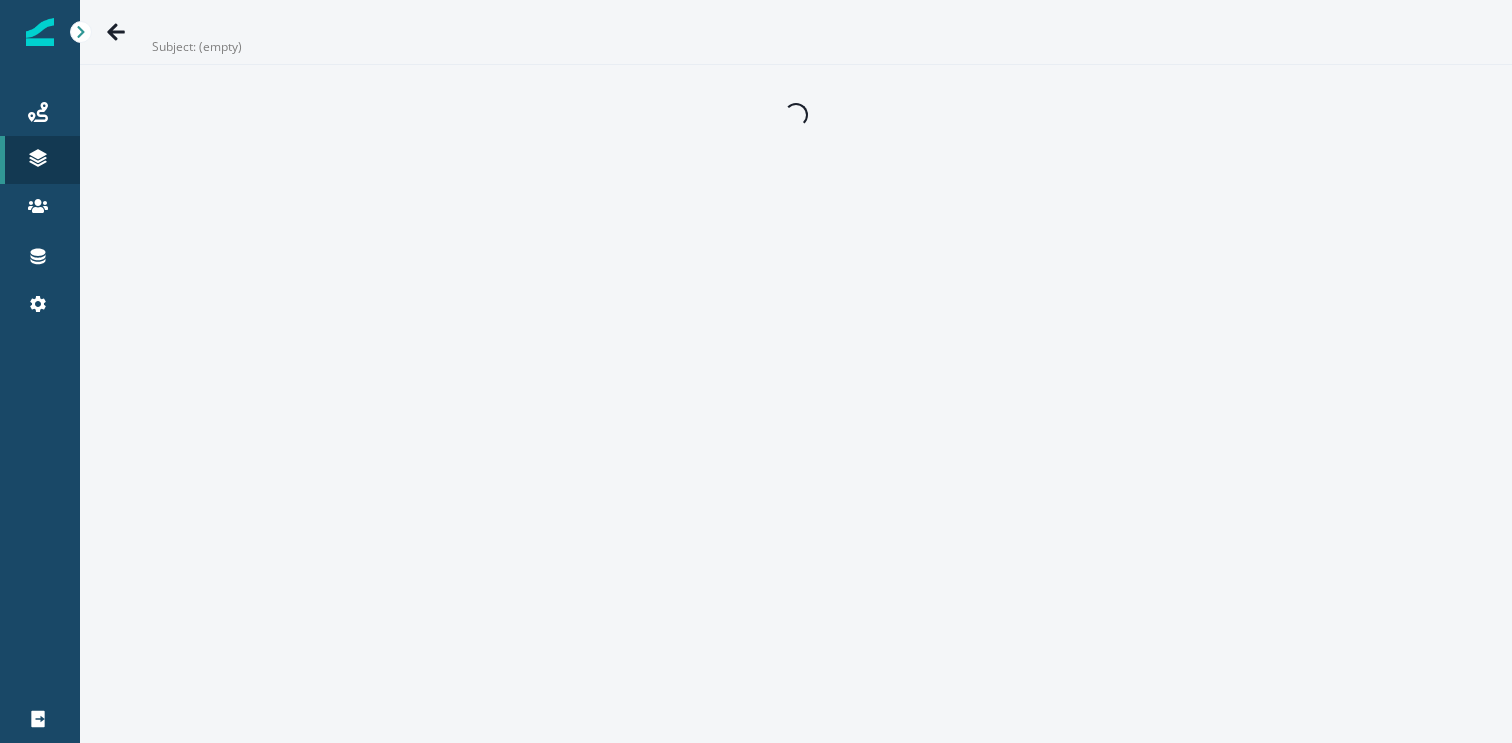 scroll, scrollTop: 0, scrollLeft: 0, axis: both 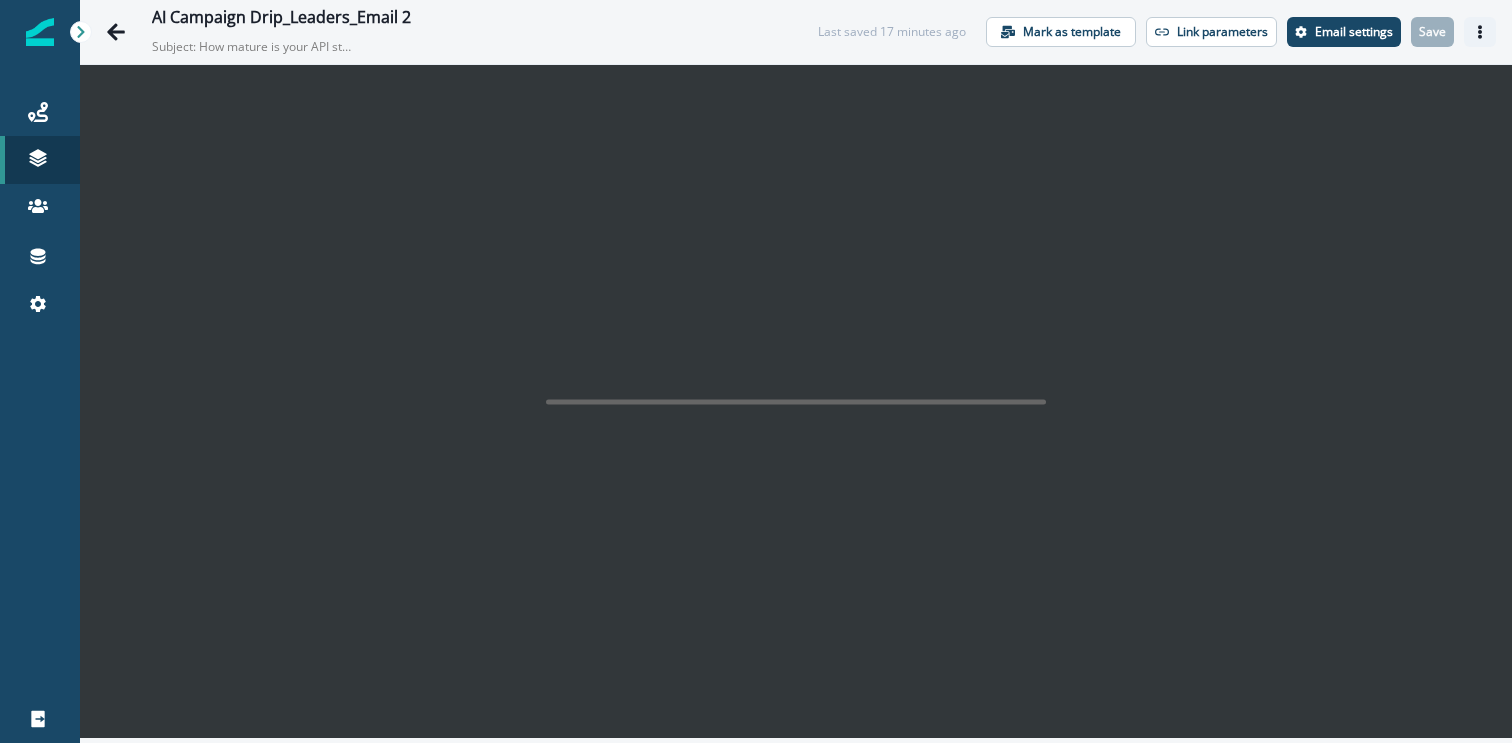 click 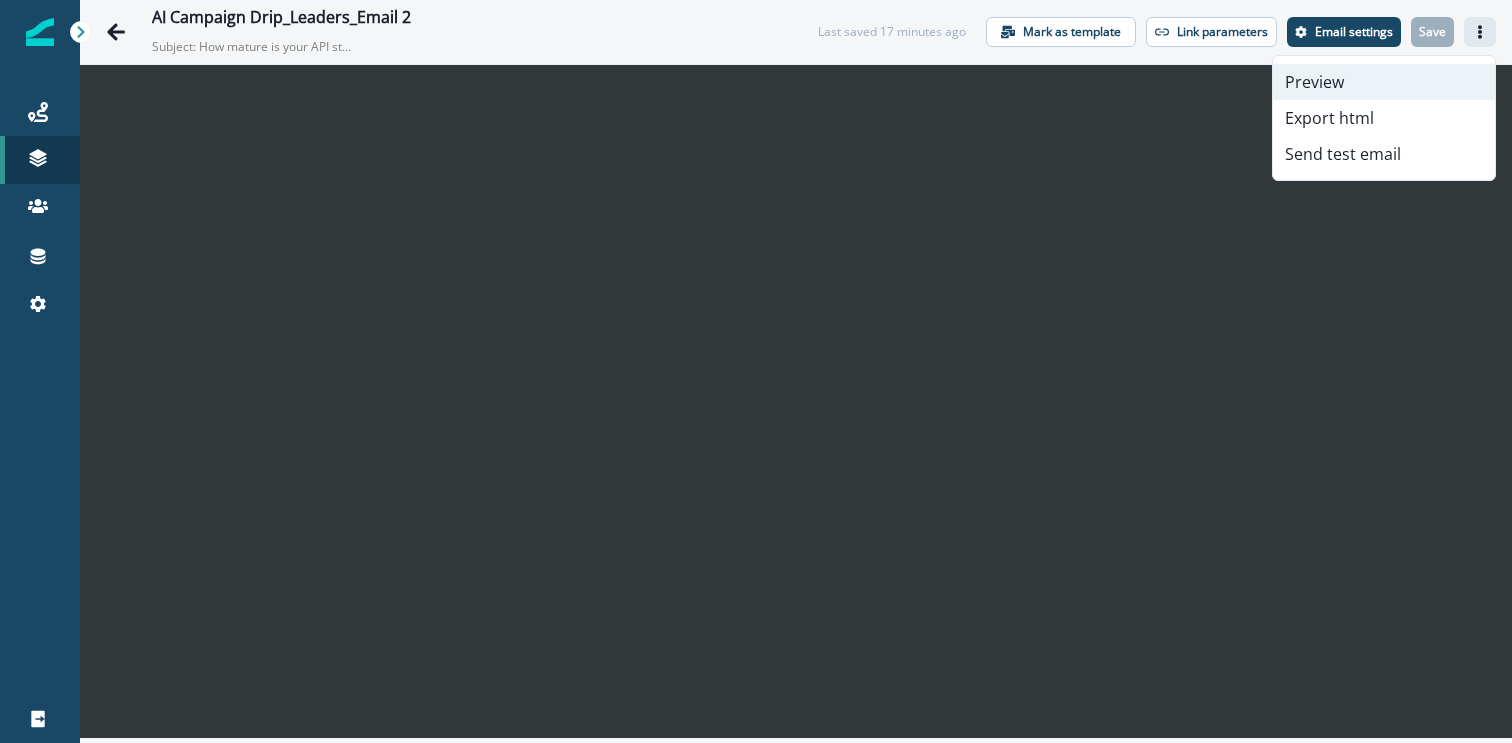 click on "Preview" at bounding box center [1384, 82] 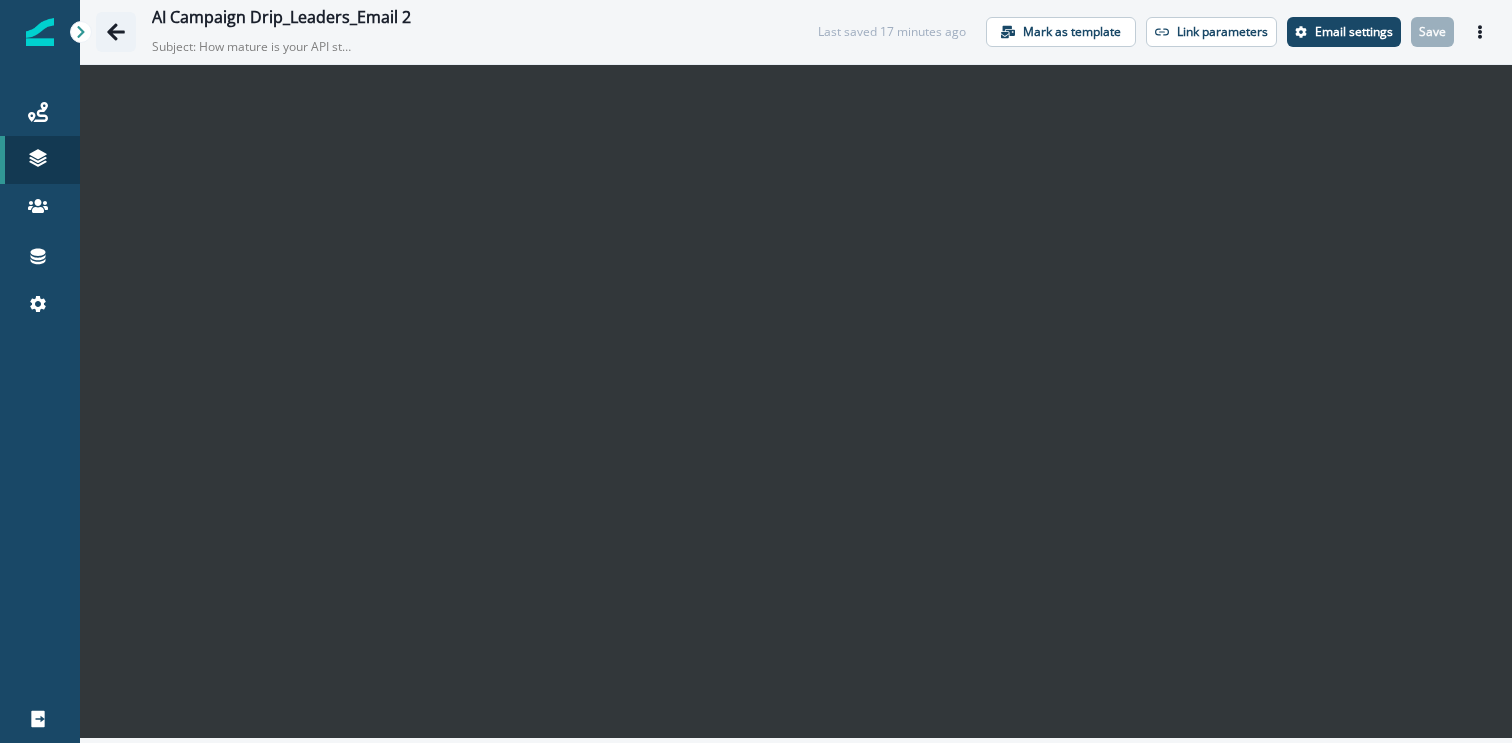 click 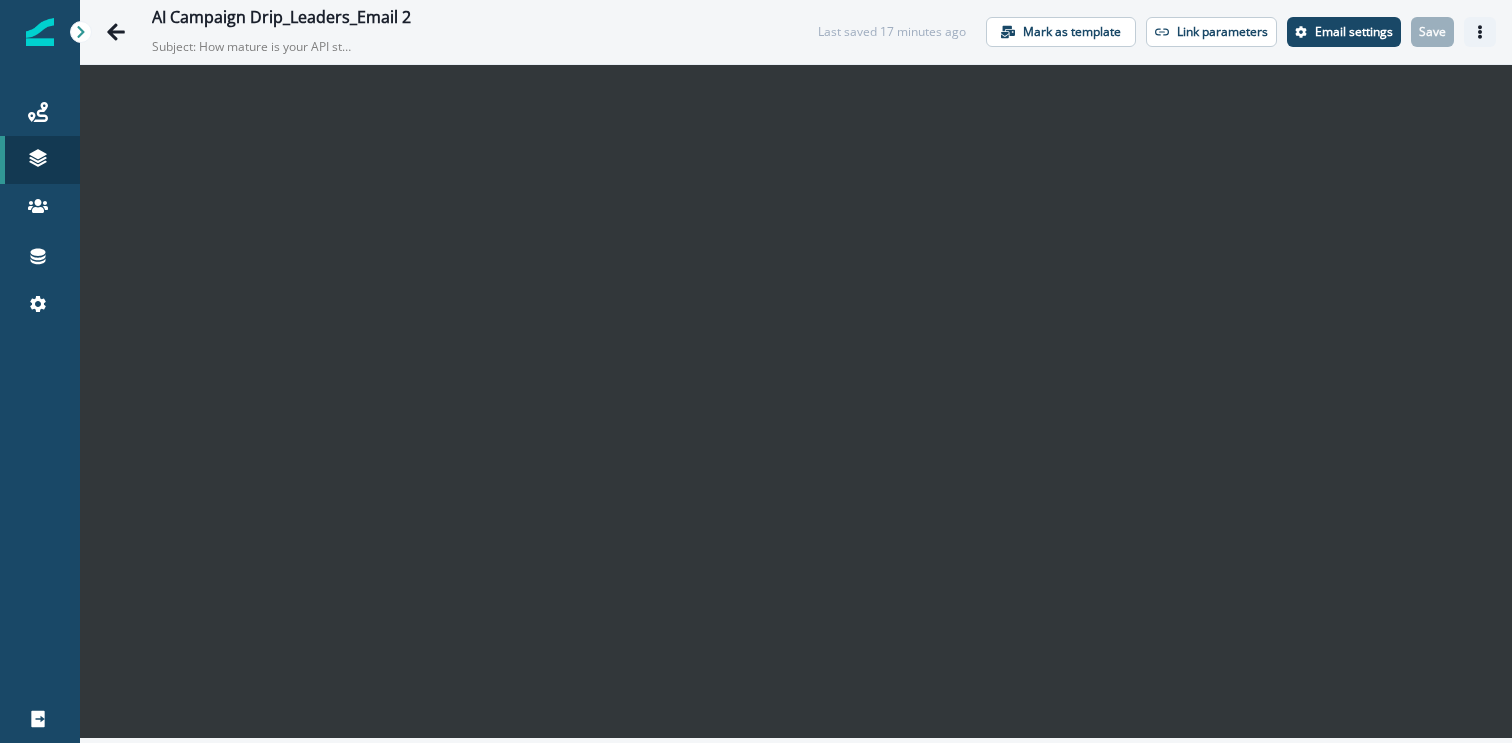 click 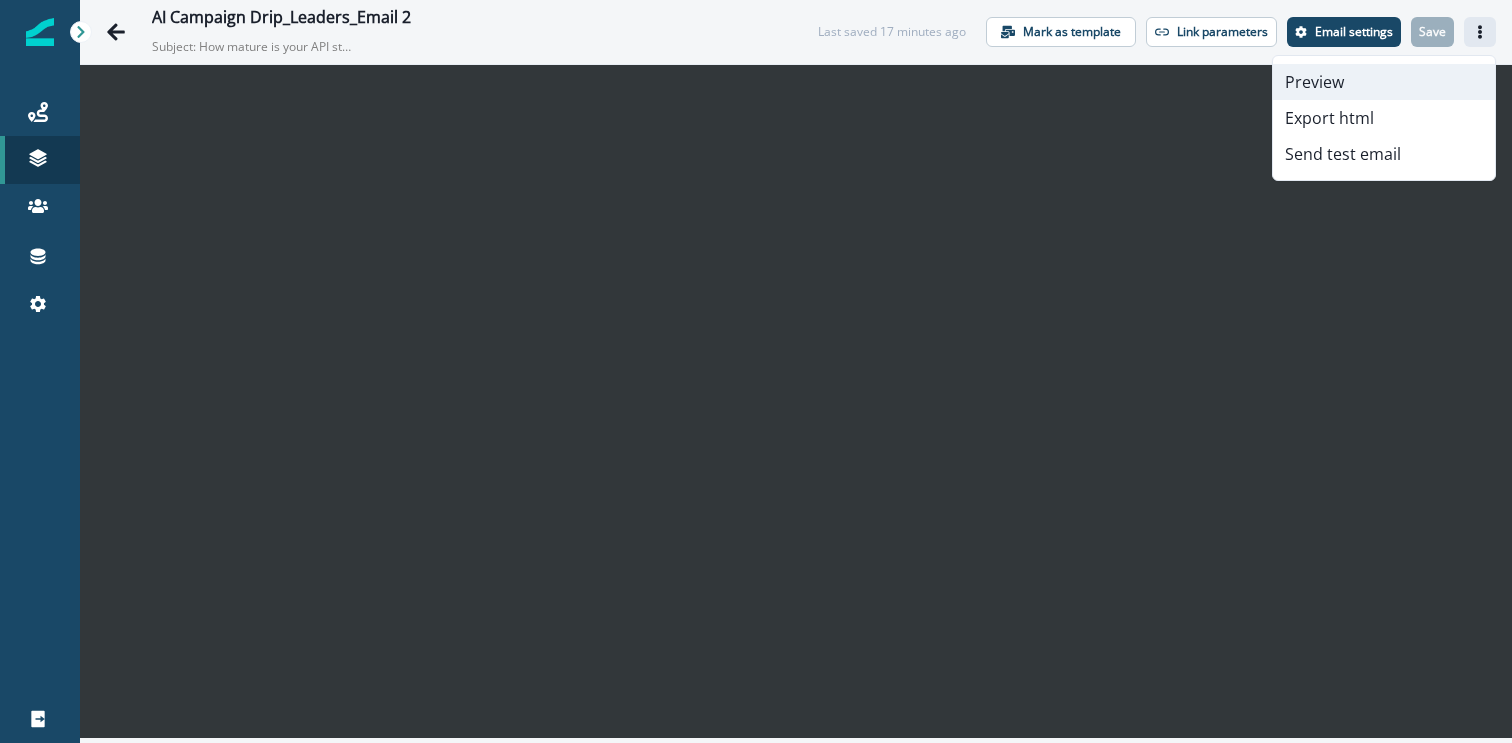 click on "Preview" at bounding box center (1384, 82) 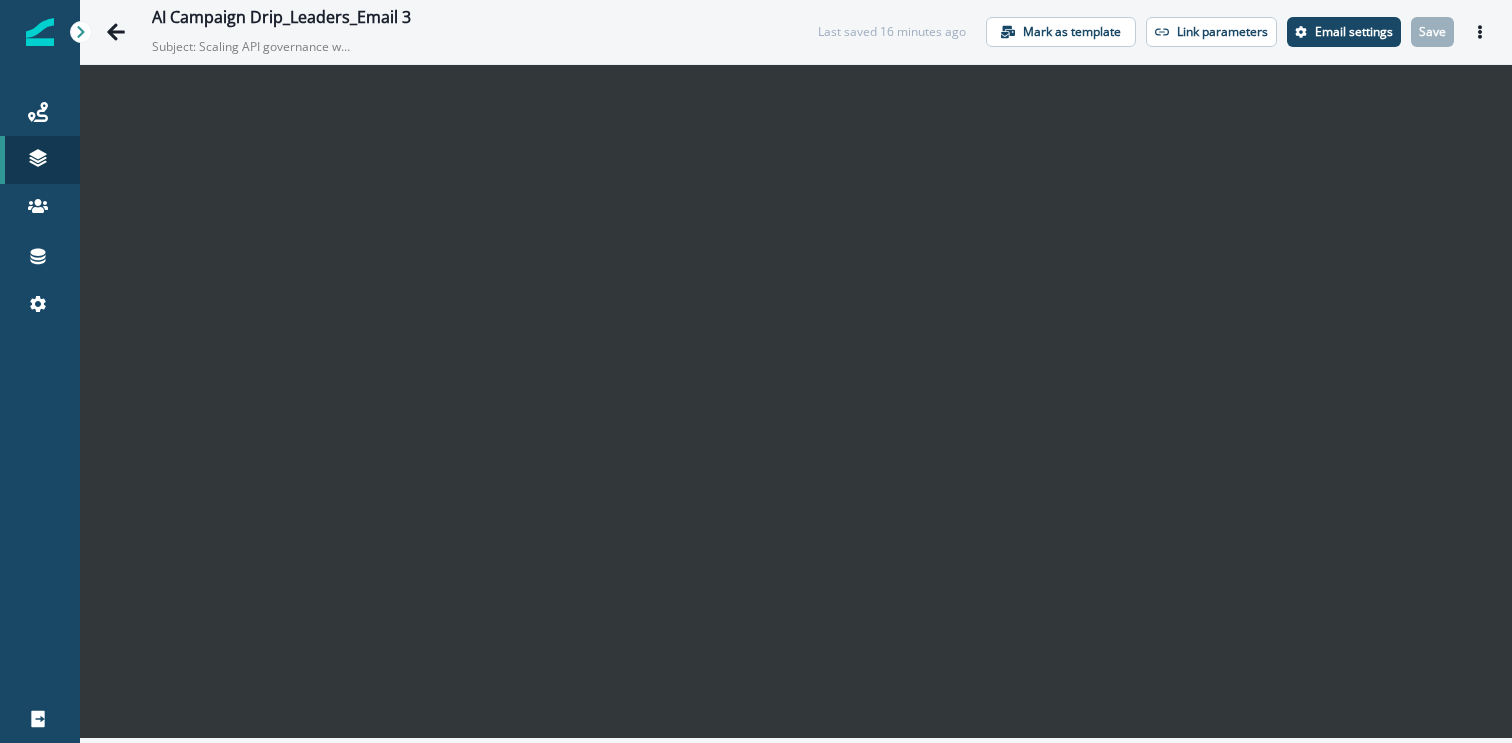 scroll, scrollTop: 0, scrollLeft: 0, axis: both 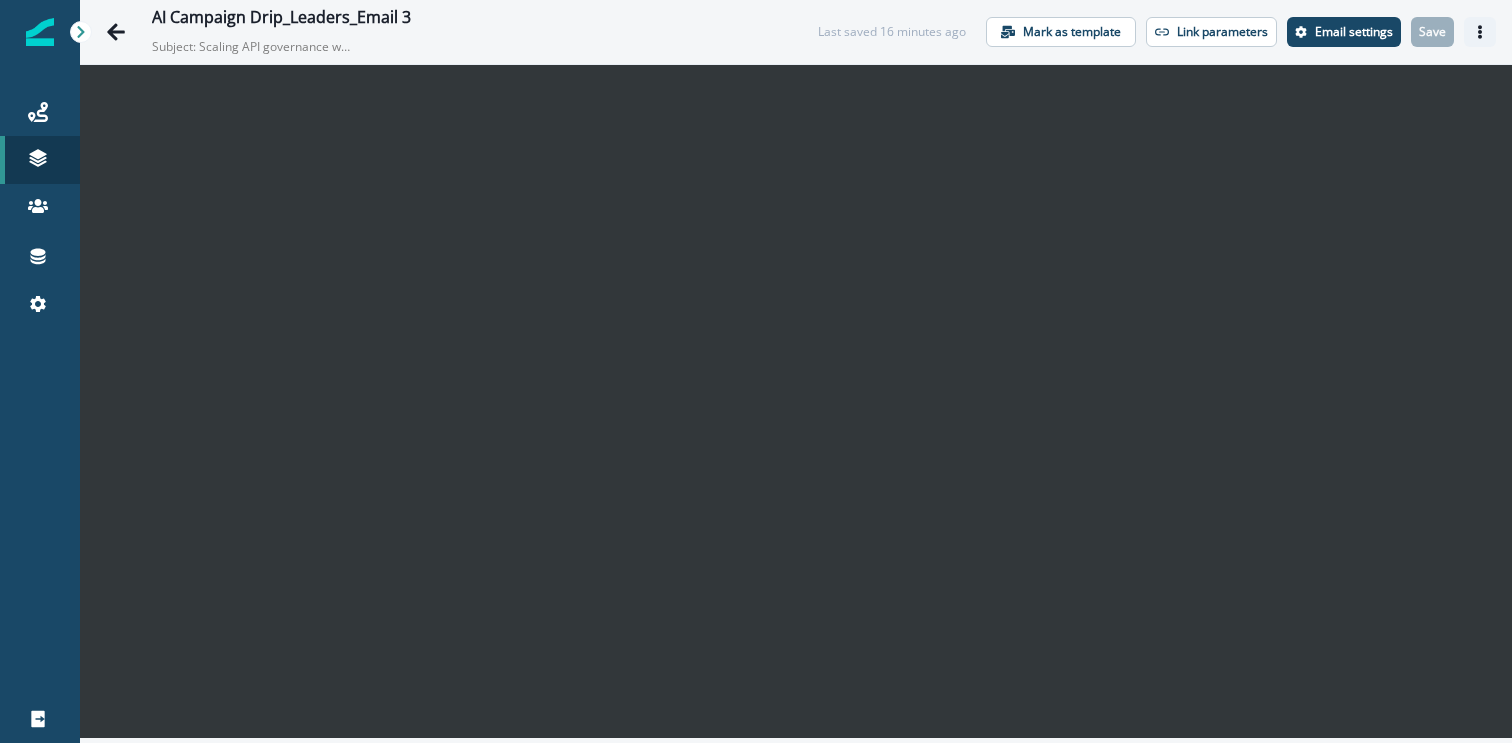 click 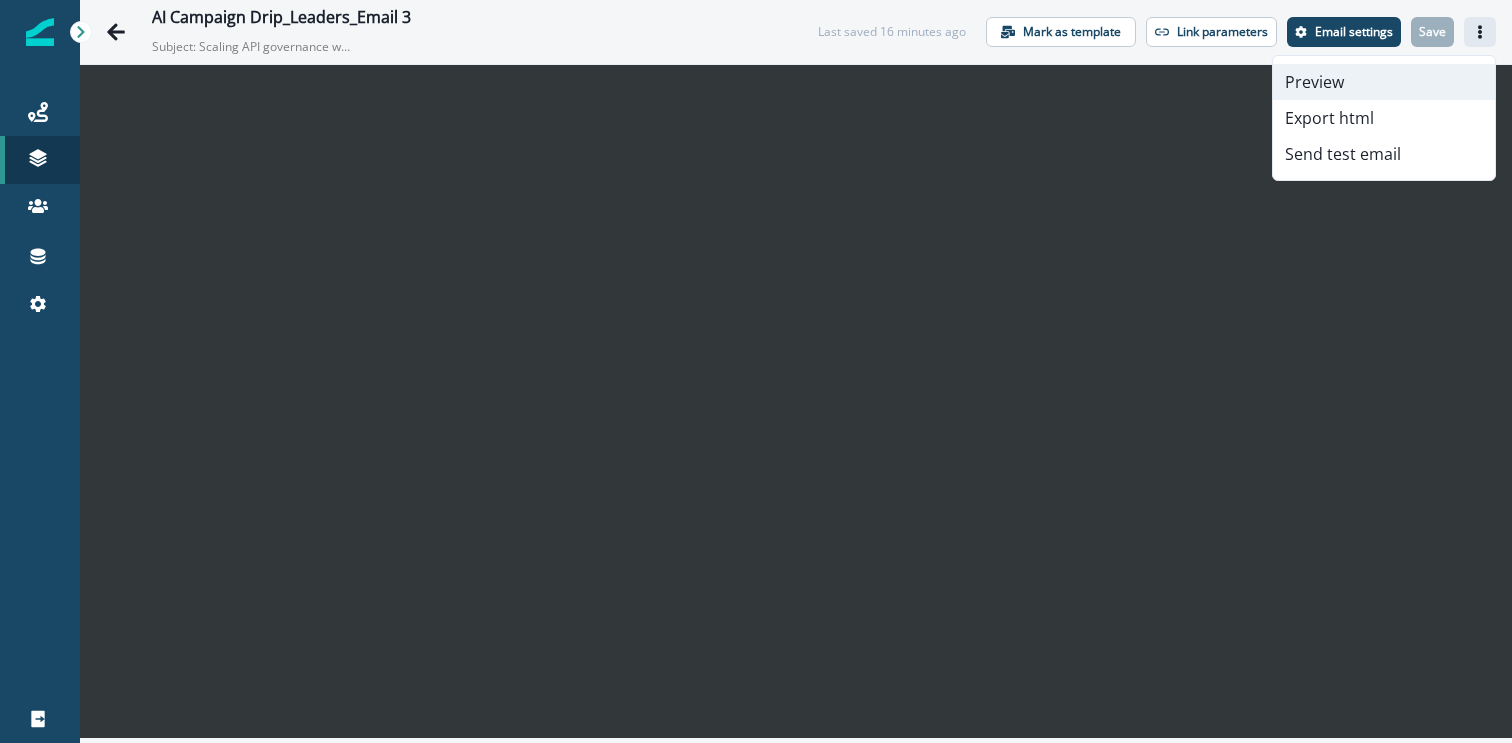 click on "Preview" at bounding box center (1384, 82) 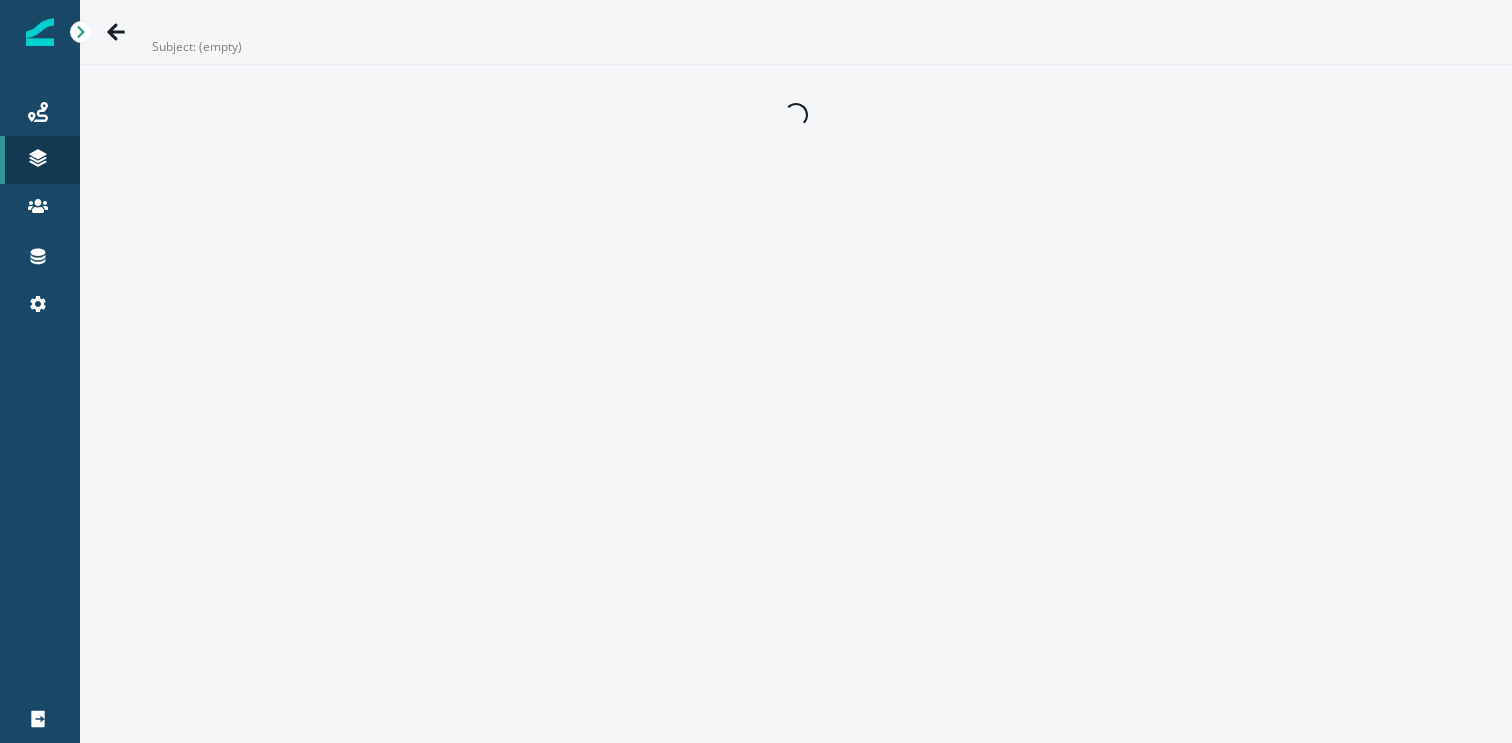 scroll, scrollTop: 0, scrollLeft: 0, axis: both 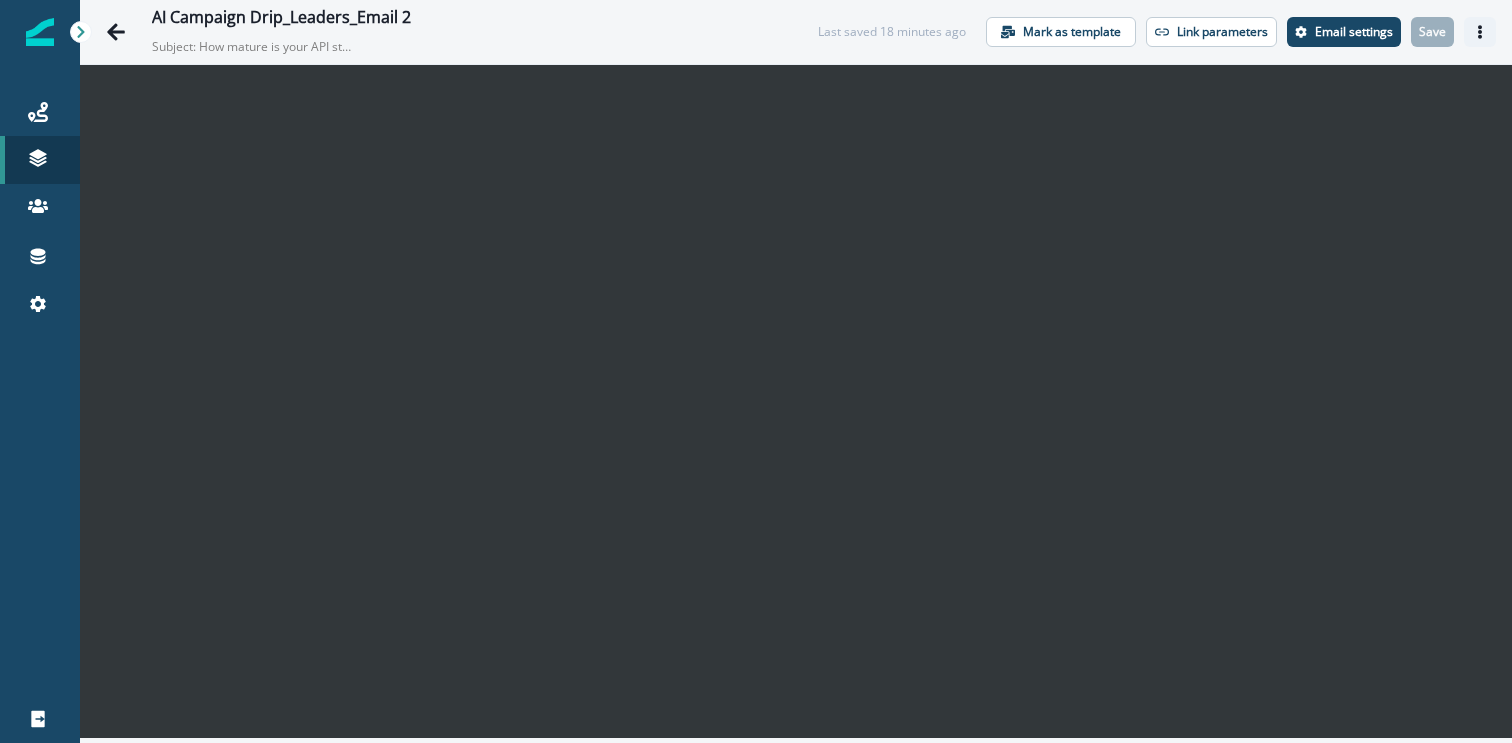 click 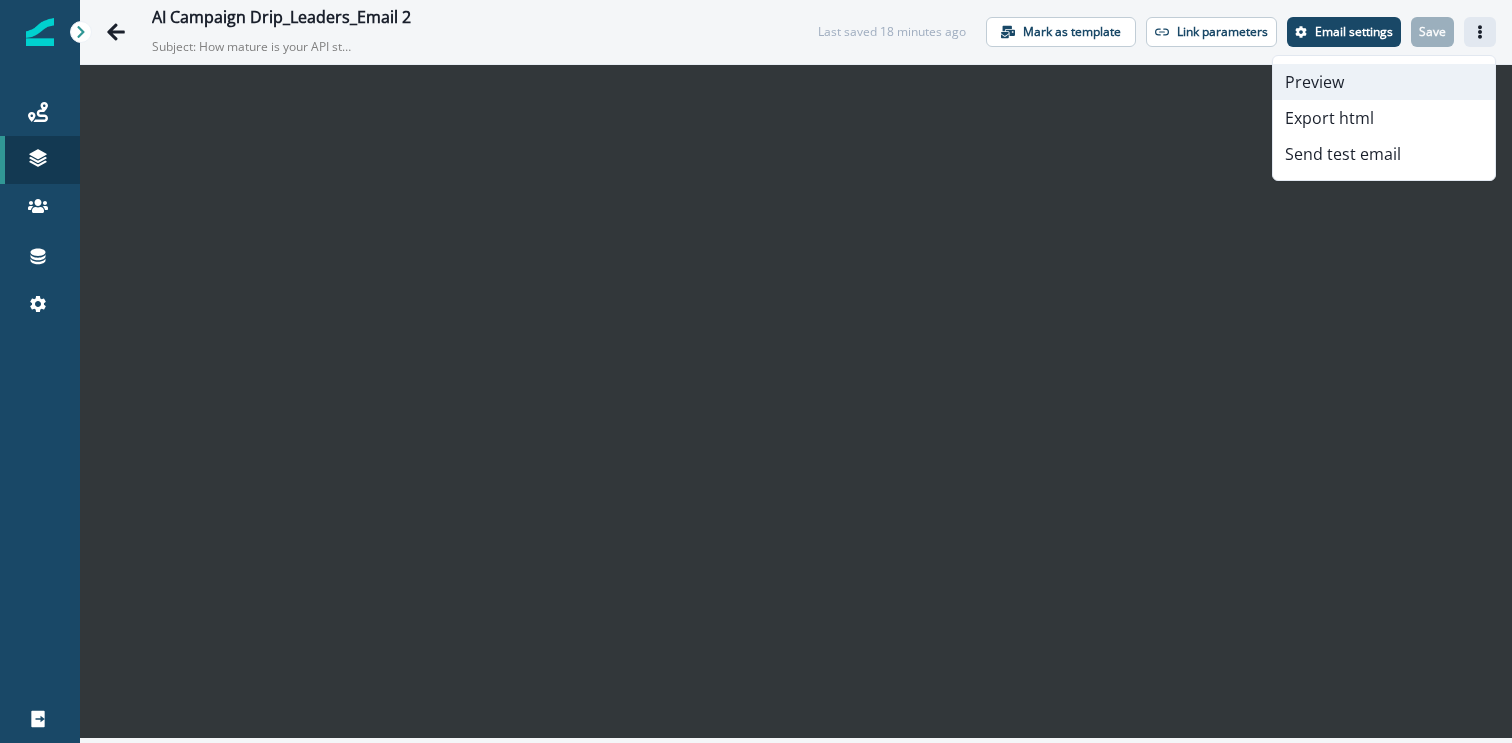 click on "Preview" at bounding box center [1384, 82] 